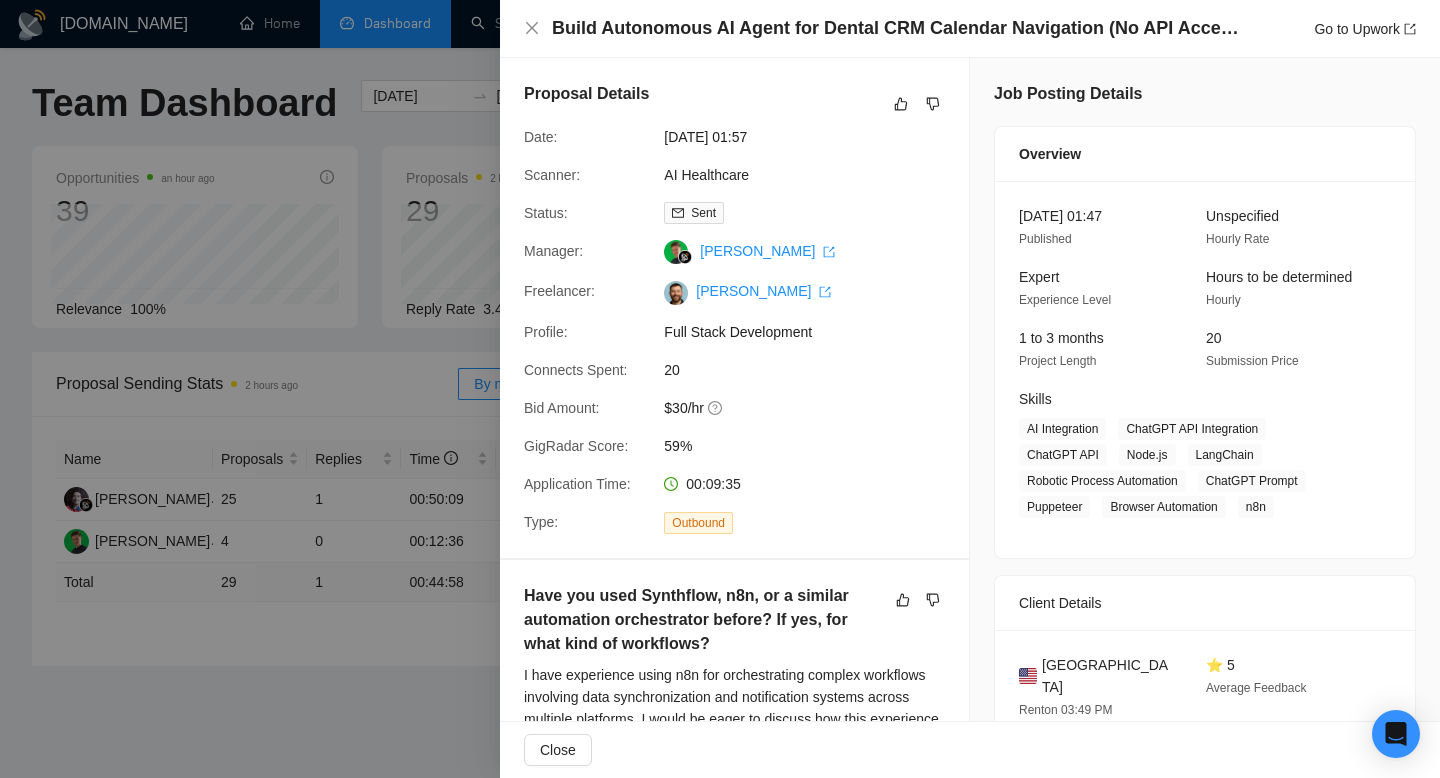 scroll, scrollTop: 747, scrollLeft: 0, axis: vertical 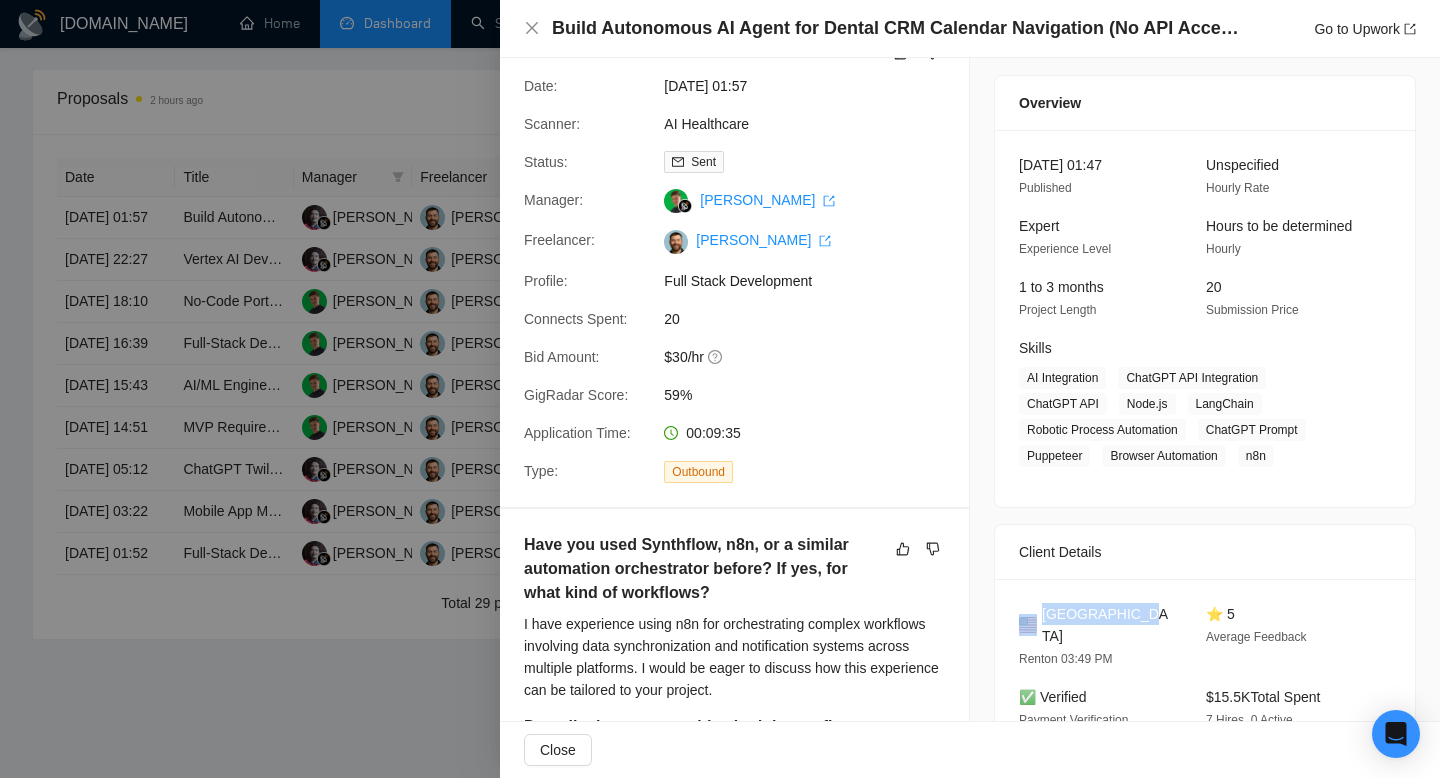 drag, startPoint x: 1040, startPoint y: 634, endPoint x: 1173, endPoint y: 638, distance: 133.06013 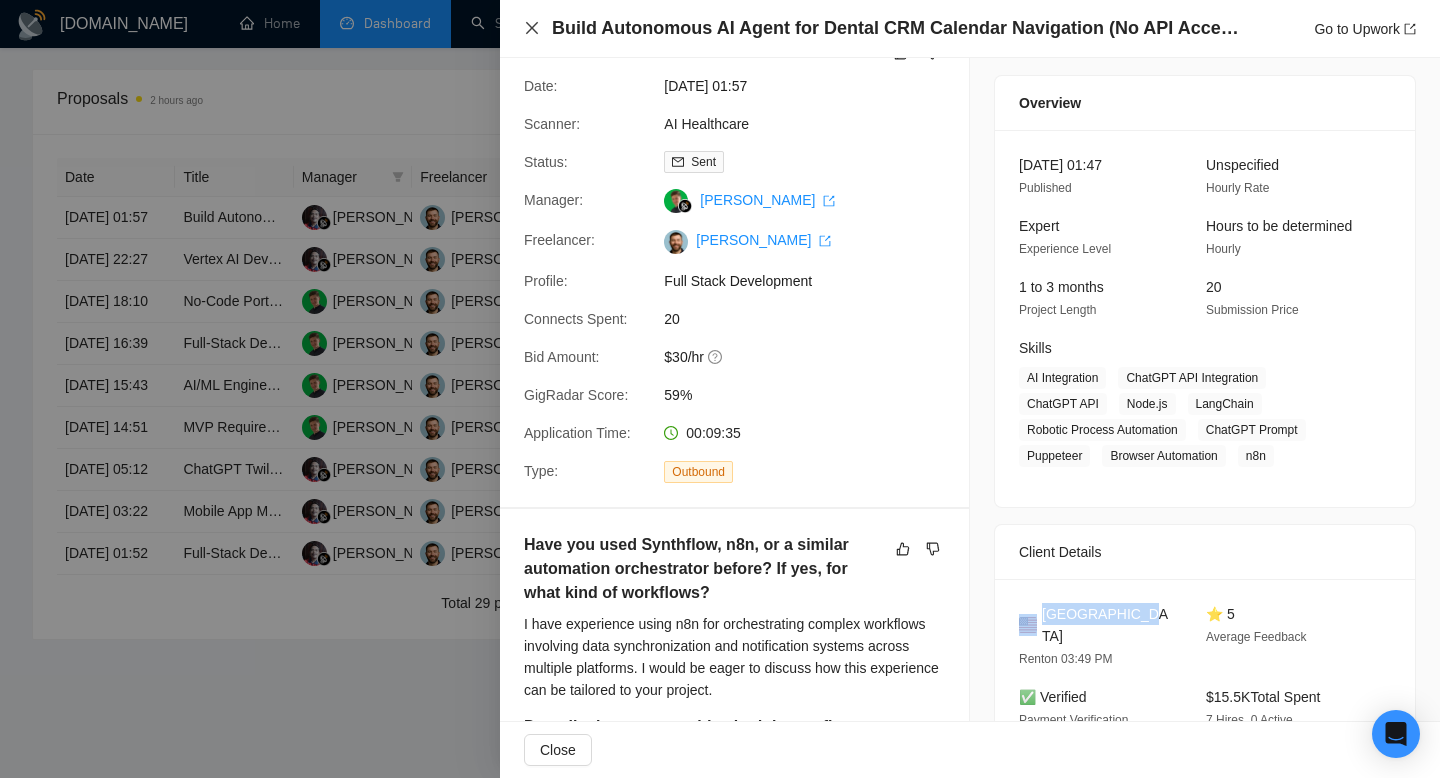 click 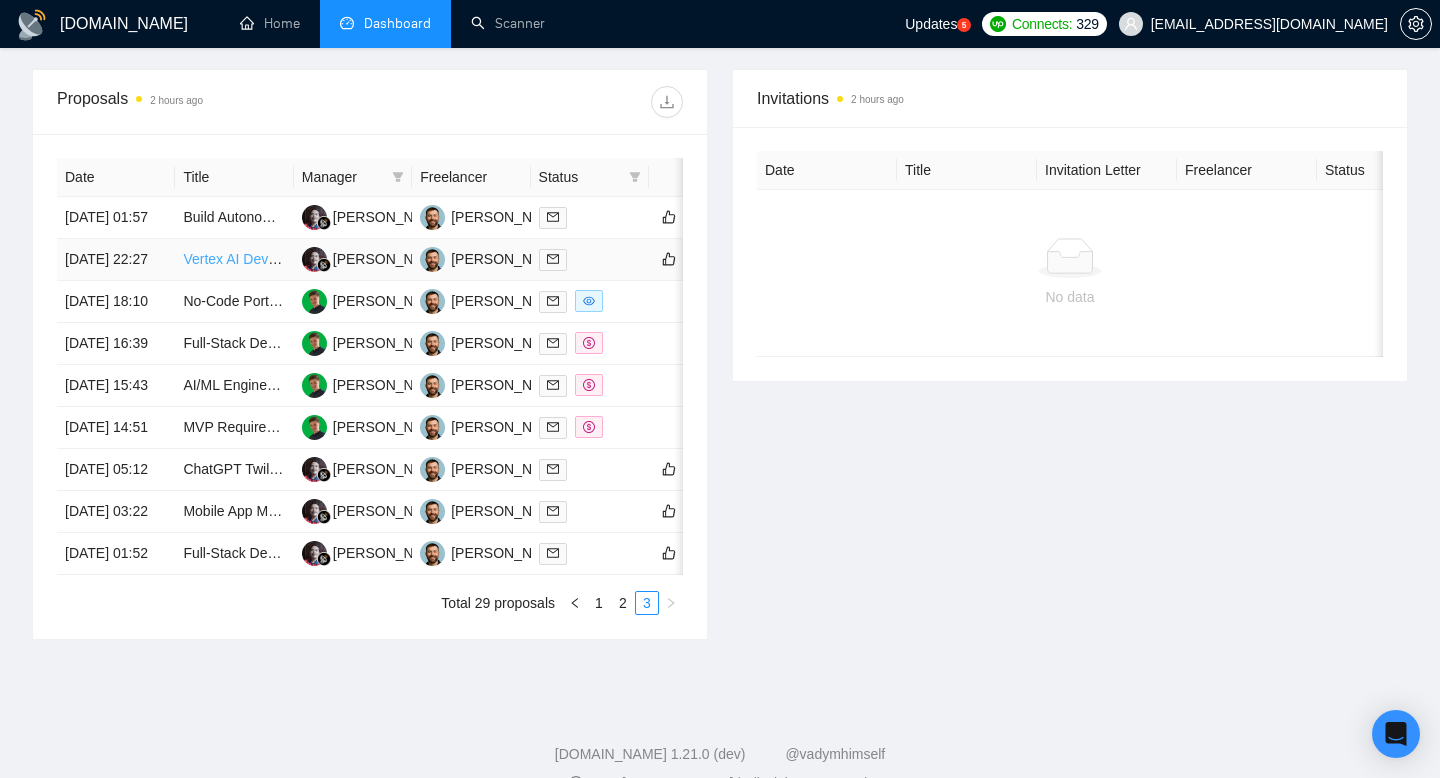 click on "Vertex AI Development for Company Use" at bounding box center (310, 259) 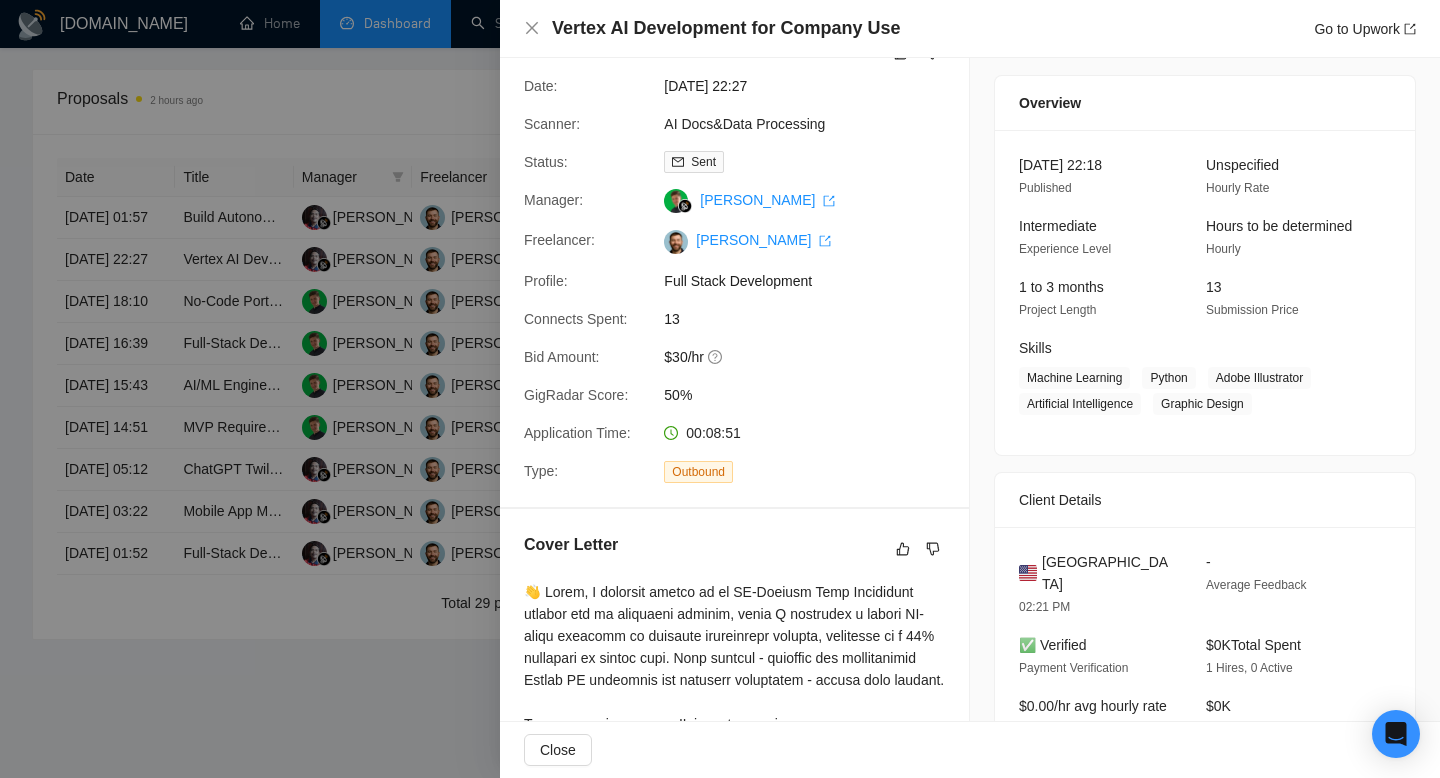 click at bounding box center [720, 389] 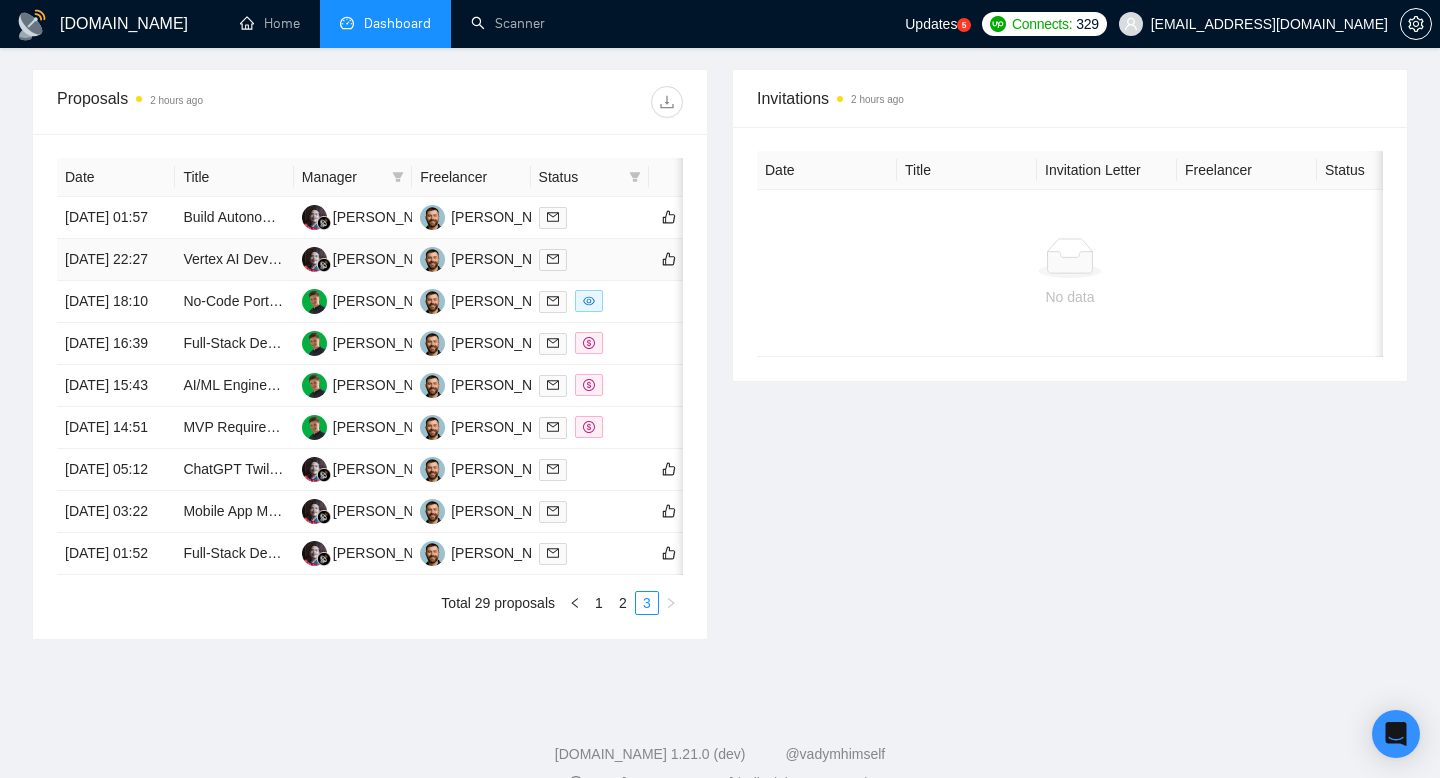 click on "23 Jul, 2025 22:27" at bounding box center (116, 260) 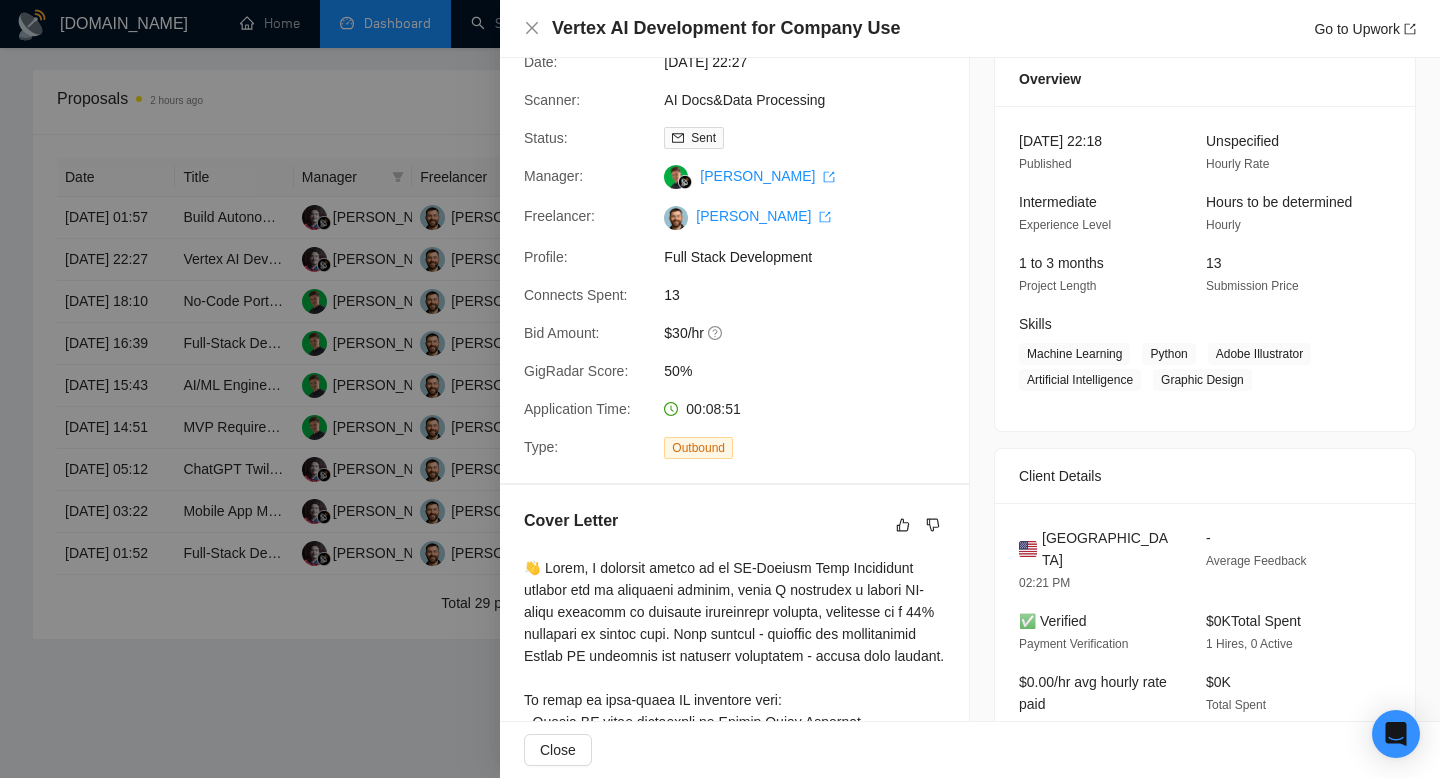 scroll, scrollTop: 82, scrollLeft: 0, axis: vertical 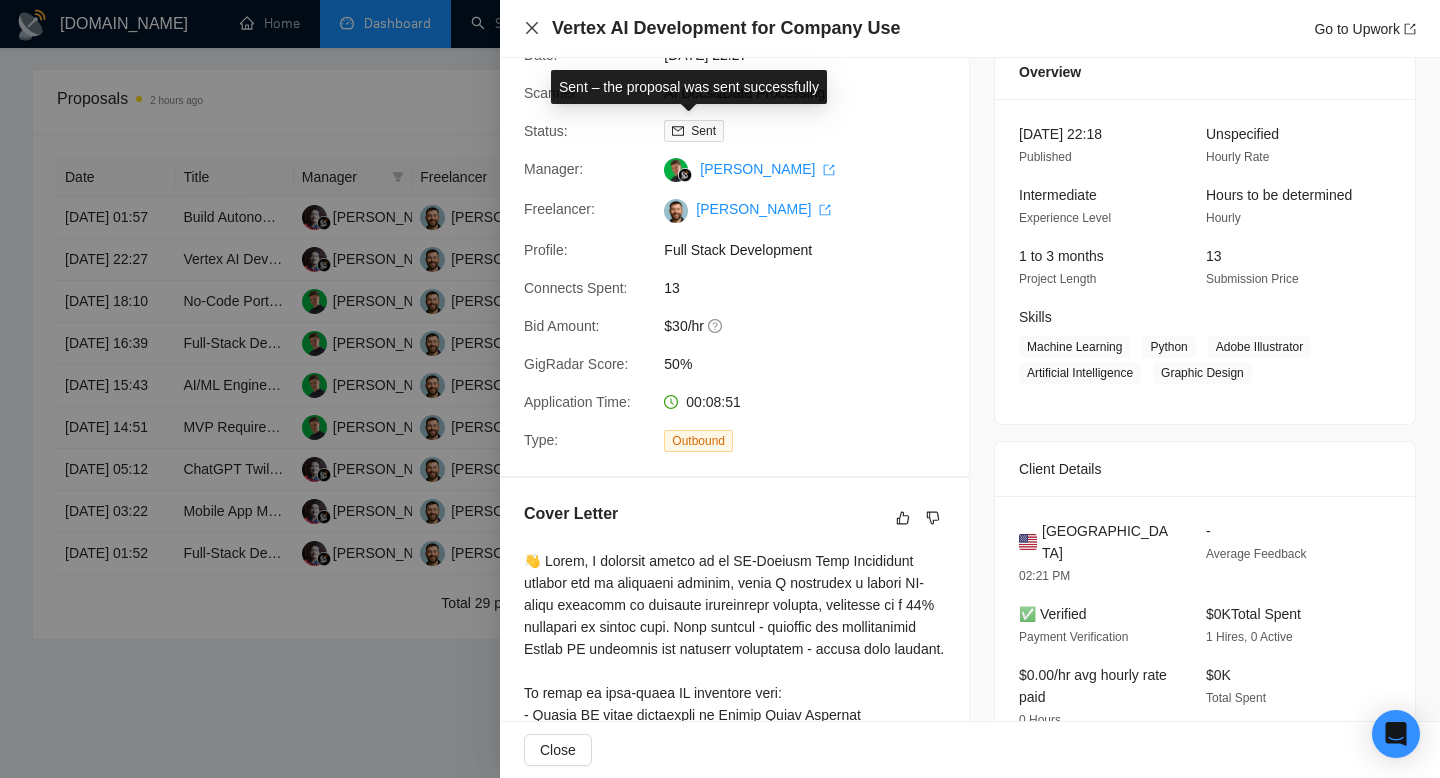 click 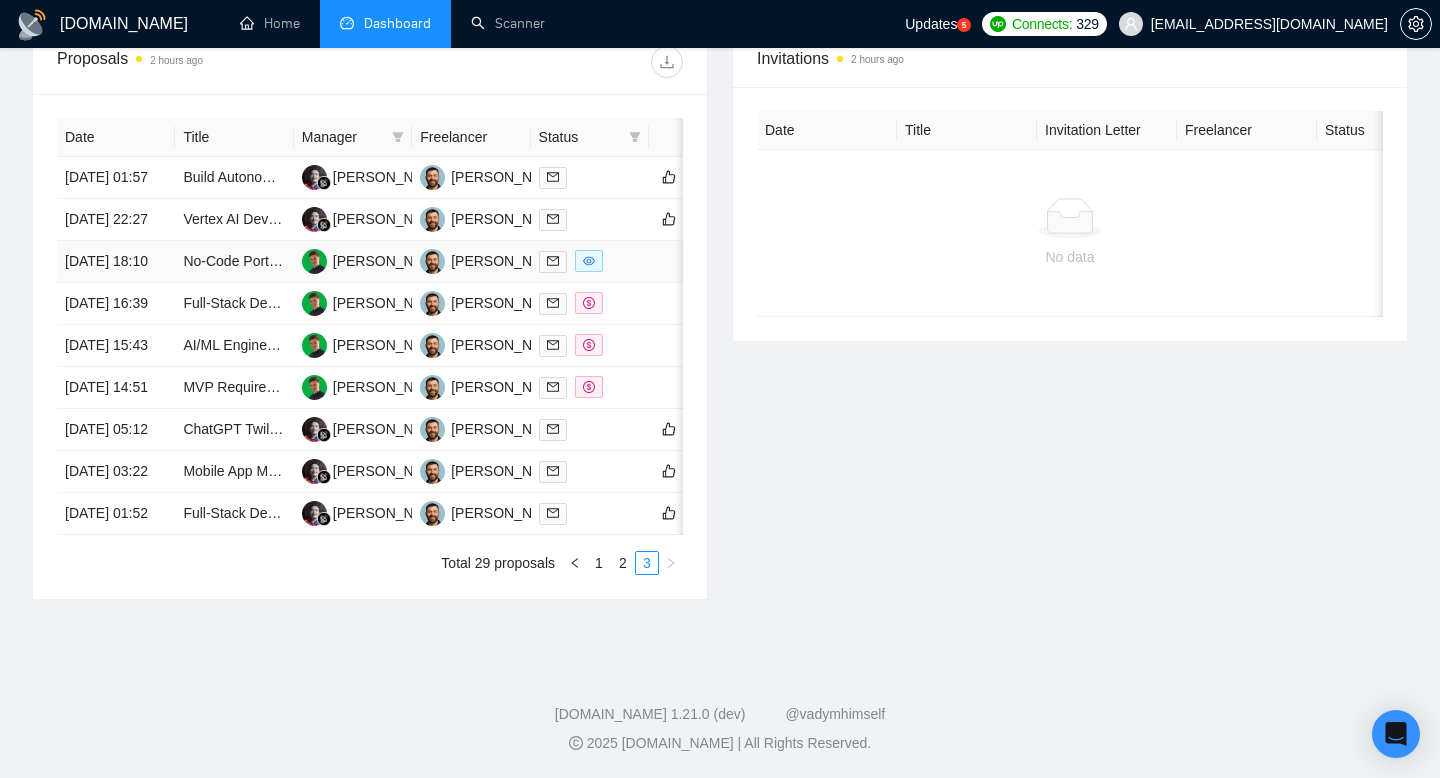 scroll, scrollTop: 958, scrollLeft: 0, axis: vertical 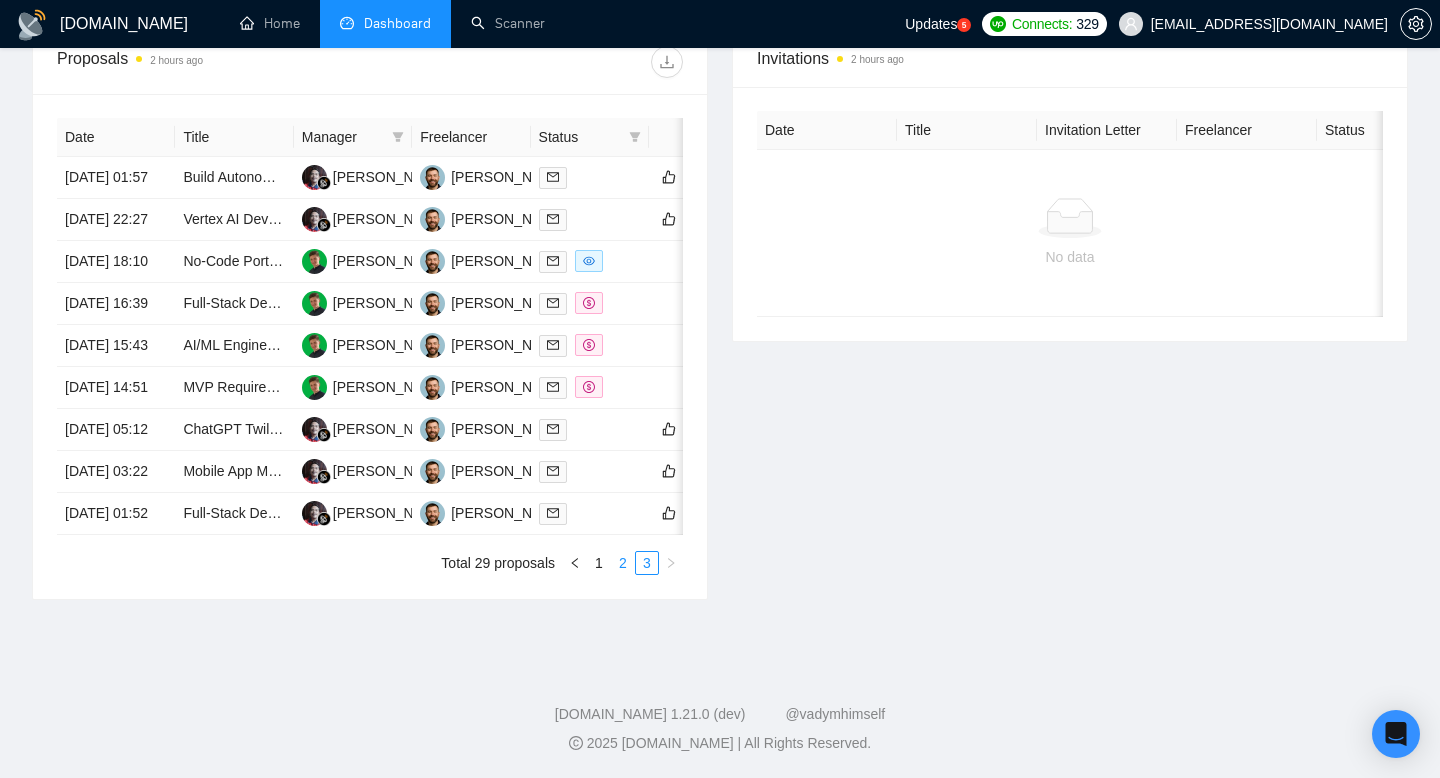 click on "2" at bounding box center [623, 563] 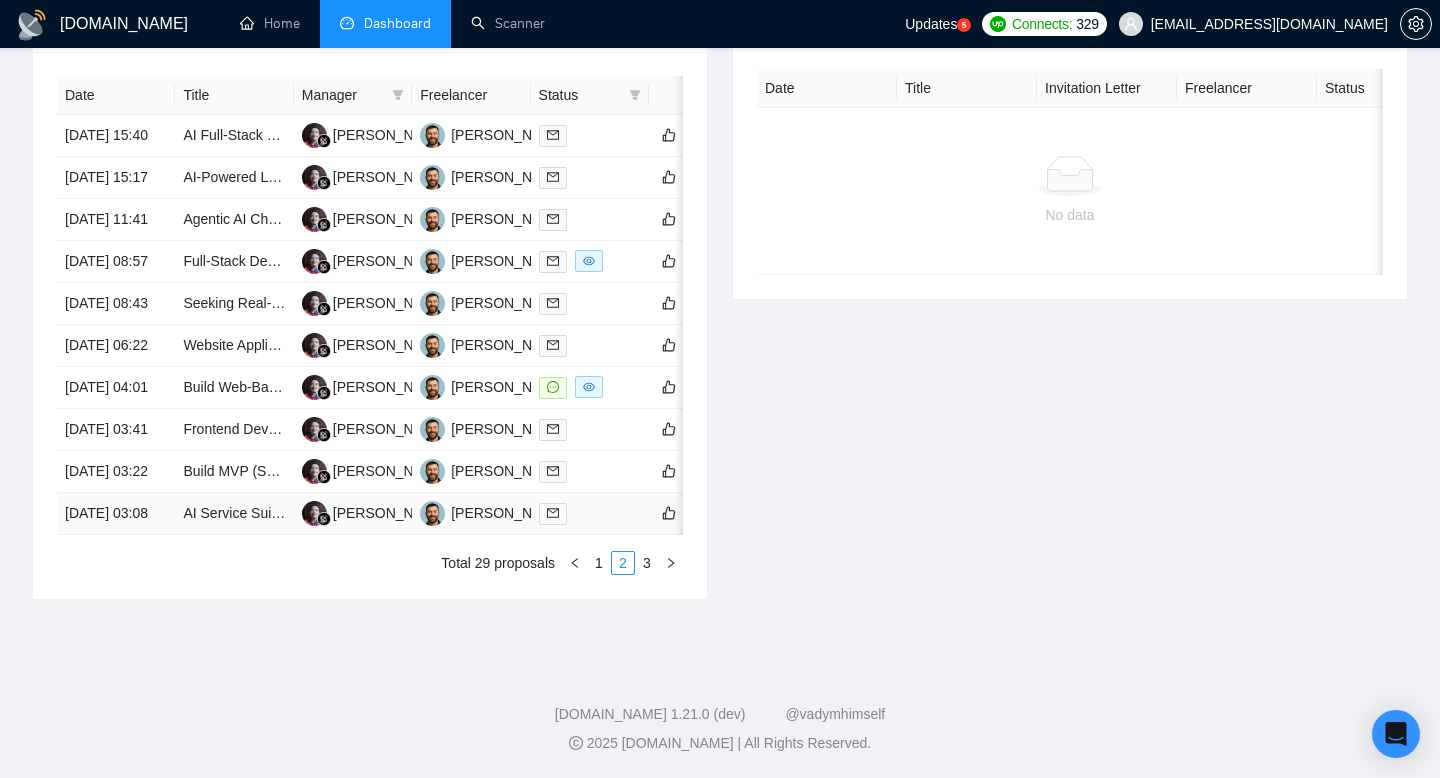 scroll, scrollTop: 893, scrollLeft: 0, axis: vertical 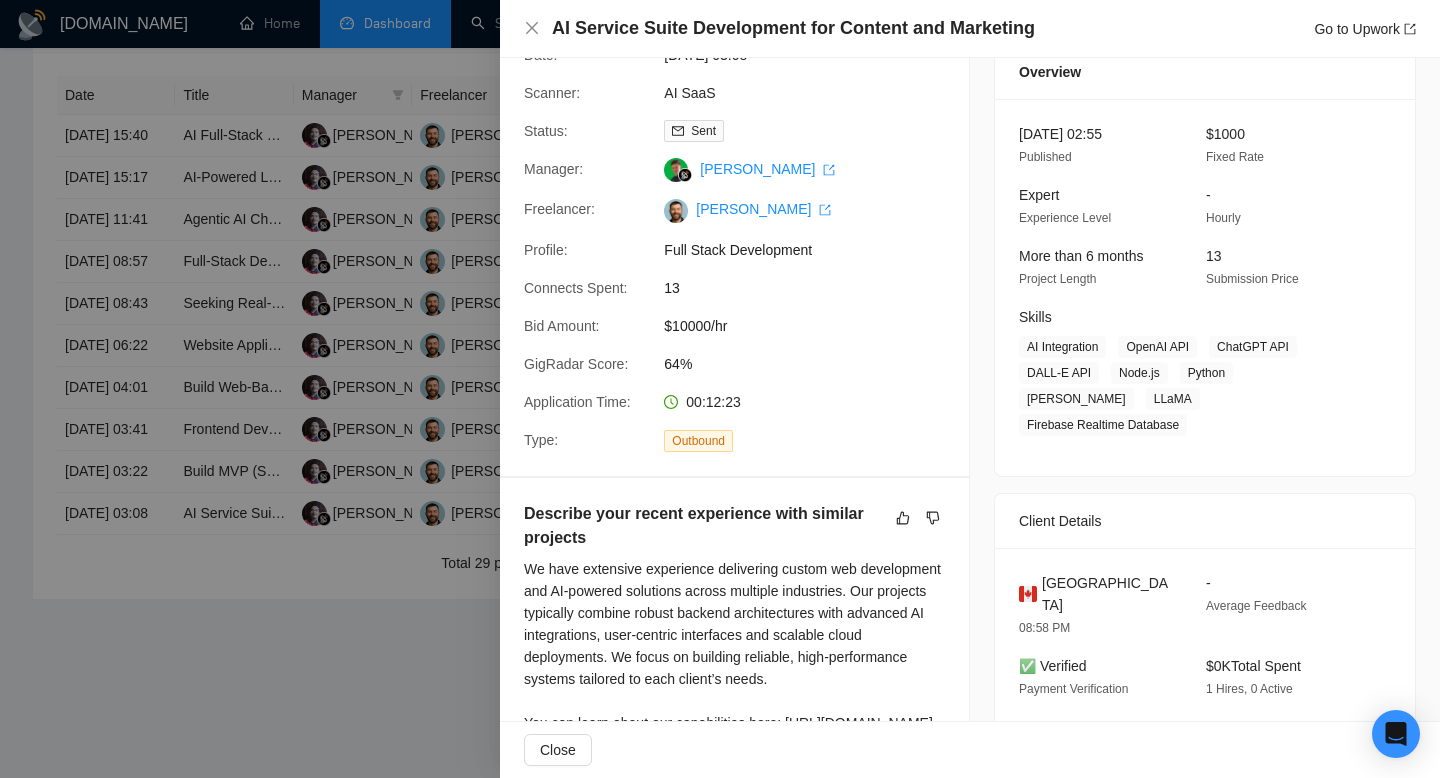 click on "AI Service Suite Development for Content and Marketing" at bounding box center [793, 28] 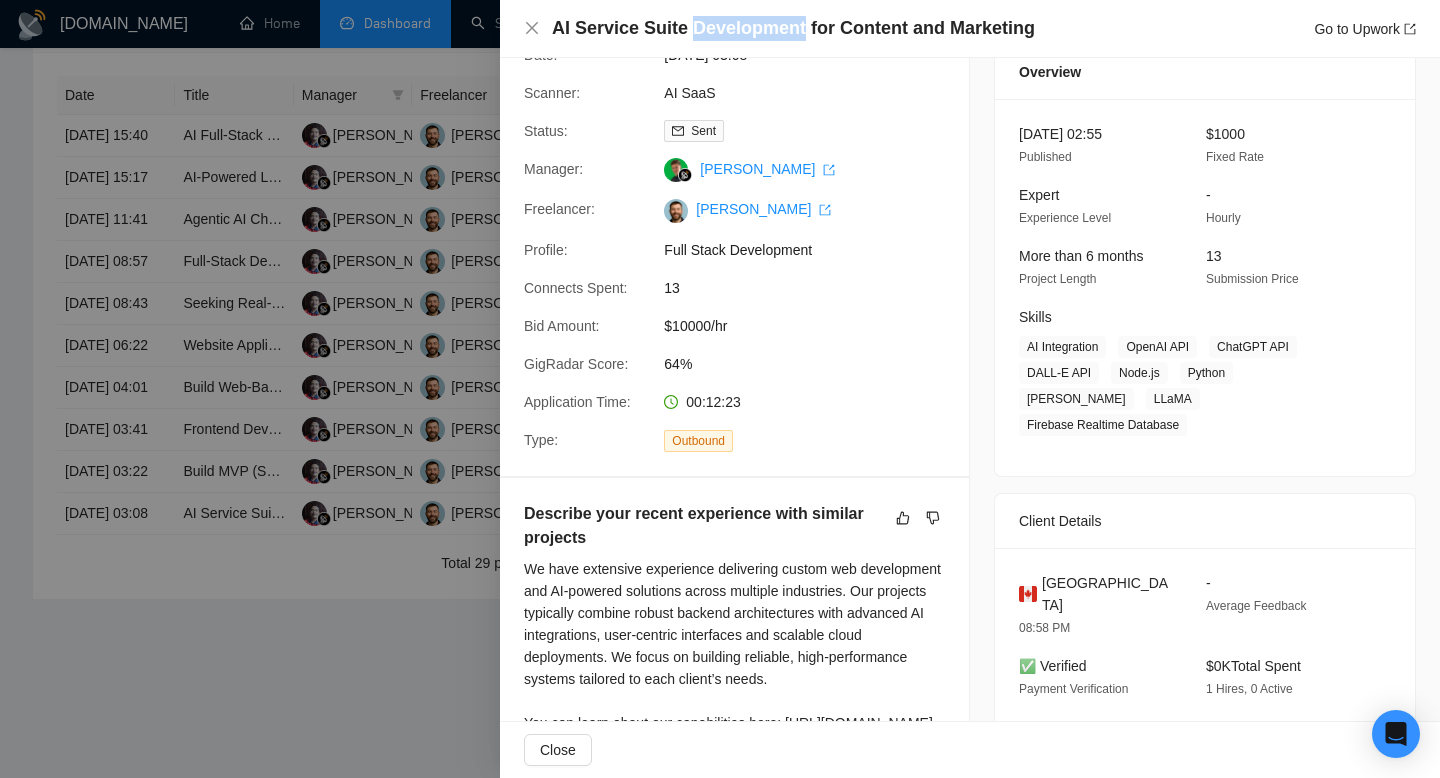 click on "AI Service Suite Development for Content and Marketing" at bounding box center [793, 28] 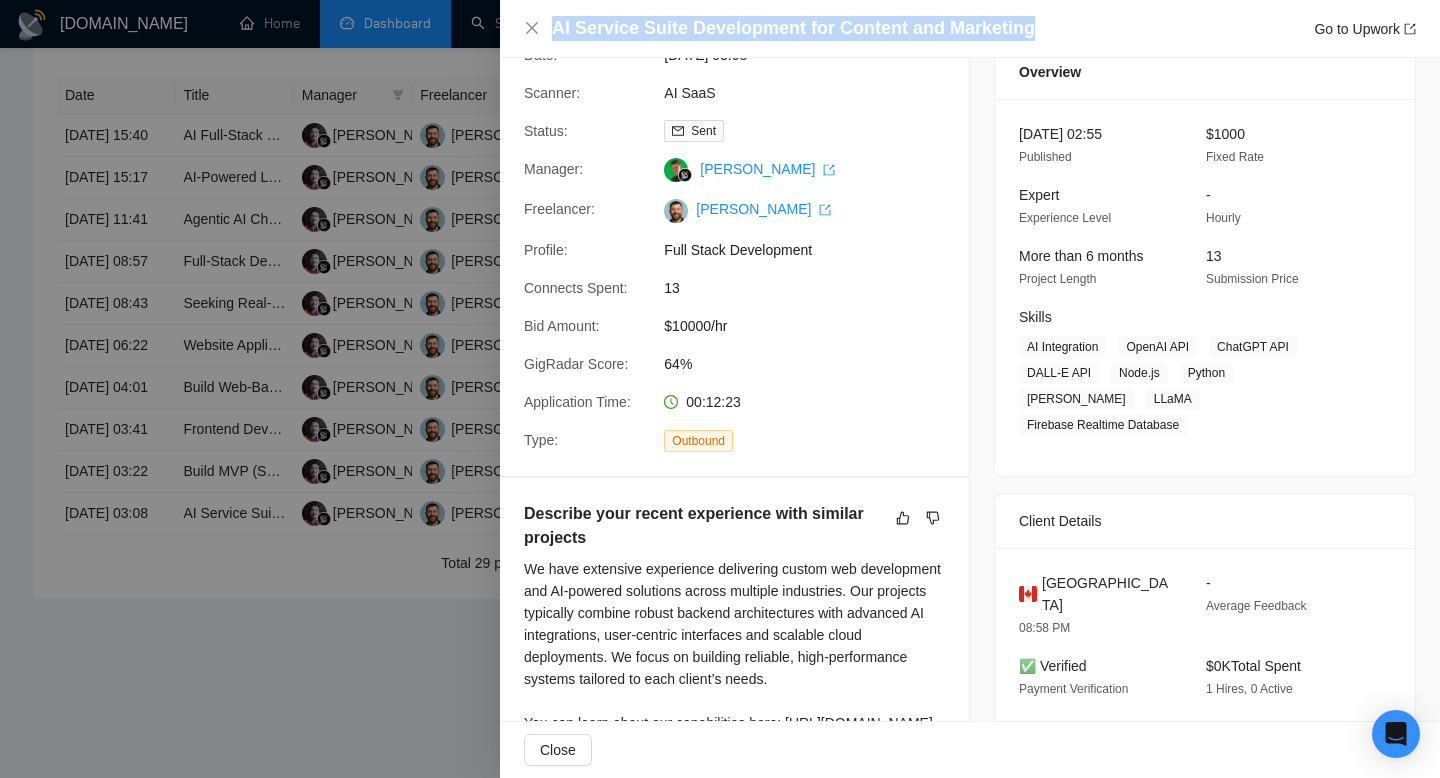 click on "AI Service Suite Development for Content and Marketing" at bounding box center (793, 28) 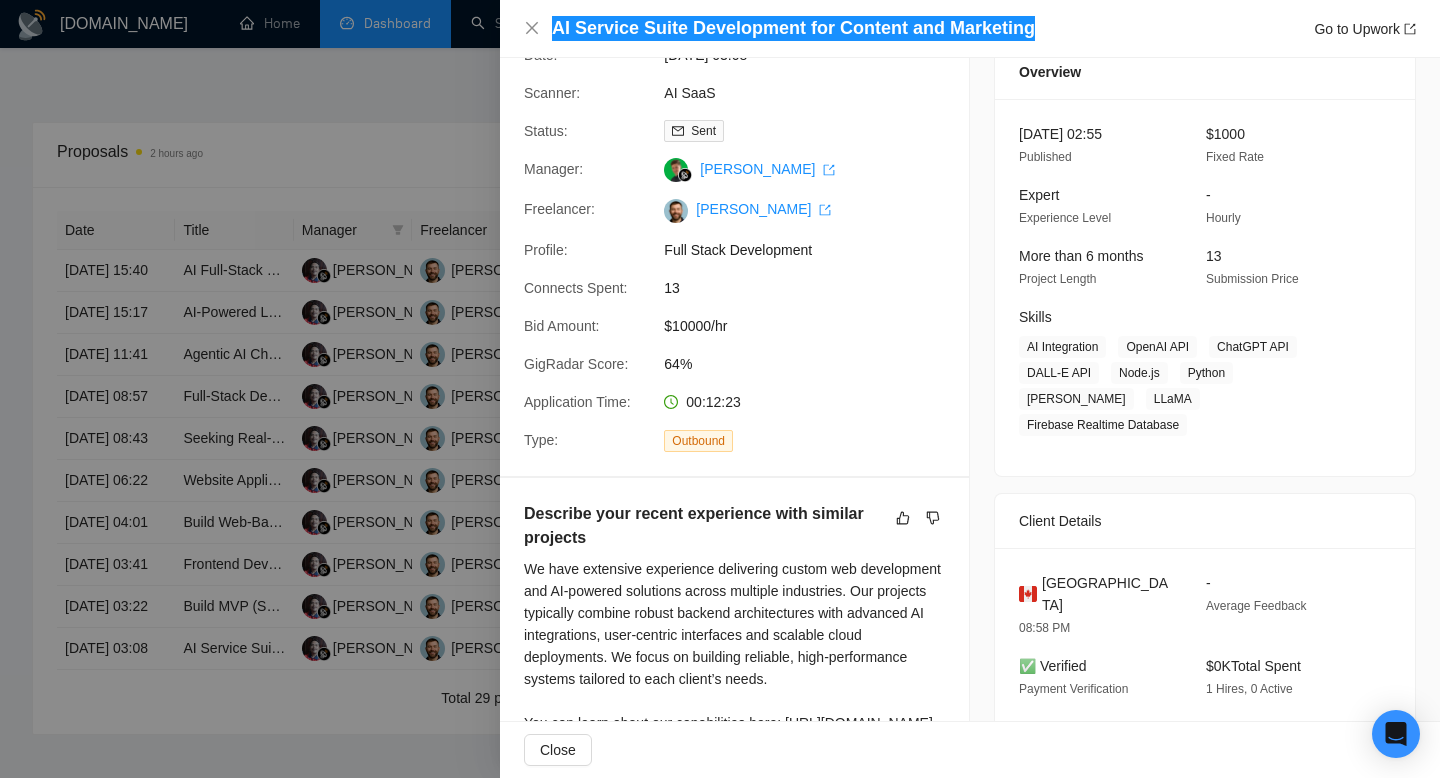 scroll, scrollTop: 623, scrollLeft: 0, axis: vertical 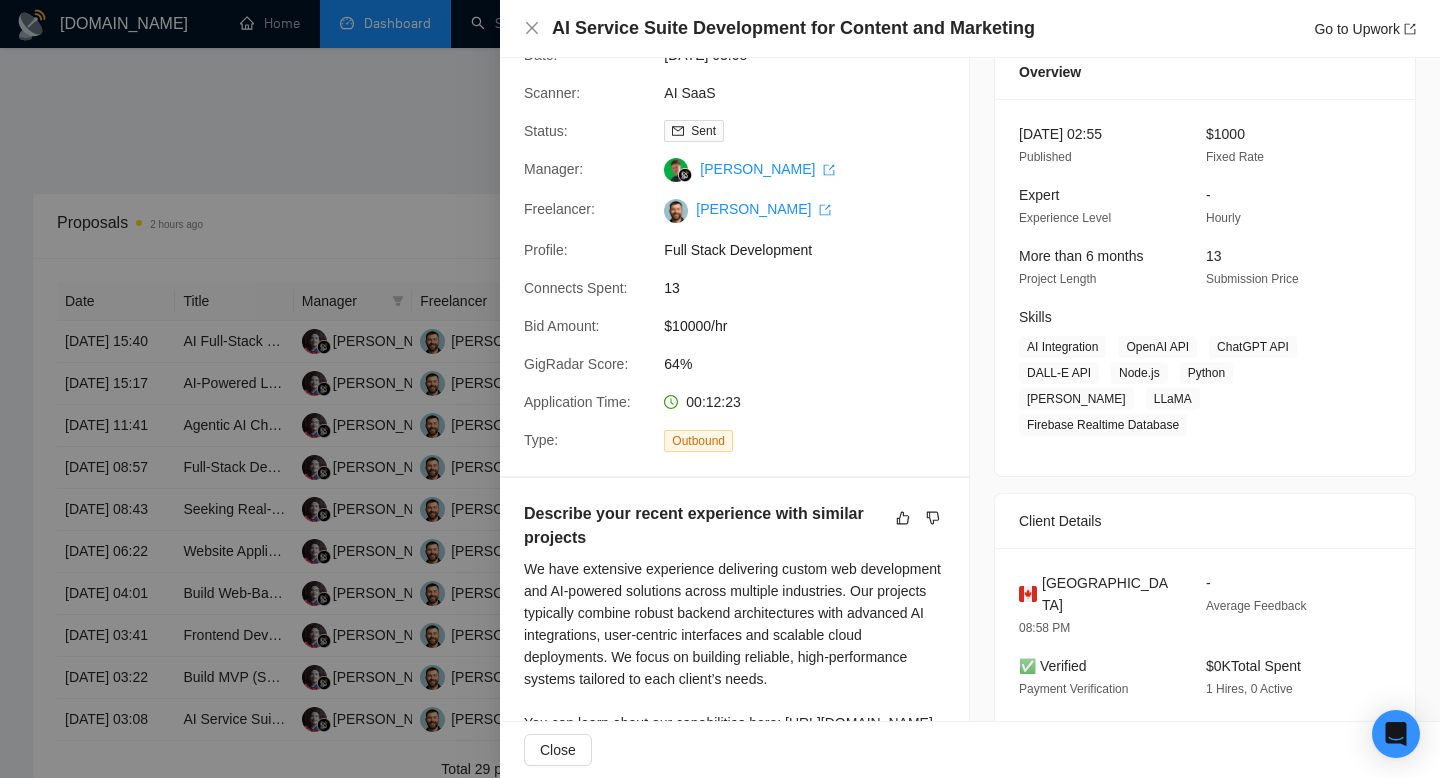 click at bounding box center (720, 389) 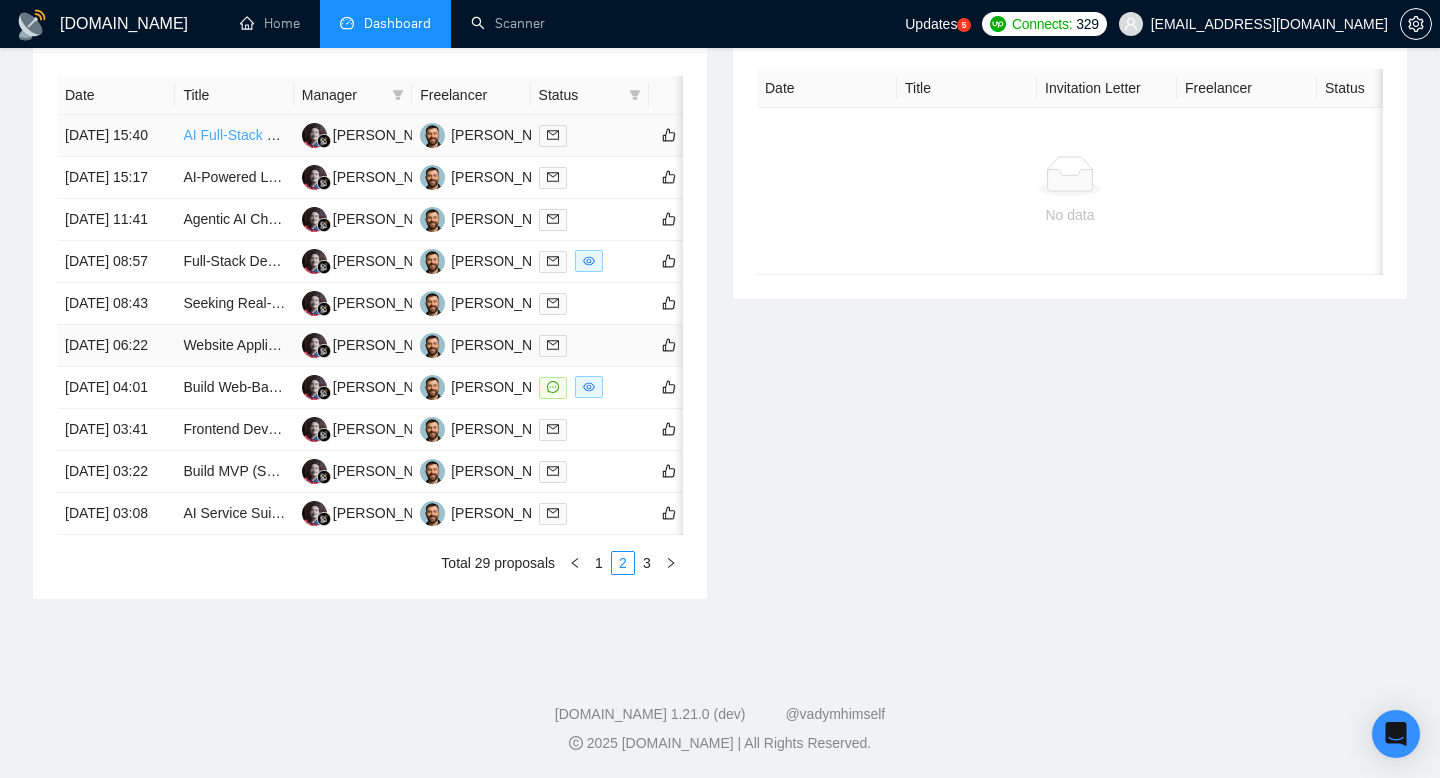 scroll, scrollTop: 954, scrollLeft: 0, axis: vertical 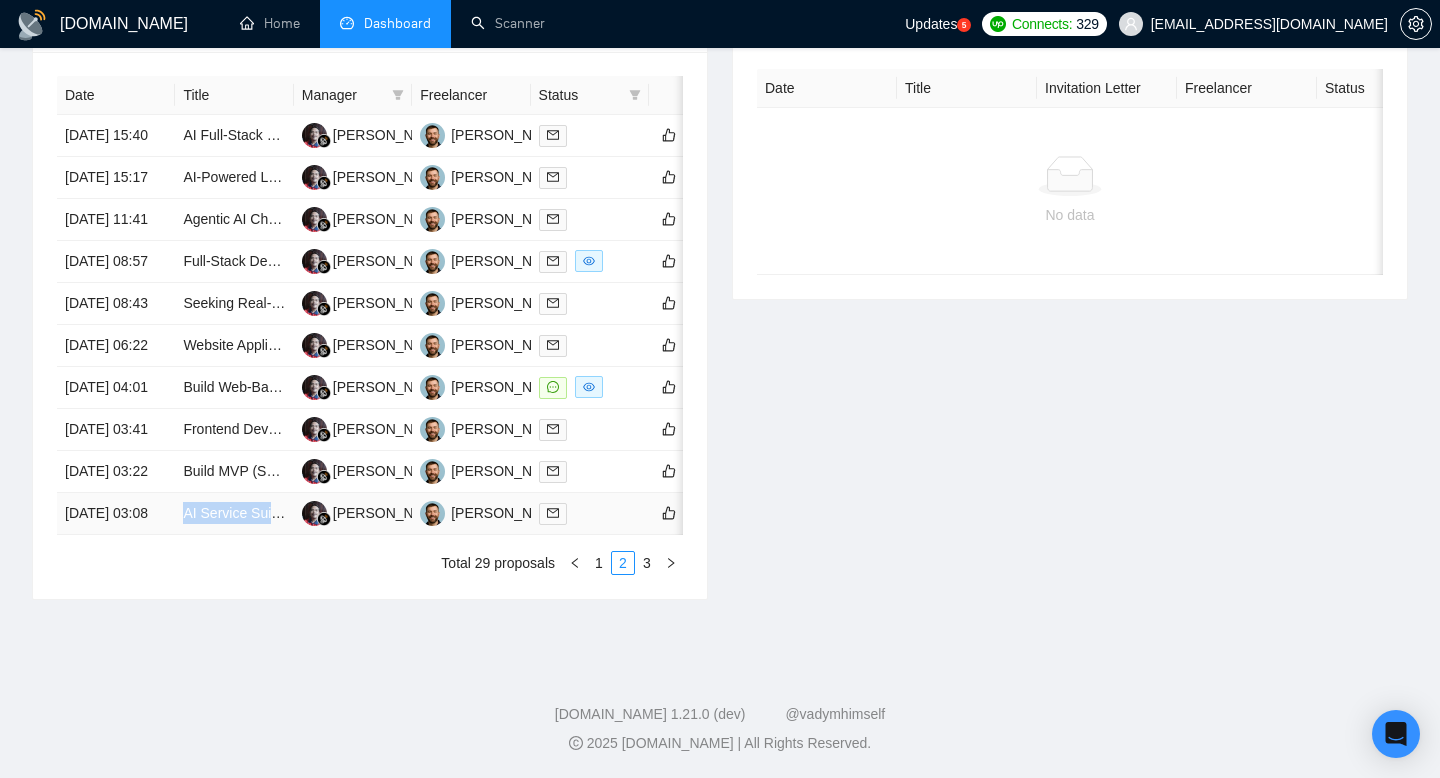 copy on "AI Service Suite Development for Content and Marketing" 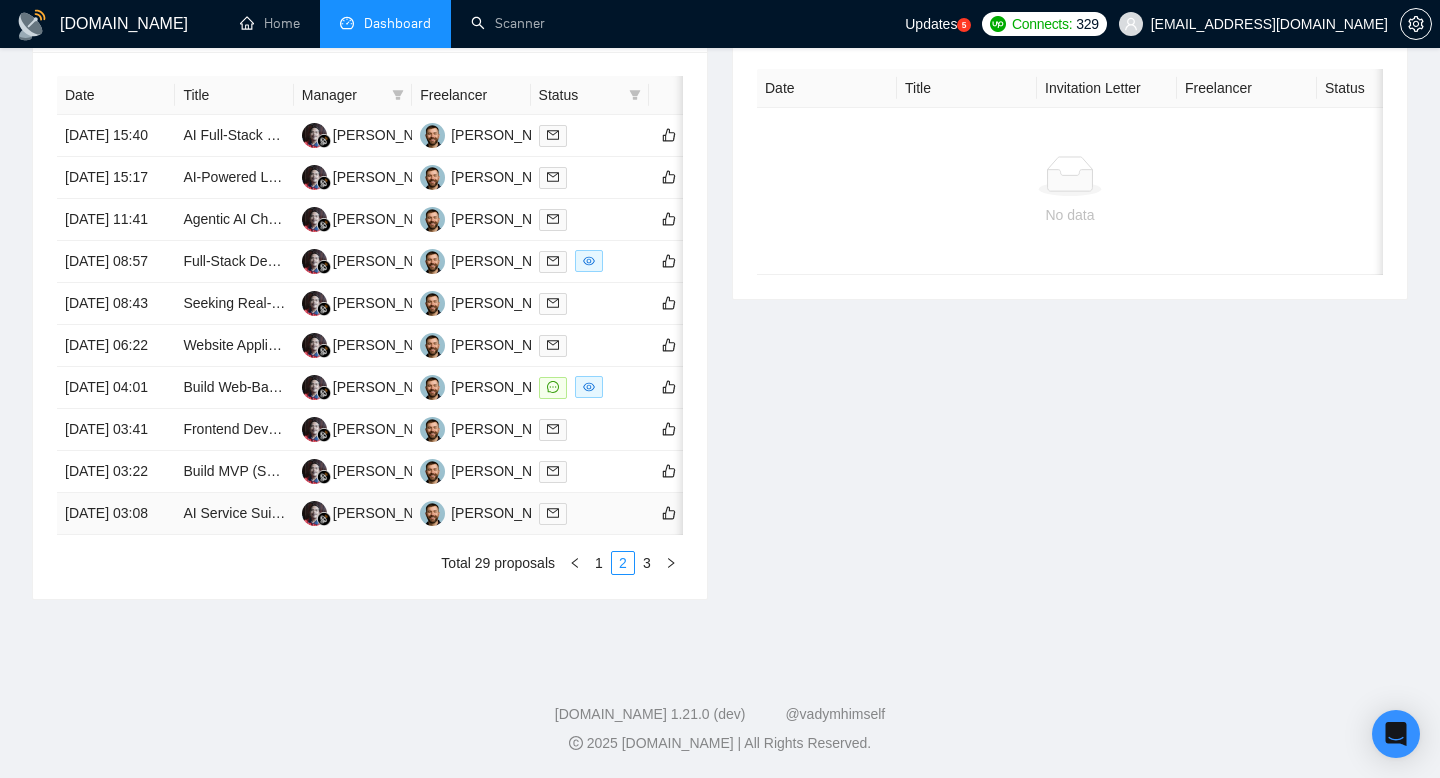 click on "24 Jul, 2025 03:08" at bounding box center [116, 514] 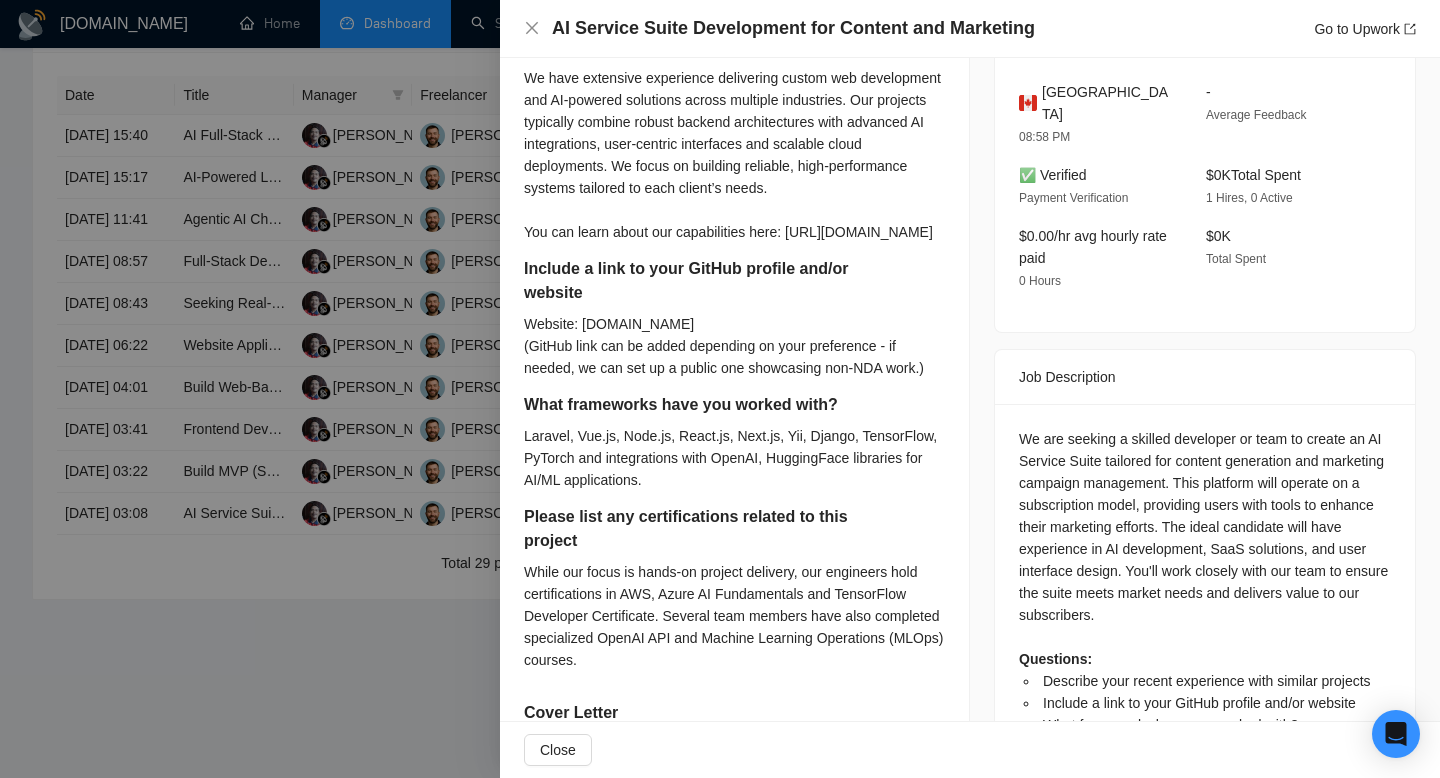 scroll, scrollTop: 574, scrollLeft: 0, axis: vertical 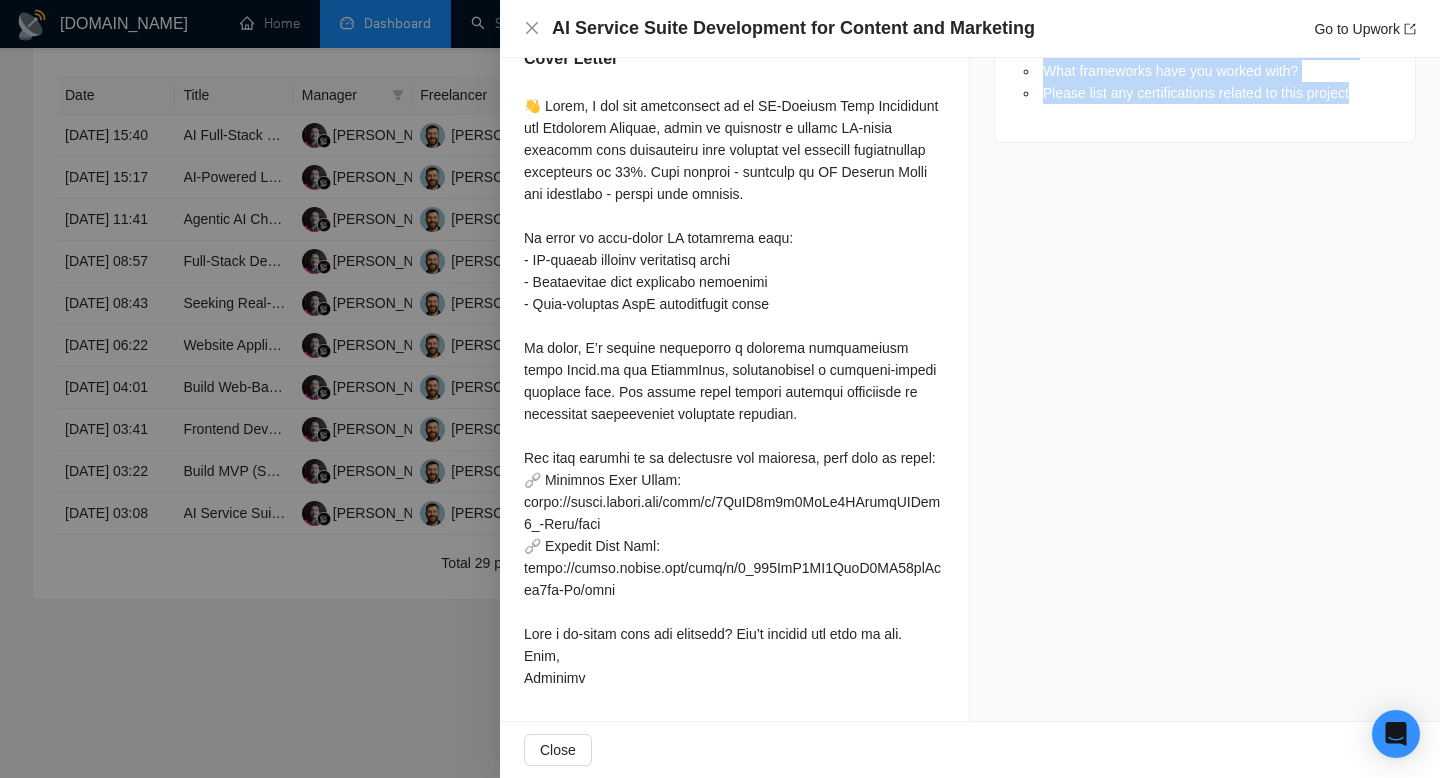 drag, startPoint x: 1018, startPoint y: 383, endPoint x: 1313, endPoint y: 229, distance: 332.7777 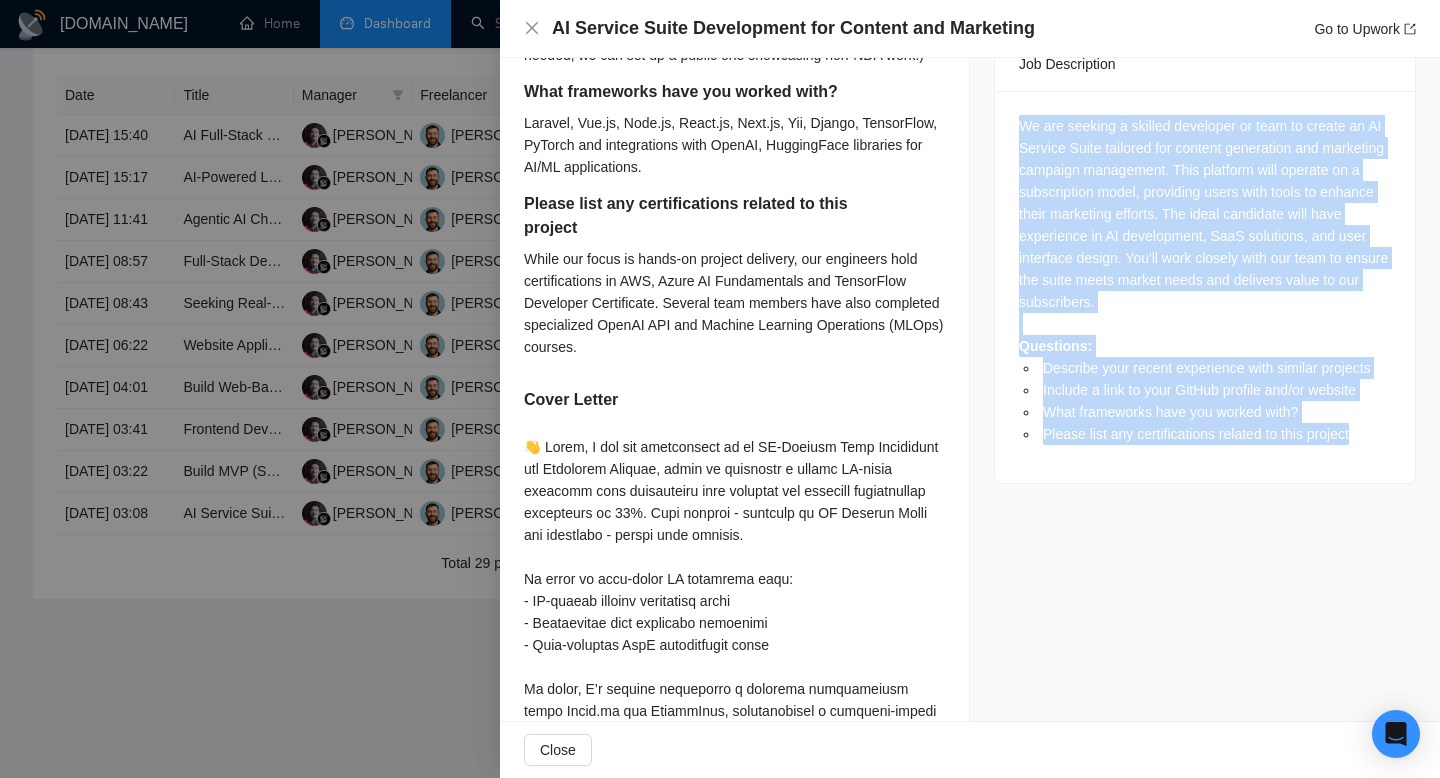 scroll, scrollTop: 821, scrollLeft: 0, axis: vertical 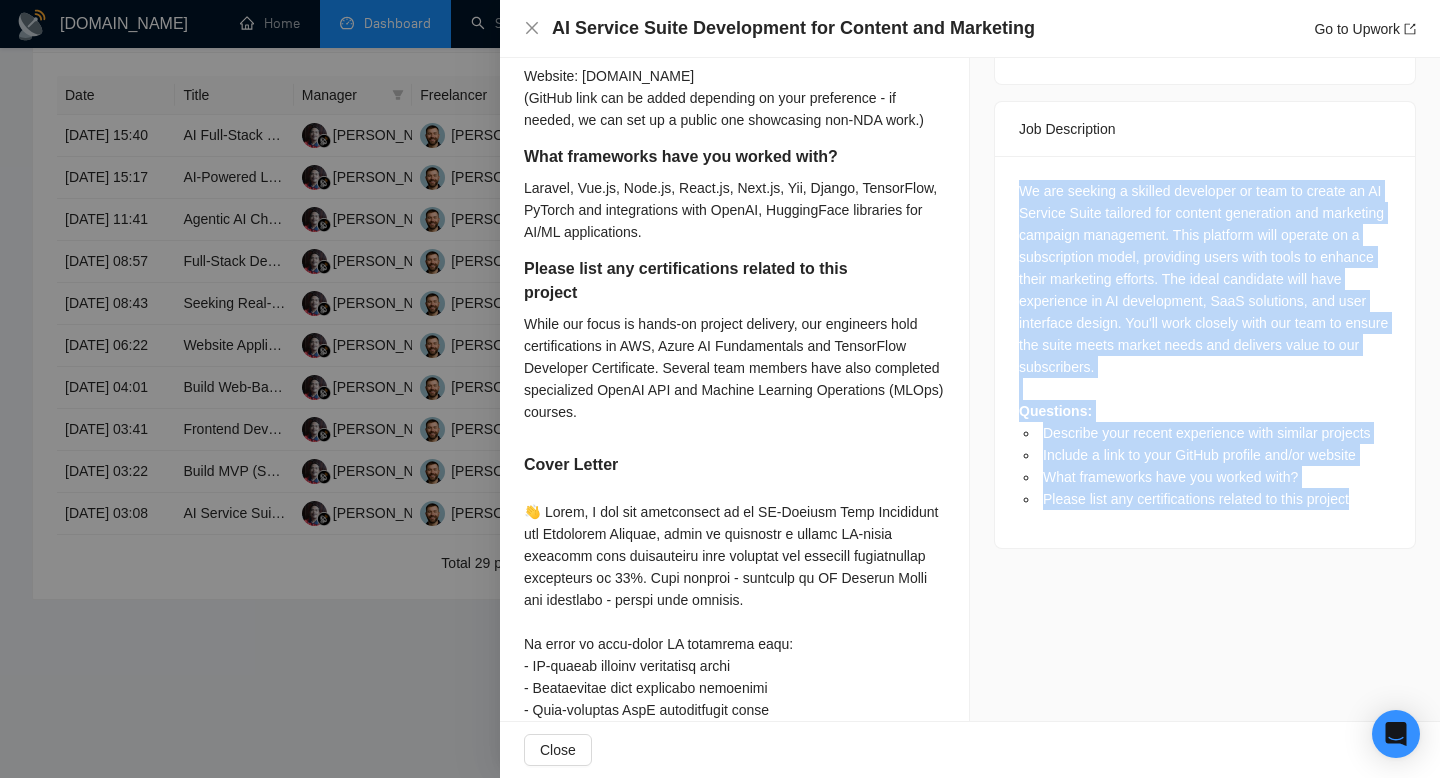 copy on "We are seeking a skilled developer or team to create an AI Service Suite tailored for content generation and marketing campaign management. This platform will operate on a subscription model, providing users with tools to enhance their marketing efforts. The ideal candidate will have experience in AI development, SaaS solutions, and user interface design. You'll work closely with our team to ensure the suite meets market needs and delivers value to our subscribers. Questions: Describe your recent experience with similar projects Include a link to your GitHub profile and/or website What frameworks have you worked with? Please list any certifications related to this project" 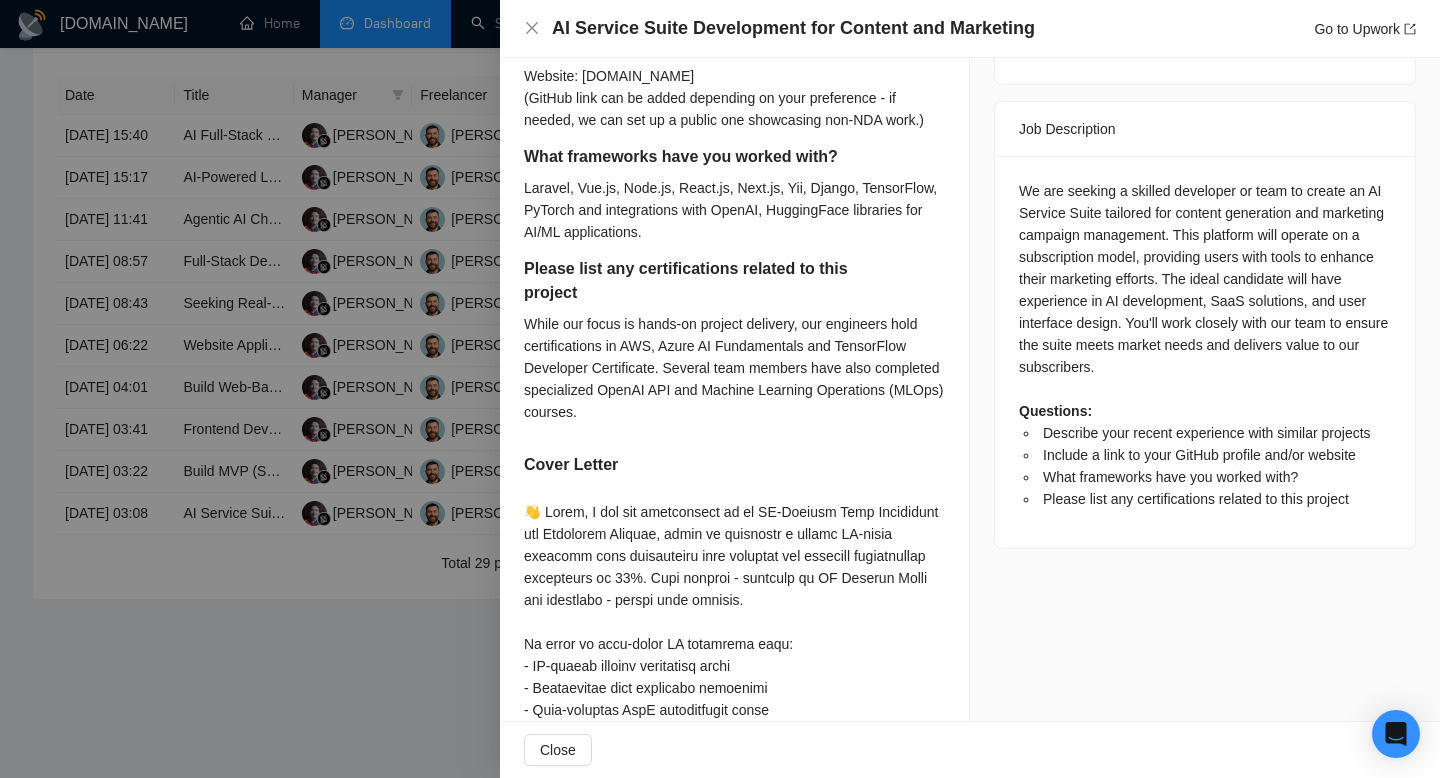 click on "We are seeking a skilled developer or team to create an AI Service Suite tailored for content generation and marketing campaign management. This platform will operate on a subscription model, providing users with tools to enhance their marketing efforts. The ideal candidate will have experience in AI development, SaaS solutions, and user interface design. You'll work closely with our team to ensure the suite meets market needs and delivers value to our subscribers. Questions: Describe your recent experience with similar projects Include a link to your GitHub profile and/or website What frameworks have you worked with? Please list any certifications related to this project" at bounding box center (1205, 345) 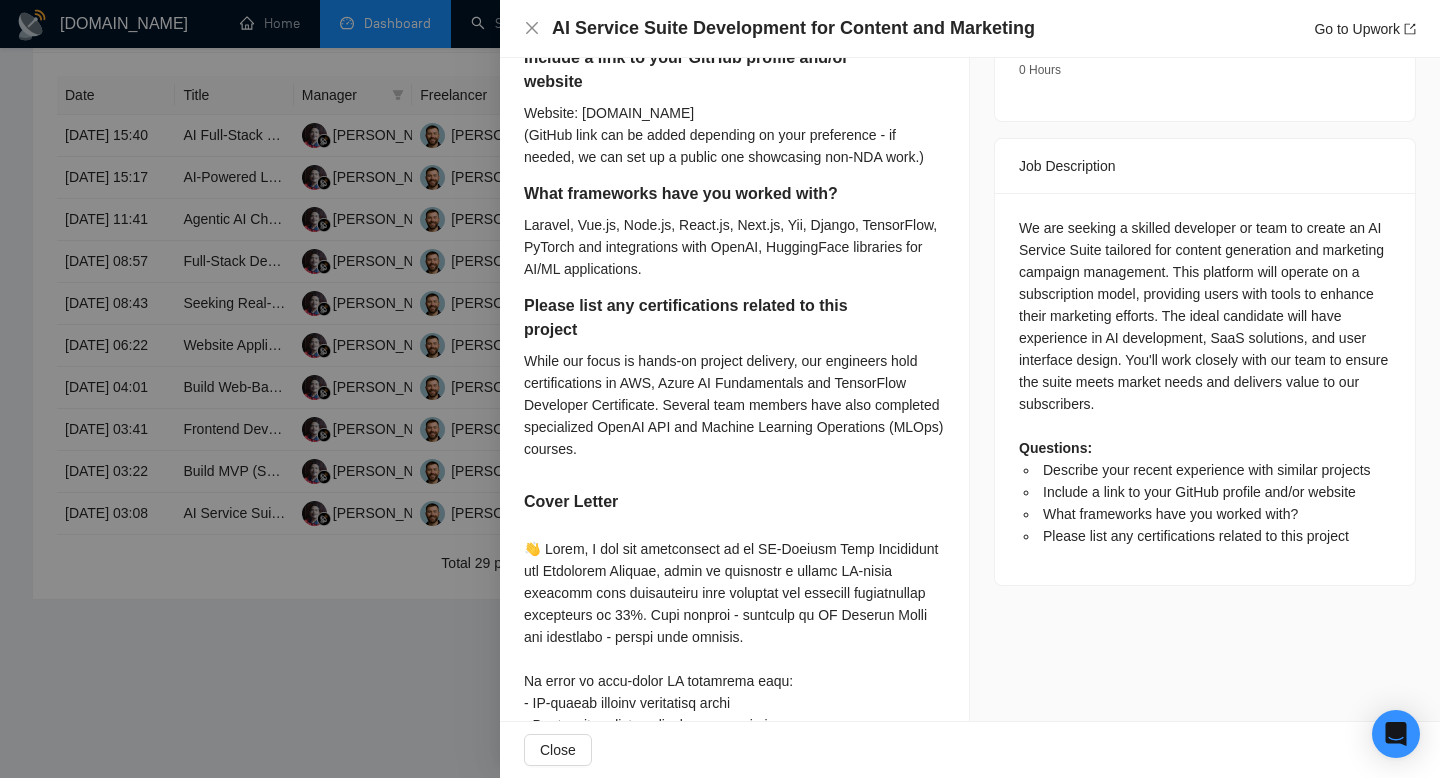 scroll, scrollTop: 797, scrollLeft: 0, axis: vertical 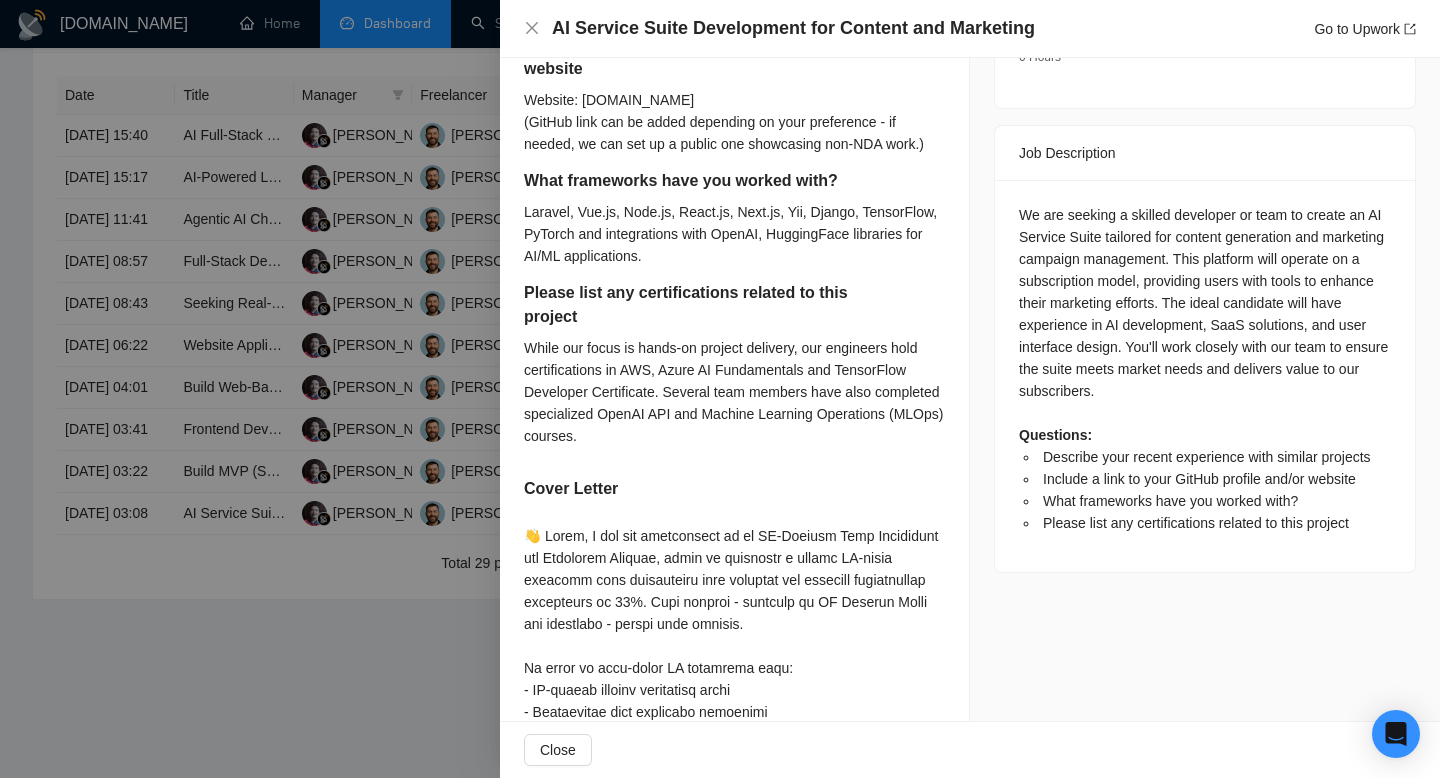 click at bounding box center [720, 389] 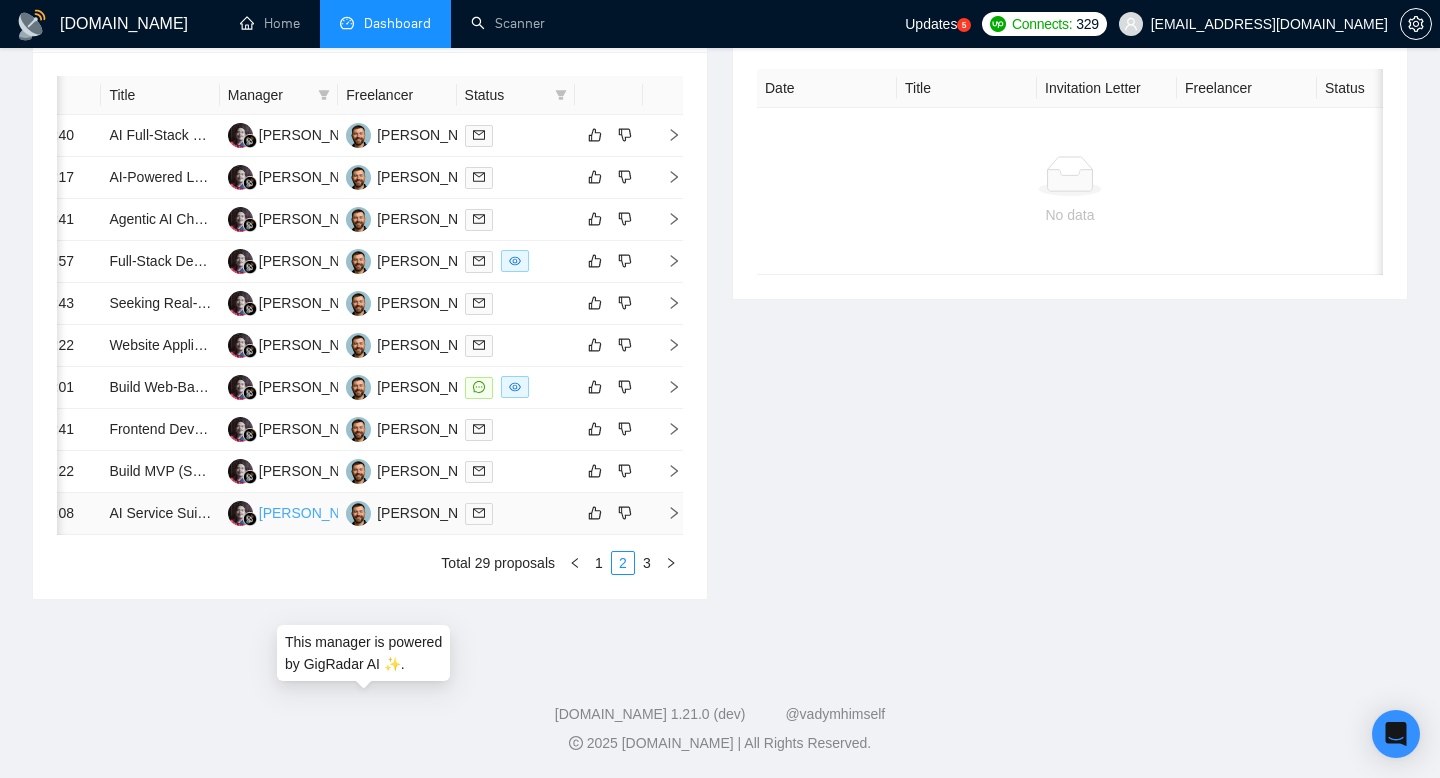 scroll, scrollTop: 0, scrollLeft: 0, axis: both 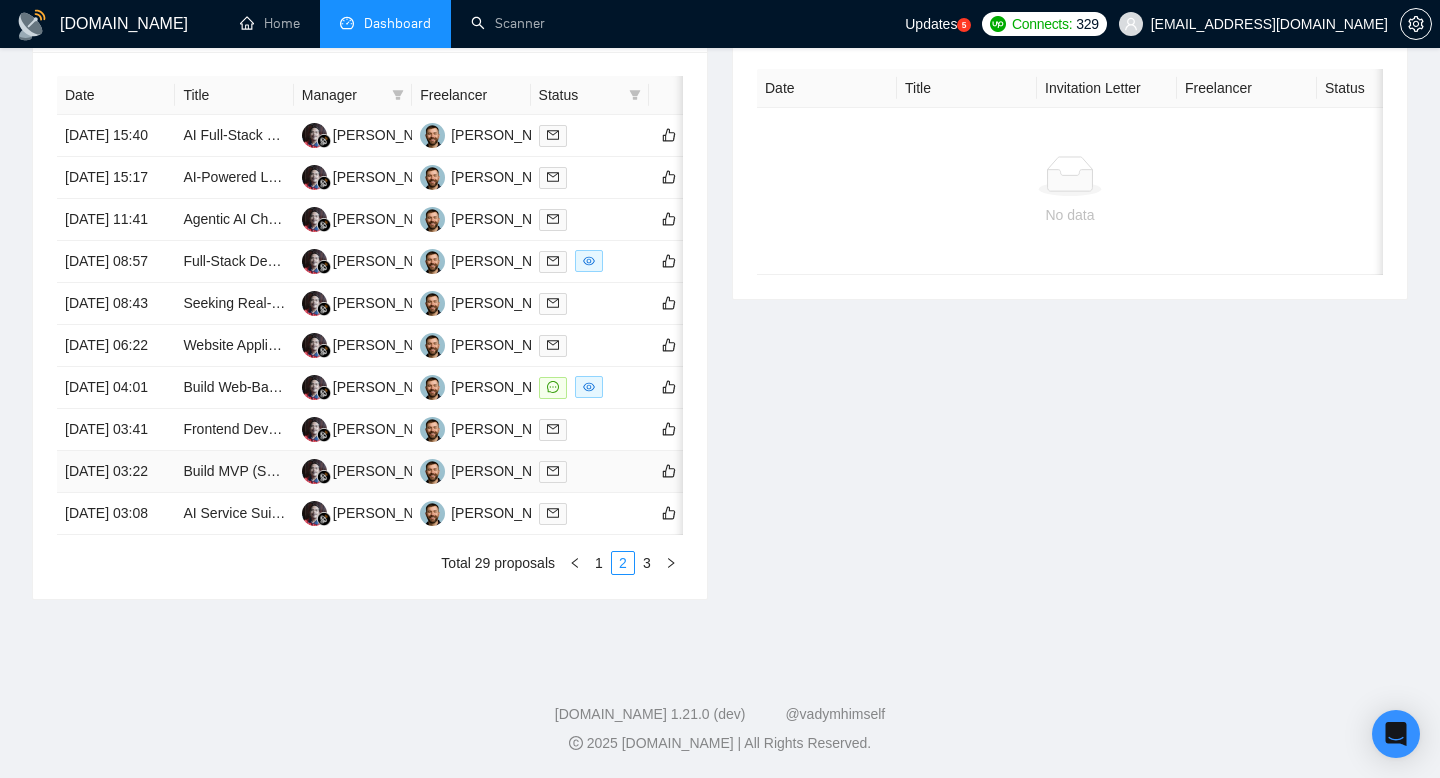 click on "24 Jul, 2025 03:22" at bounding box center (116, 472) 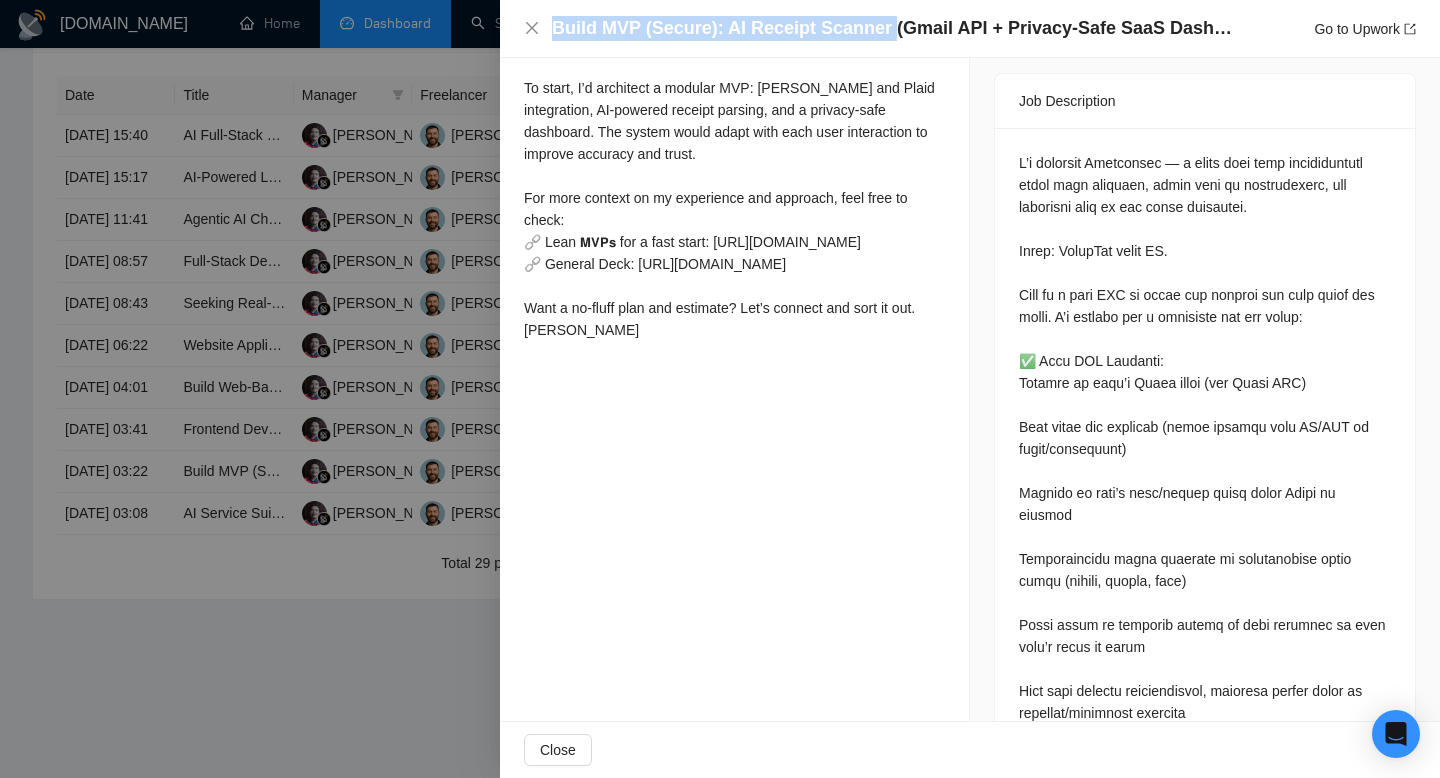 drag, startPoint x: 552, startPoint y: 34, endPoint x: 888, endPoint y: 32, distance: 336.00595 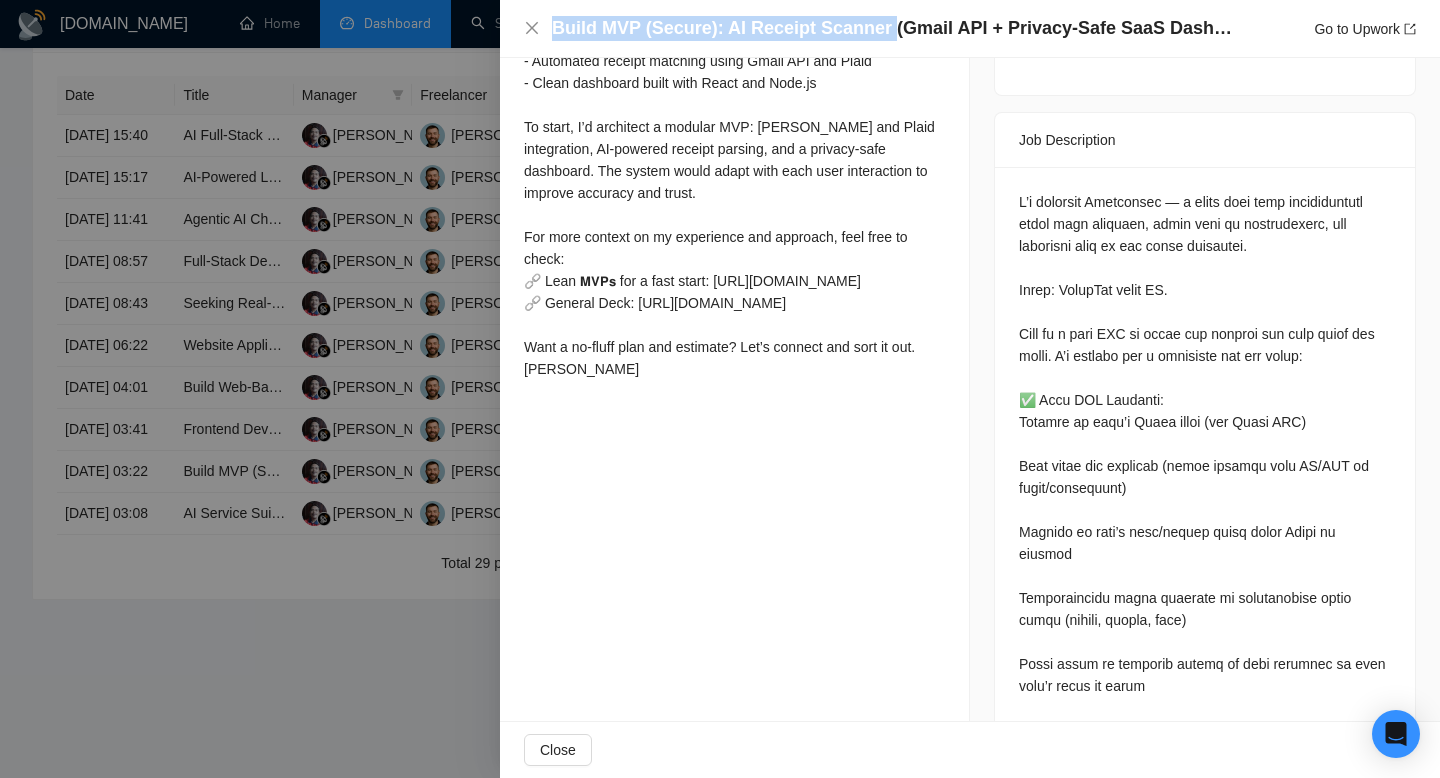scroll, scrollTop: 724, scrollLeft: 0, axis: vertical 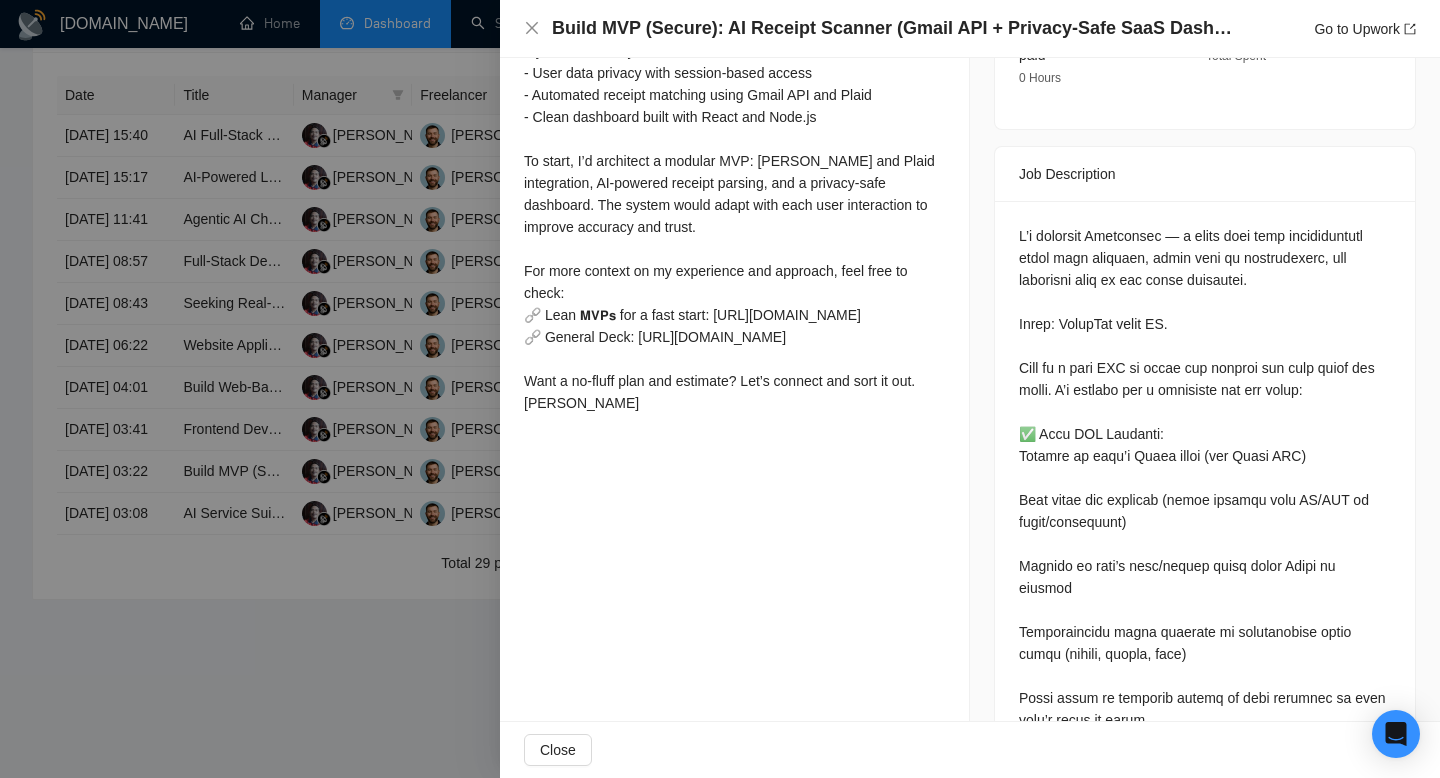 click on "Build MVP (Secure): AI Receipt Scanner (Gmail API + Privacy-Safe SaaS Dashboard) Go to Upwork" at bounding box center [970, 29] 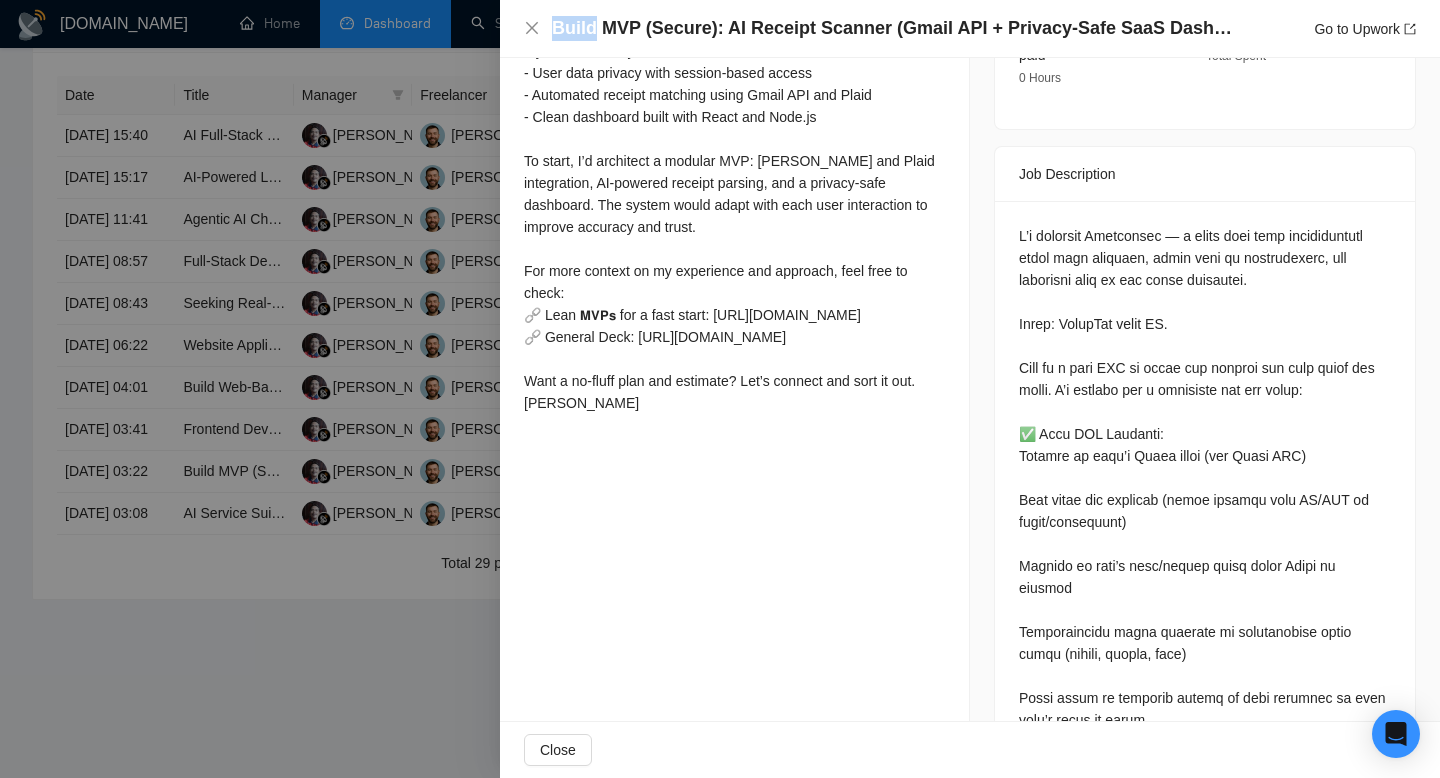 click on "Build MVP (Secure): AI Receipt Scanner (Gmail API + Privacy-Safe SaaS Dashboard) Go to Upwork" at bounding box center (970, 29) 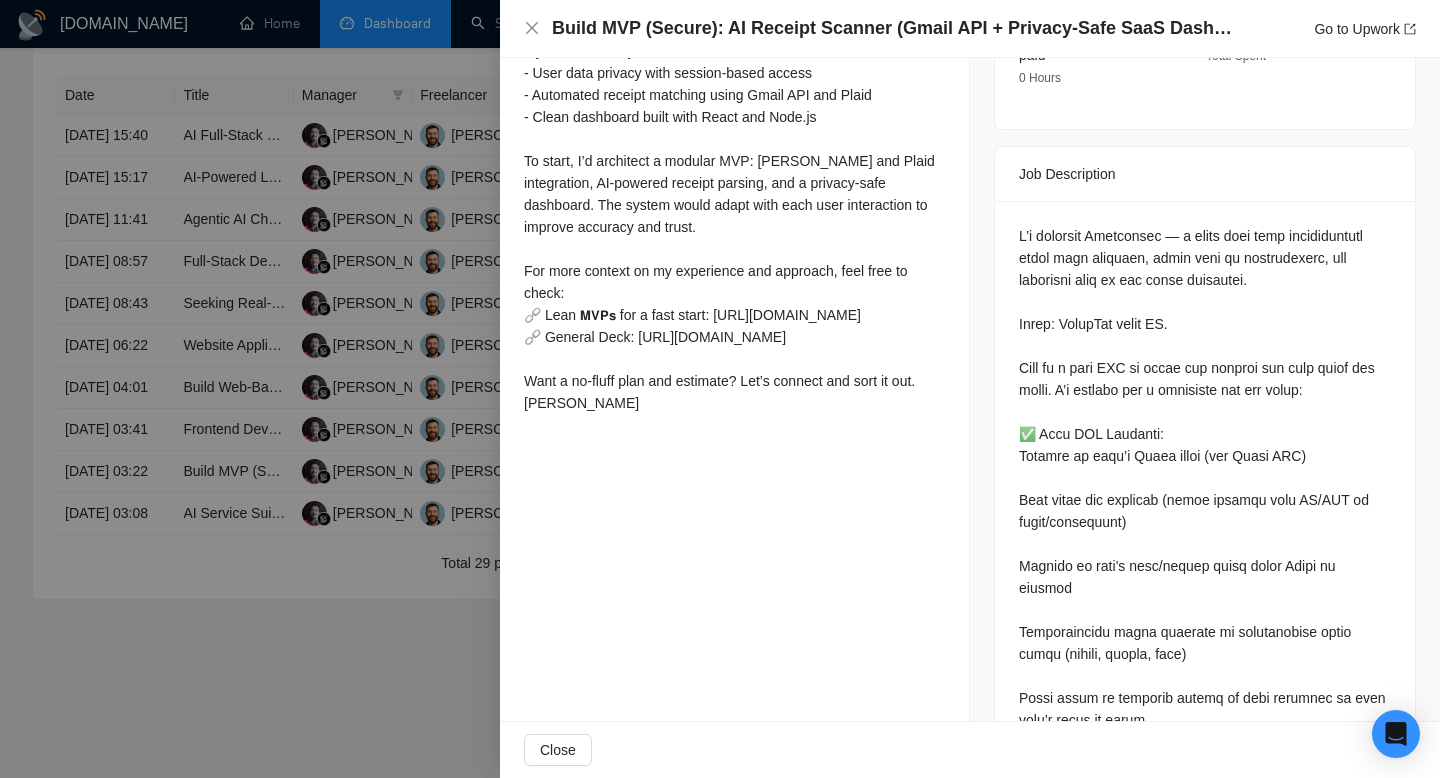 click on "Build MVP (Secure): AI Receipt Scanner (Gmail API + Privacy-Safe SaaS Dashboard)" at bounding box center (897, 28) 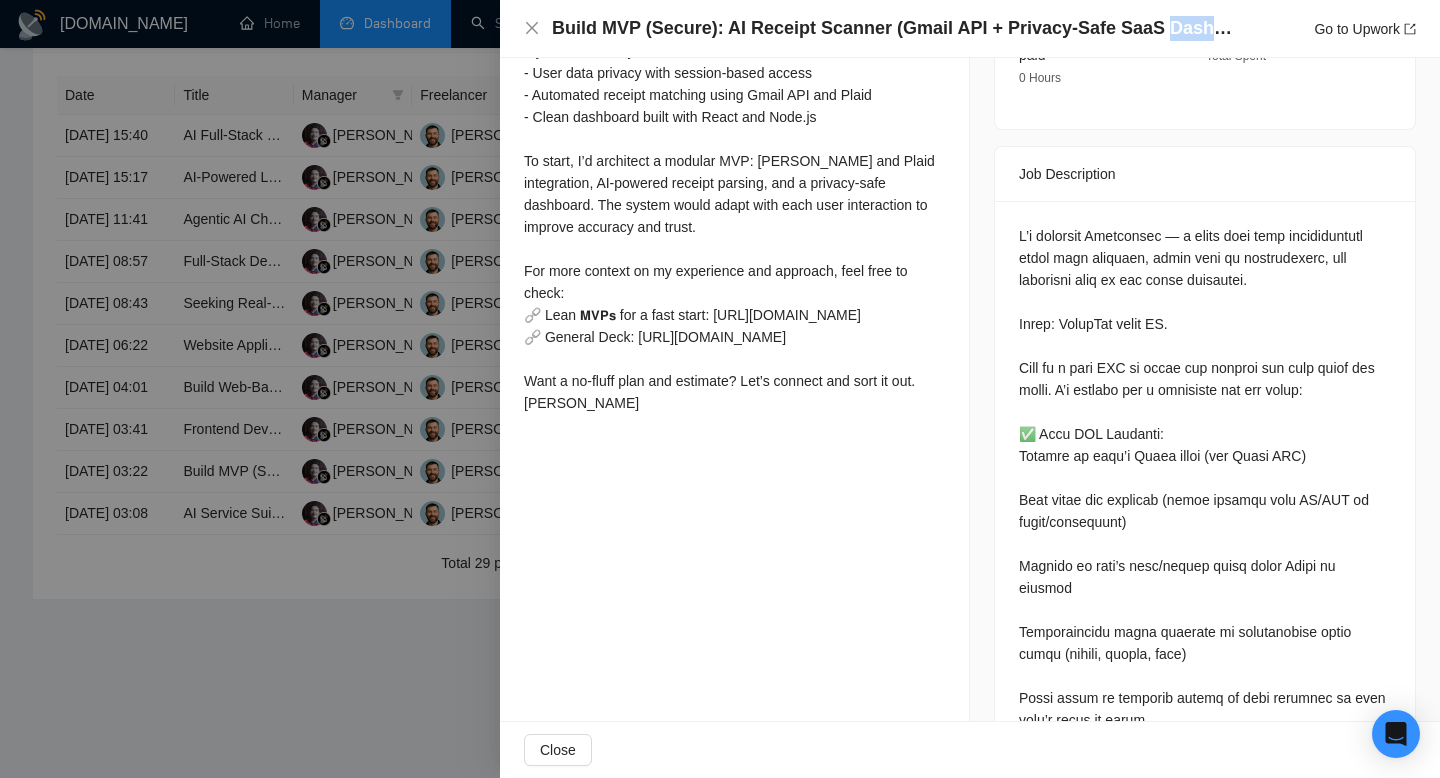 click on "Build MVP (Secure): AI Receipt Scanner (Gmail API + Privacy-Safe SaaS Dashboard)" at bounding box center (897, 28) 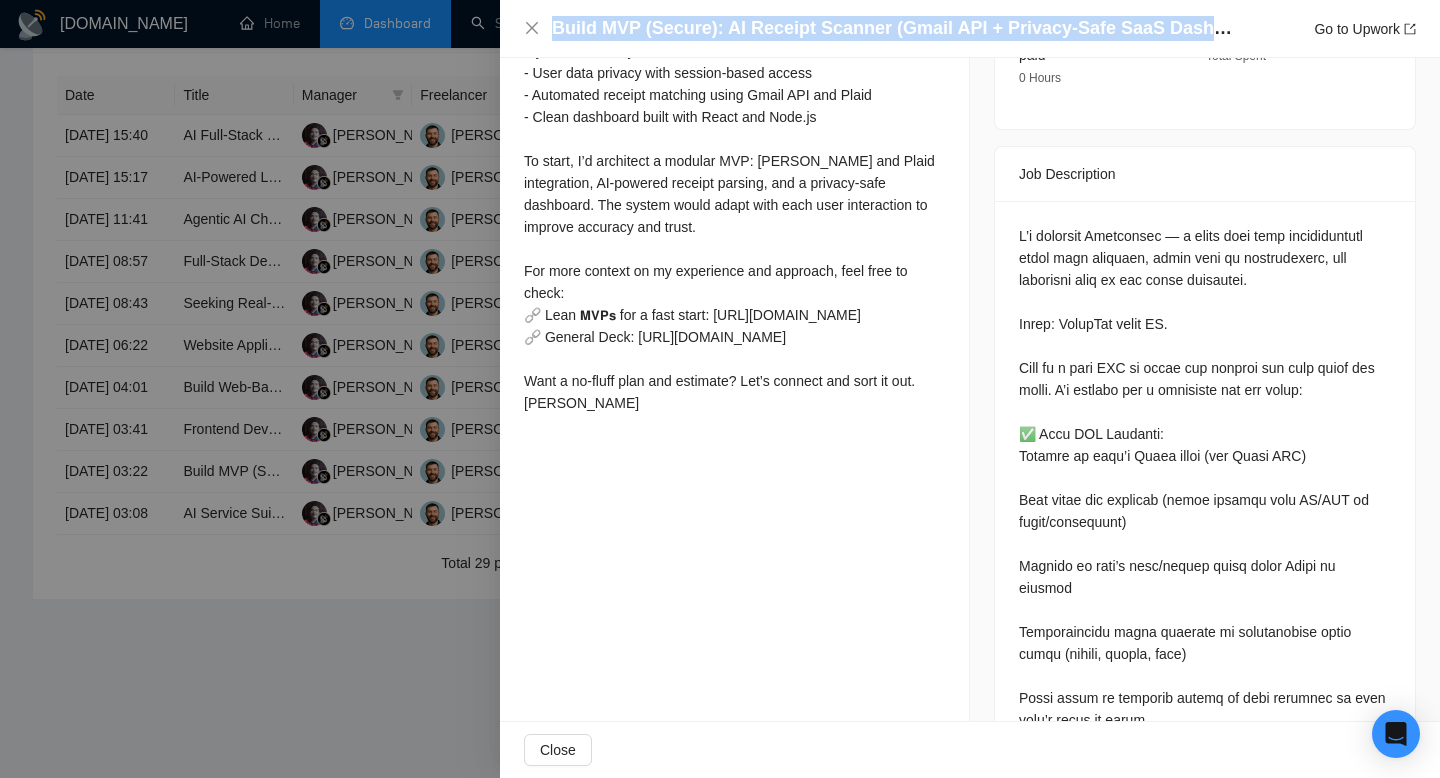 click on "Build MVP (Secure): AI Receipt Scanner (Gmail API + Privacy-Safe SaaS Dashboard)" at bounding box center (897, 28) 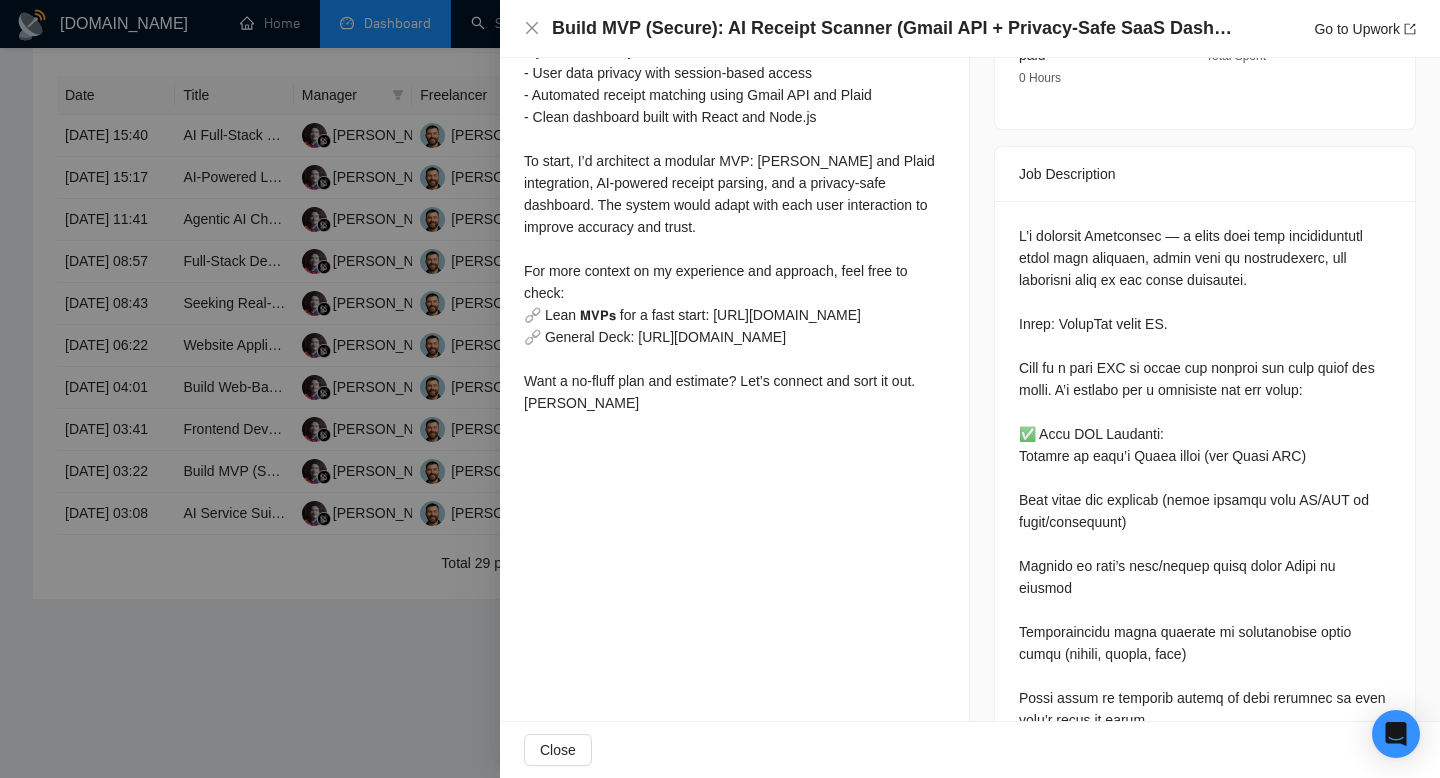 click on "Build MVP (Secure): AI Receipt Scanner (Gmail API + Privacy-Safe SaaS Dashboard) Go to Upwork" at bounding box center [970, 29] 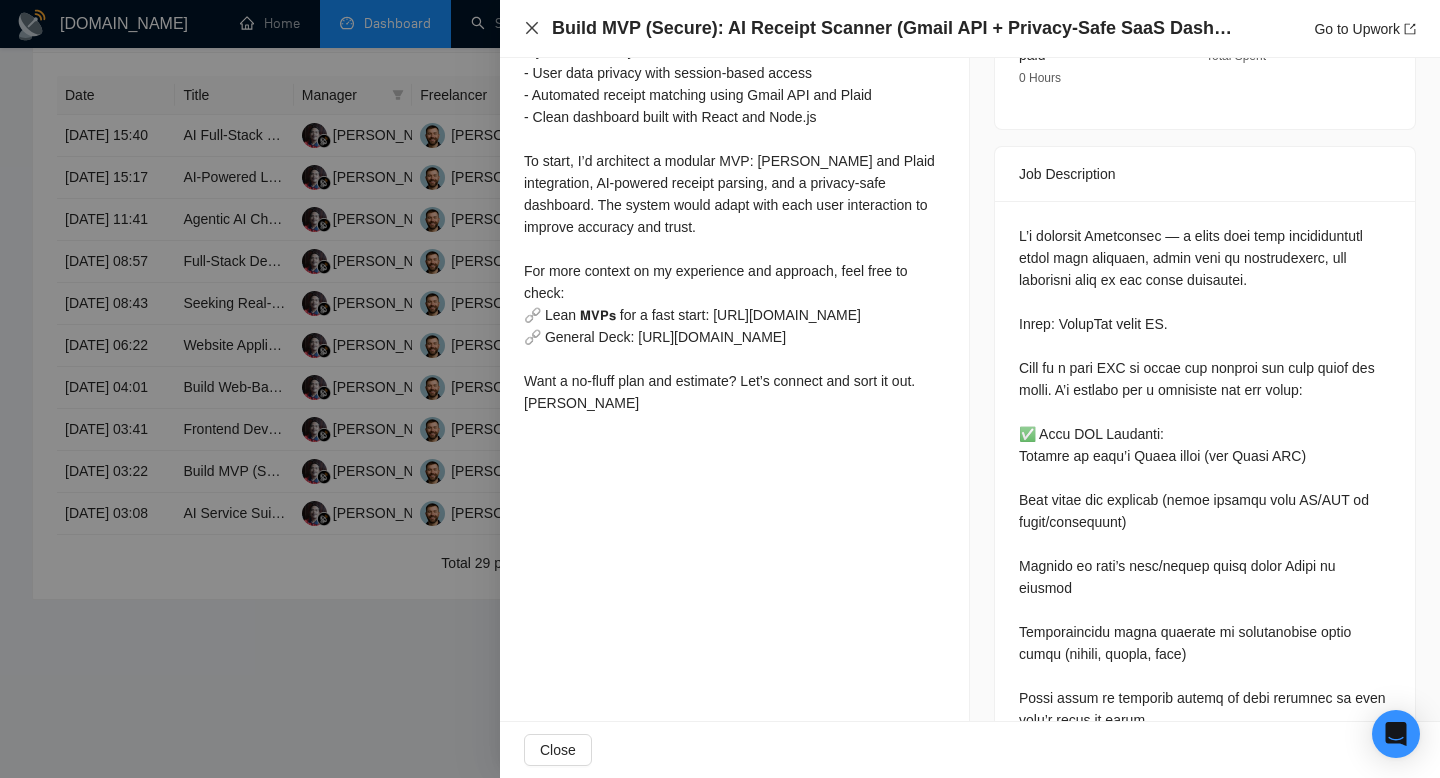 click 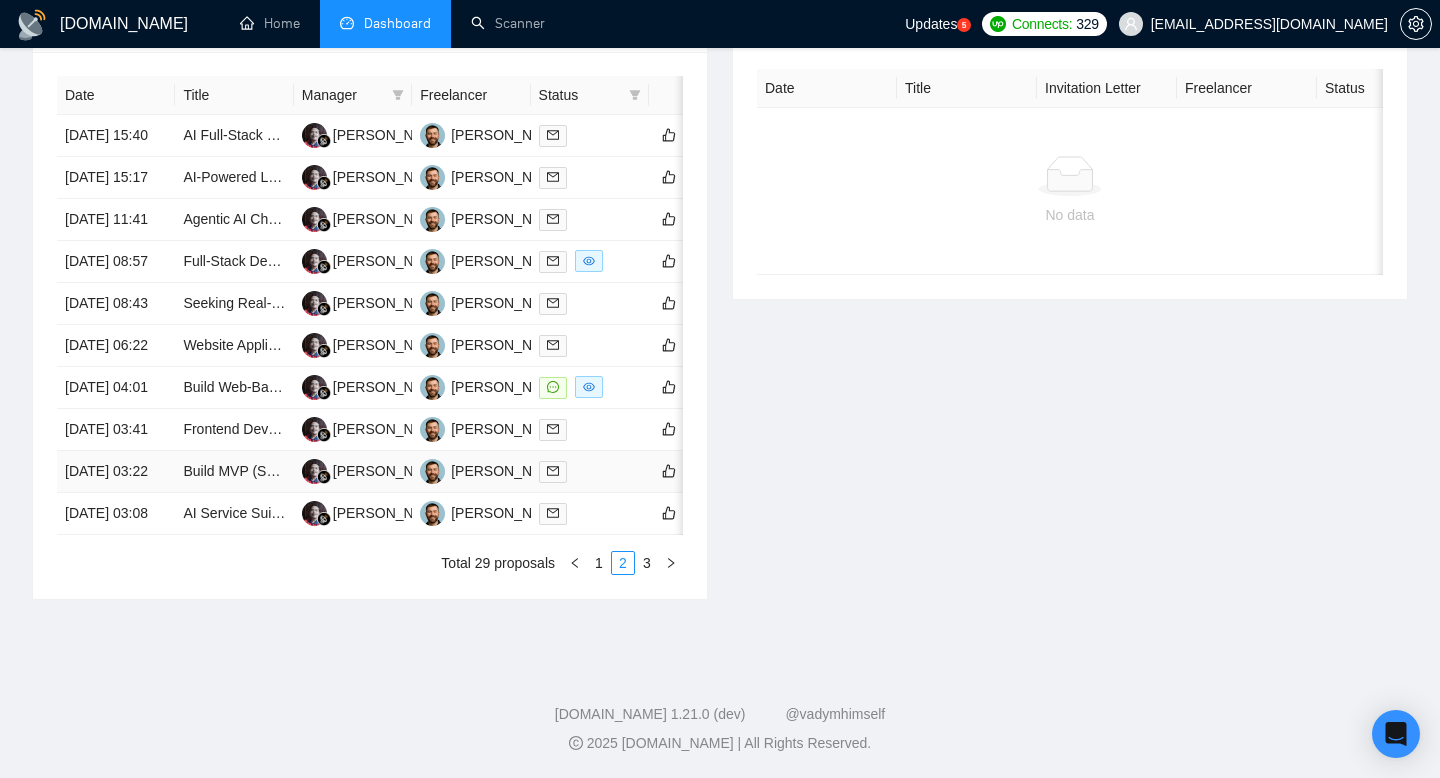 click on "24 Jul, 2025 03:22" at bounding box center (116, 472) 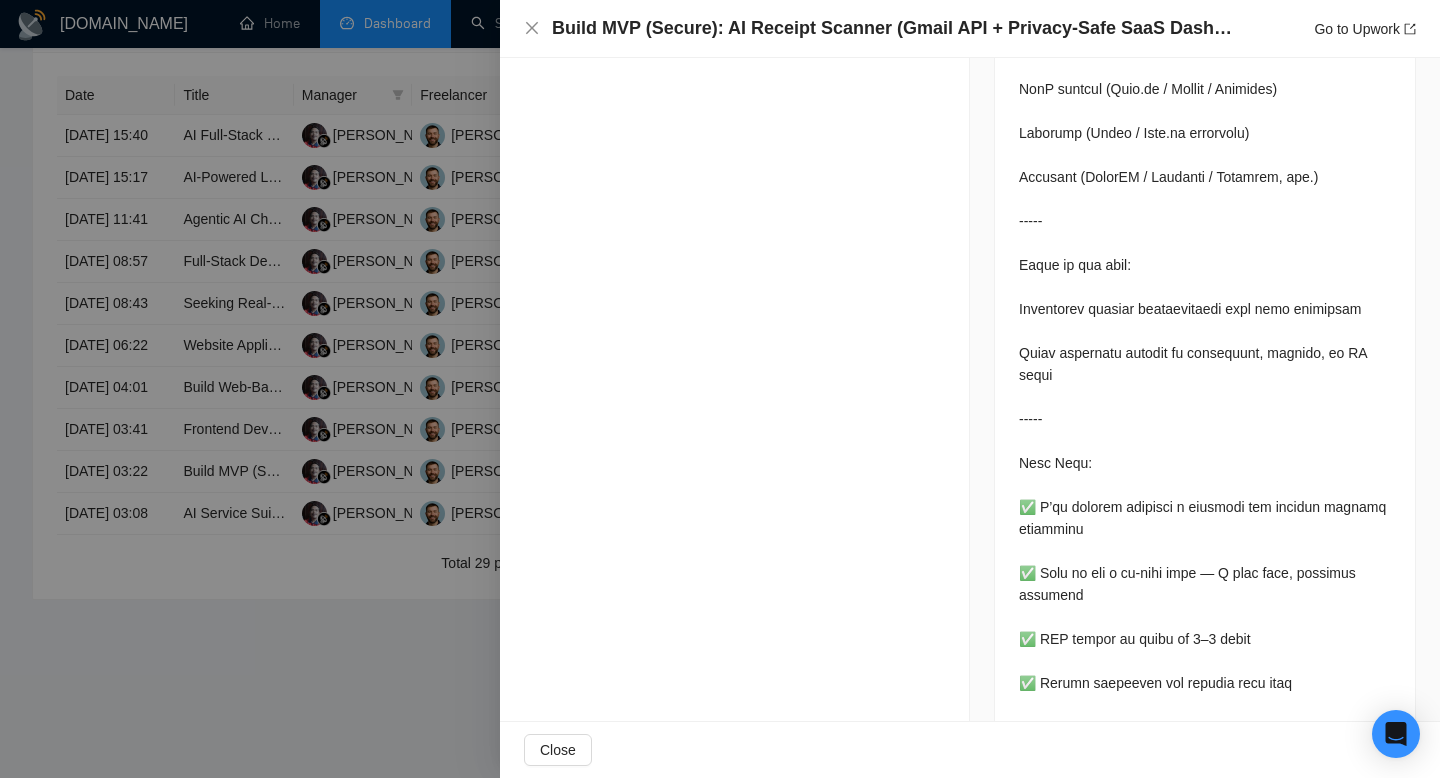 scroll, scrollTop: 2104, scrollLeft: 0, axis: vertical 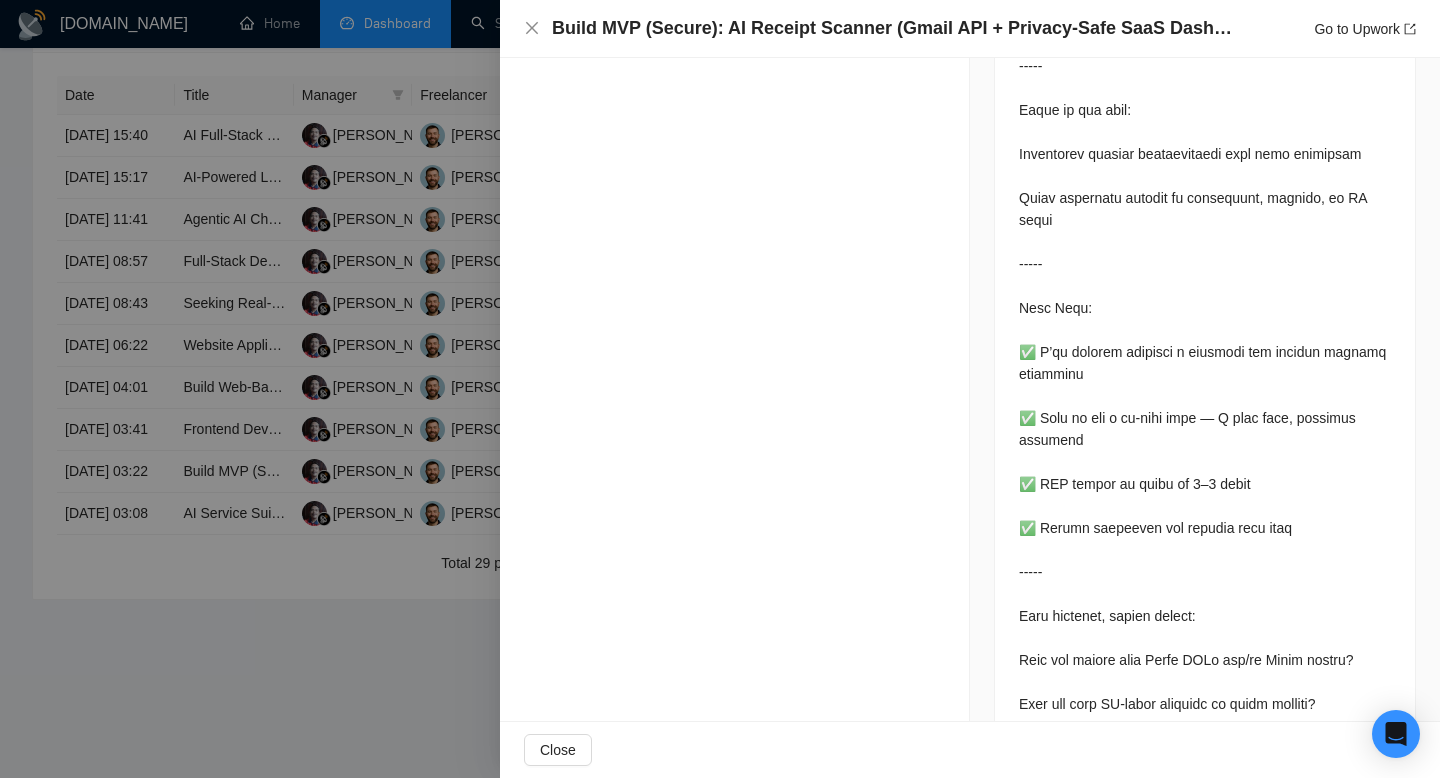 click at bounding box center [720, 389] 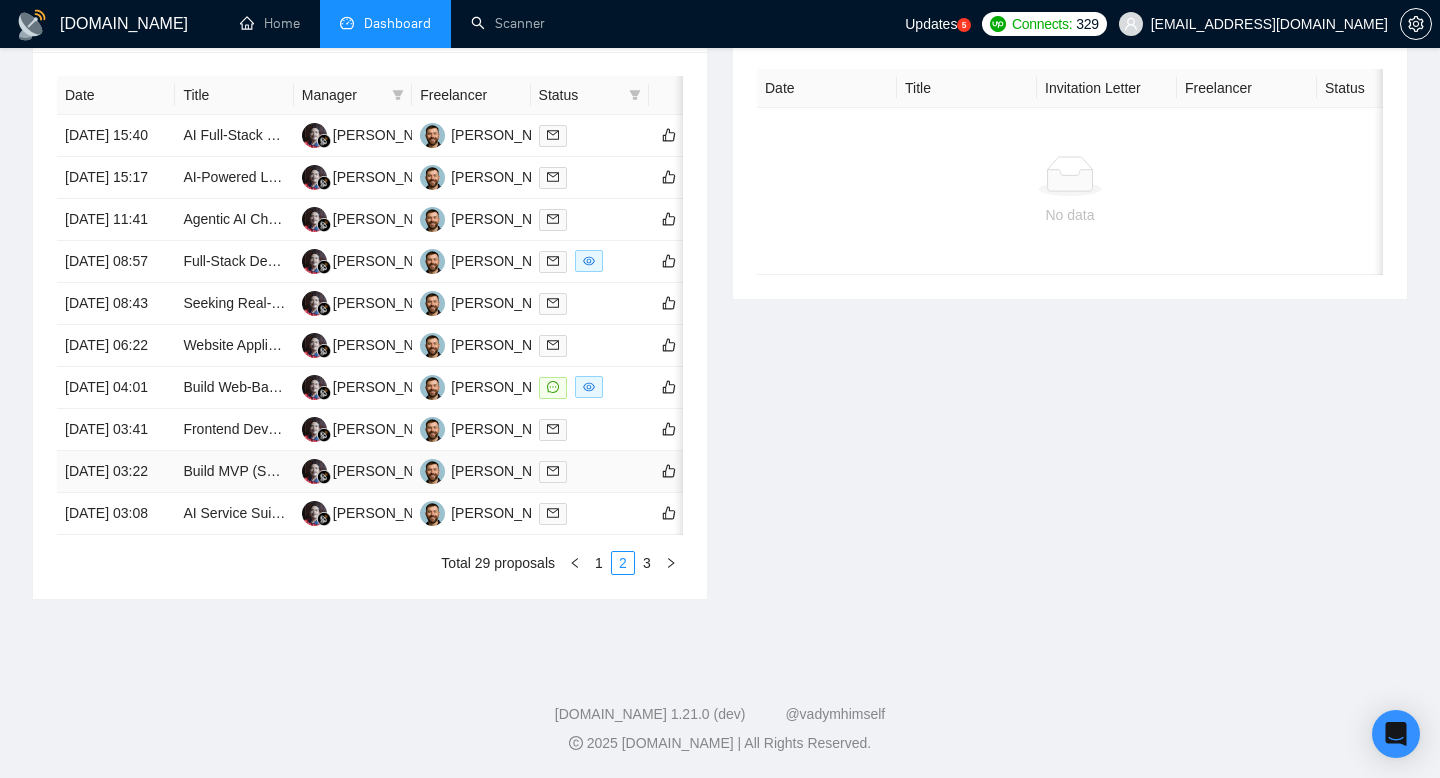 click on "24 Jul, 2025 03:22" at bounding box center [116, 472] 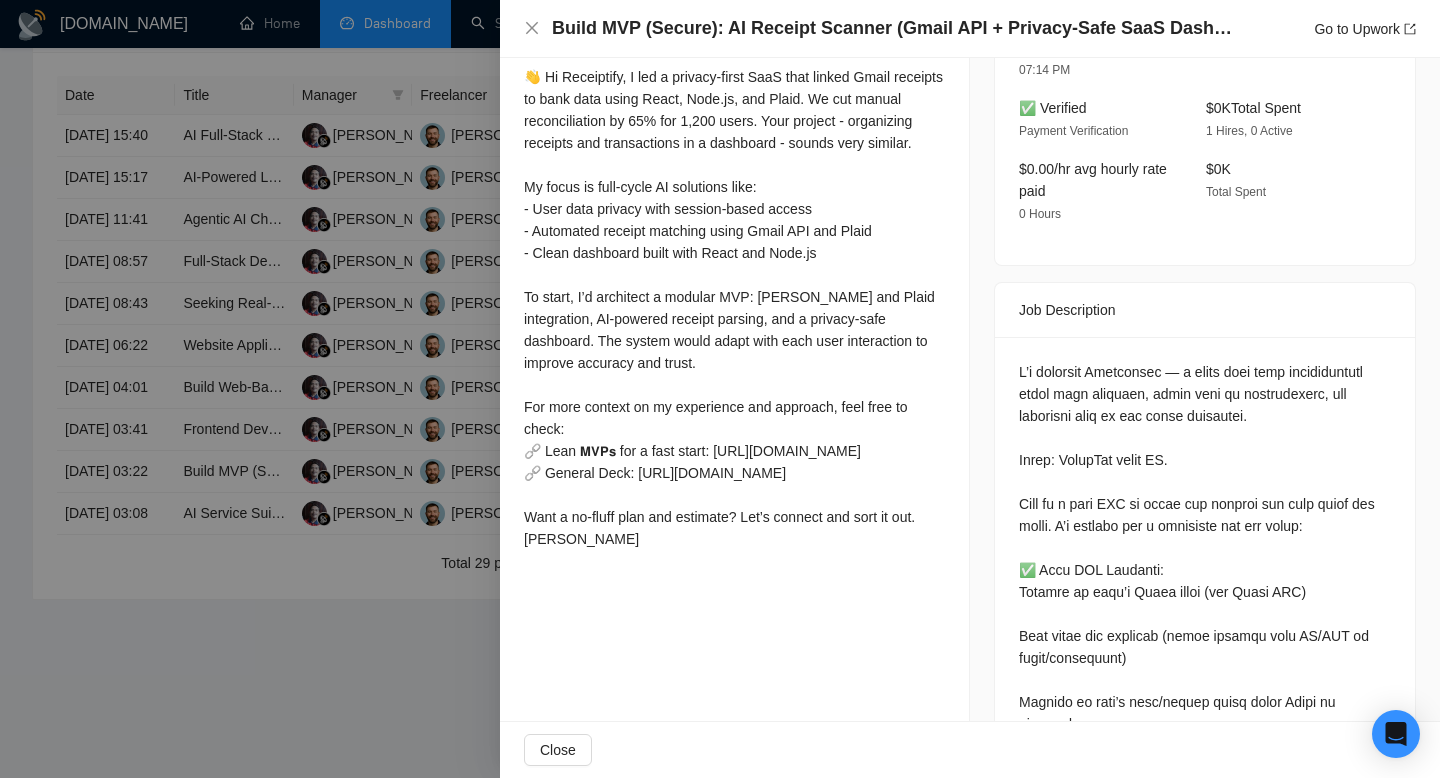 scroll, scrollTop: 390, scrollLeft: 0, axis: vertical 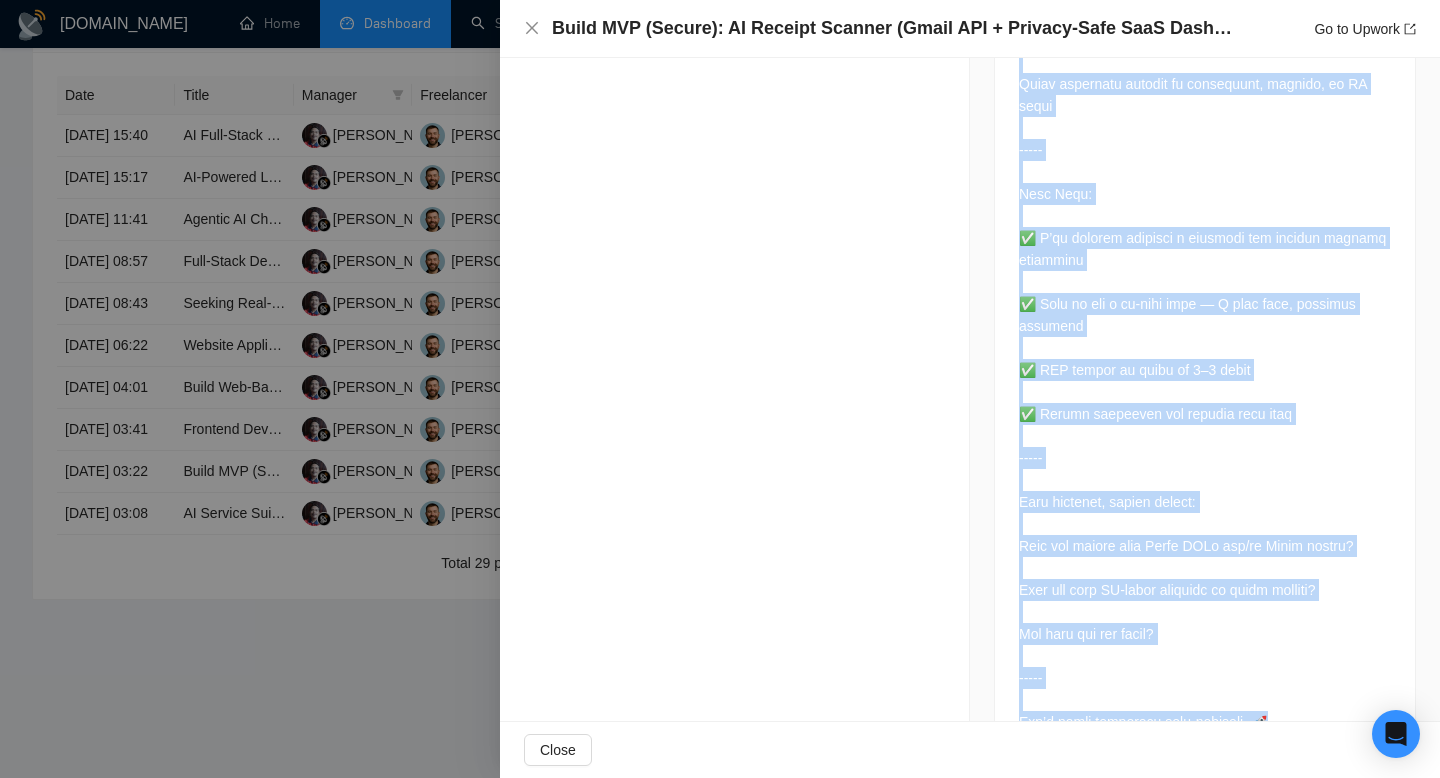 drag, startPoint x: 1016, startPoint y: 530, endPoint x: 1301, endPoint y: 650, distance: 309.2329 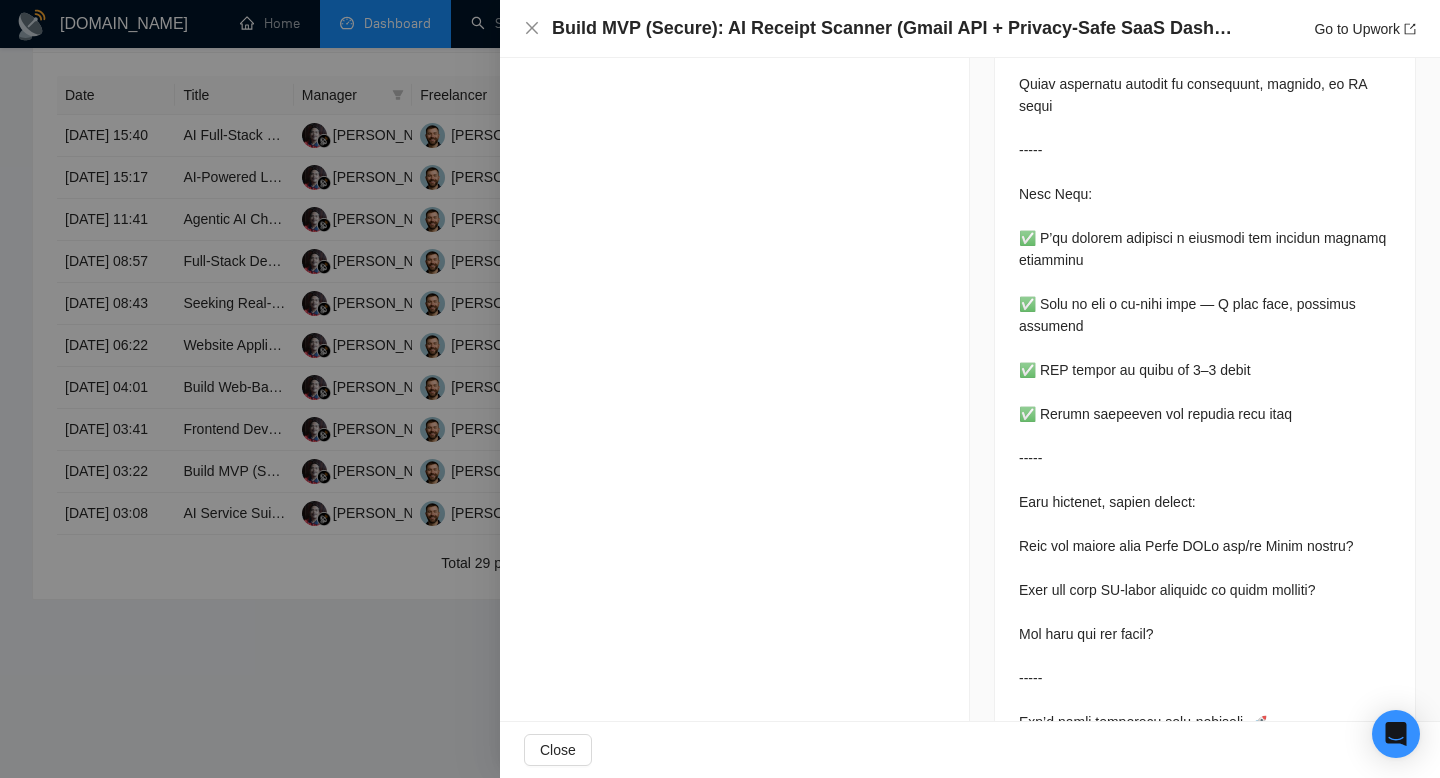 click at bounding box center [720, 389] 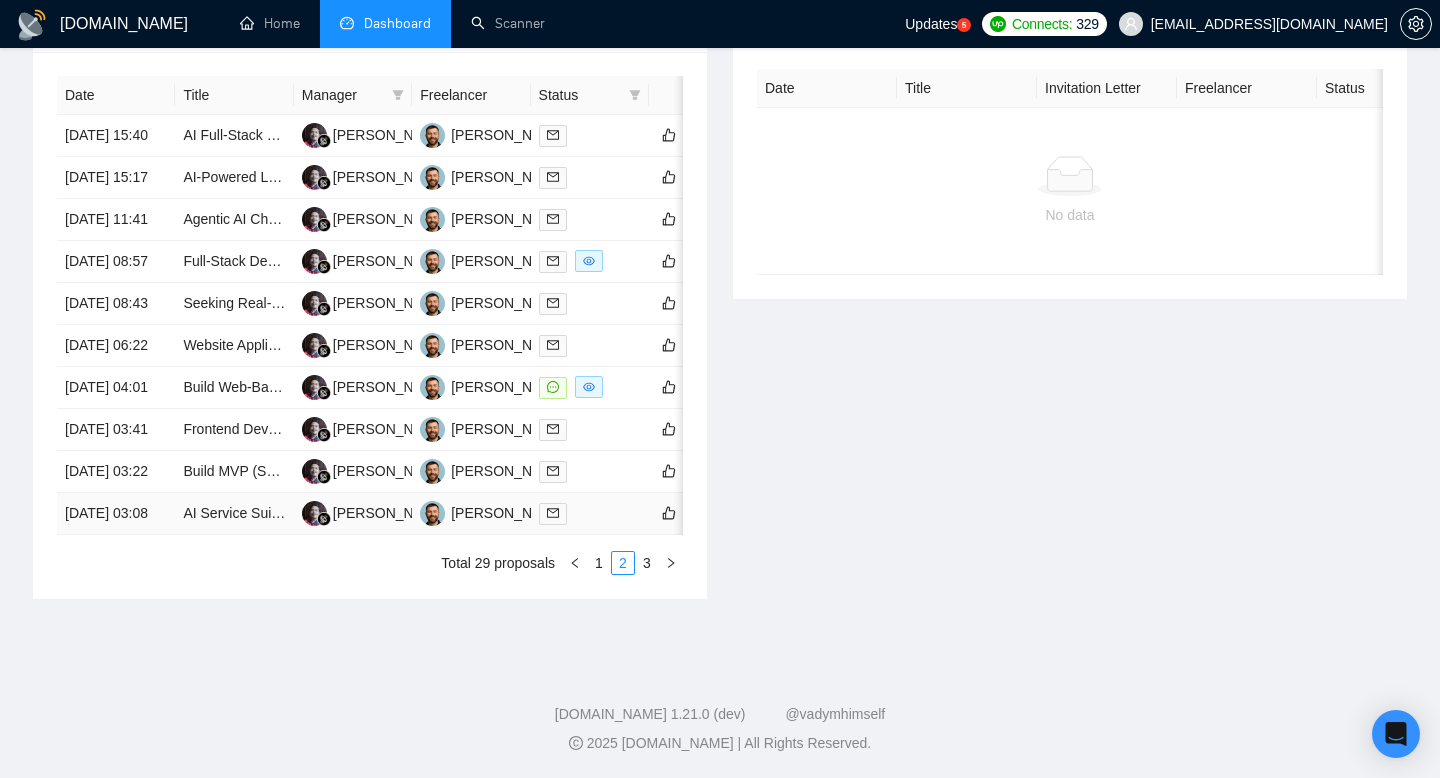 click on "24 Jul, 2025 03:08" at bounding box center (116, 514) 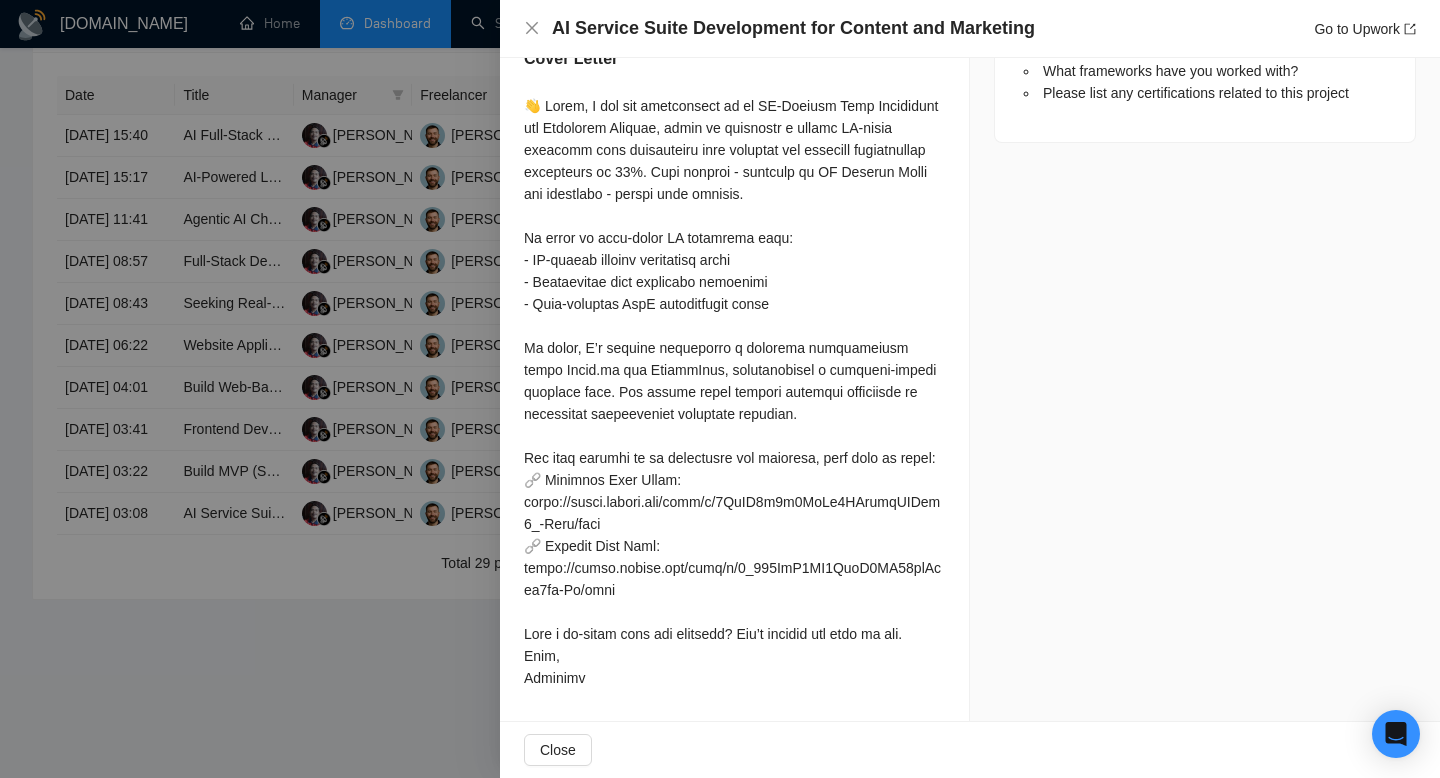 scroll, scrollTop: 1288, scrollLeft: 0, axis: vertical 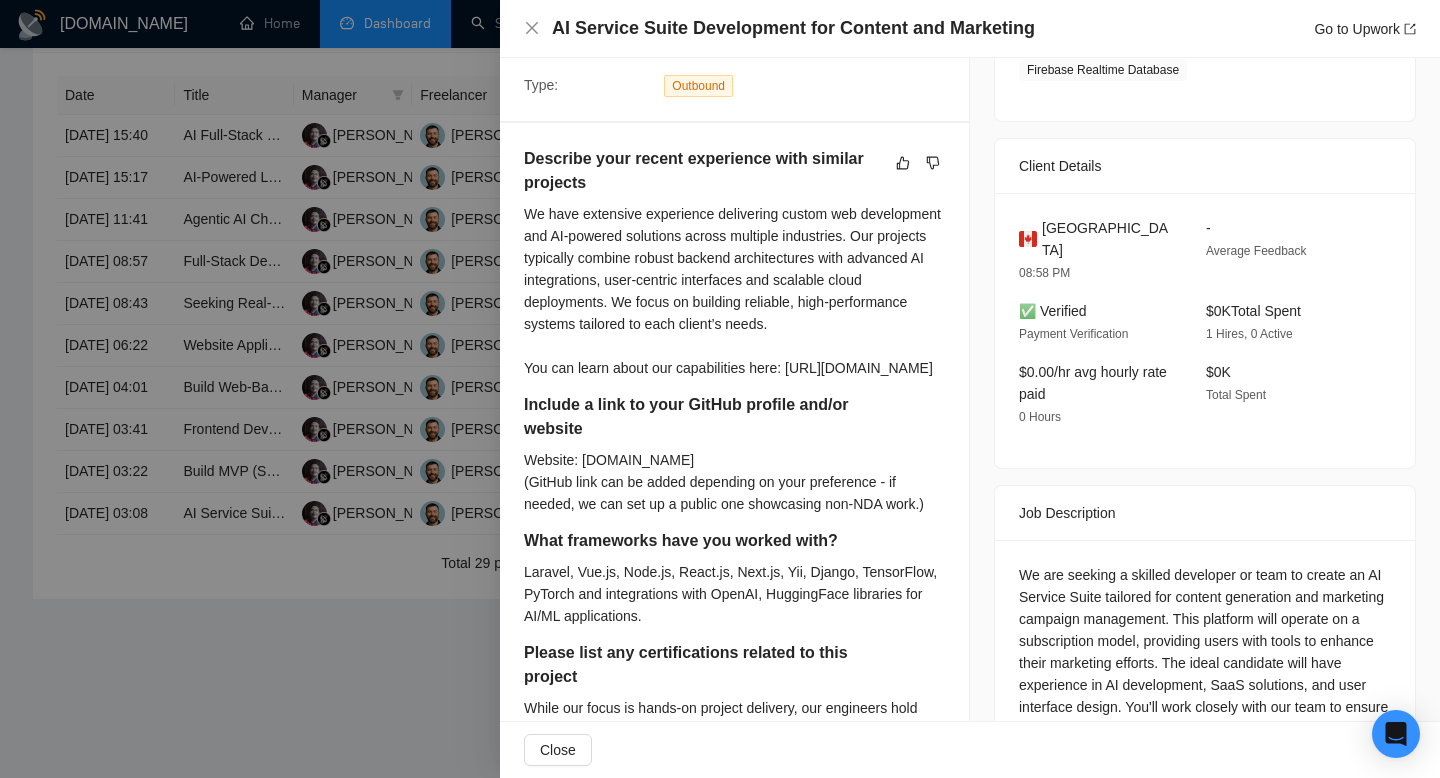 click on "Canada" at bounding box center (1108, 239) 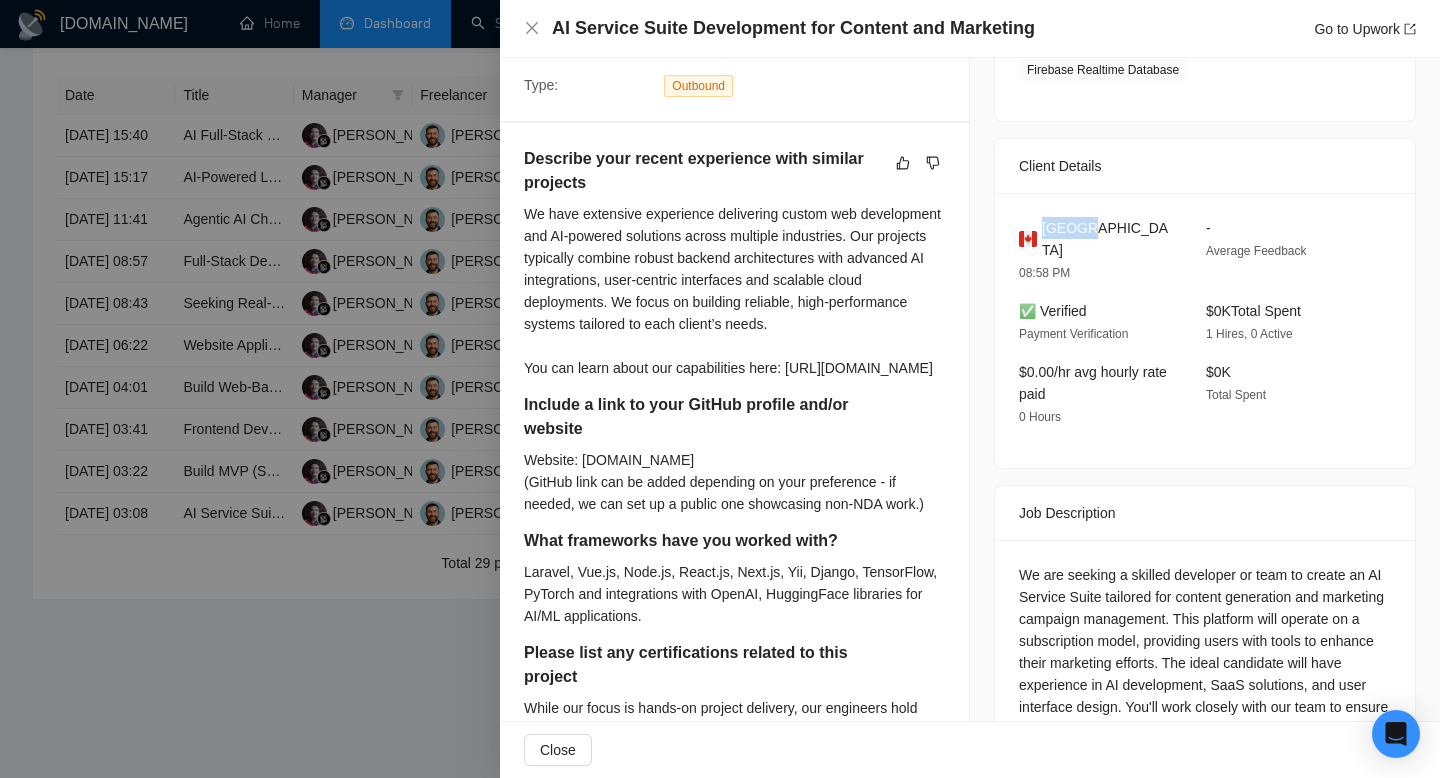click on "Canada" at bounding box center [1108, 239] 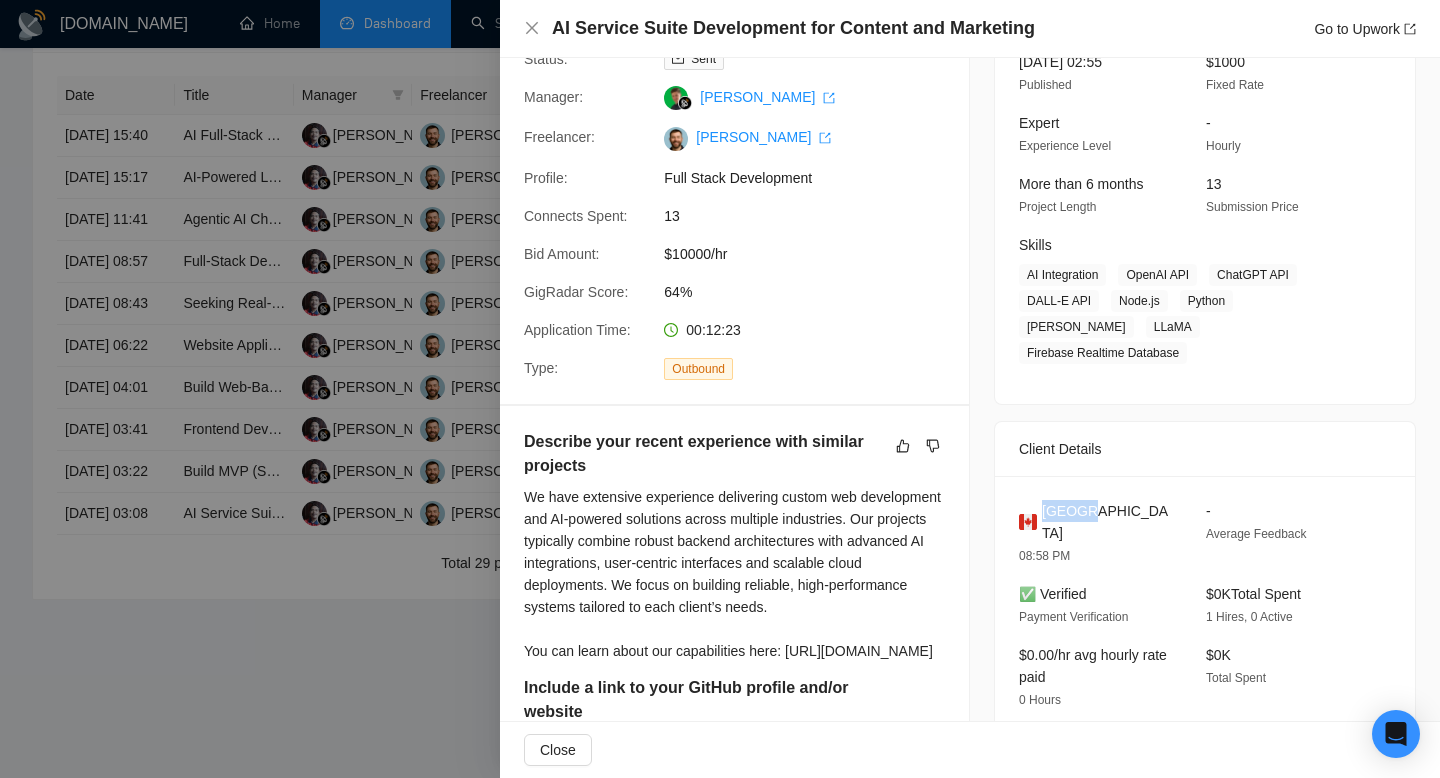 scroll, scrollTop: 0, scrollLeft: 0, axis: both 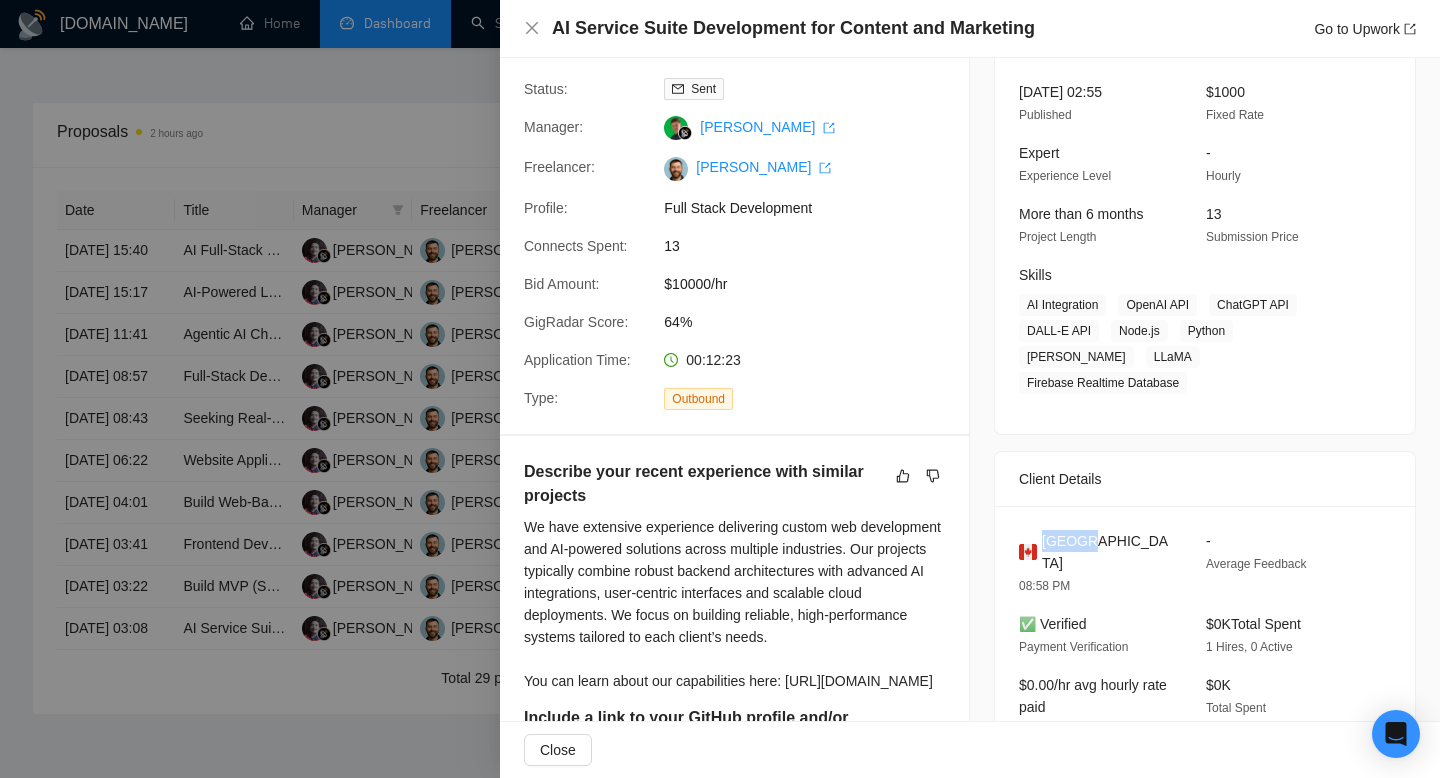 copy on "Canada" 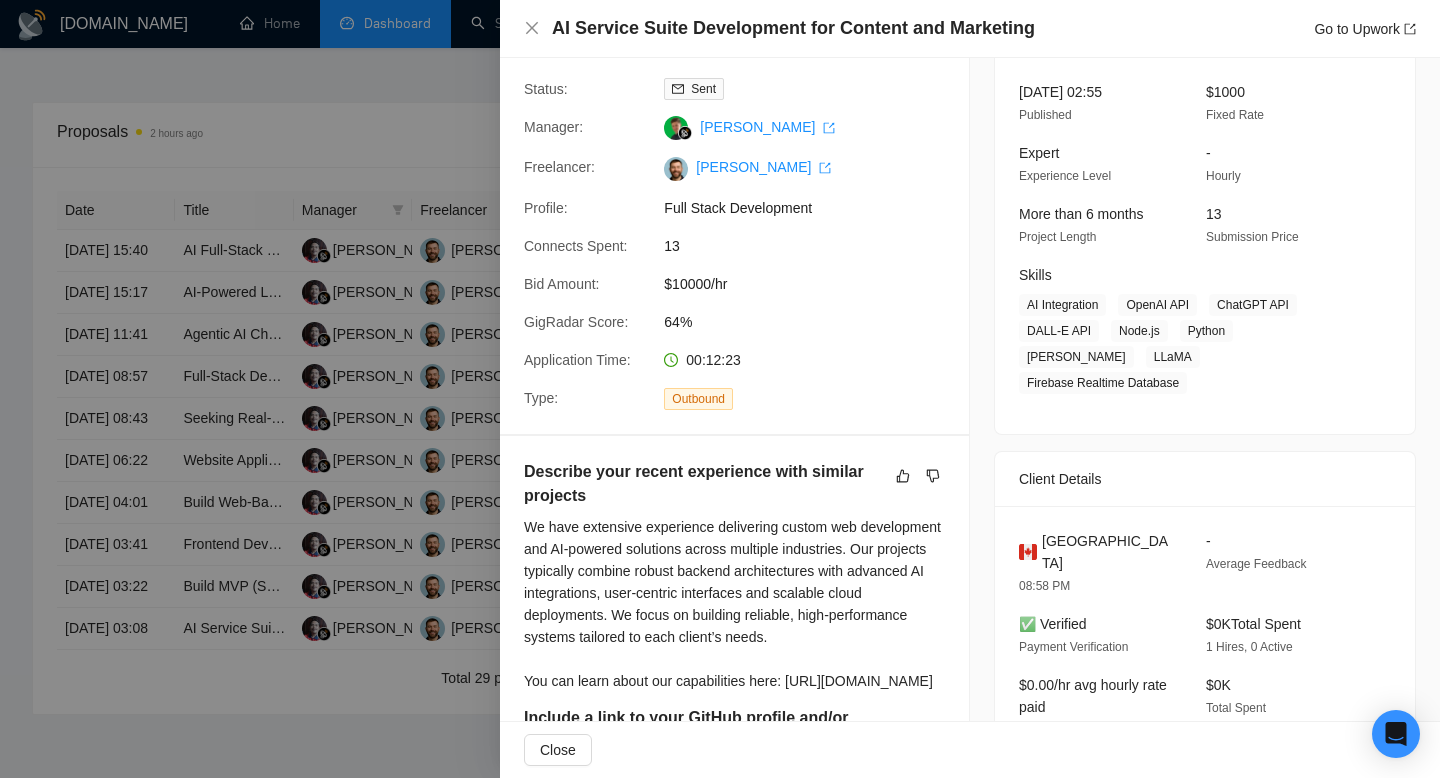 click at bounding box center (720, 389) 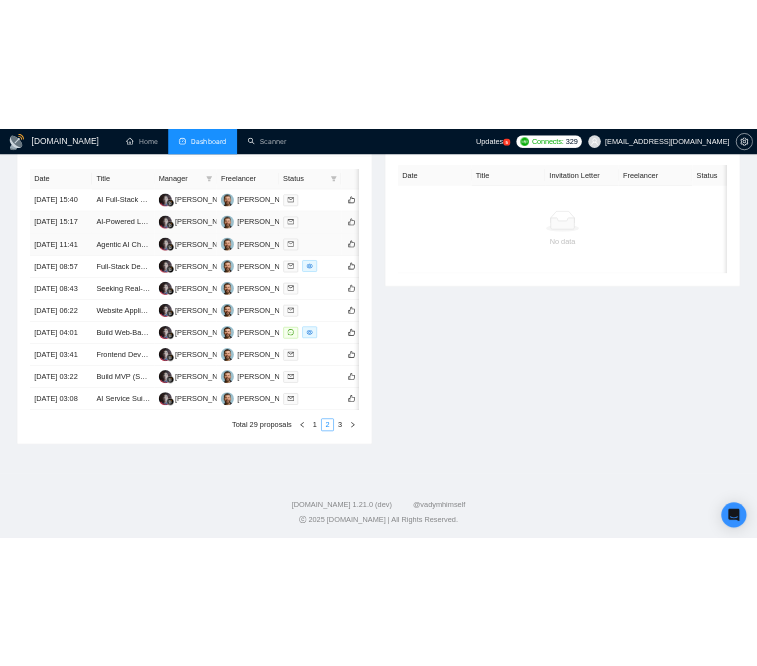 scroll, scrollTop: 952, scrollLeft: 0, axis: vertical 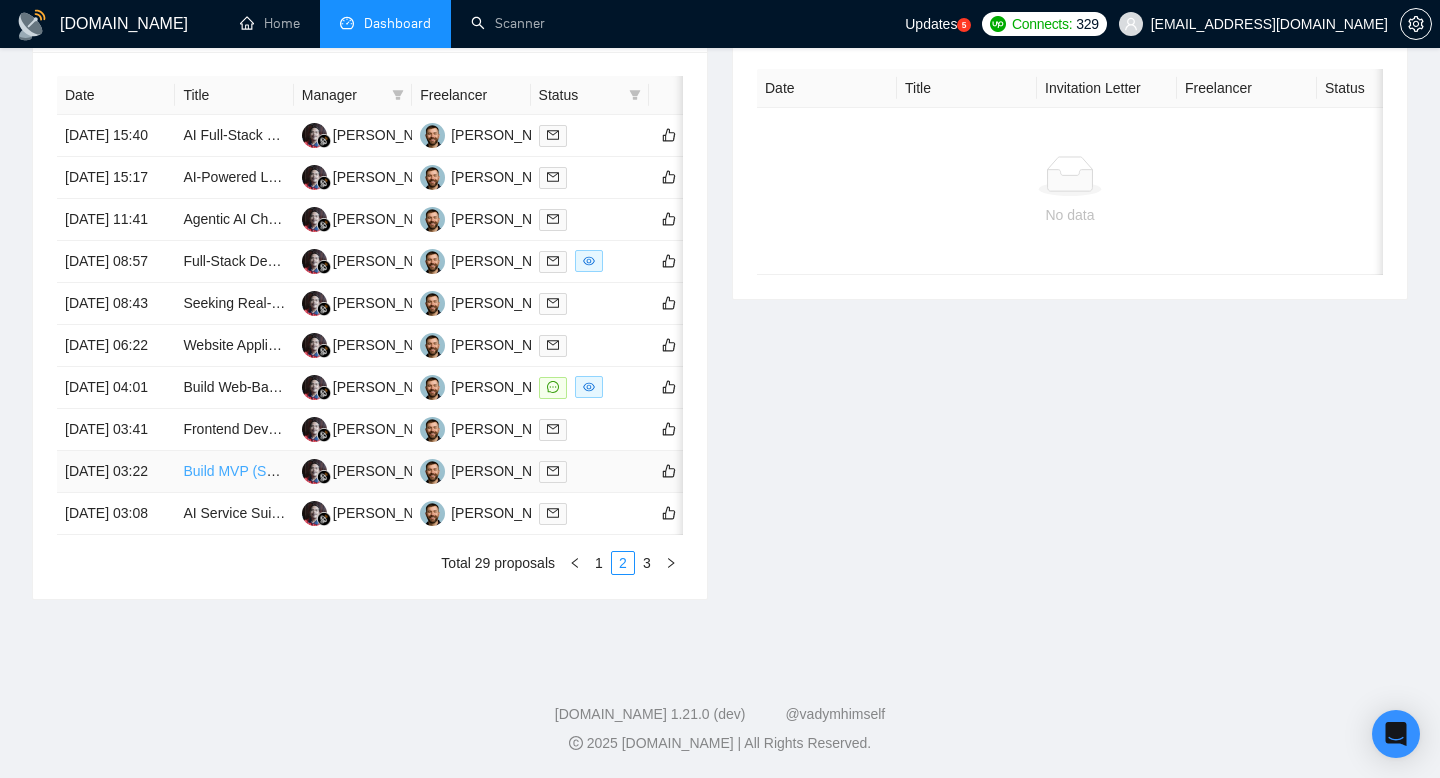 click on "Build MVP (Secure): AI Receipt Scanner (Gmail API + Privacy-Safe SaaS Dashboard)" at bounding box center (449, 471) 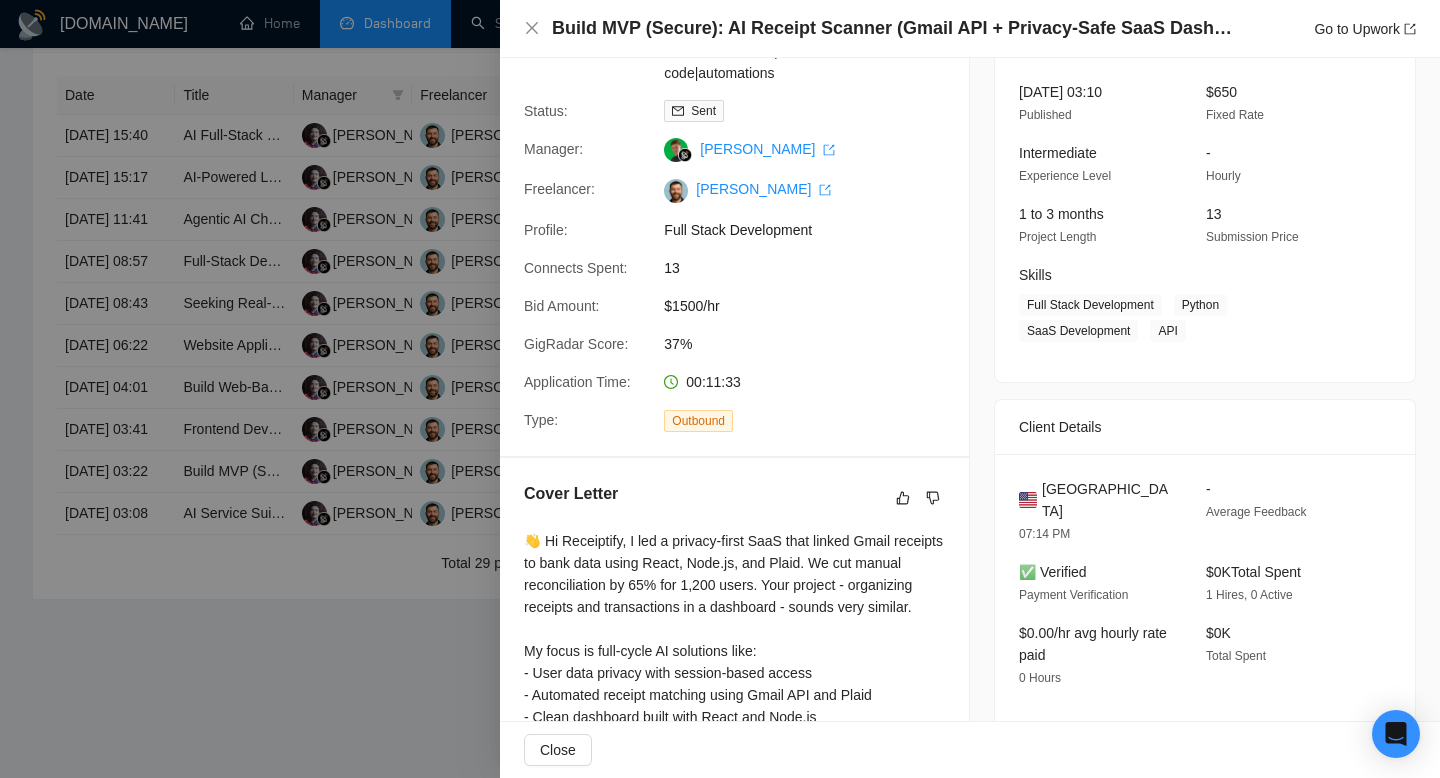 click on "United States" at bounding box center [1108, 500] 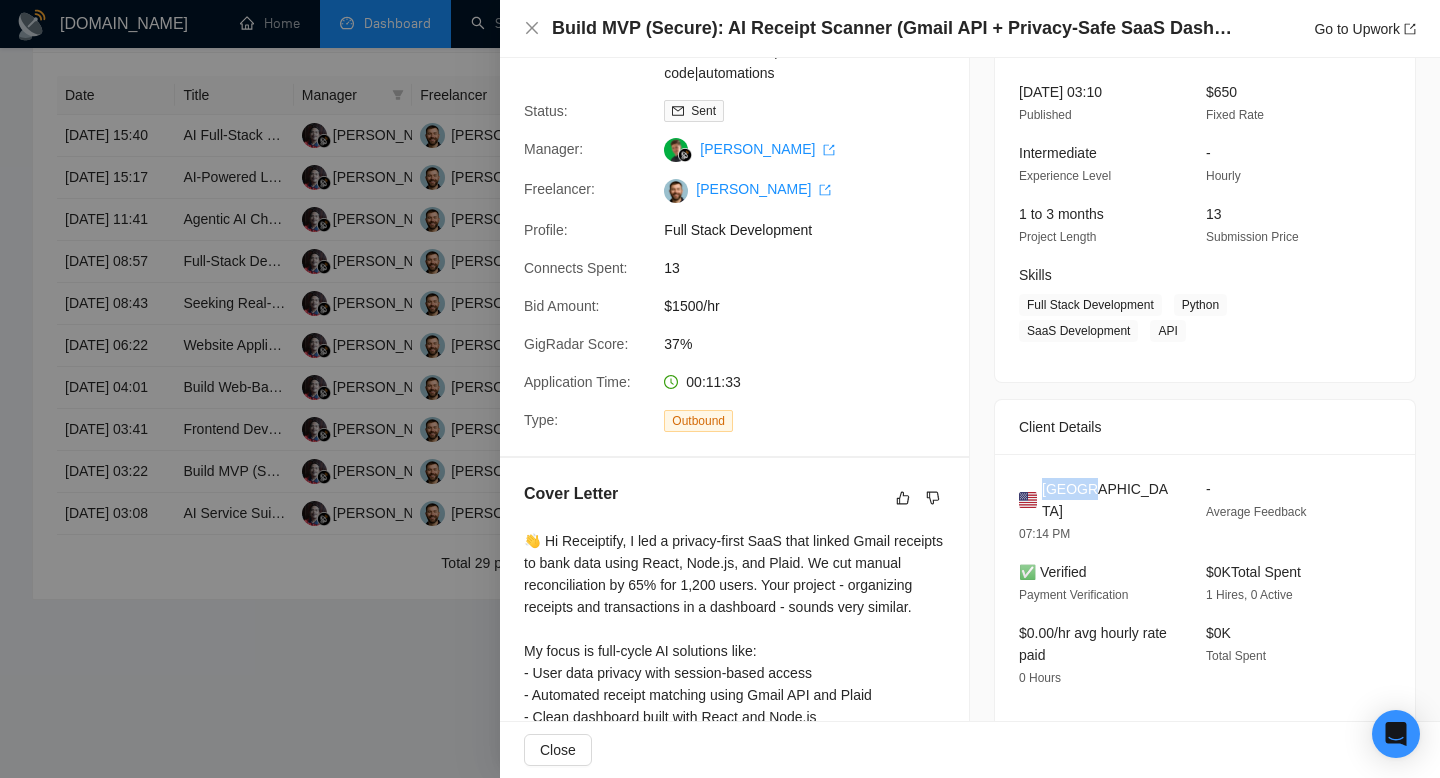 click on "United States" at bounding box center [1108, 500] 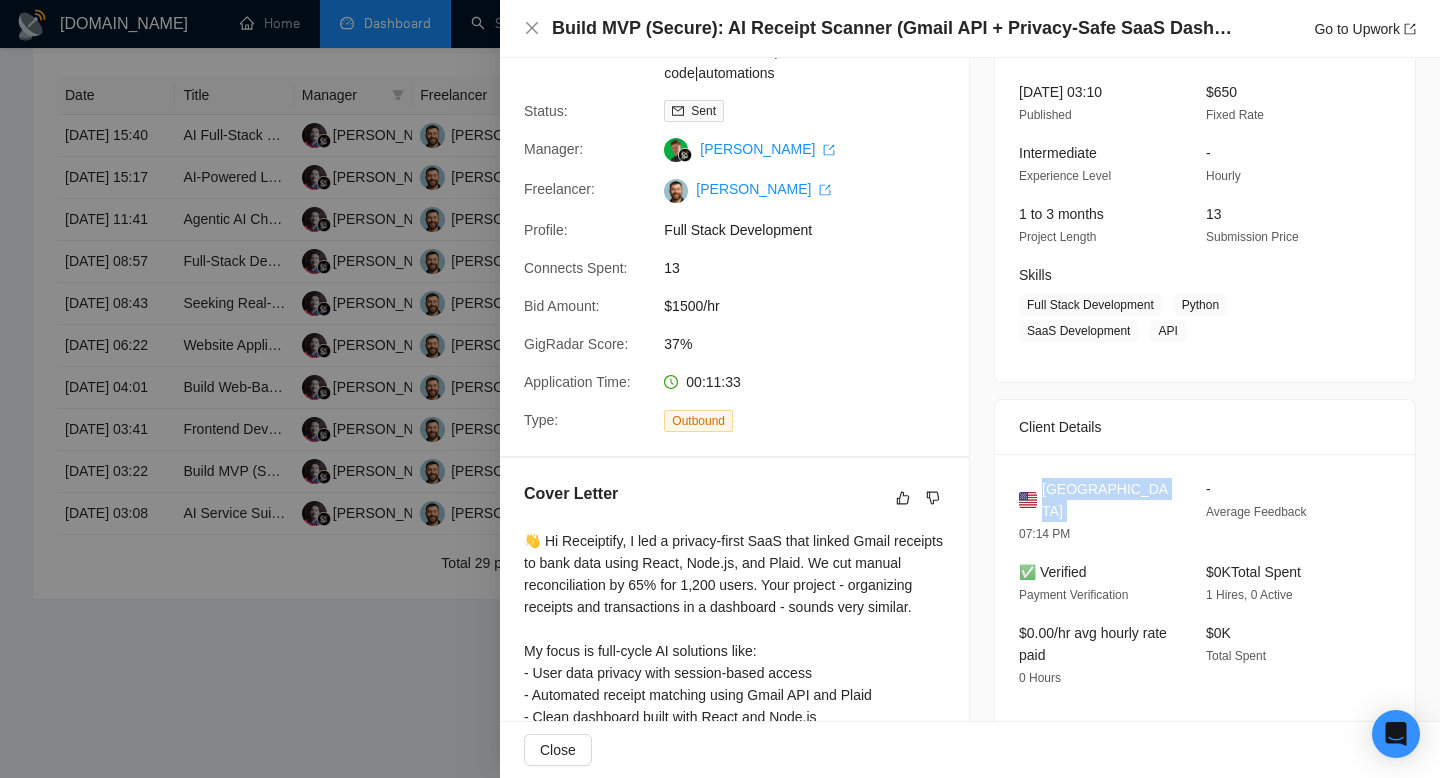 click on "United States" at bounding box center [1108, 500] 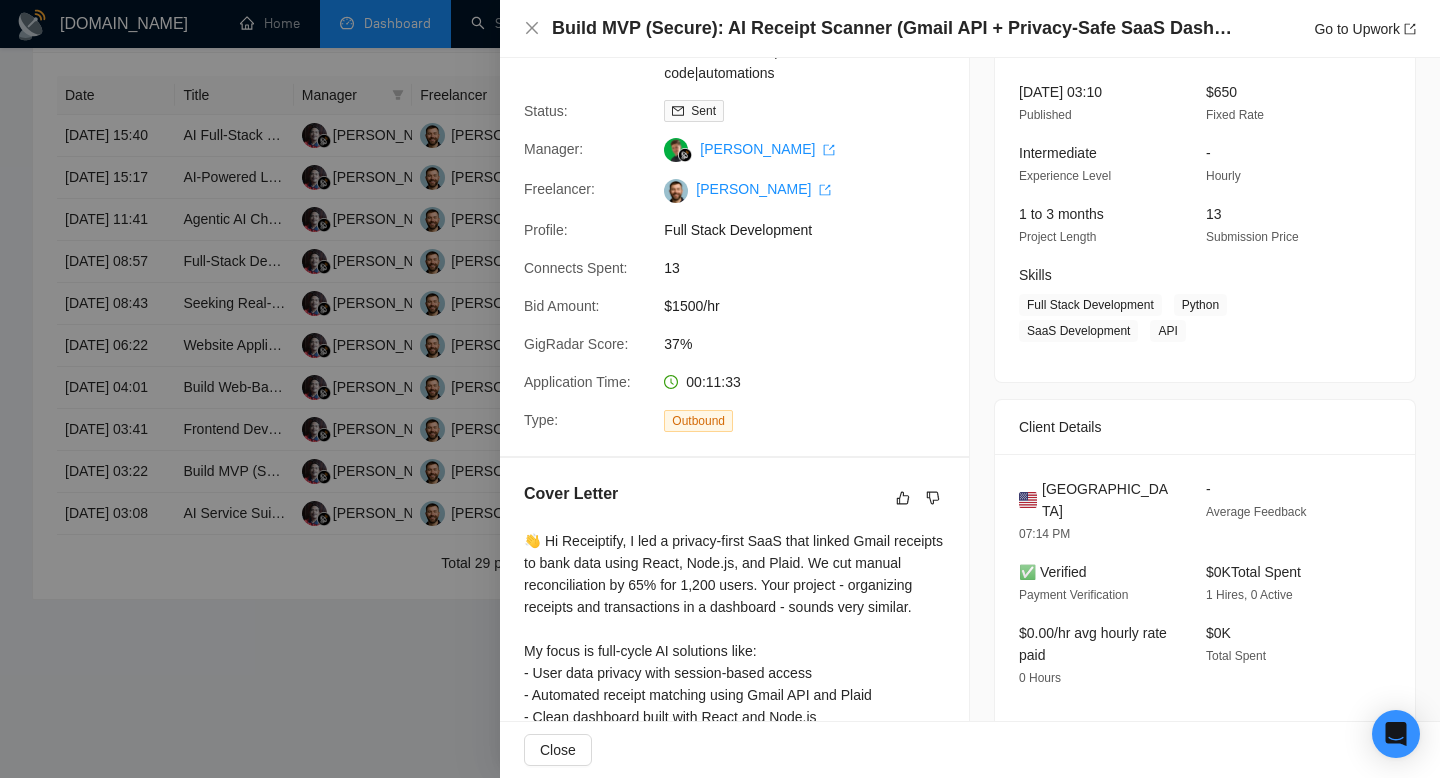 click at bounding box center (720, 389) 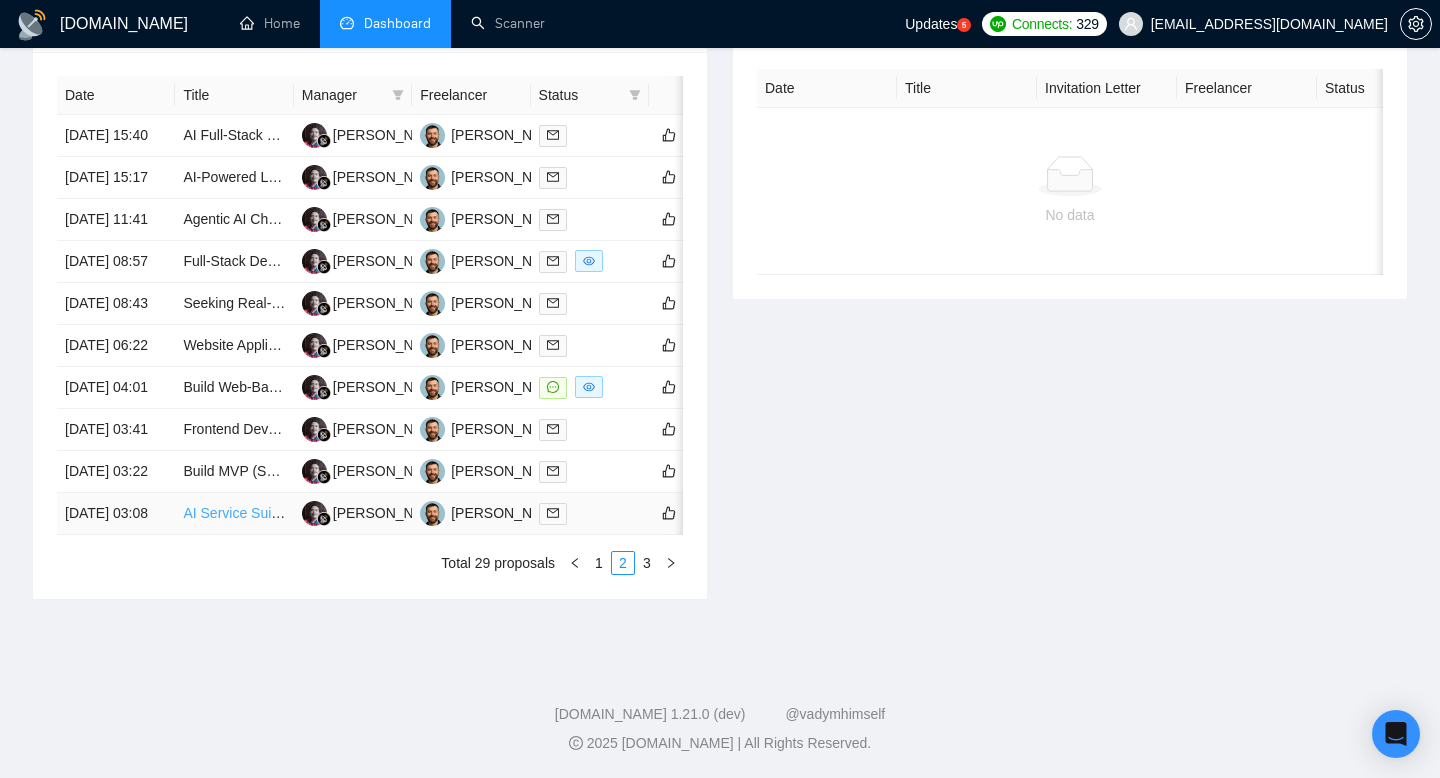 click on "AI Service Suite Development for Content and Marketing" at bounding box center (359, 513) 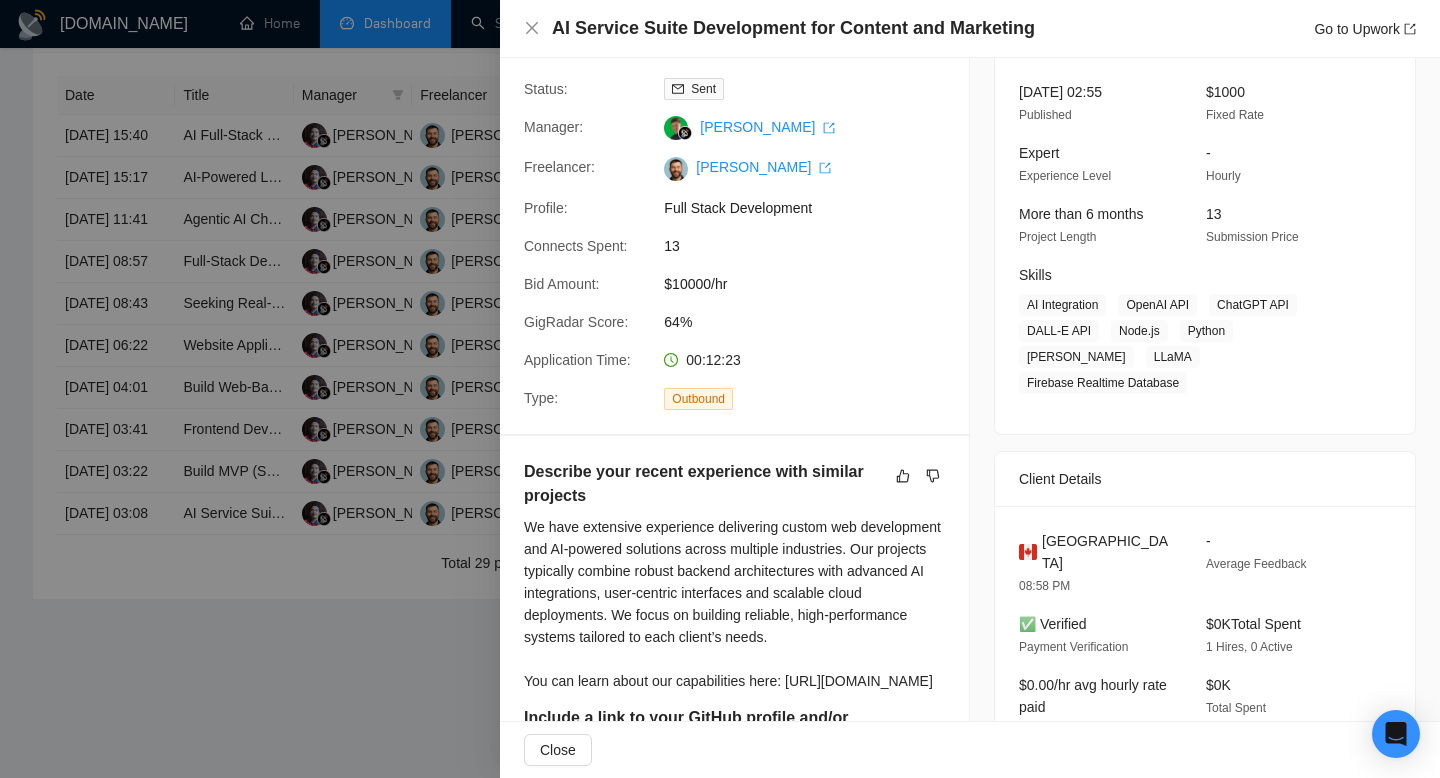 click at bounding box center [720, 389] 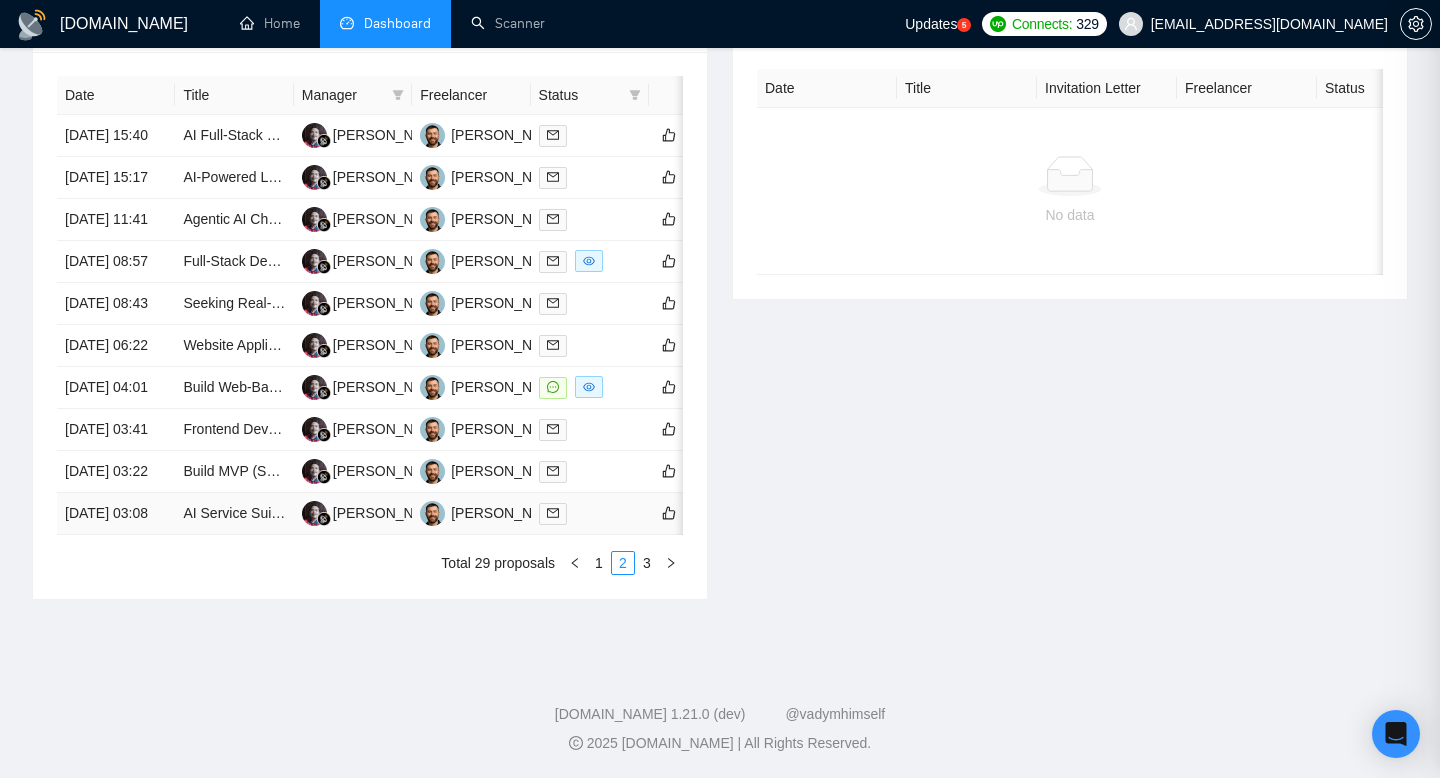 click on "24 Jul, 2025 03:08" at bounding box center (116, 514) 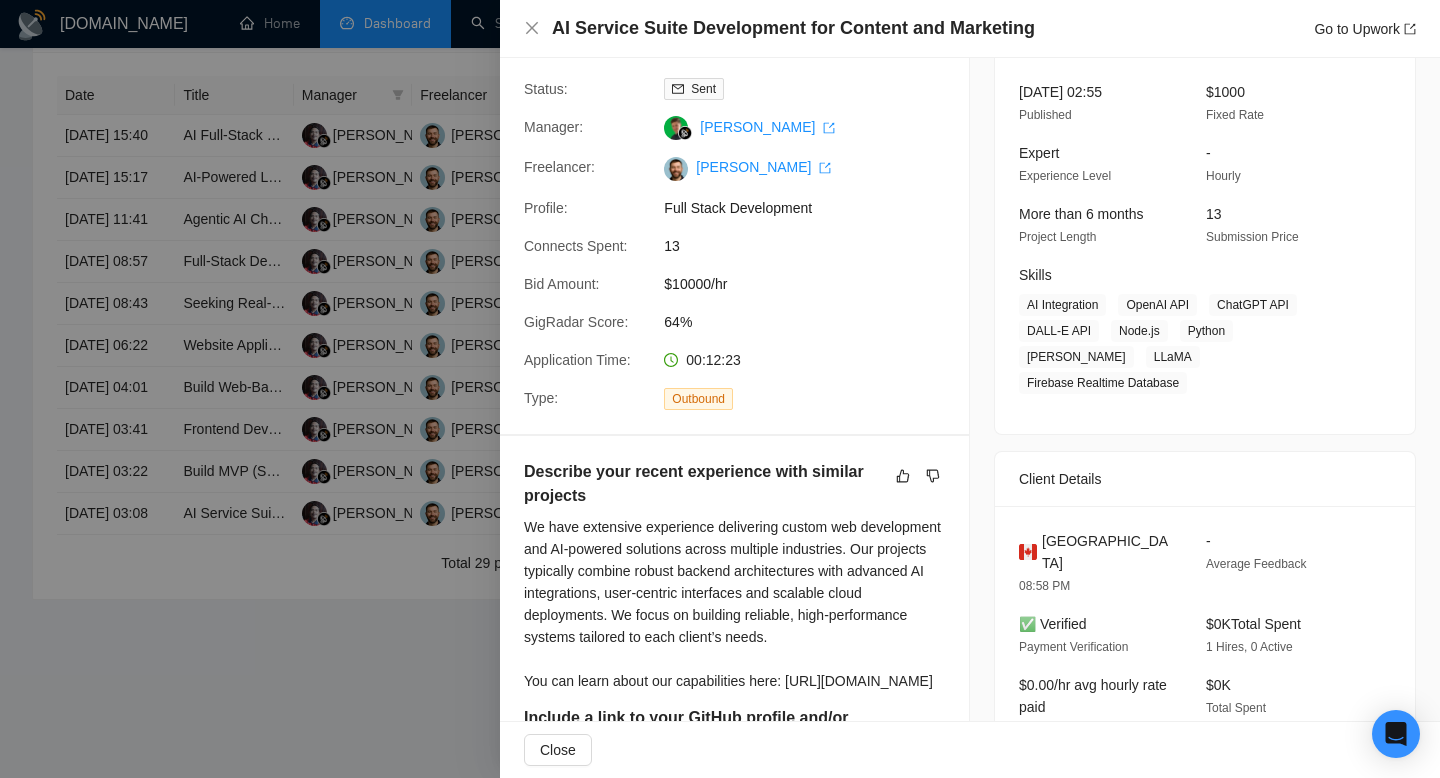 click on "Canada" at bounding box center [1108, 552] 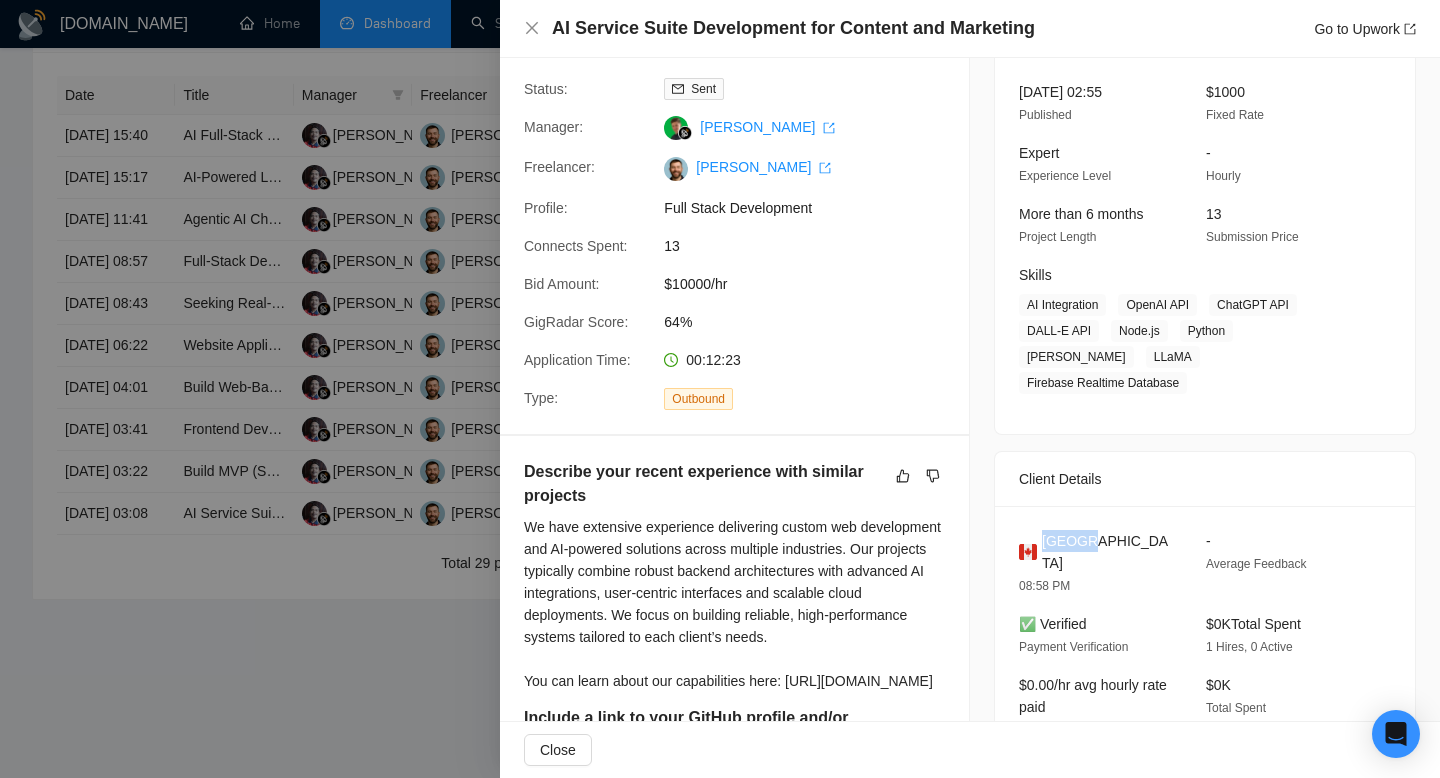 click on "Canada" at bounding box center [1108, 552] 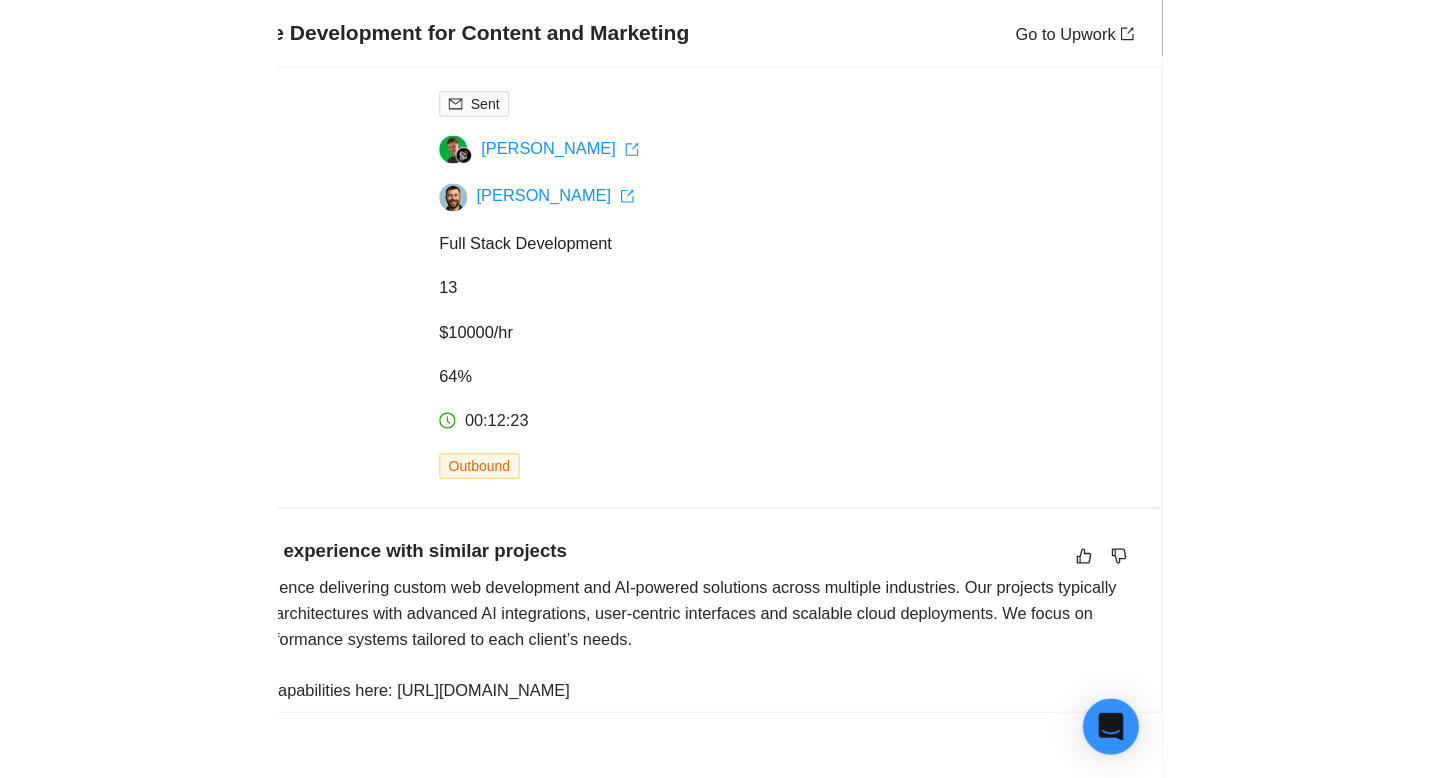 scroll, scrollTop: 897, scrollLeft: 0, axis: vertical 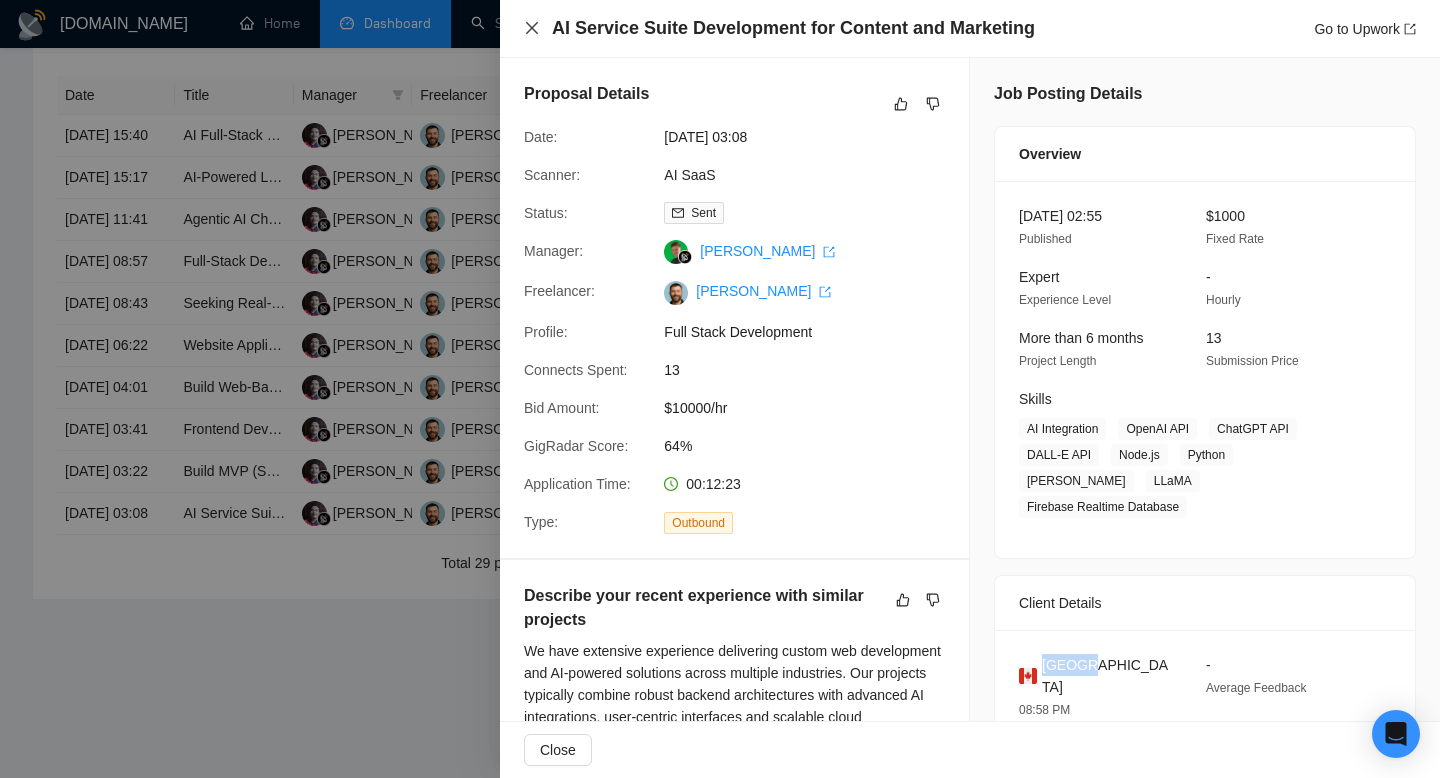 click 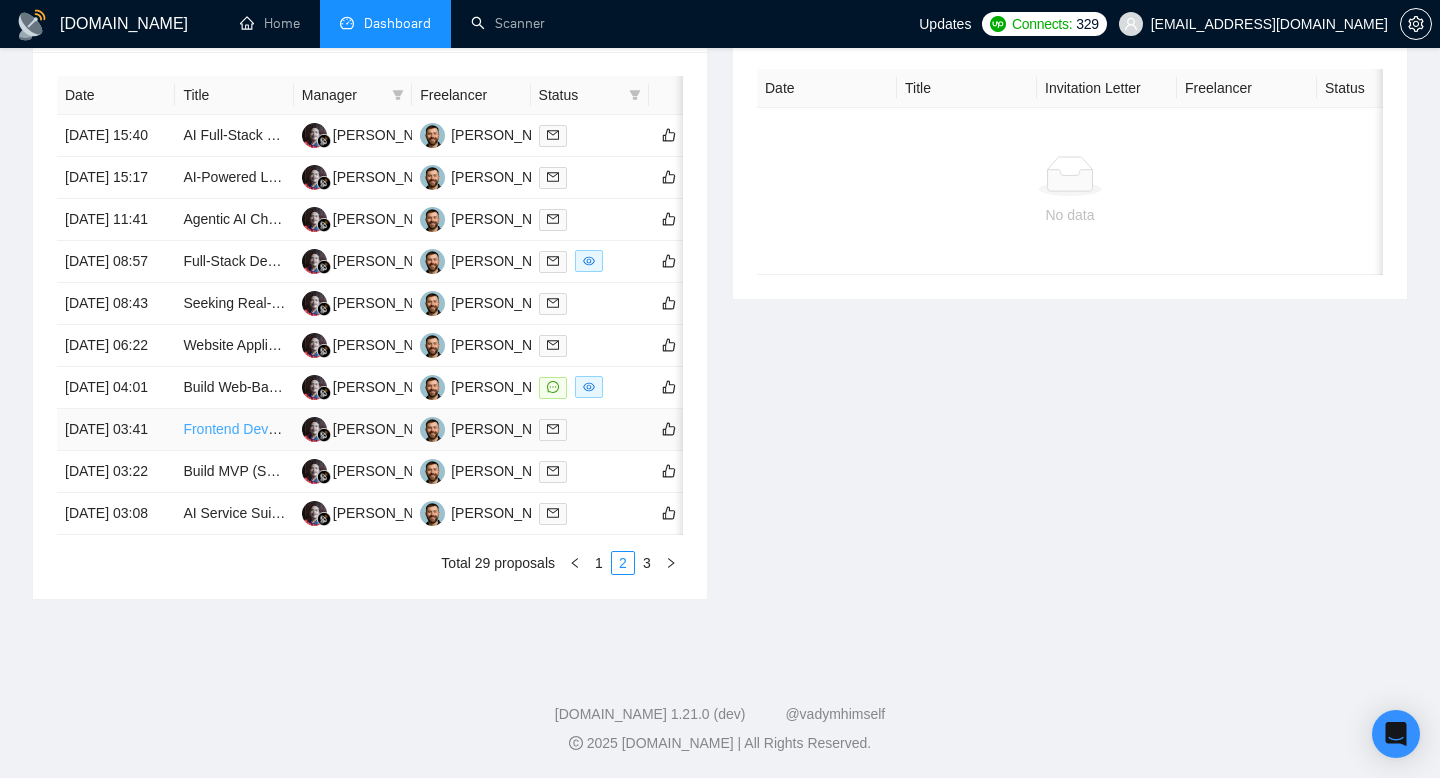 click on "Frontend Developer" at bounding box center [245, 429] 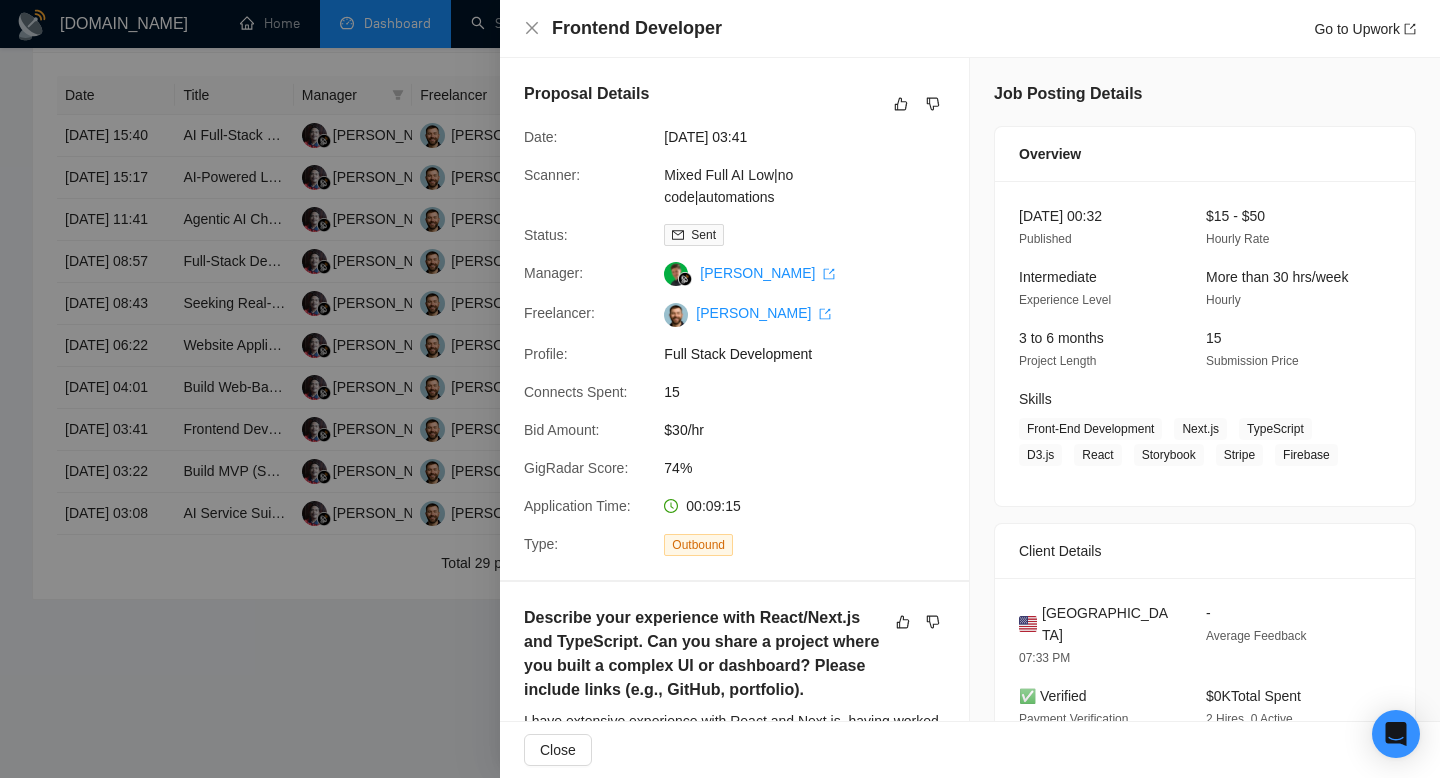 click at bounding box center [720, 389] 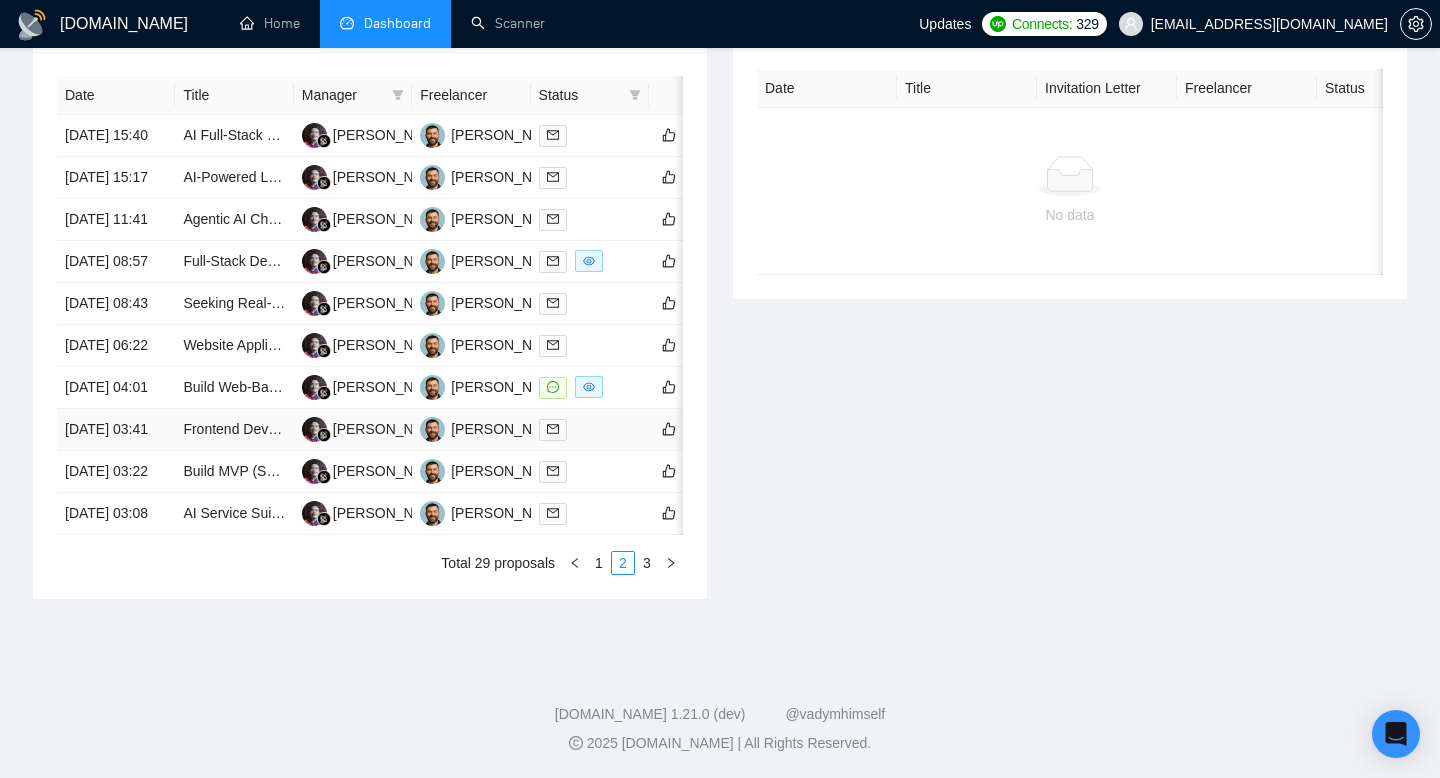 click on "24 Jul, 2025 03:41" at bounding box center [116, 430] 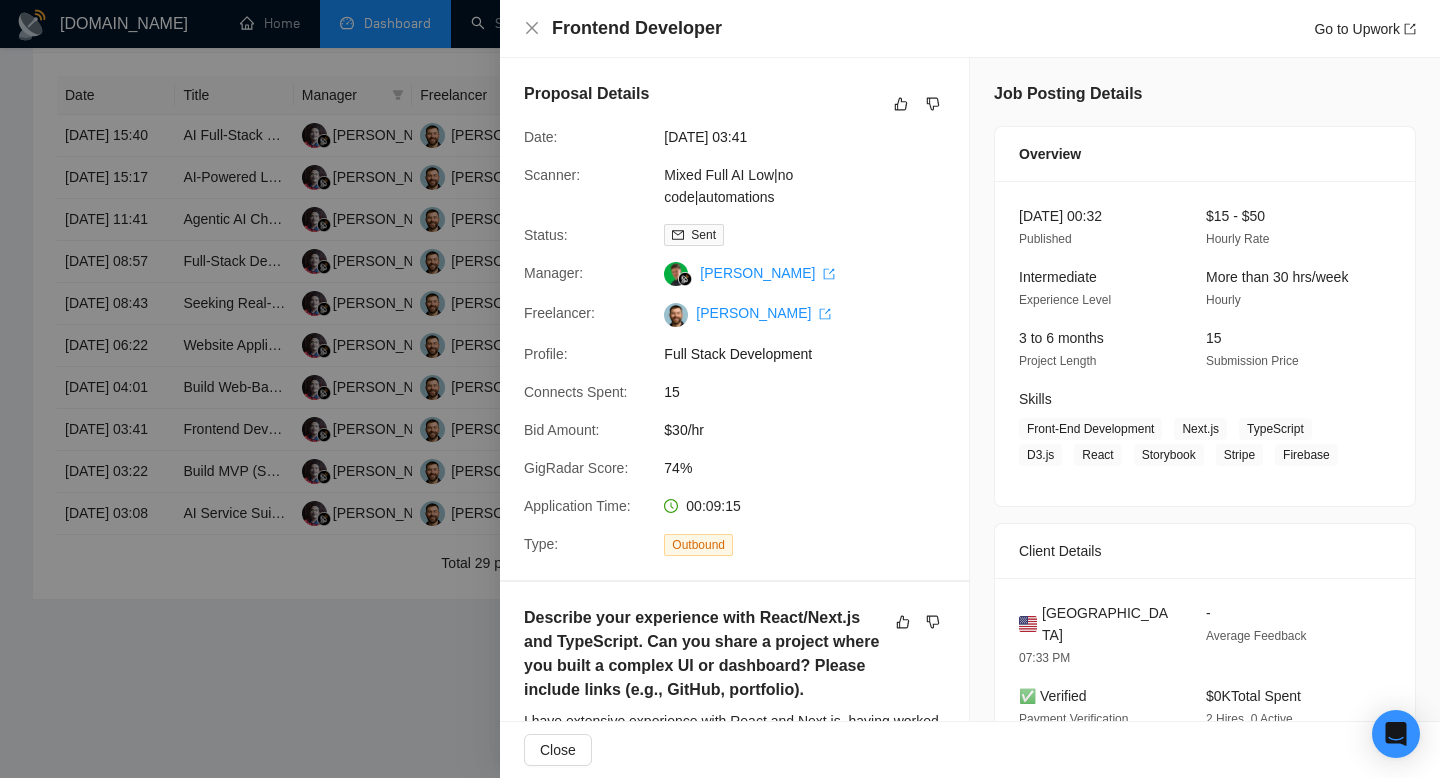 click on "Frontend Developer" at bounding box center (637, 28) 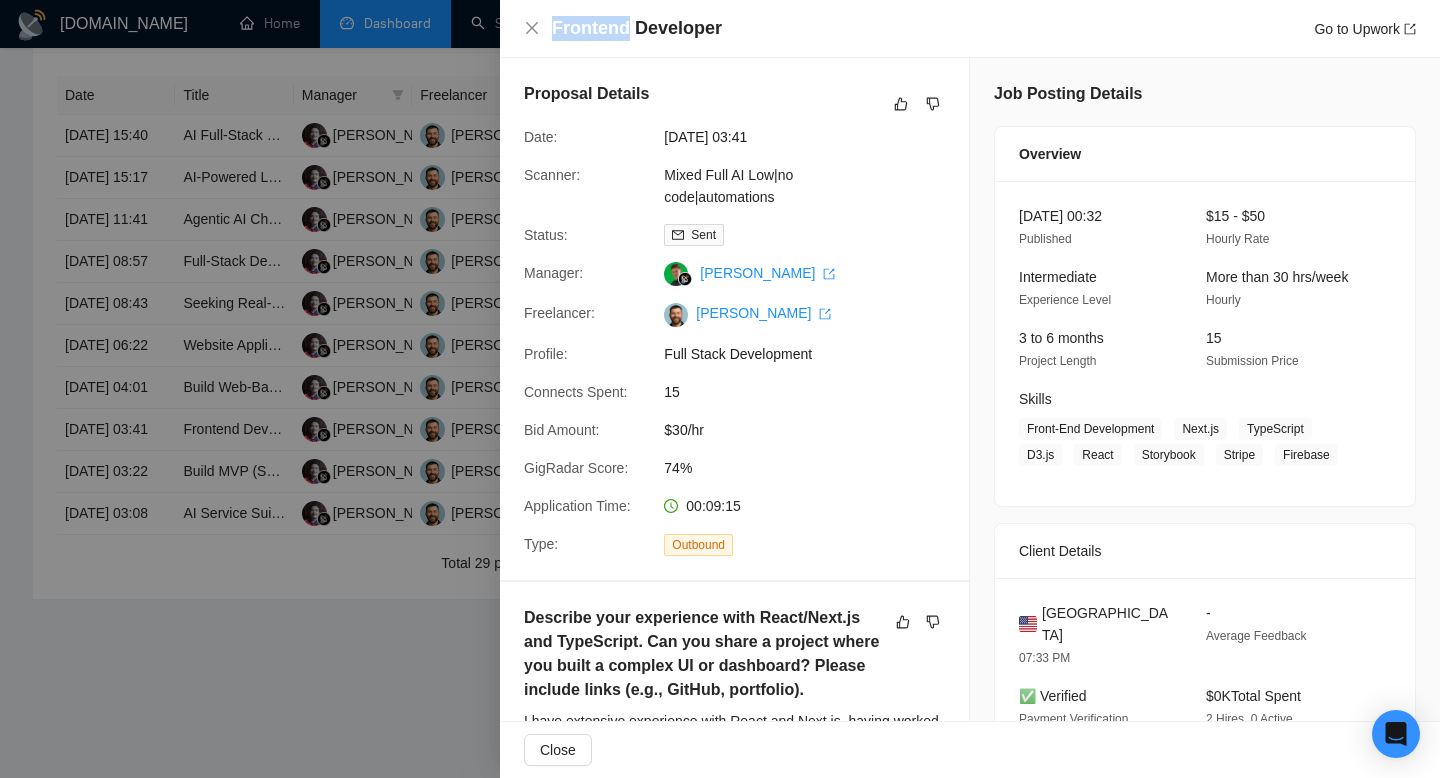 click on "Frontend Developer" at bounding box center [637, 28] 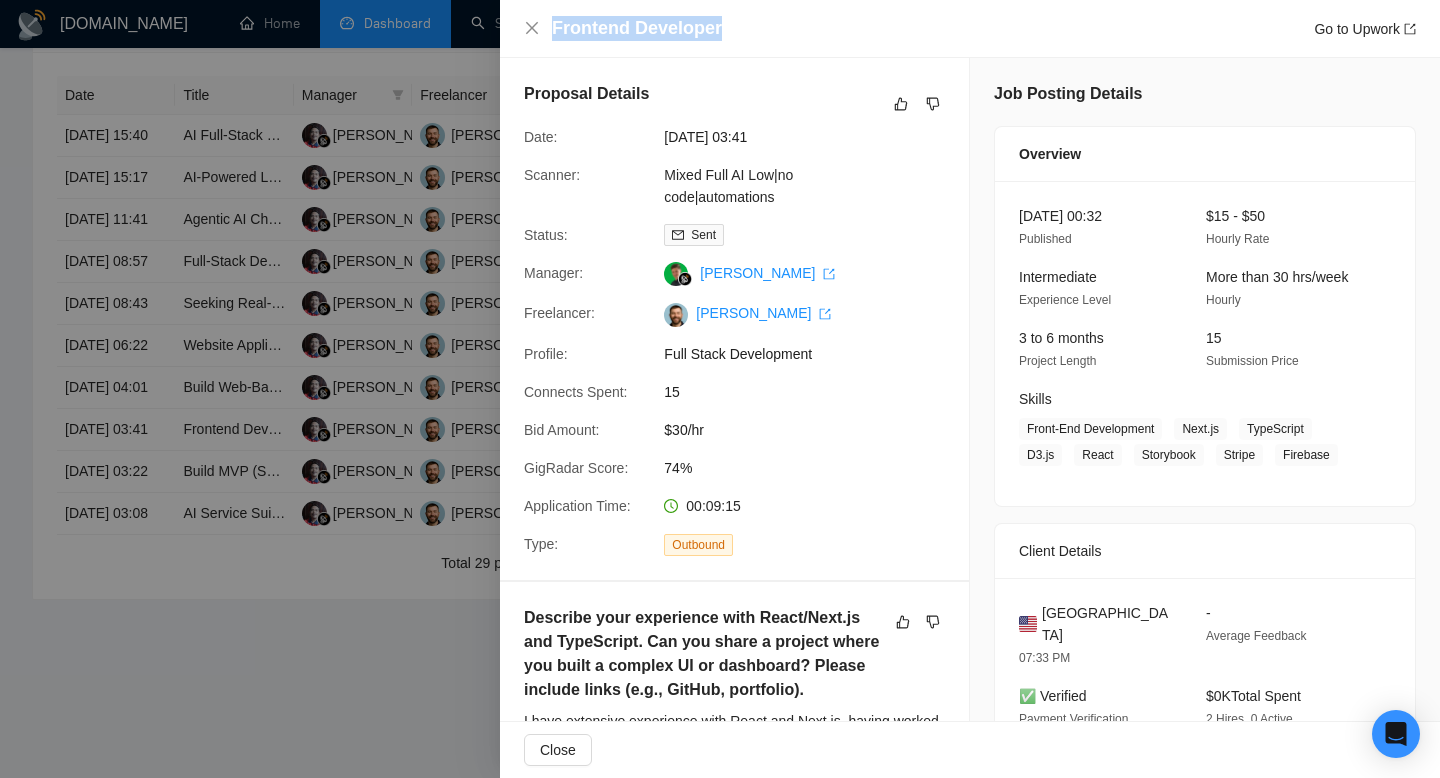 click on "Frontend Developer" at bounding box center (637, 28) 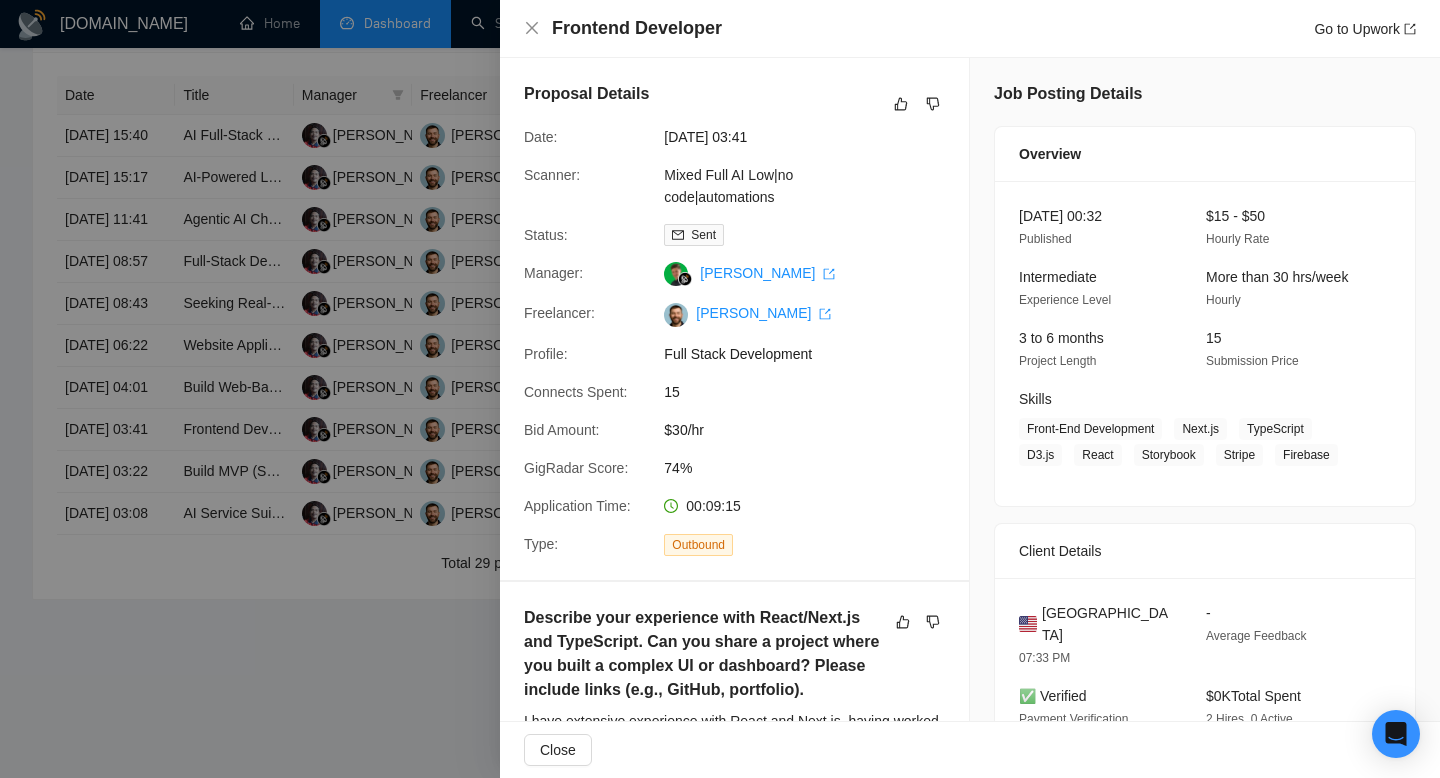 click at bounding box center (720, 389) 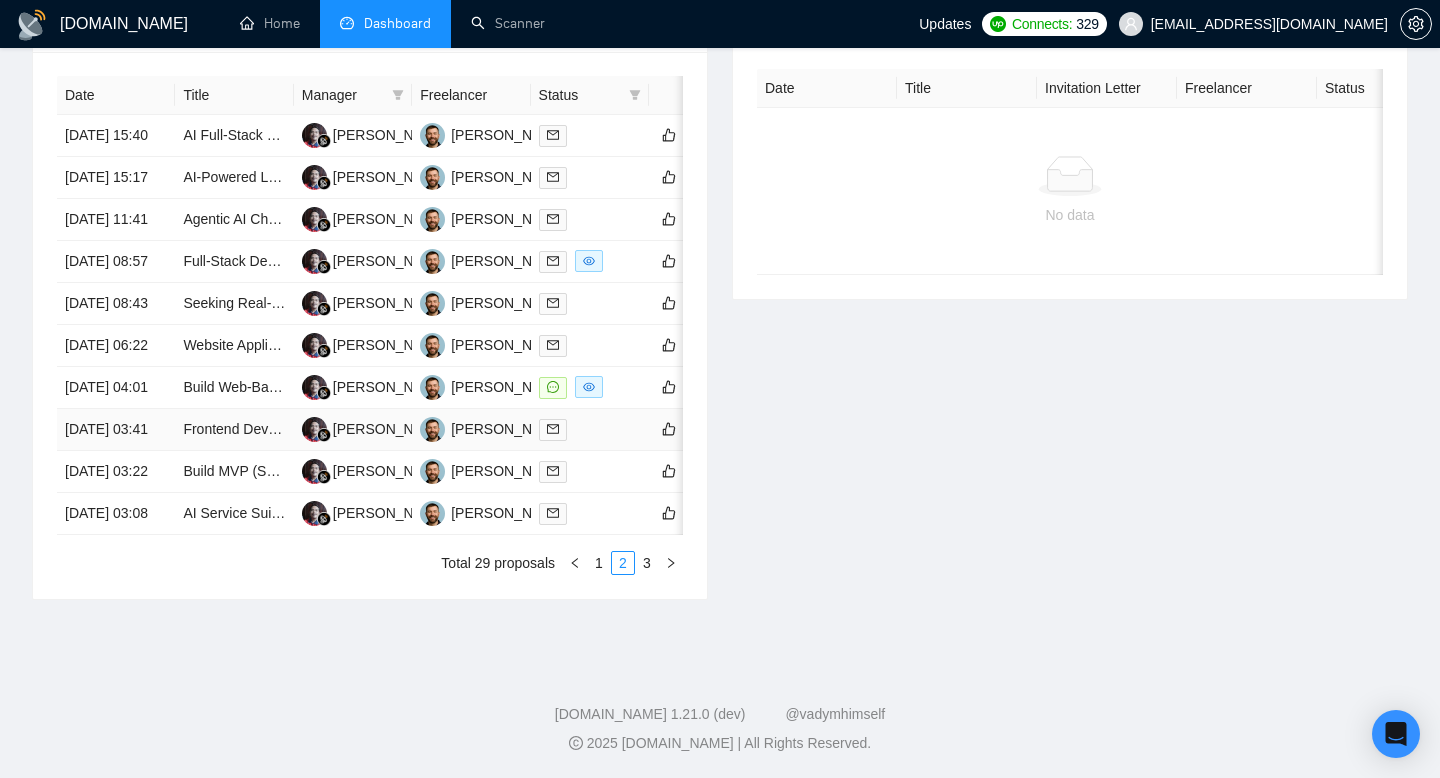 click on "24 Jul, 2025 03:41" at bounding box center [116, 430] 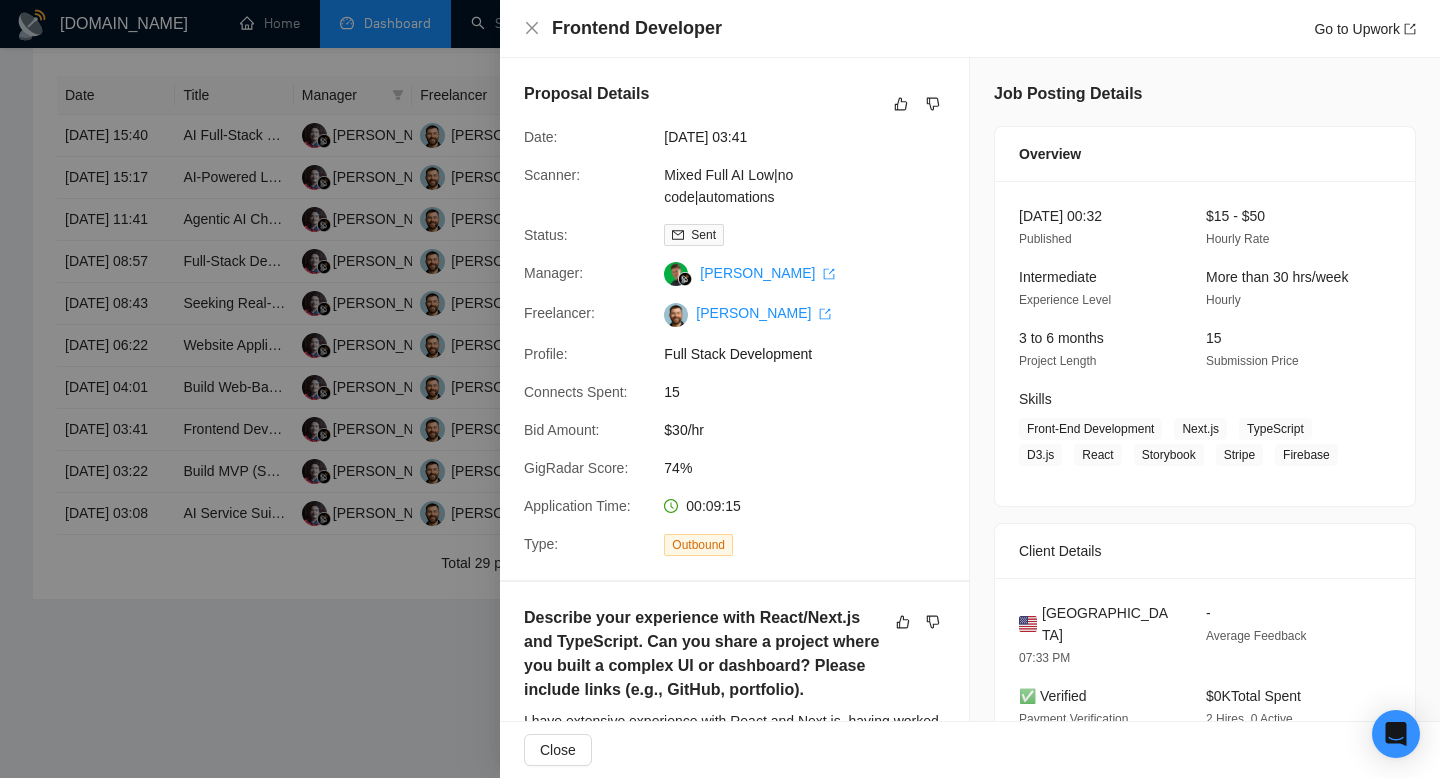 scroll, scrollTop: 1019, scrollLeft: 0, axis: vertical 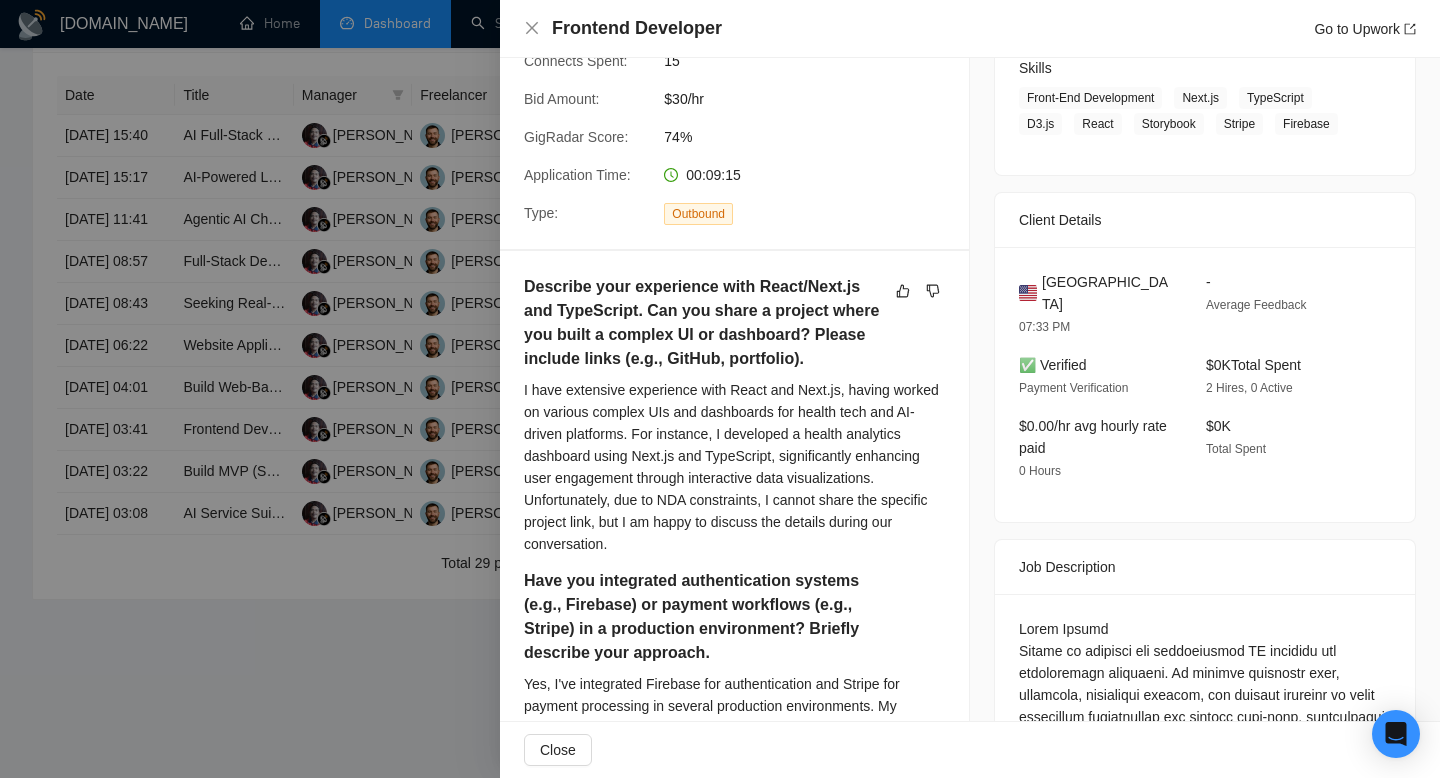 click on "United States" at bounding box center (1108, 293) 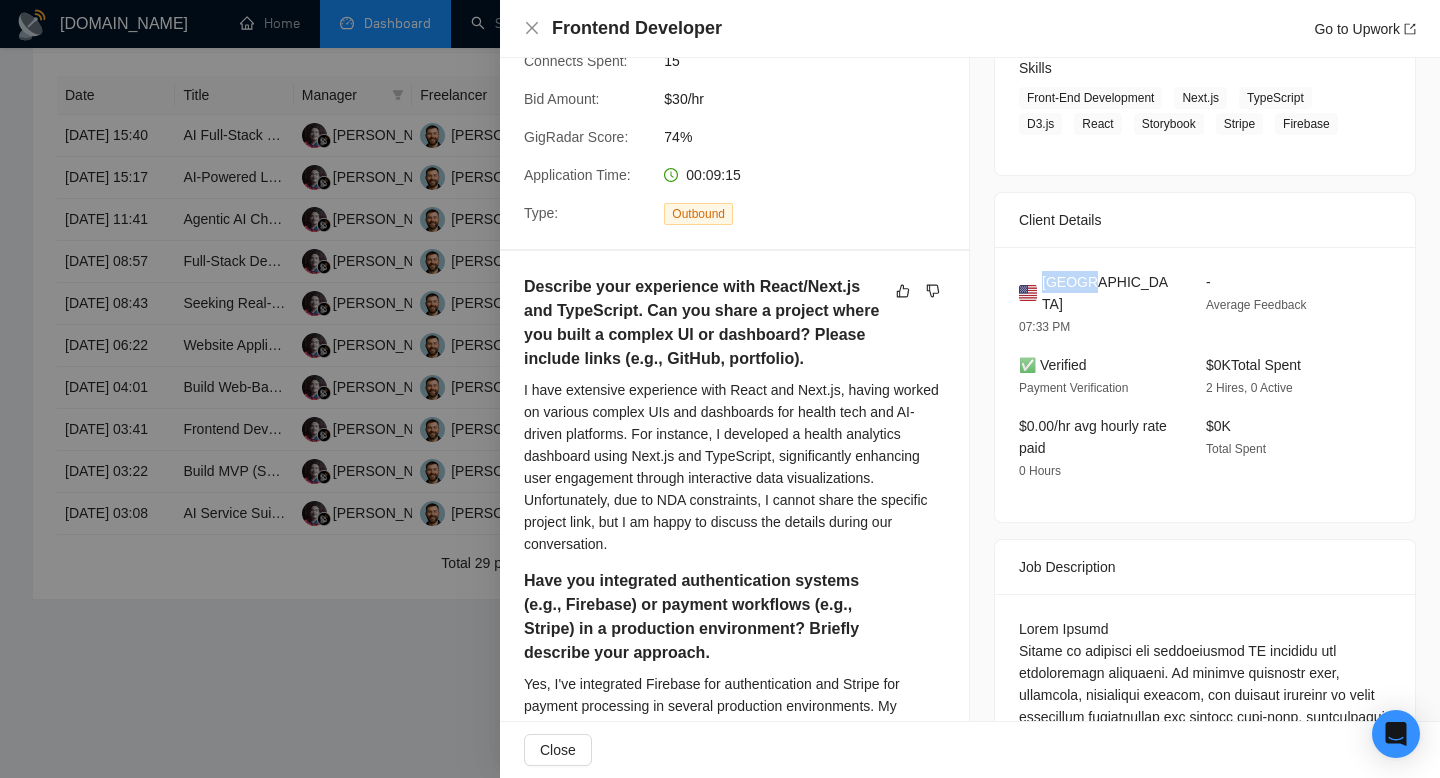 click on "United States" at bounding box center [1108, 293] 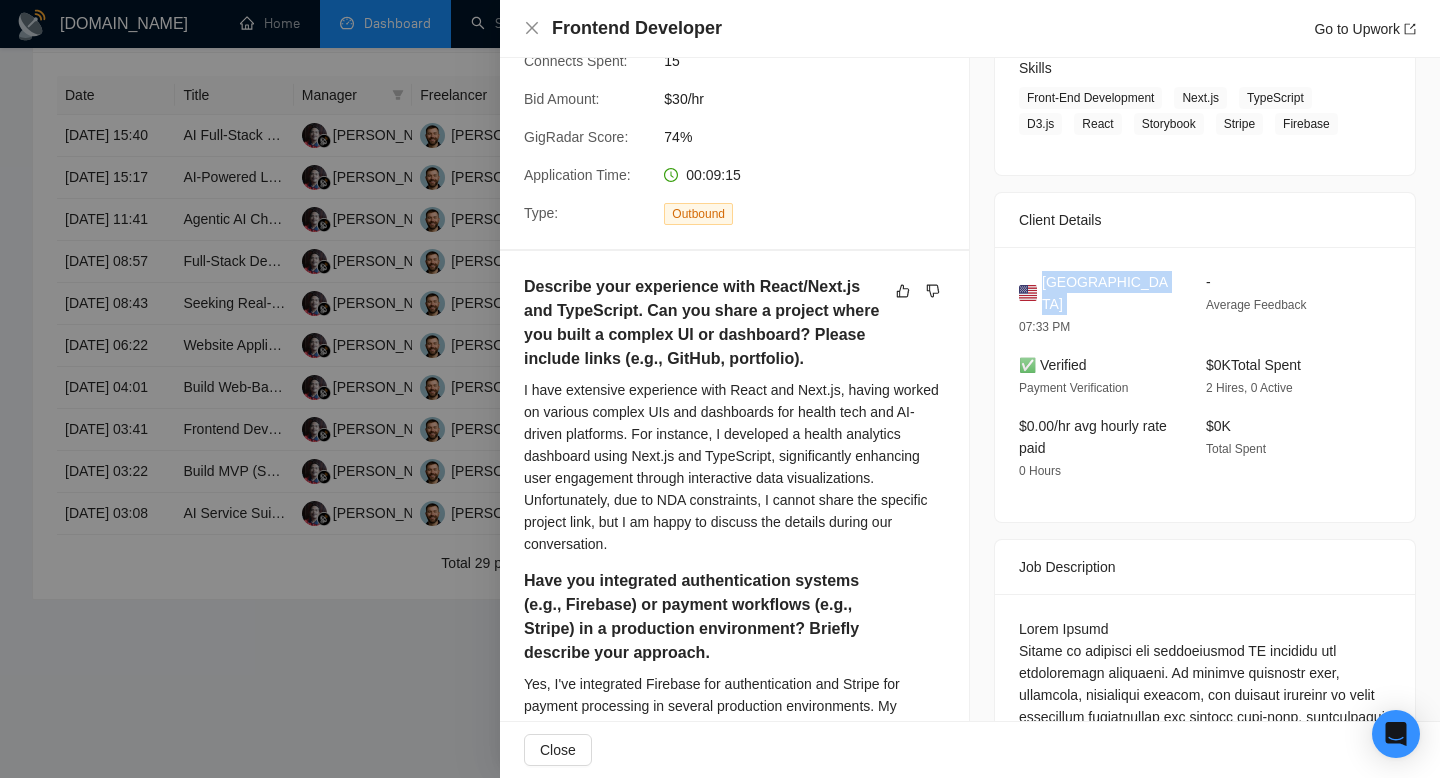 click on "United States" at bounding box center [1108, 293] 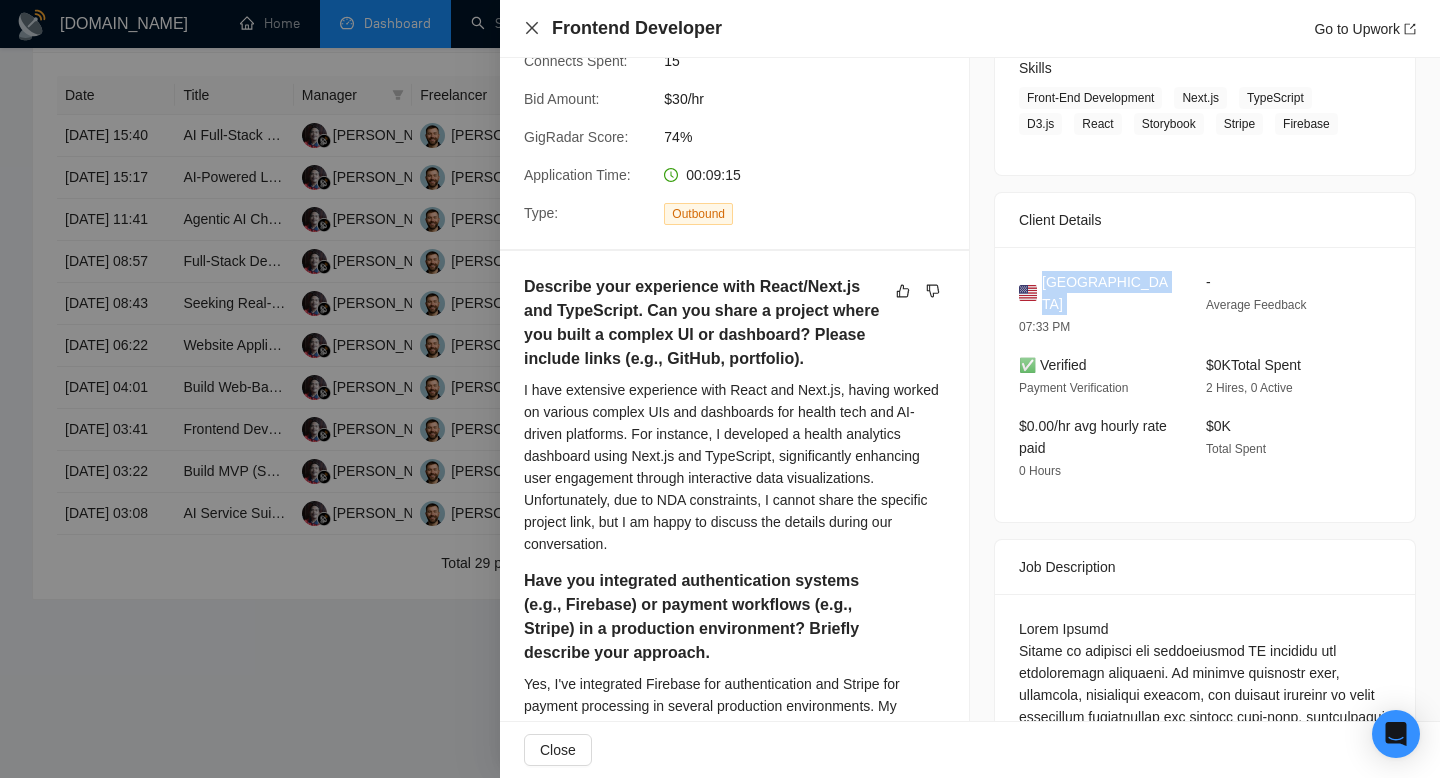 click 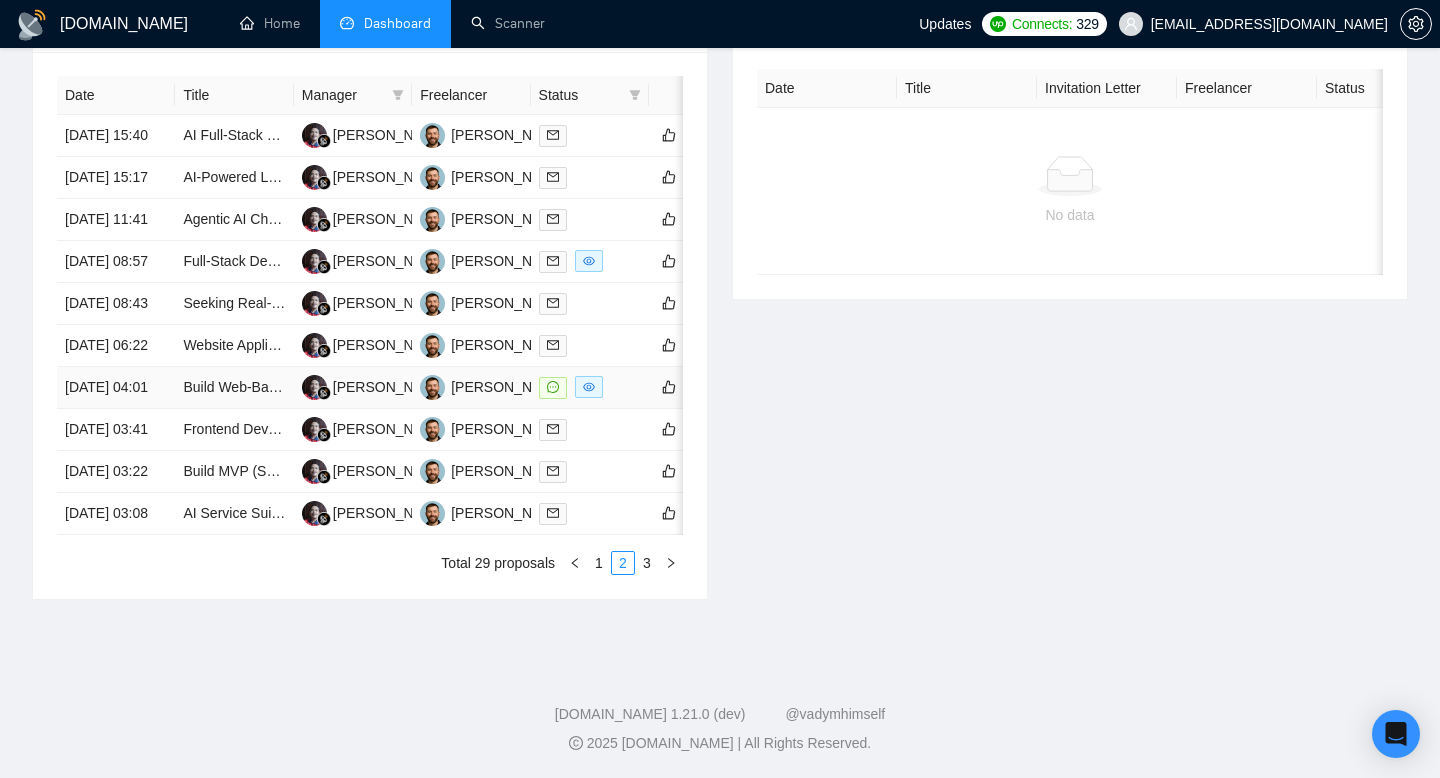 scroll, scrollTop: 1009, scrollLeft: 0, axis: vertical 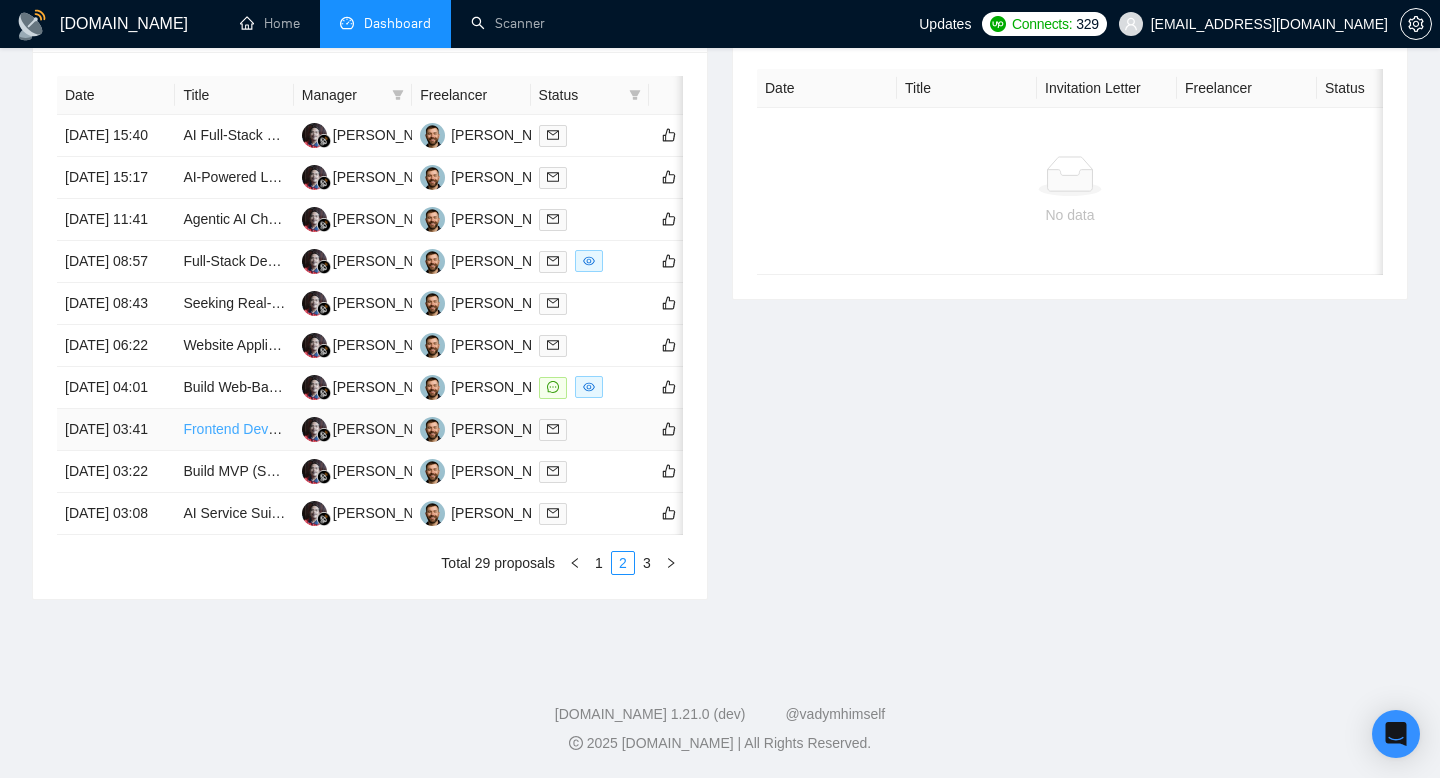 click on "Frontend Developer" at bounding box center [245, 429] 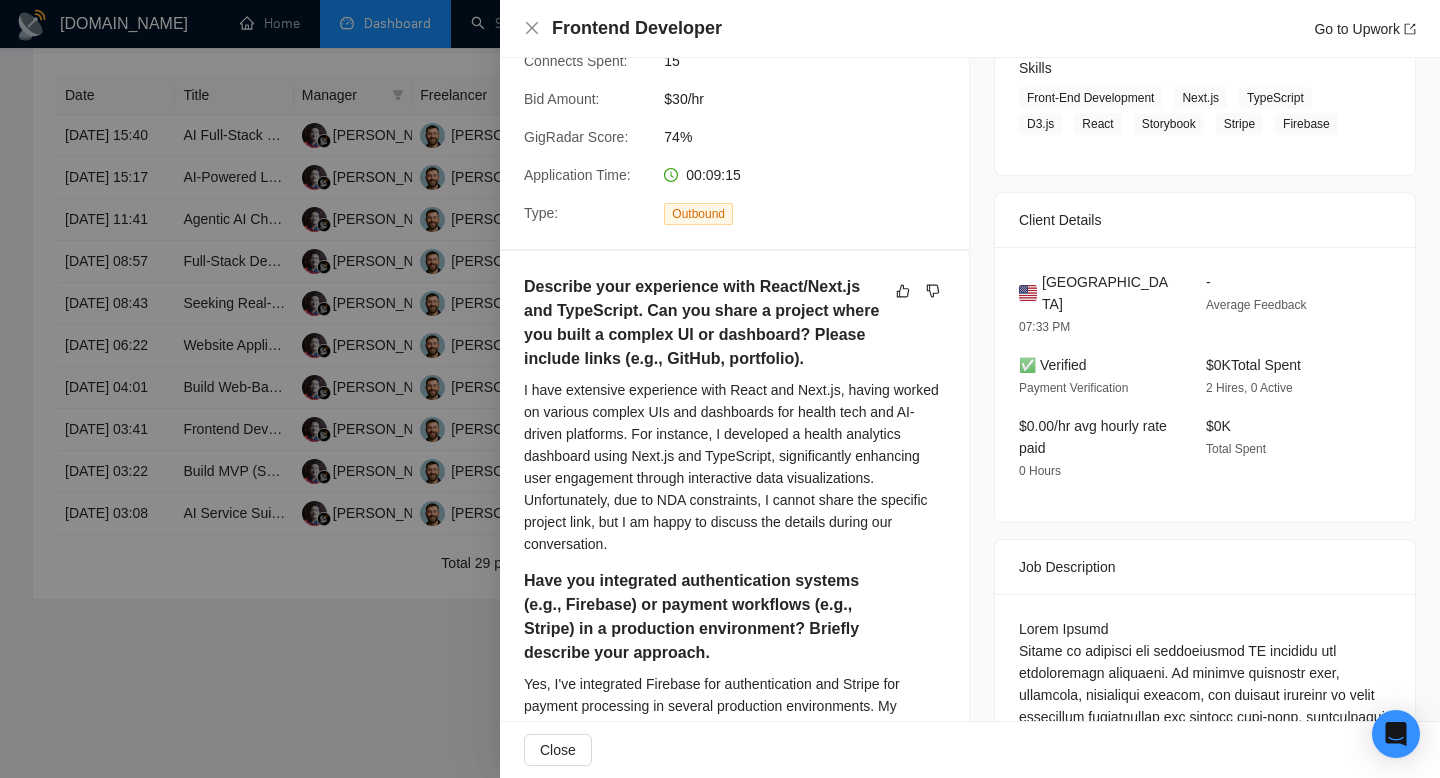 click at bounding box center (720, 389) 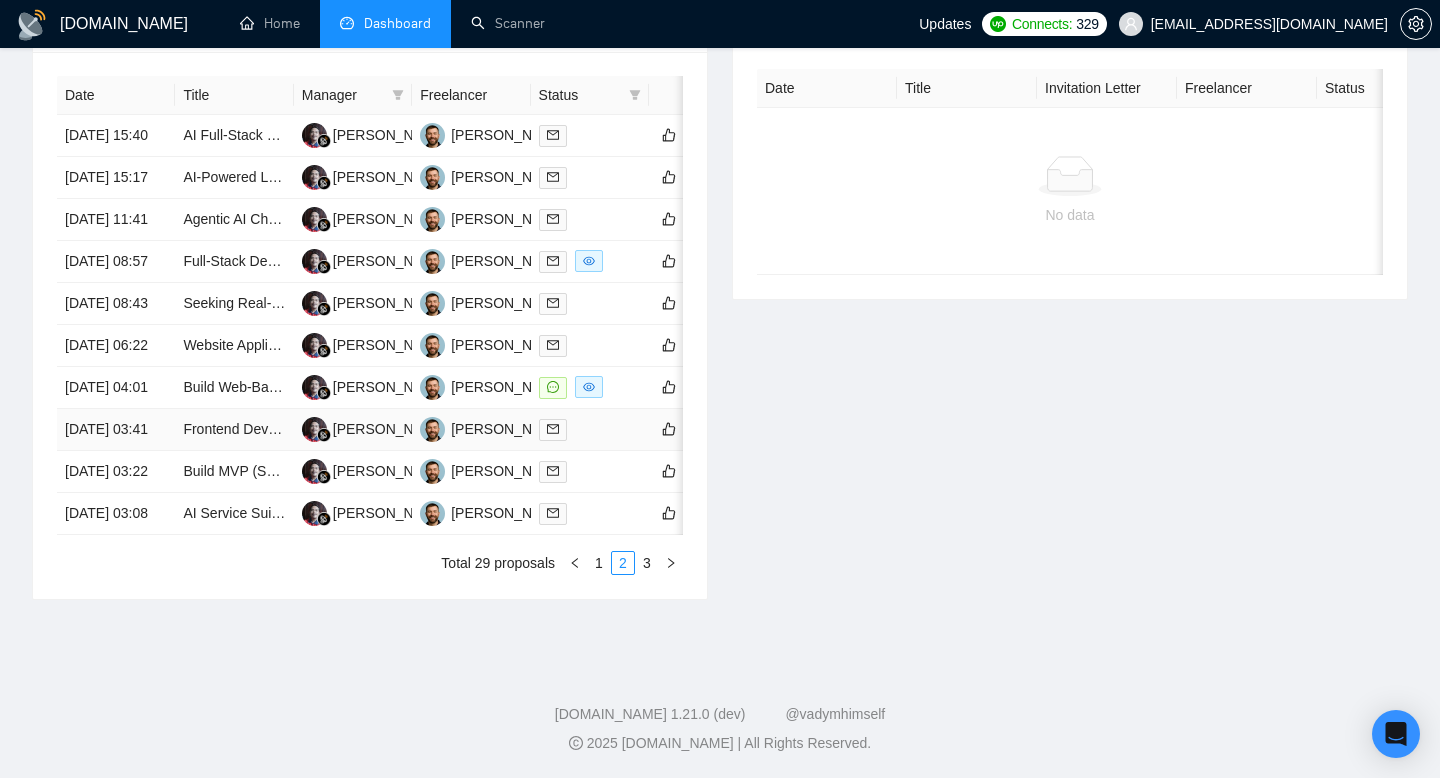 click on "24 Jul, 2025 03:41" at bounding box center (116, 430) 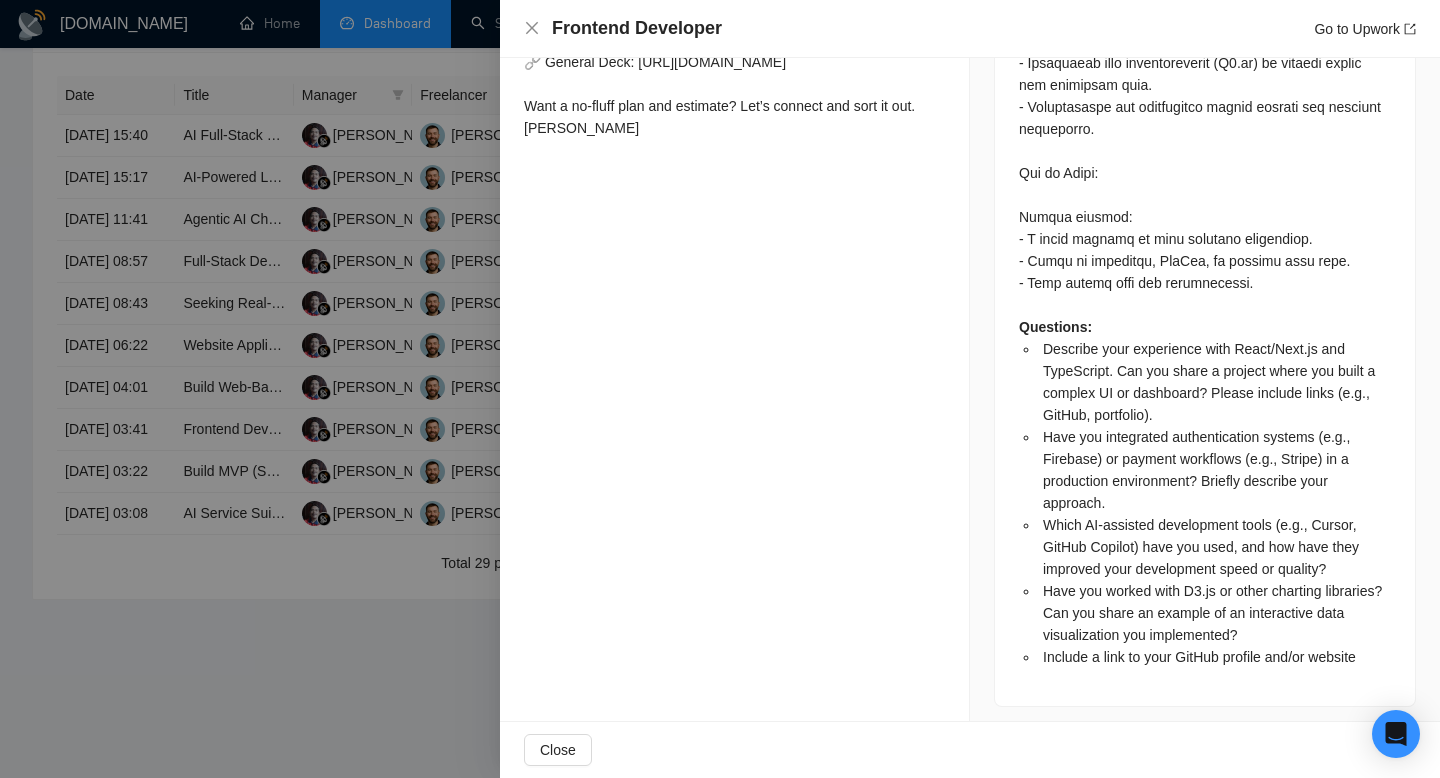 scroll, scrollTop: 2180, scrollLeft: 0, axis: vertical 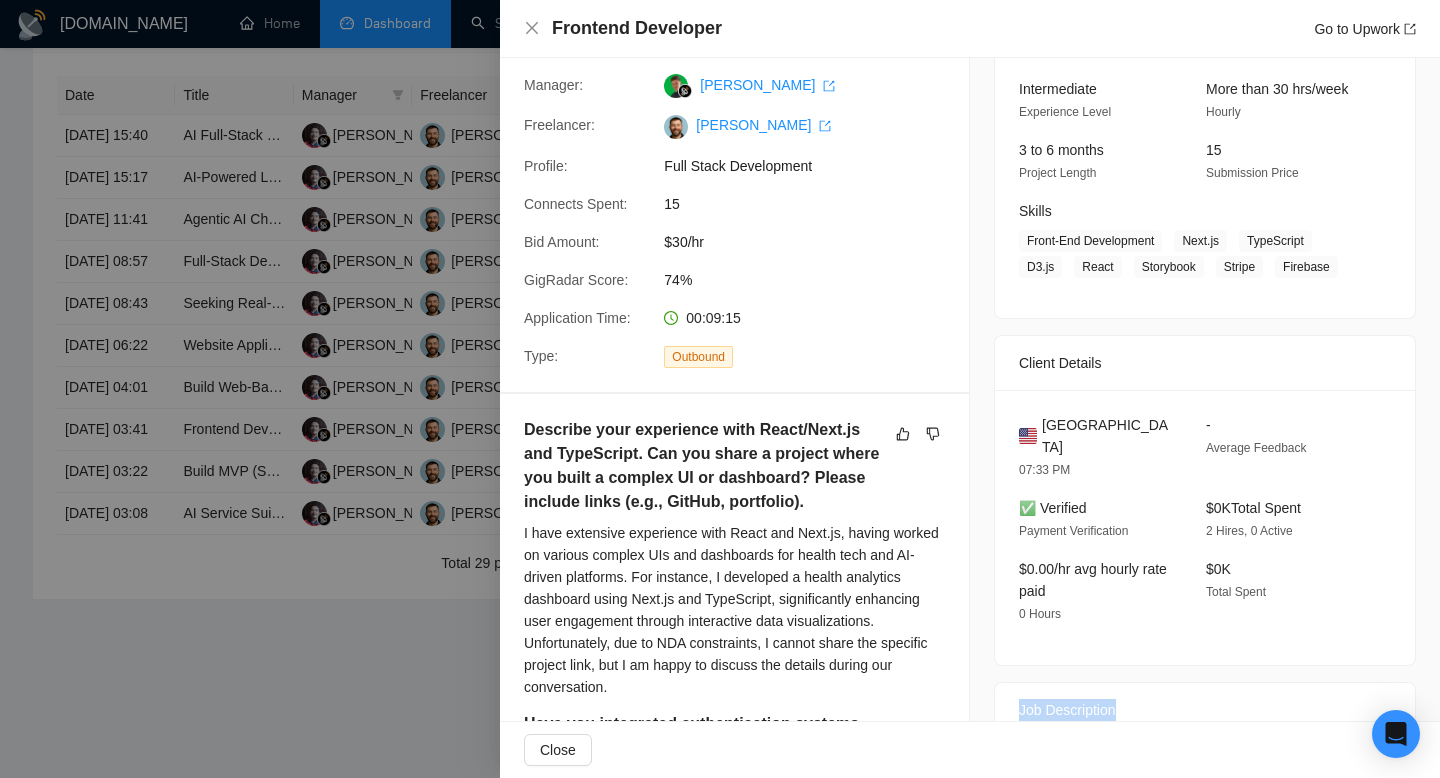 drag, startPoint x: 1379, startPoint y: 648, endPoint x: 1020, endPoint y: 654, distance: 359.05014 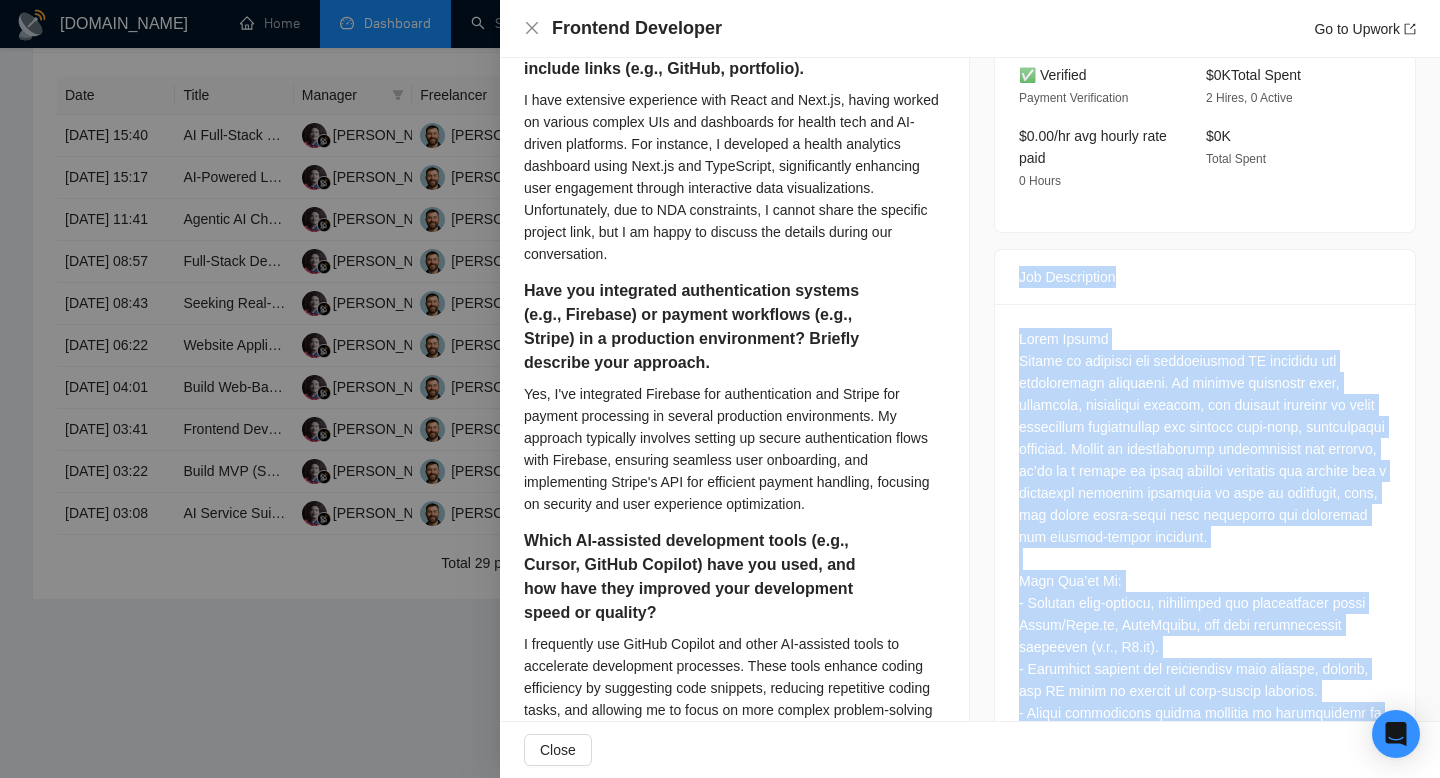 scroll, scrollTop: 0, scrollLeft: 0, axis: both 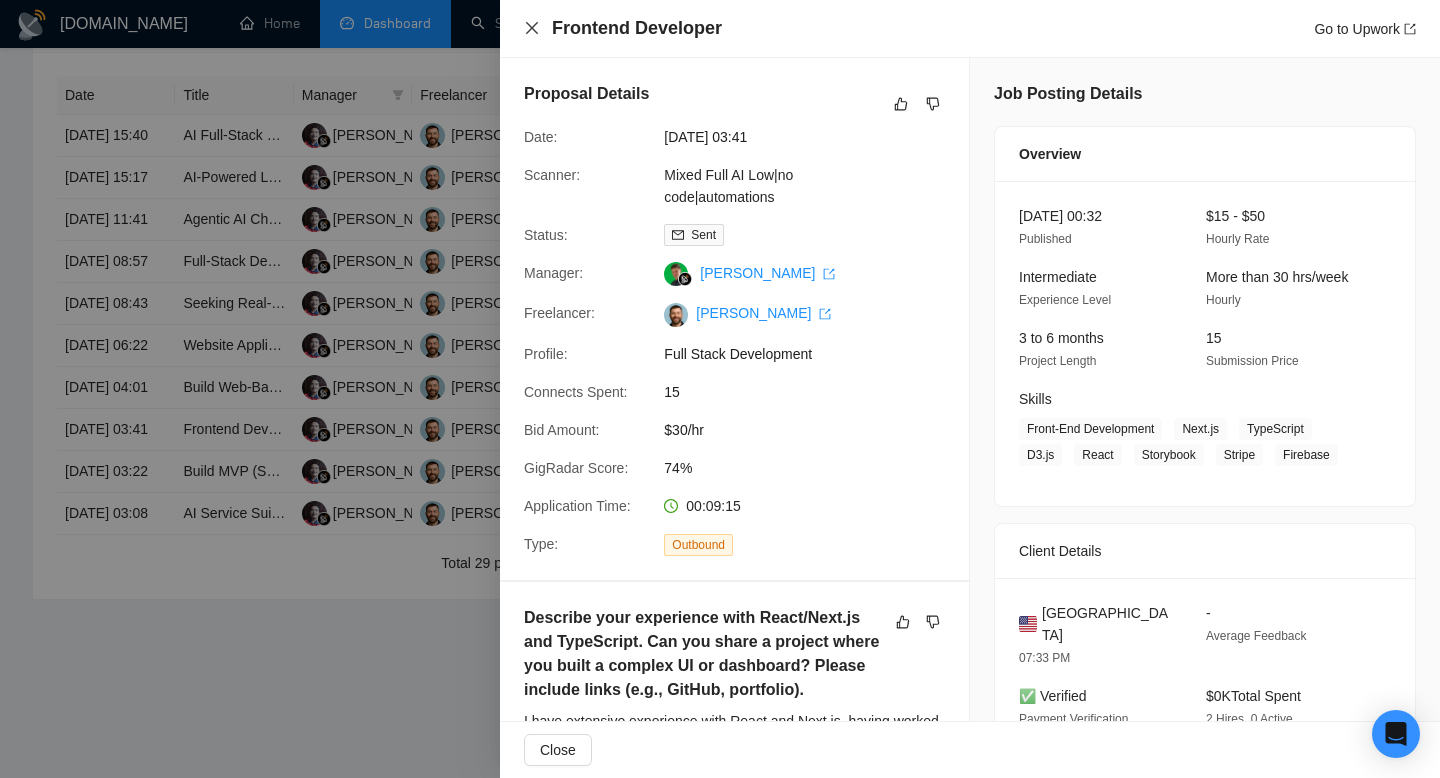 click 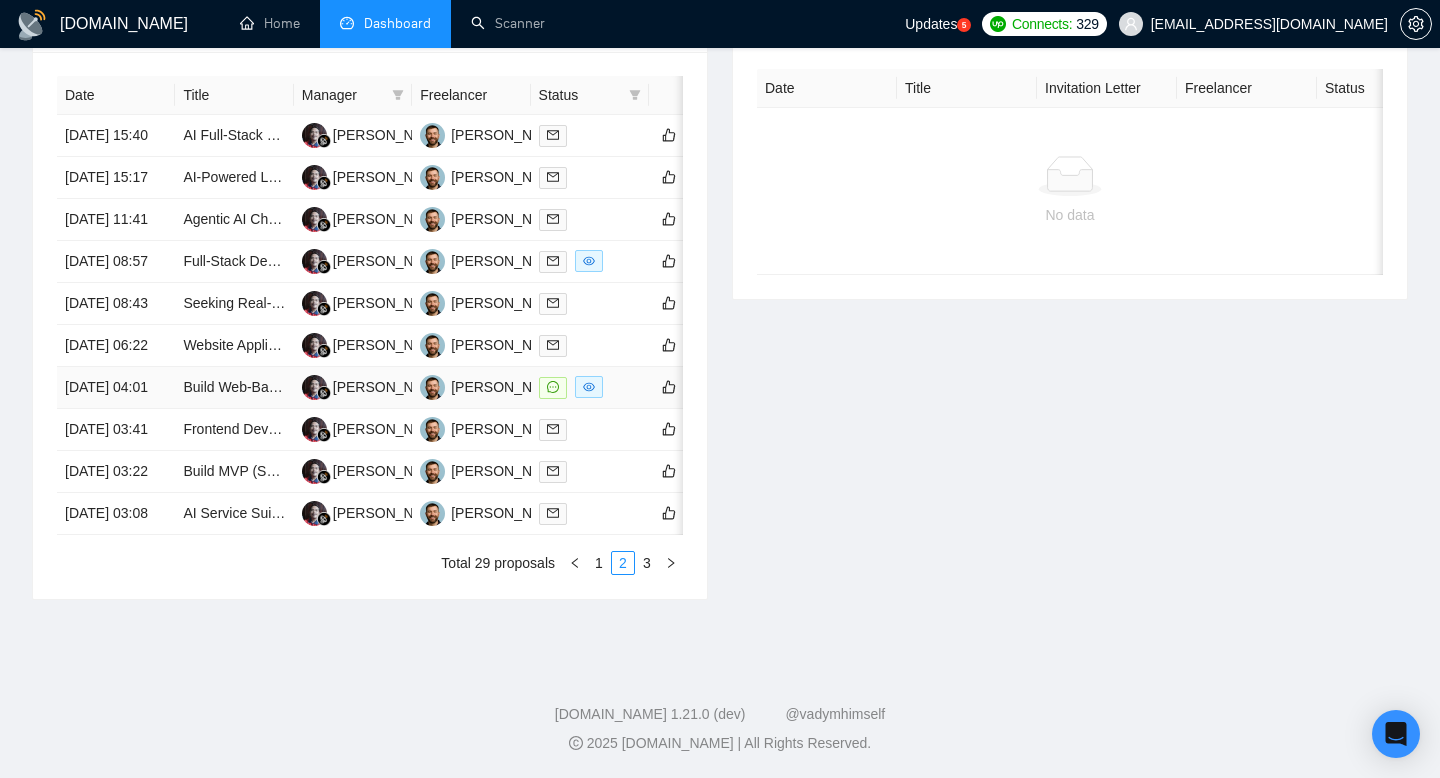 click on "24 Jul, 2025 04:01" at bounding box center (116, 388) 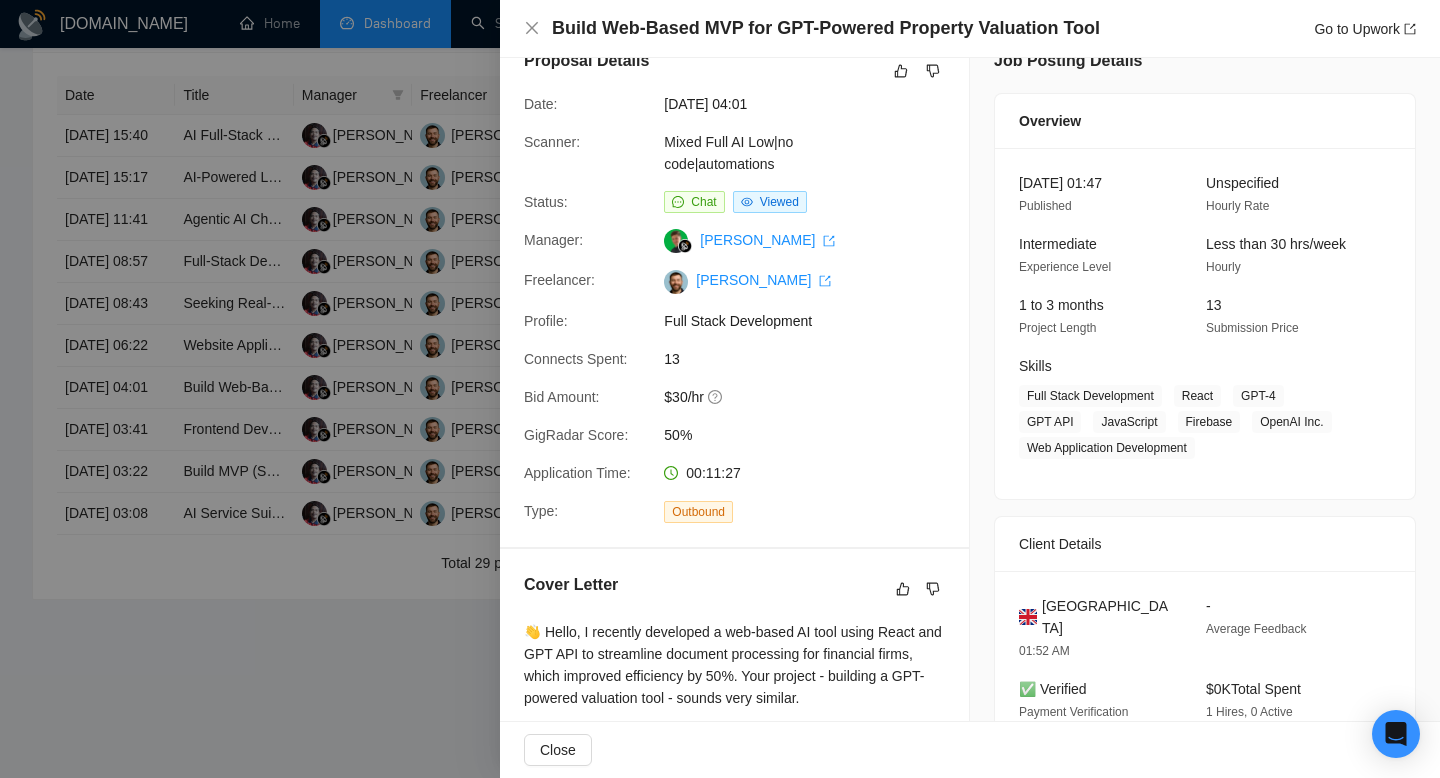 scroll, scrollTop: 0, scrollLeft: 0, axis: both 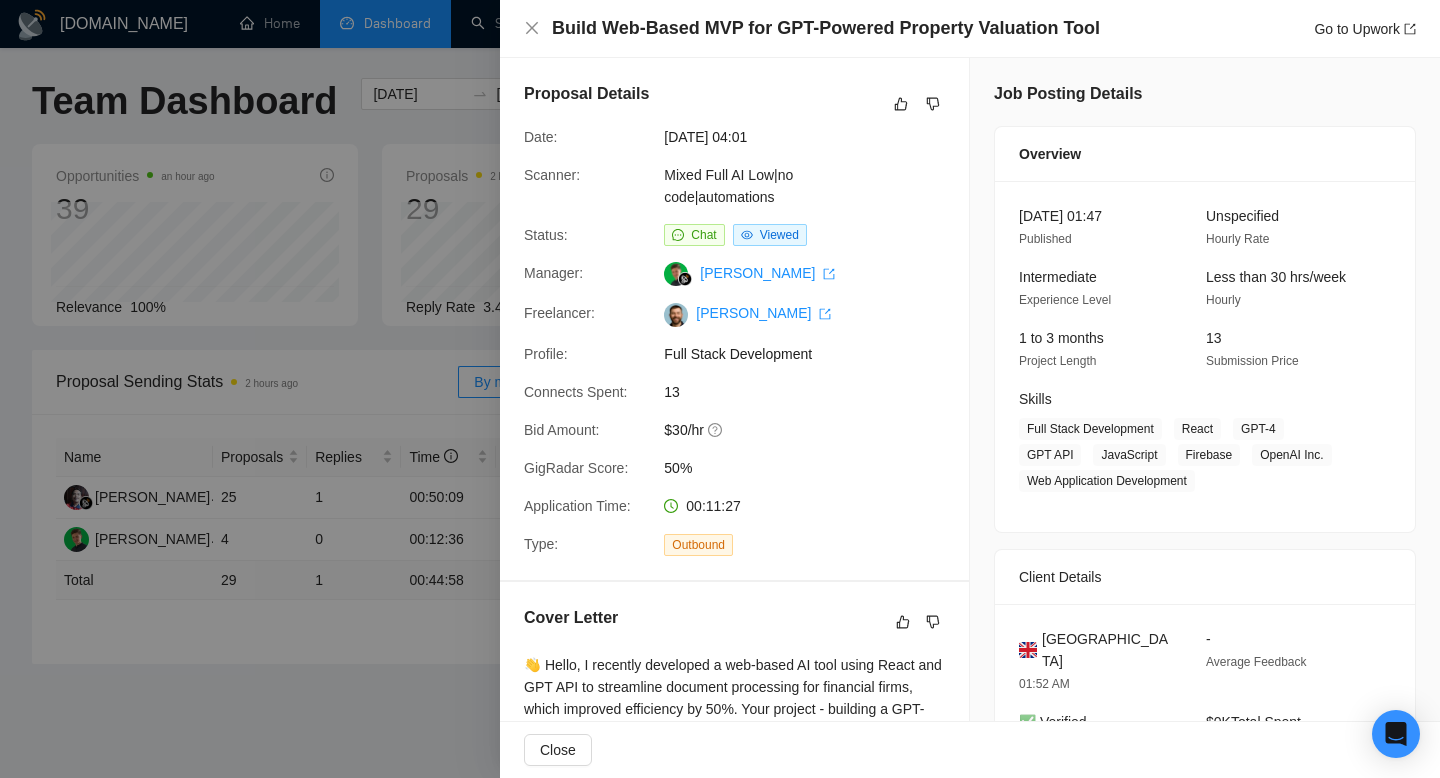 click on "Build Web-Based MVP for GPT-Powered Property Valuation Tool" at bounding box center (826, 28) 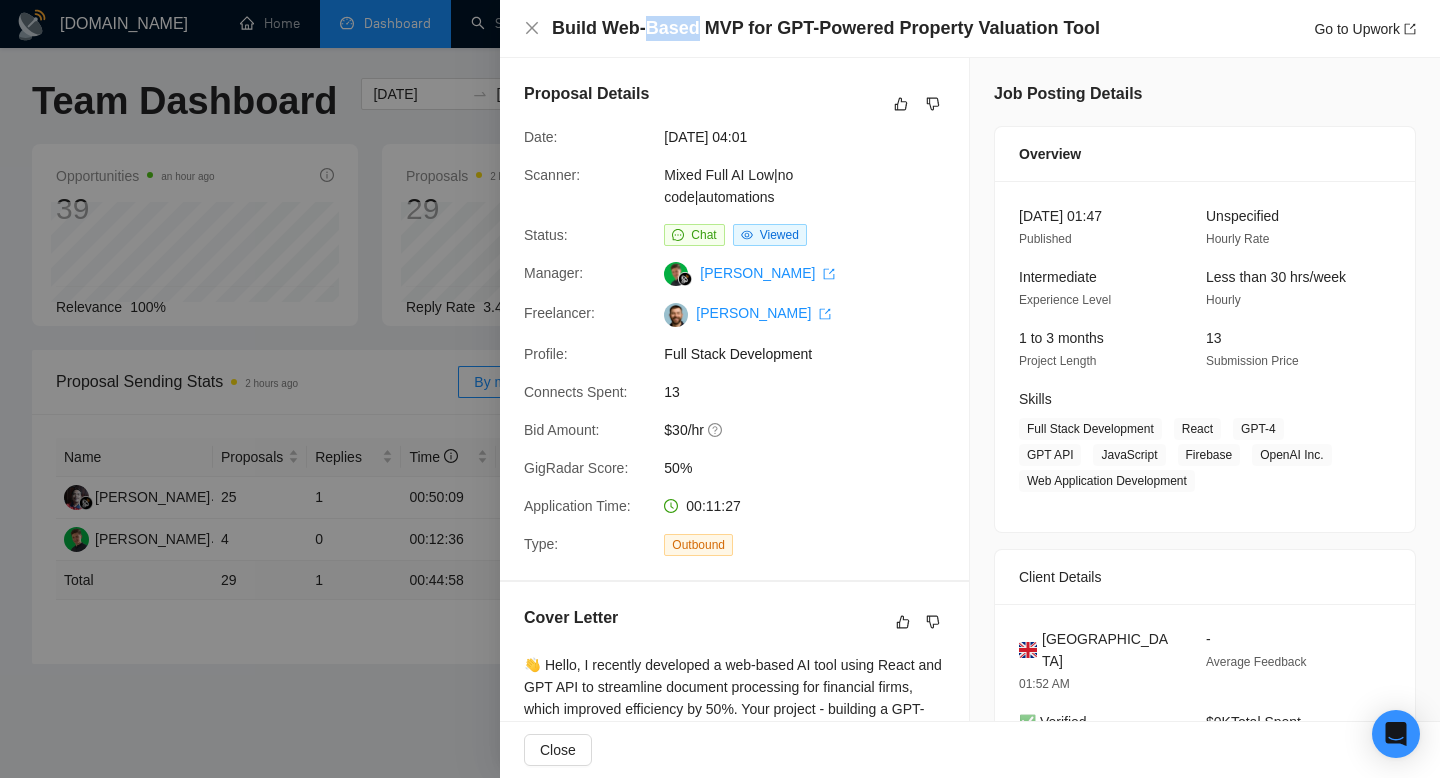 click on "Build Web-Based MVP for GPT-Powered Property Valuation Tool" at bounding box center [826, 28] 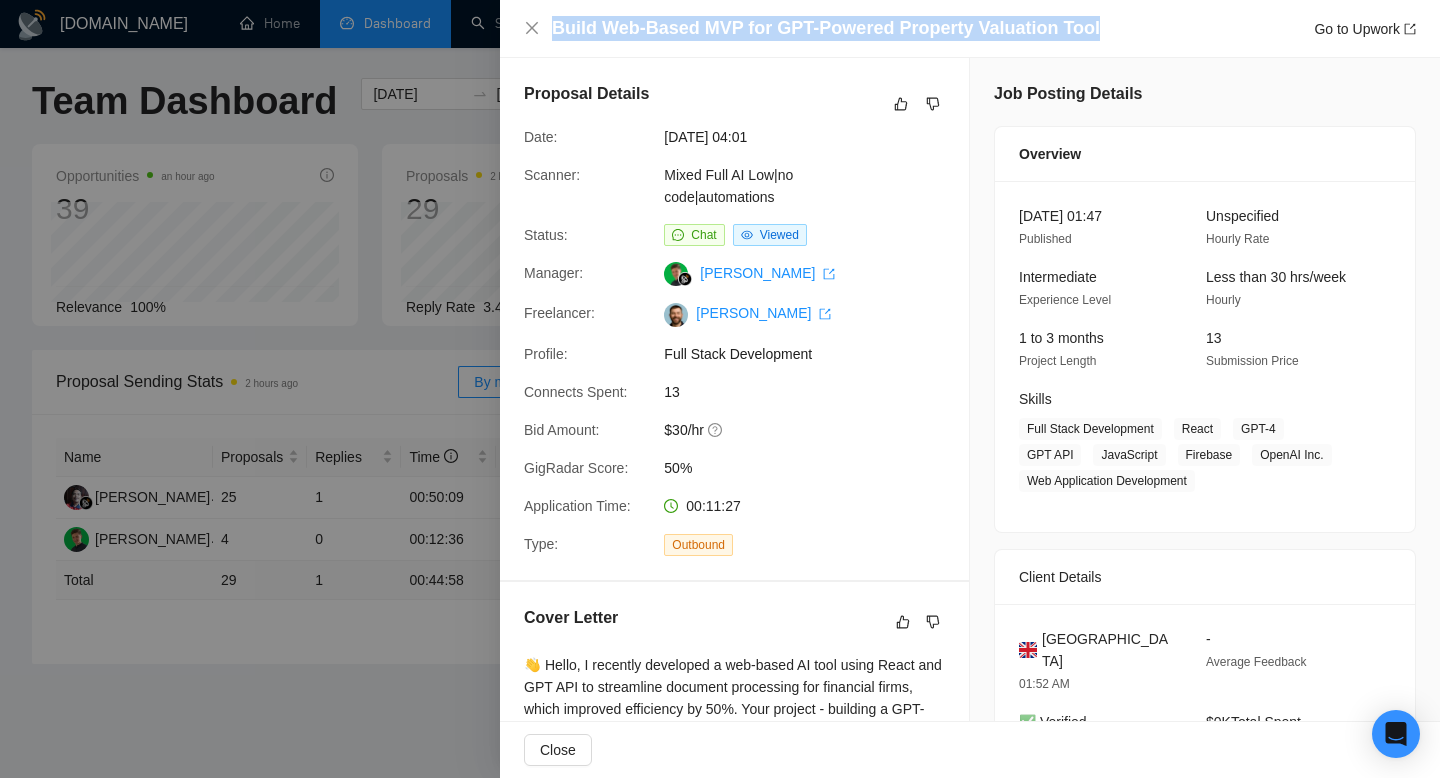 click on "Build Web-Based MVP for GPT-Powered Property Valuation Tool" at bounding box center (826, 28) 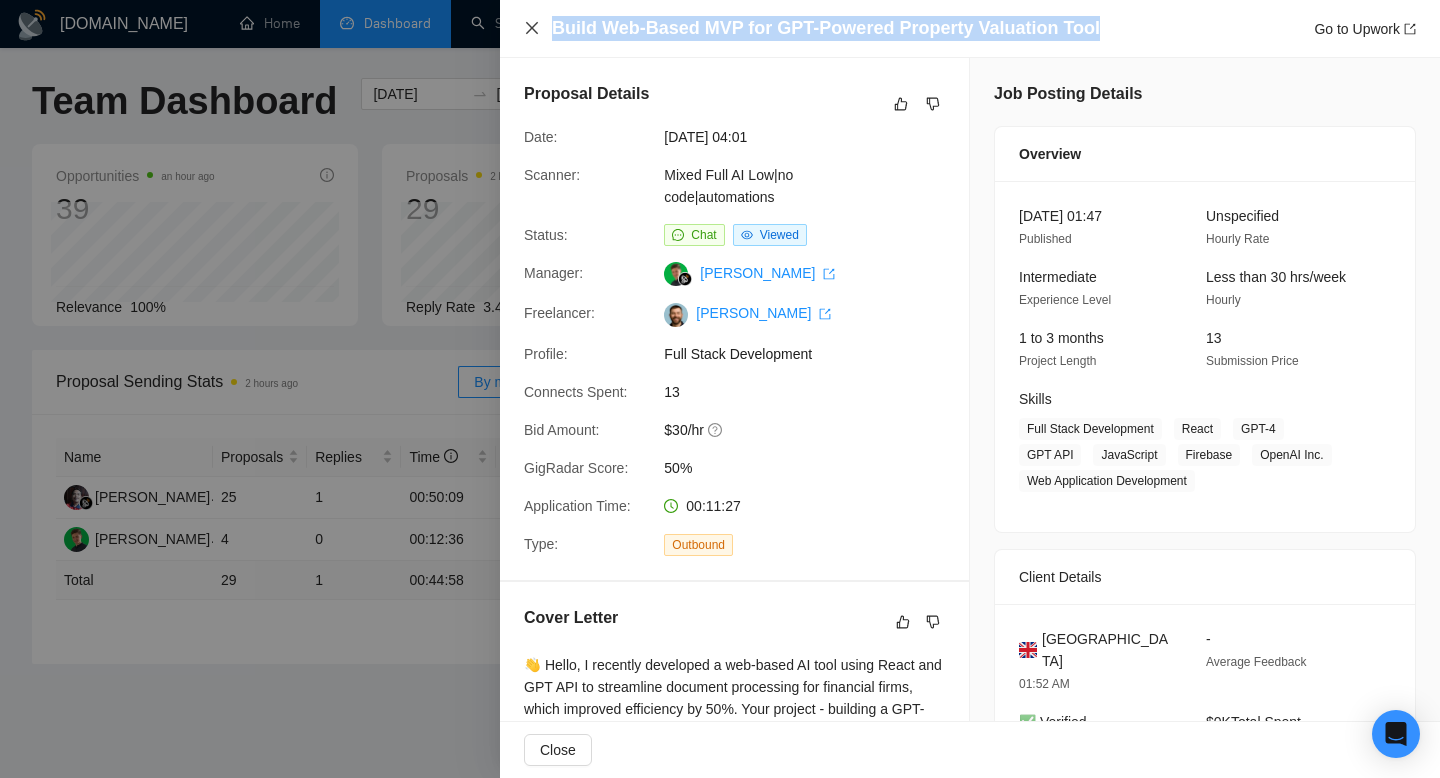 click 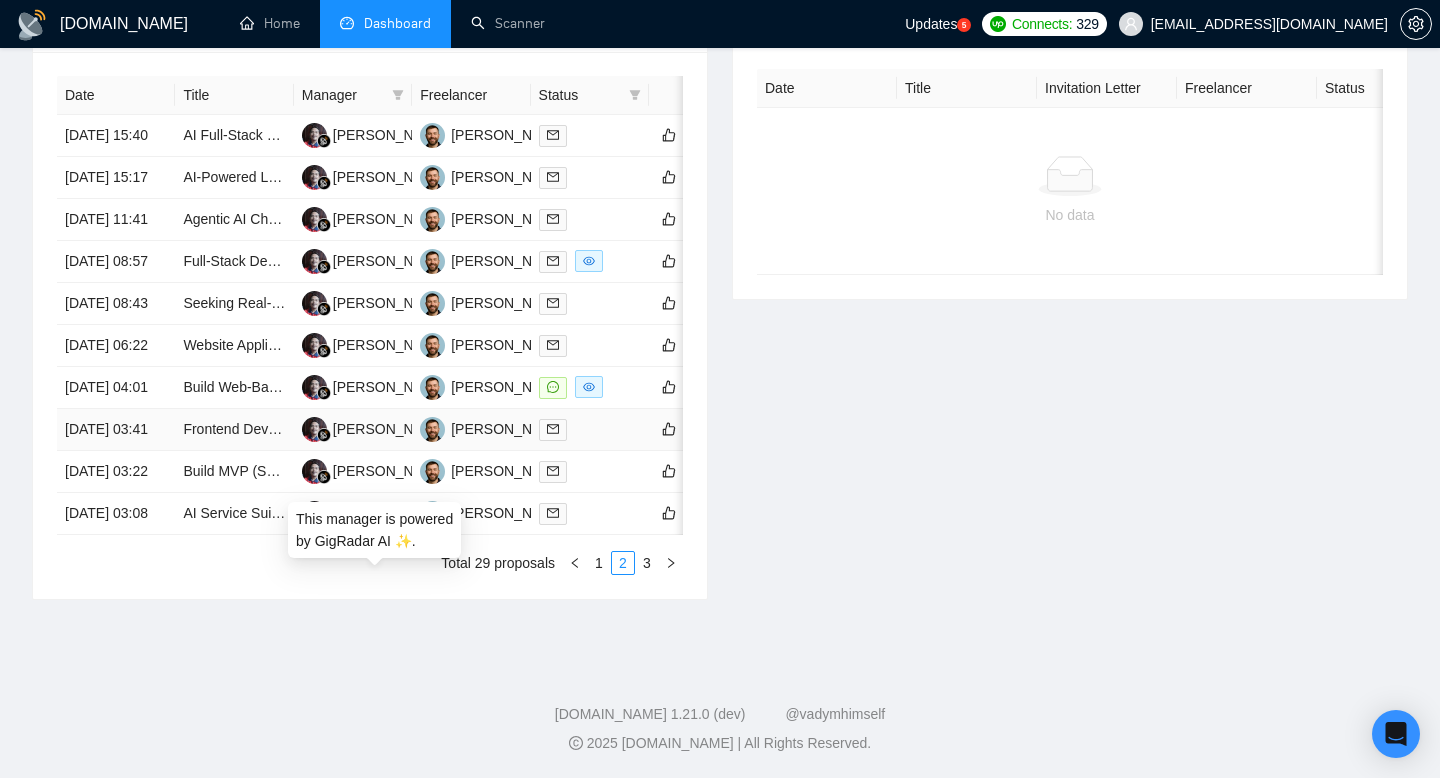 scroll, scrollTop: 1002, scrollLeft: 0, axis: vertical 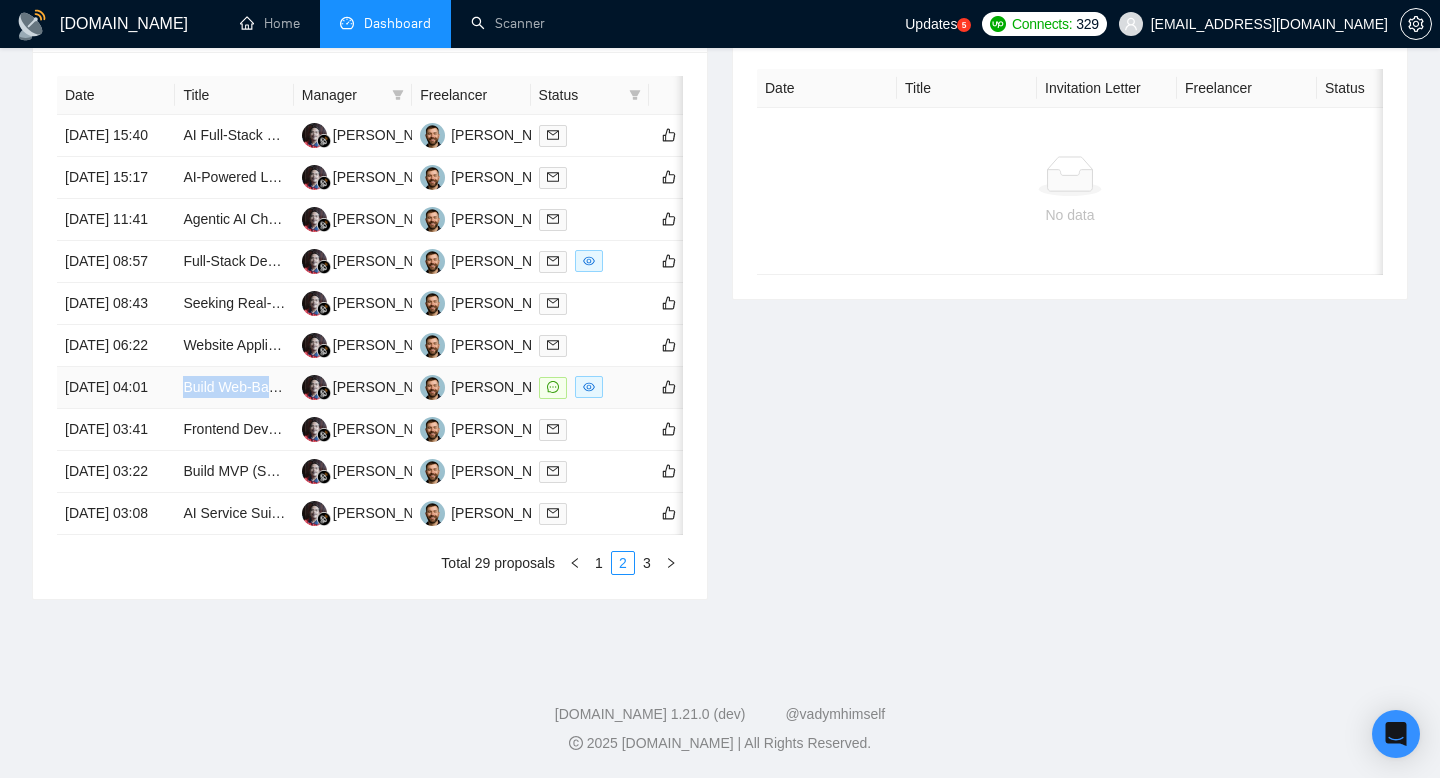 click on "Build Web-Based MVP for GPT-Powered Property Valuation Tool" at bounding box center (383, 387) 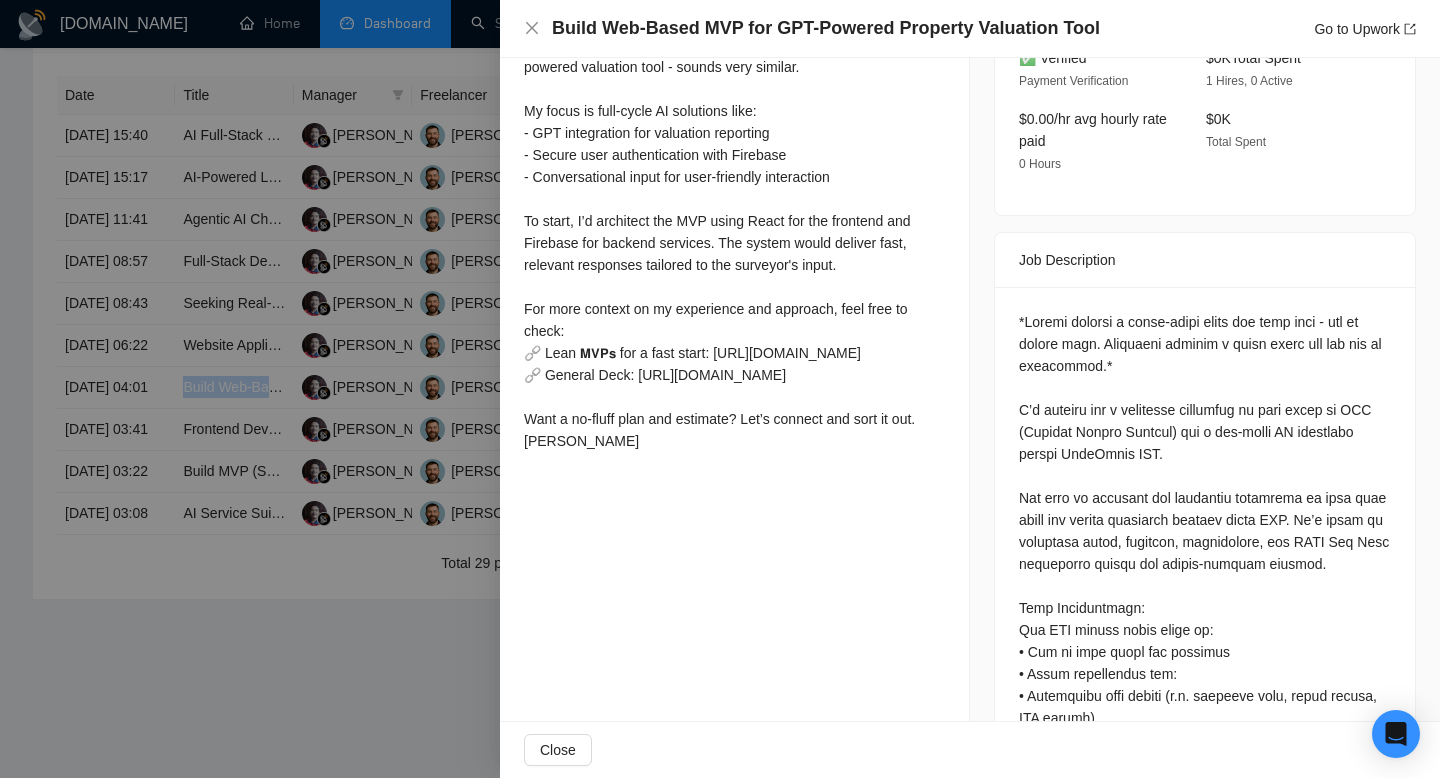 scroll, scrollTop: 713, scrollLeft: 0, axis: vertical 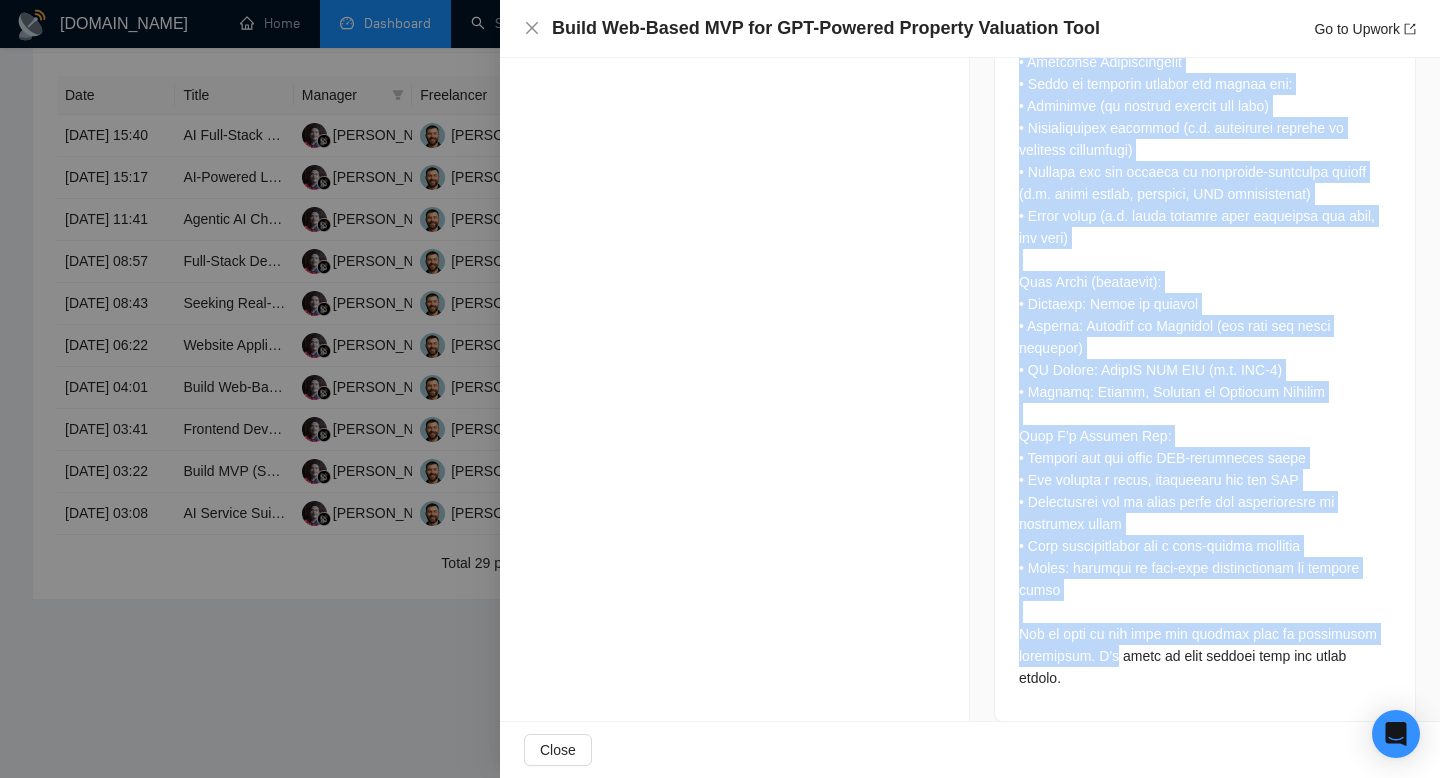 drag, startPoint x: 1015, startPoint y: 257, endPoint x: 1116, endPoint y: 633, distance: 389.32892 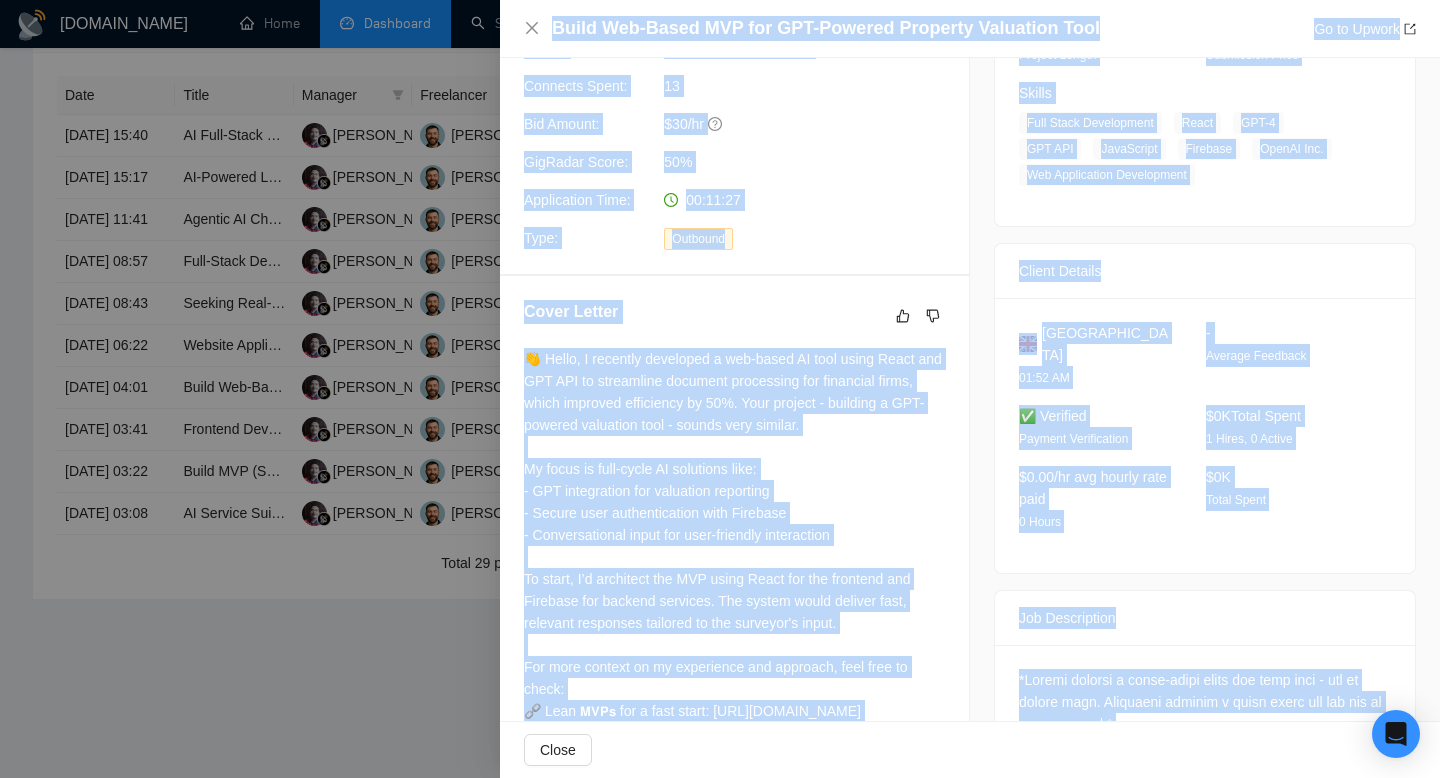 scroll, scrollTop: 0, scrollLeft: 0, axis: both 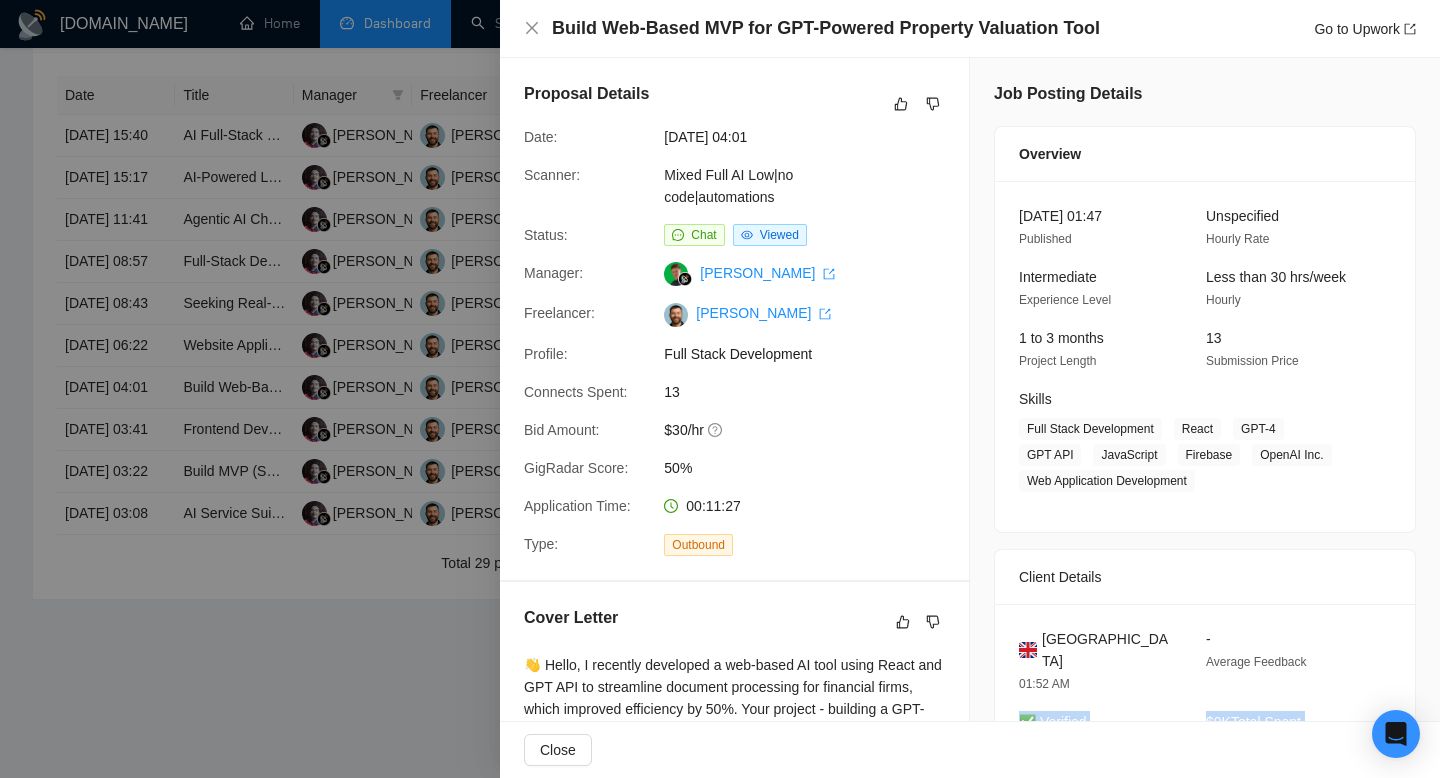 drag, startPoint x: 1101, startPoint y: 647, endPoint x: 1018, endPoint y: 688, distance: 92.574295 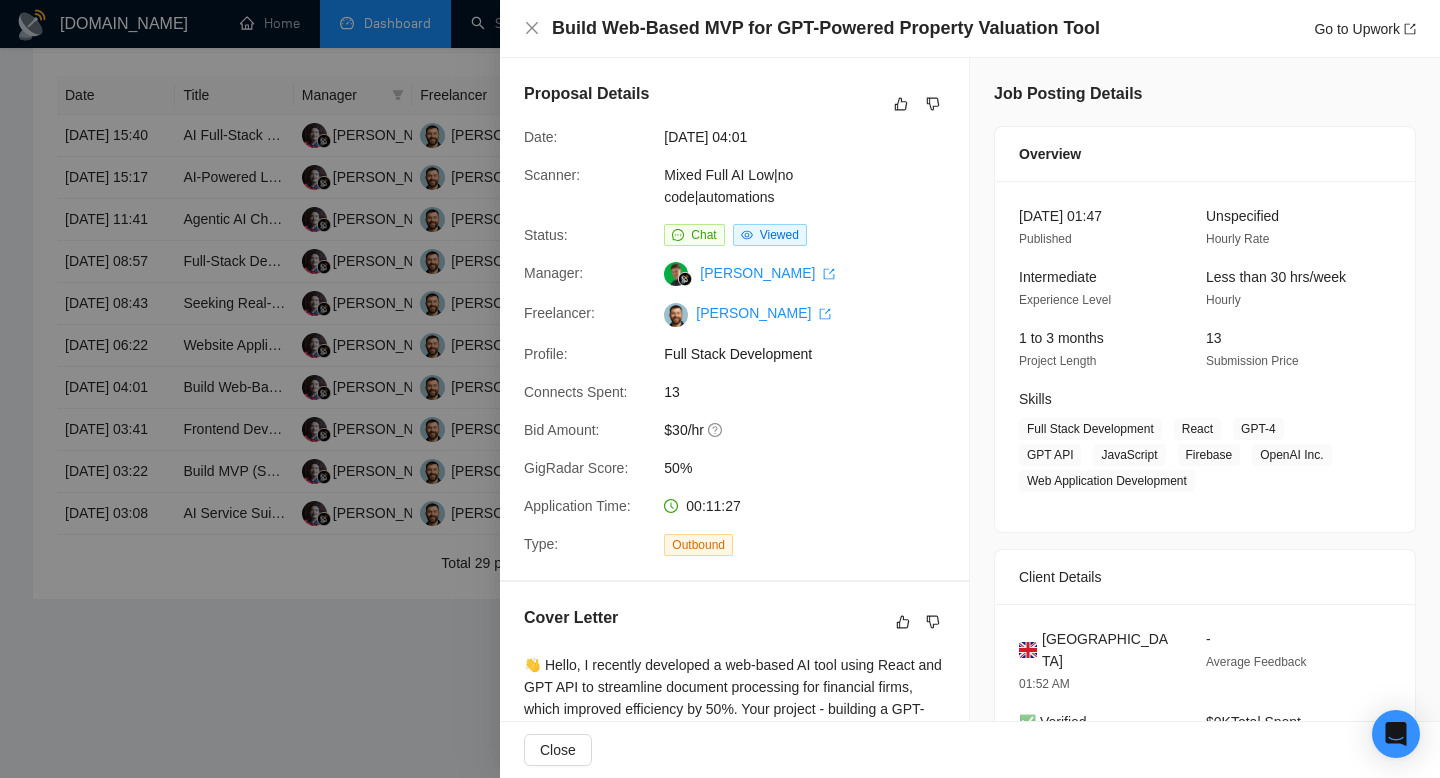 click on "Job Posting Details Overview 24 Jul, 2025 01:47 Published Unspecified Hourly Rate Intermediate Experience Level Less than 30 hrs/week Hourly 1 to 3 months Project Length 13 Submission Price Skills Full Stack Development React GPT-4 GPT API JavaScript Firebase OpenAI Inc. Web Application Development Client Details United Kingdom  01:52 AM - Average Feedback ✅ Verified Payment Verification $0K  Total Spent 1 Hires, 0 Active $0.00/hr avg hourly rate paid 0 Hours $0K Total Spent Job Description" at bounding box center (1205, 1183) 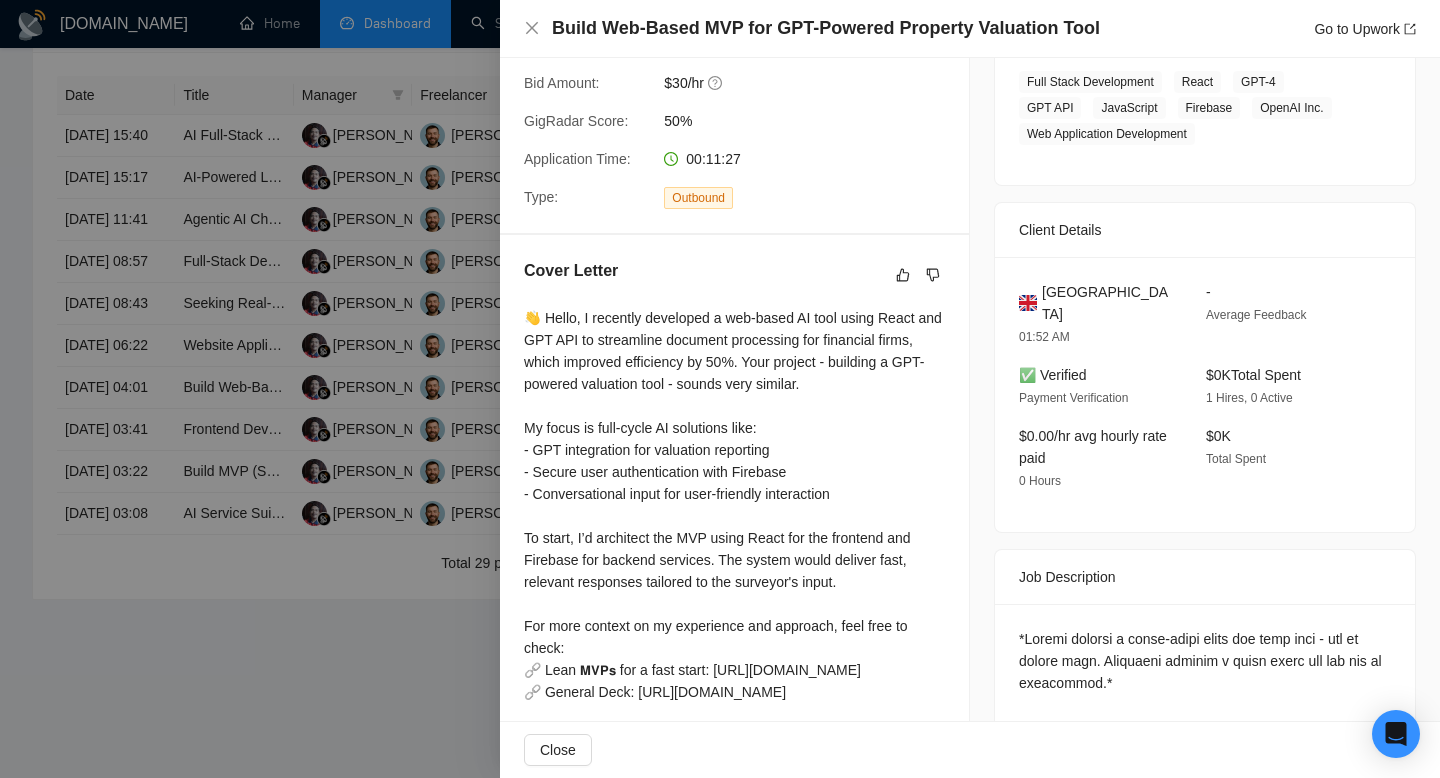 scroll, scrollTop: 377, scrollLeft: 0, axis: vertical 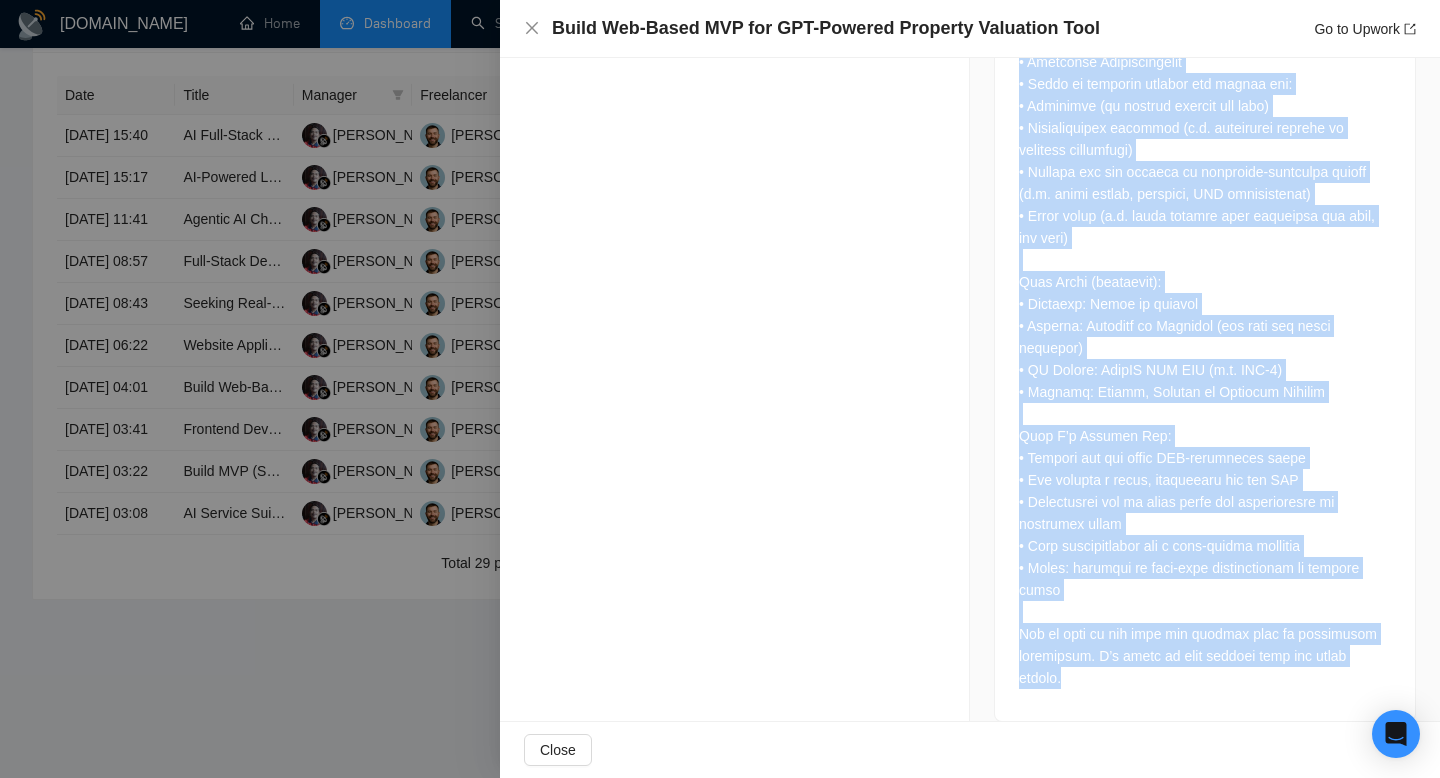 drag, startPoint x: 1020, startPoint y: 555, endPoint x: 1120, endPoint y: 640, distance: 131.24405 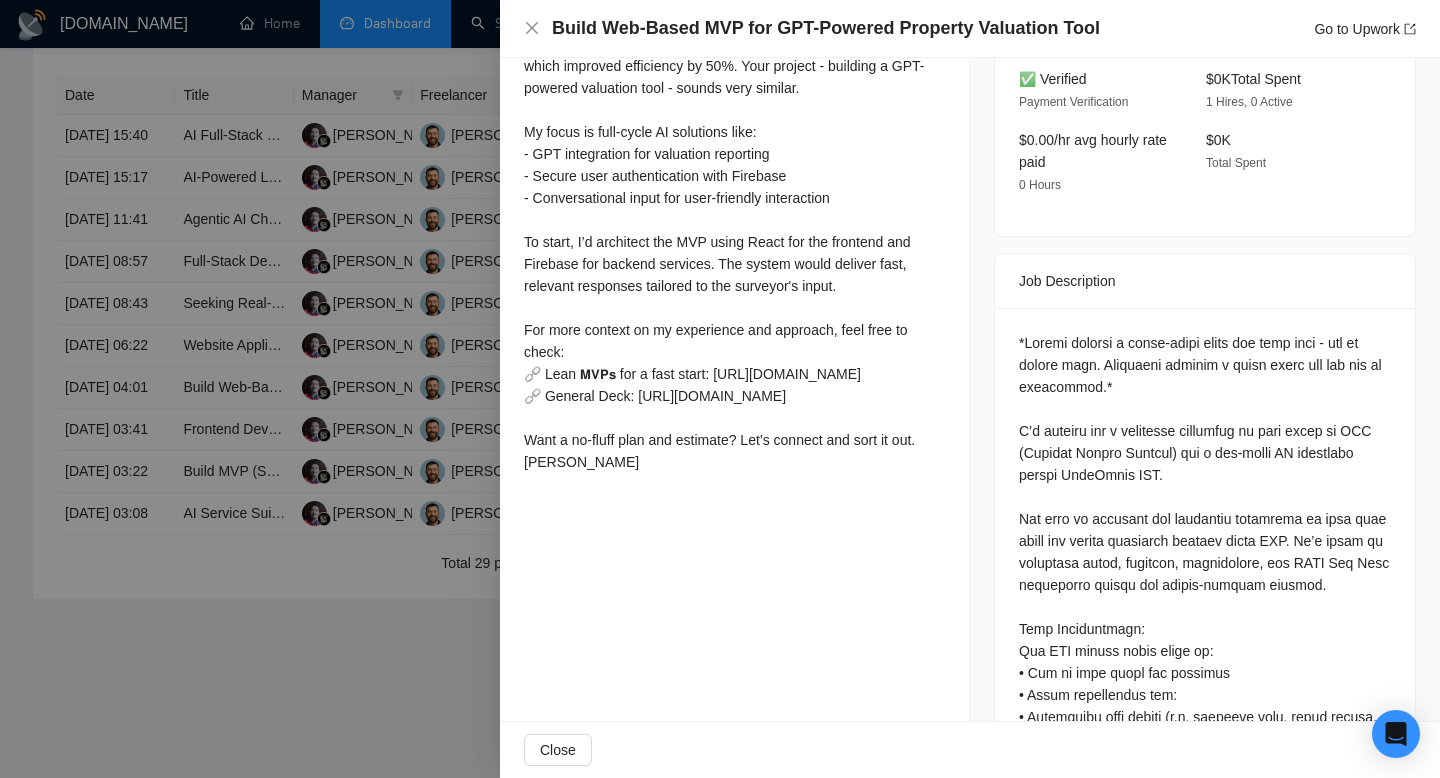 scroll, scrollTop: 736, scrollLeft: 0, axis: vertical 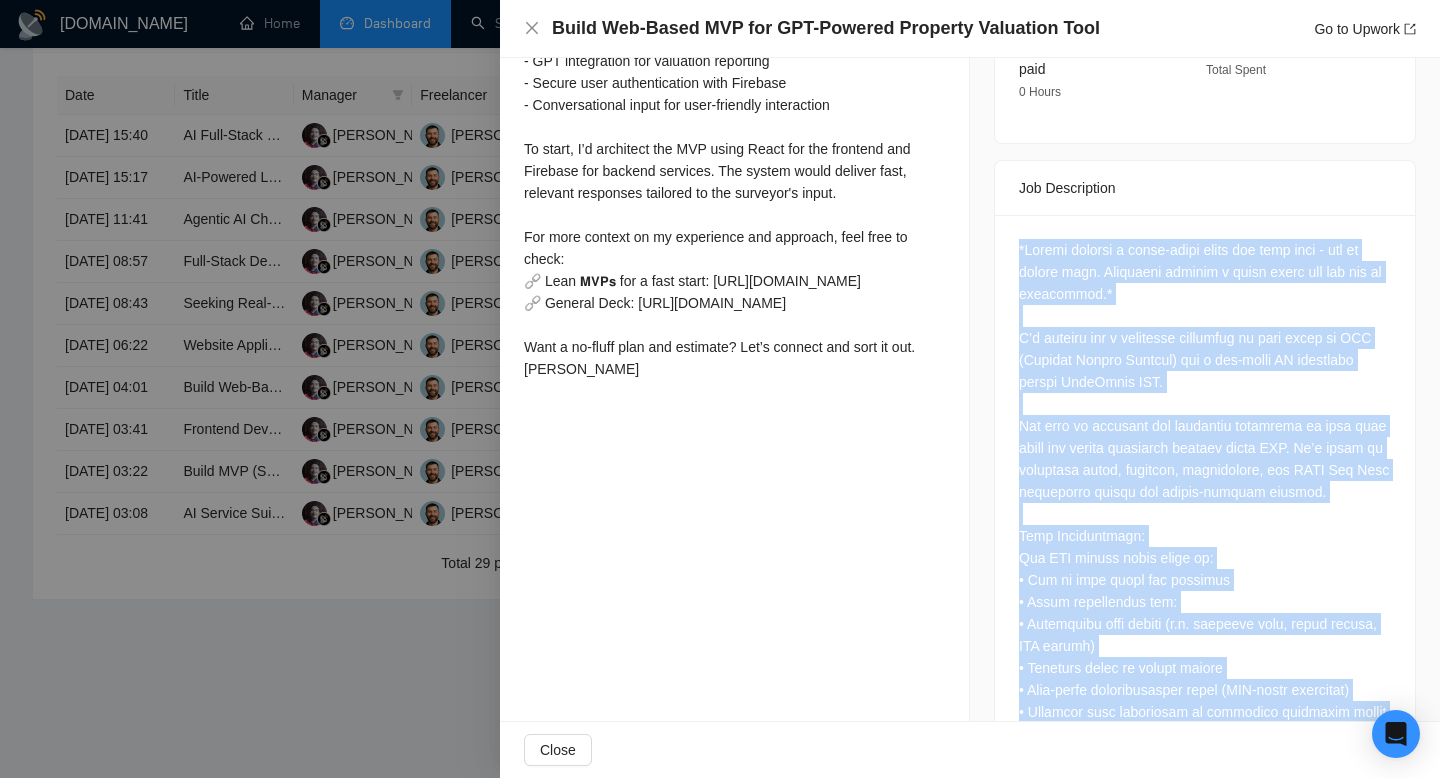 drag, startPoint x: 1084, startPoint y: 653, endPoint x: 1019, endPoint y: 211, distance: 446.75385 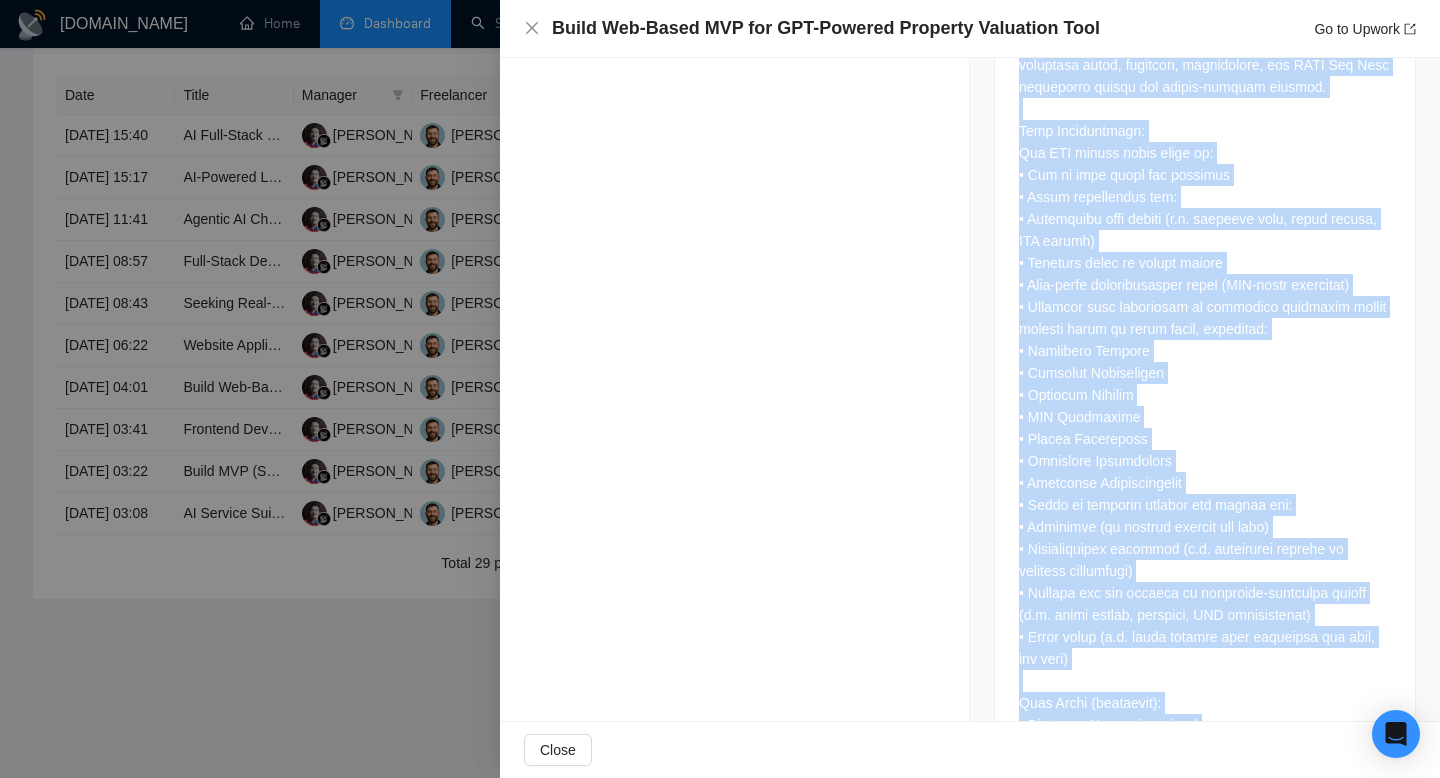 scroll, scrollTop: 1562, scrollLeft: 0, axis: vertical 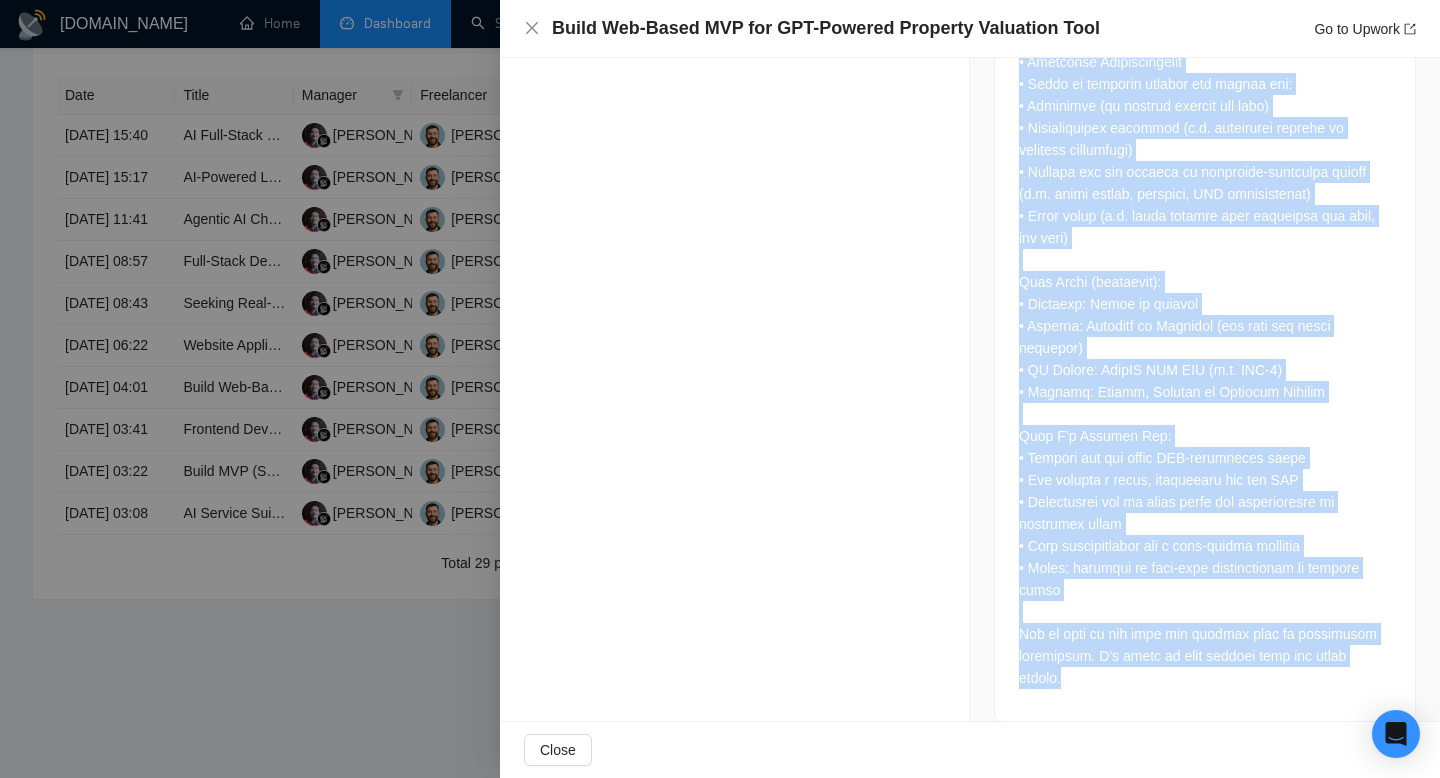 drag, startPoint x: 1006, startPoint y: 222, endPoint x: 1169, endPoint y: 652, distance: 459.85757 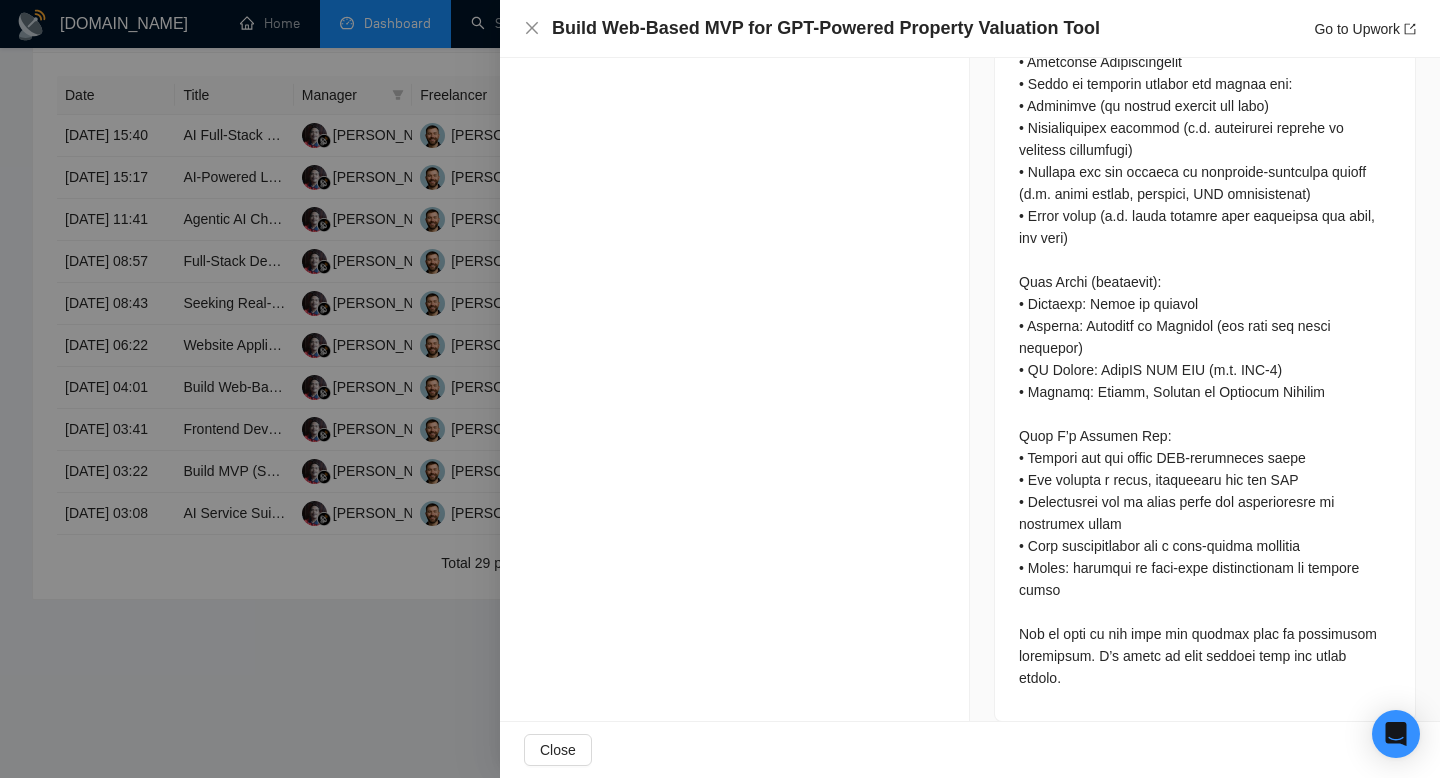 click at bounding box center (1205, 51) 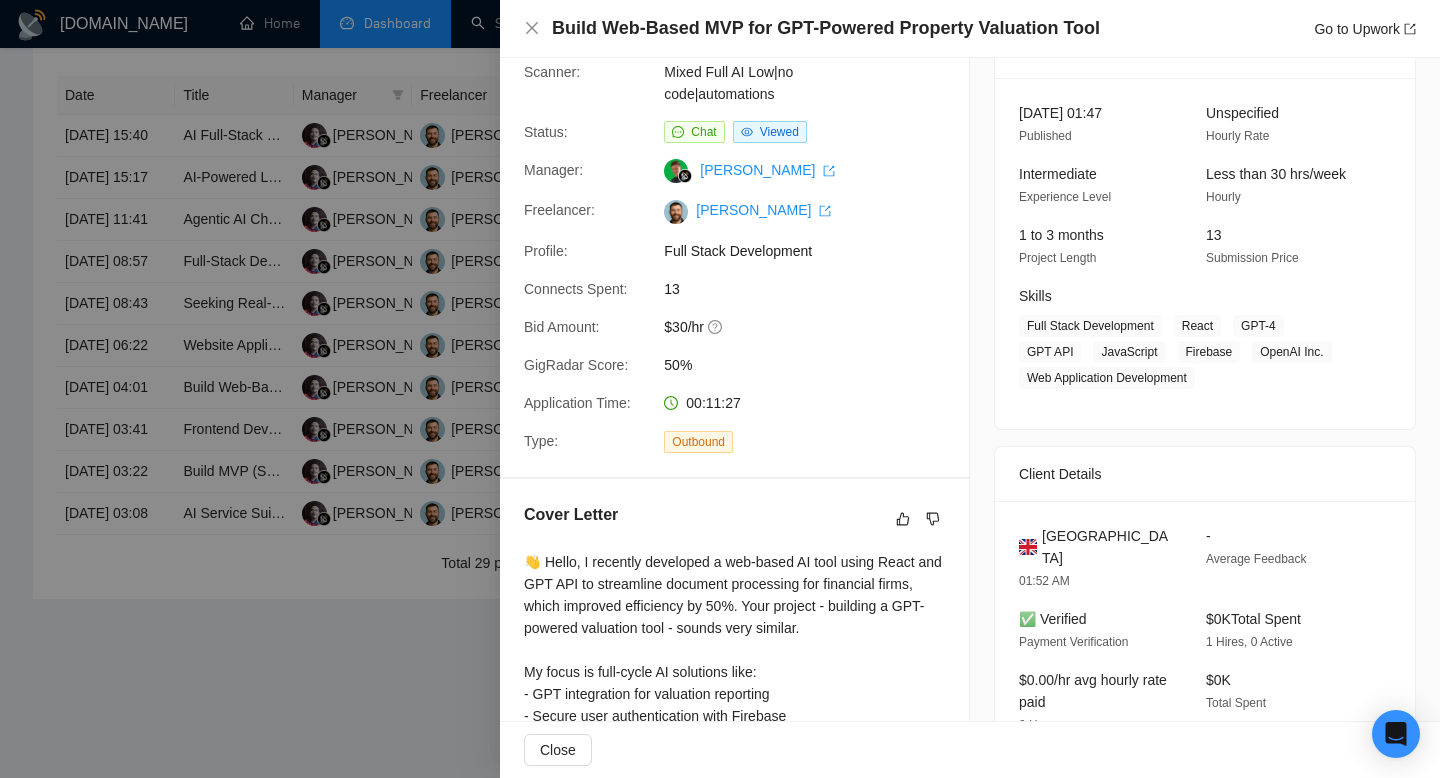 scroll, scrollTop: 102, scrollLeft: 0, axis: vertical 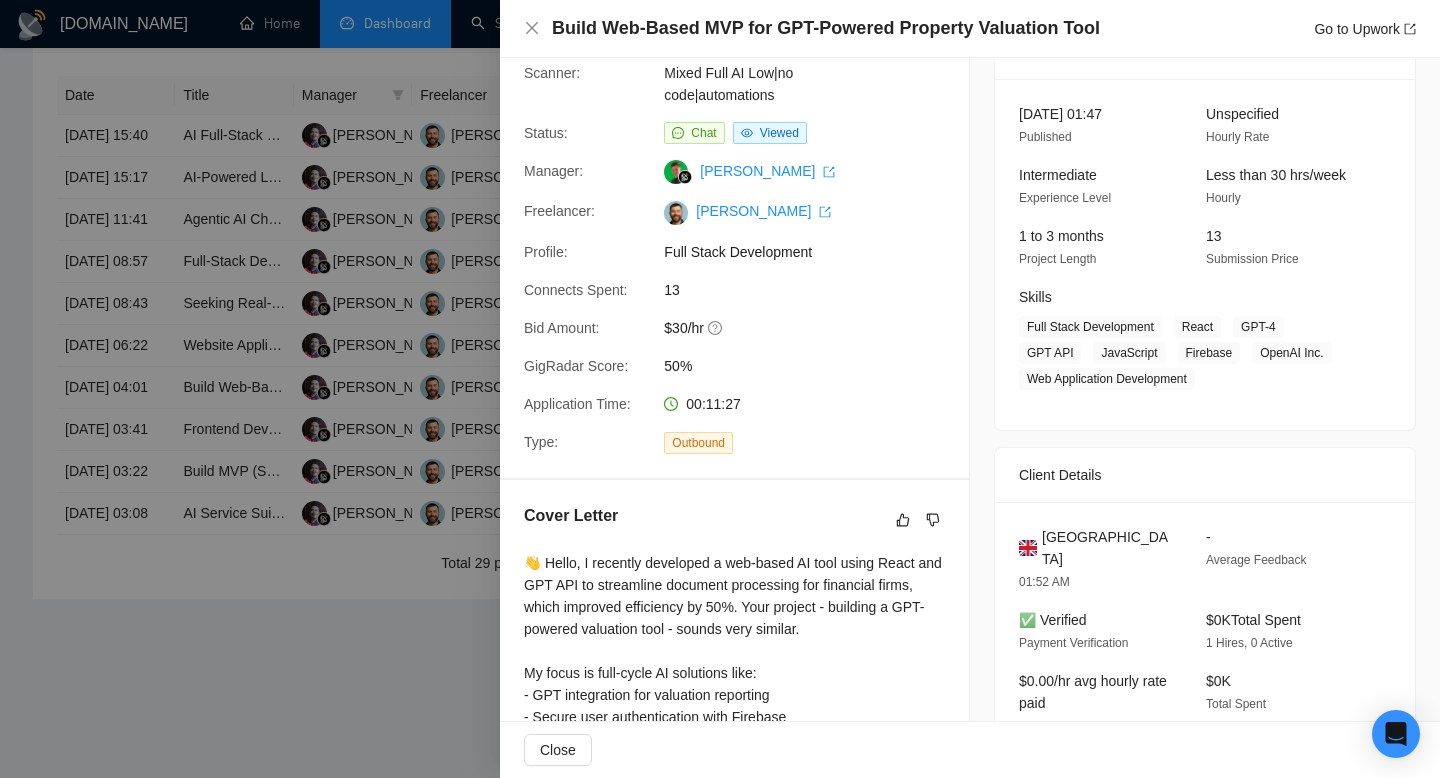 click on "United Kingdom" at bounding box center (1108, 548) 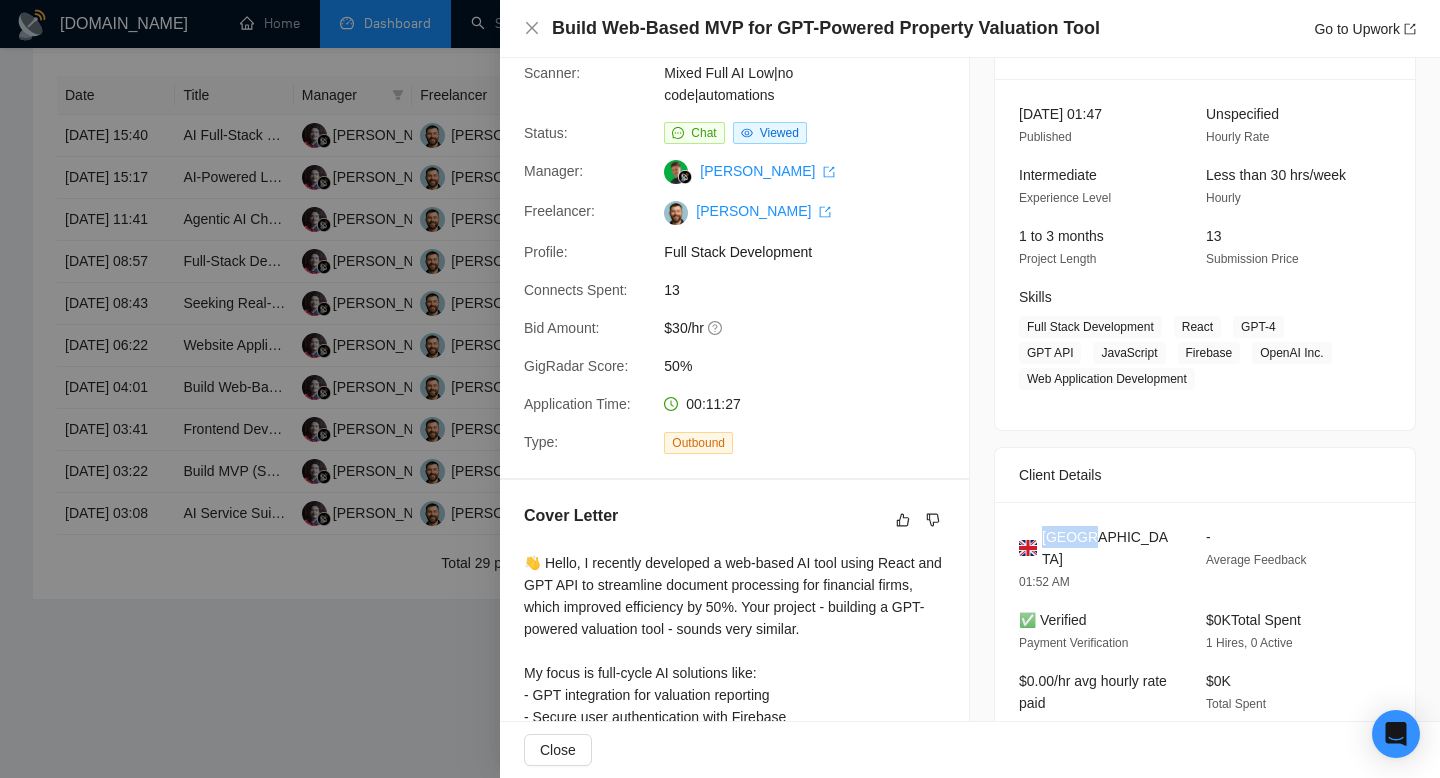 click on "United Kingdom" at bounding box center [1108, 548] 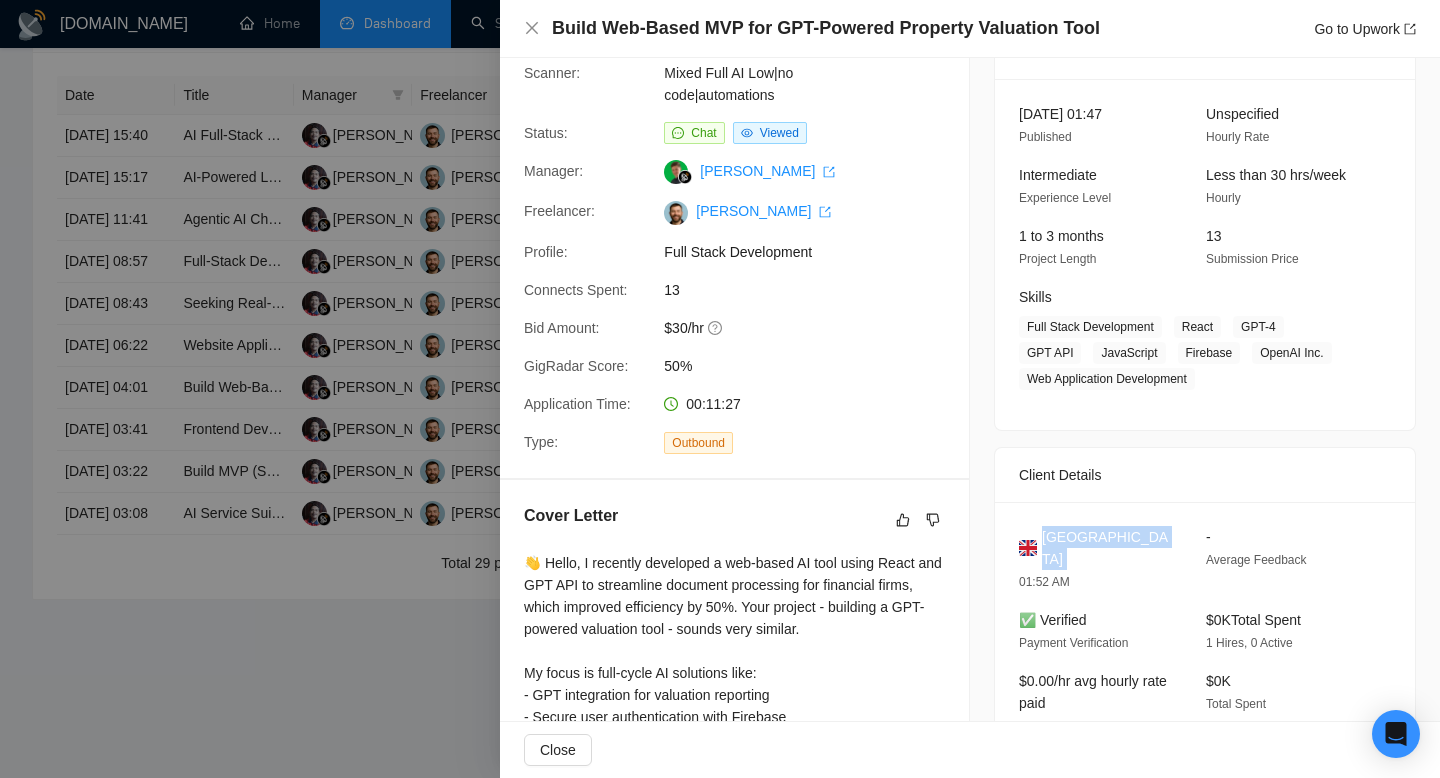 click on "United Kingdom" at bounding box center [1108, 548] 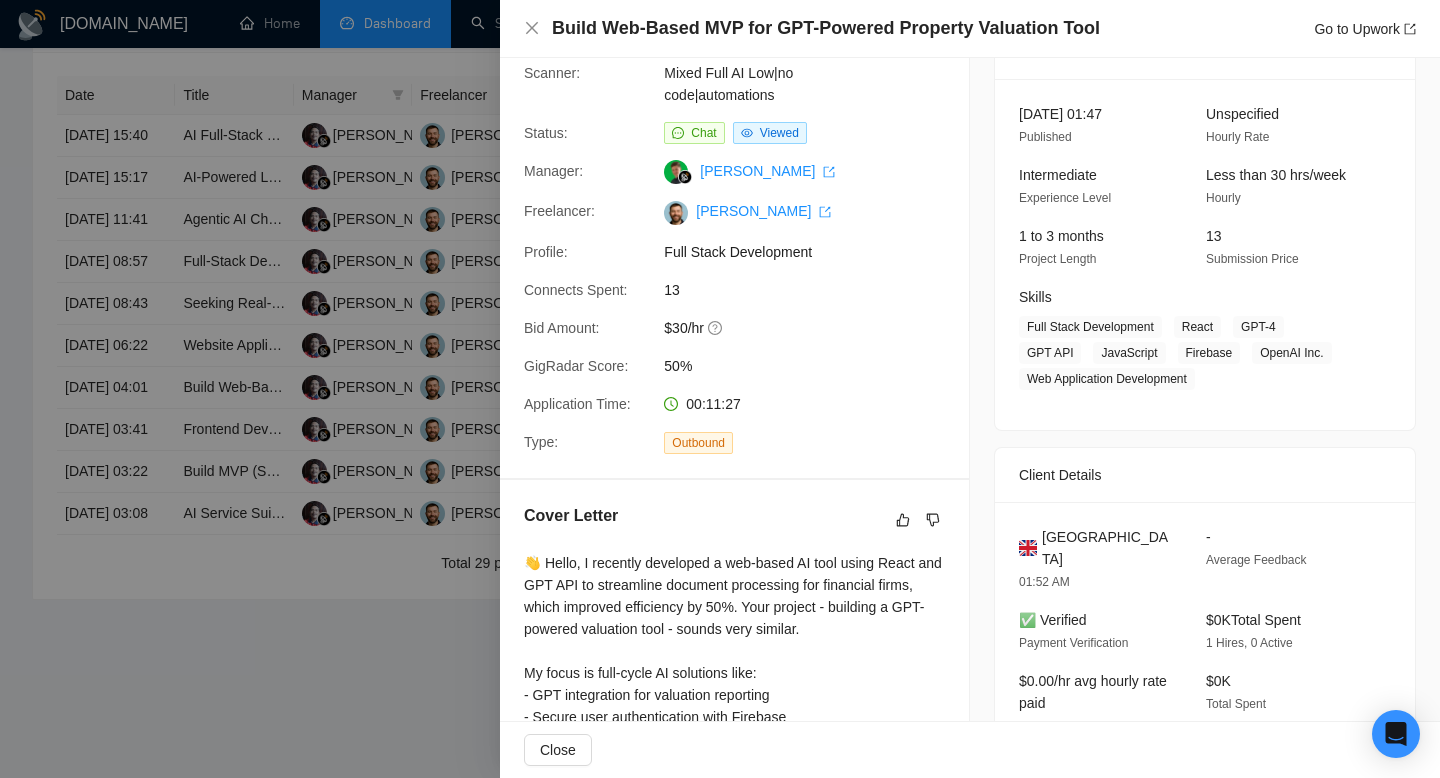 click at bounding box center [720, 389] 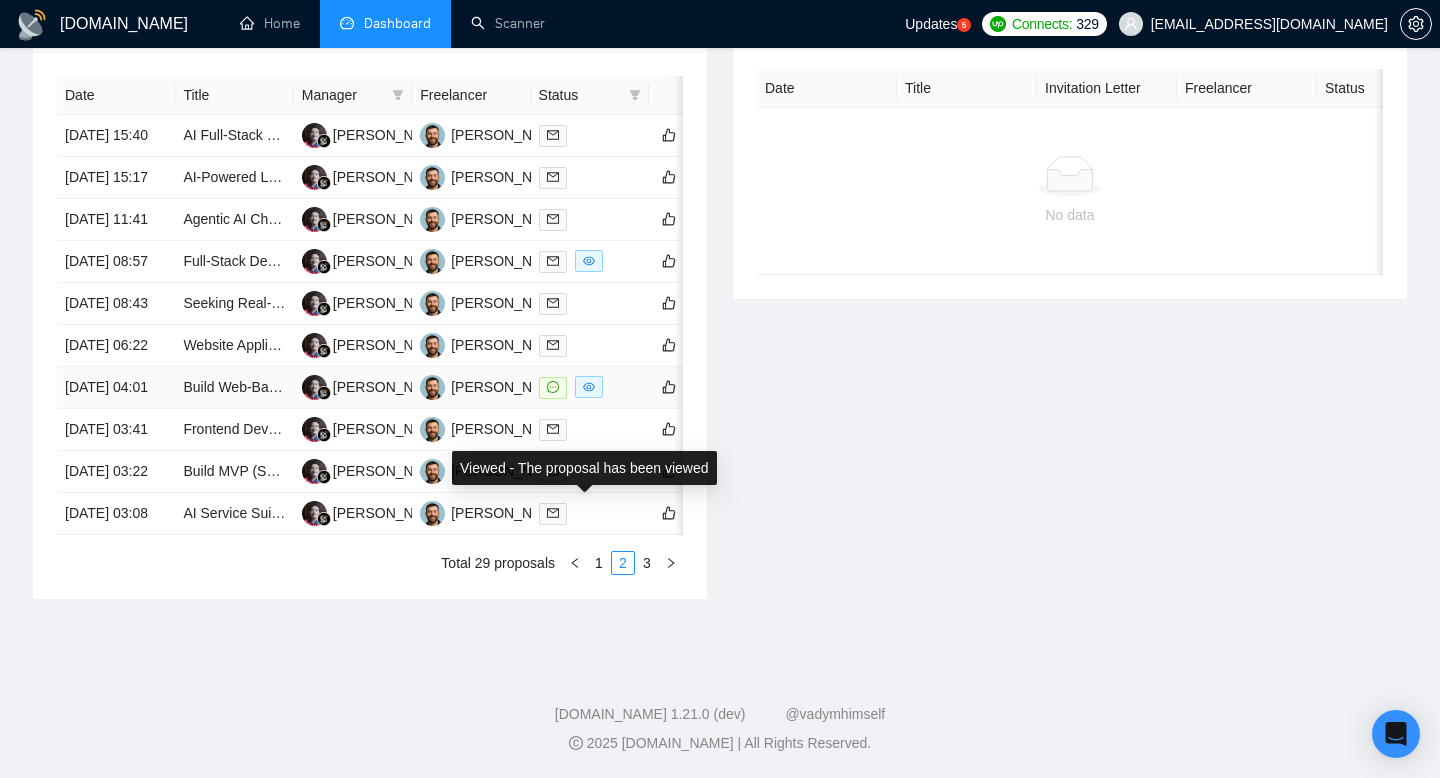 click 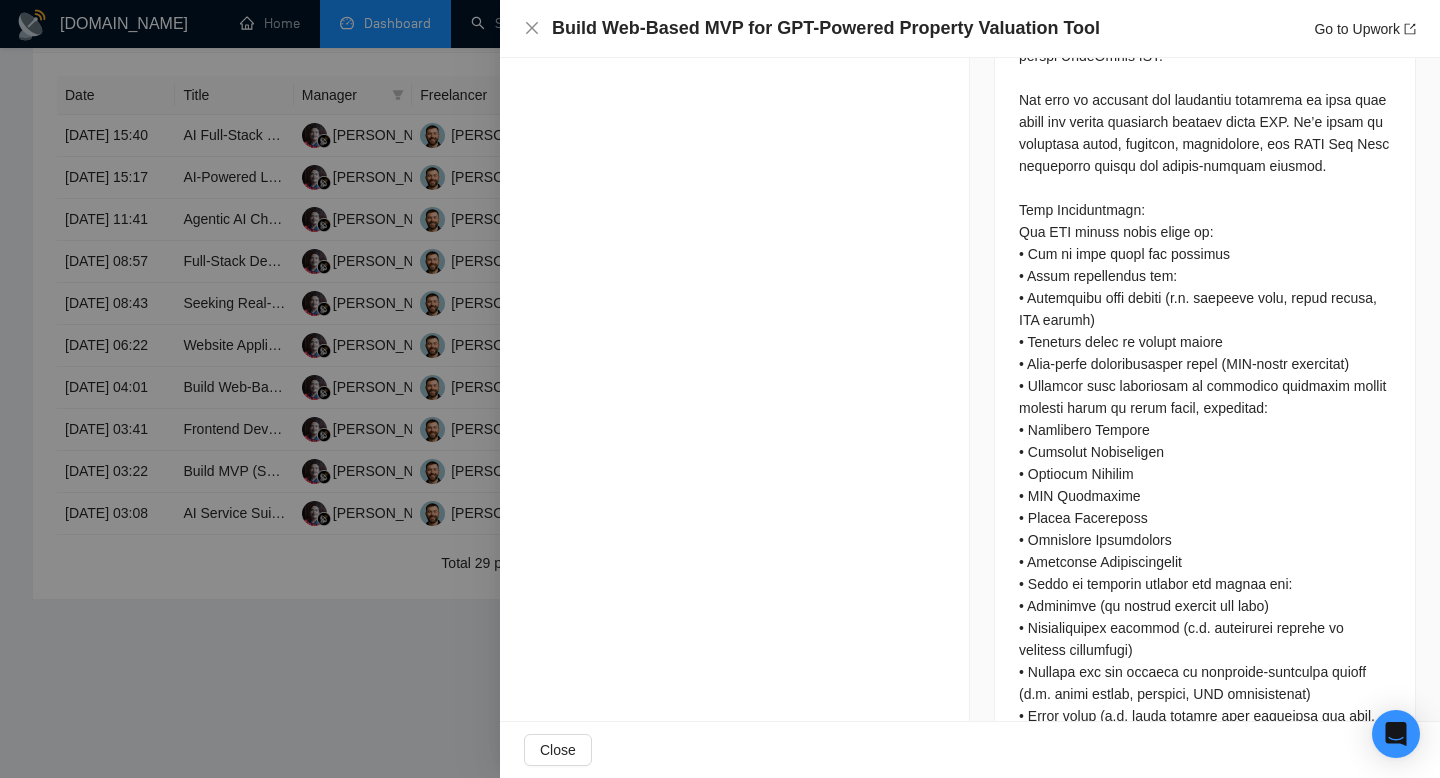 scroll, scrollTop: 1562, scrollLeft: 0, axis: vertical 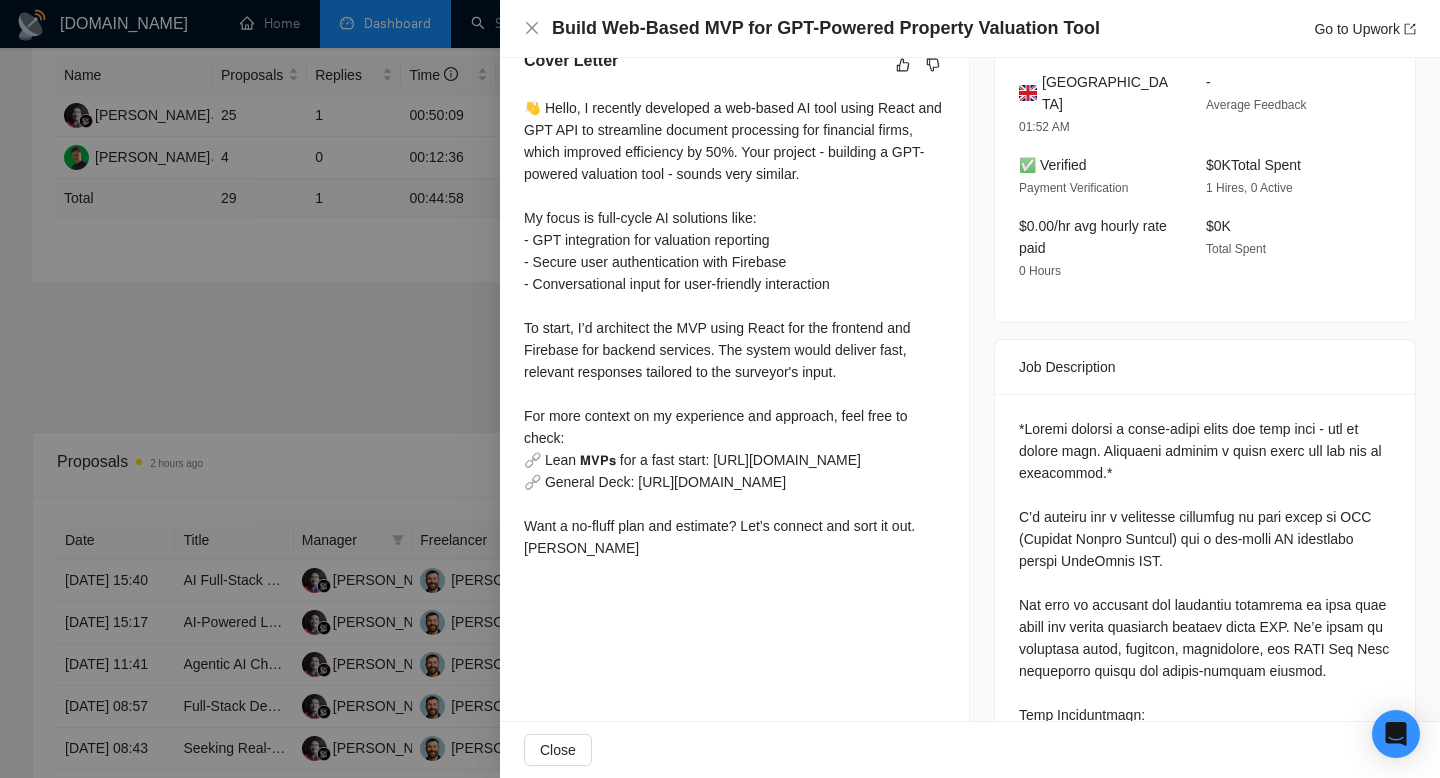 click at bounding box center [720, 389] 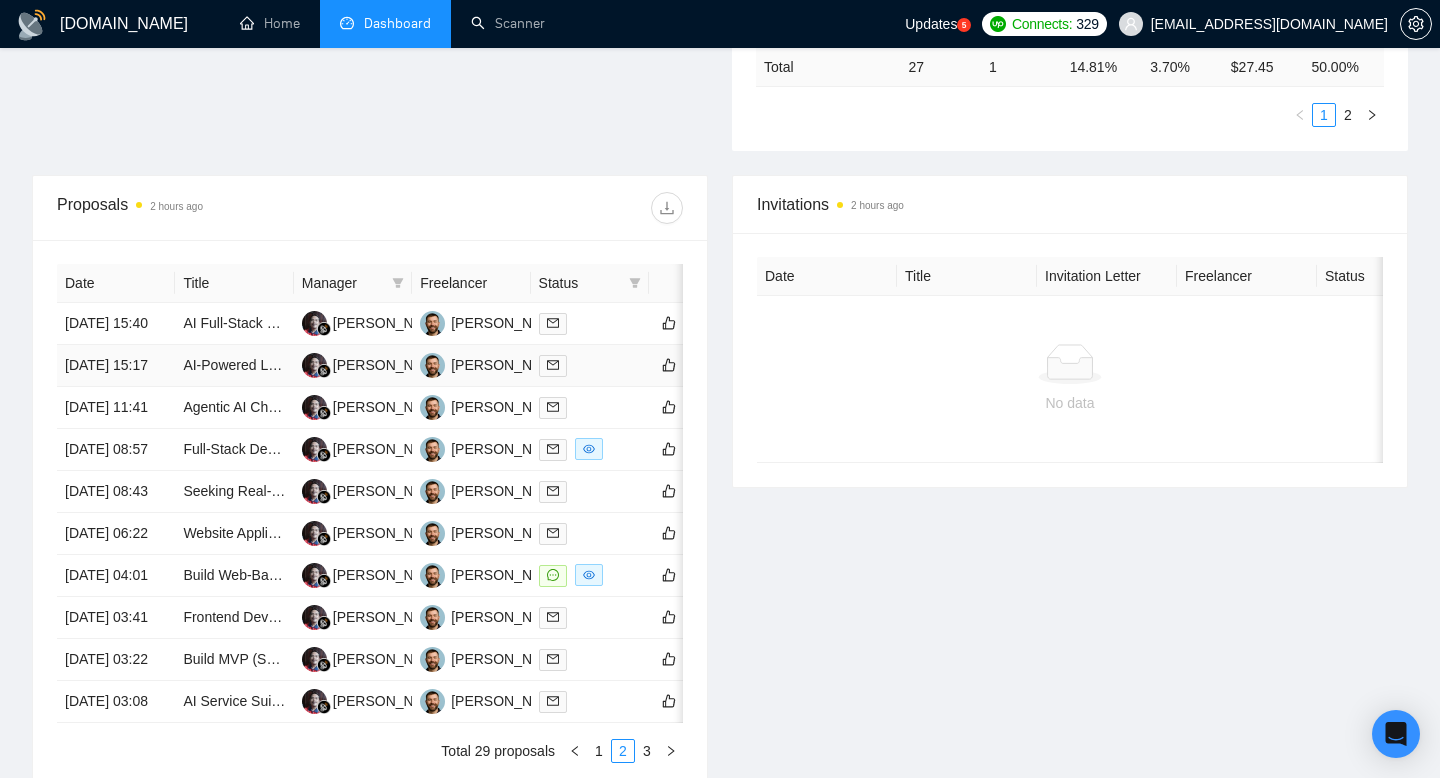 scroll, scrollTop: 643, scrollLeft: 0, axis: vertical 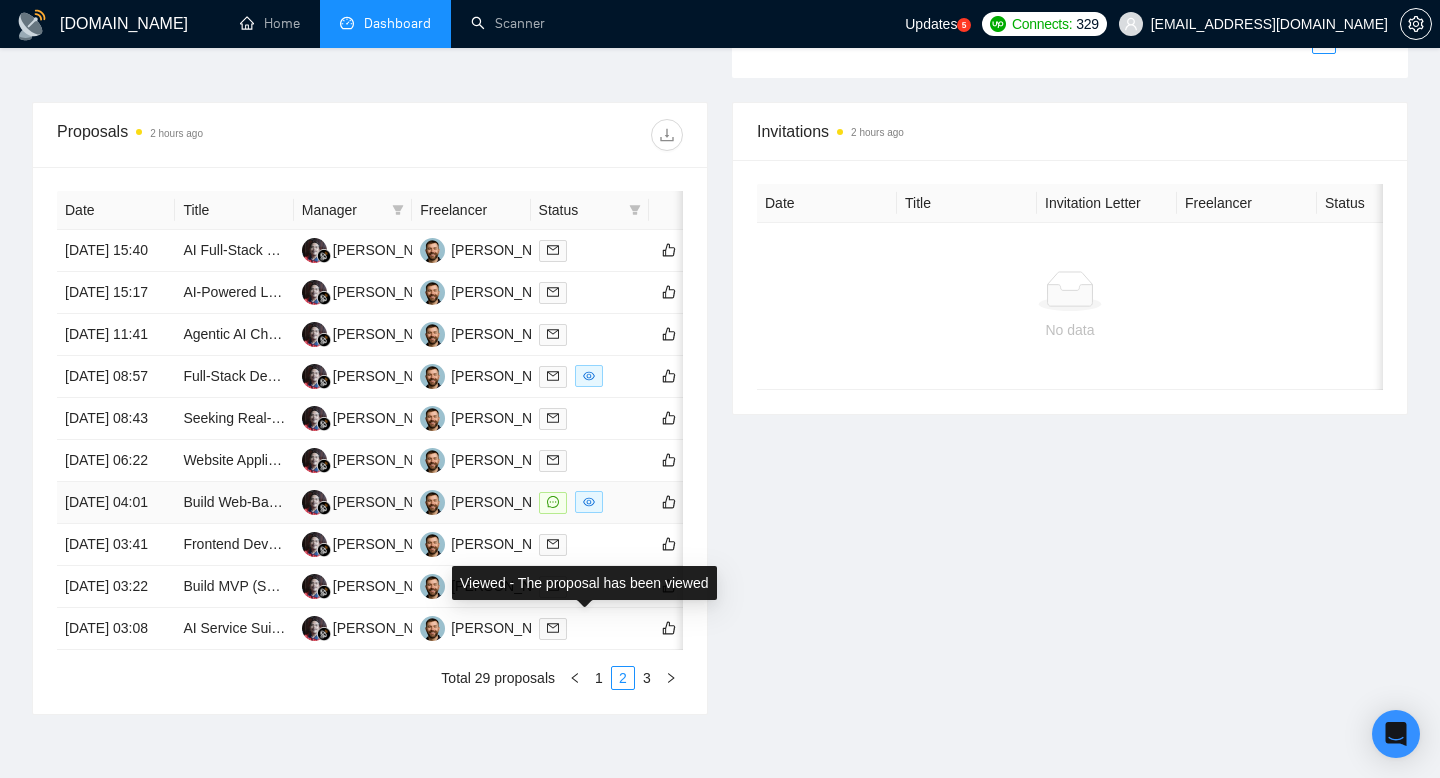 click 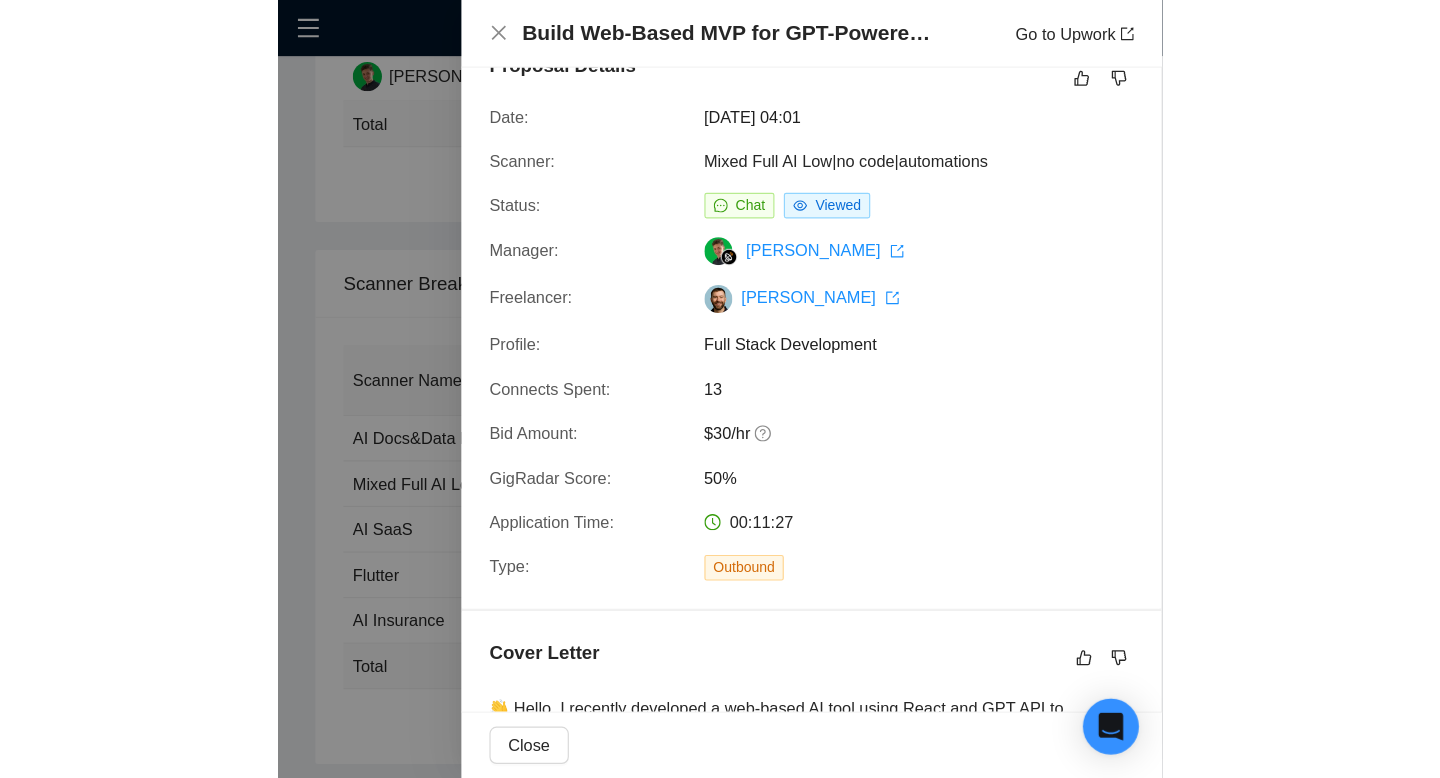 scroll, scrollTop: 0, scrollLeft: 0, axis: both 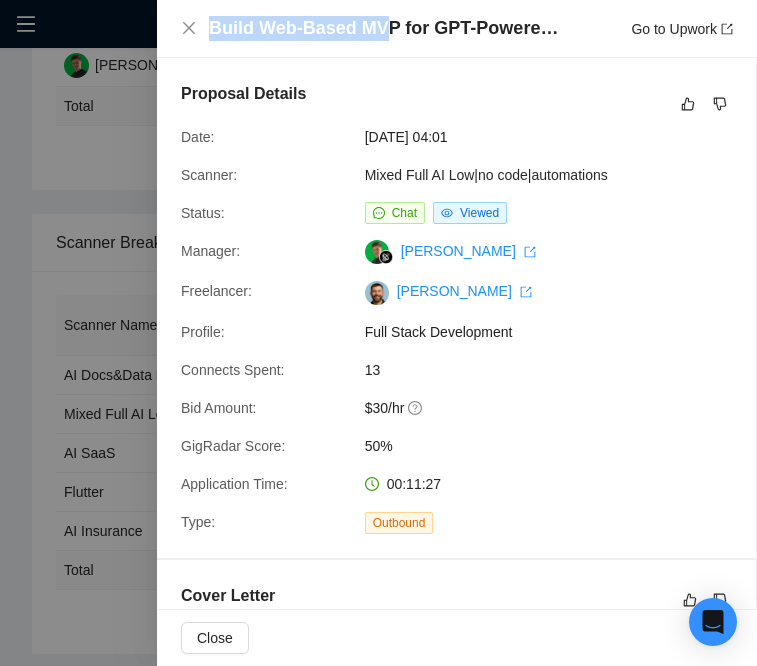 drag, startPoint x: 209, startPoint y: 29, endPoint x: 389, endPoint y: 29, distance: 180 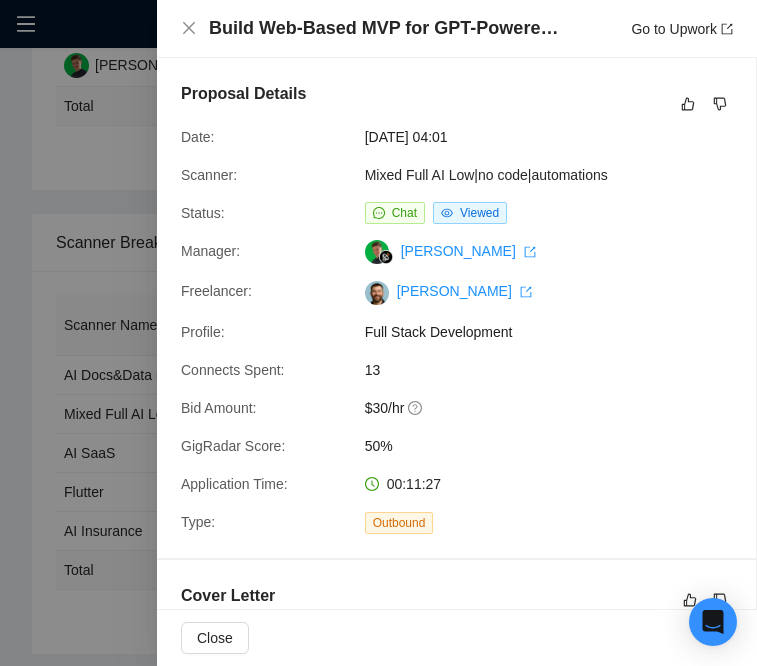 click on "Build Web-Based MVP for GPT-Powered Property Valuation Tool Go to Upwork" at bounding box center (457, 29) 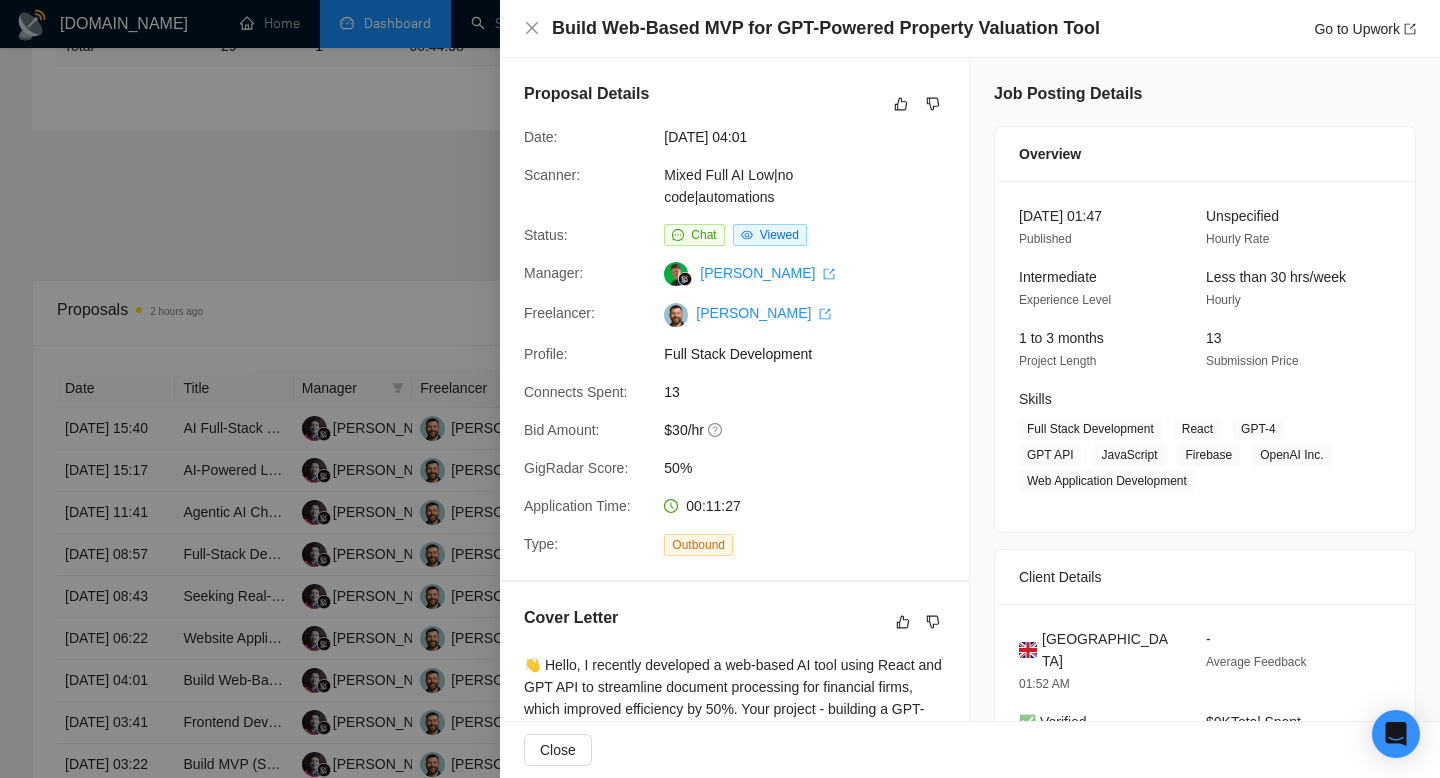 scroll, scrollTop: 534, scrollLeft: 0, axis: vertical 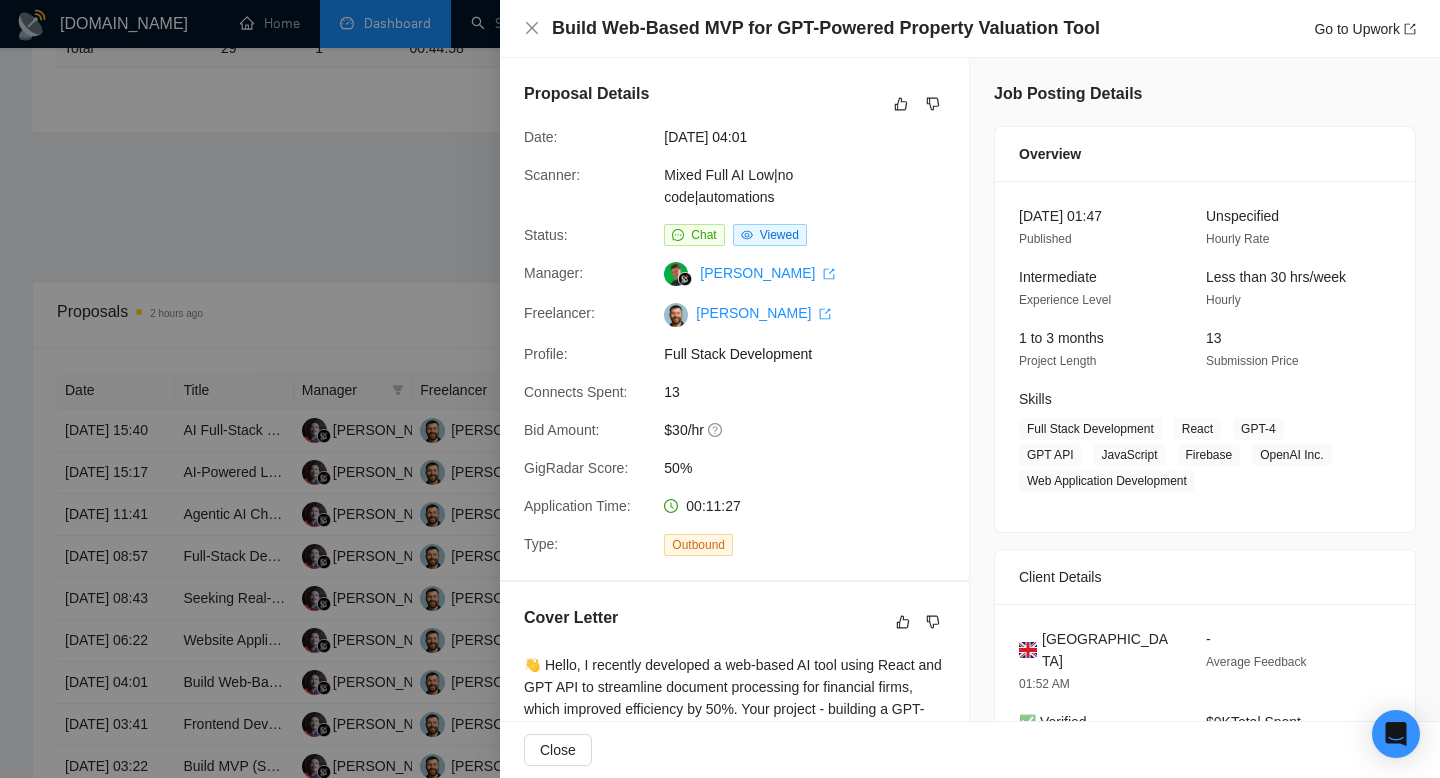 click on "Build Web-Based MVP for GPT-Powered Property Valuation Tool Go to Upwork" at bounding box center (970, 29) 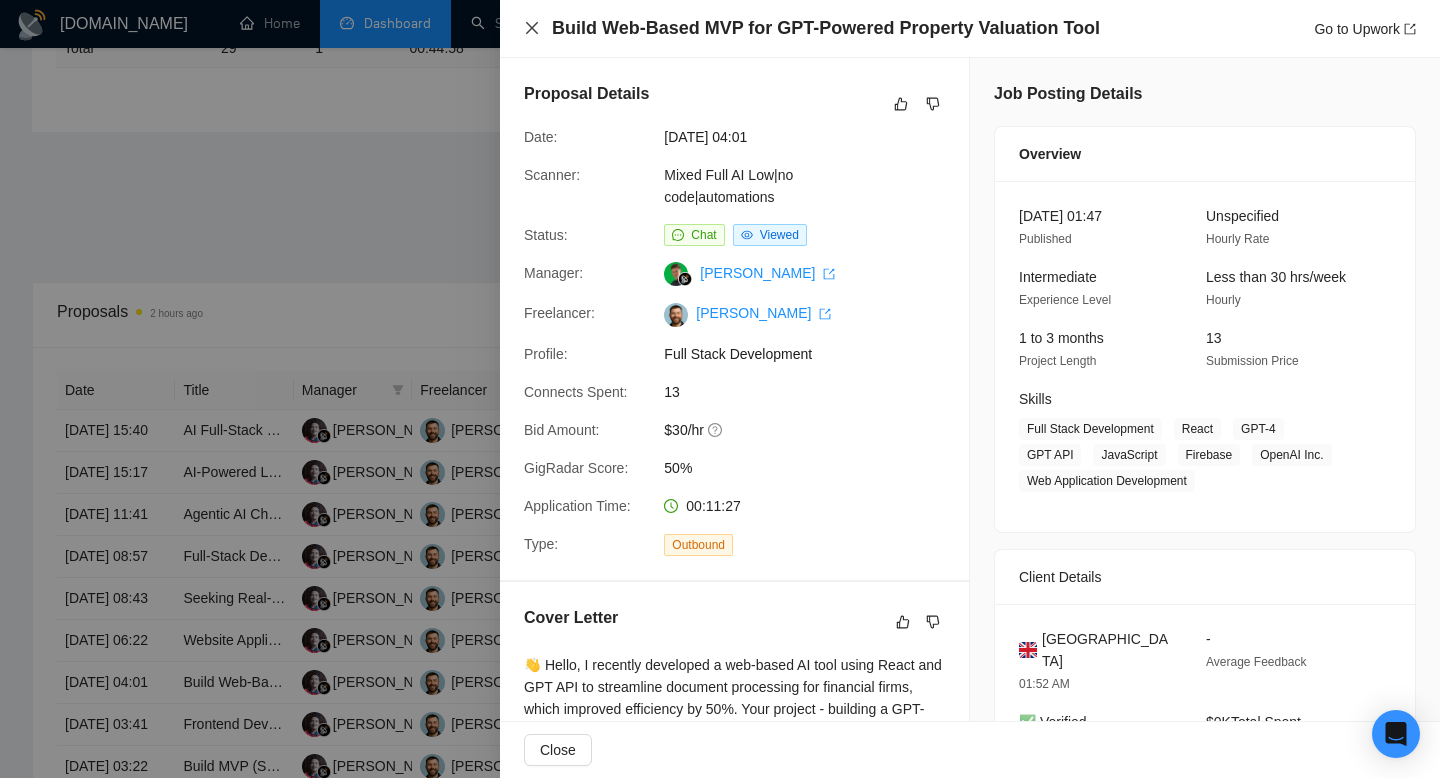 click 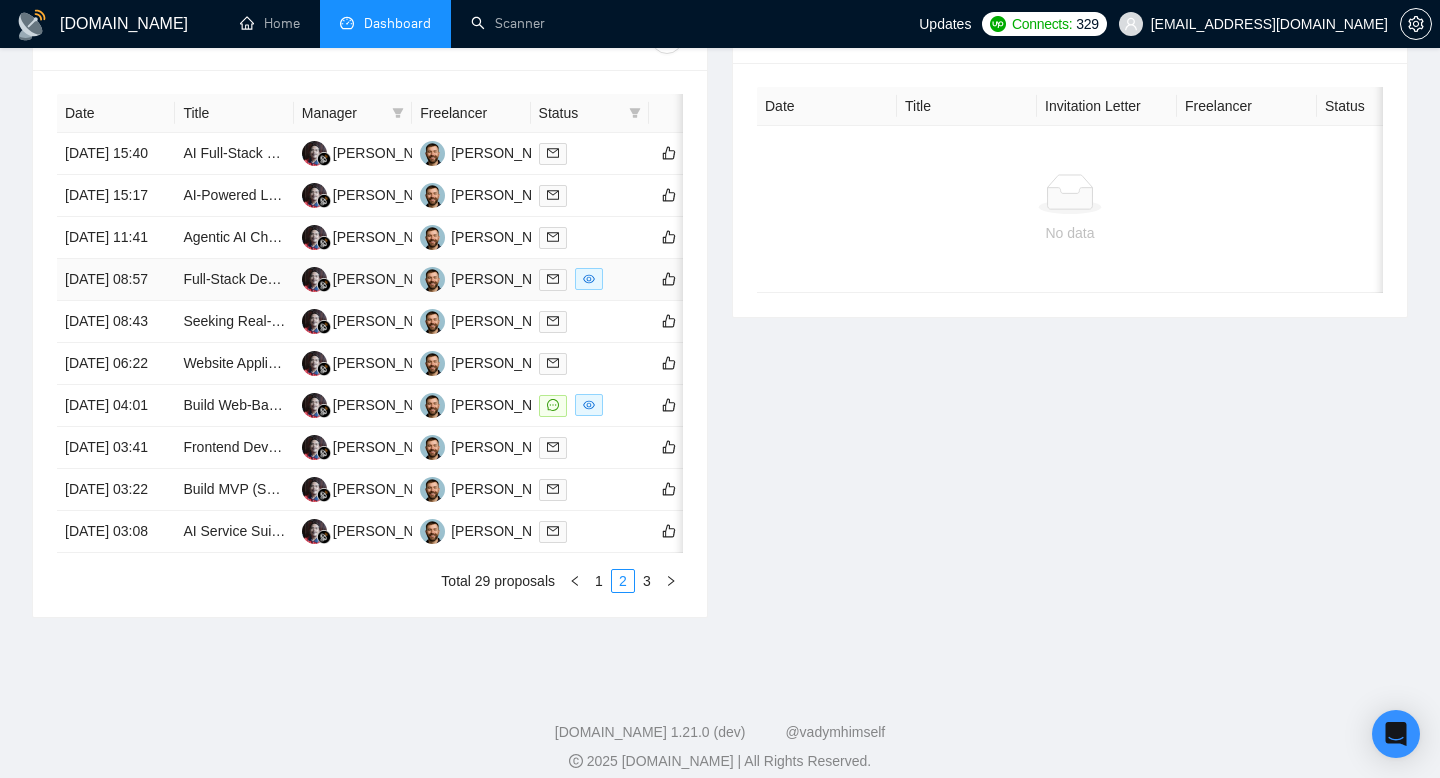 scroll, scrollTop: 846, scrollLeft: 0, axis: vertical 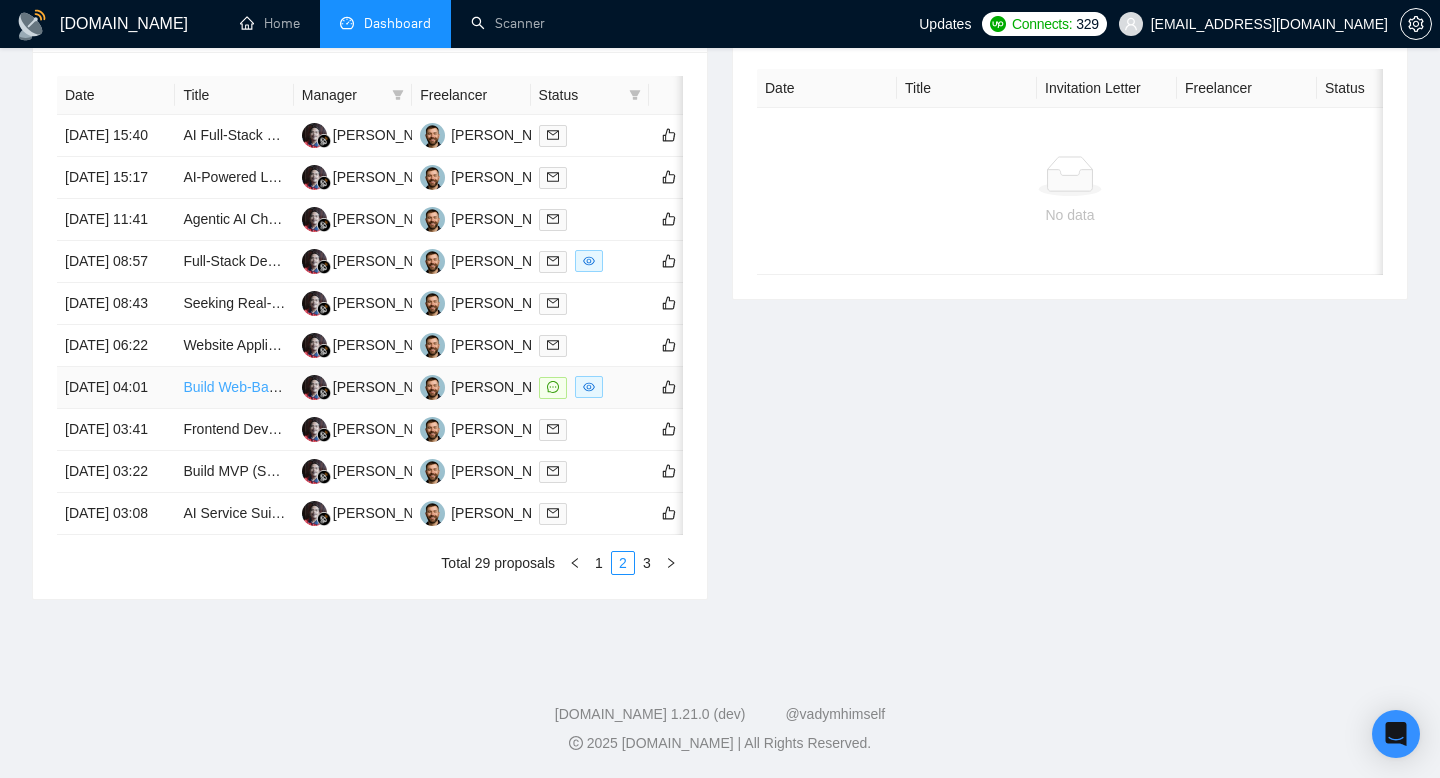 click on "Build Web-Based MVP for GPT-Powered Property Valuation Tool" at bounding box center [383, 387] 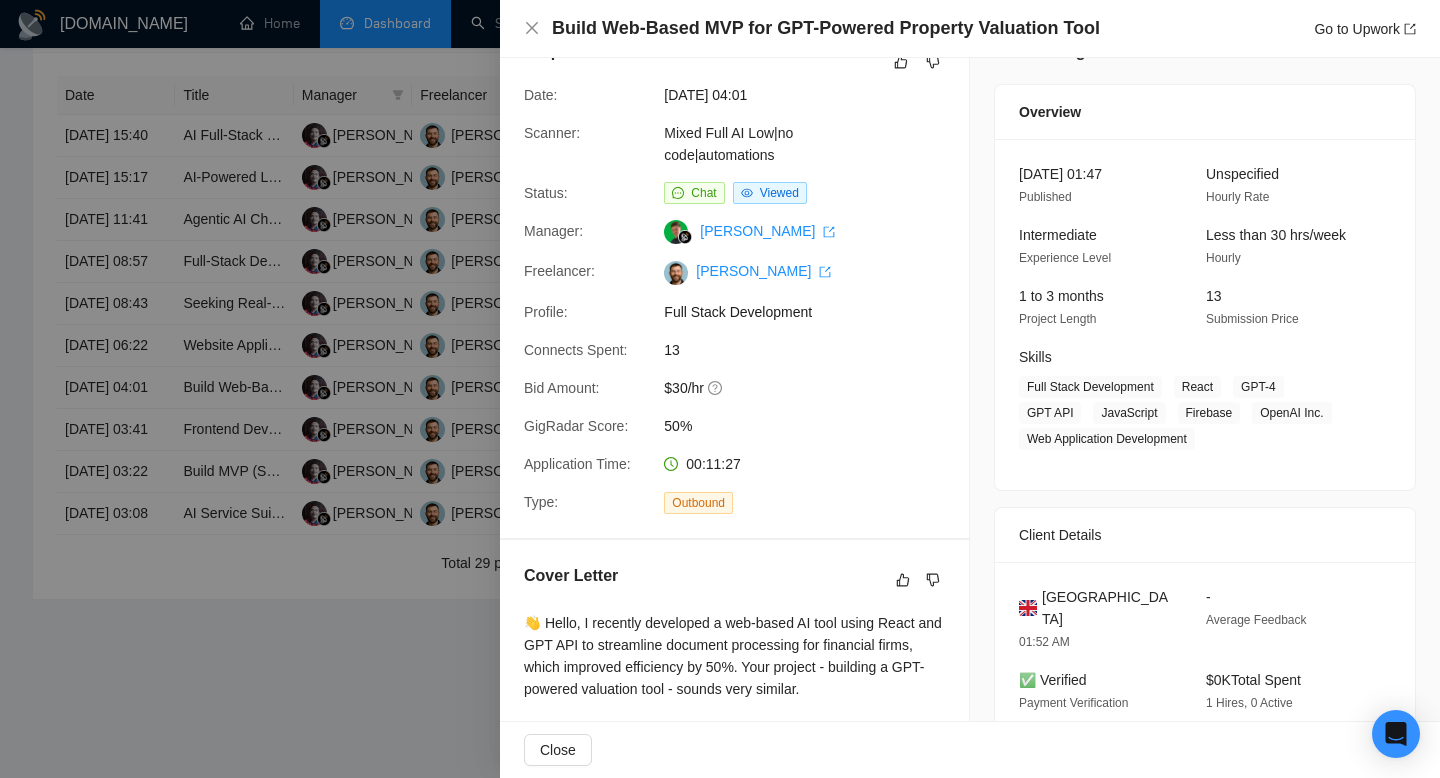 scroll, scrollTop: 43, scrollLeft: 0, axis: vertical 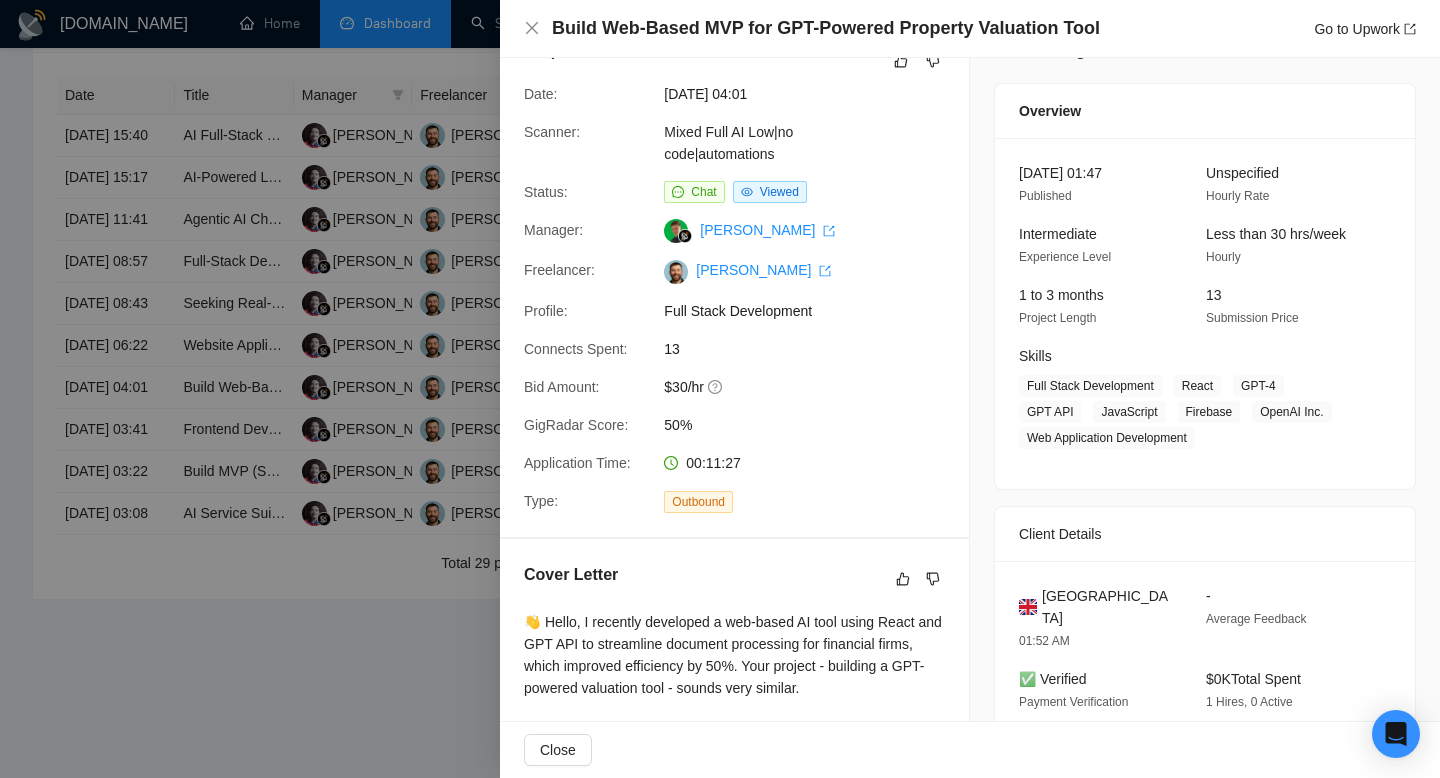click on "Build Web-Based MVP for GPT-Powered Property Valuation Tool Go to Upwork" at bounding box center [970, 29] 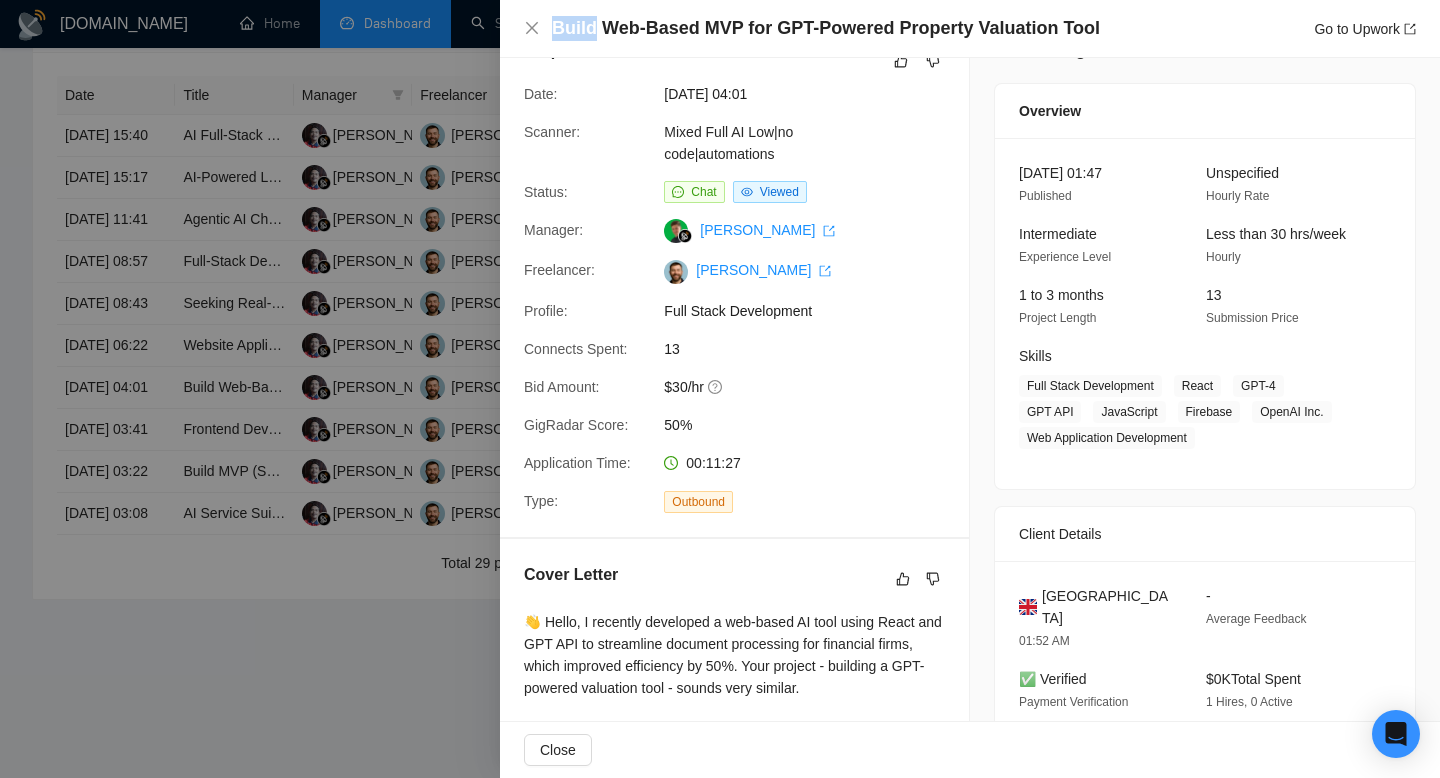 click on "Build Web-Based MVP for GPT-Powered Property Valuation Tool" at bounding box center (826, 28) 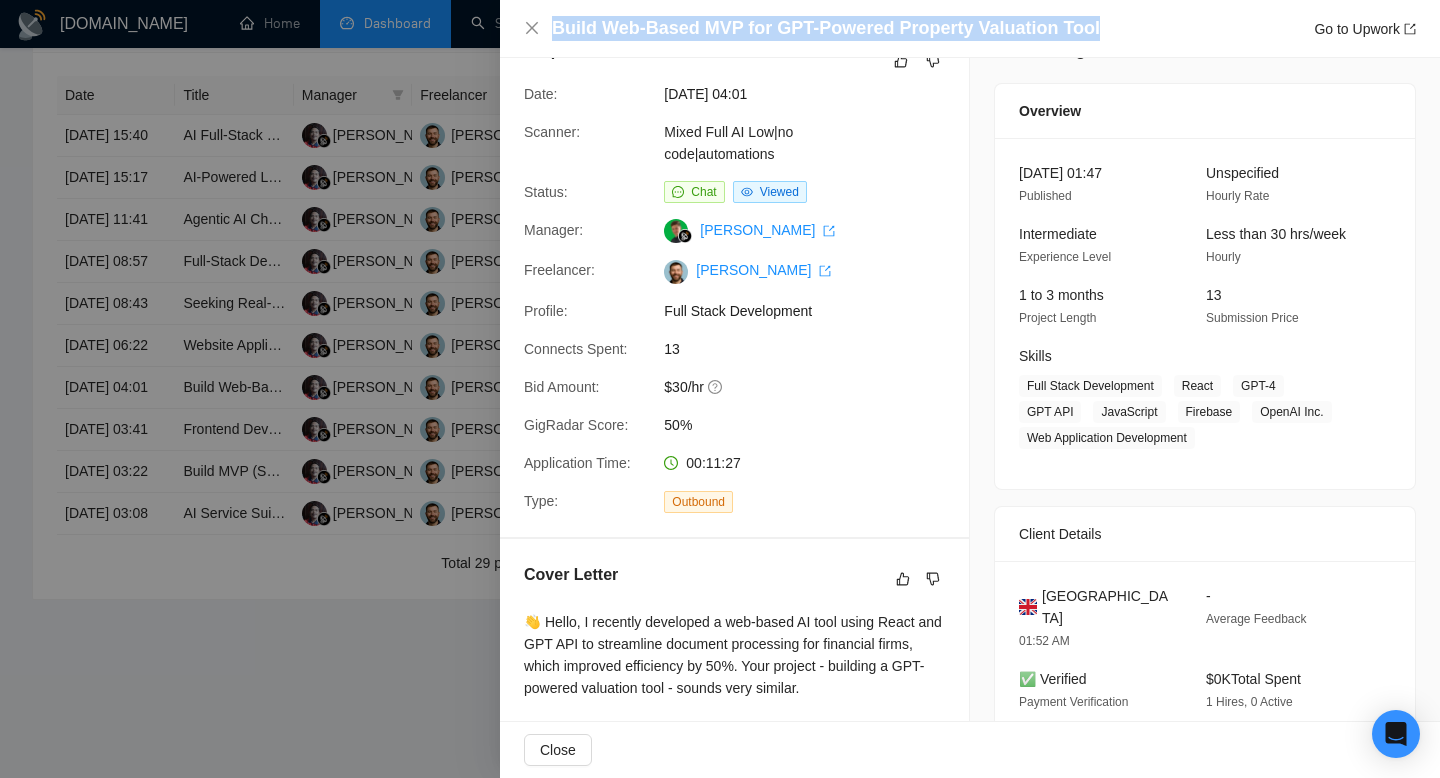 click on "Build Web-Based MVP for GPT-Powered Property Valuation Tool" at bounding box center [826, 28] 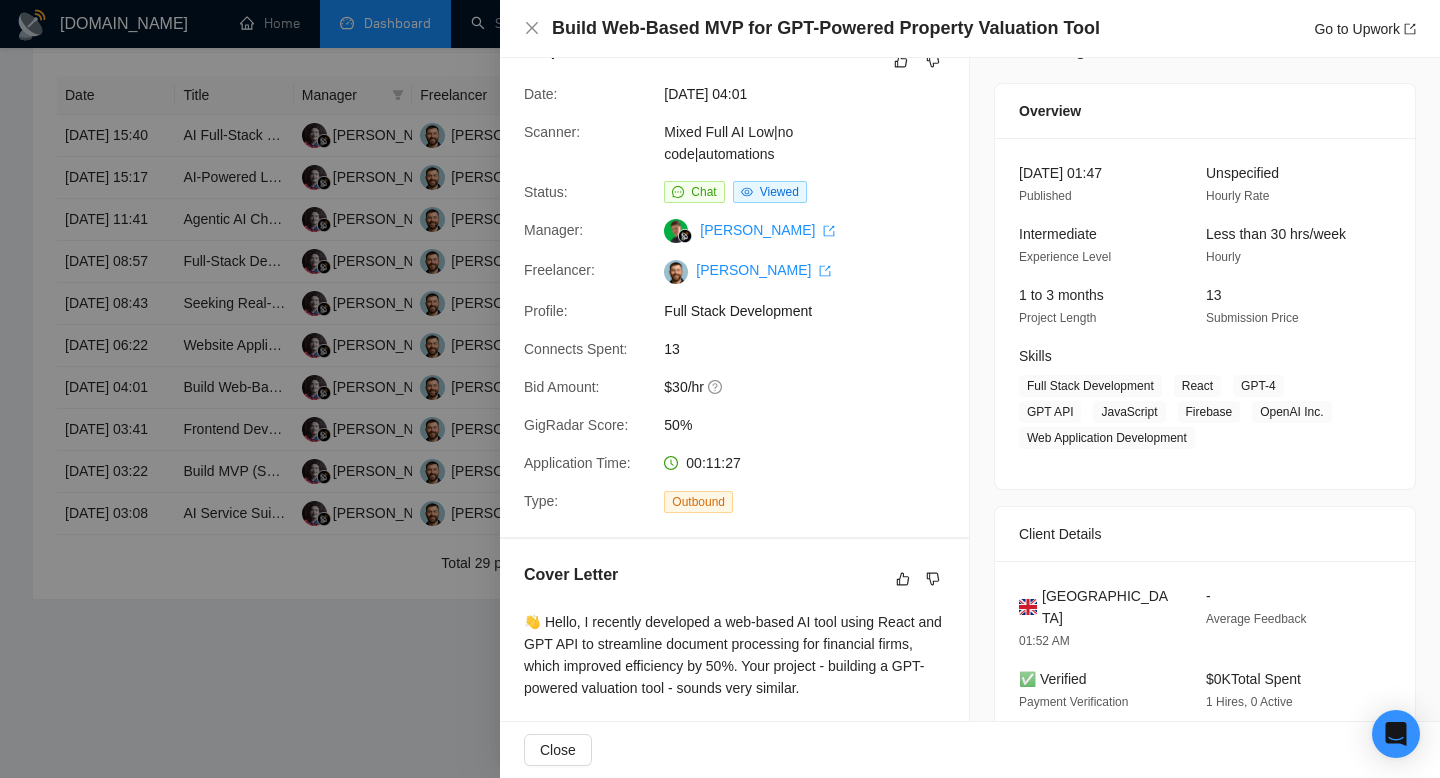 click on "Build Web-Based MVP for GPT-Powered Property Valuation Tool Go to Upwork" at bounding box center (970, 29) 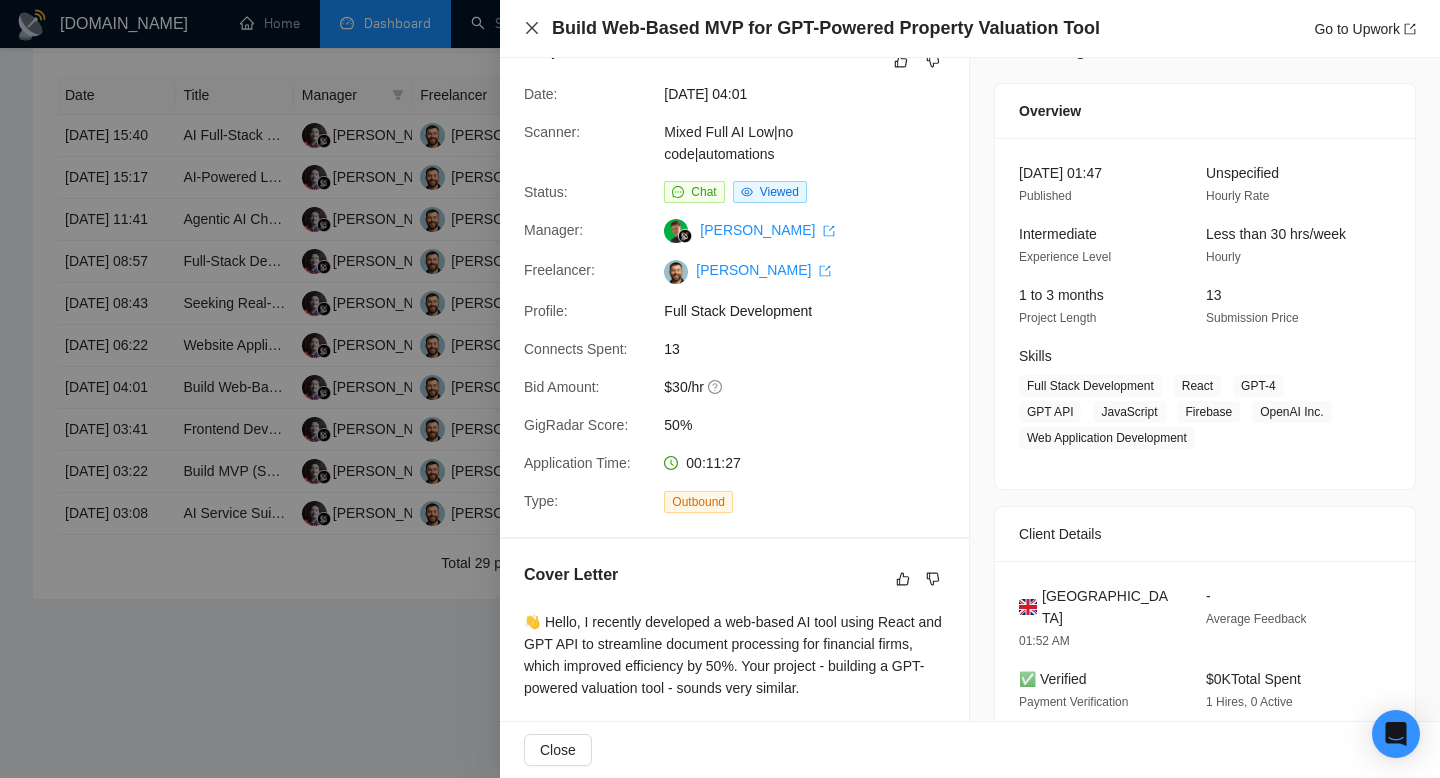 click 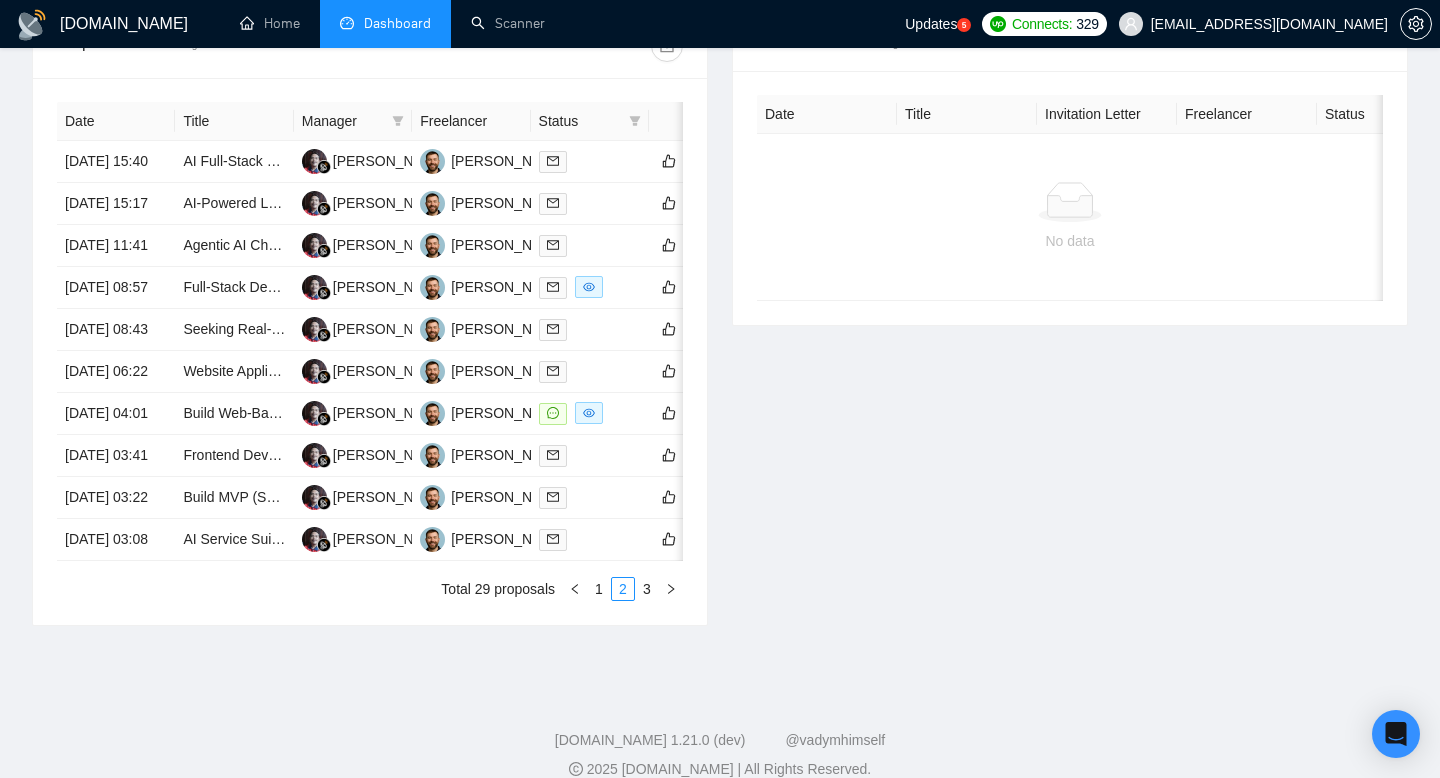 scroll, scrollTop: 841, scrollLeft: 0, axis: vertical 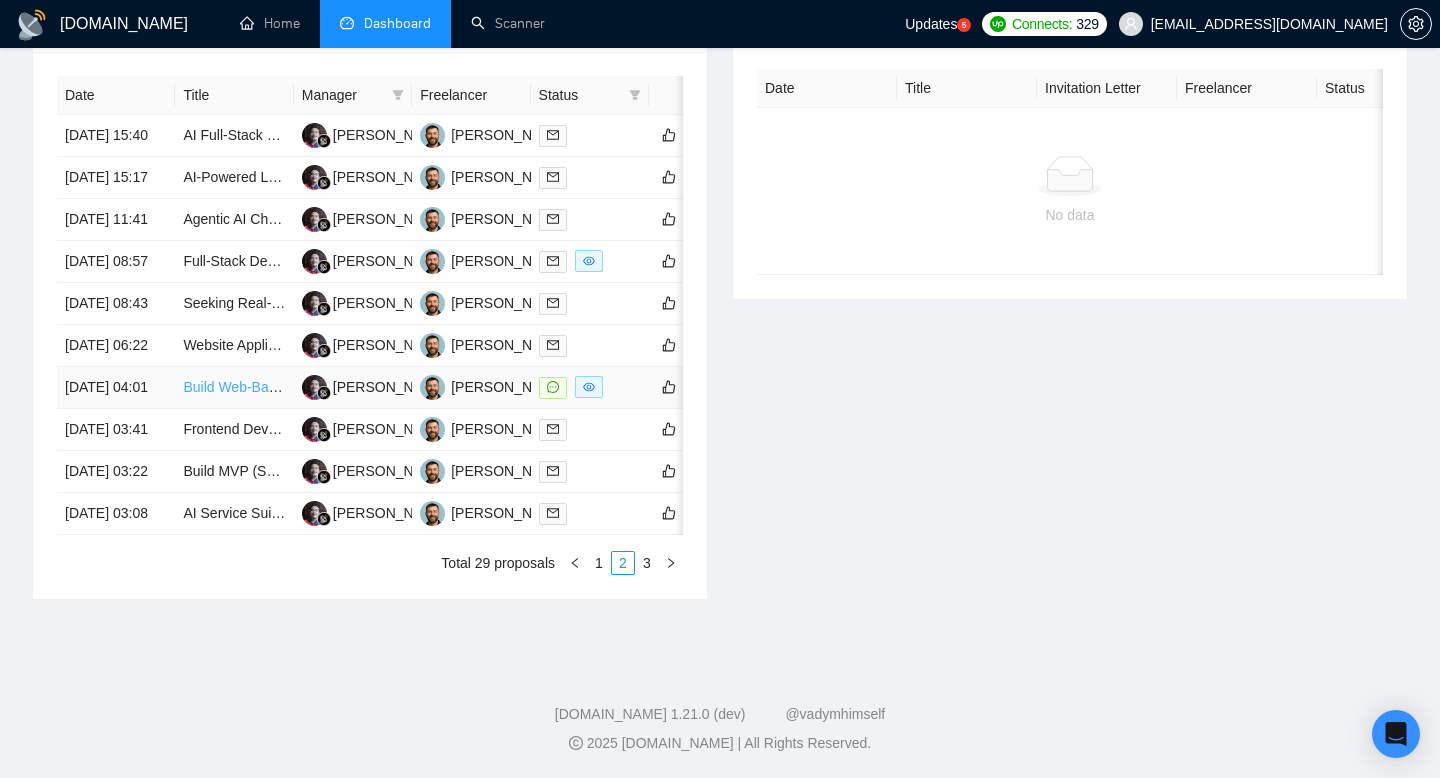 click on "Build Web-Based MVP for GPT-Powered Property Valuation Tool" at bounding box center (383, 387) 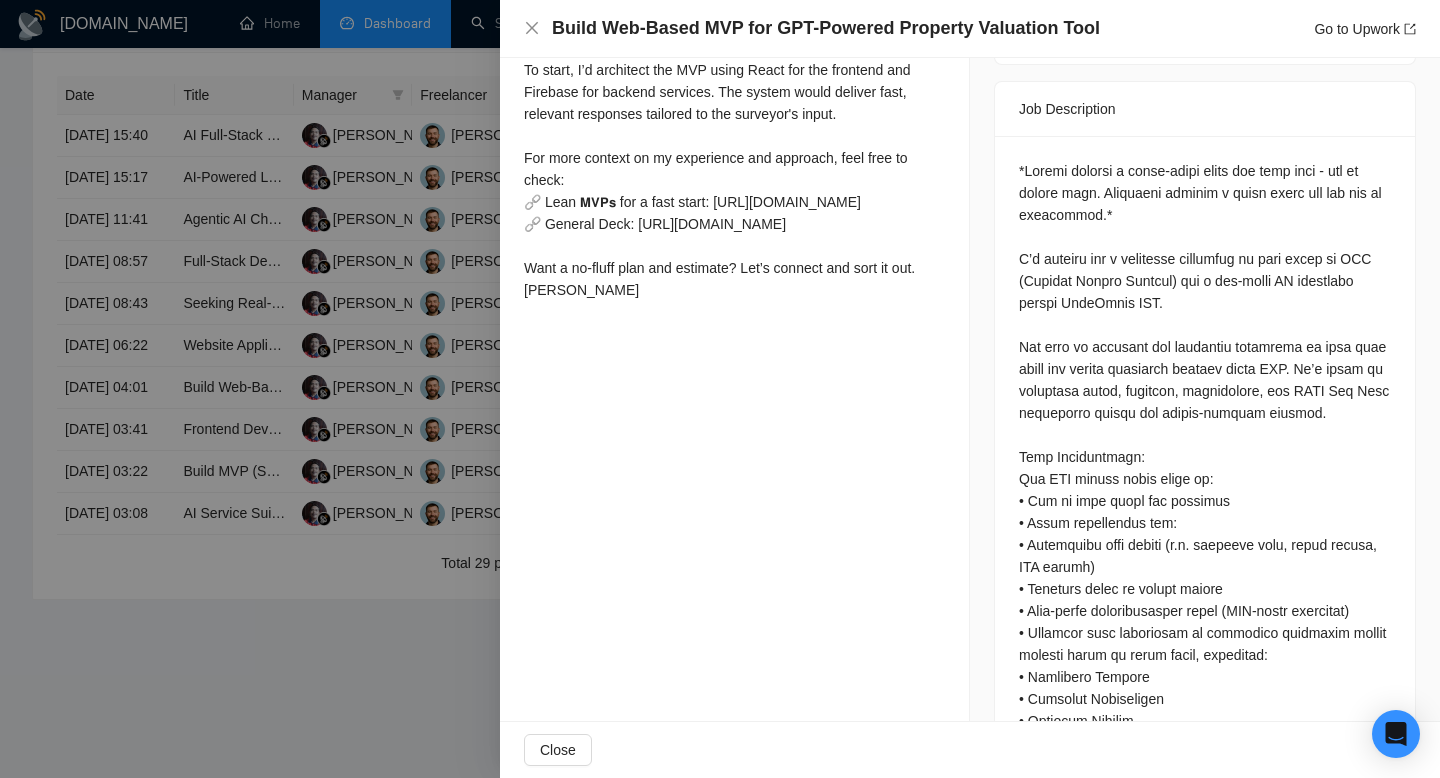 scroll, scrollTop: 817, scrollLeft: 0, axis: vertical 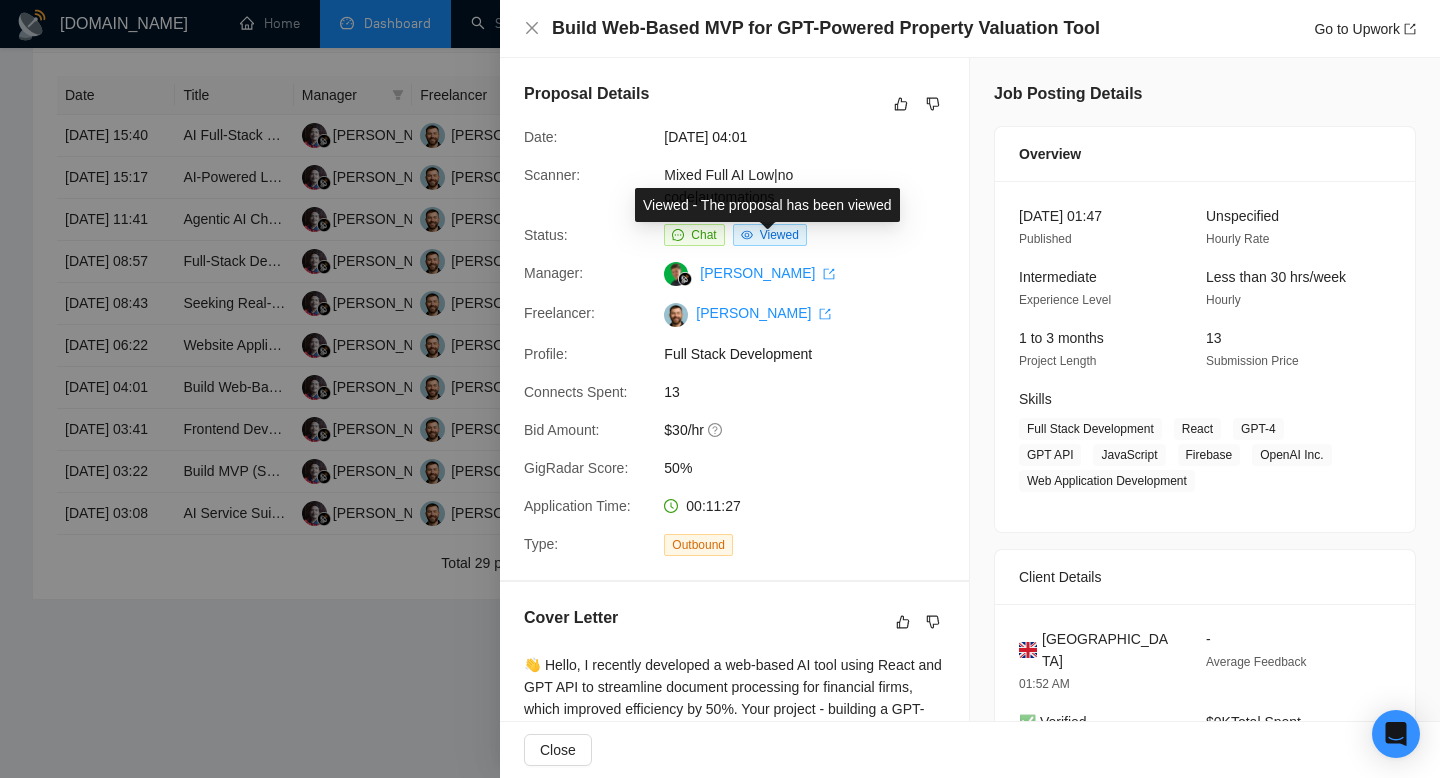 click on "Viewed" at bounding box center [779, 235] 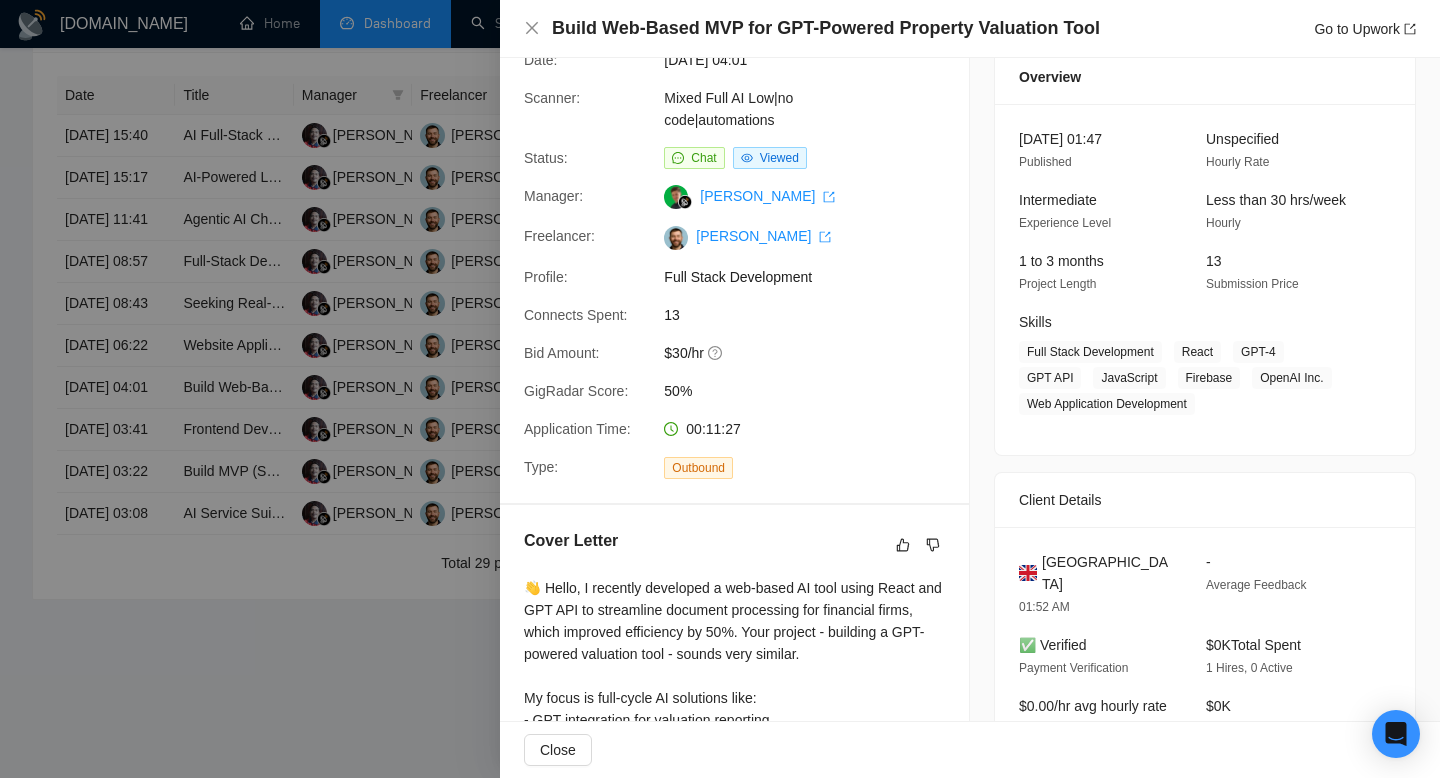 scroll, scrollTop: 102, scrollLeft: 0, axis: vertical 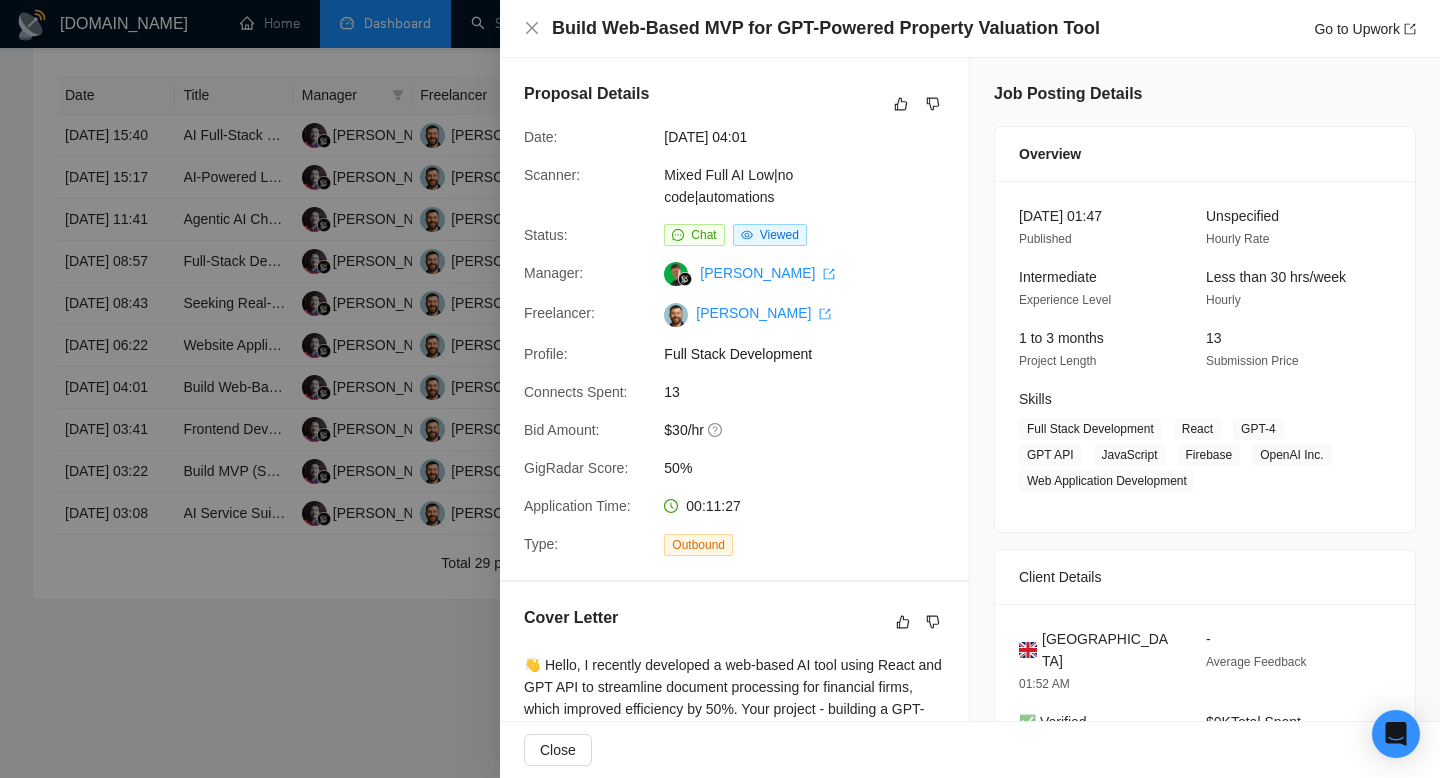 click at bounding box center (720, 389) 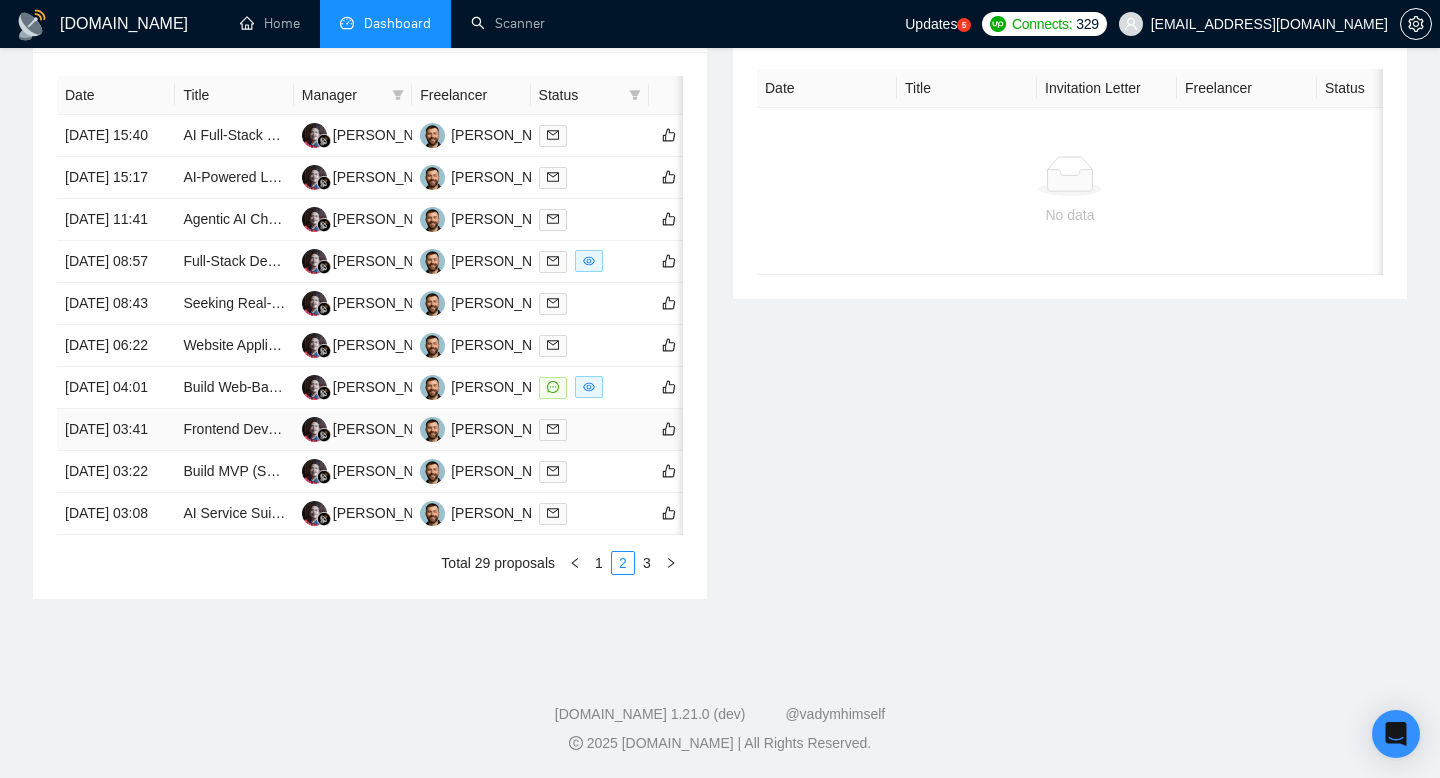 click on "24 Jul, 2025 03:41" at bounding box center [116, 430] 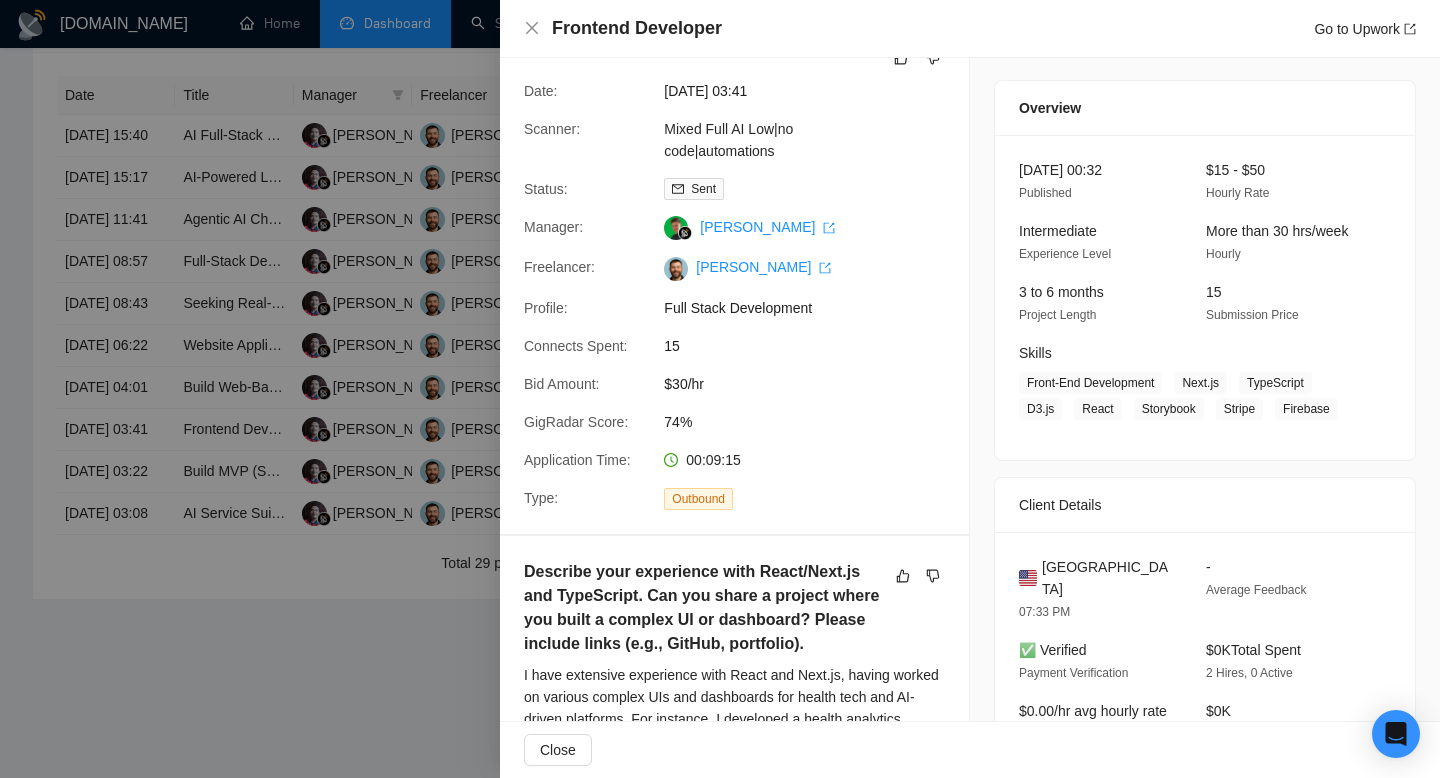 scroll, scrollTop: 0, scrollLeft: 0, axis: both 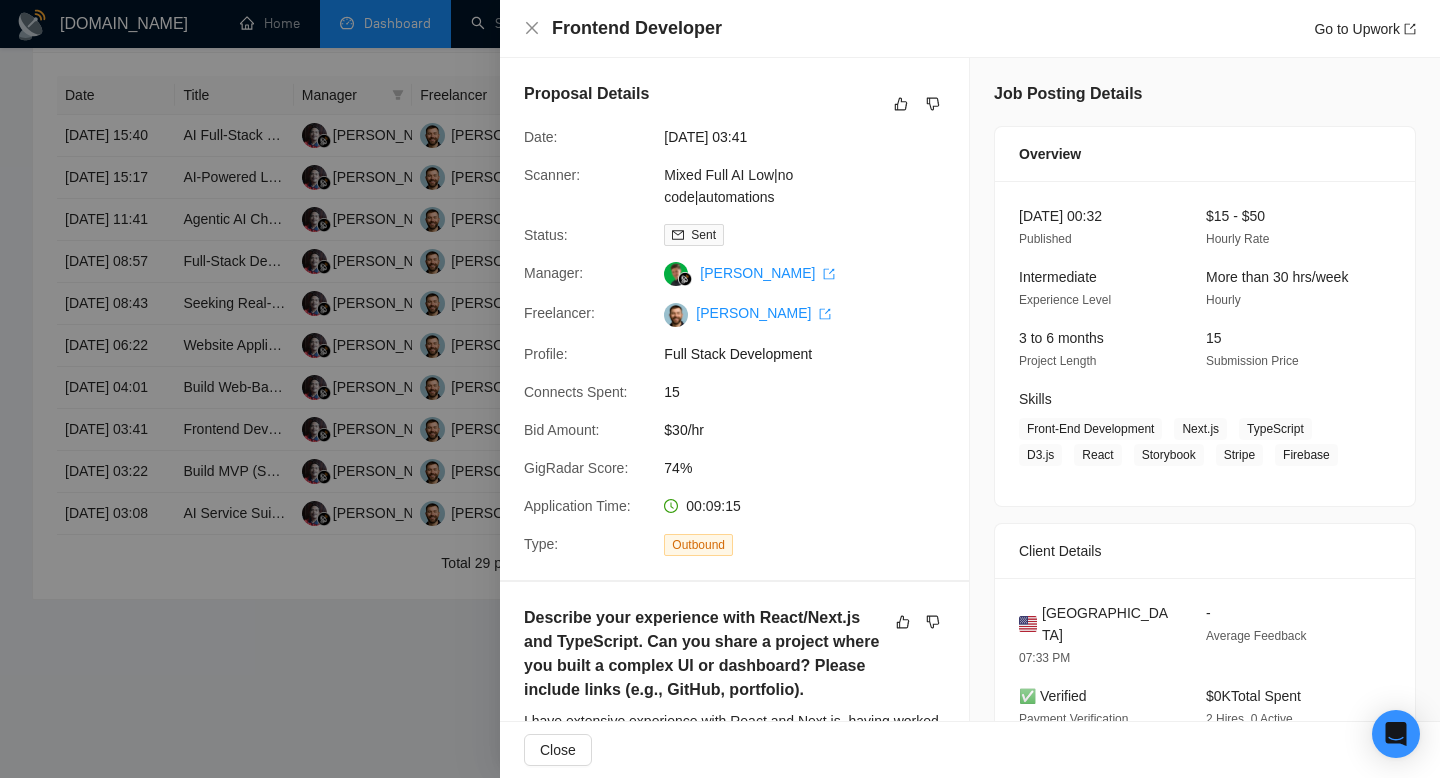 drag, startPoint x: 524, startPoint y: 135, endPoint x: 806, endPoint y: 132, distance: 282.01596 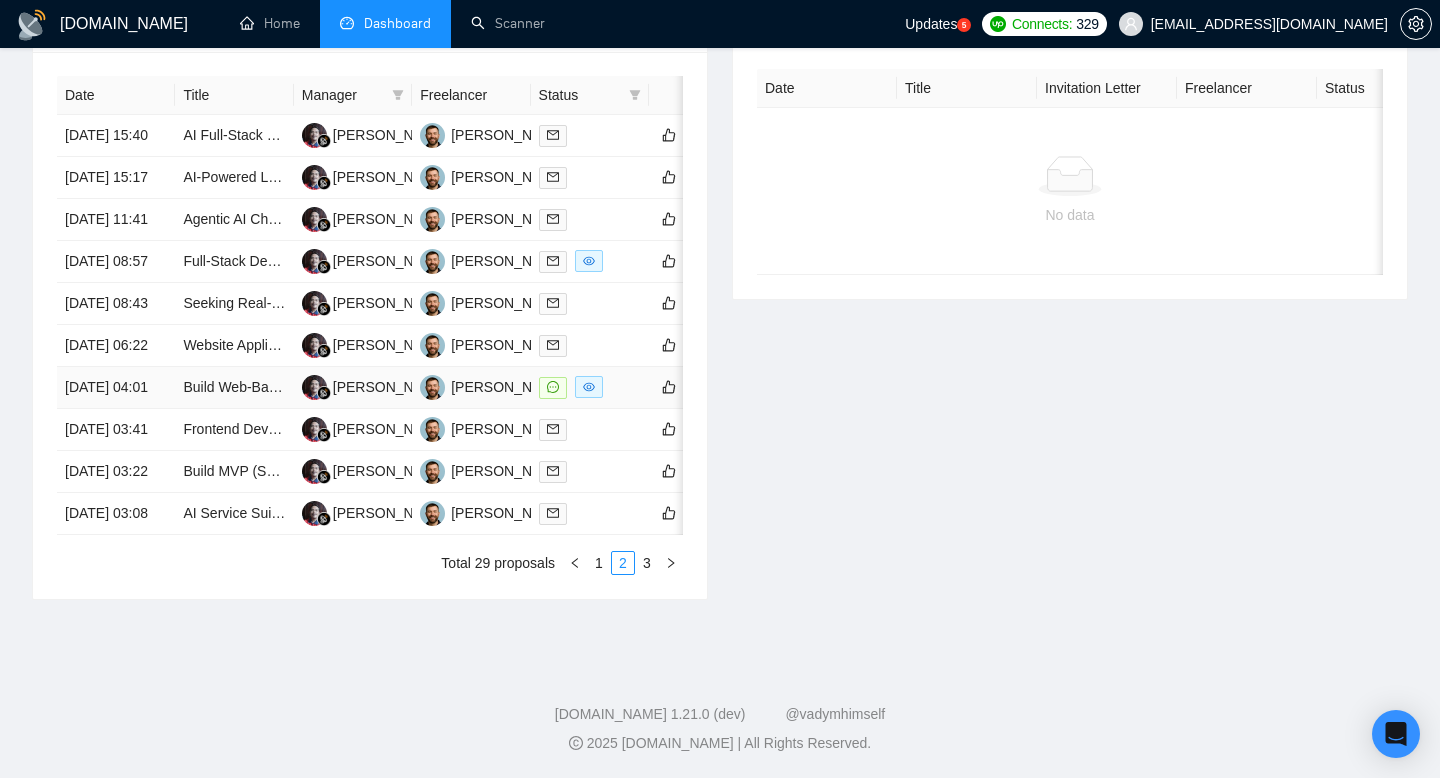 scroll, scrollTop: 852, scrollLeft: 0, axis: vertical 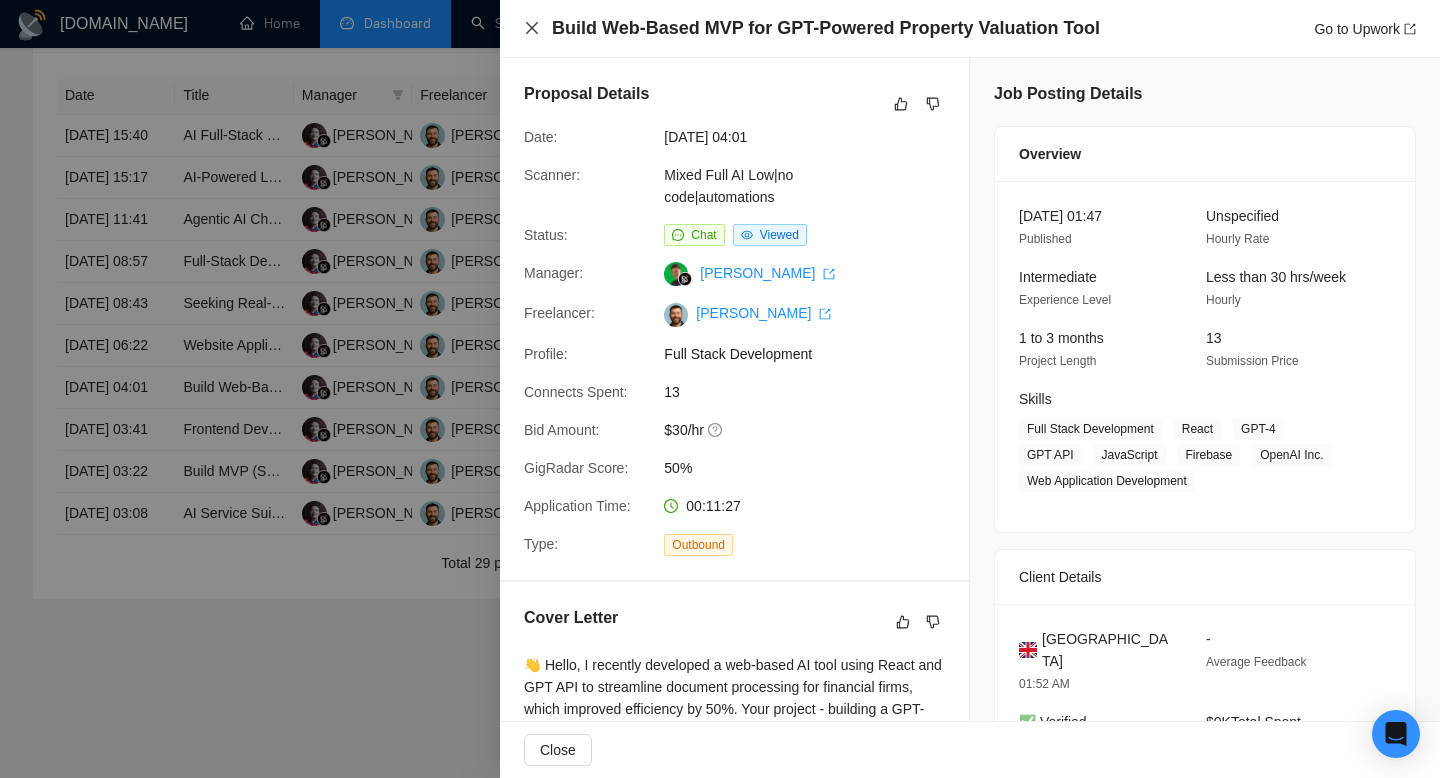click 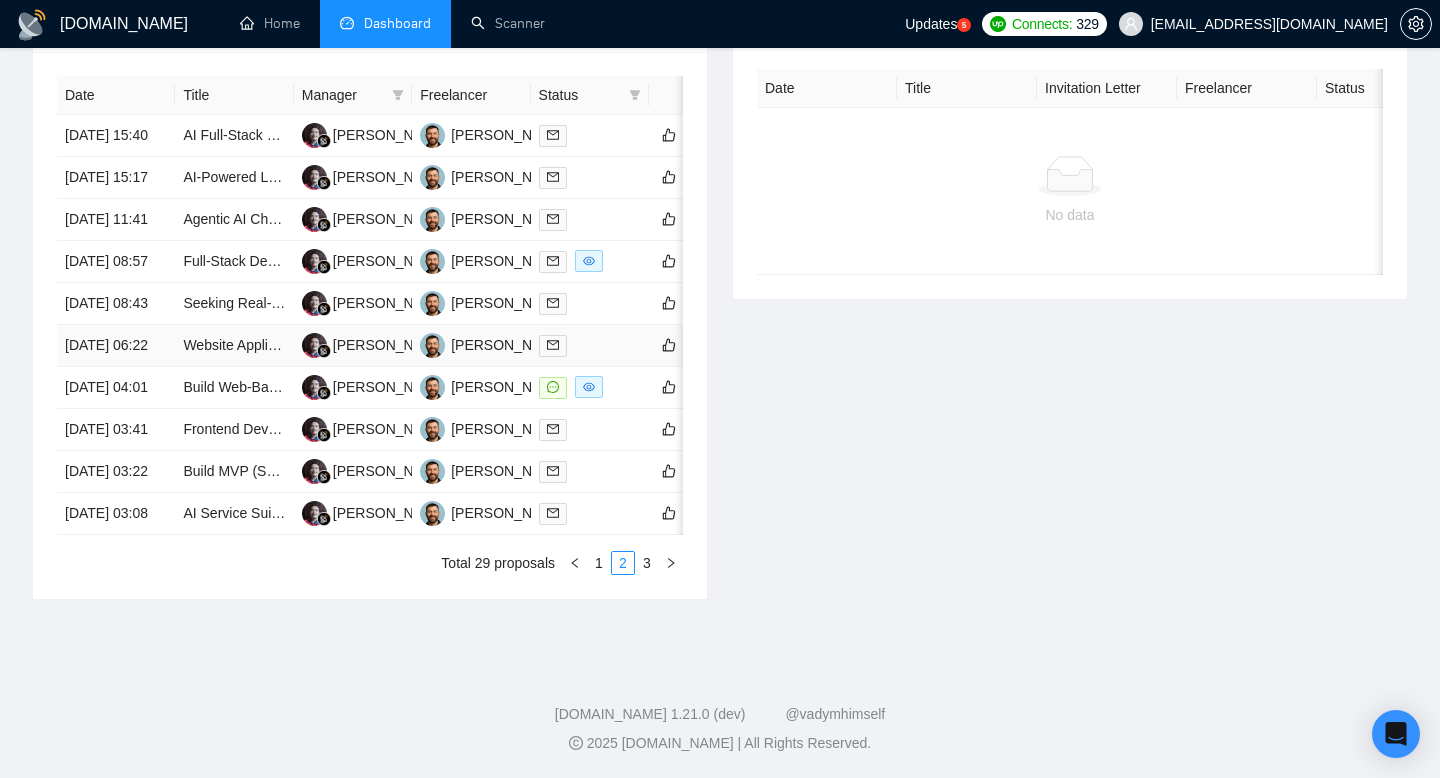 scroll, scrollTop: 842, scrollLeft: 0, axis: vertical 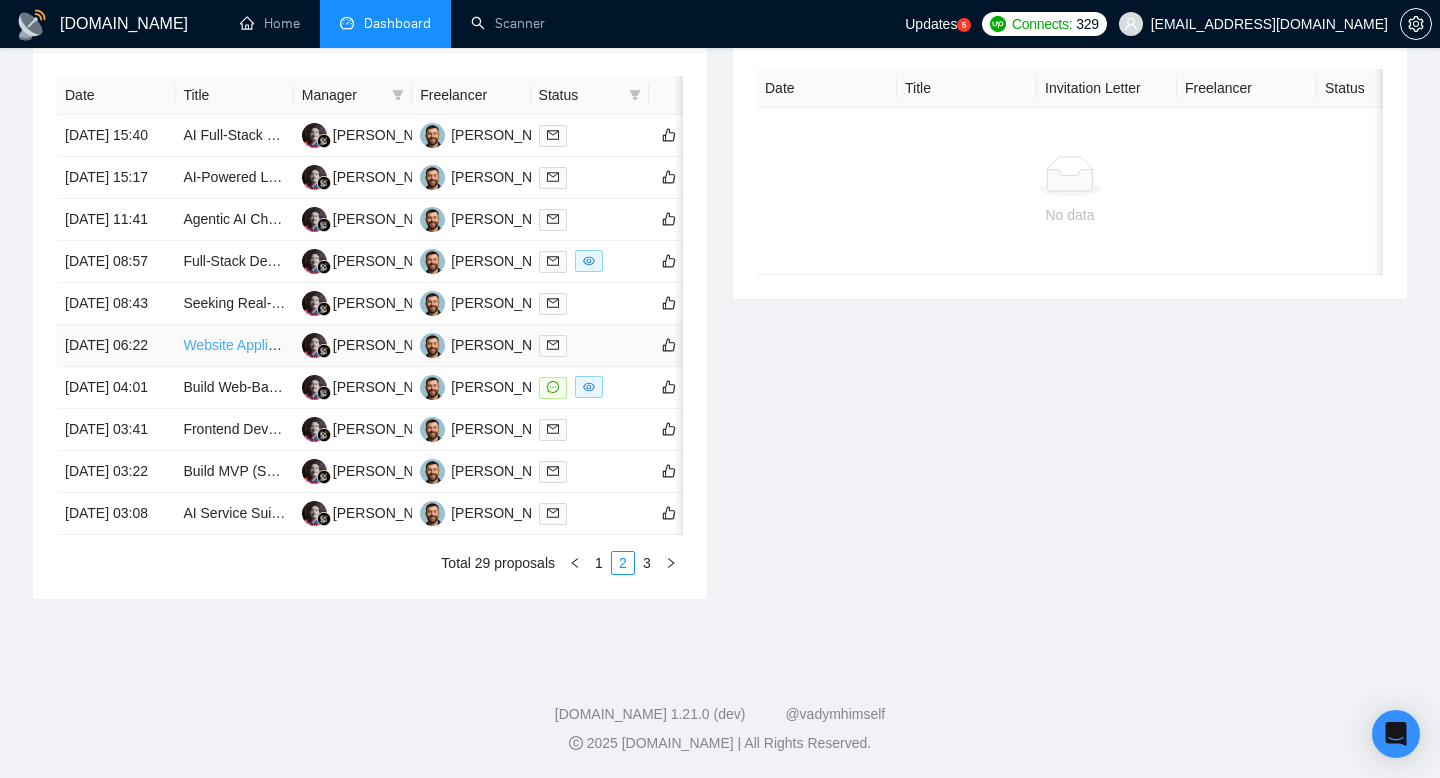 click on "Website Application Development for Business Listings Scraping" at bounding box center (383, 345) 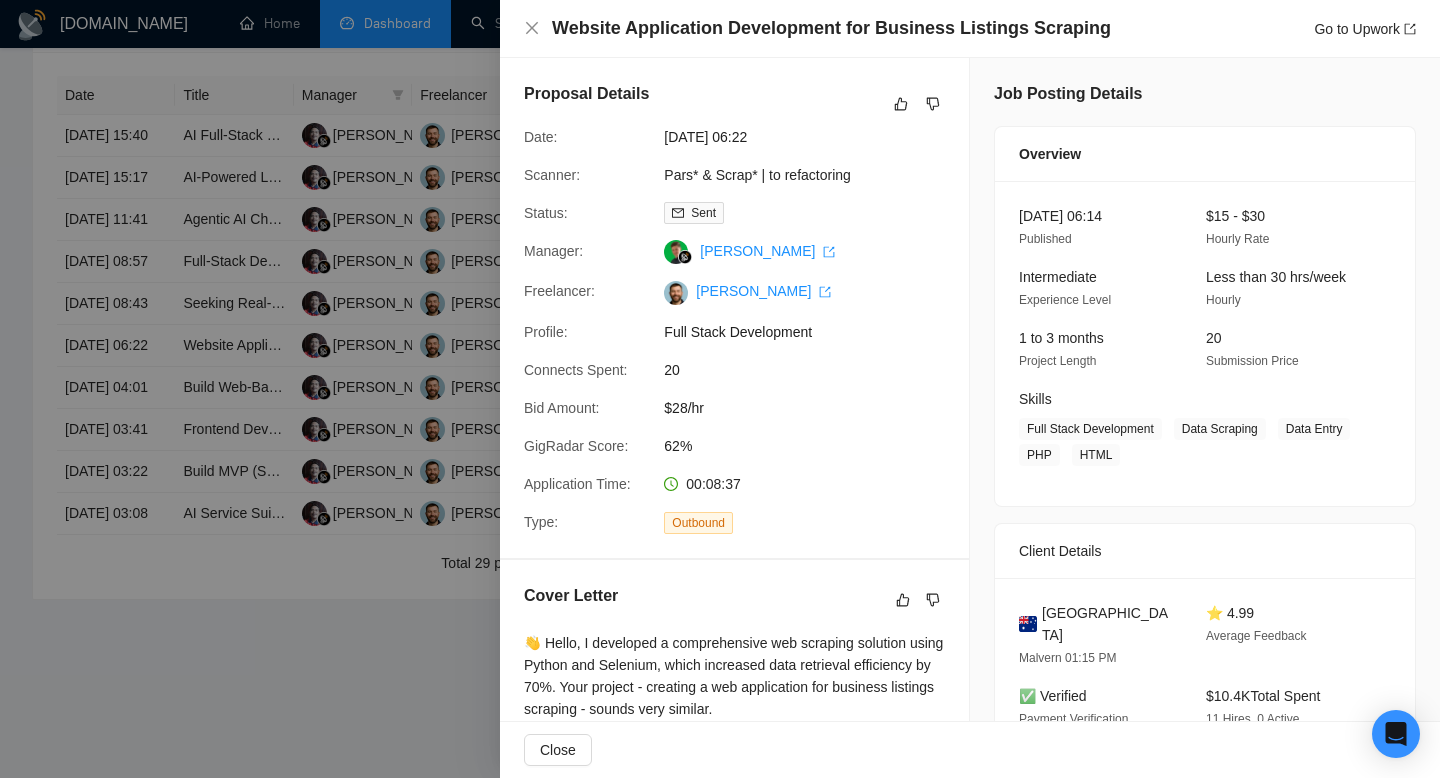 click at bounding box center [720, 389] 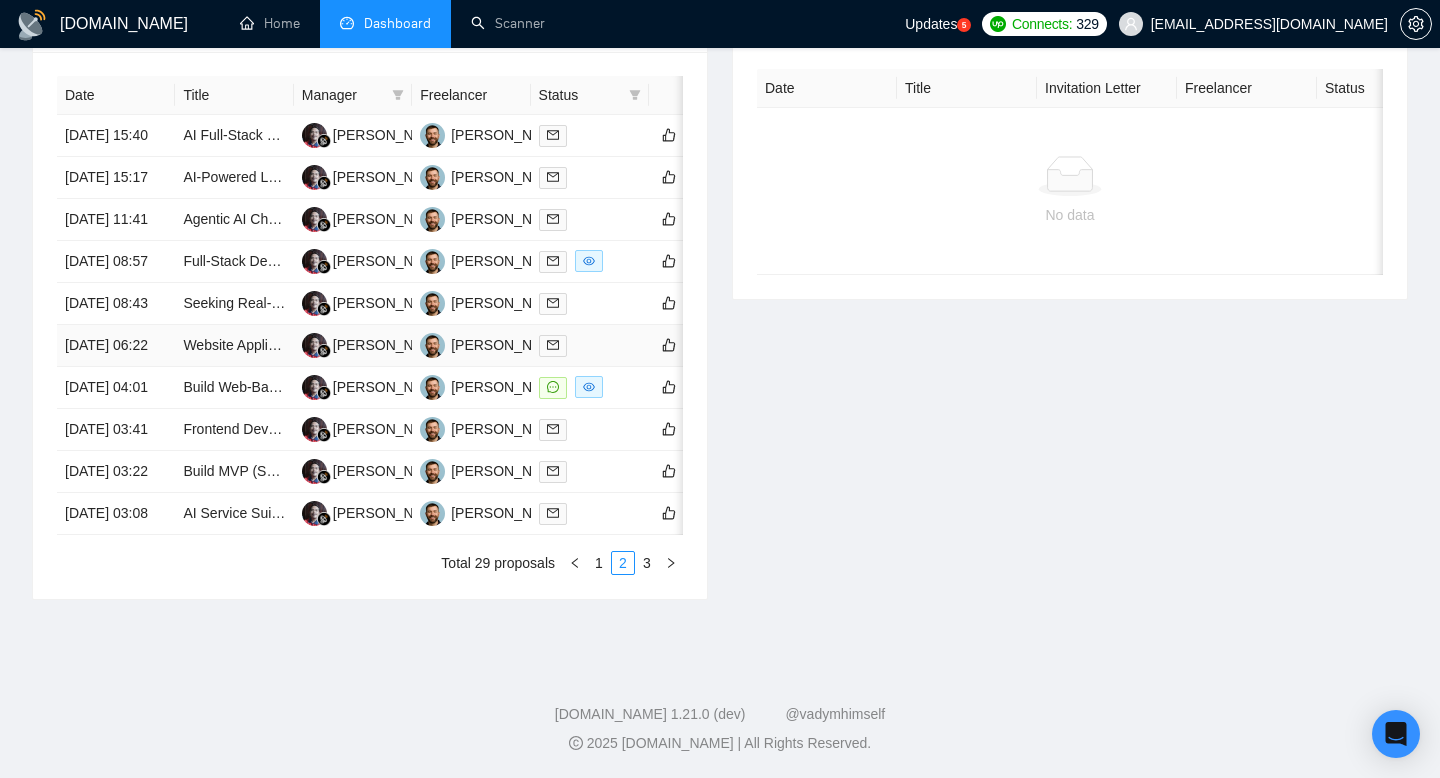 click on "24 Jul, 2025 06:22" at bounding box center [116, 346] 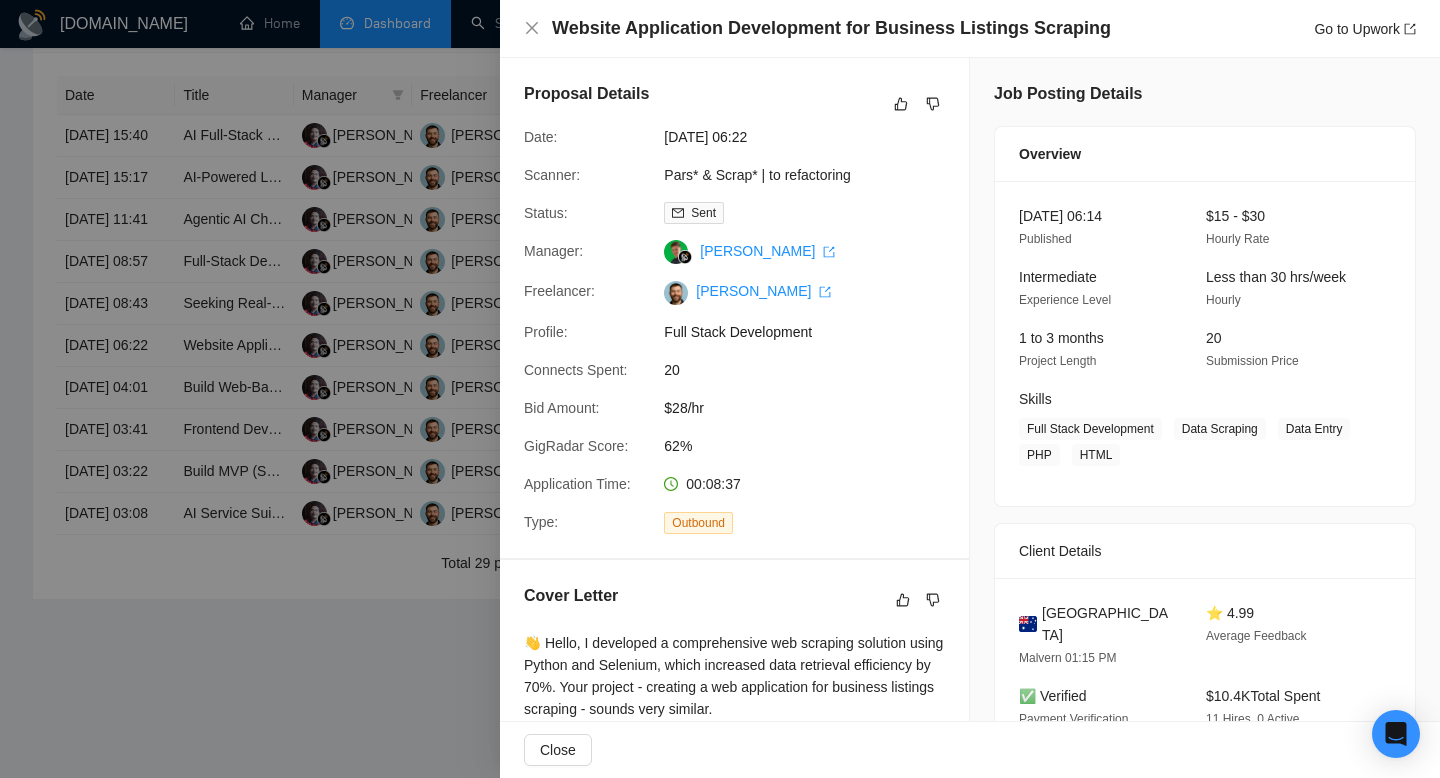 click on "Website Application Development for Business Listings Scraping" at bounding box center [831, 28] 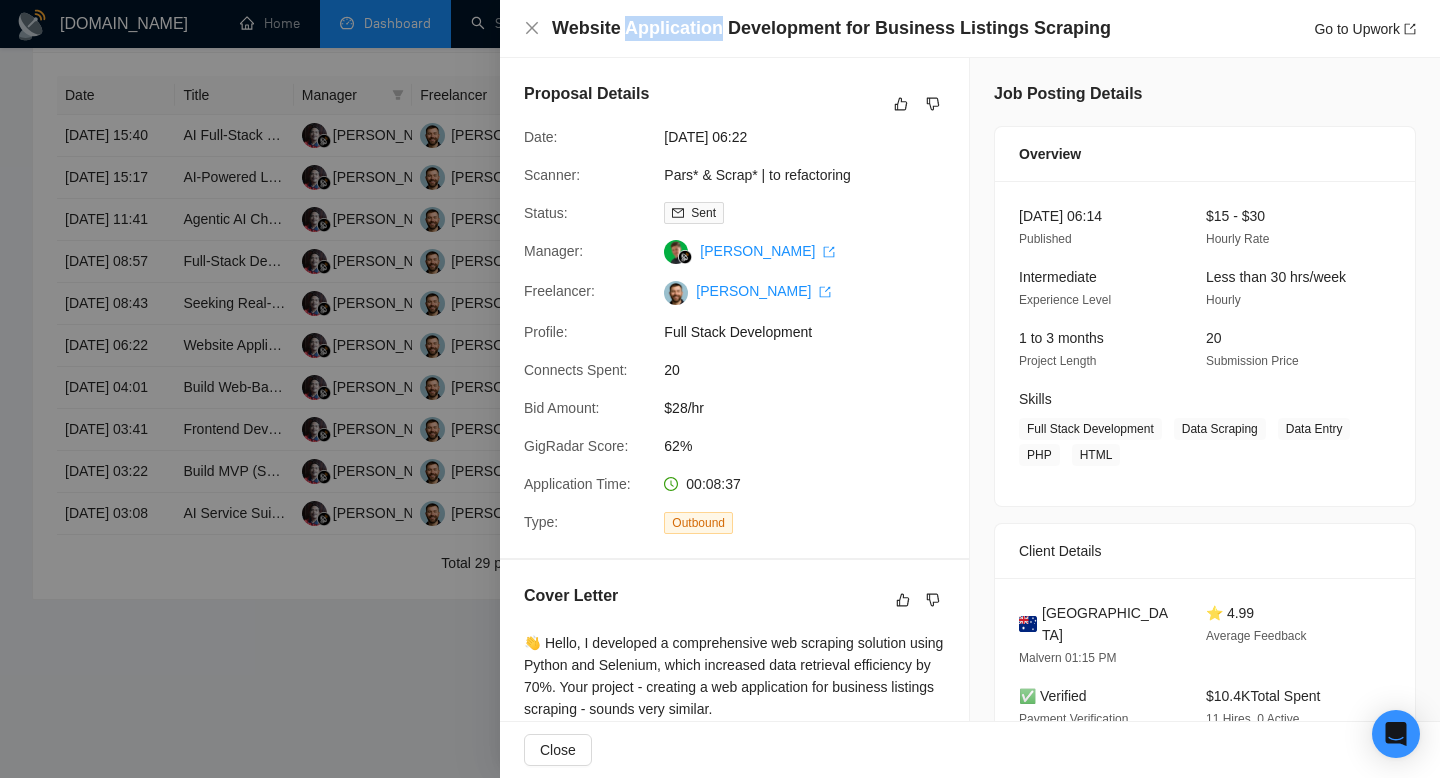 click on "Website Application Development for Business Listings Scraping" at bounding box center (831, 28) 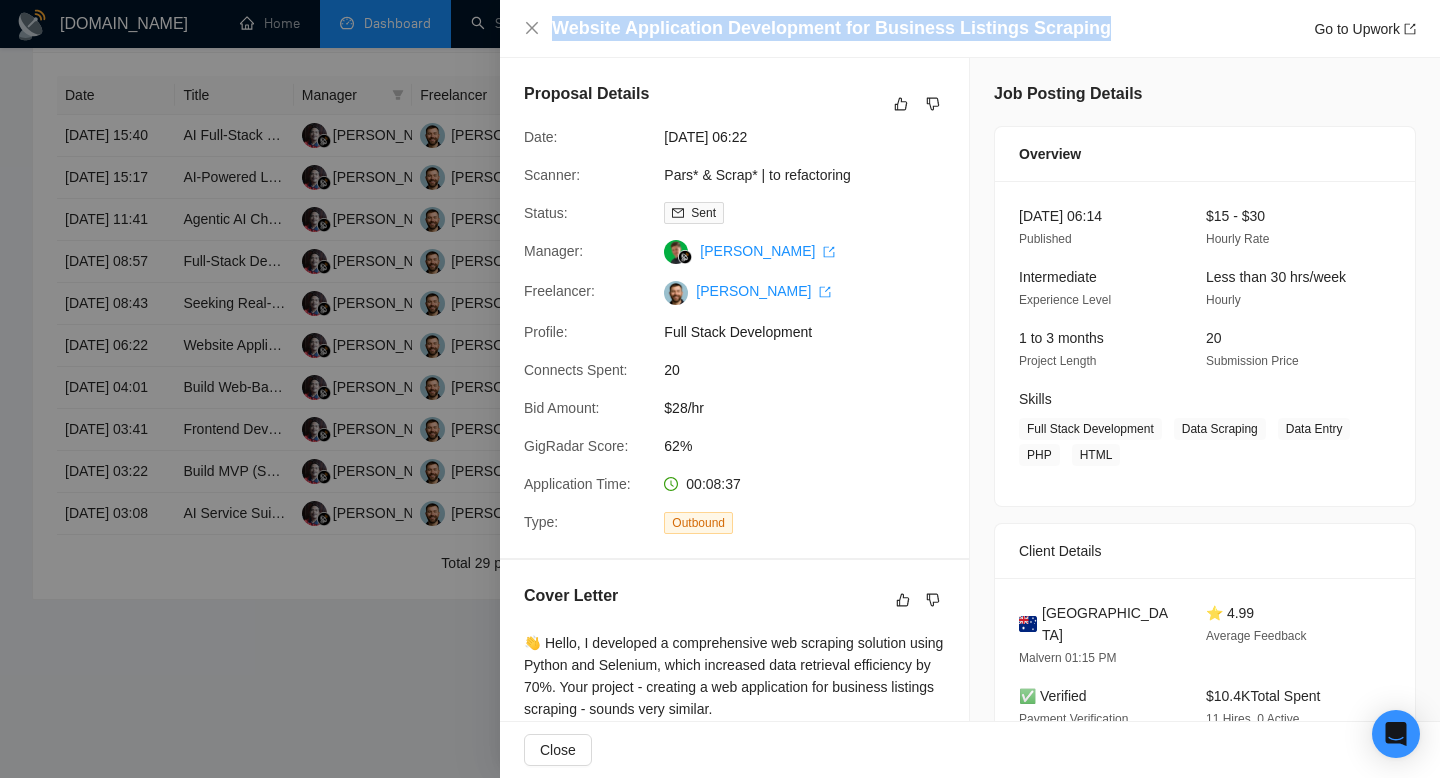 click on "Website Application Development for Business Listings Scraping" at bounding box center [831, 28] 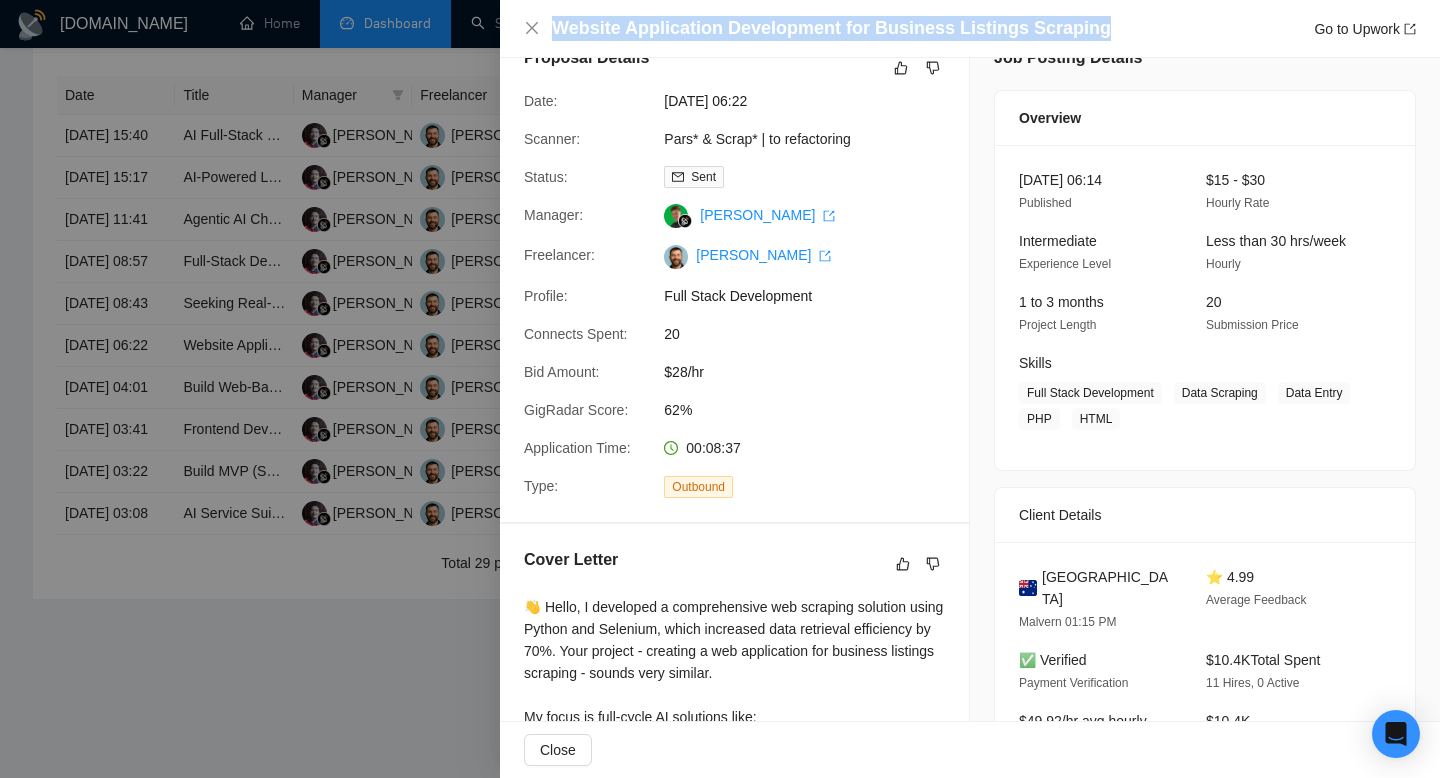 scroll, scrollTop: 60, scrollLeft: 0, axis: vertical 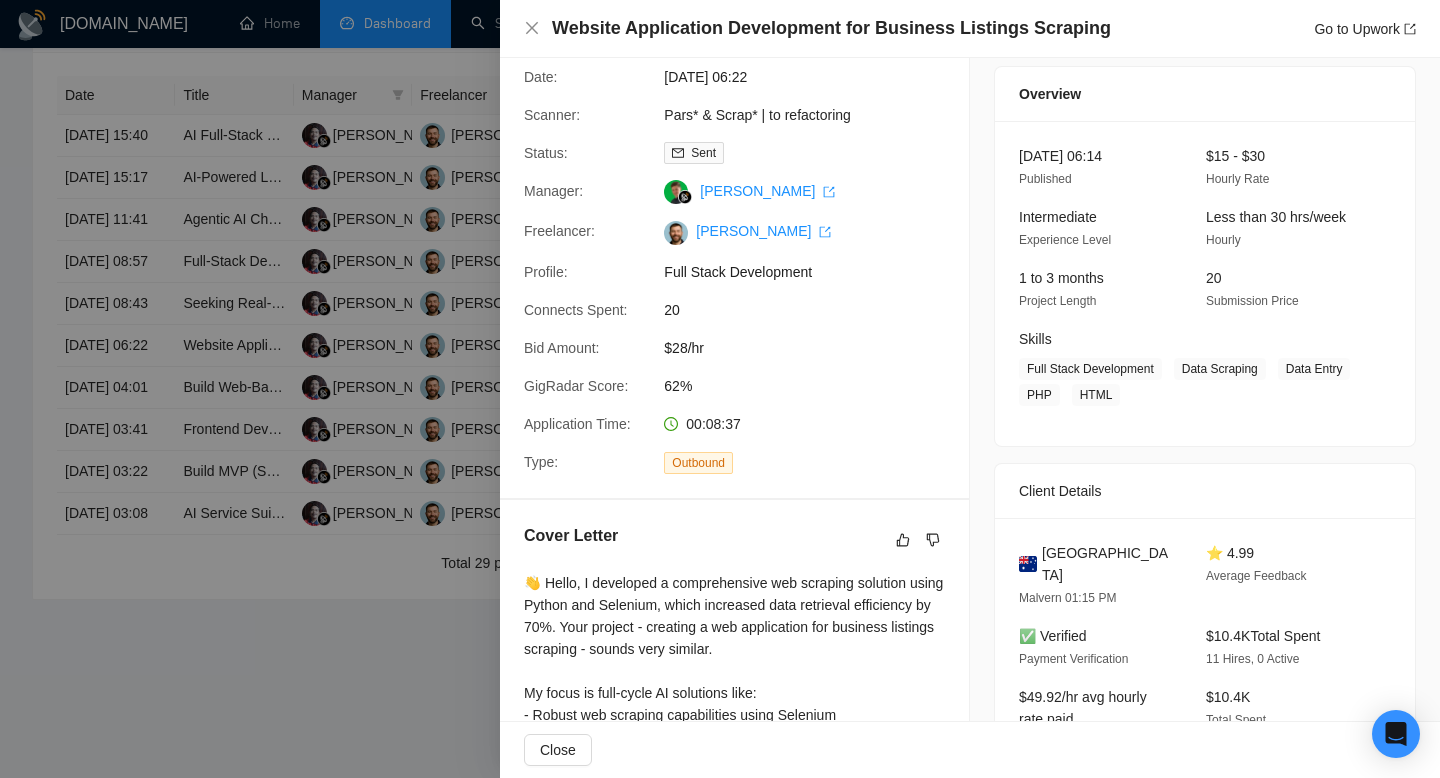 click on "Australia" at bounding box center (1108, 564) 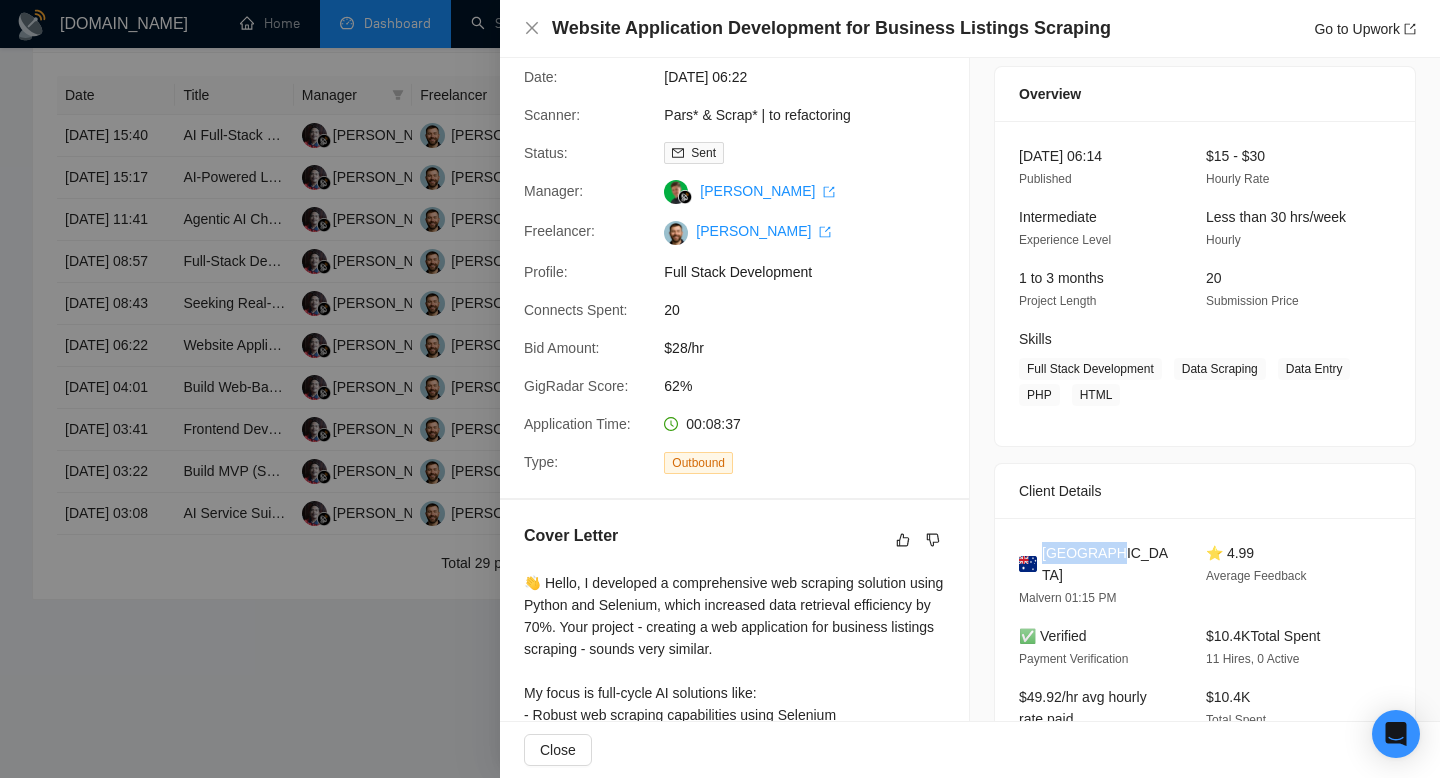 click on "Australia" at bounding box center (1108, 564) 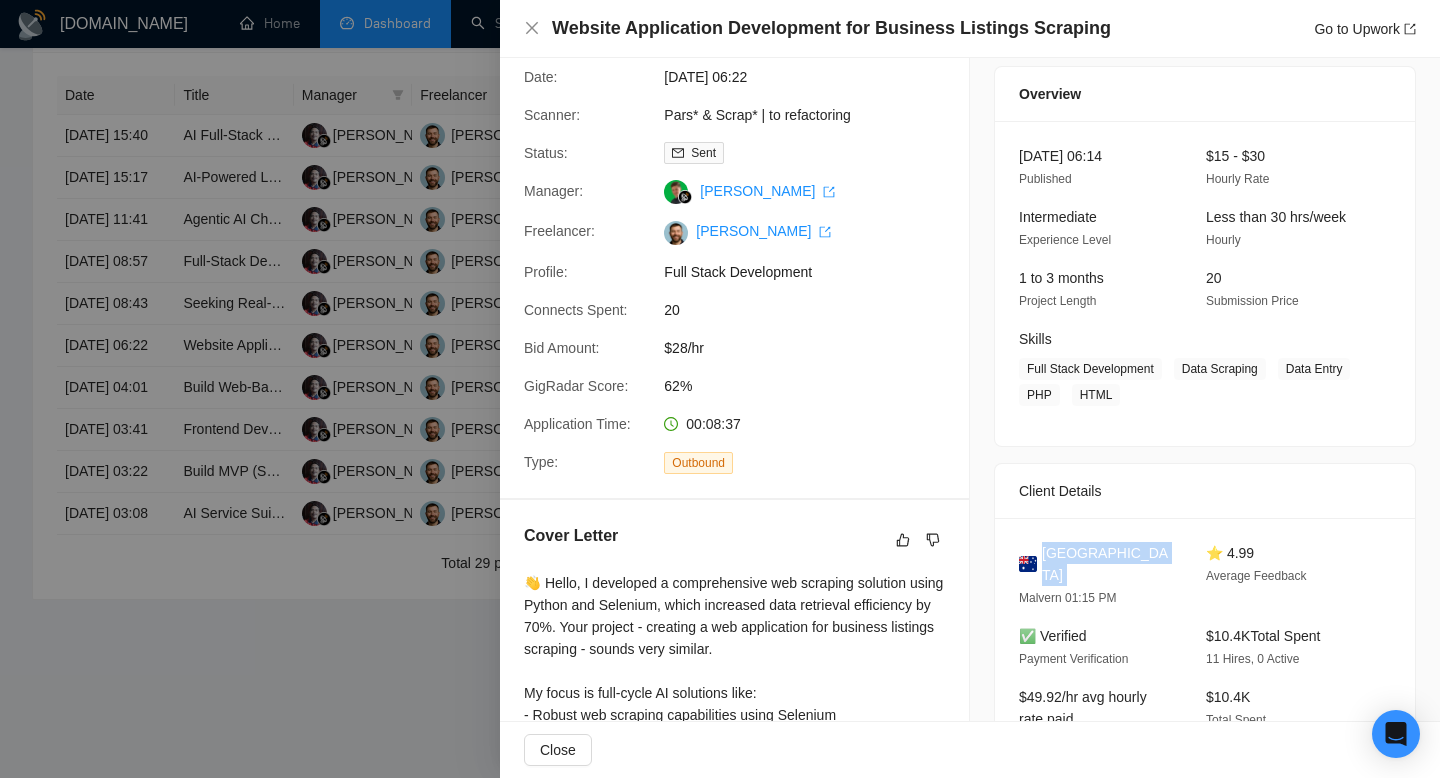 click on "Australia" at bounding box center (1108, 564) 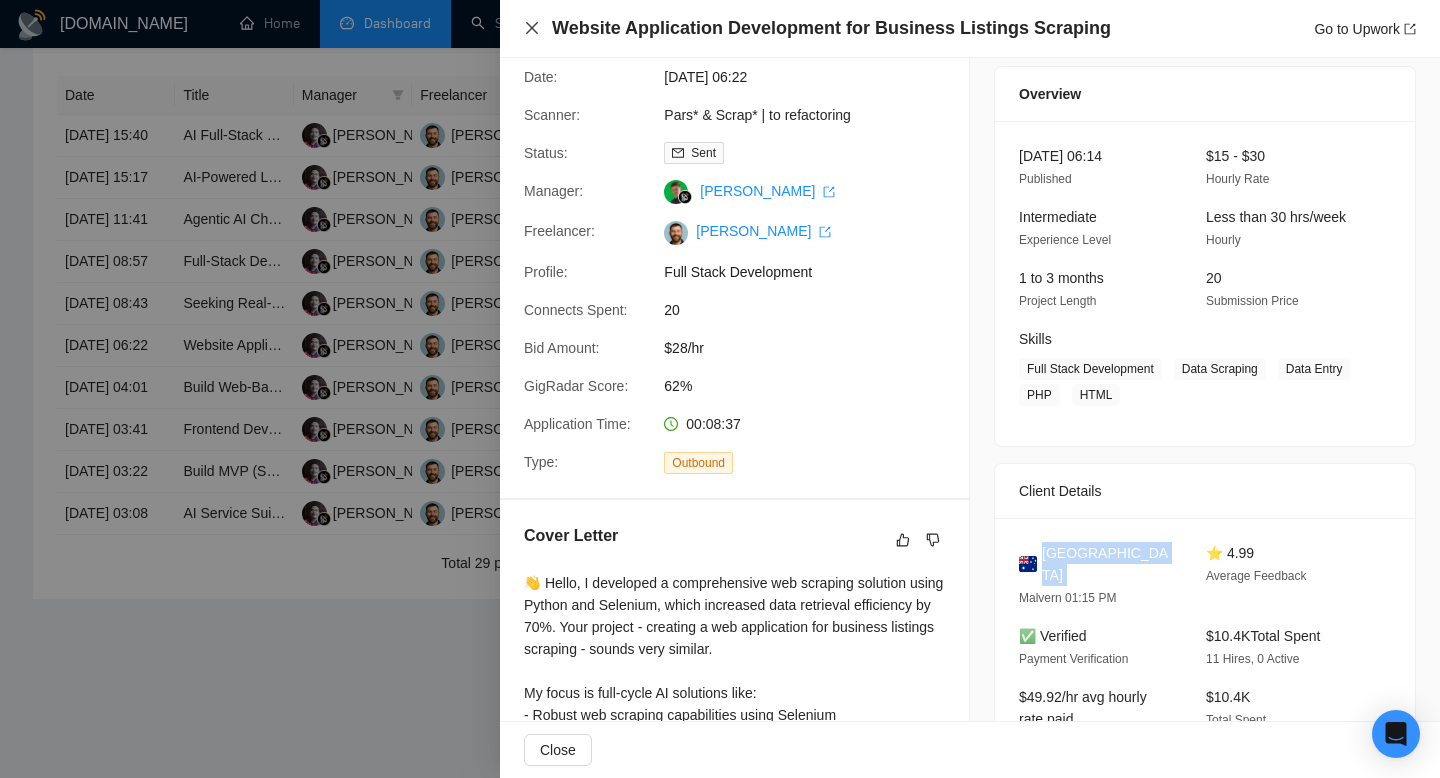 click 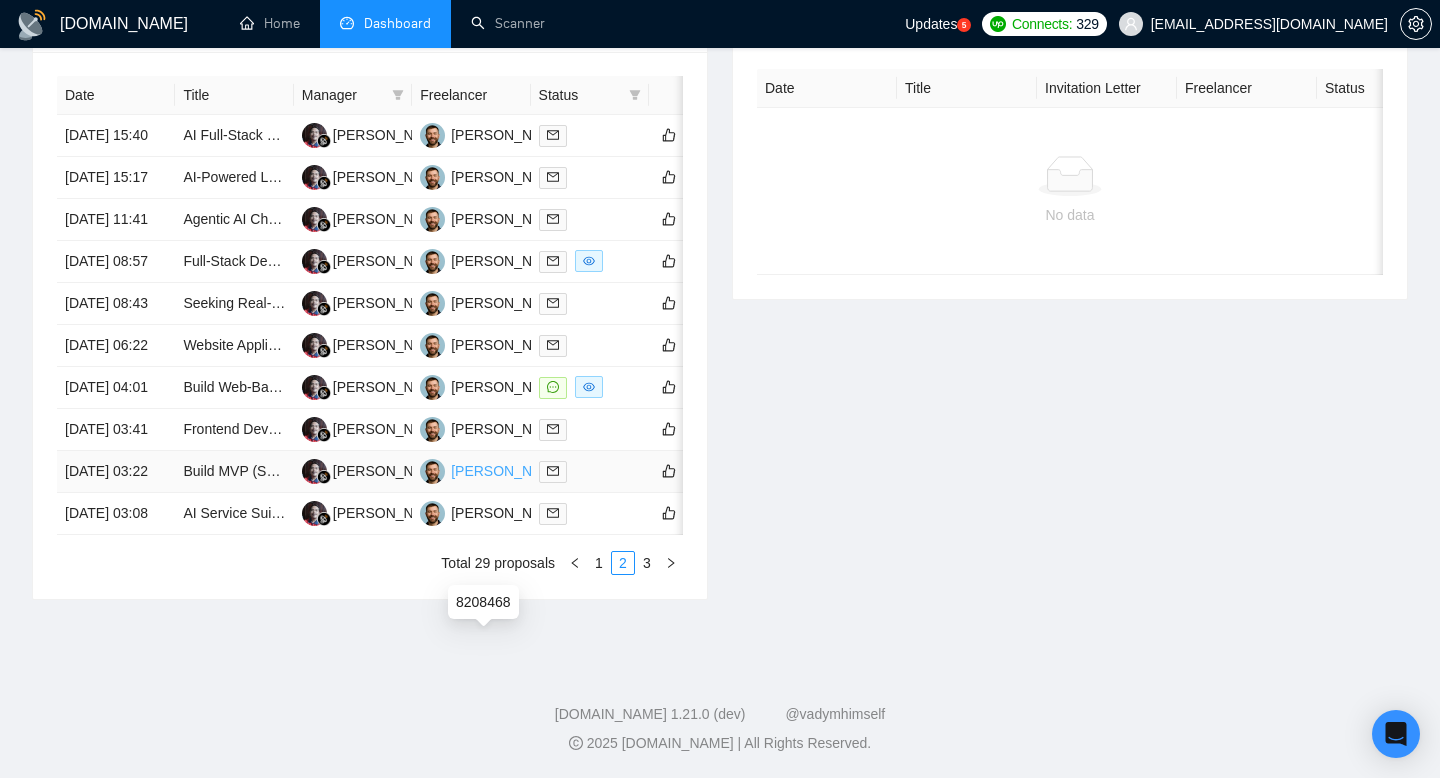 scroll, scrollTop: 890, scrollLeft: 0, axis: vertical 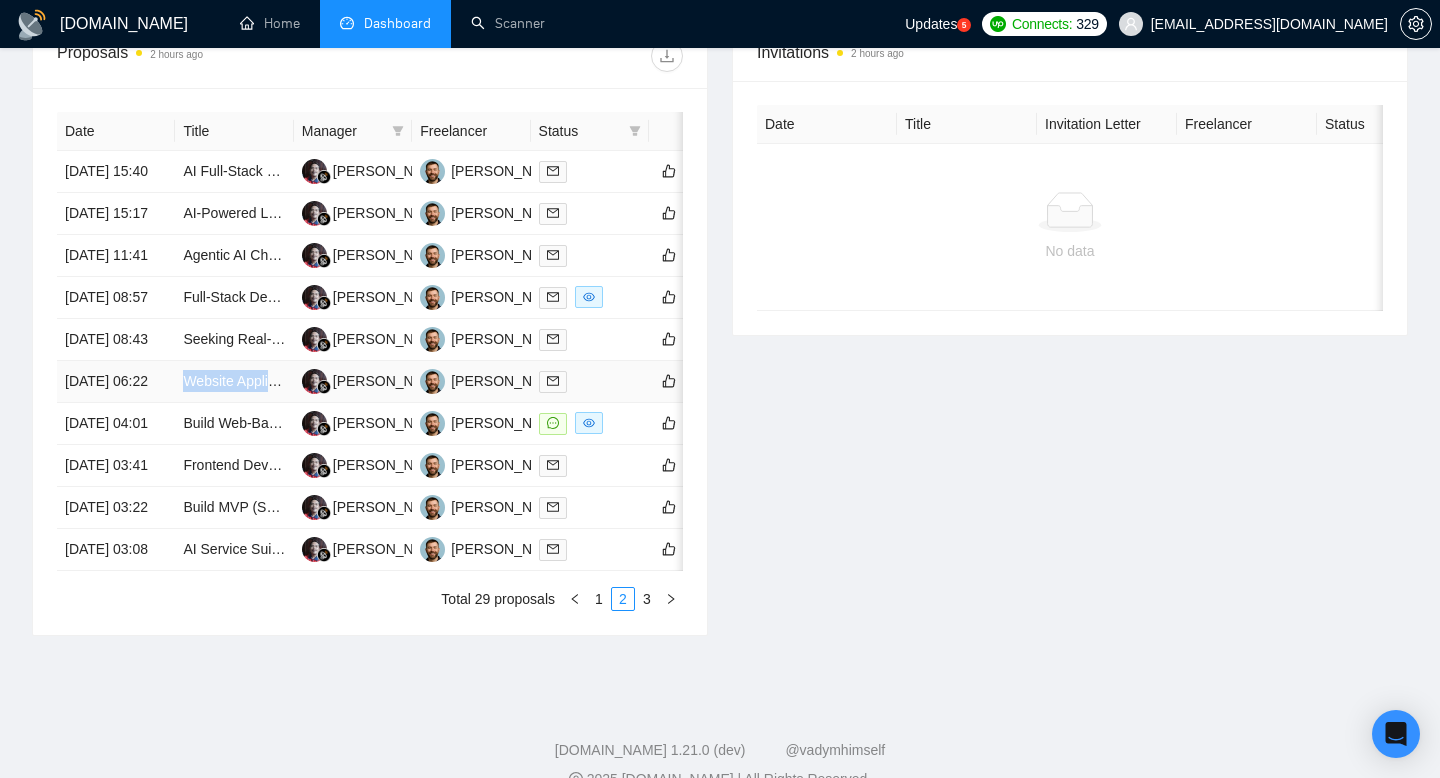 click on "Website Application Development for Business Listings Scraping" at bounding box center (234, 382) 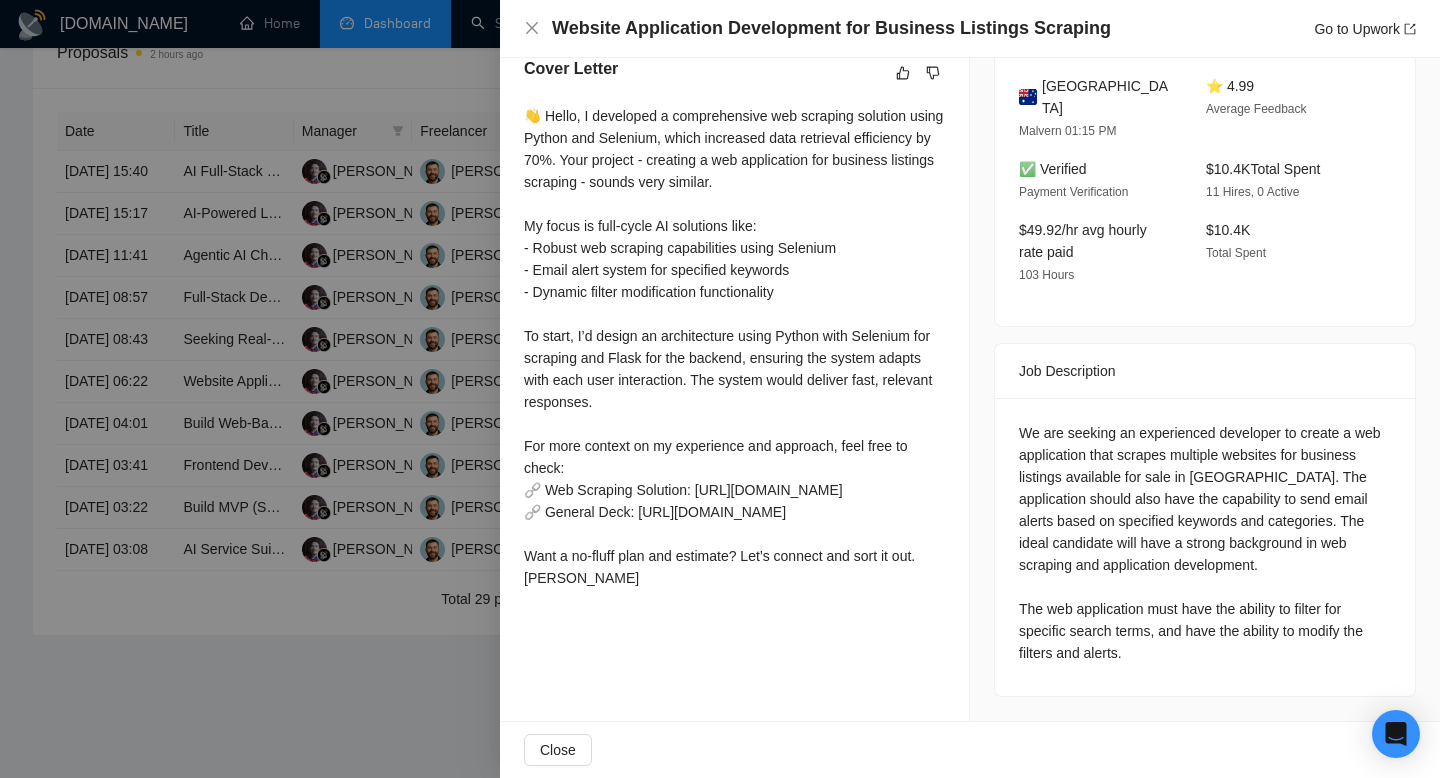 scroll, scrollTop: 558, scrollLeft: 0, axis: vertical 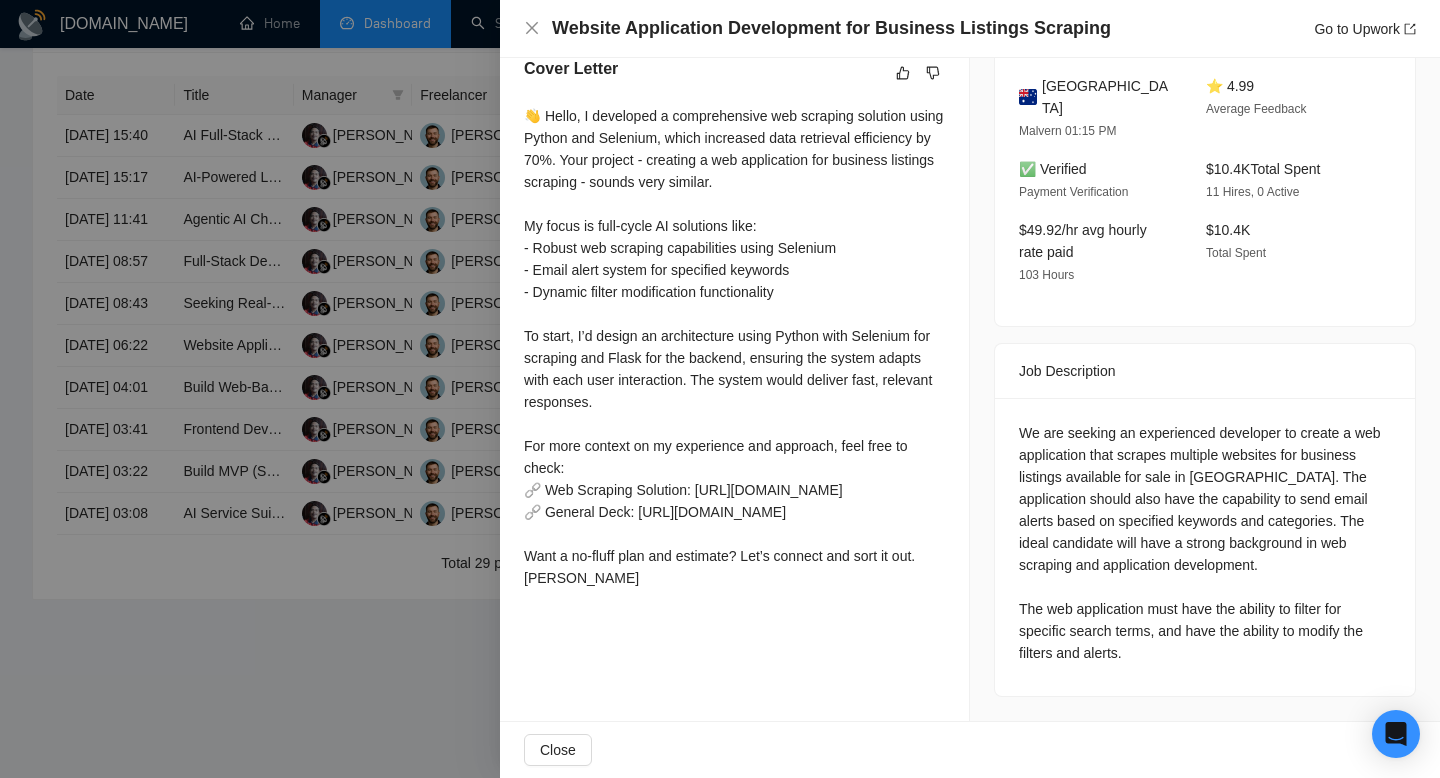 click on "We are seeking an experienced developer to create a web application that scrapes multiple websites for business listings available for sale in Australia. The application should also have the capability to send email alerts based on specified keywords and categories. The ideal candidate will have a strong background in web scraping and application development.
The web application must have the ability to filter for specific search terms, and have the ability to modify the filters and alerts." at bounding box center [1205, 547] 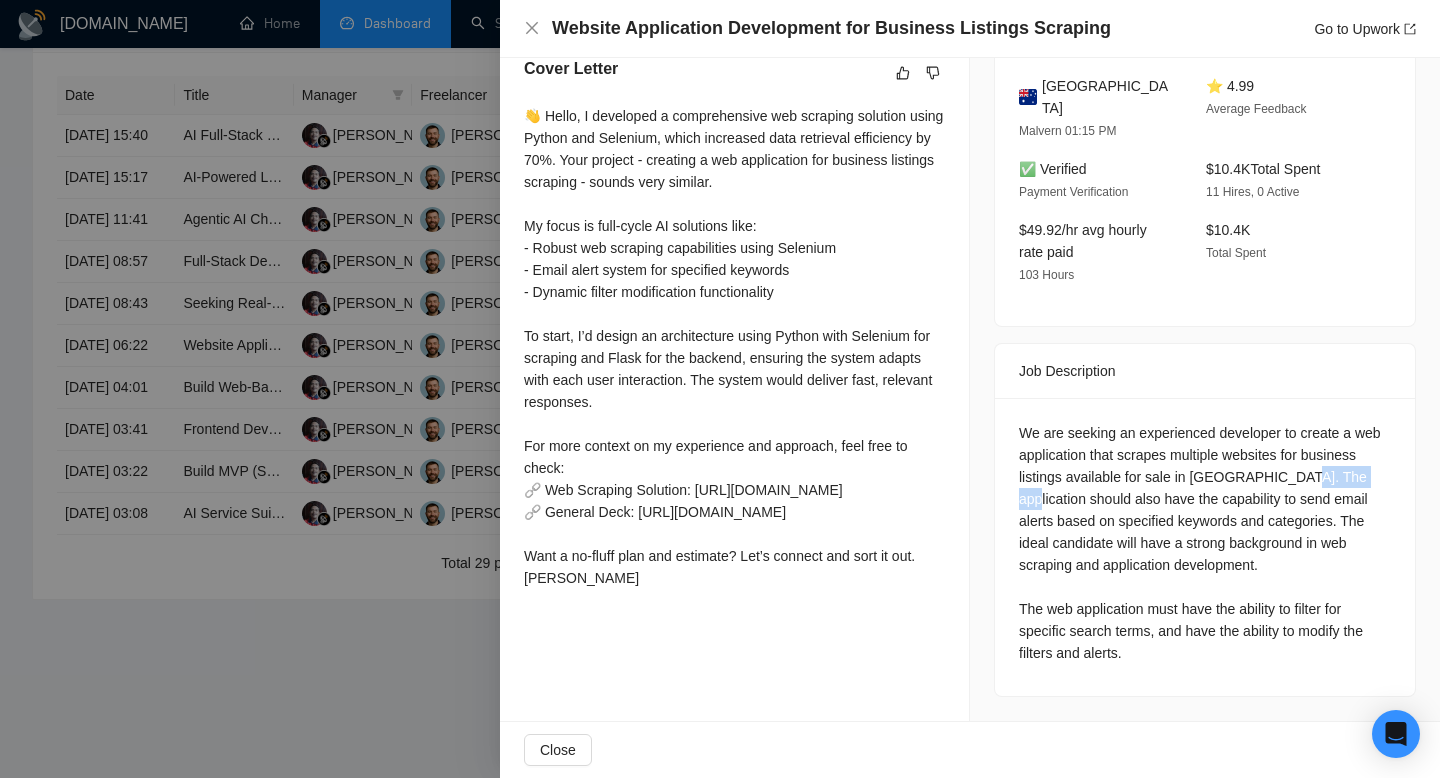 click on "We are seeking an experienced developer to create a web application that scrapes multiple websites for business listings available for sale in Australia. The application should also have the capability to send email alerts based on specified keywords and categories. The ideal candidate will have a strong background in web scraping and application development.
The web application must have the ability to filter for specific search terms, and have the ability to modify the filters and alerts." at bounding box center [1205, 547] 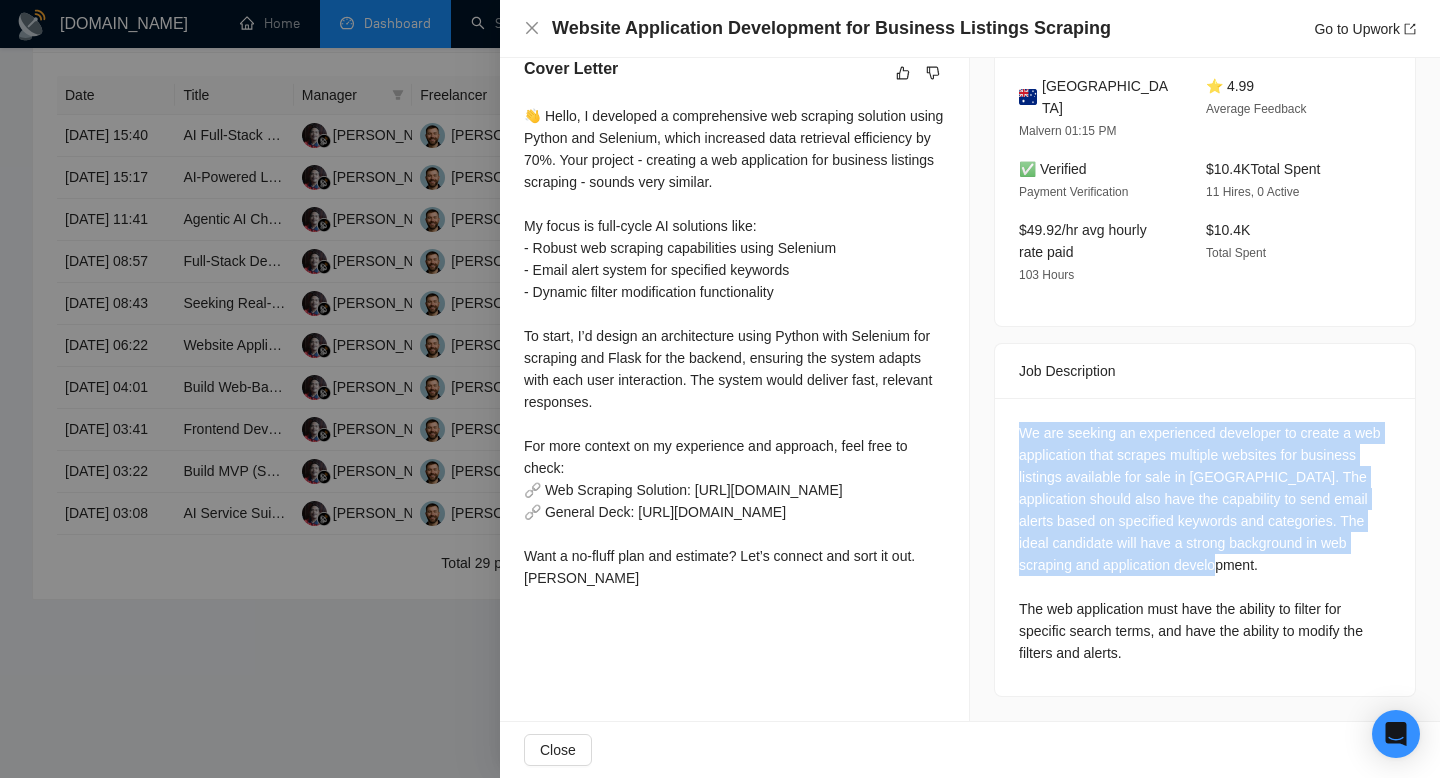click on "We are seeking an experienced developer to create a web application that scrapes multiple websites for business listings available for sale in Australia. The application should also have the capability to send email alerts based on specified keywords and categories. The ideal candidate will have a strong background in web scraping and application development.
The web application must have the ability to filter for specific search terms, and have the ability to modify the filters and alerts." at bounding box center [1205, 547] 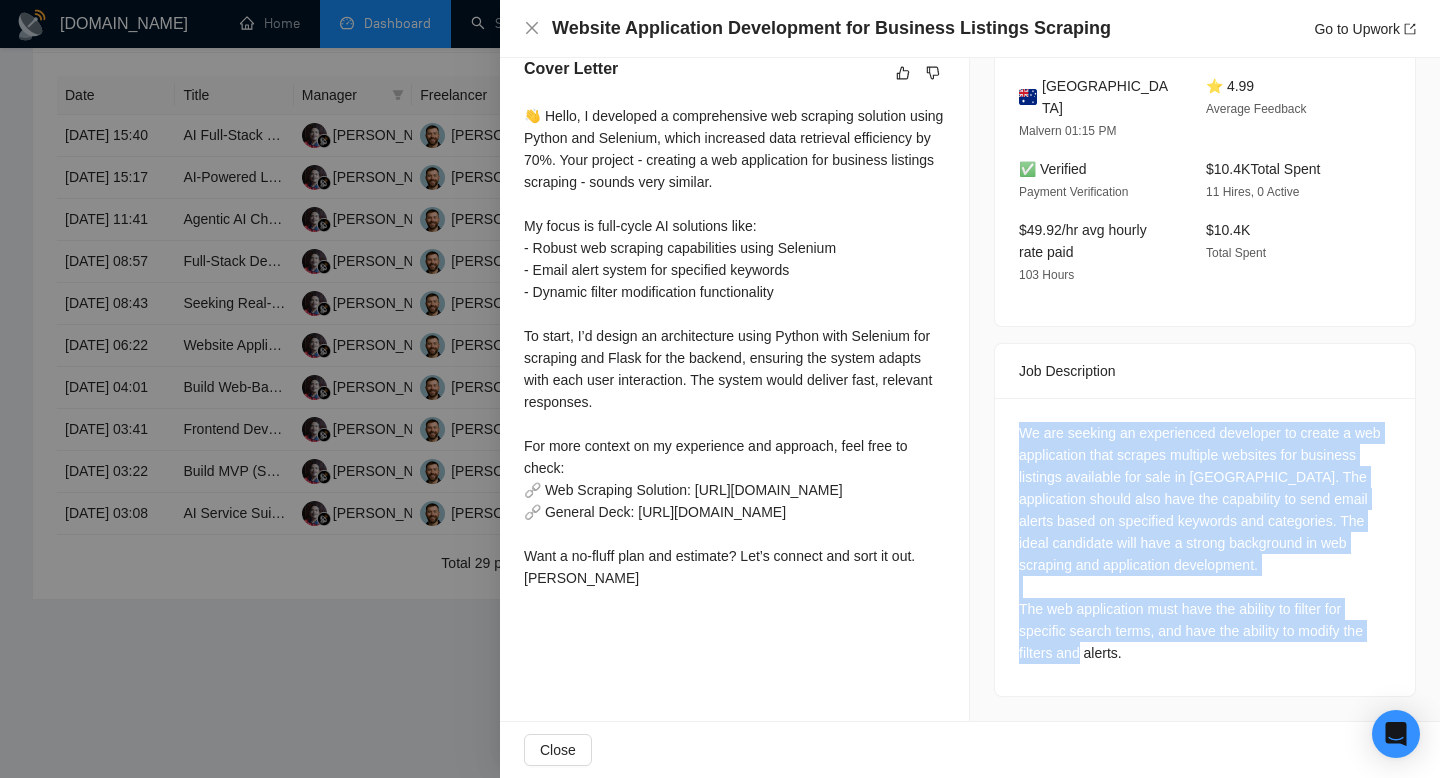 drag, startPoint x: 1143, startPoint y: 601, endPoint x: 1005, endPoint y: 358, distance: 279.45123 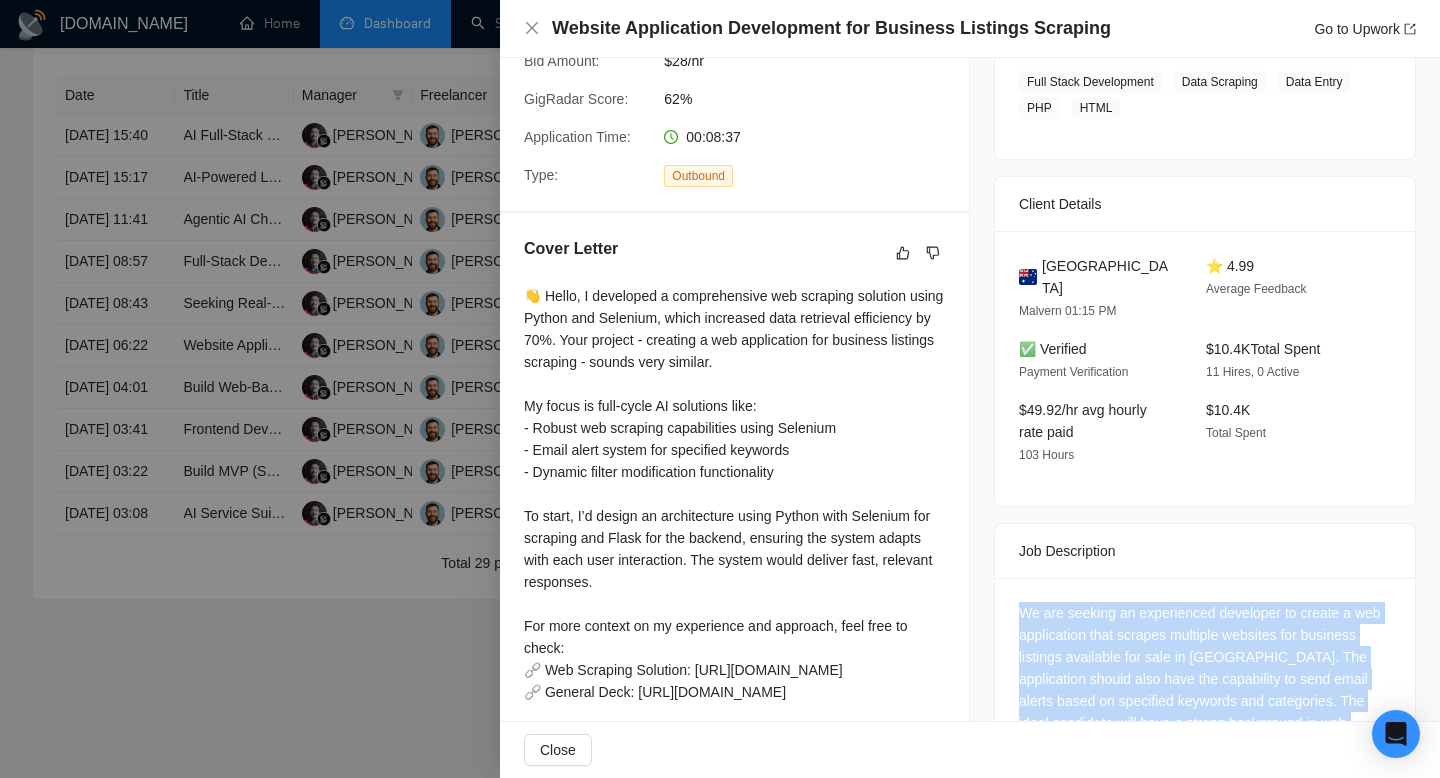 scroll, scrollTop: 300, scrollLeft: 0, axis: vertical 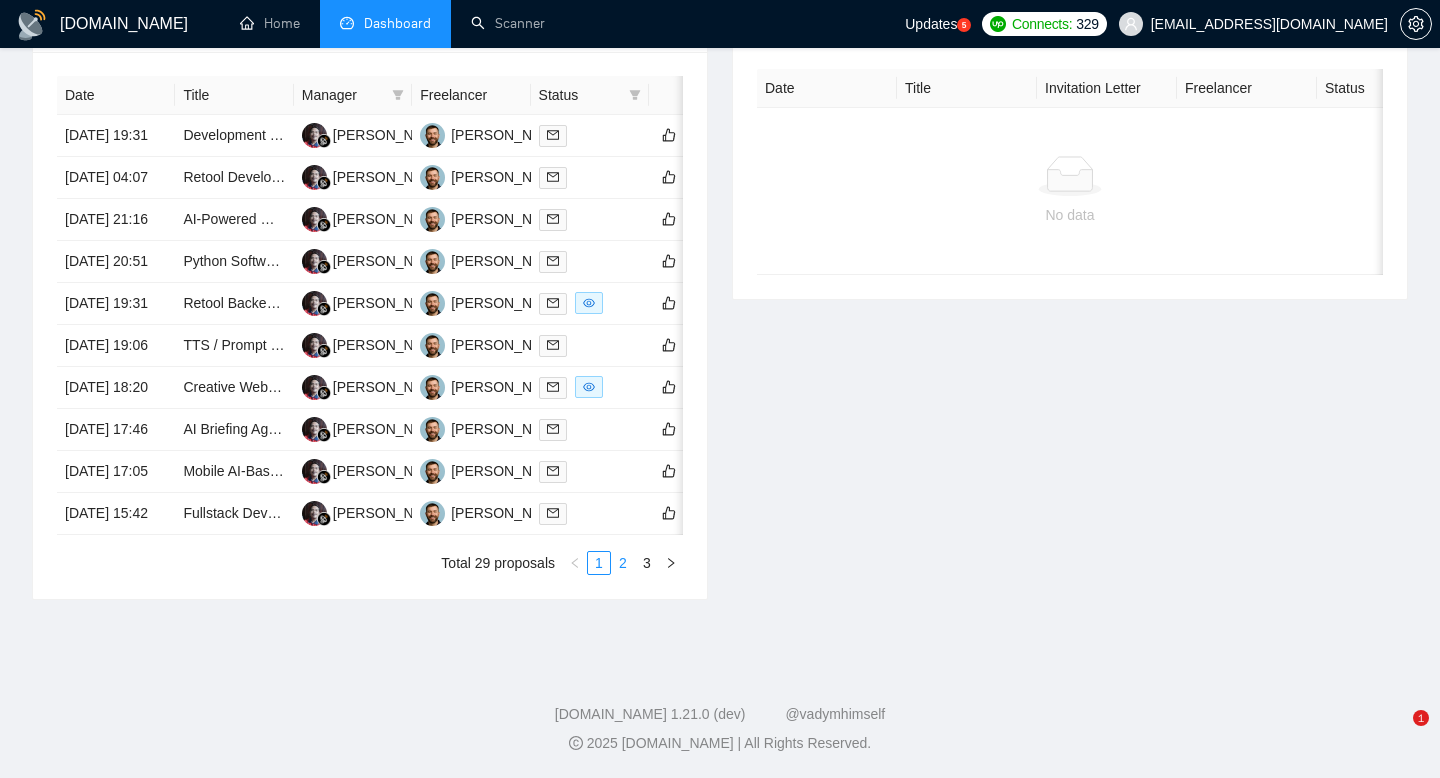 click on "2" at bounding box center (623, 563) 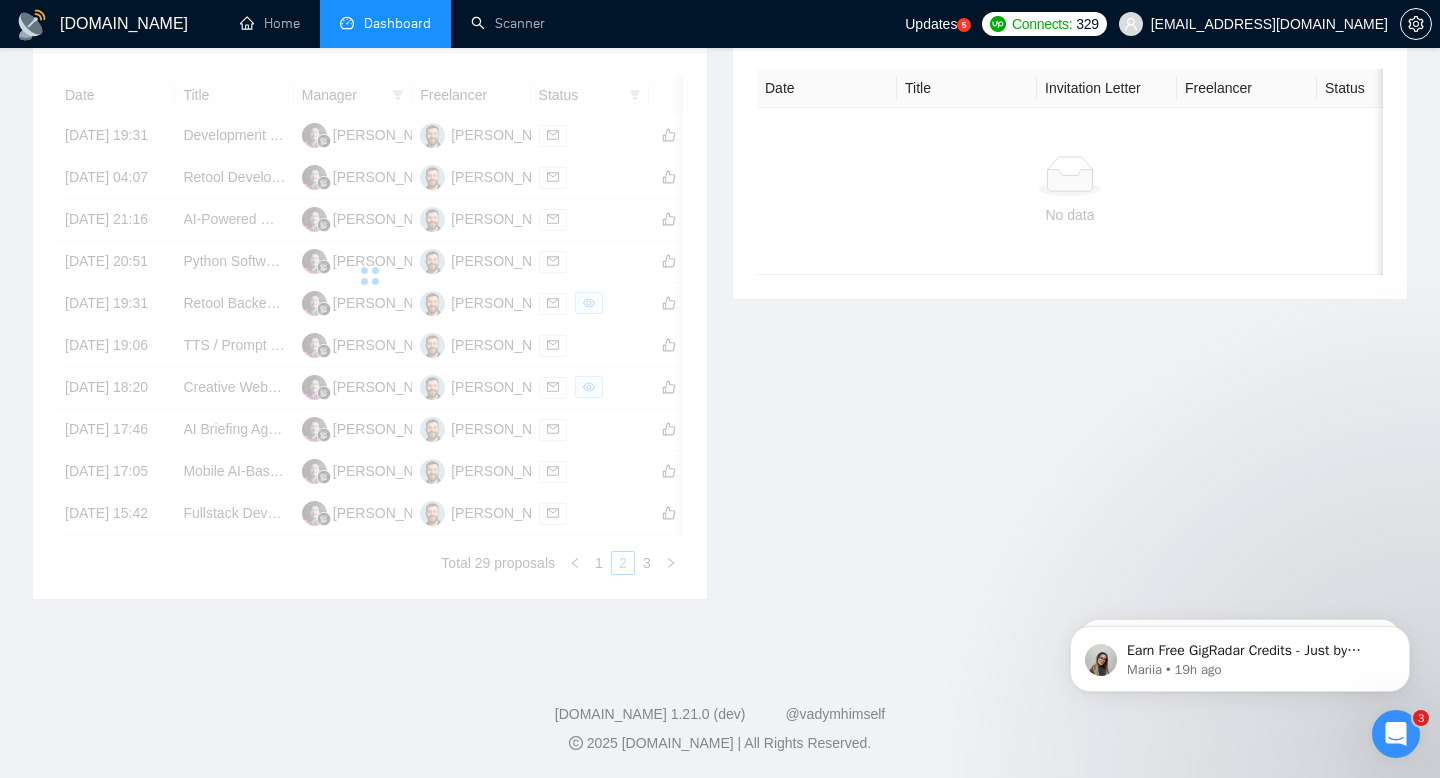 scroll, scrollTop: 0, scrollLeft: 0, axis: both 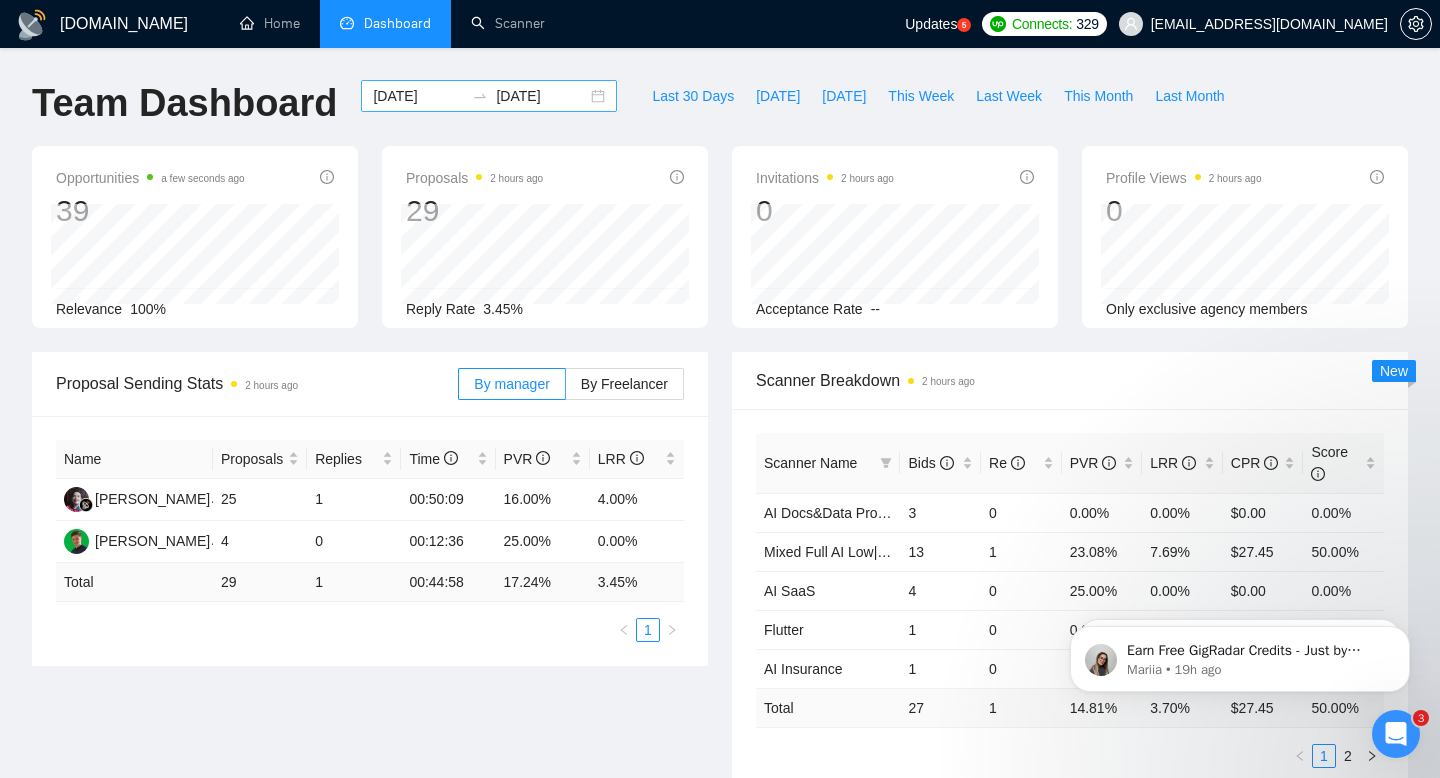 click on "2025-07-23 2025-07-25" at bounding box center (489, 96) 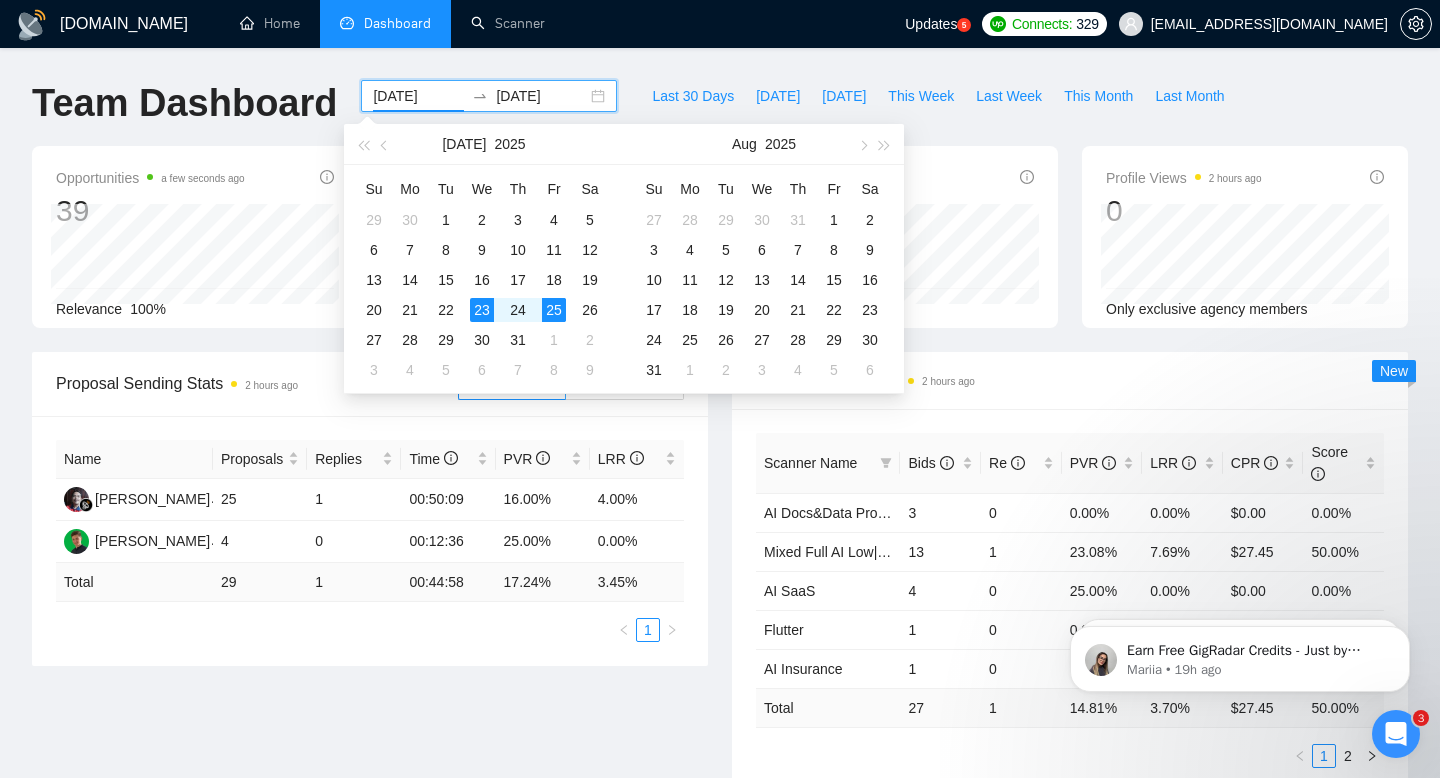 click on "Name Proposals Replies Time   PVR   LRR   Syahrowi Syahrowi 25 1 00:50:09 16.00% 4.00% Michael Bendyk 4 0 00:12:36 25.00% 0.00% Total 29 1 00:44:58 17.24 % 3.45 % 1" at bounding box center (370, 541) 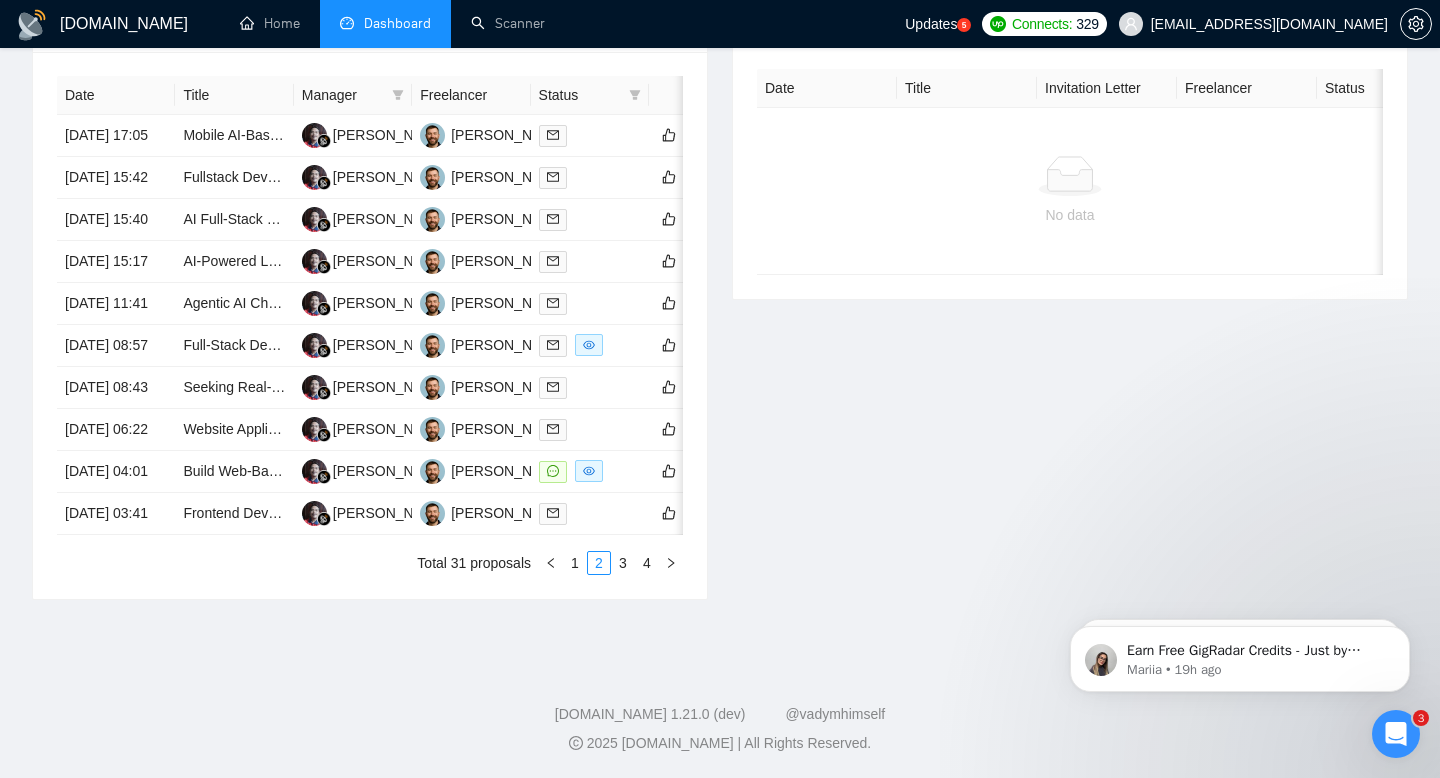scroll, scrollTop: 958, scrollLeft: 0, axis: vertical 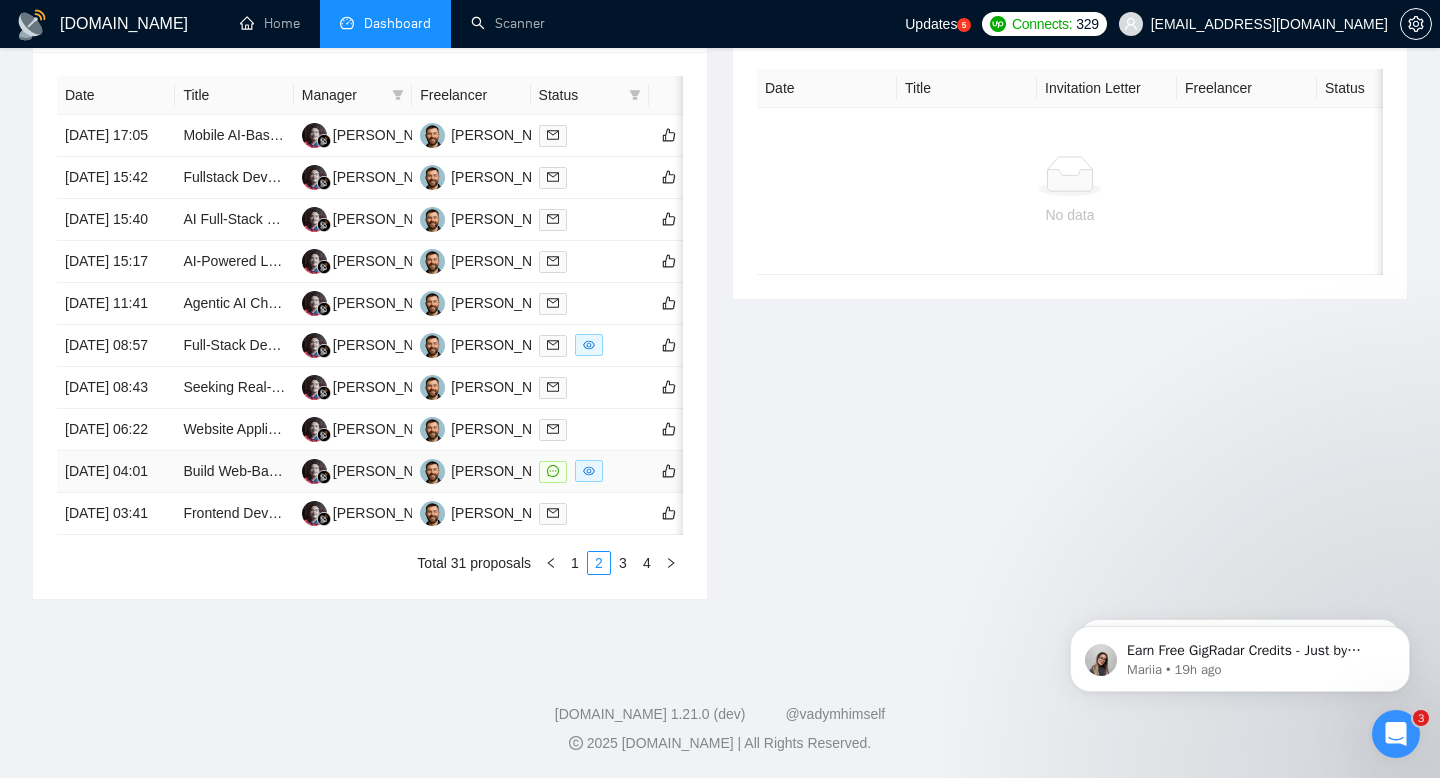 click on "24 Jul, 2025 04:01" at bounding box center [116, 472] 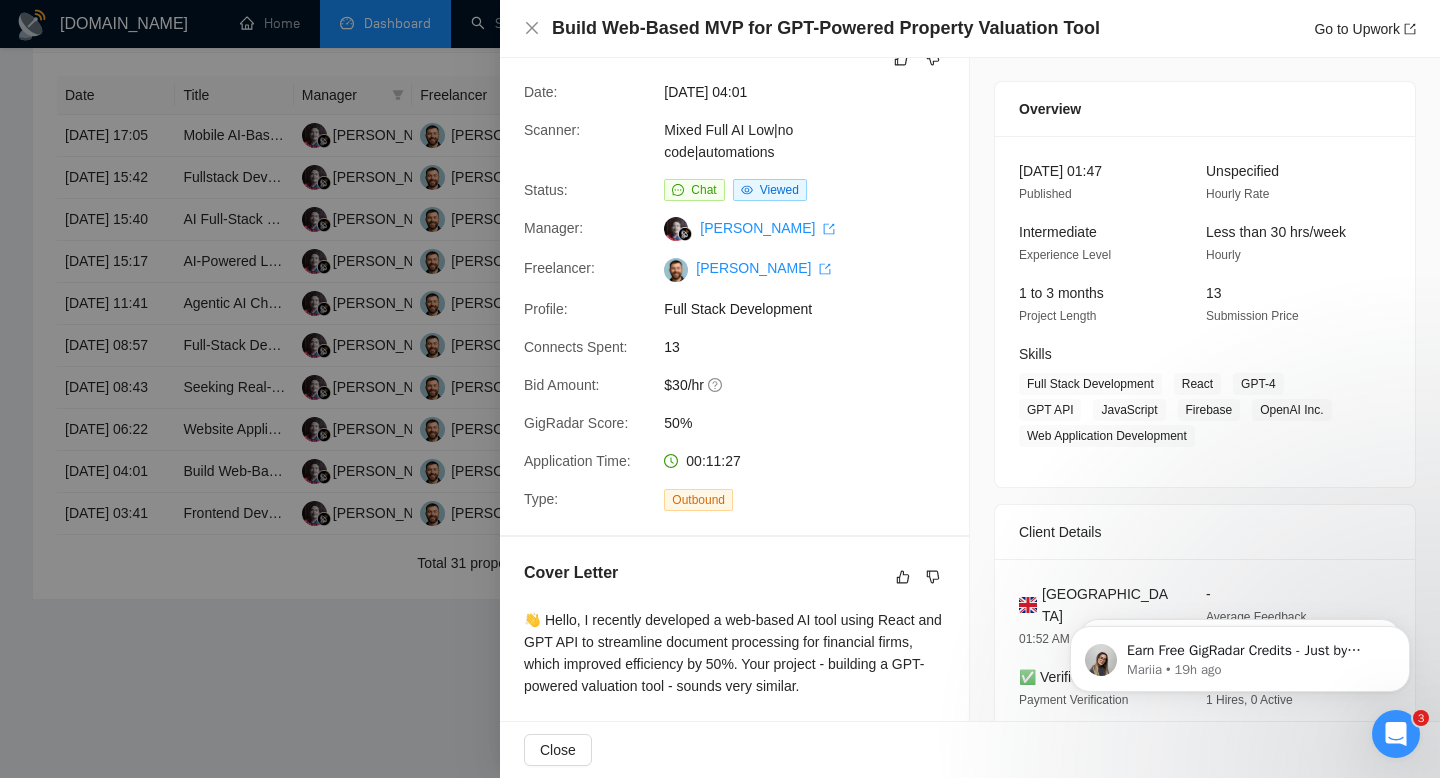 scroll, scrollTop: 0, scrollLeft: 0, axis: both 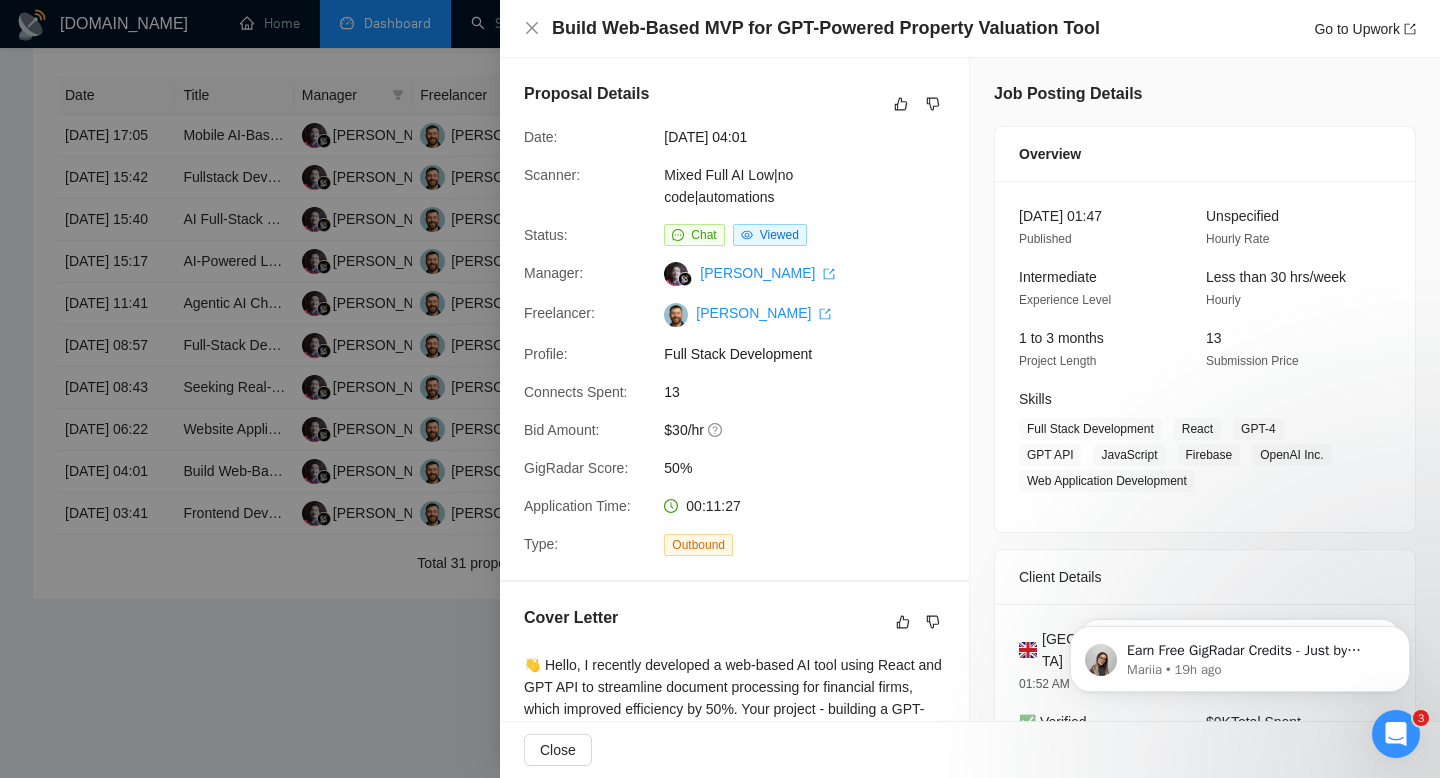 click at bounding box center (720, 389) 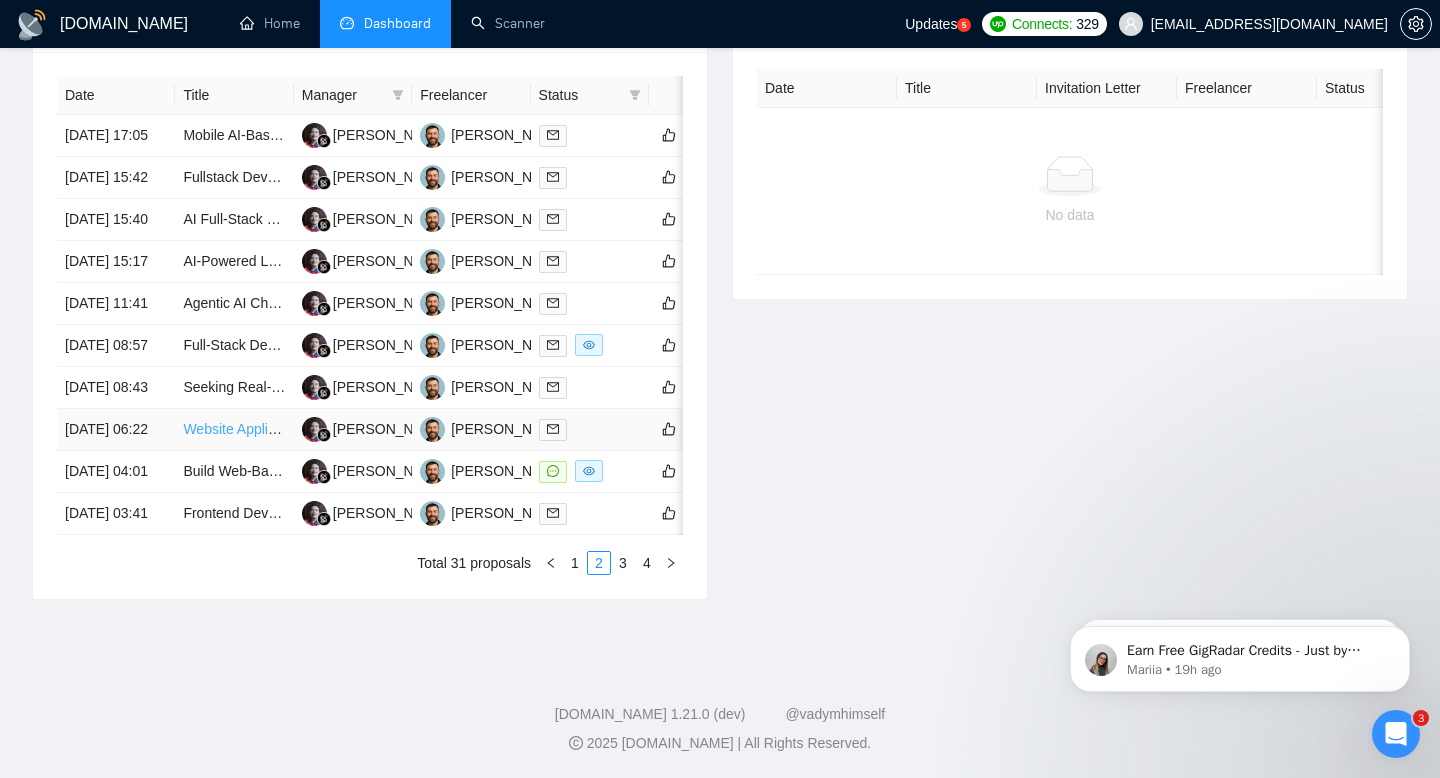 click on "Website Application Development for Business Listings Scraping" at bounding box center [383, 429] 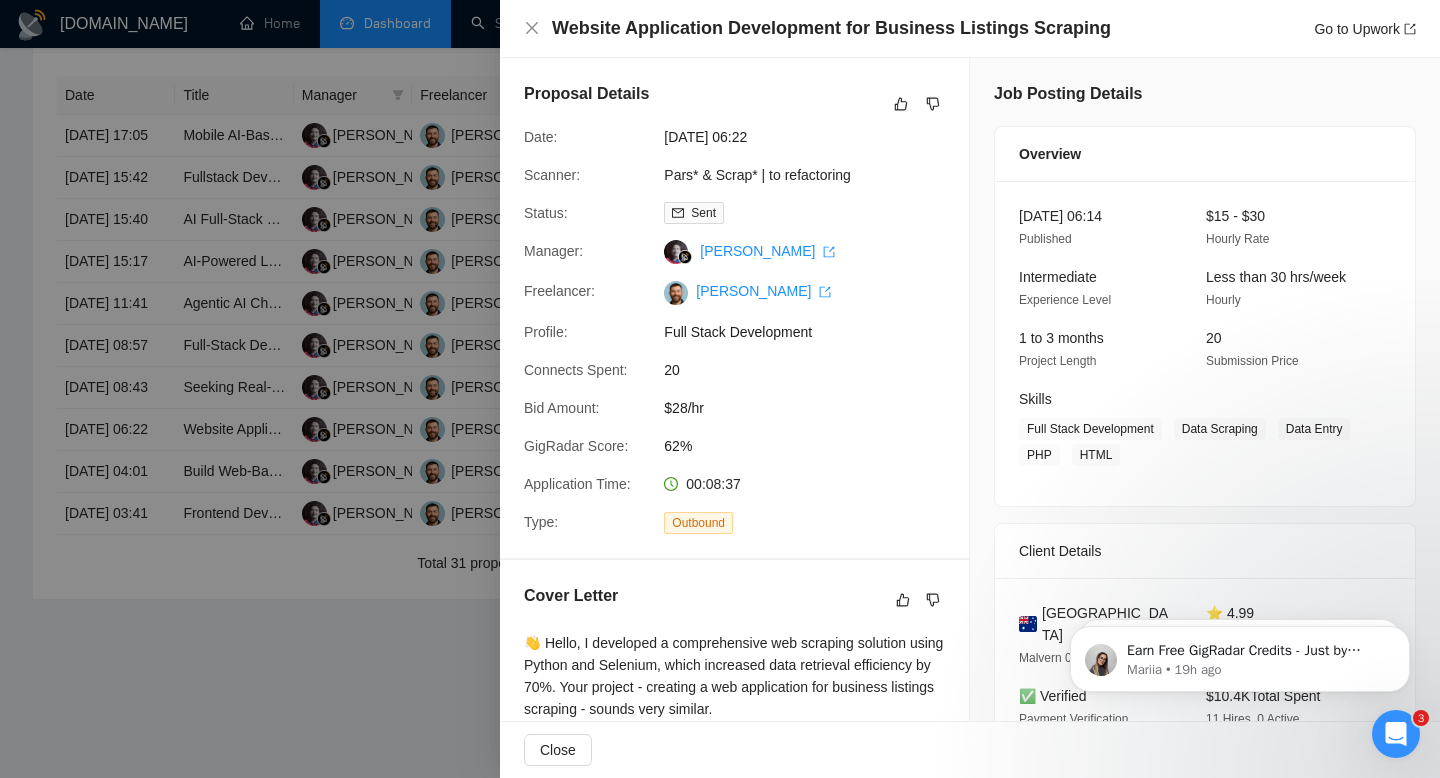 click at bounding box center [720, 389] 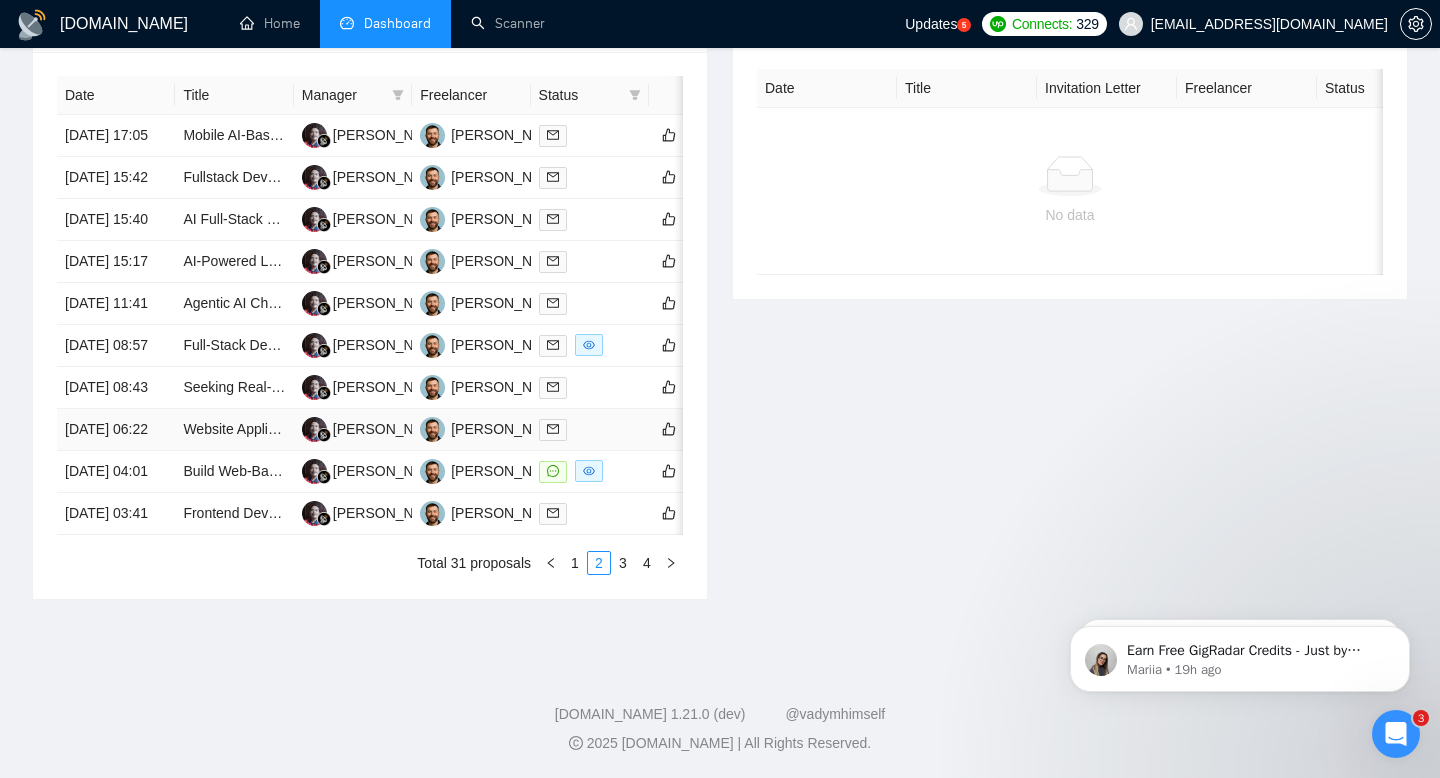 click on "24 Jul, 2025 06:22" at bounding box center [116, 430] 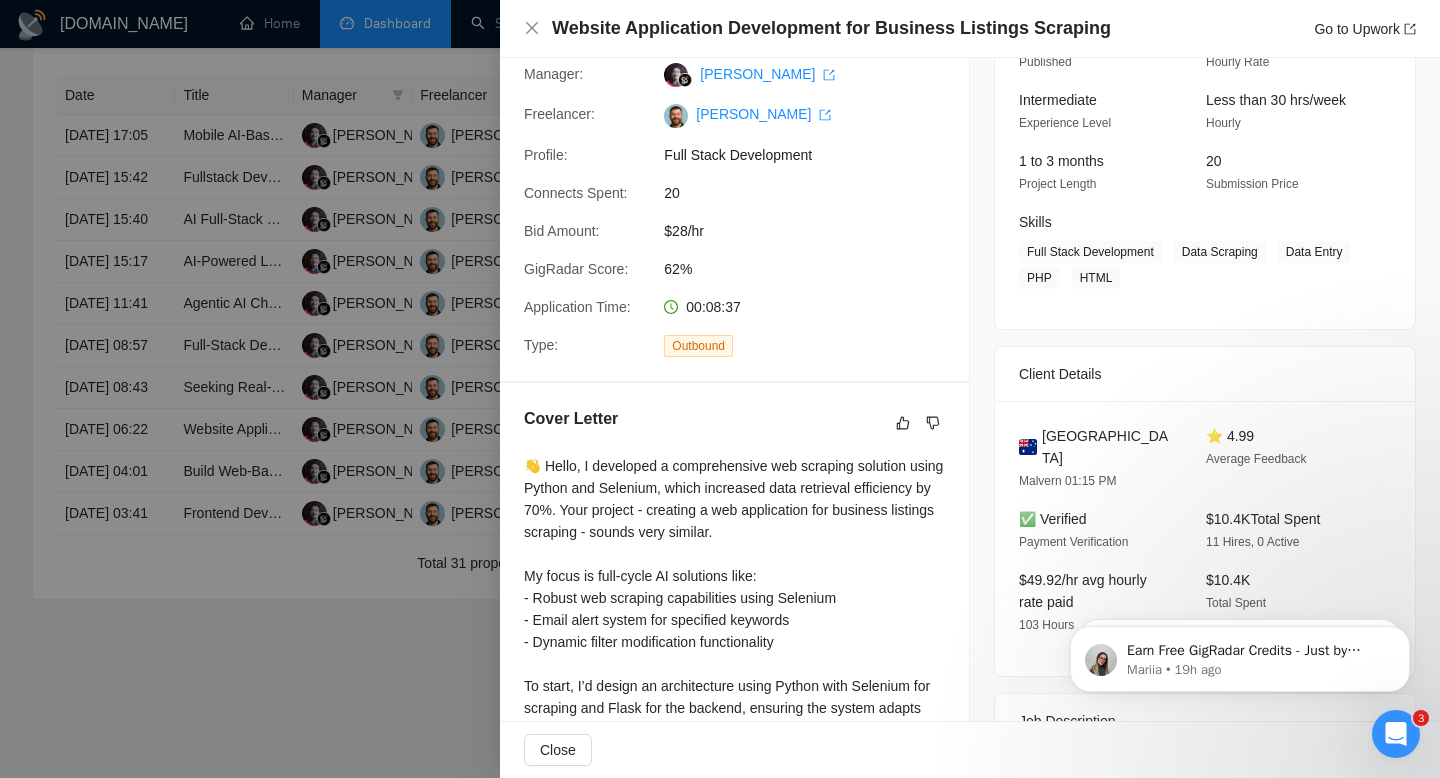 scroll, scrollTop: 0, scrollLeft: 0, axis: both 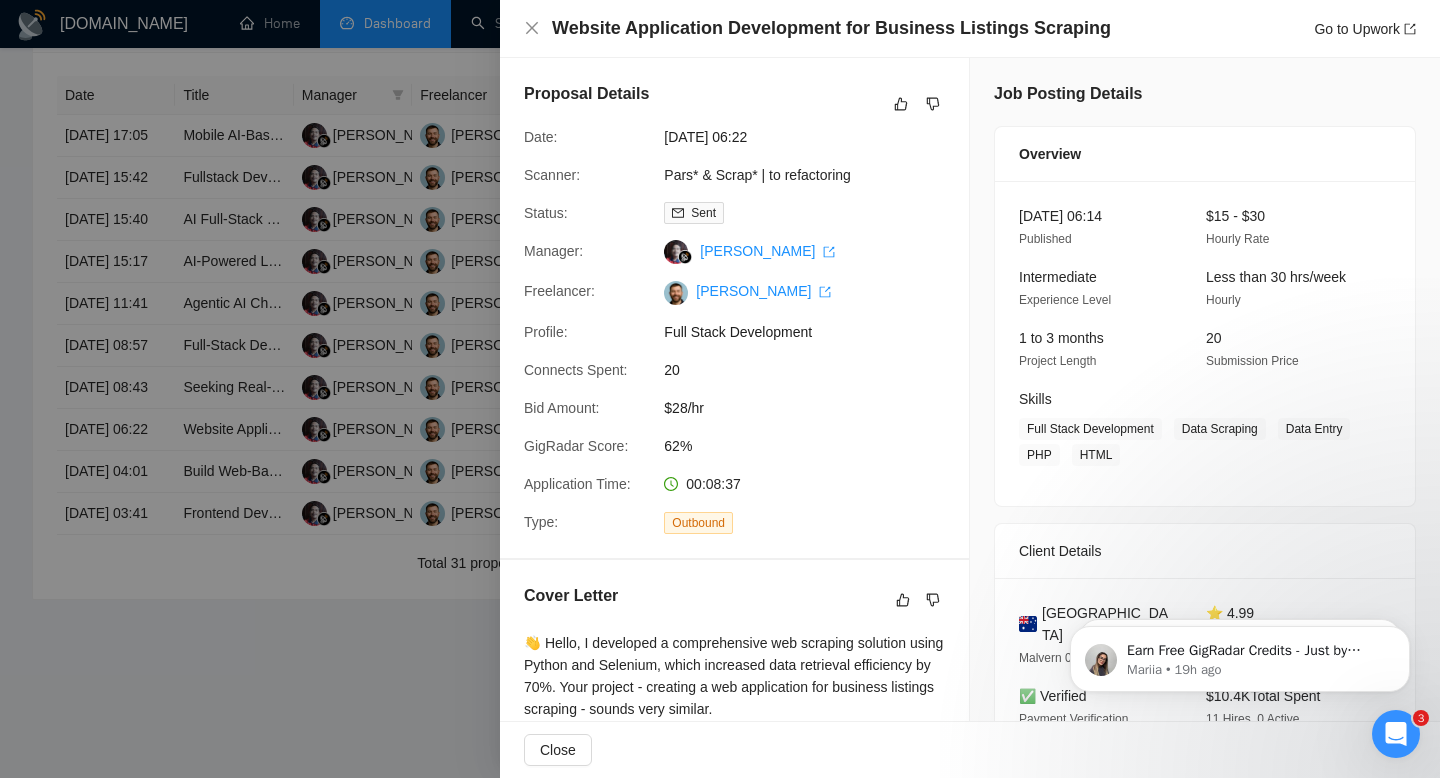 click at bounding box center [720, 389] 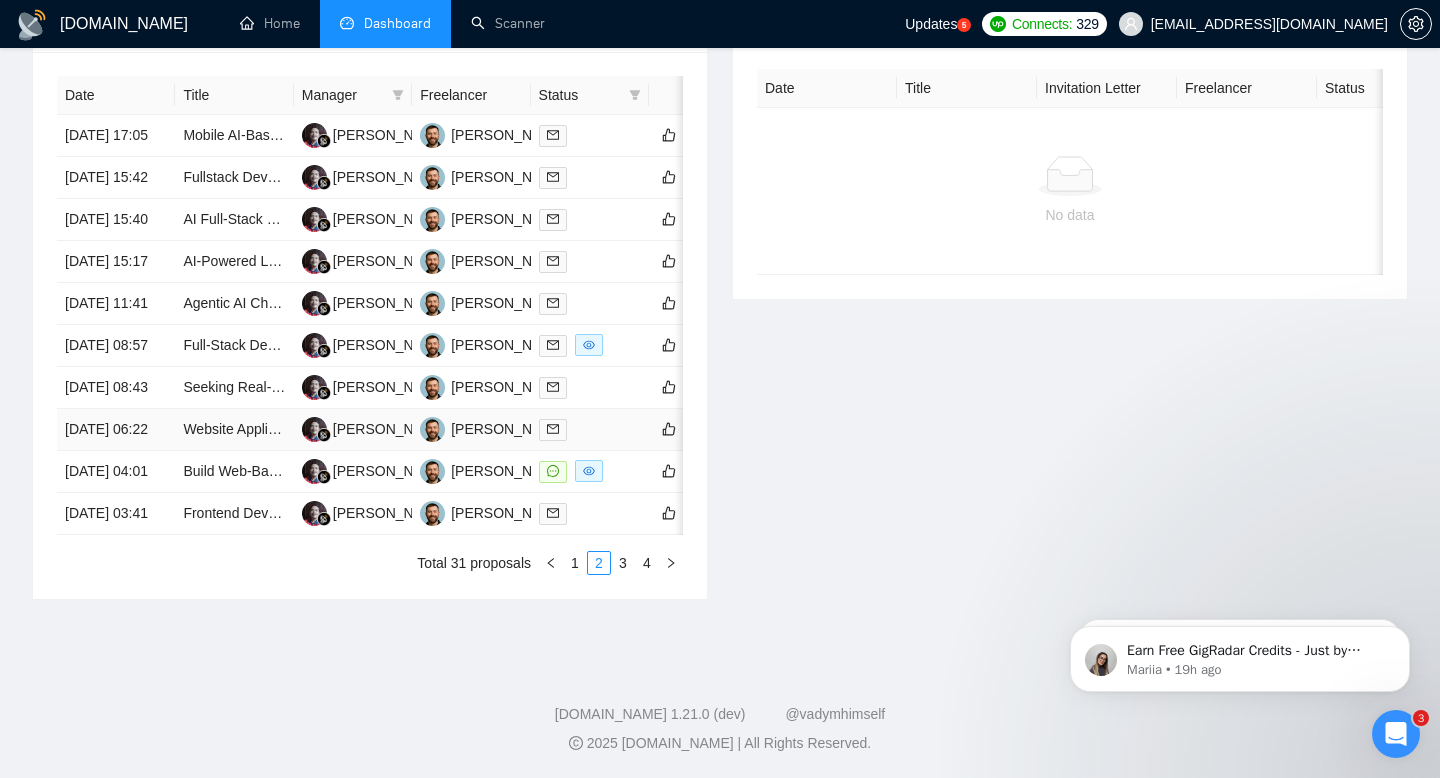click on "24 Jul, 2025 06:22" at bounding box center [116, 430] 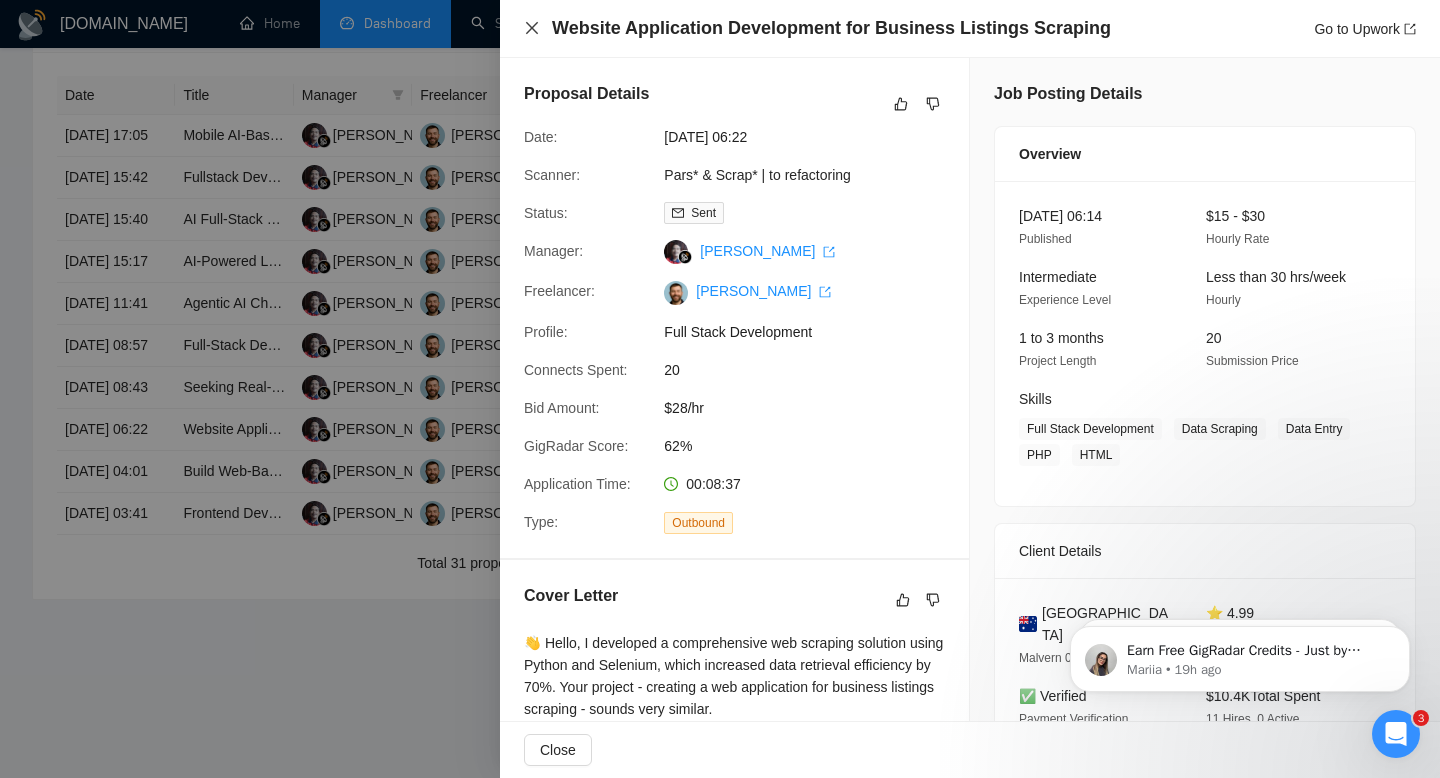 click 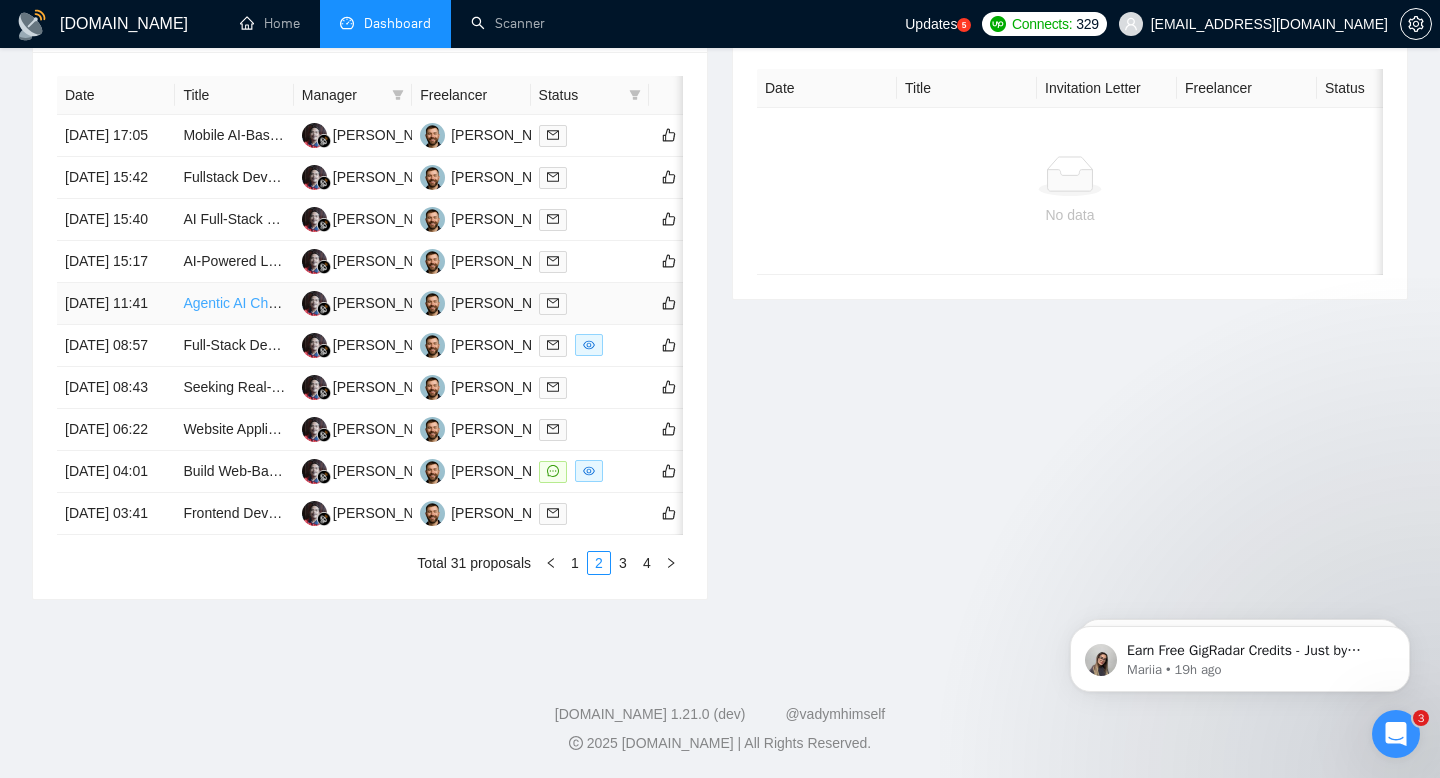 scroll, scrollTop: 905, scrollLeft: 0, axis: vertical 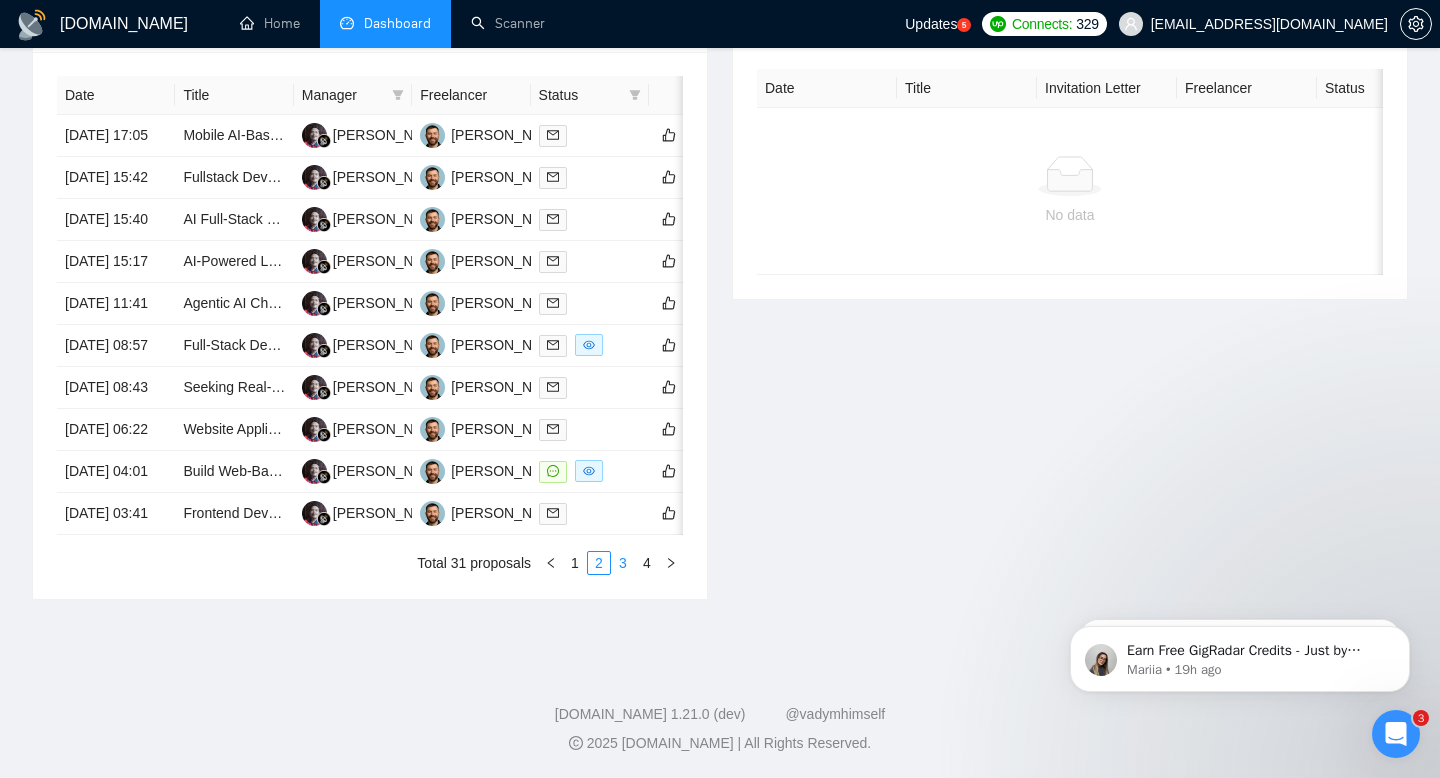 click on "3" at bounding box center [623, 563] 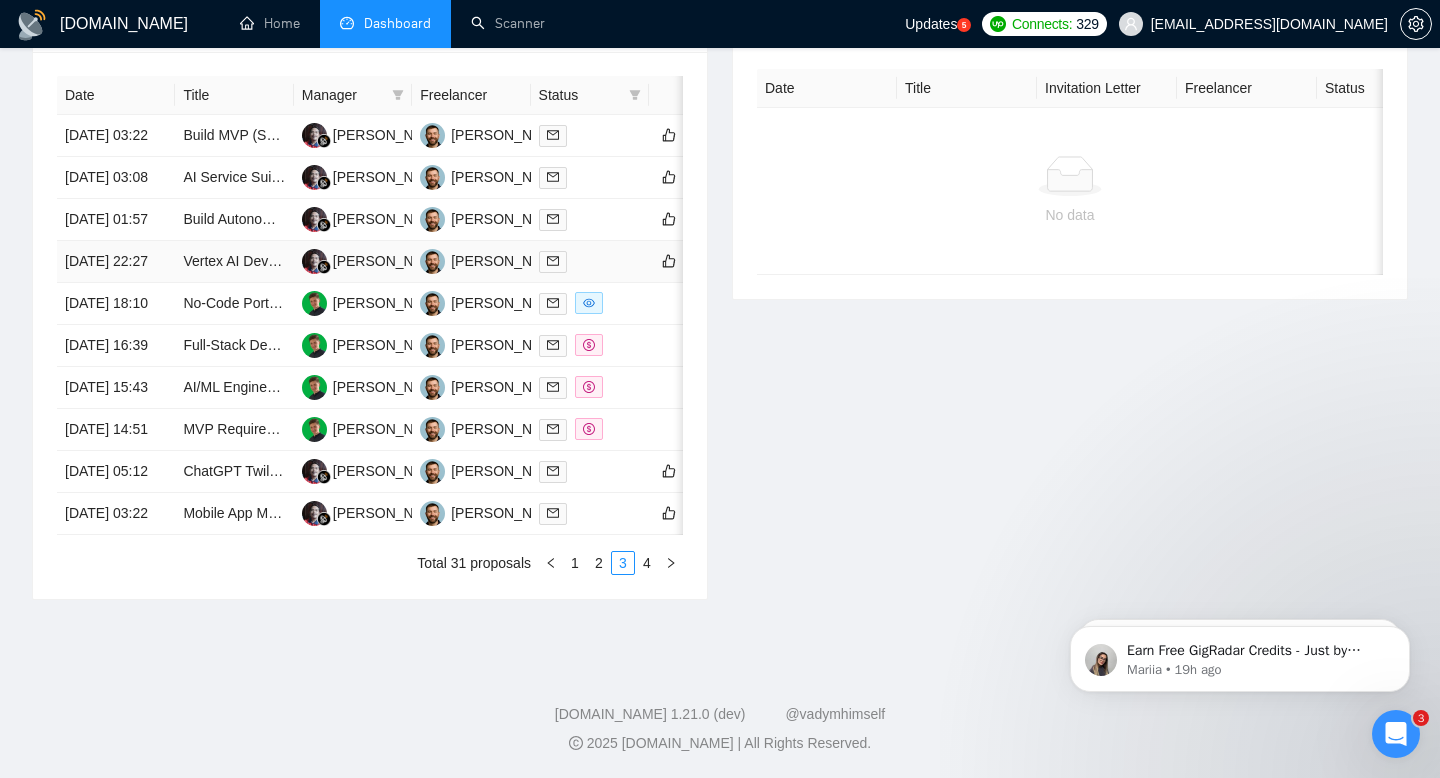 scroll, scrollTop: 907, scrollLeft: 0, axis: vertical 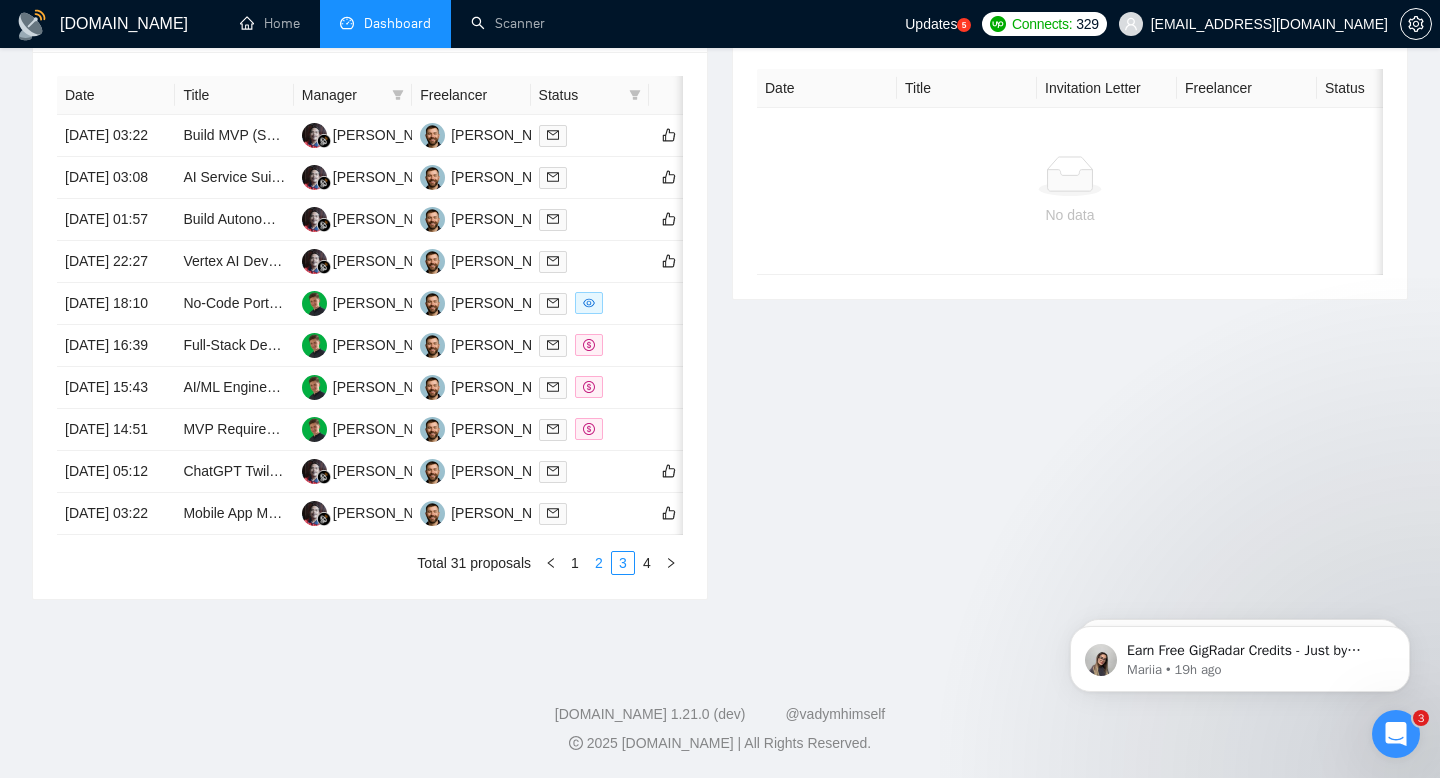 click on "2" at bounding box center (599, 563) 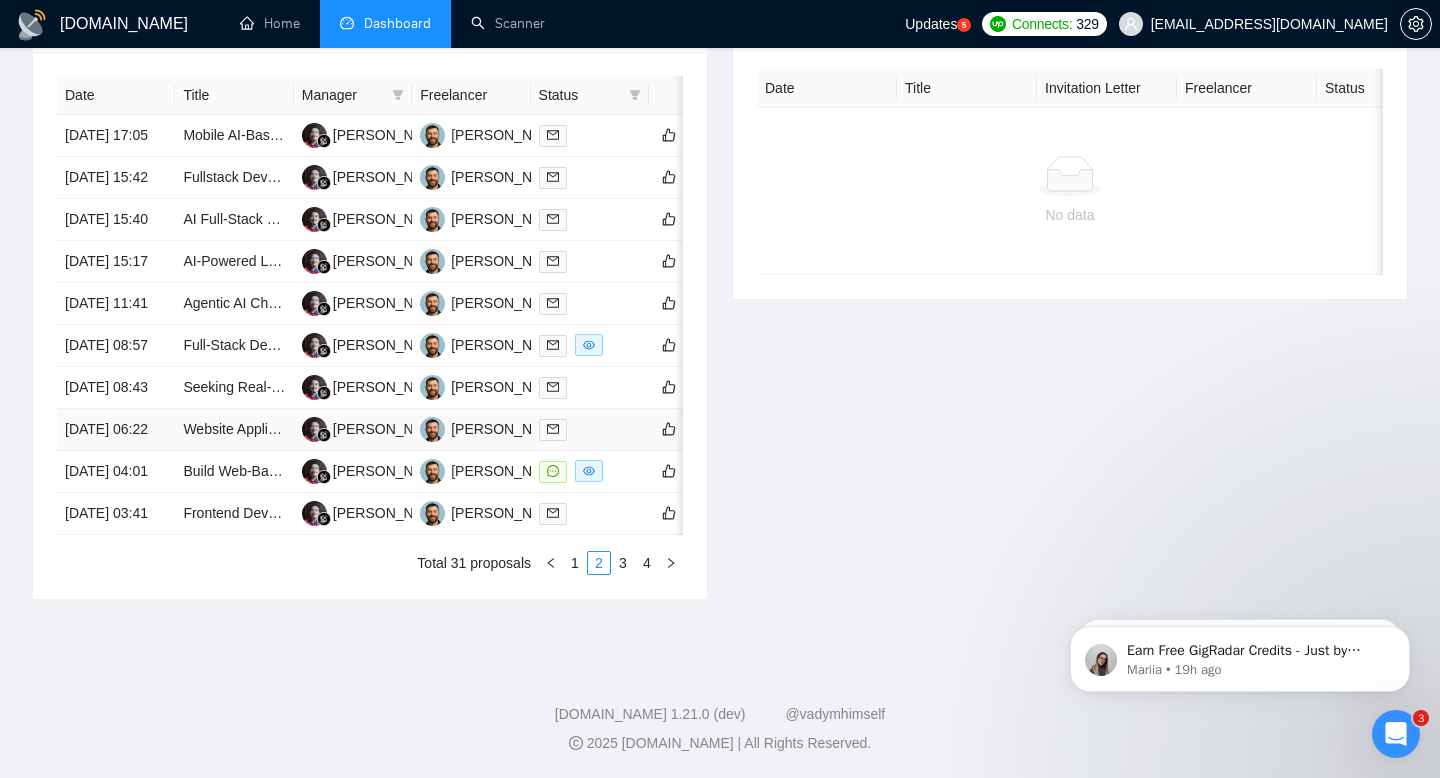 click on "24 Jul, 2025 06:22" at bounding box center (116, 430) 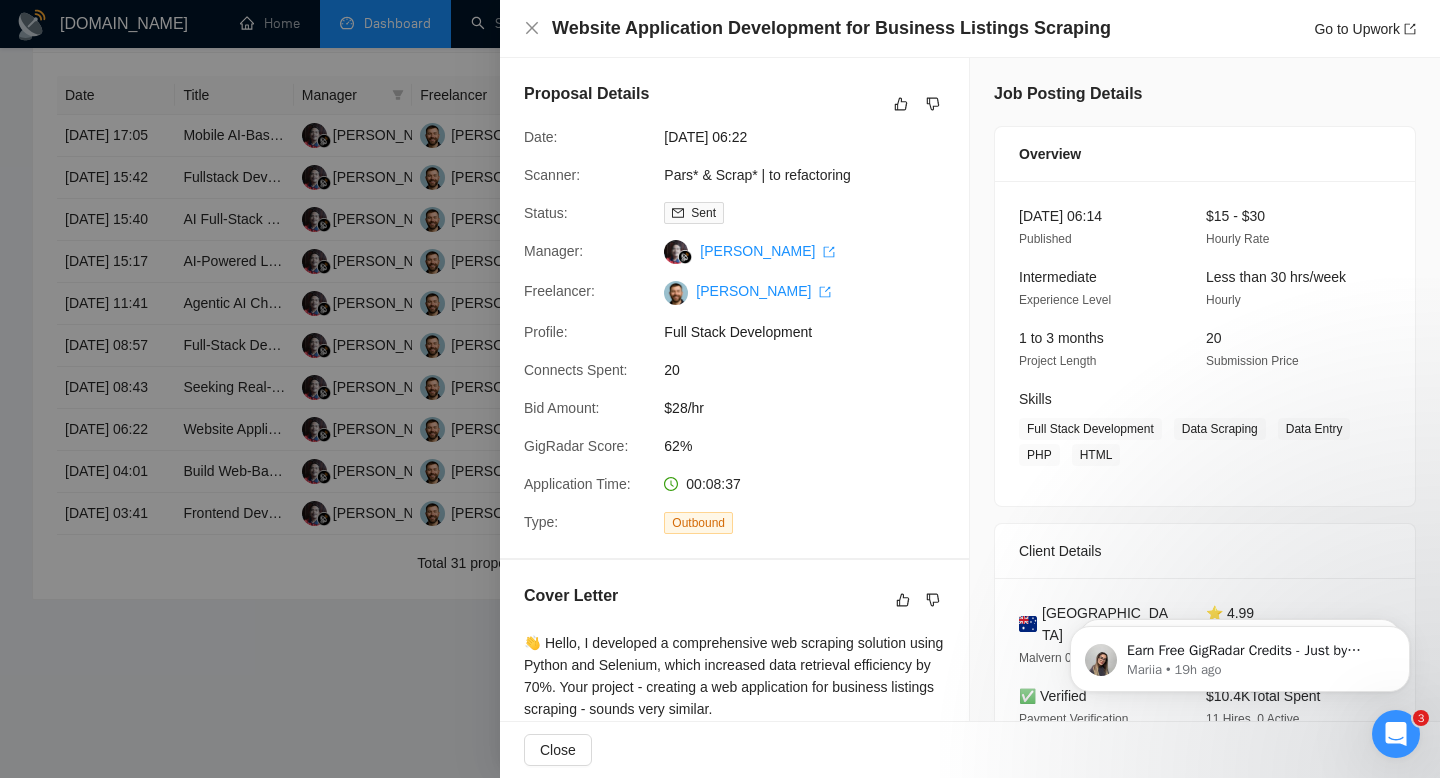 scroll, scrollTop: 23, scrollLeft: 0, axis: vertical 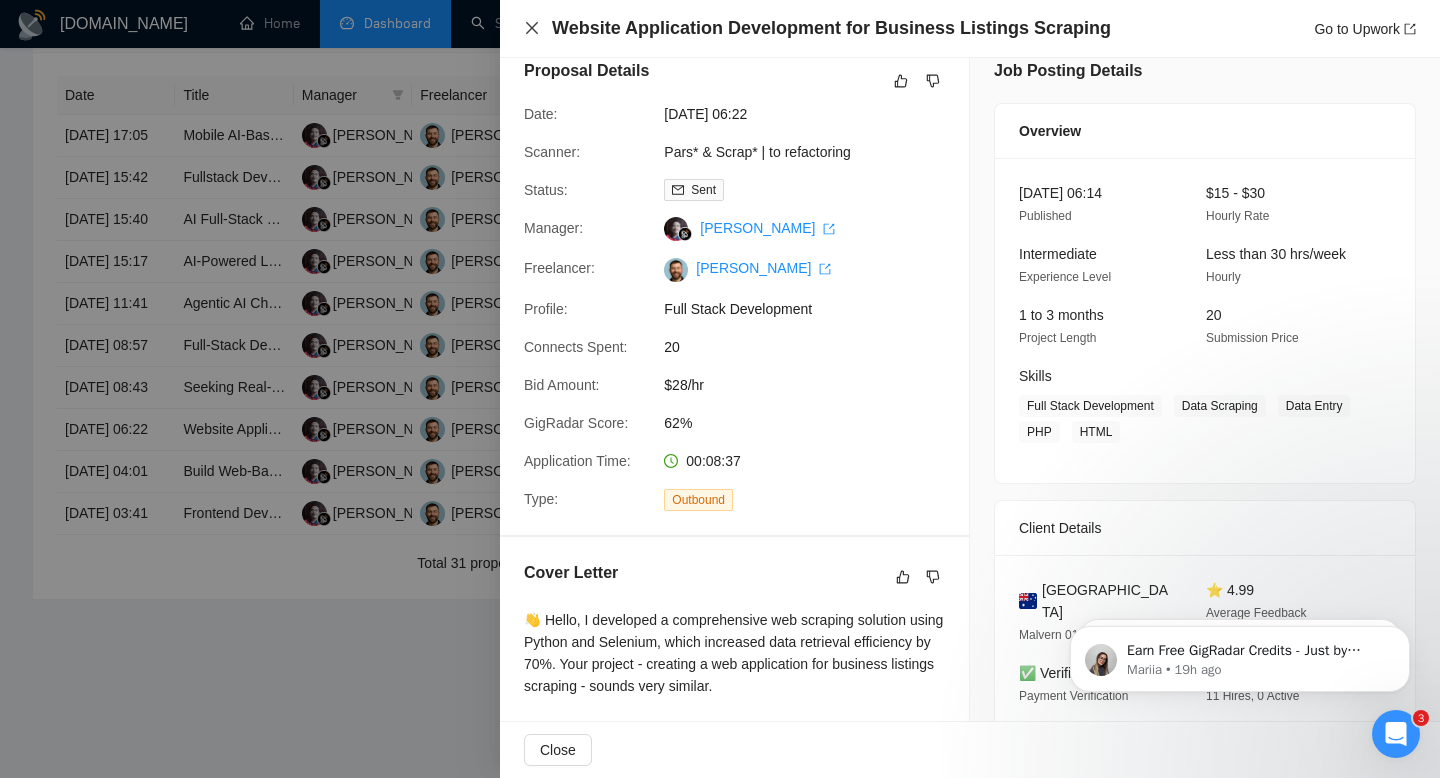 click 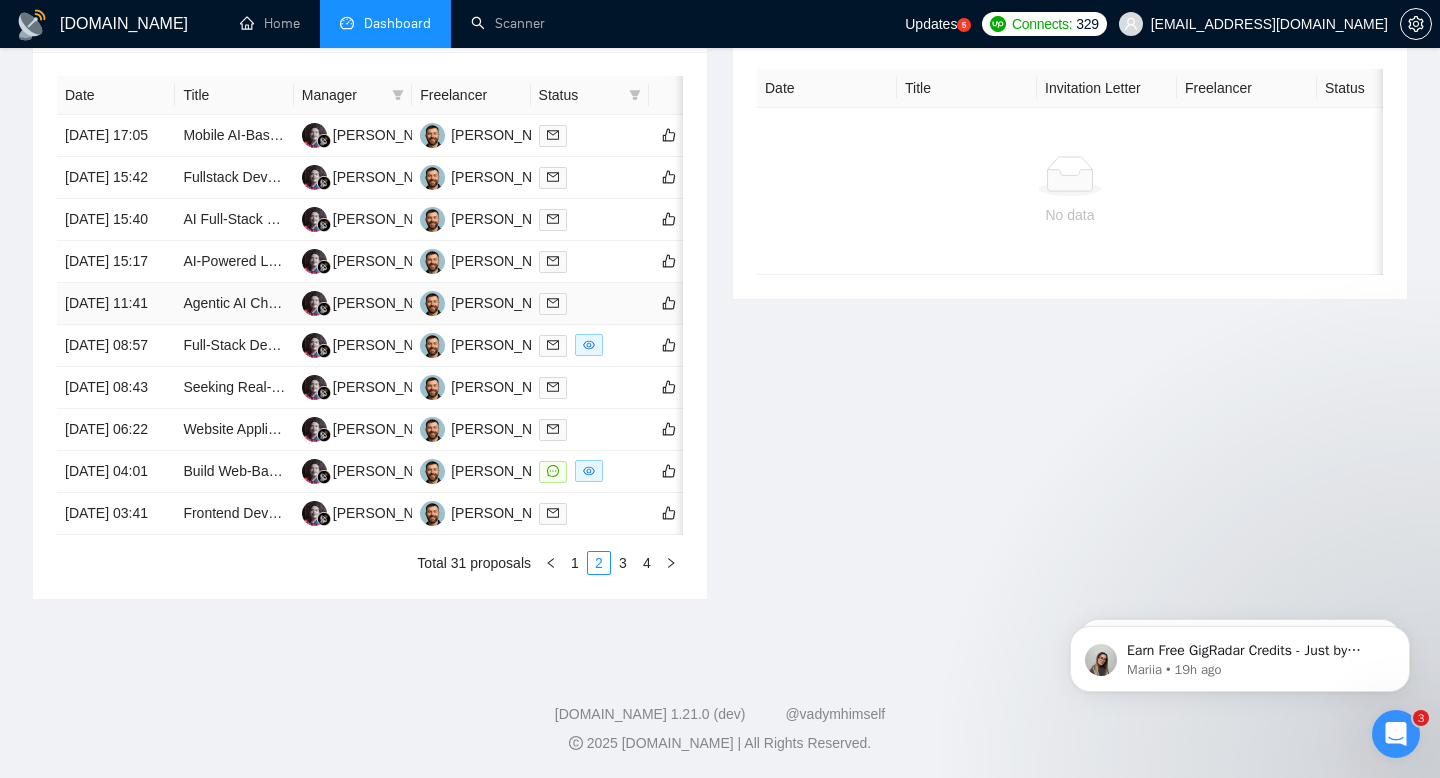 scroll, scrollTop: 867, scrollLeft: 0, axis: vertical 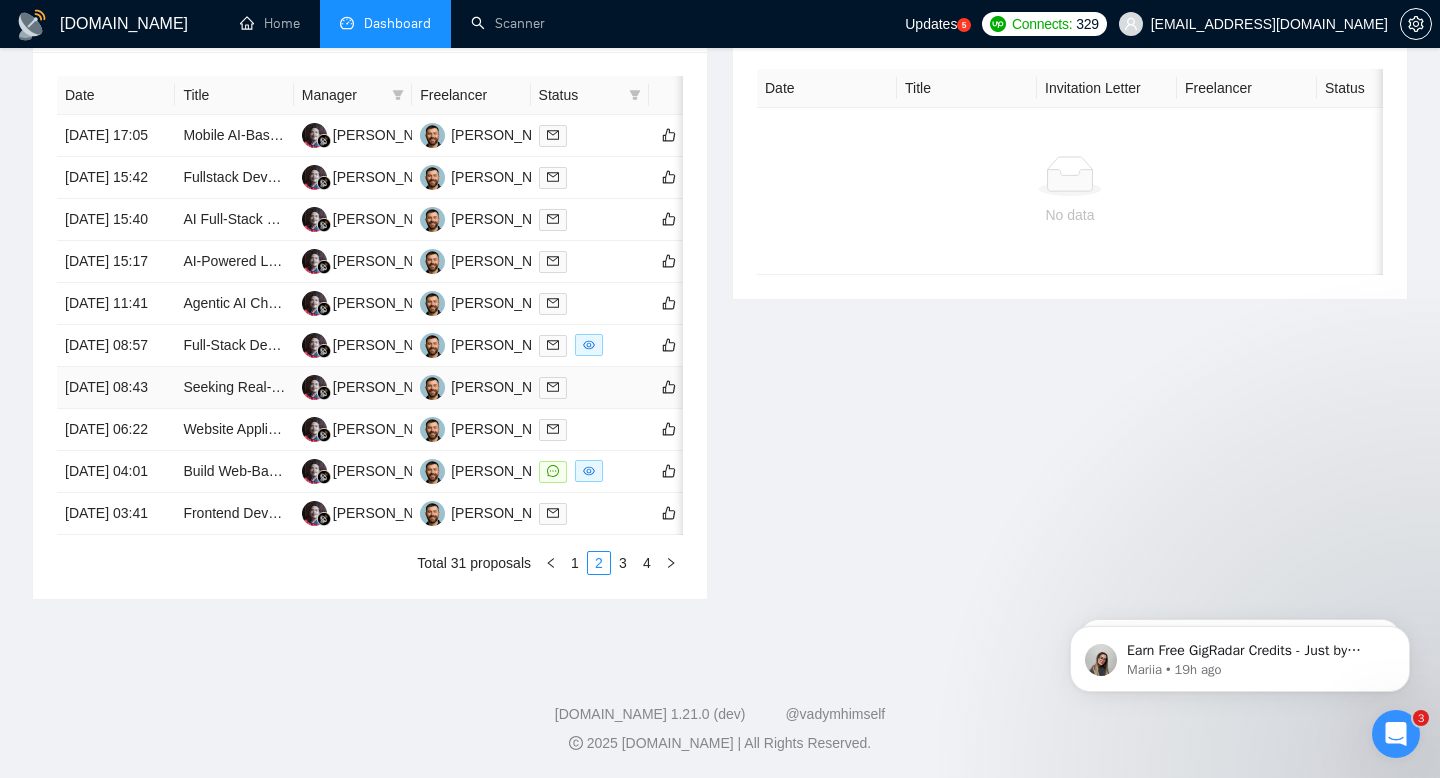 click on "Seeking Real-Time Voice AI Troubleshooter for Laggy Responses" at bounding box center [234, 388] 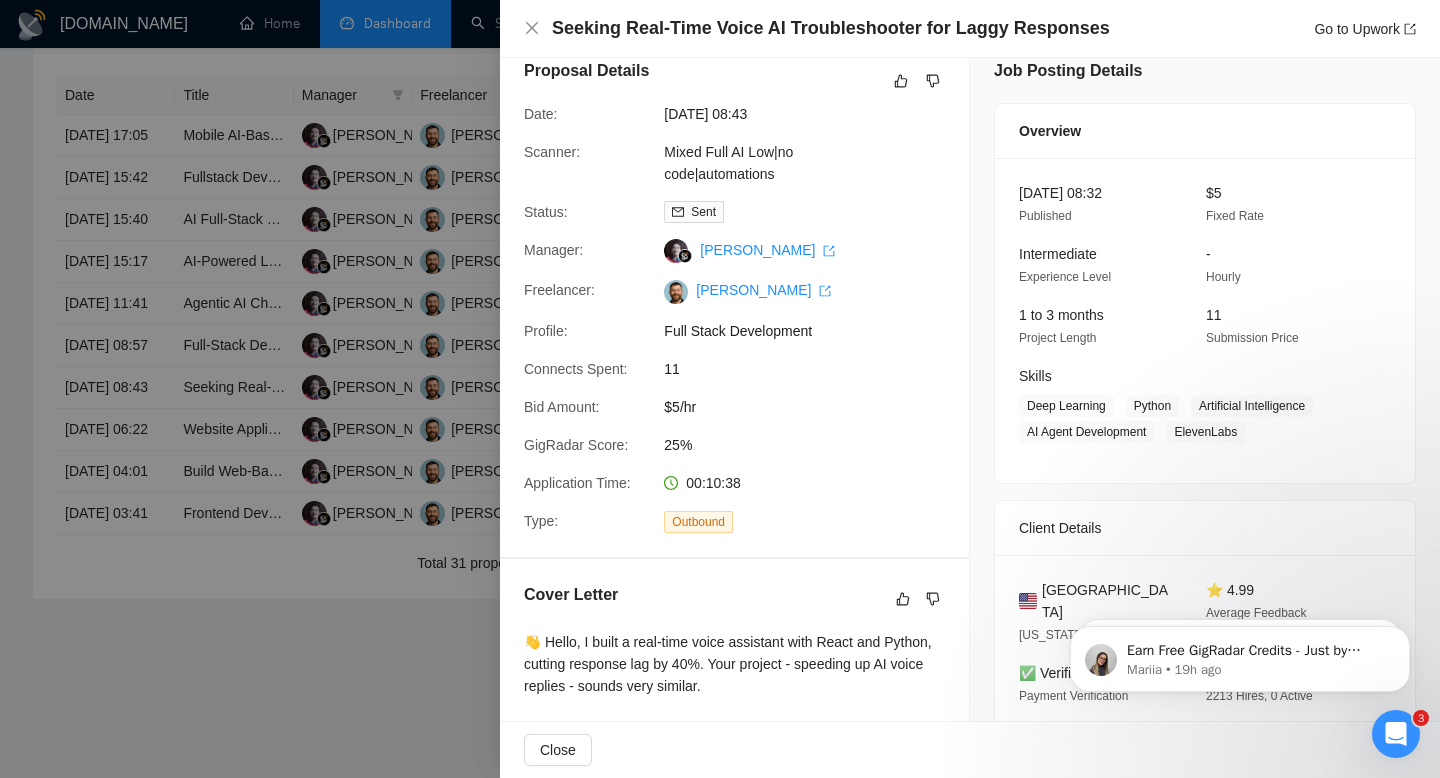 click on "Seeking Real-Time Voice AI Troubleshooter for Laggy Responses Go to Upwork" at bounding box center (970, 29) 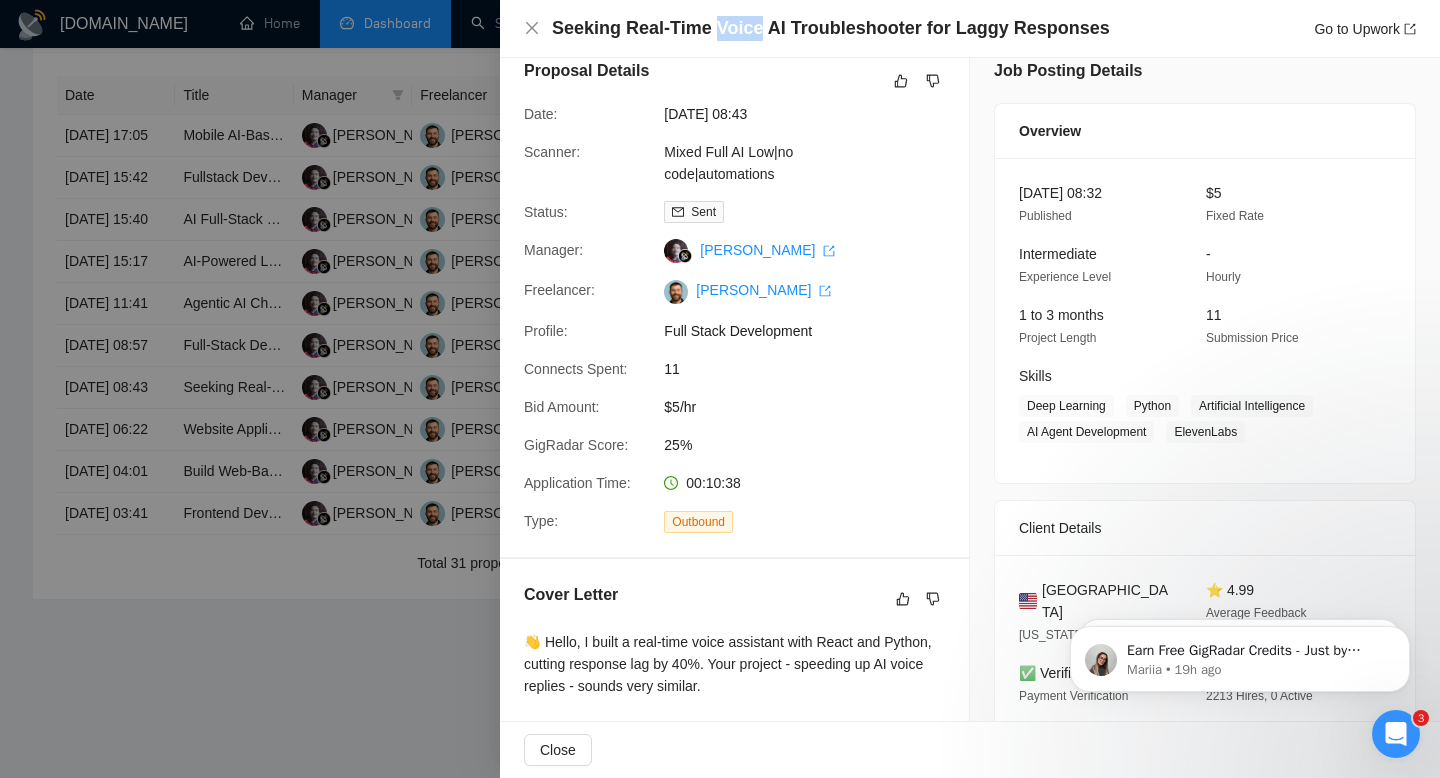 click on "Seeking Real-Time Voice AI Troubleshooter for Laggy Responses" at bounding box center (831, 28) 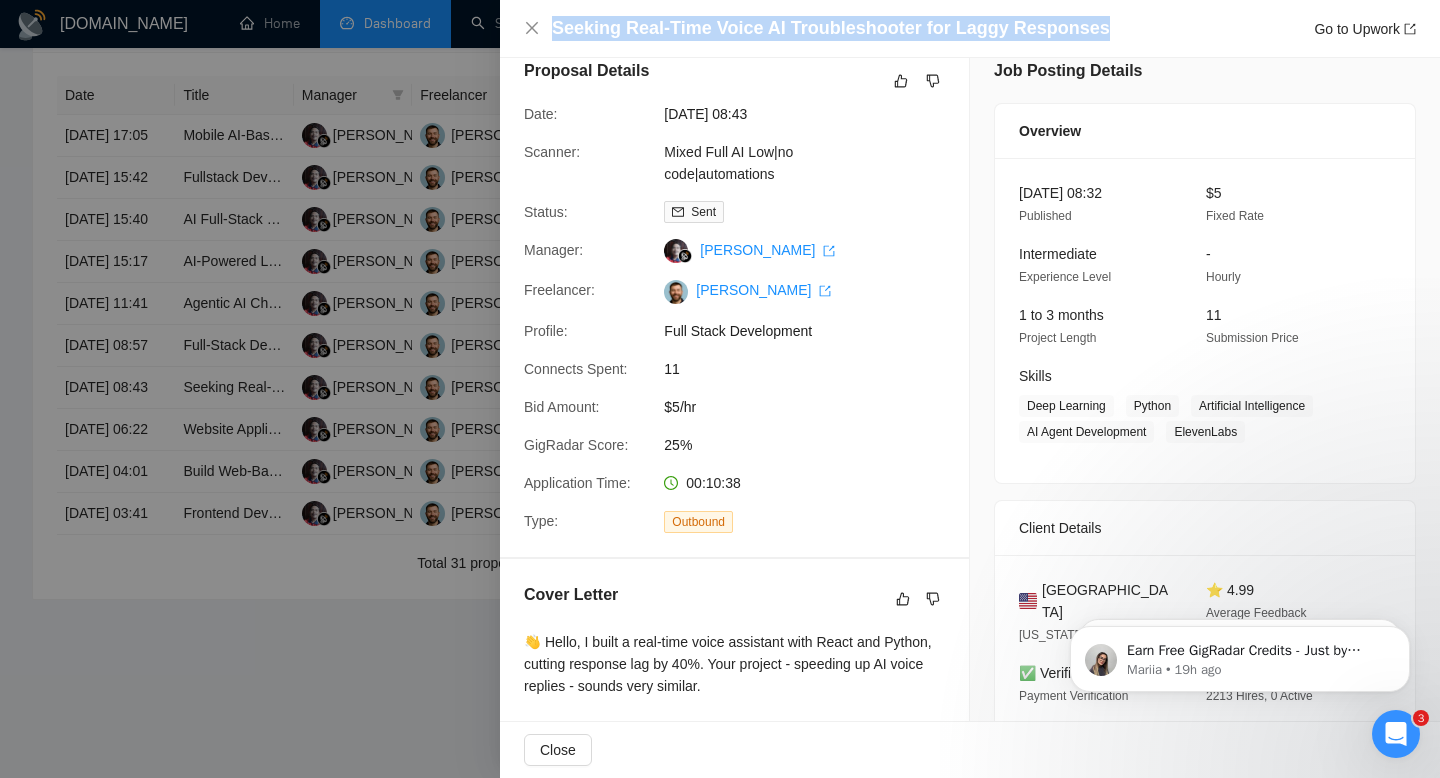 click on "Seeking Real-Time Voice AI Troubleshooter for Laggy Responses" at bounding box center (831, 28) 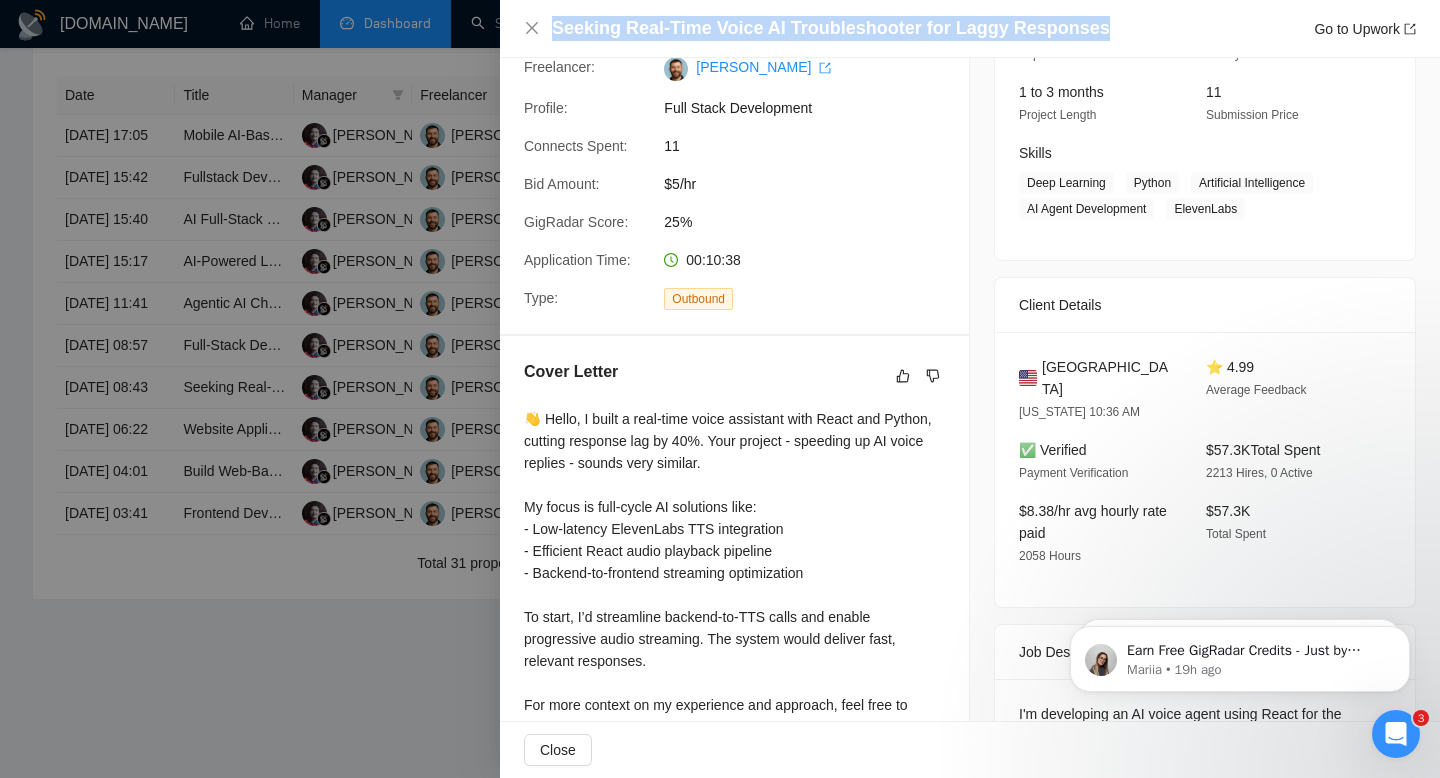 scroll, scrollTop: 310, scrollLeft: 0, axis: vertical 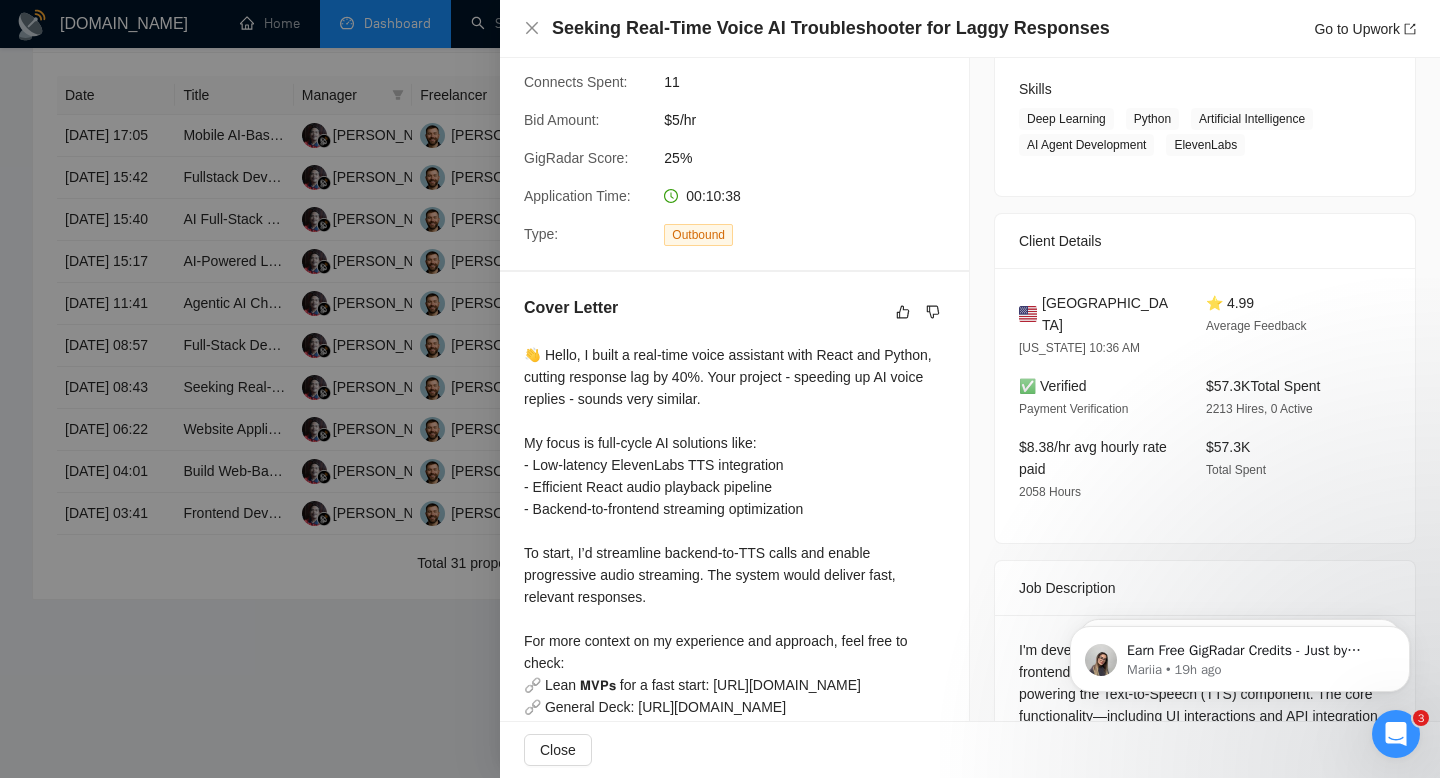 click on "[GEOGRAPHIC_DATA]" at bounding box center [1108, 314] 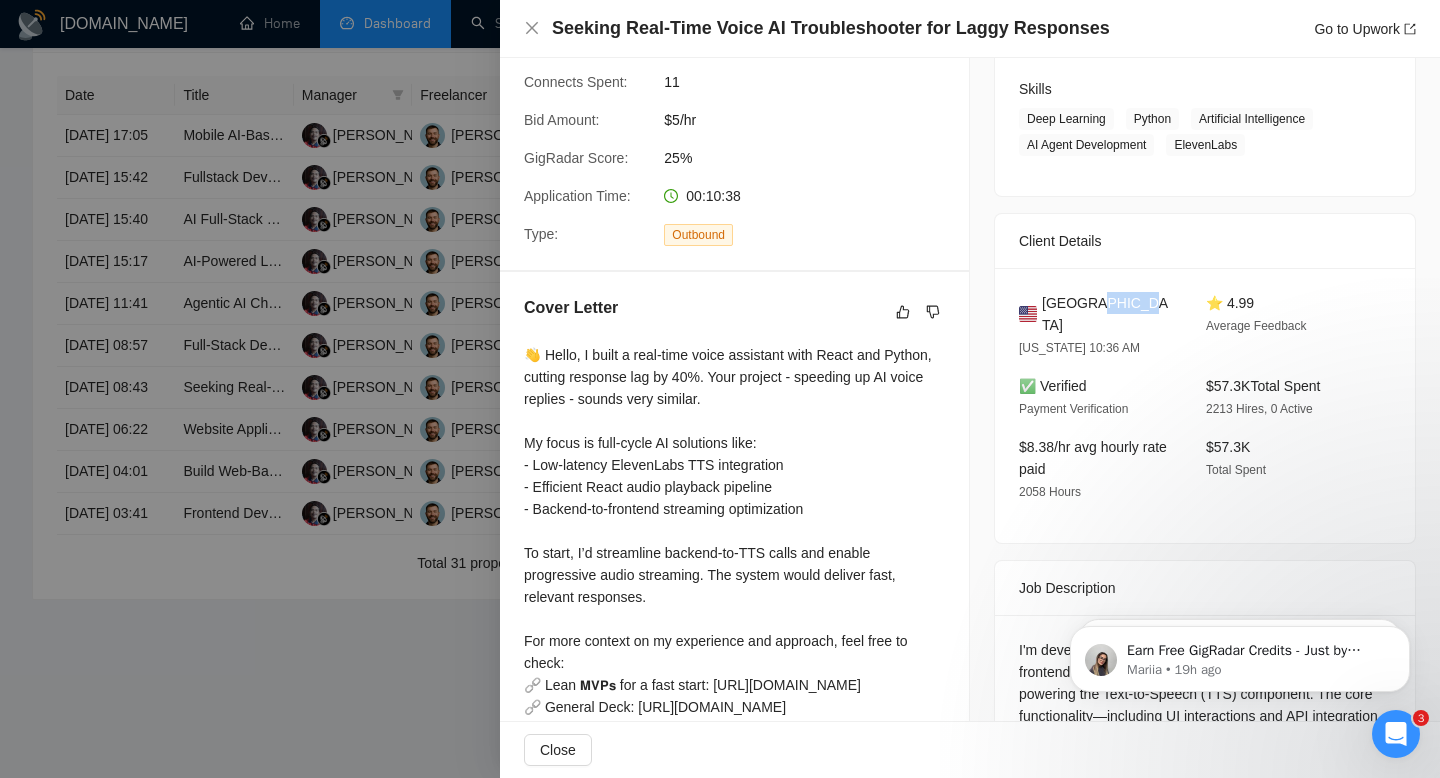 click on "[GEOGRAPHIC_DATA]" at bounding box center [1108, 314] 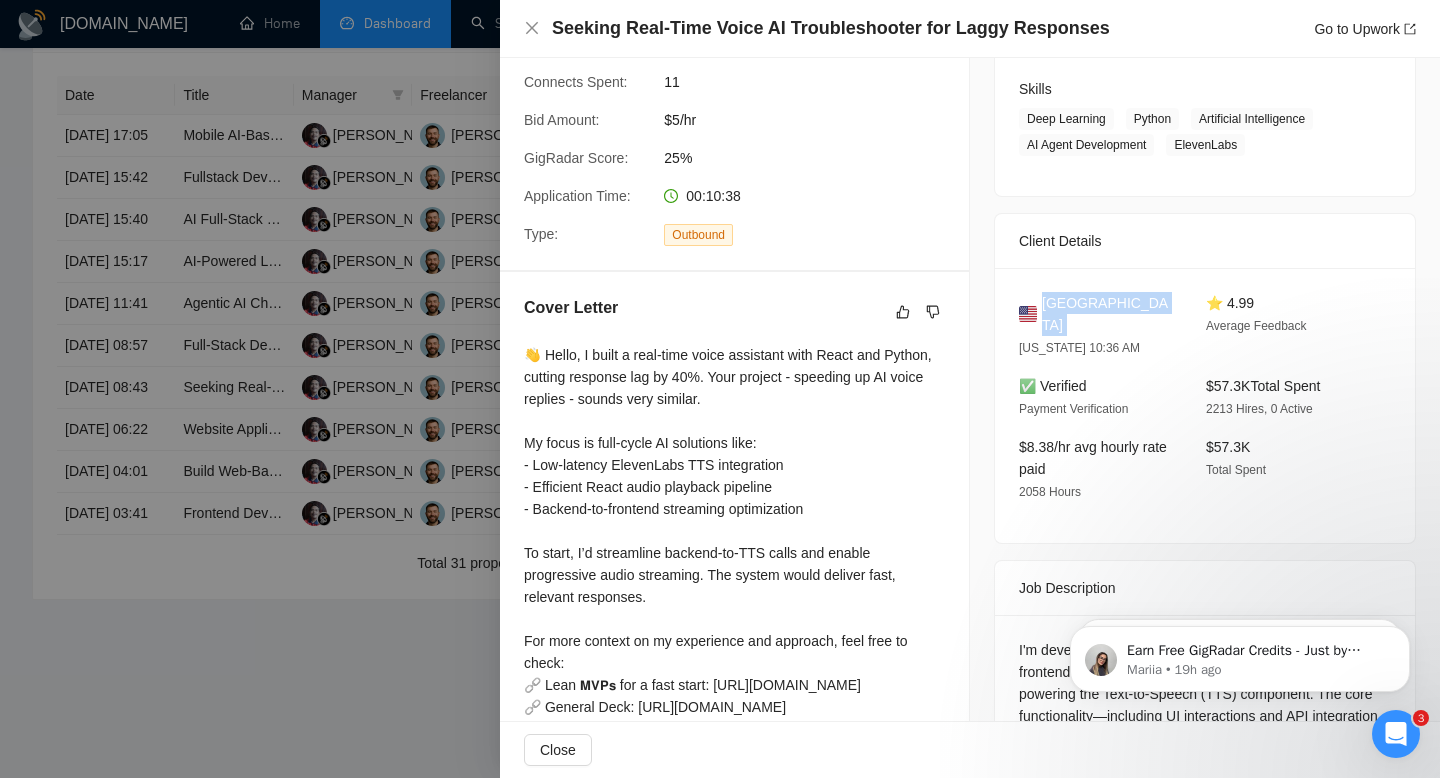 click on "[GEOGRAPHIC_DATA]" at bounding box center [1108, 314] 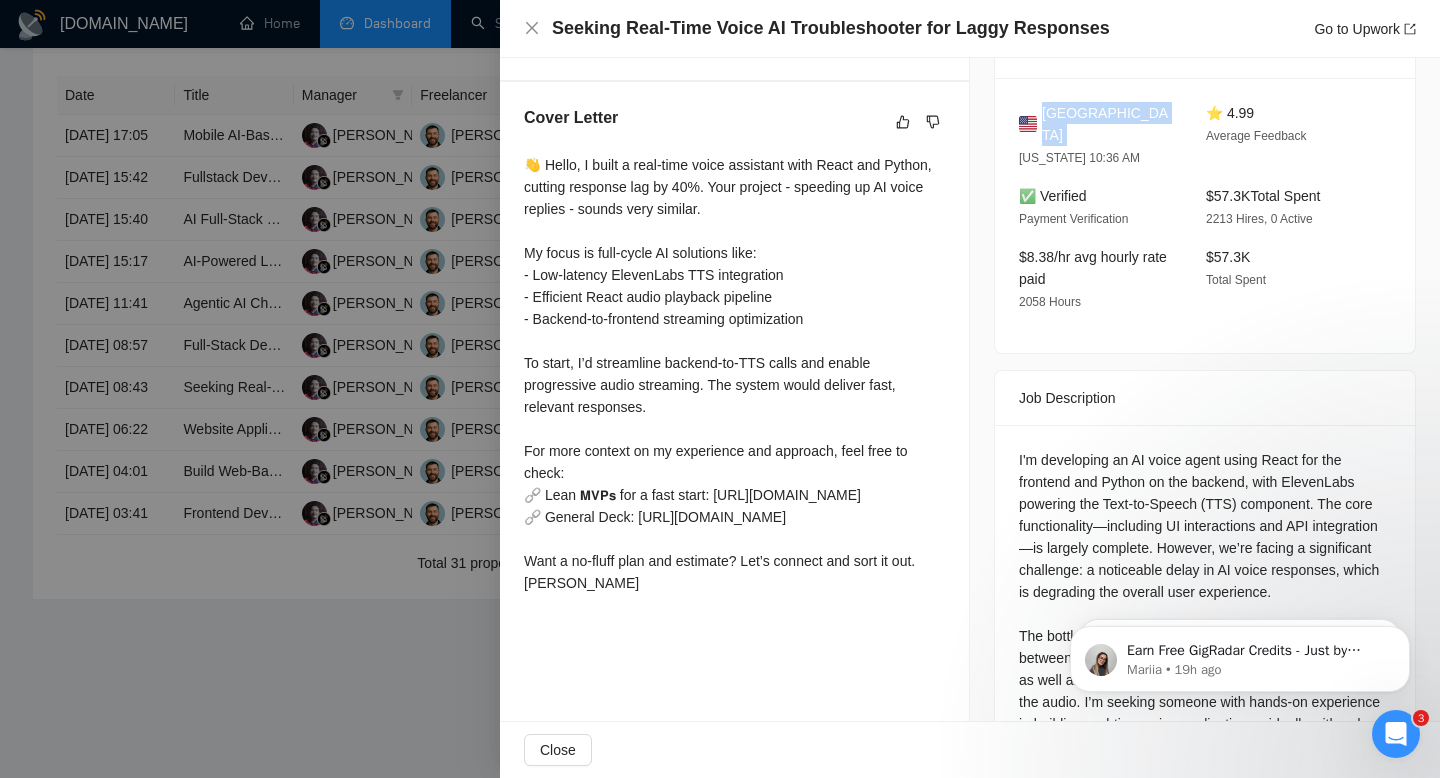scroll, scrollTop: 744, scrollLeft: 0, axis: vertical 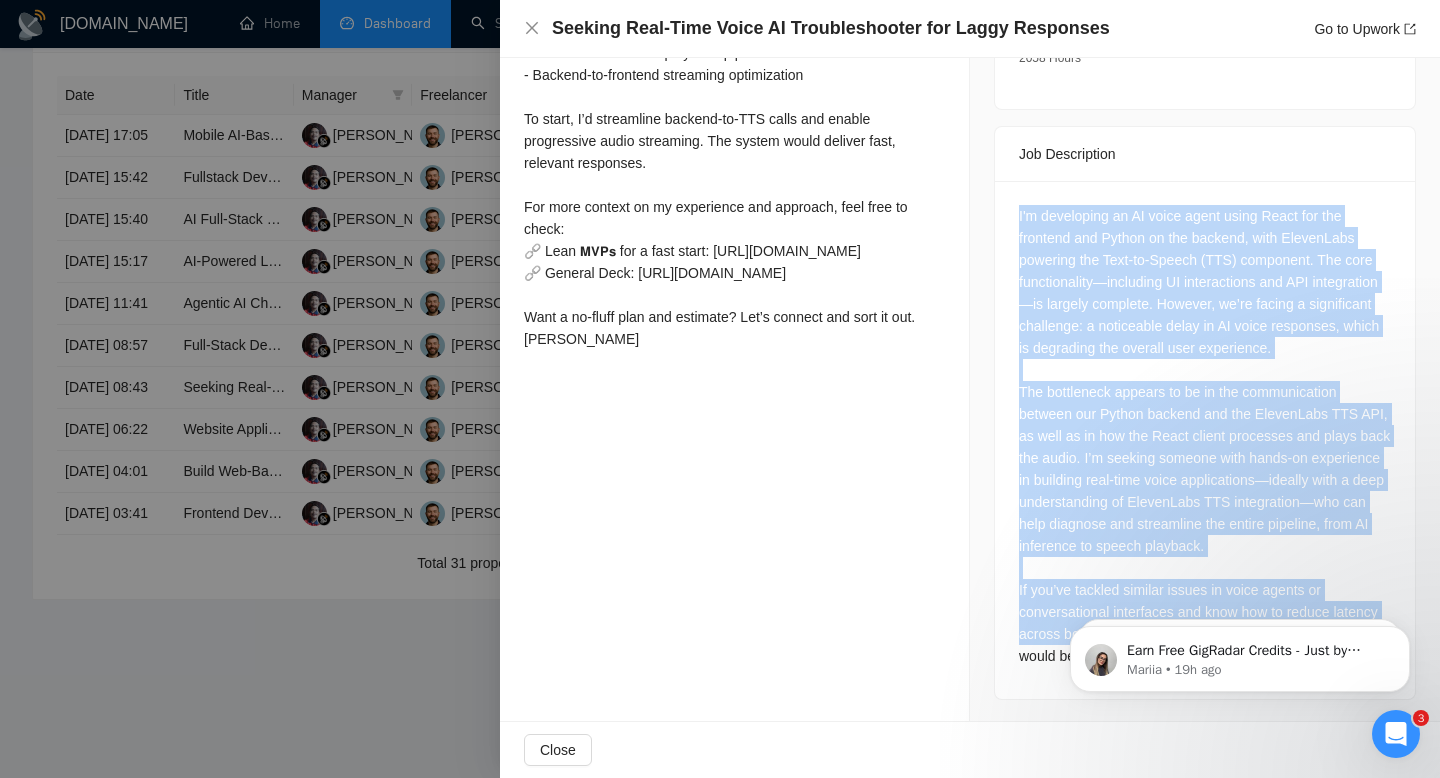 drag, startPoint x: 1018, startPoint y: 185, endPoint x: 1041, endPoint y: 658, distance: 473.55887 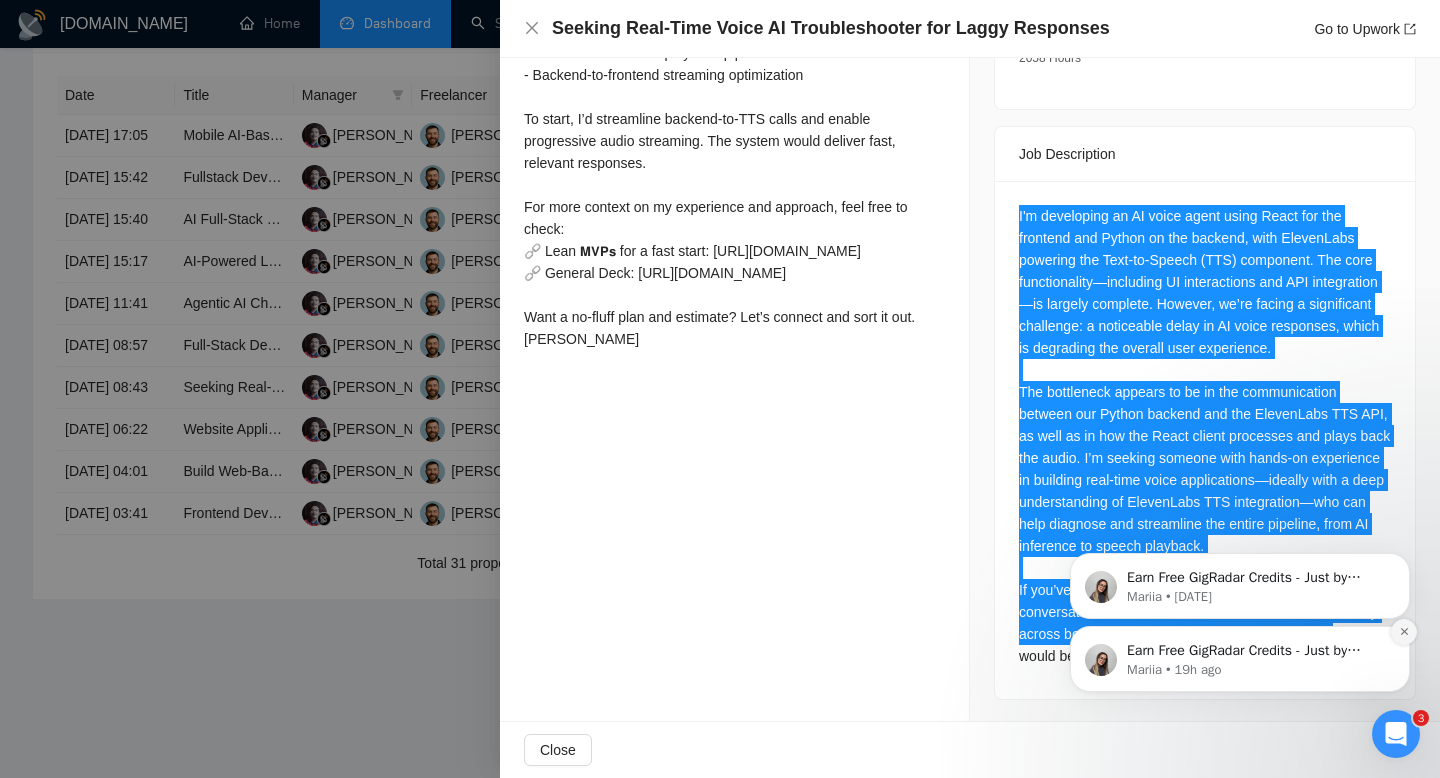 click at bounding box center [1404, 632] 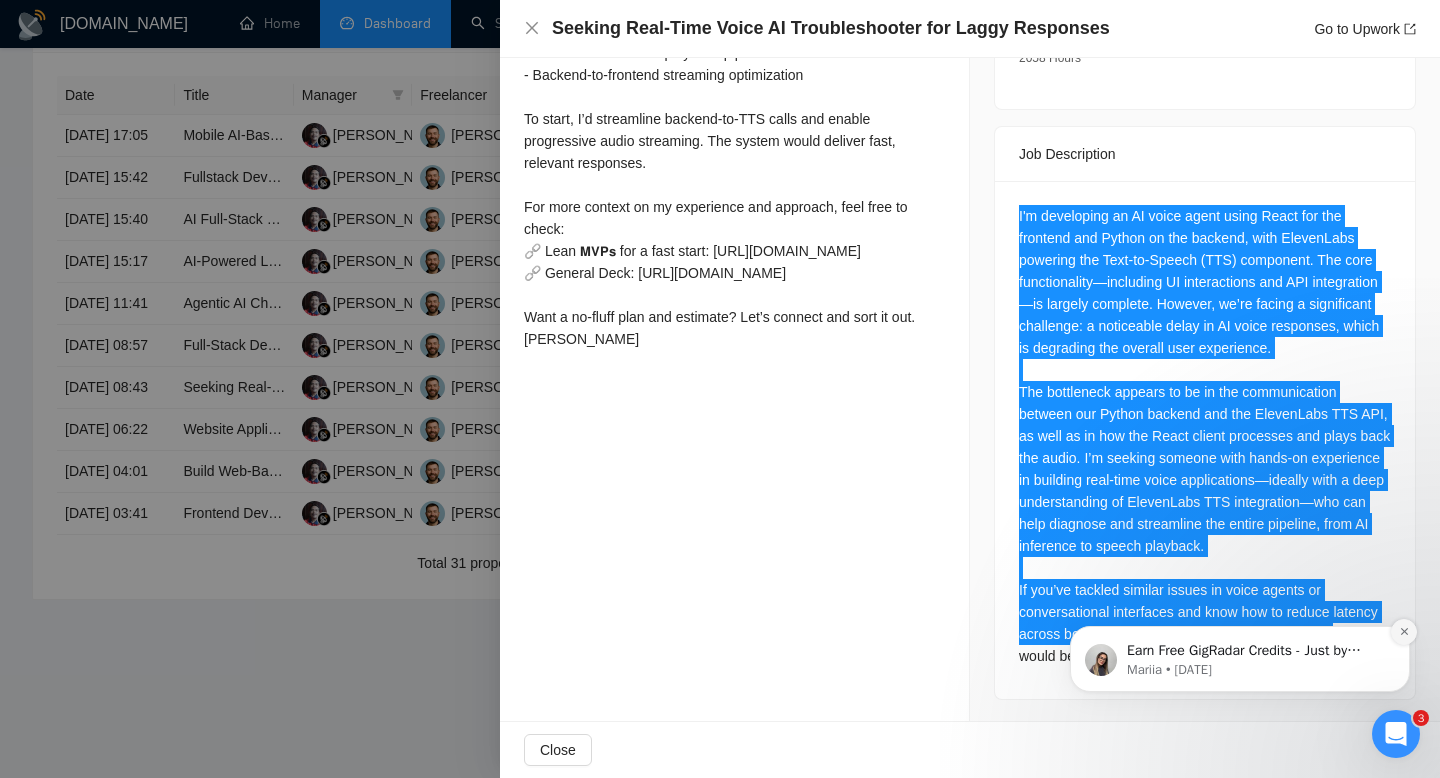 click at bounding box center (1404, 632) 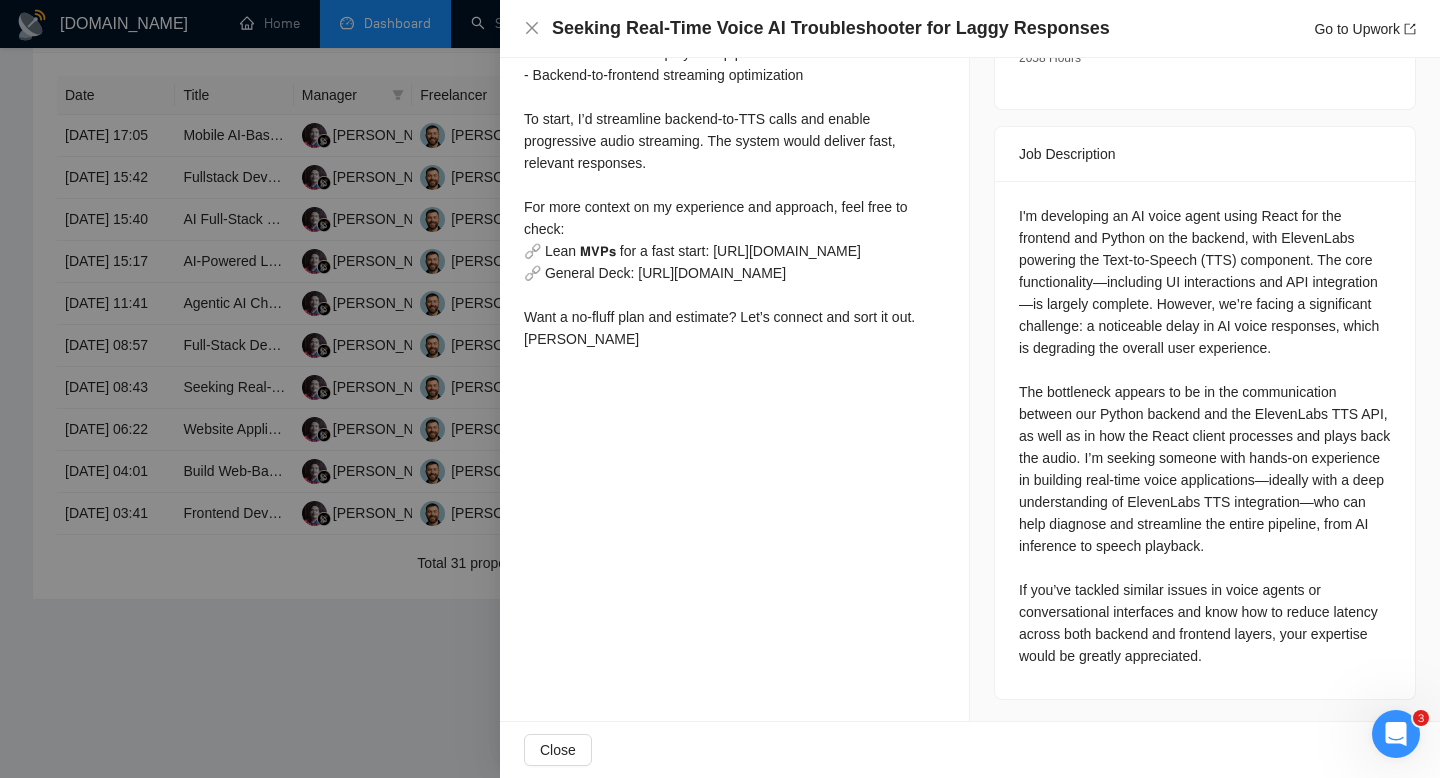 click on "I'm developing an AI voice agent using React for the frontend and Python on the backend, with ElevenLabs powering the Text-to-Speech (TTS) component. The core functionality—including UI interactions and API integration—is largely complete. However, we’re facing a significant challenge: a noticeable delay in AI voice responses, which is degrading the overall user experience.
The bottleneck appears to be in the communication between our Python backend and the ElevenLabs TTS API, as well as in how the React client processes and plays back the audio. I’m seeking someone with hands-on experience in building real-time voice applications—ideally with a deep understanding of ElevenLabs TTS integration—who can help diagnose and streamline the entire pipeline, from AI inference to speech playback.
If you’ve tackled similar issues in voice agents or conversational interfaces and know how to reduce latency across both backend and frontend layers, your expertise would be greatly appreciated." at bounding box center (1205, 436) 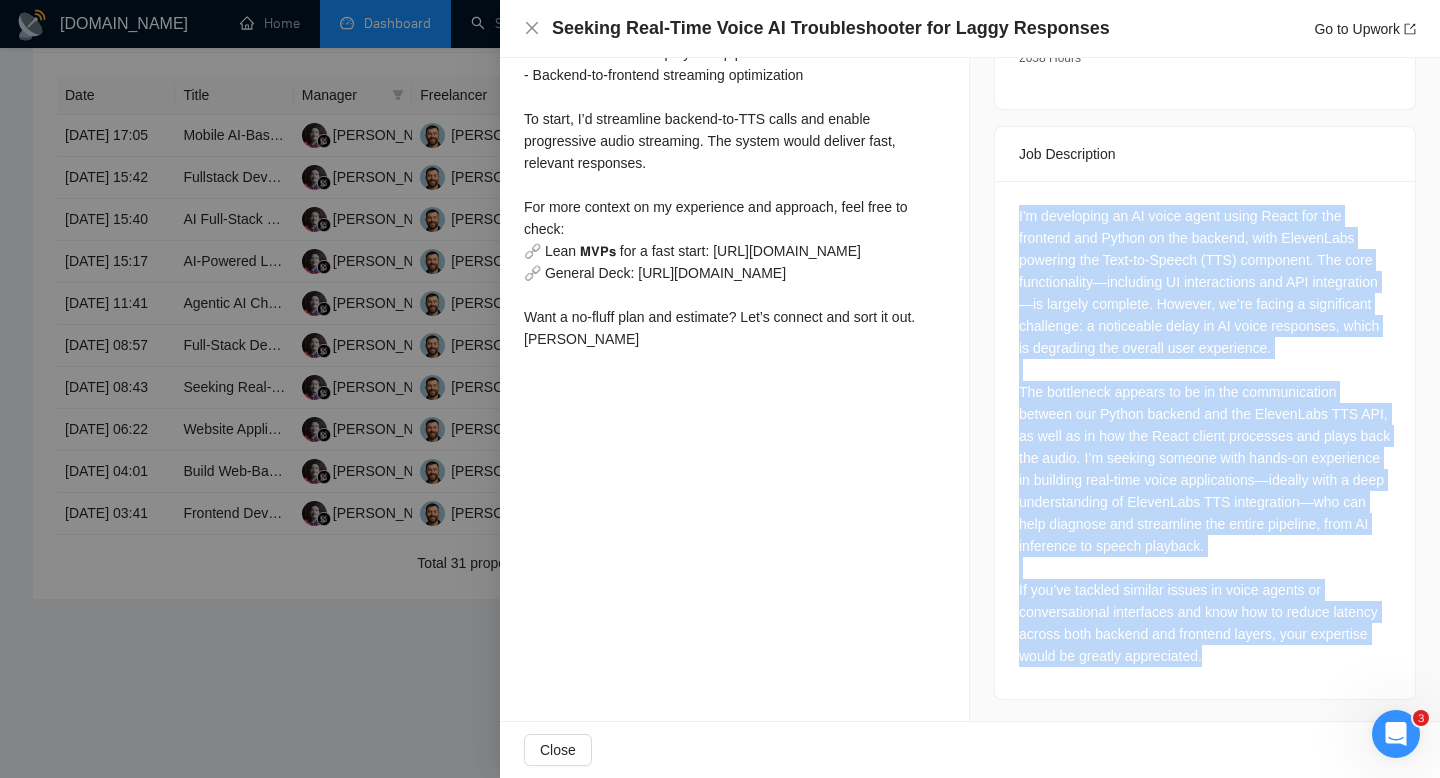 drag, startPoint x: 1325, startPoint y: 653, endPoint x: 987, endPoint y: 188, distance: 574.8643 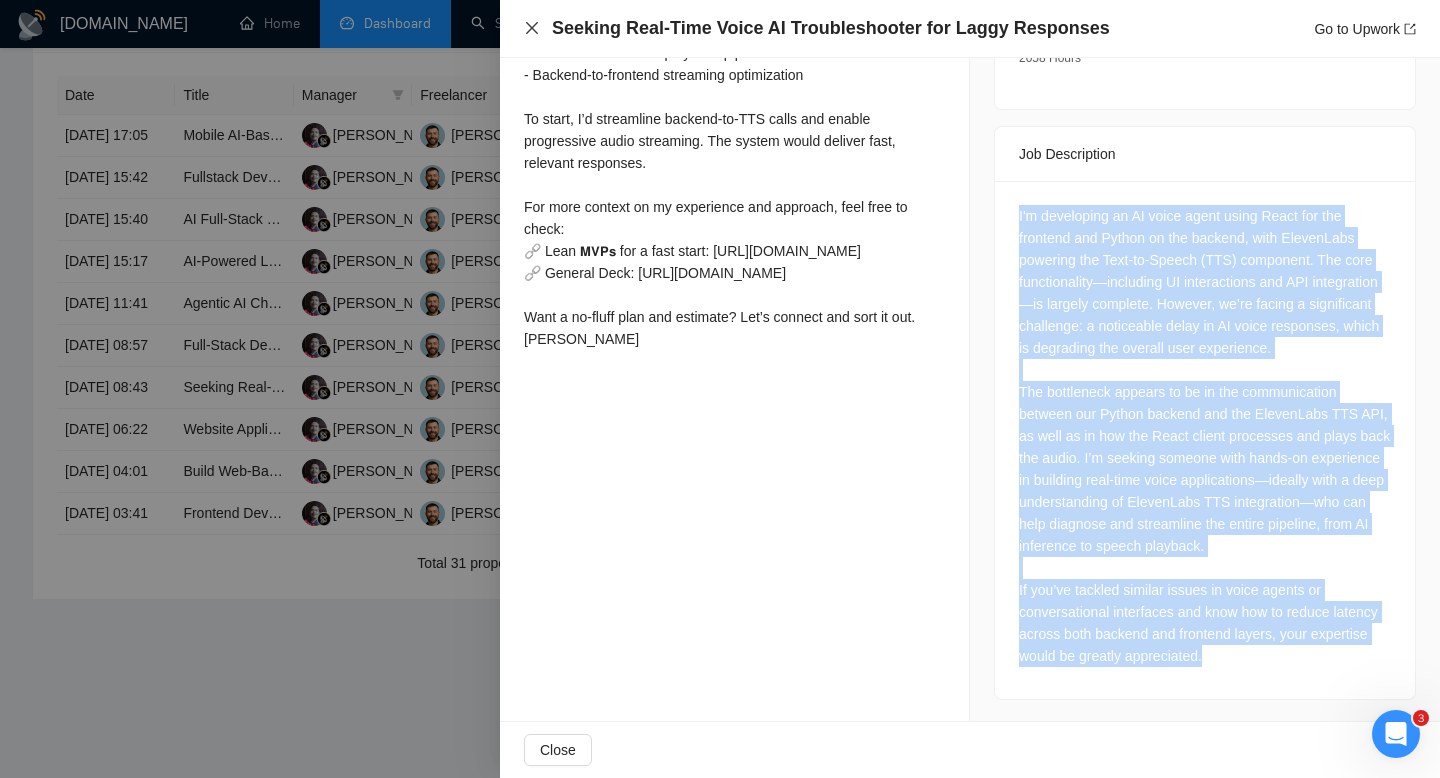 click 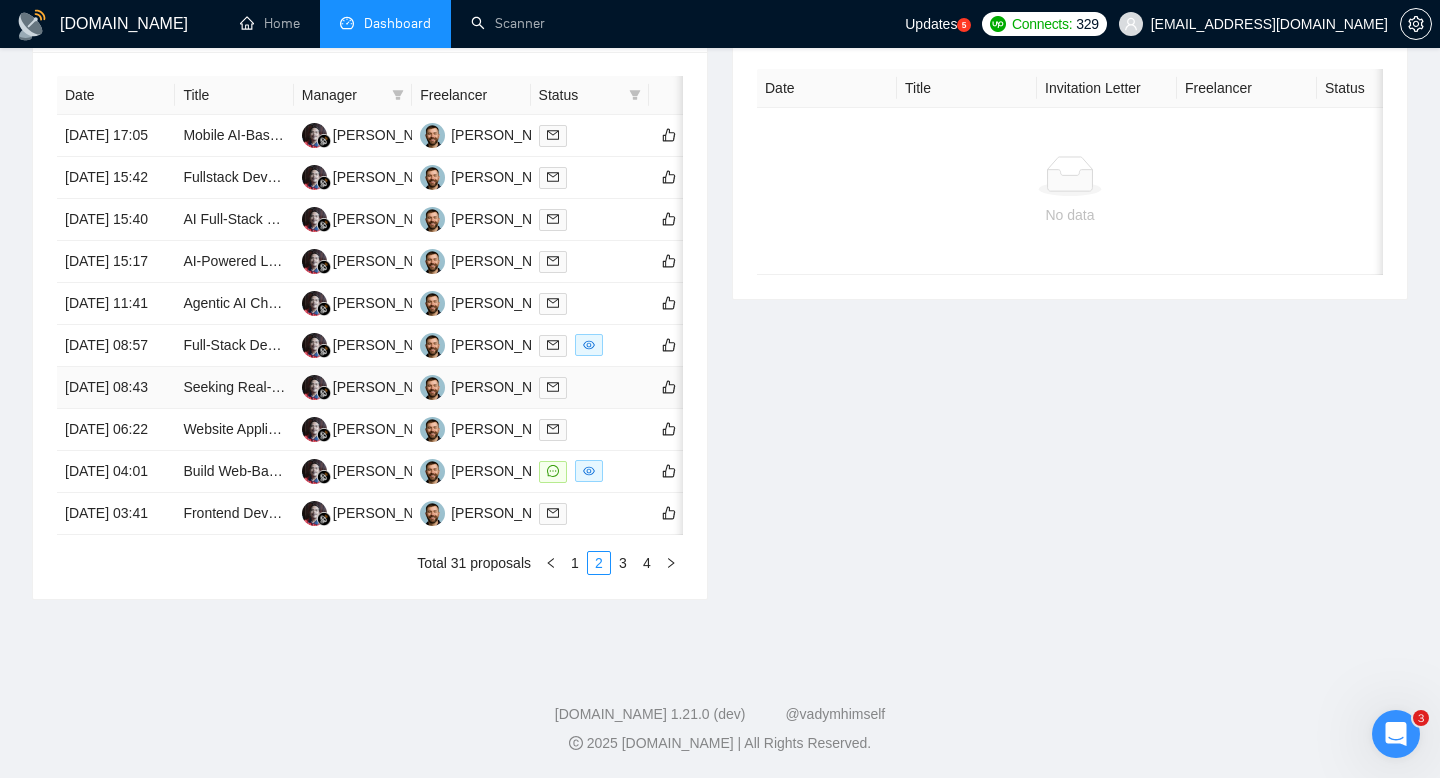 click on "Seeking Real-Time Voice AI Troubleshooter for Laggy Responses" at bounding box center (234, 388) 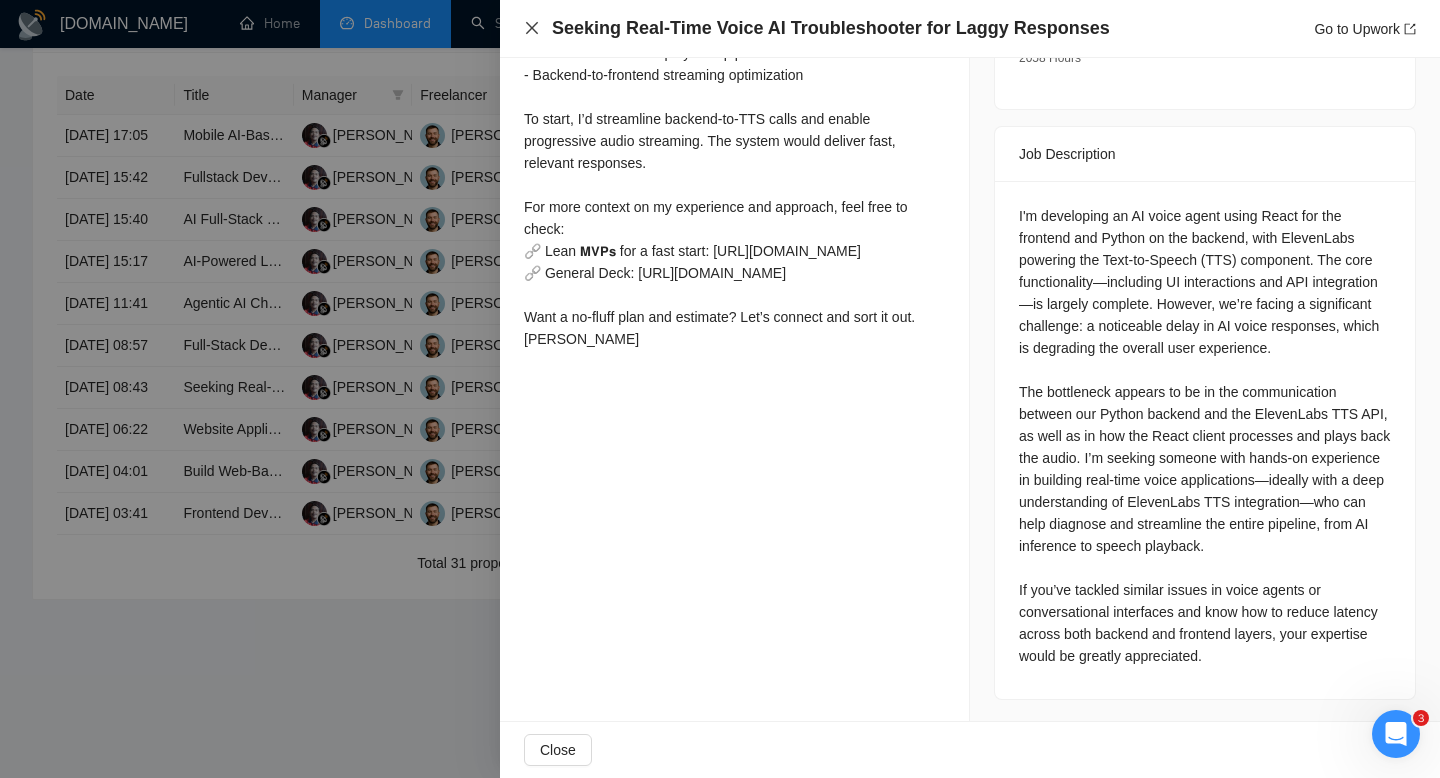 click 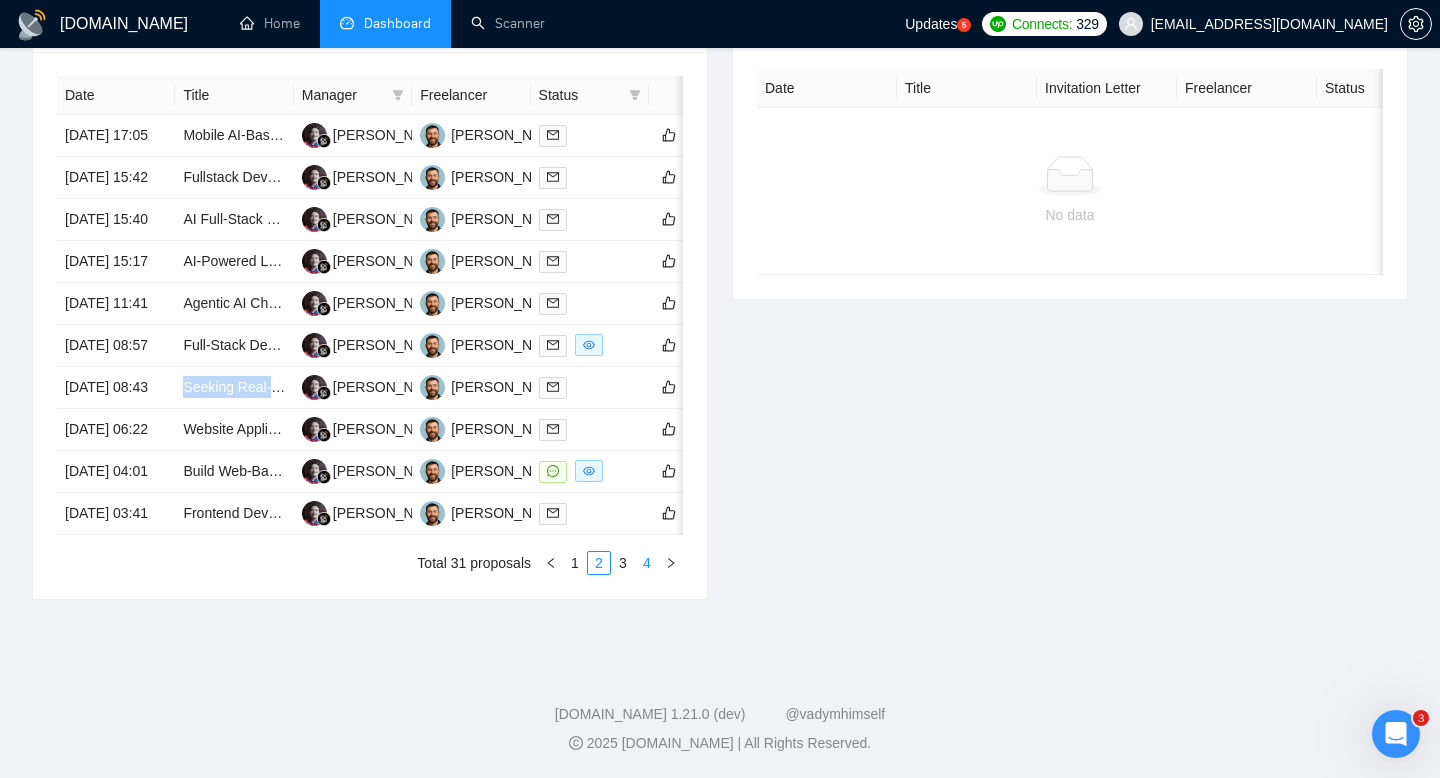 click on "4" at bounding box center [647, 563] 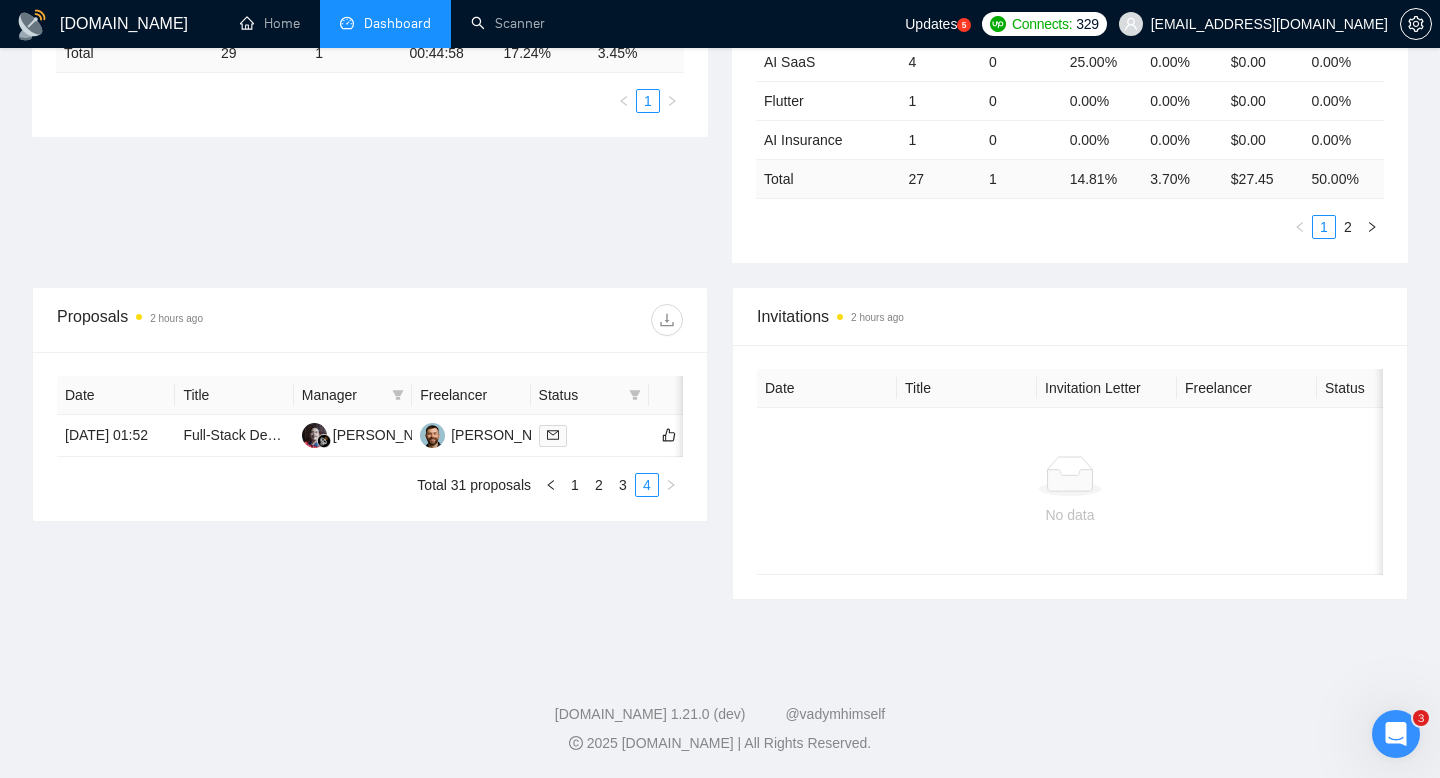 scroll, scrollTop: 529, scrollLeft: 0, axis: vertical 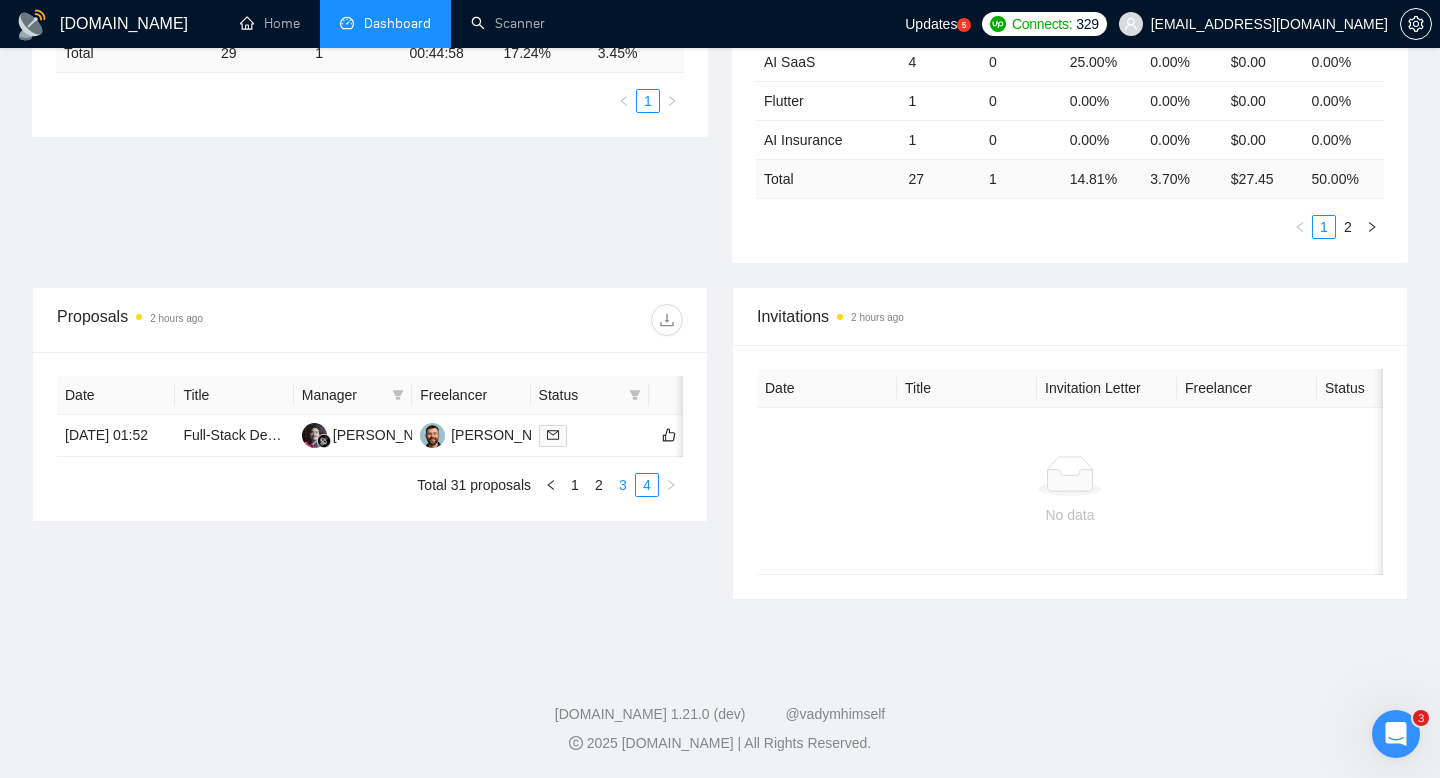 click on "3" at bounding box center (623, 485) 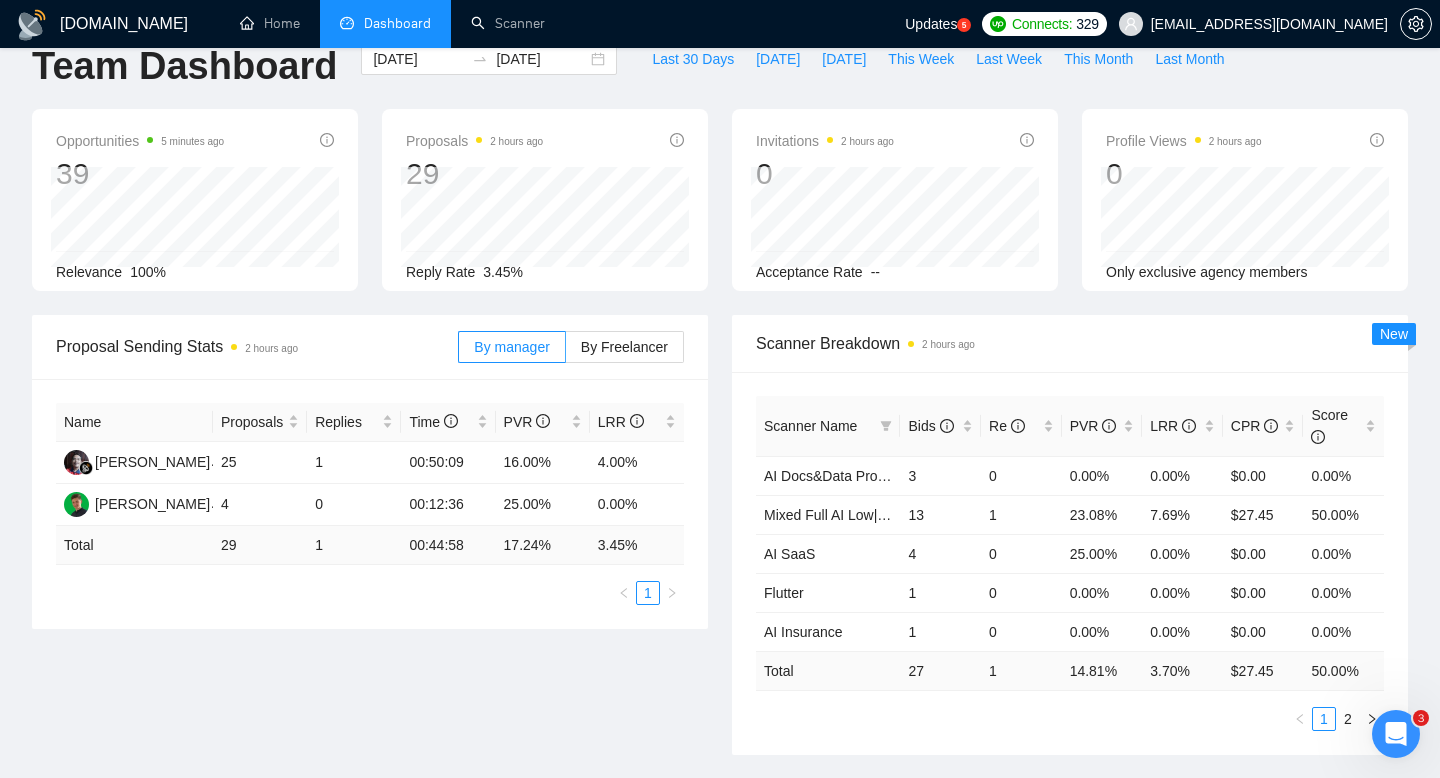 scroll, scrollTop: 0, scrollLeft: 0, axis: both 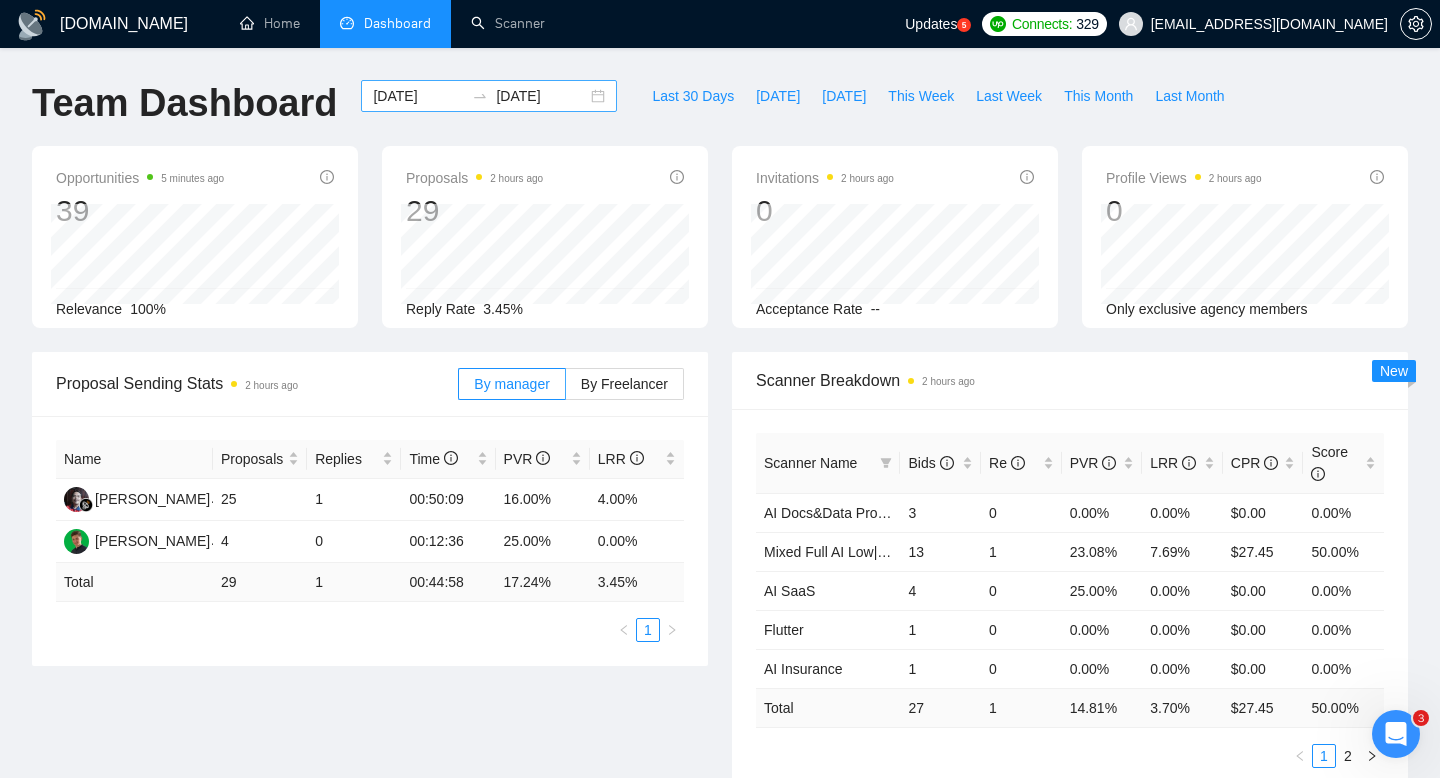 click on "2025-07-23 2025-07-25" at bounding box center (489, 96) 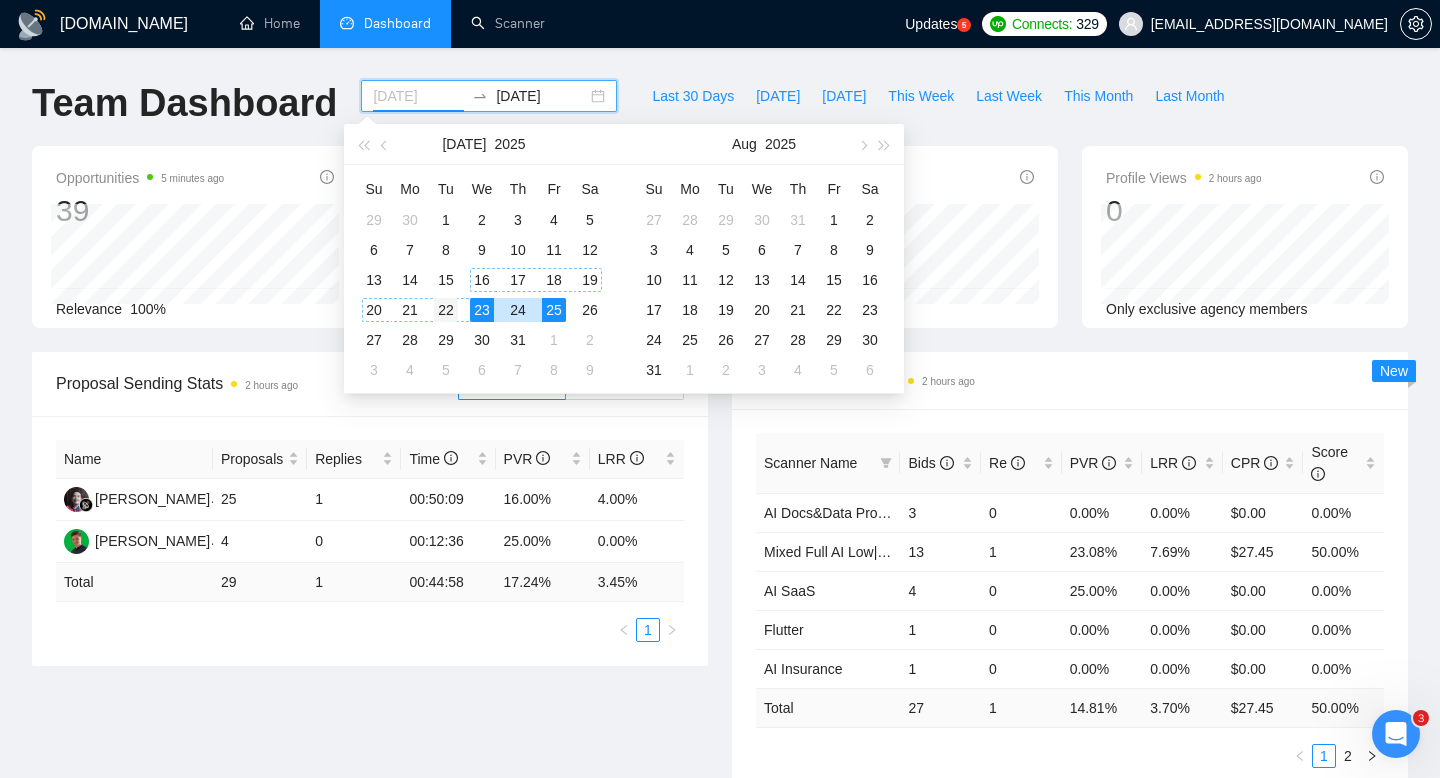 type on "[DATE]" 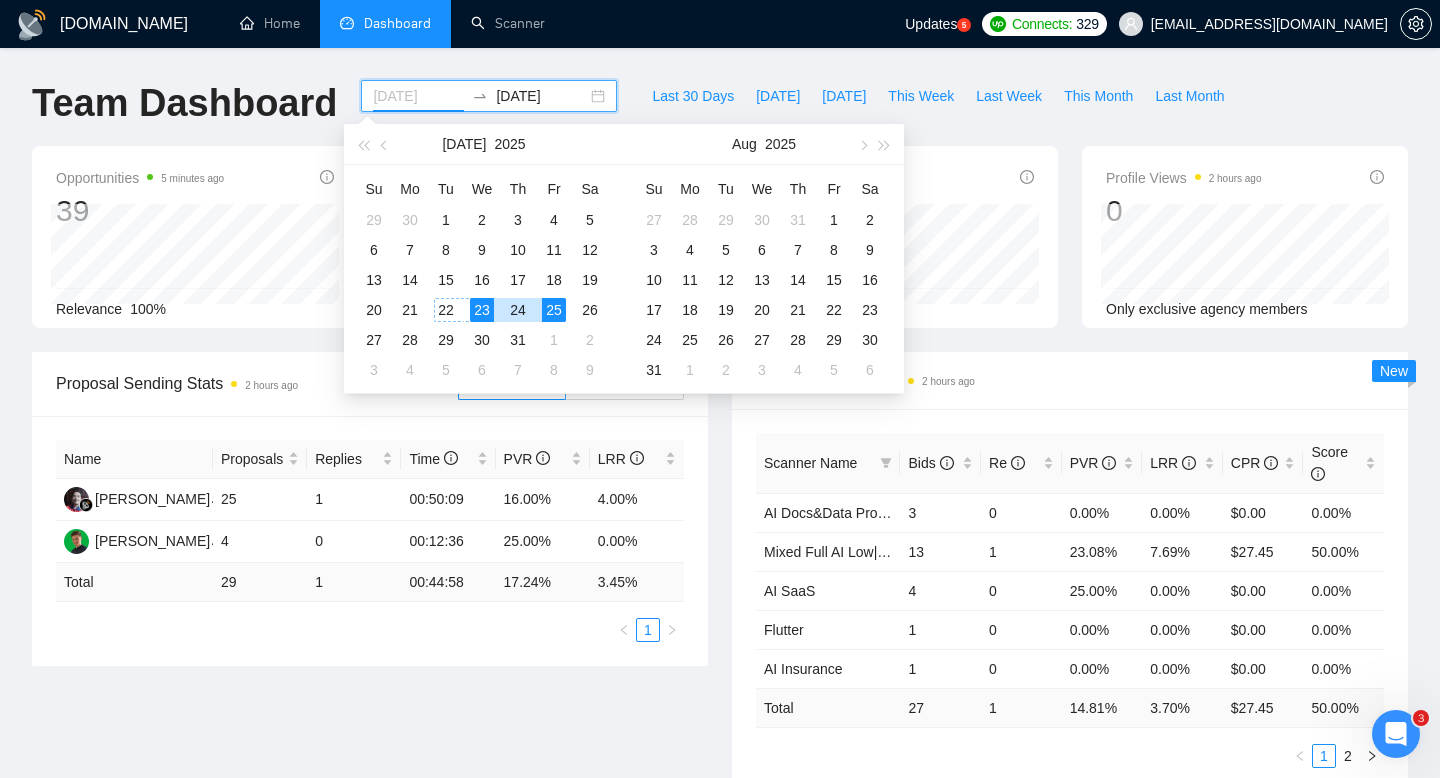 click on "22" at bounding box center [446, 310] 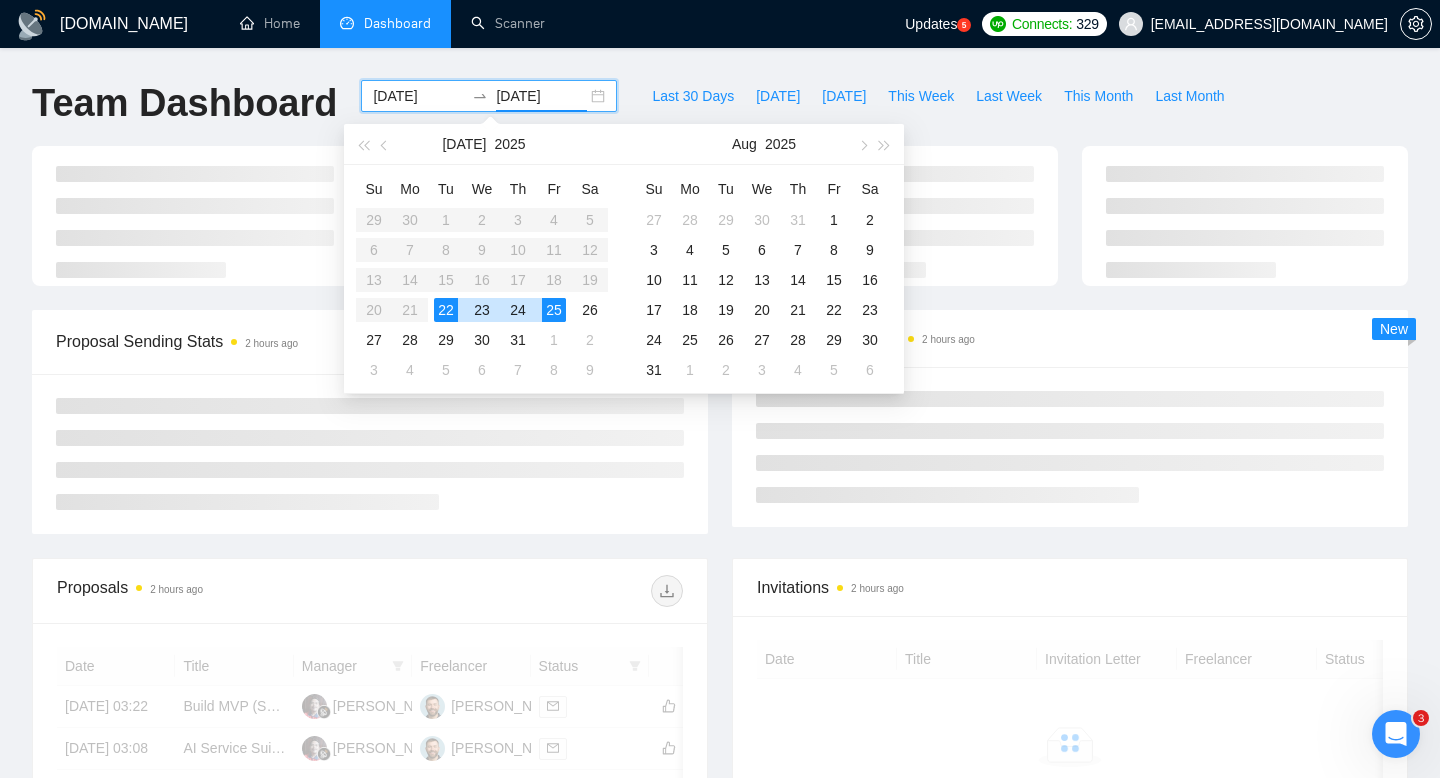type on "[DATE]" 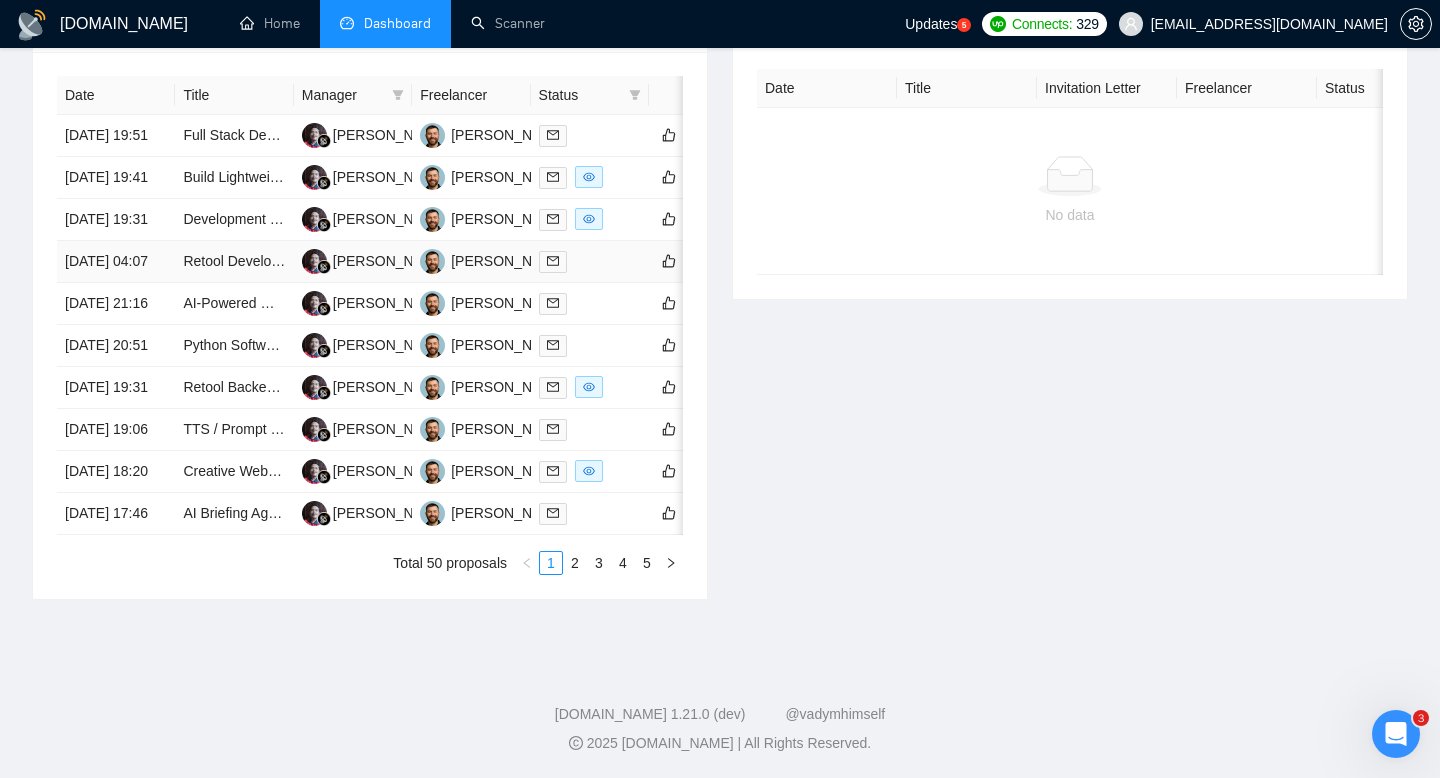 scroll, scrollTop: 1019, scrollLeft: 0, axis: vertical 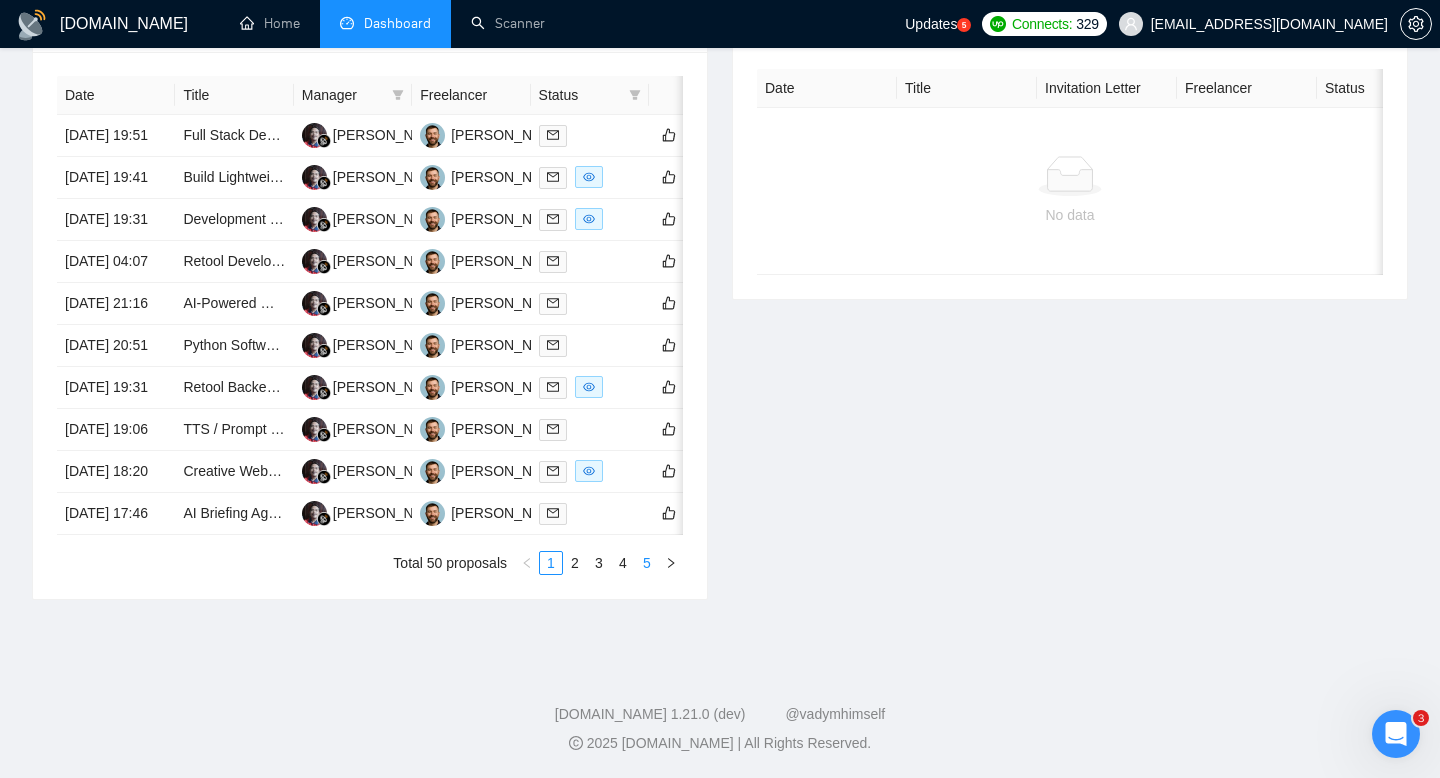 click on "5" at bounding box center (647, 563) 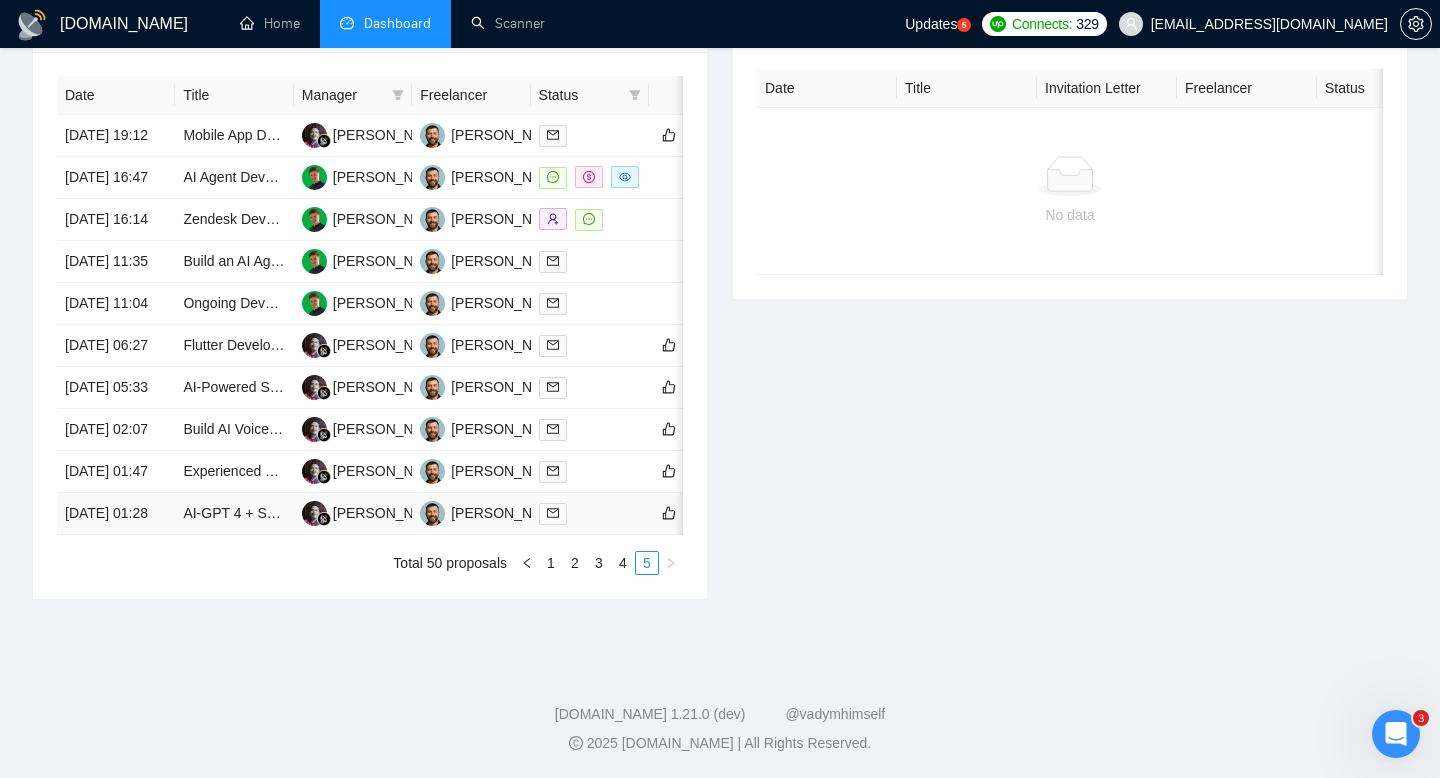 scroll, scrollTop: 931, scrollLeft: 0, axis: vertical 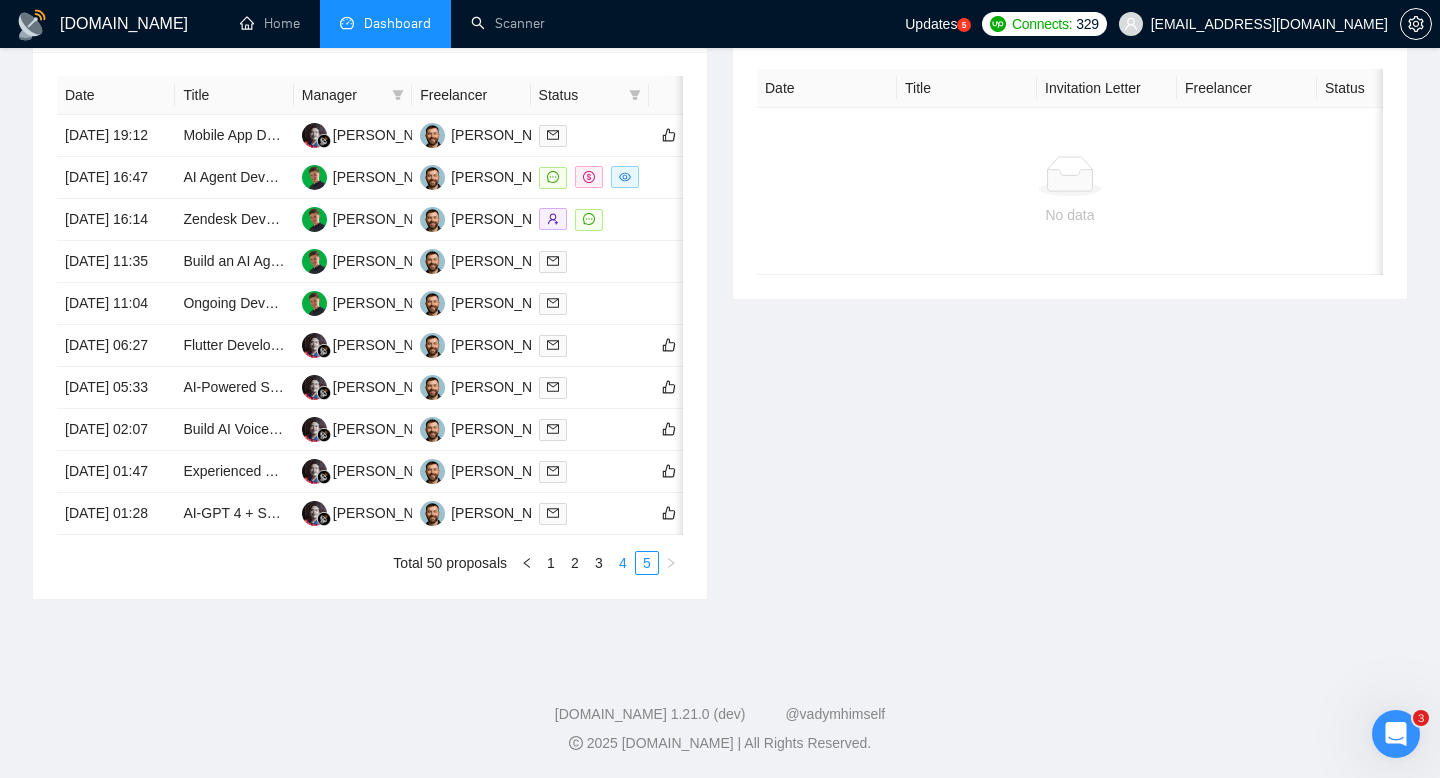 click on "4" at bounding box center [623, 563] 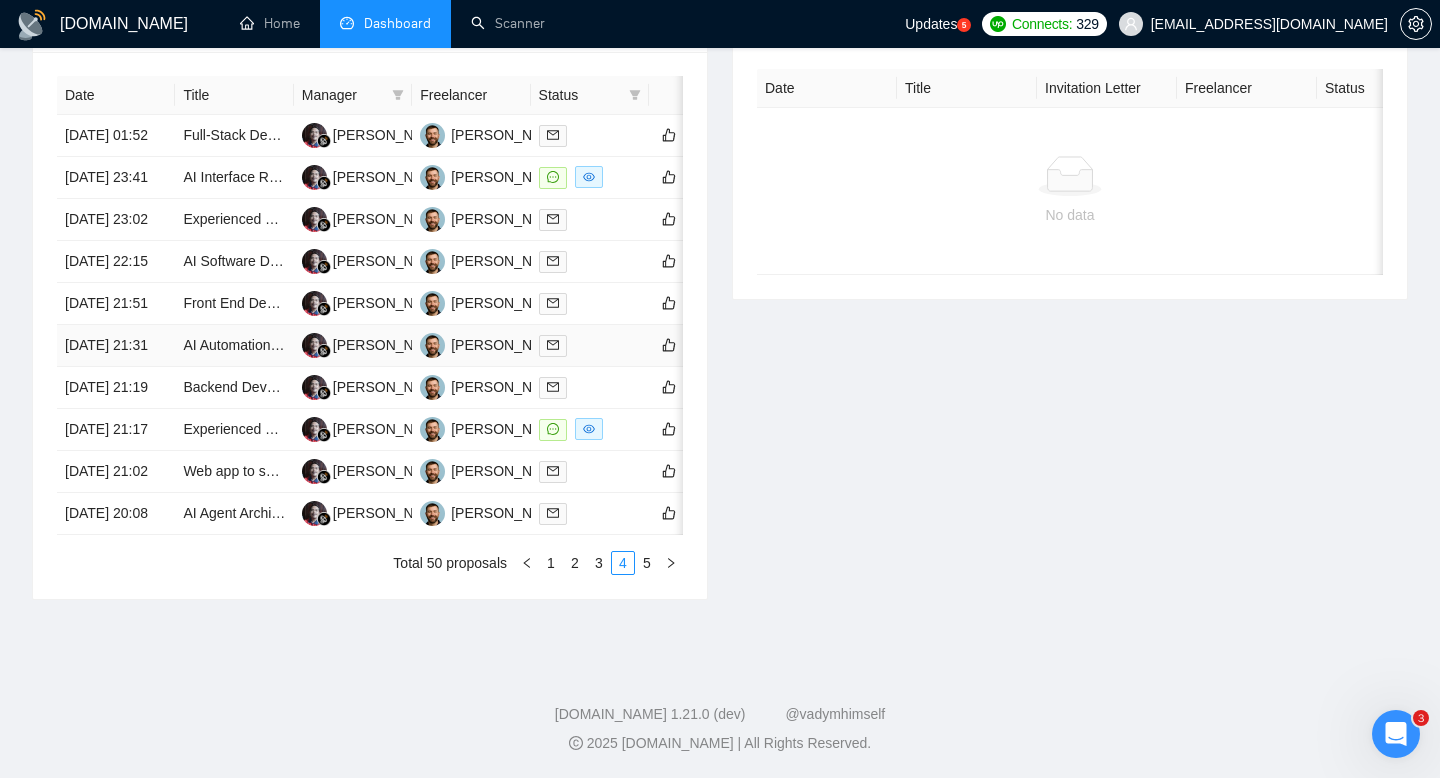 scroll, scrollTop: 941, scrollLeft: 0, axis: vertical 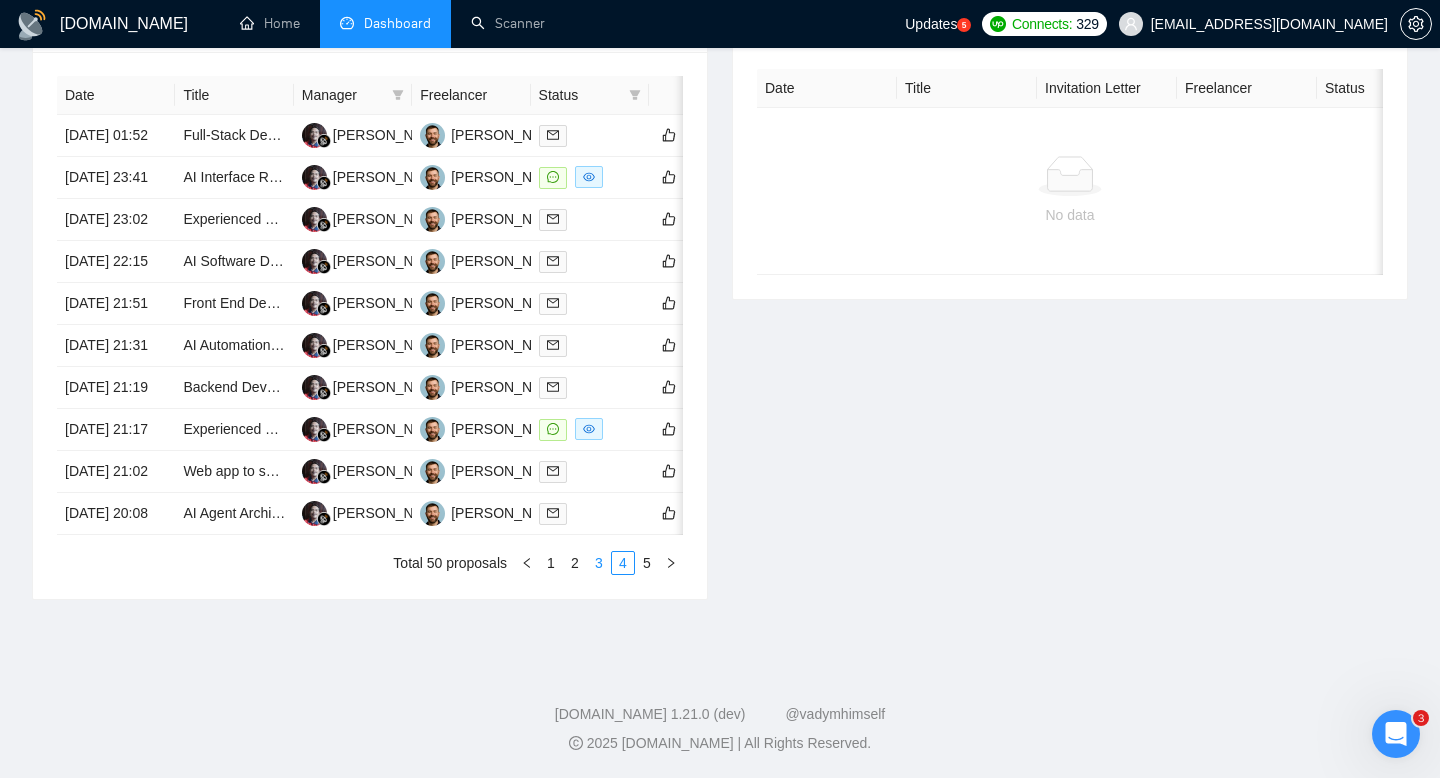 click on "3" at bounding box center [599, 563] 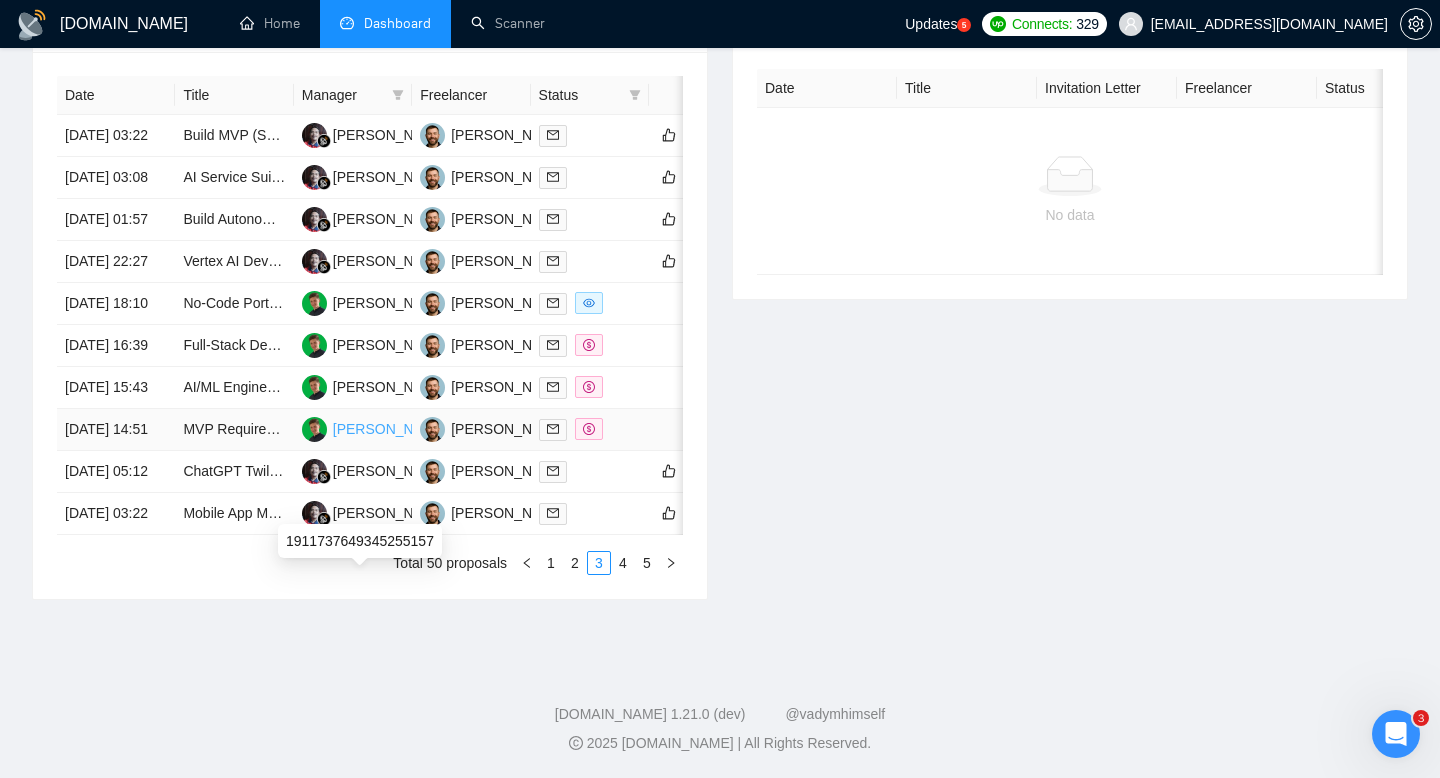scroll, scrollTop: 883, scrollLeft: 0, axis: vertical 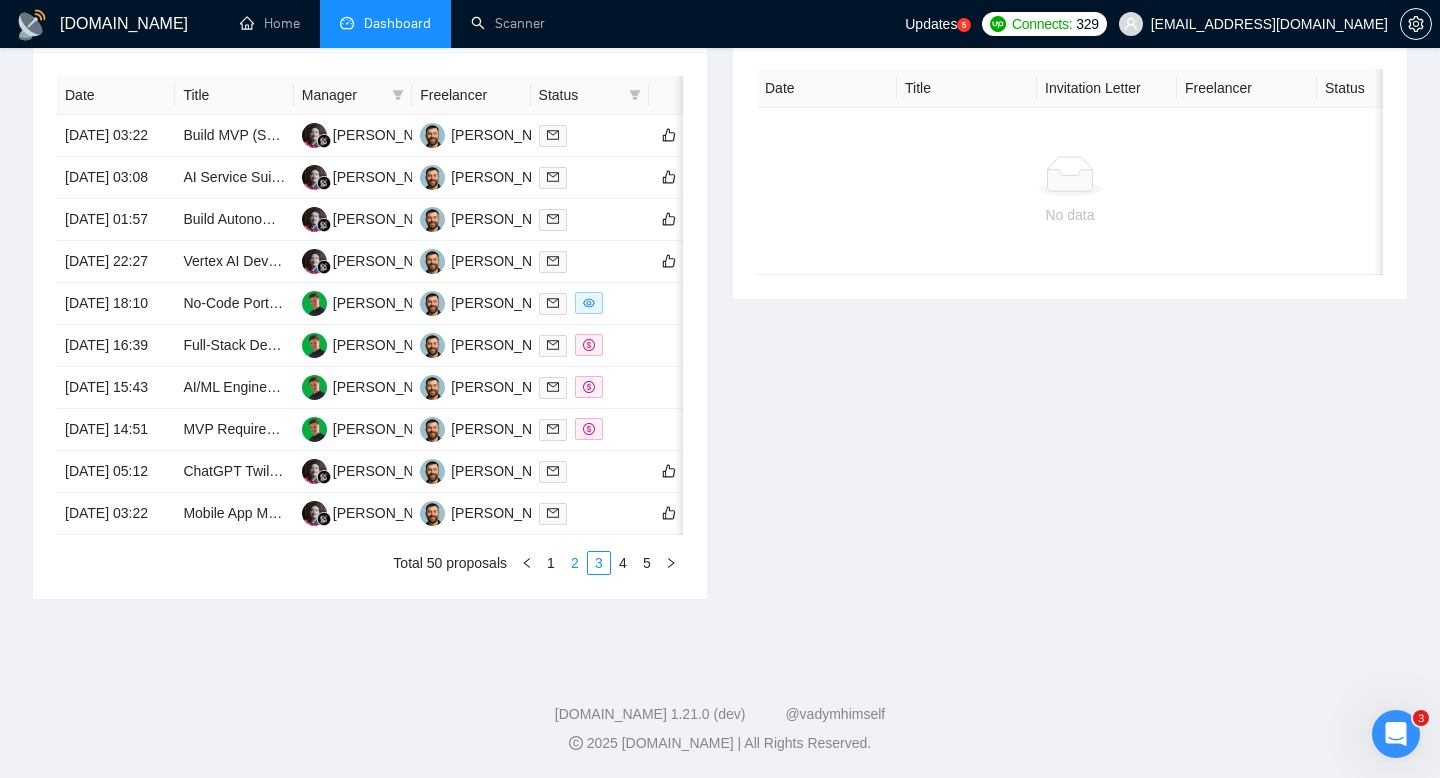 click on "2" at bounding box center [575, 563] 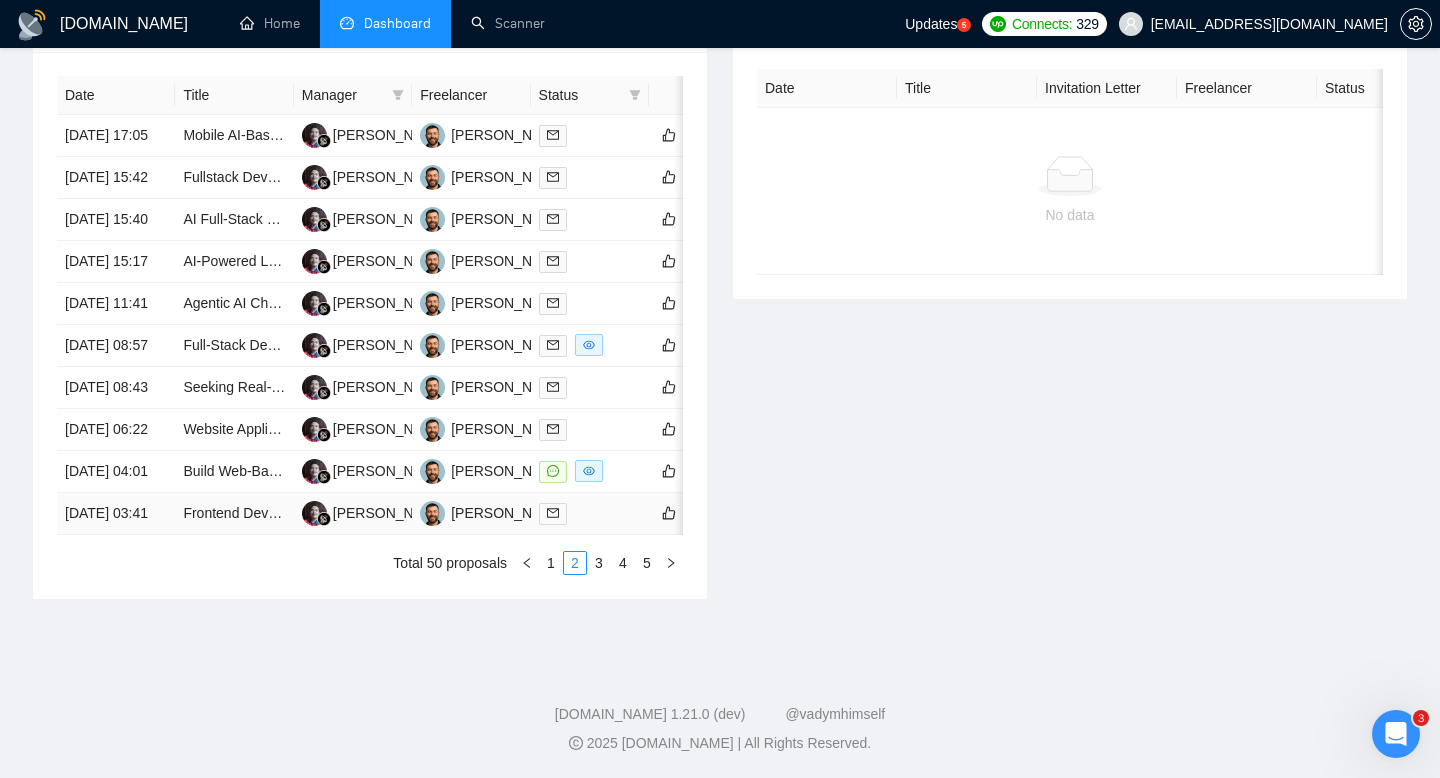 scroll, scrollTop: 841, scrollLeft: 0, axis: vertical 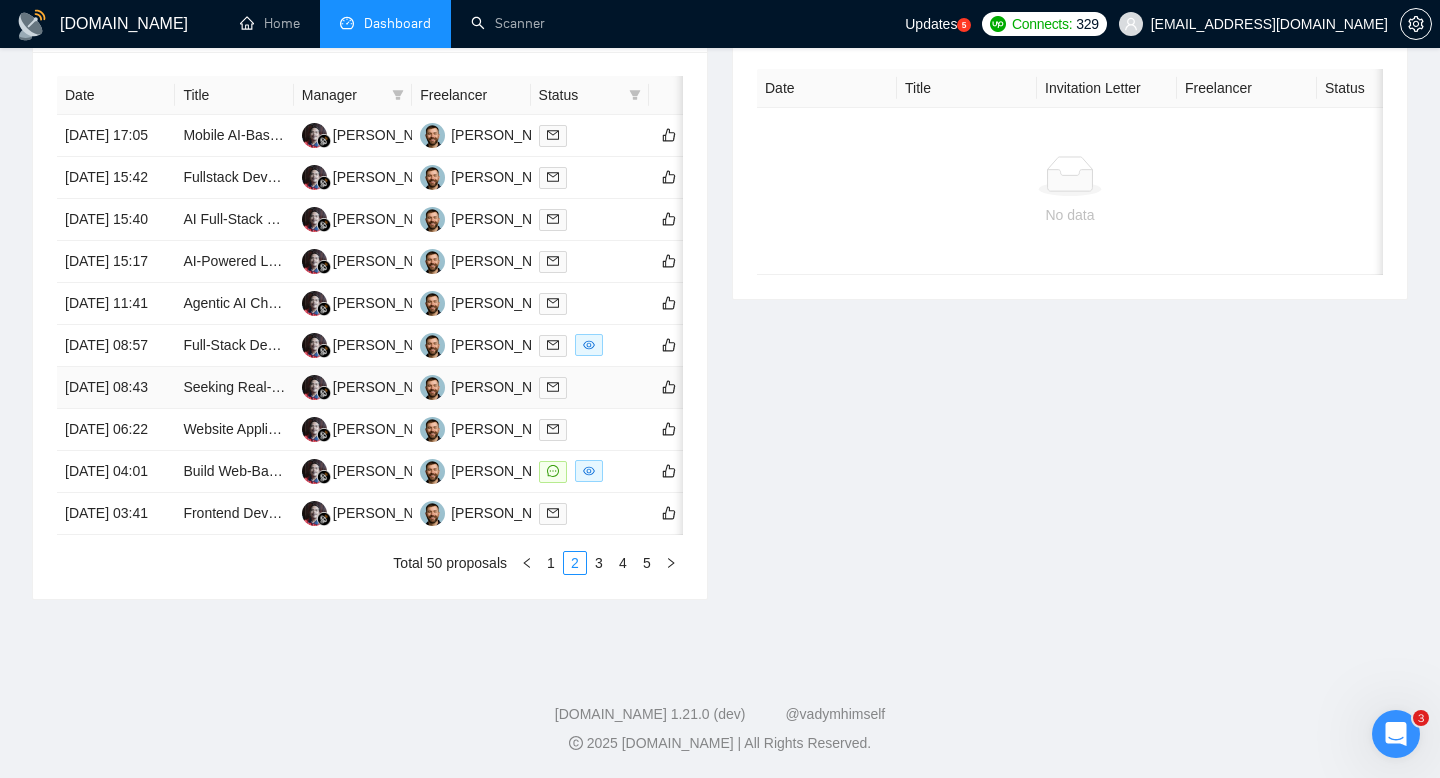 click on "24 Jul, 2025 08:43" at bounding box center [116, 388] 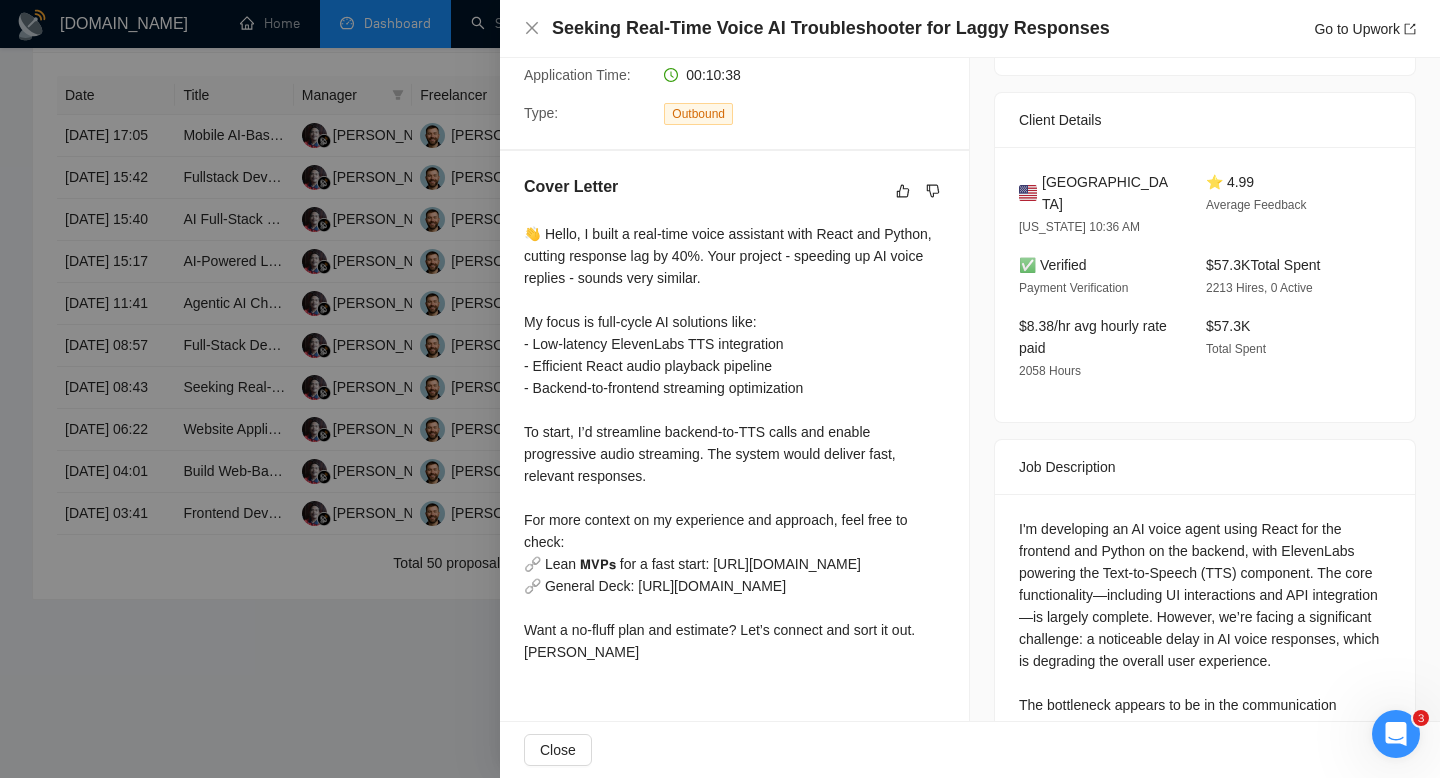 scroll, scrollTop: 365, scrollLeft: 0, axis: vertical 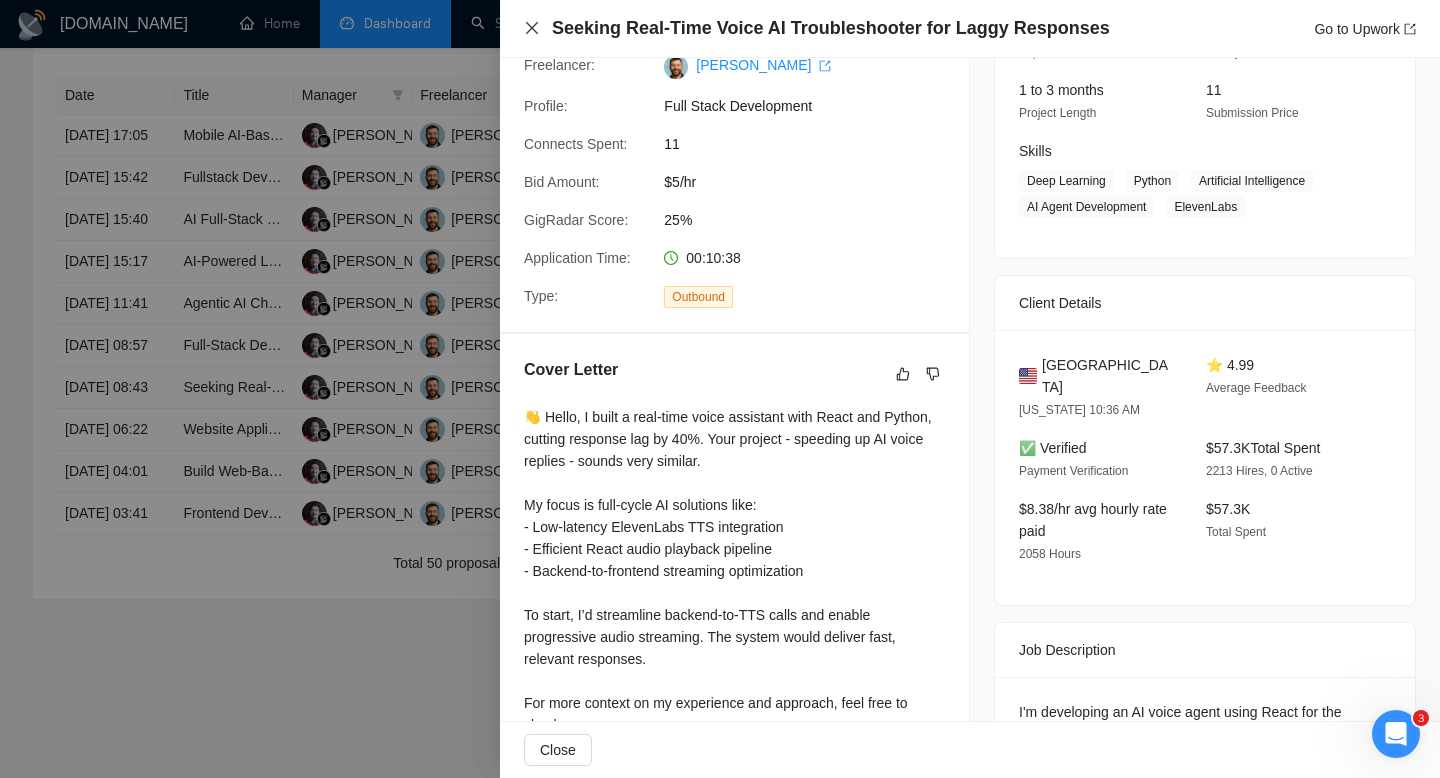 click 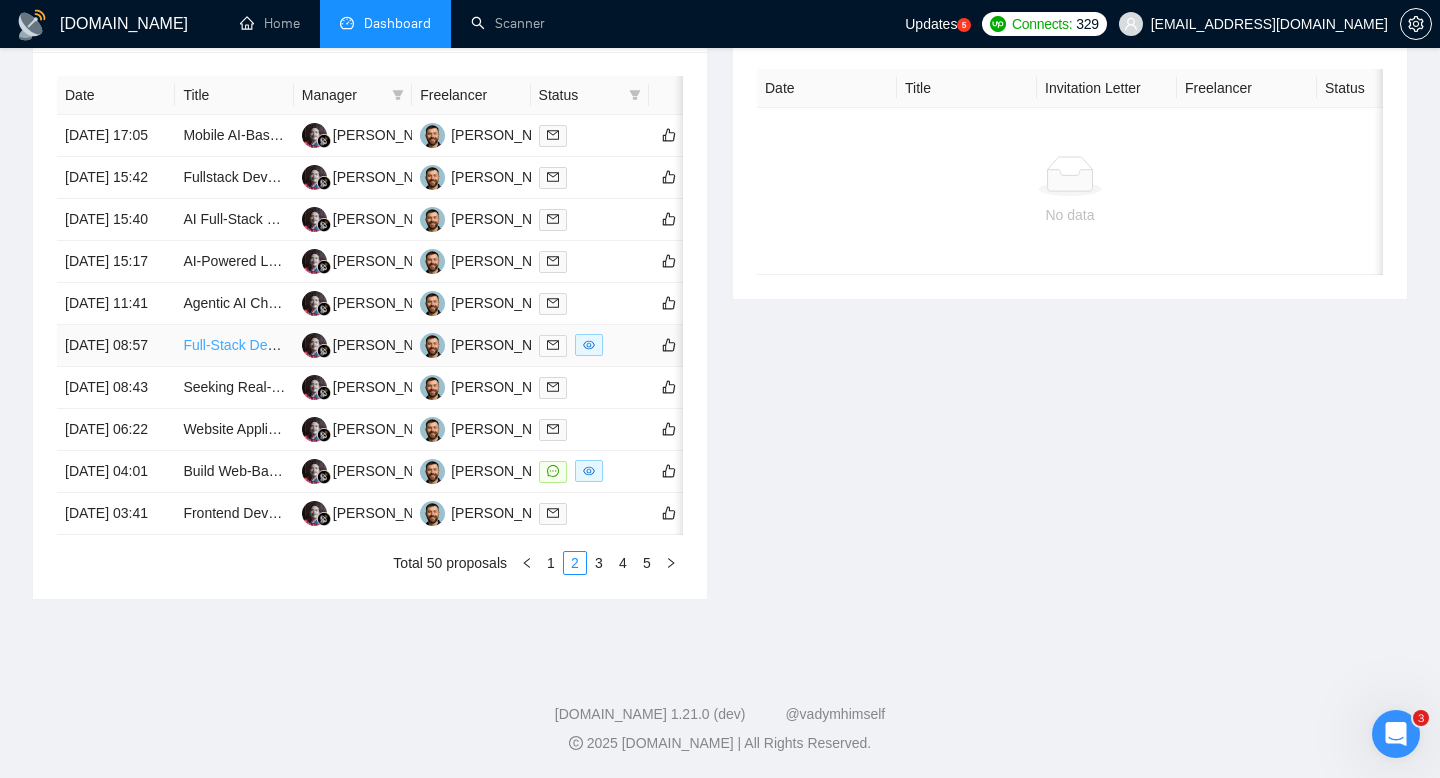 click on "Full-Stack Developer for AI-Powered Web App (React, Python, OpenAI)" at bounding box center (404, 345) 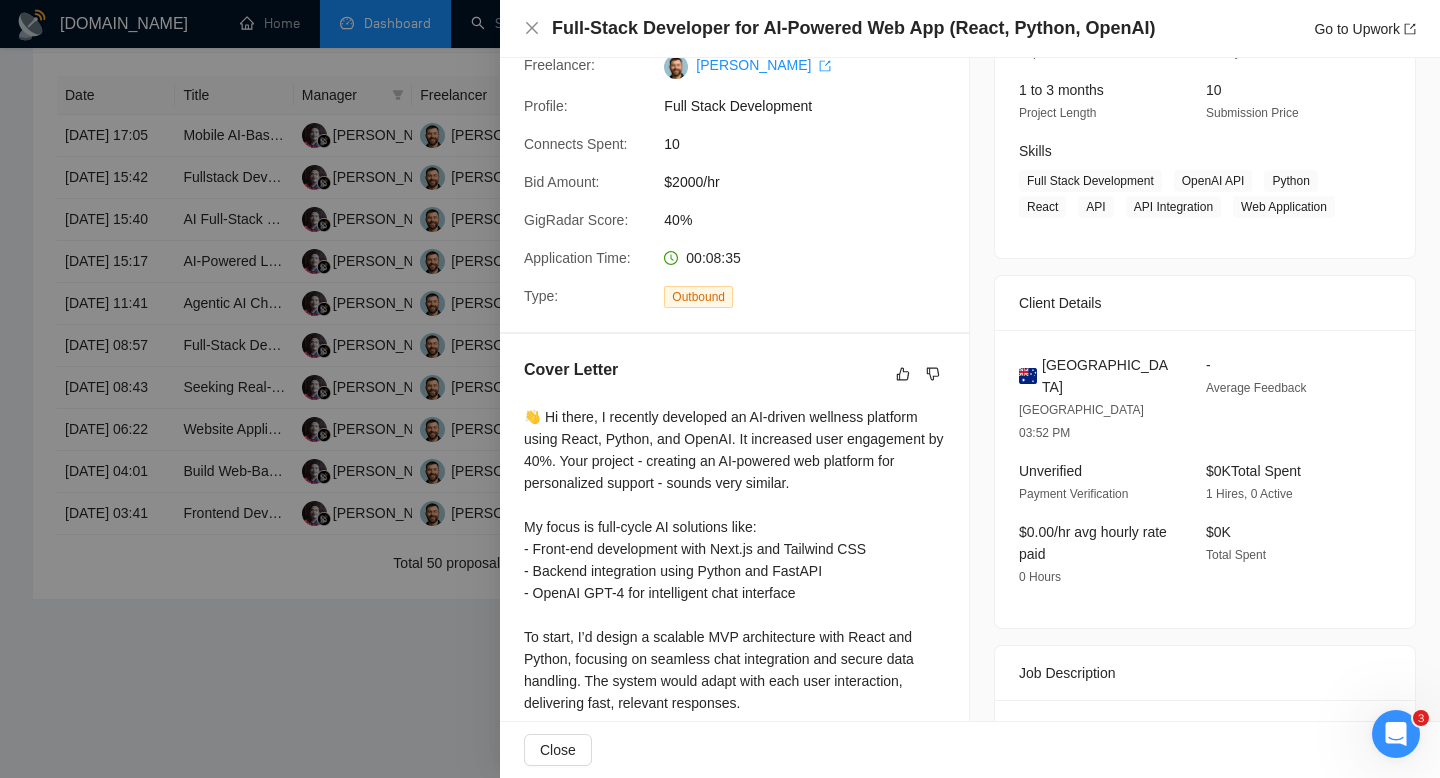 click at bounding box center (720, 389) 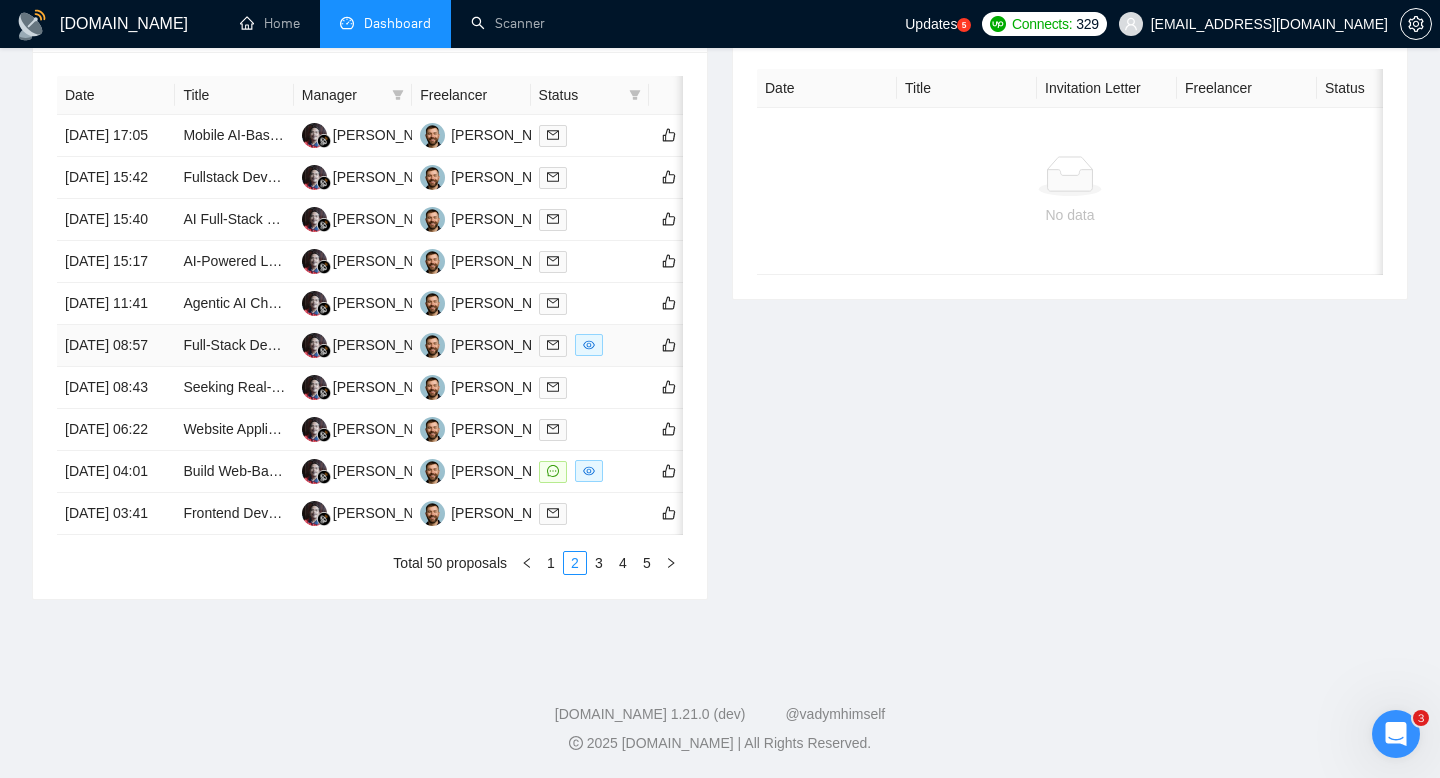click on "24 Jul, 2025 08:57" at bounding box center [116, 346] 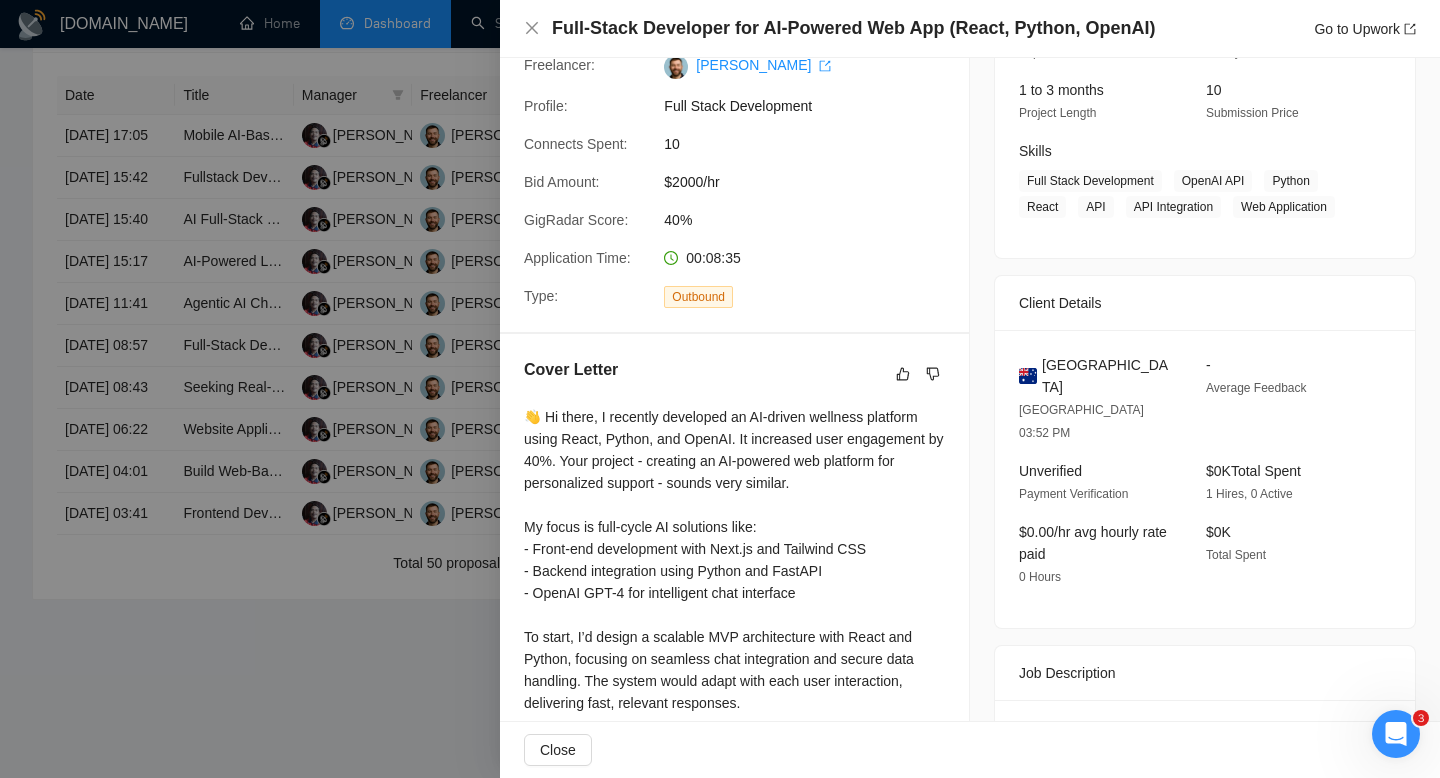 click on "Full-Stack Developer for AI-Powered Web App (React, Python, OpenAI)" at bounding box center (853, 28) 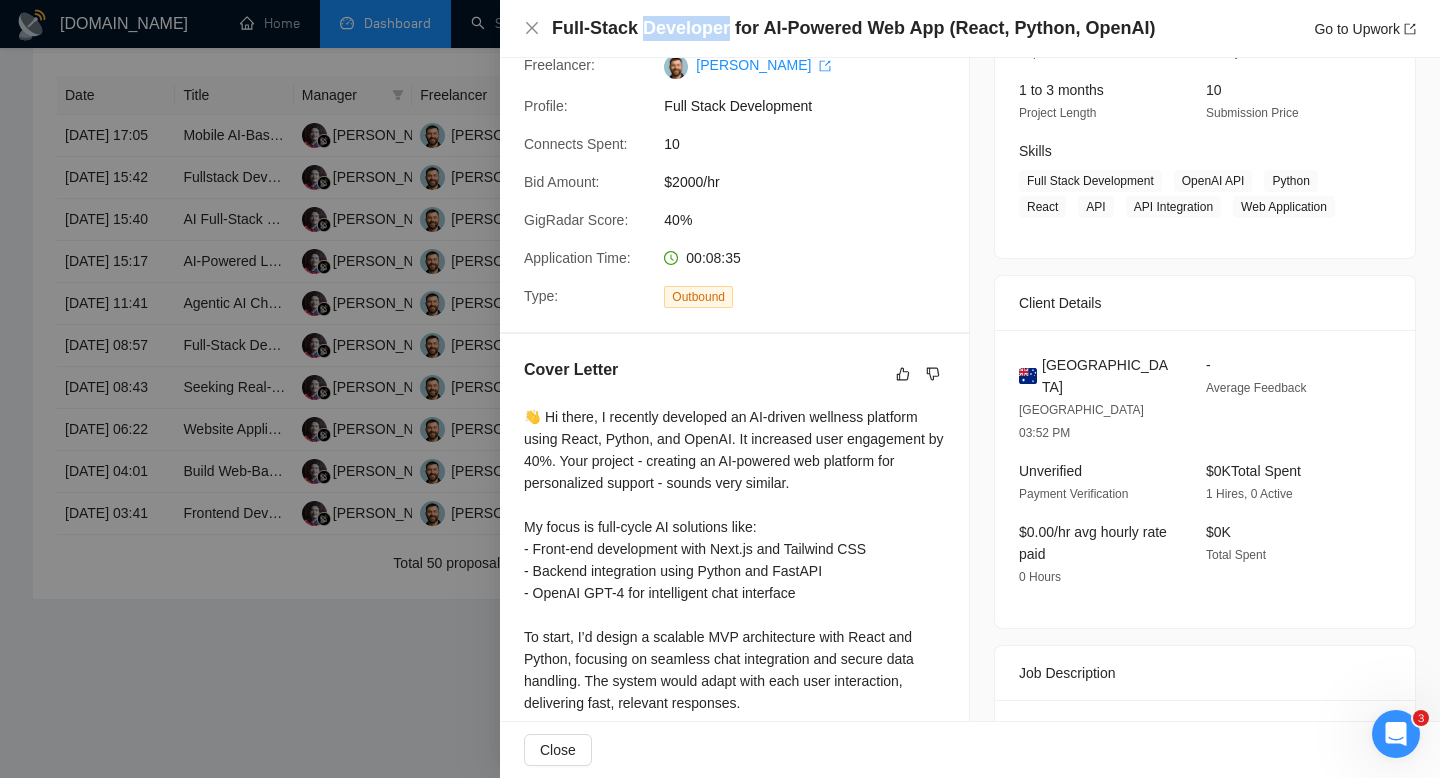 click on "Full-Stack Developer for AI-Powered Web App (React, Python, OpenAI)" at bounding box center (853, 28) 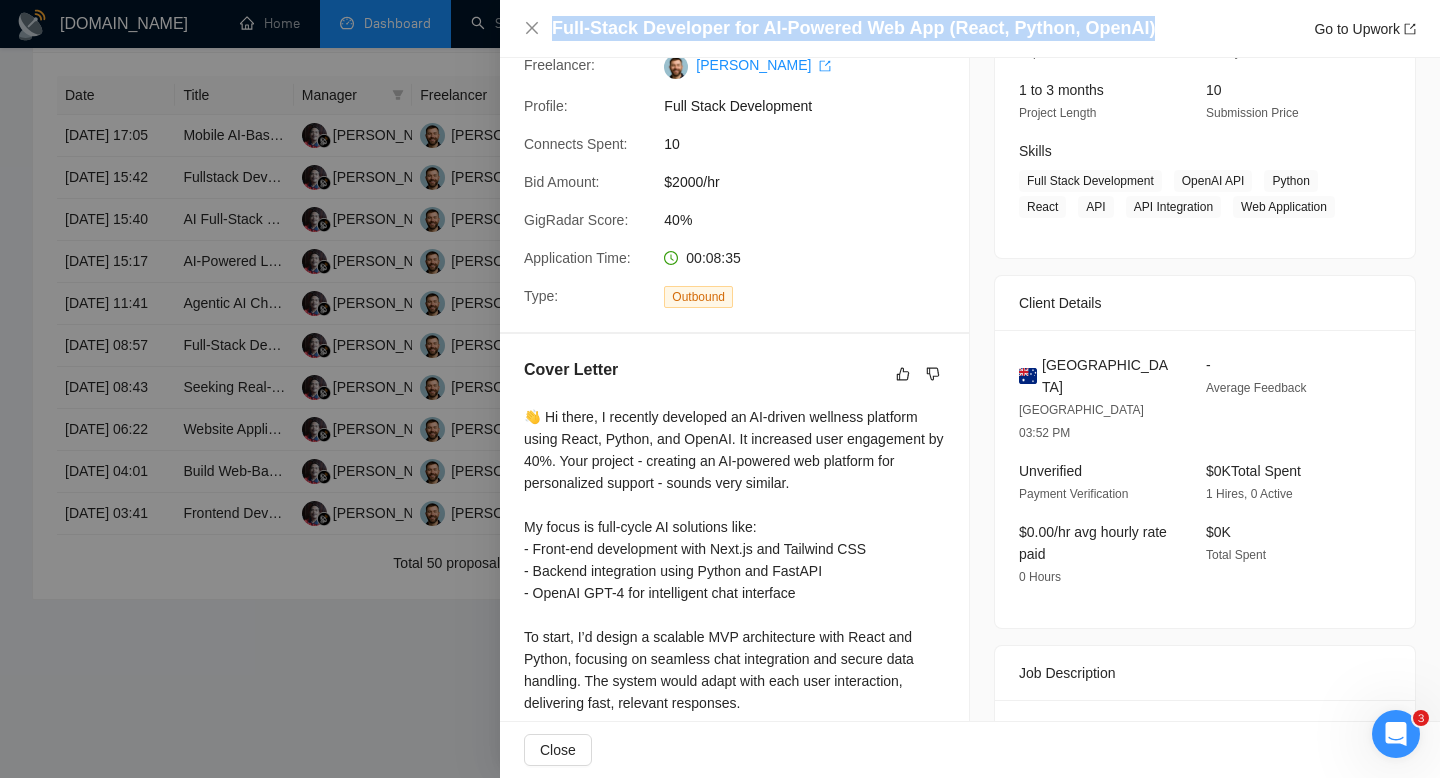 click on "Full-Stack Developer for AI-Powered Web App (React, Python, OpenAI)" at bounding box center [853, 28] 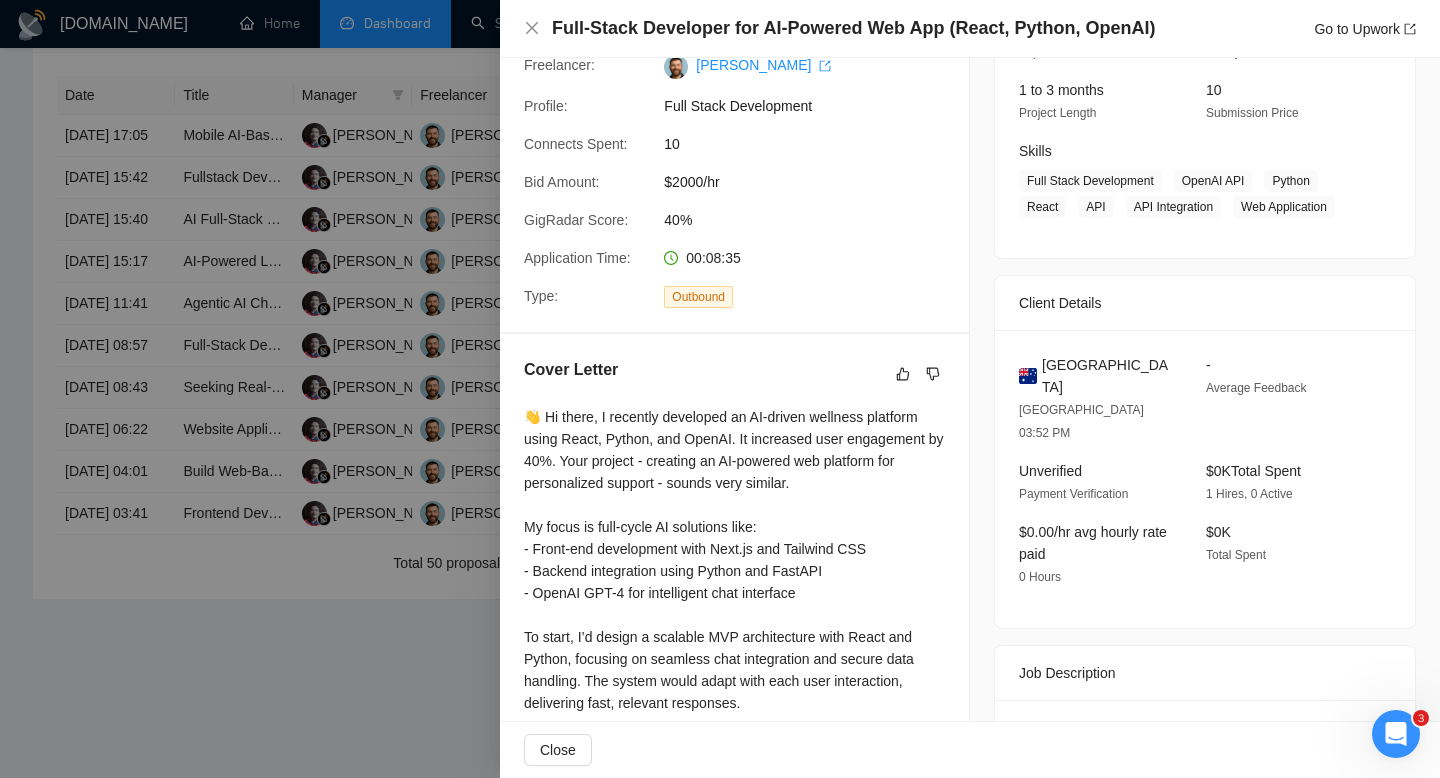 click on "Australia" at bounding box center (1108, 376) 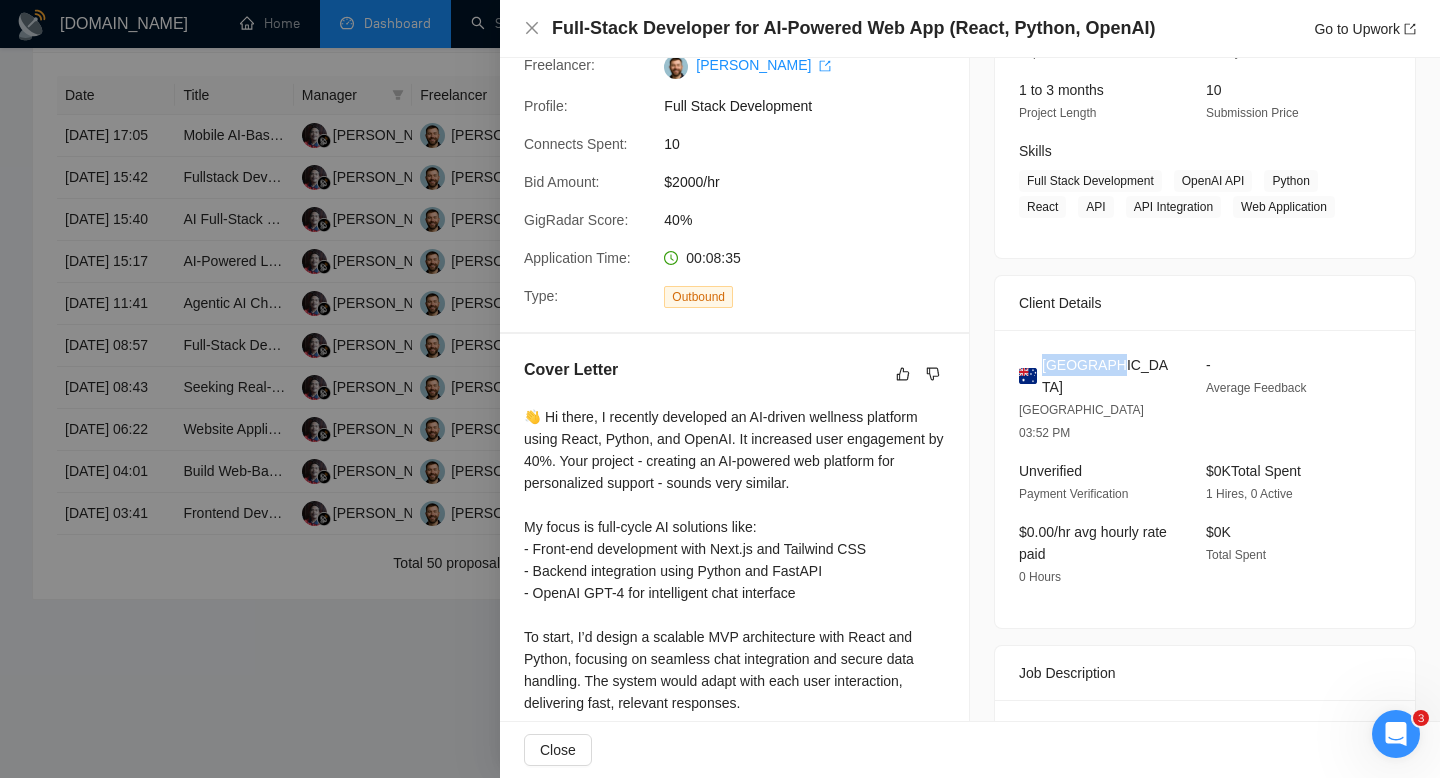 click on "Australia" at bounding box center (1108, 376) 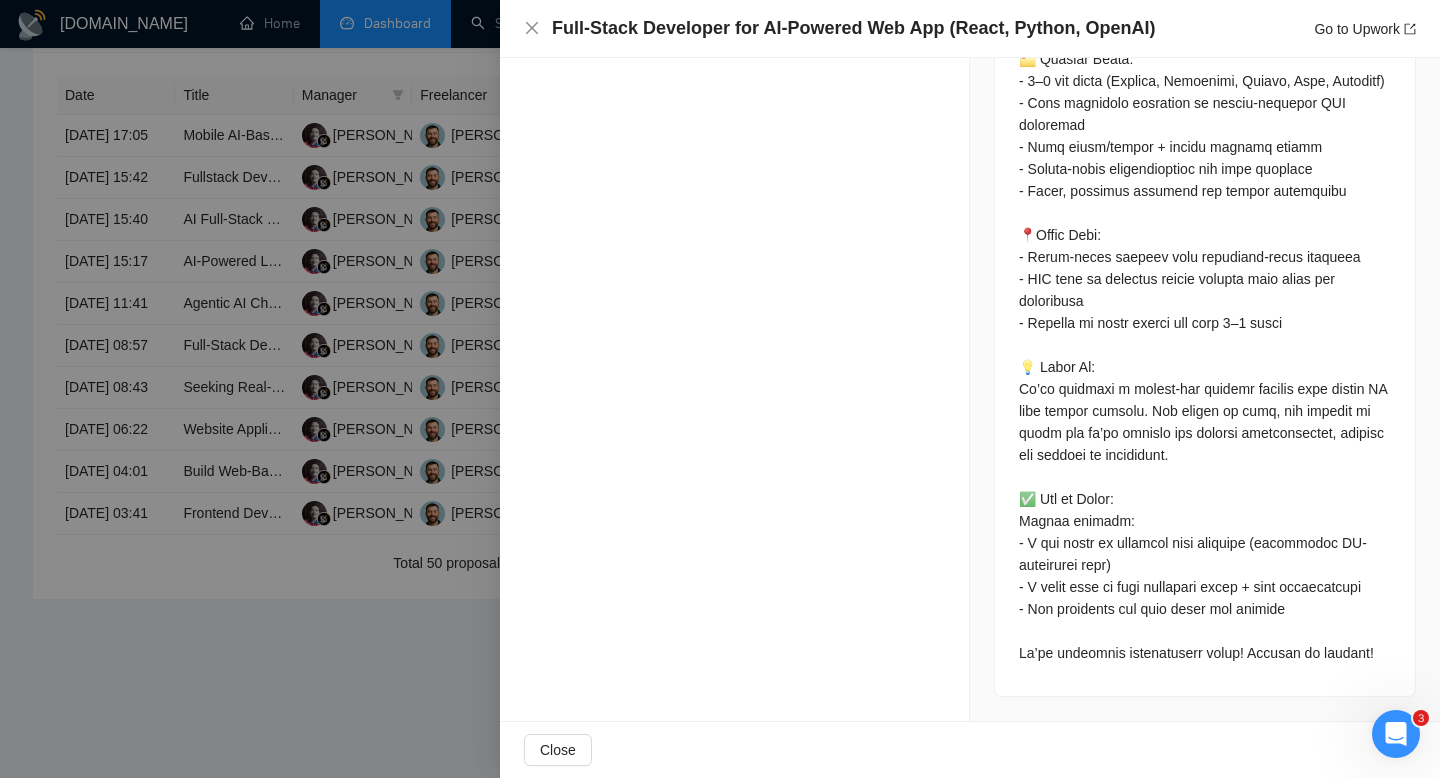 scroll, scrollTop: 1800, scrollLeft: 0, axis: vertical 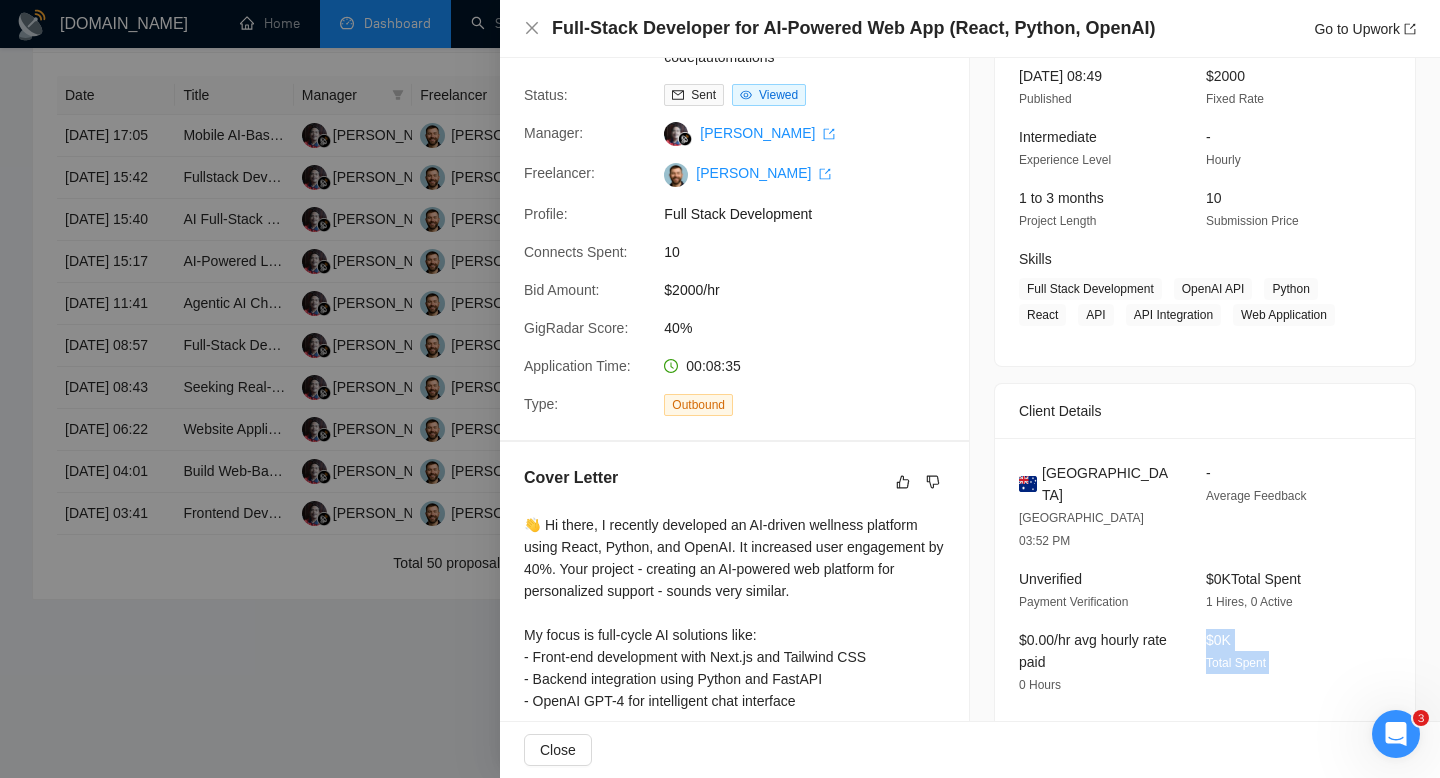 drag, startPoint x: 1389, startPoint y: 658, endPoint x: 984, endPoint y: 647, distance: 405.14935 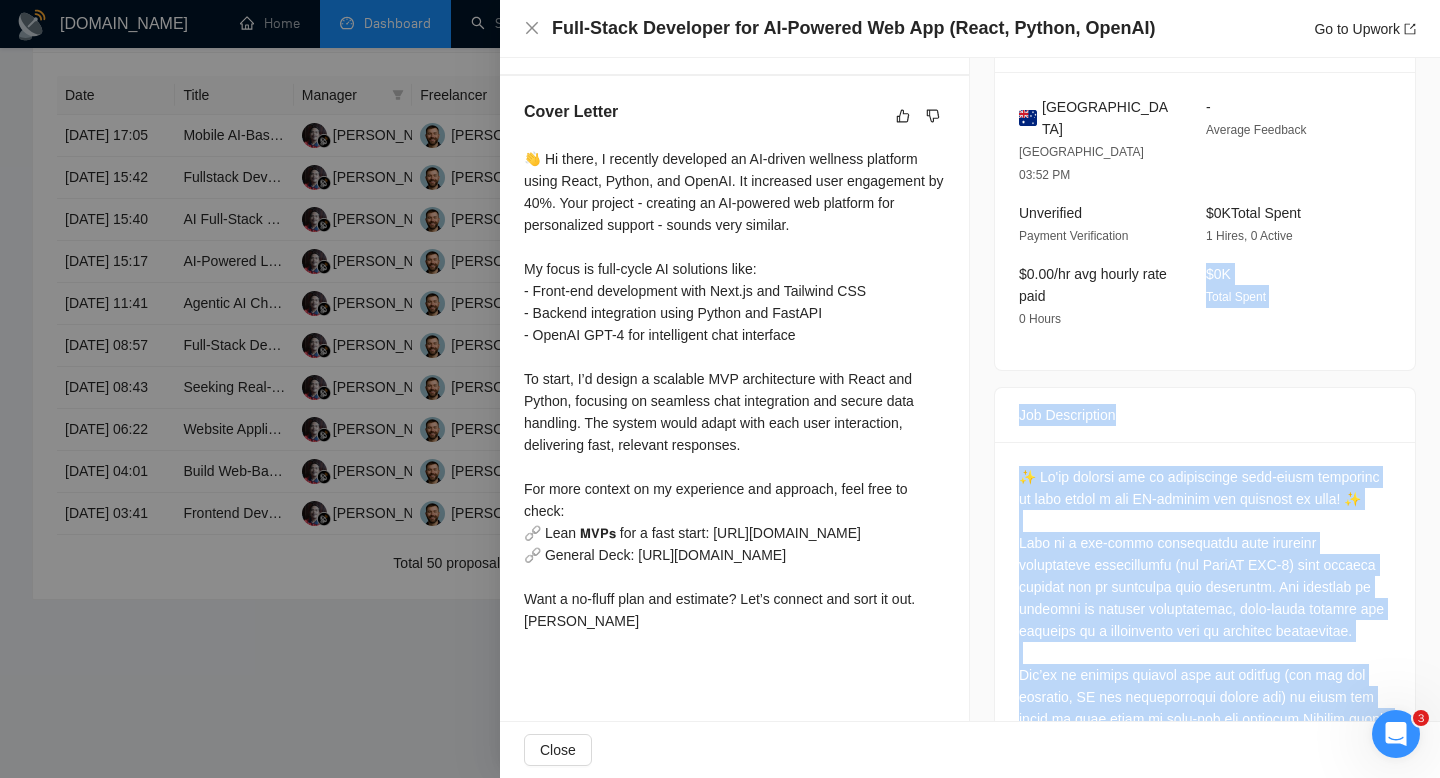 scroll, scrollTop: 515, scrollLeft: 0, axis: vertical 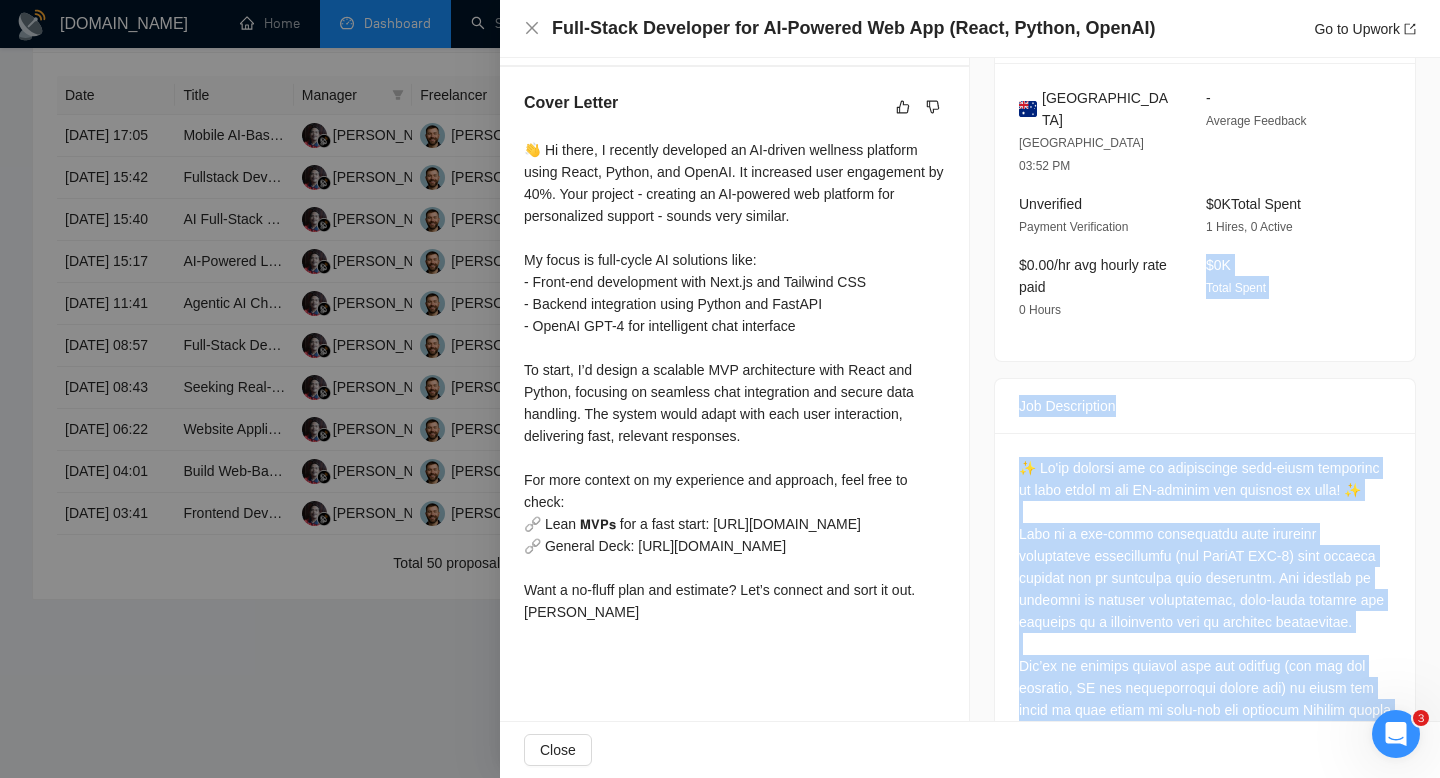 copy on "$0K Total Spent Job Description ✨ We're looking for an experienced full-stack developer to help bring a new AI-powered web platform to life! ✨
This is a web-based application that combines intelligent conversation (via OpenAI GPT-4) with curated content and an intuitive user interface. The platform is designed to provide personalized, chat-based support and guidance in a specialized area of personal development.
You’ll be working closely with our founder (who has the branding, UX and functionality mapped out) to bring the build to life based on mock-ups and existing Webflow design assets.
📌 Key Responsibilities:
- Develop front-end using Next.js, Tailwind CSS, and React
- Build or connect to a backend in Python (FastAPI or Django preferred)
- Integrate OpenAI GPT-4 (chat interface + prompts logic)
- Set up Stripe (and possibly Afterpay) for gated content access
- Enable a cloud database (Firebase, Supabase or PostgreSQL) for user data, session history, and saved notes
- Ensure a mobile-responsive, clean UI..." 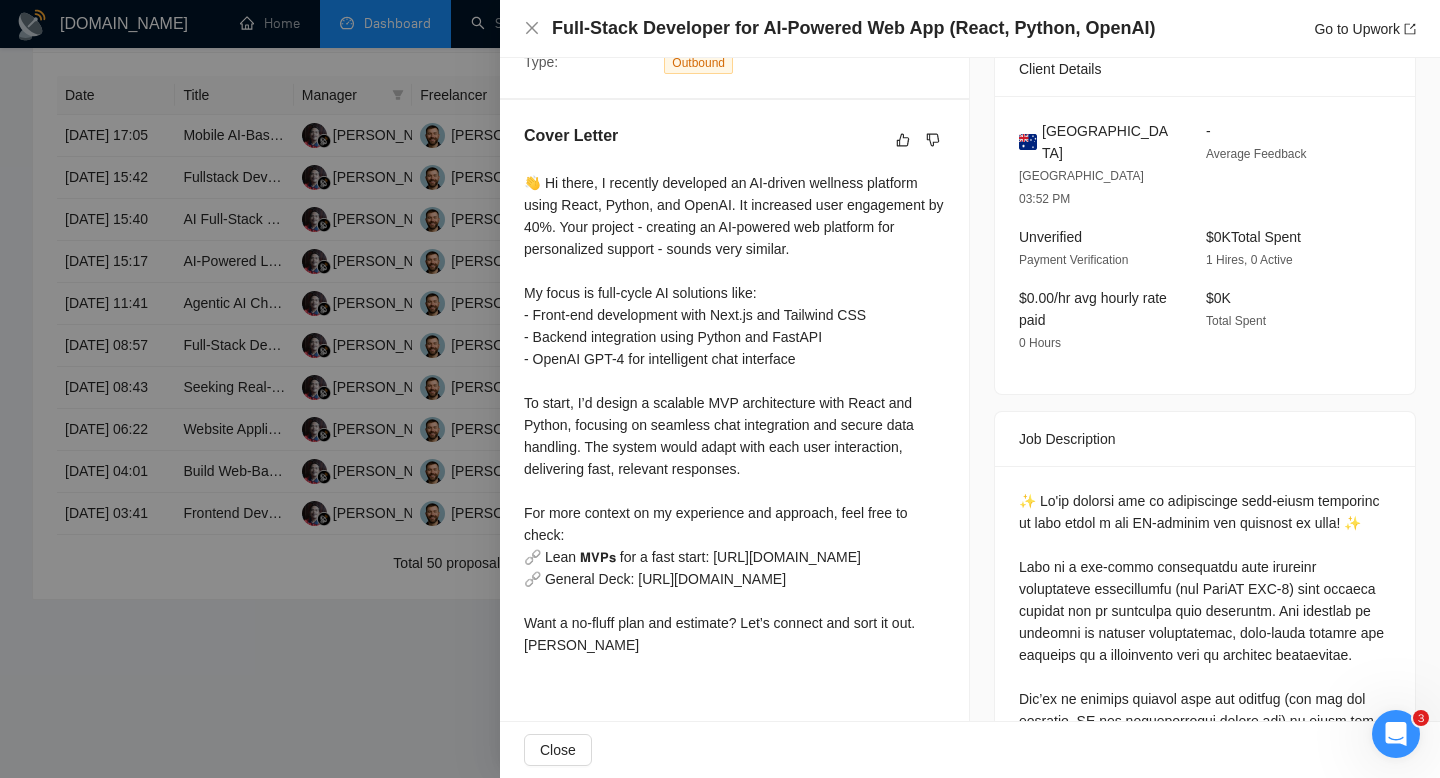 scroll, scrollTop: 484, scrollLeft: 0, axis: vertical 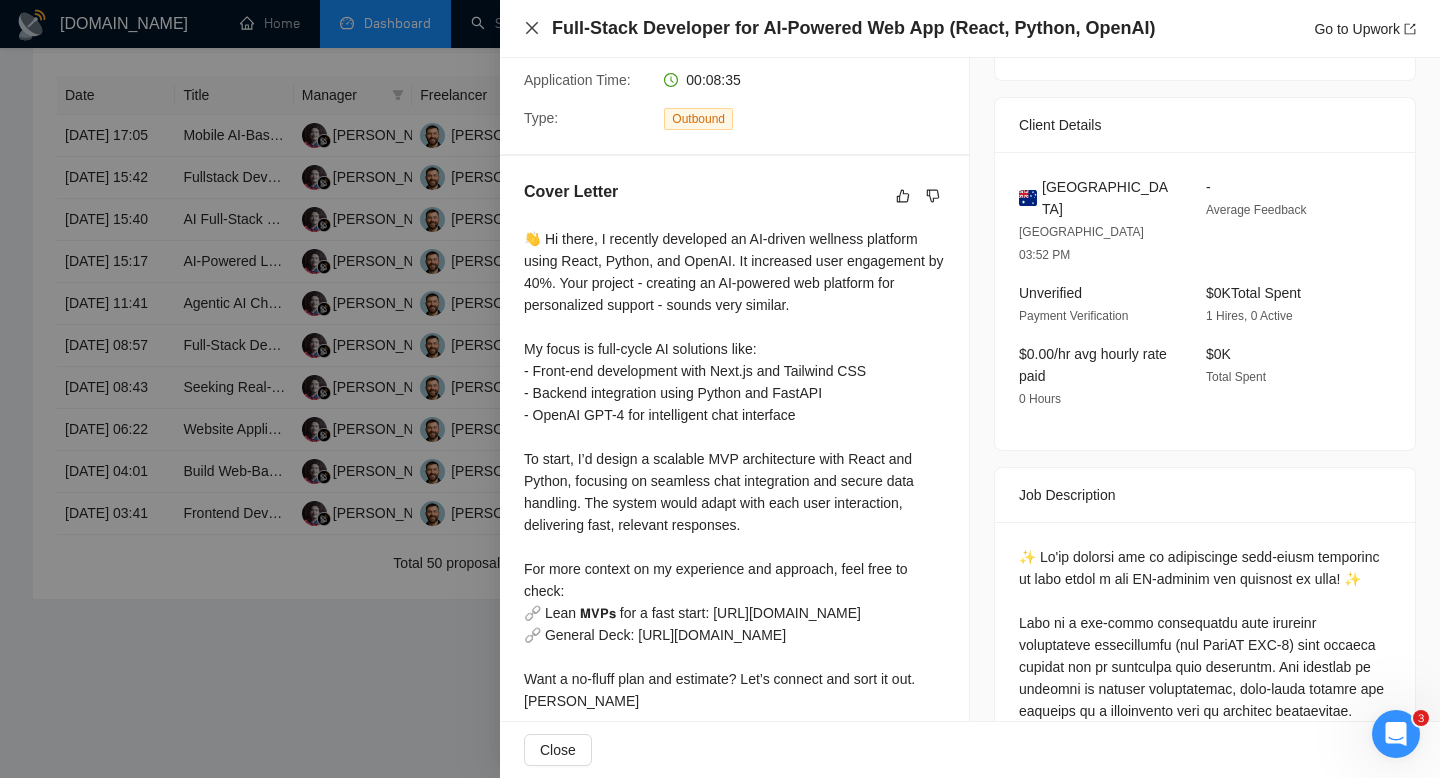 click 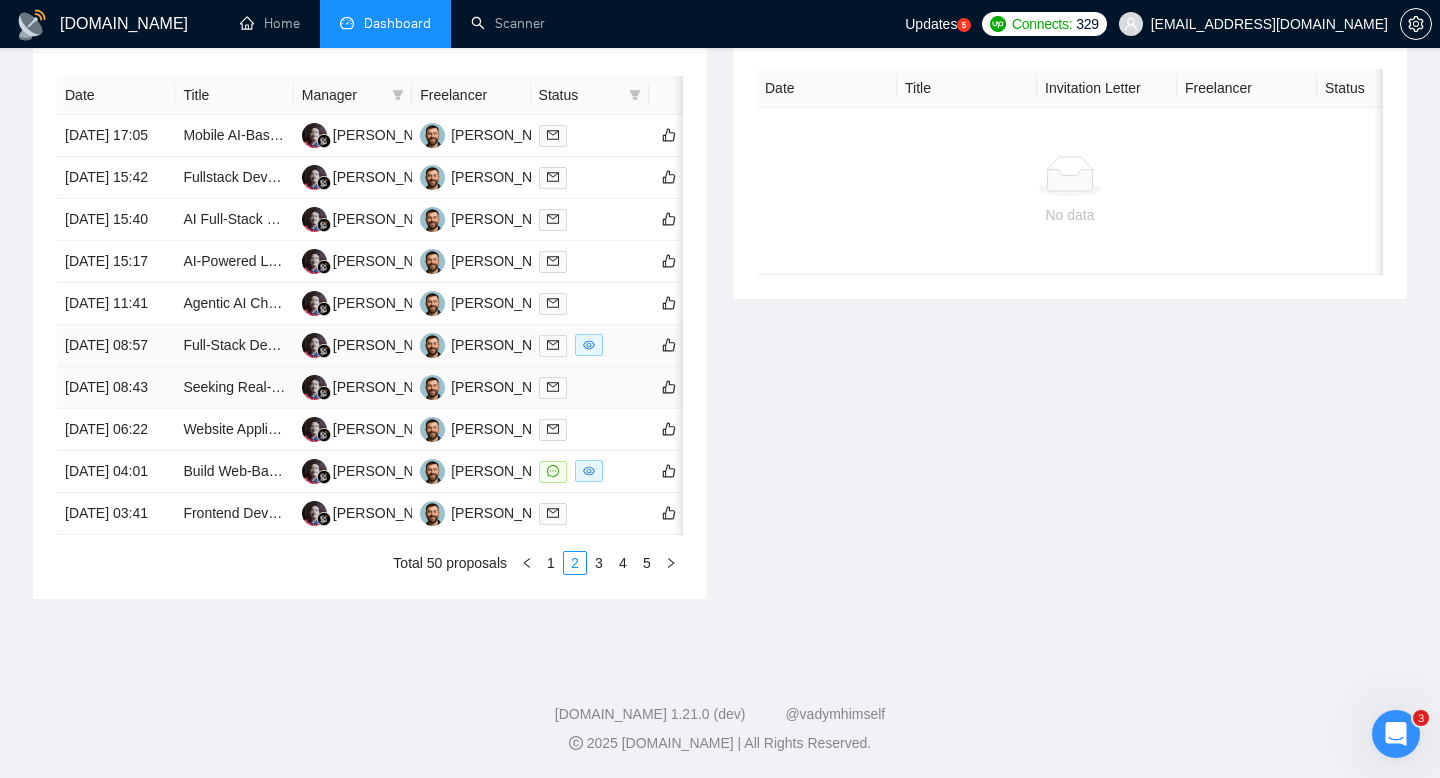 click on "24 Jul, 2025 08:57" at bounding box center (116, 346) 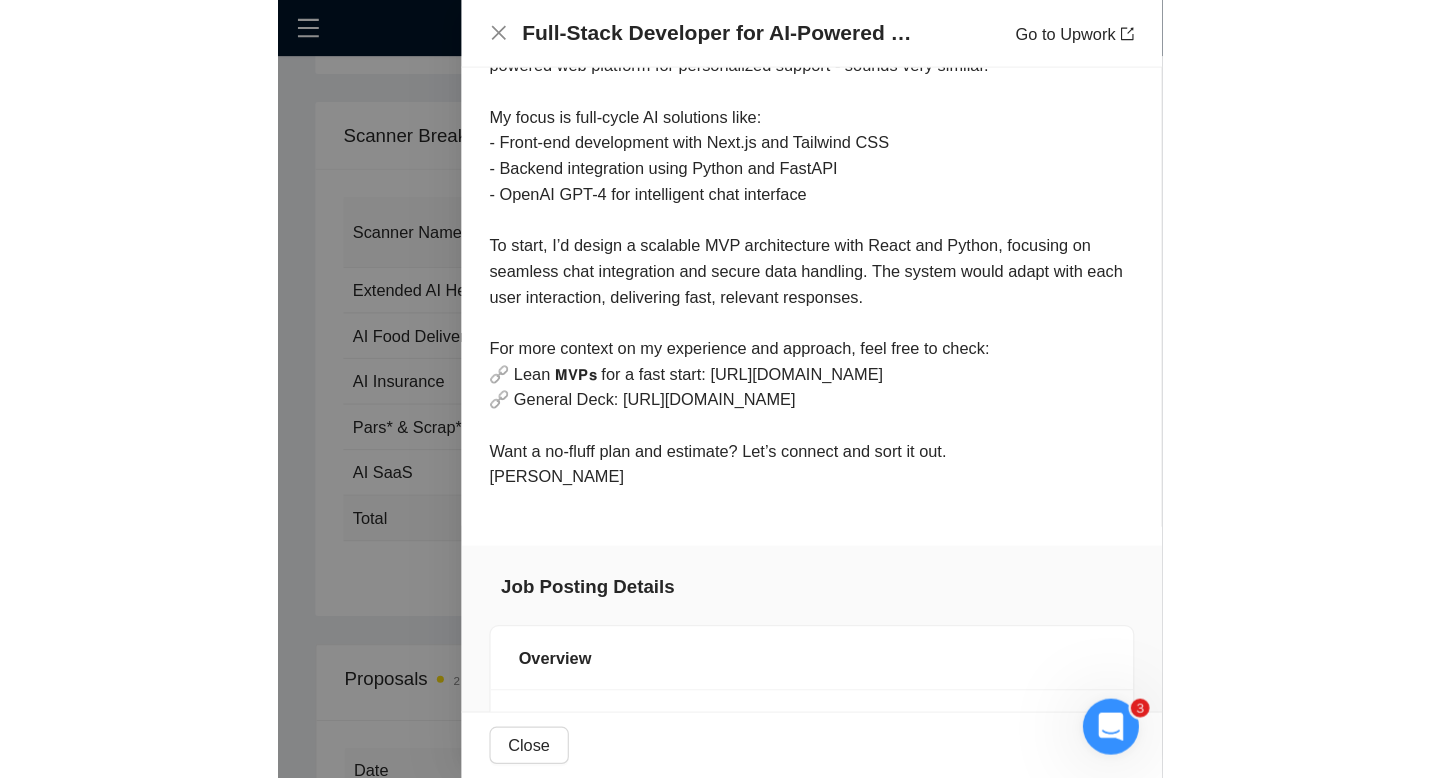 scroll, scrollTop: 725, scrollLeft: 0, axis: vertical 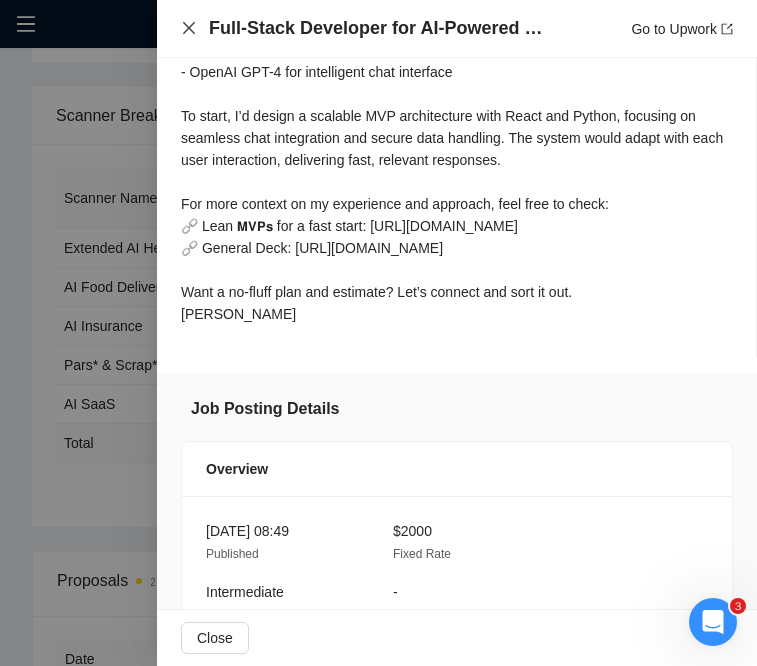 click 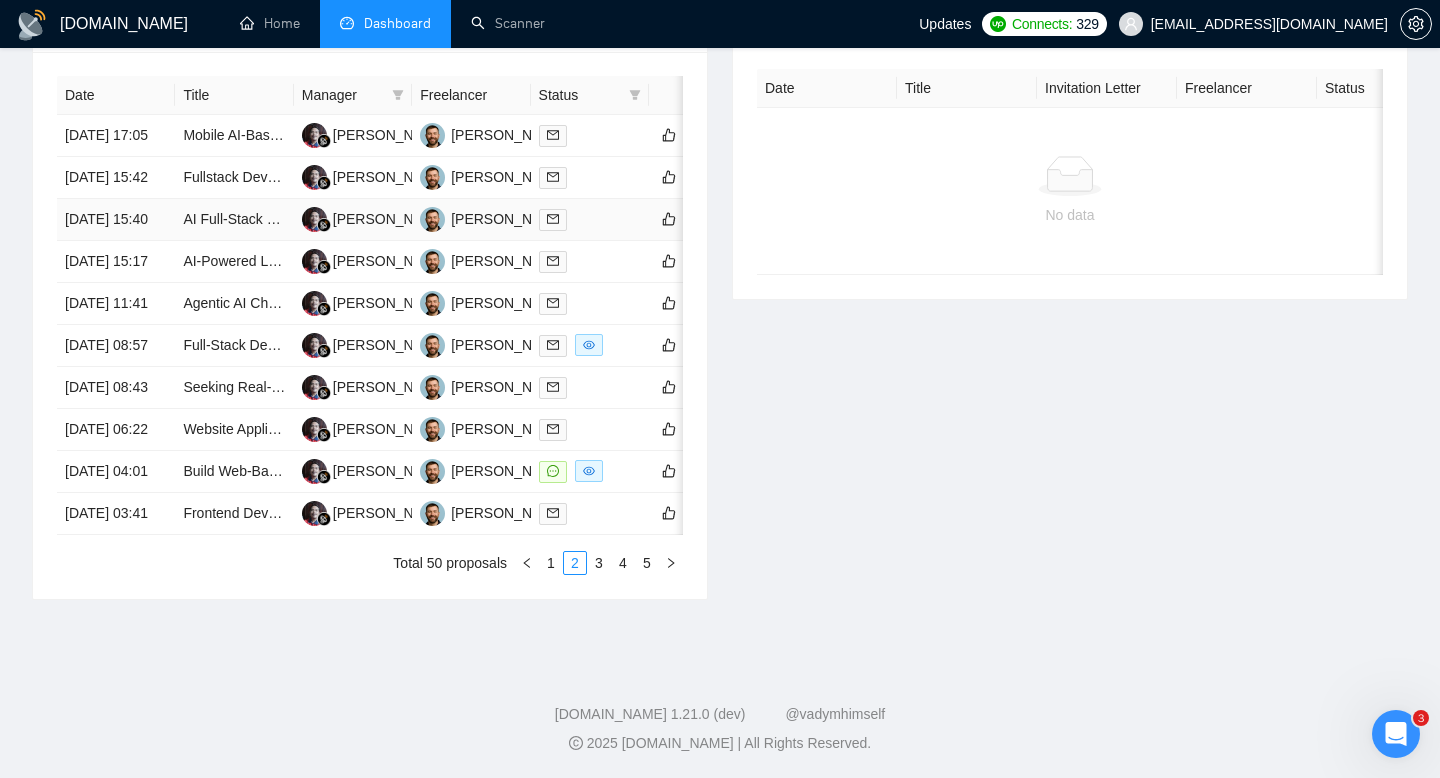 scroll, scrollTop: 901, scrollLeft: 0, axis: vertical 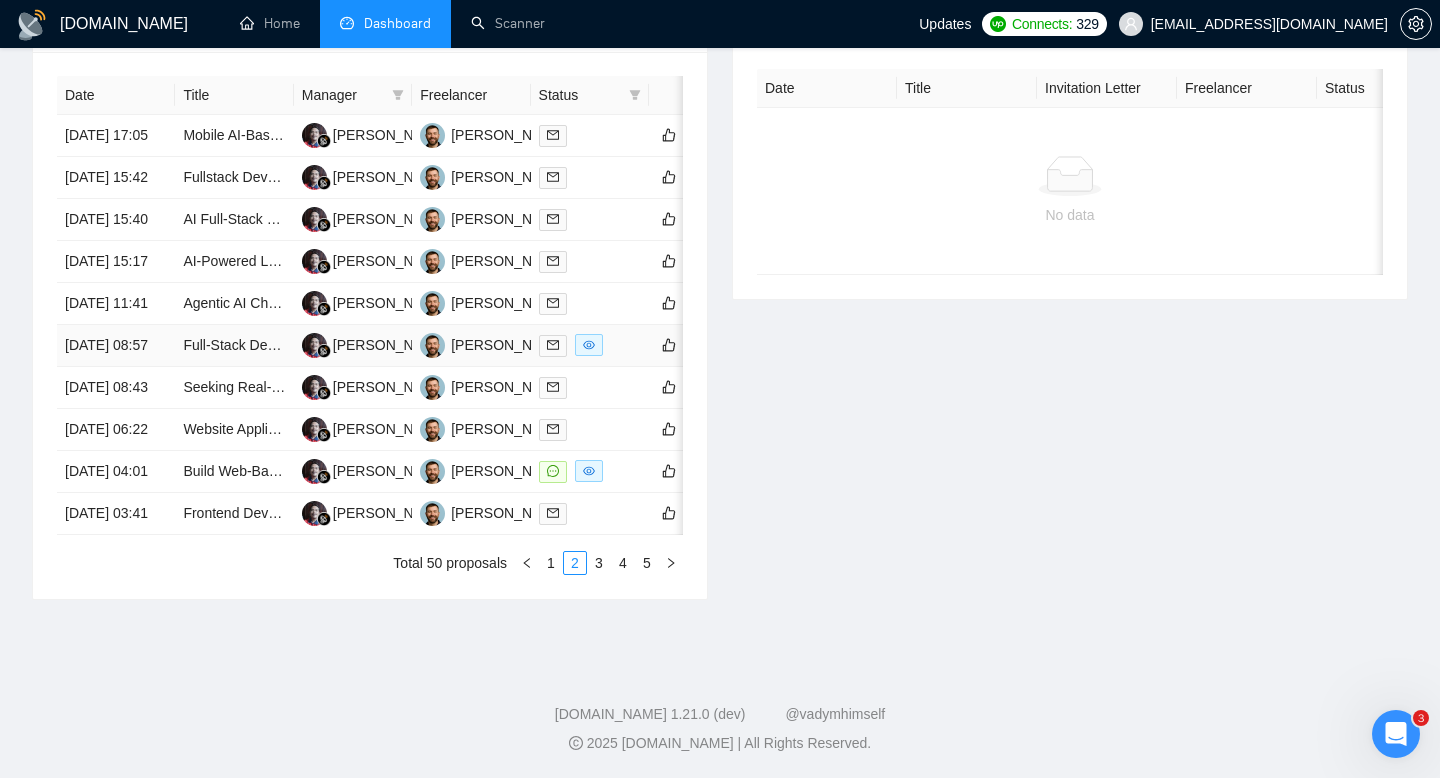 click on "24 Jul, 2025 08:57" at bounding box center [116, 346] 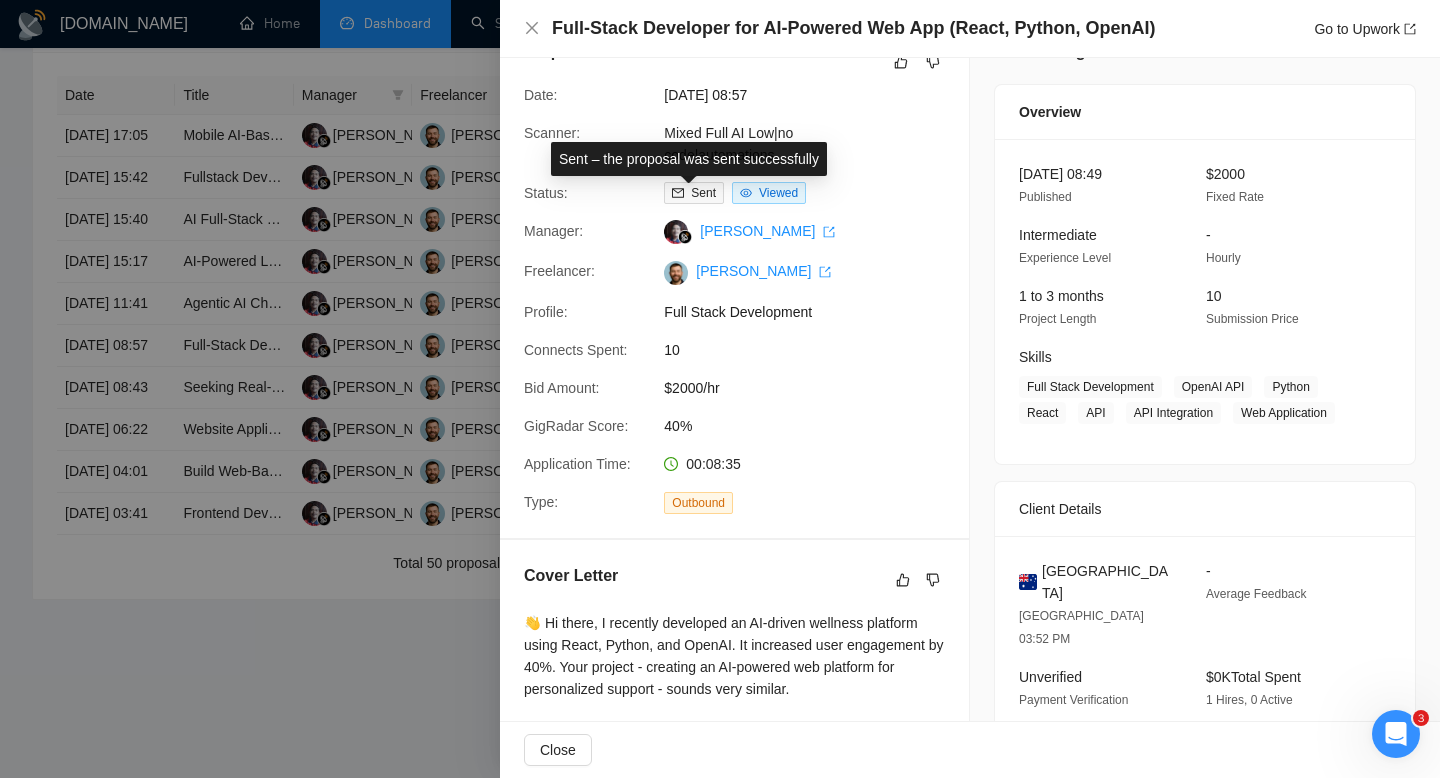 scroll, scrollTop: 0, scrollLeft: 0, axis: both 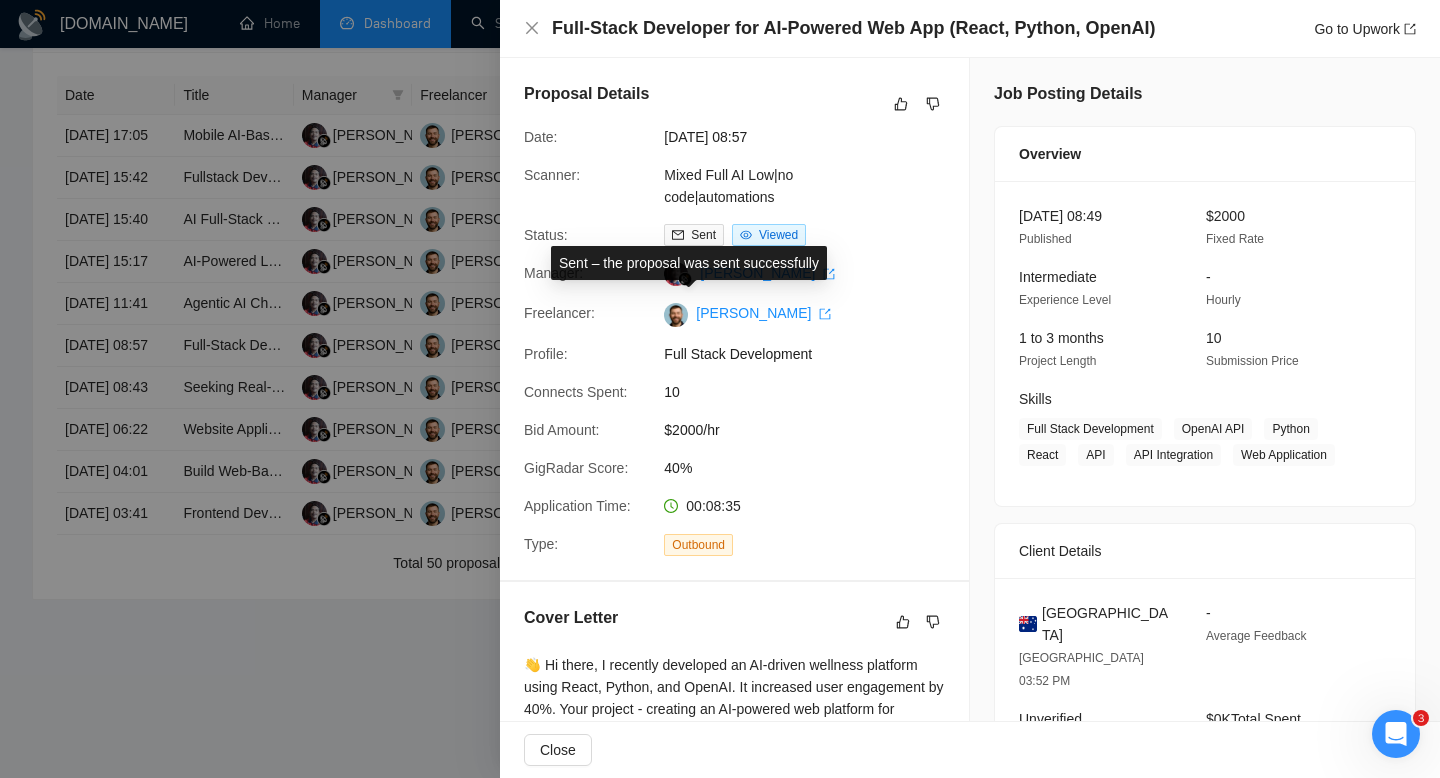 click on "Sent – the proposal was sent successfully" at bounding box center [689, 263] 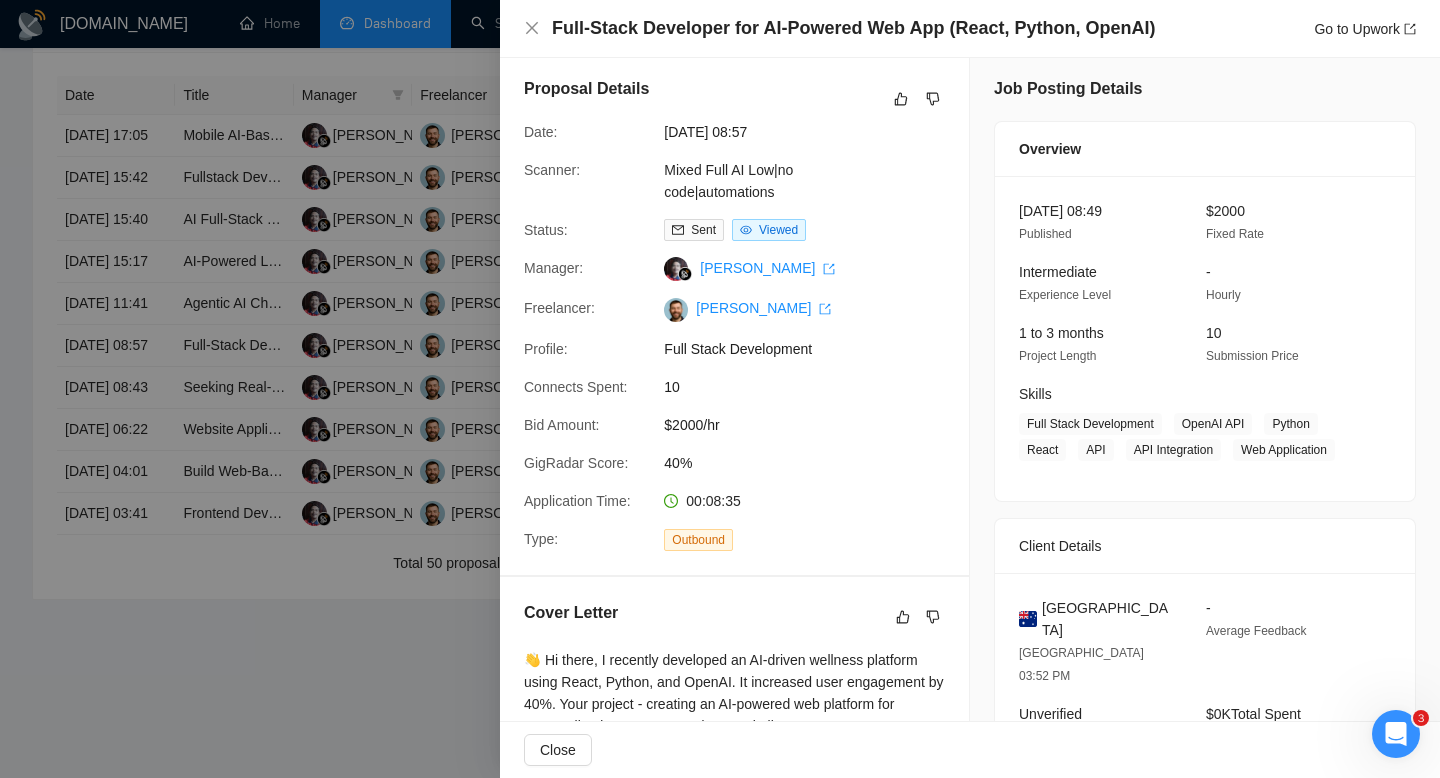 scroll, scrollTop: 0, scrollLeft: 0, axis: both 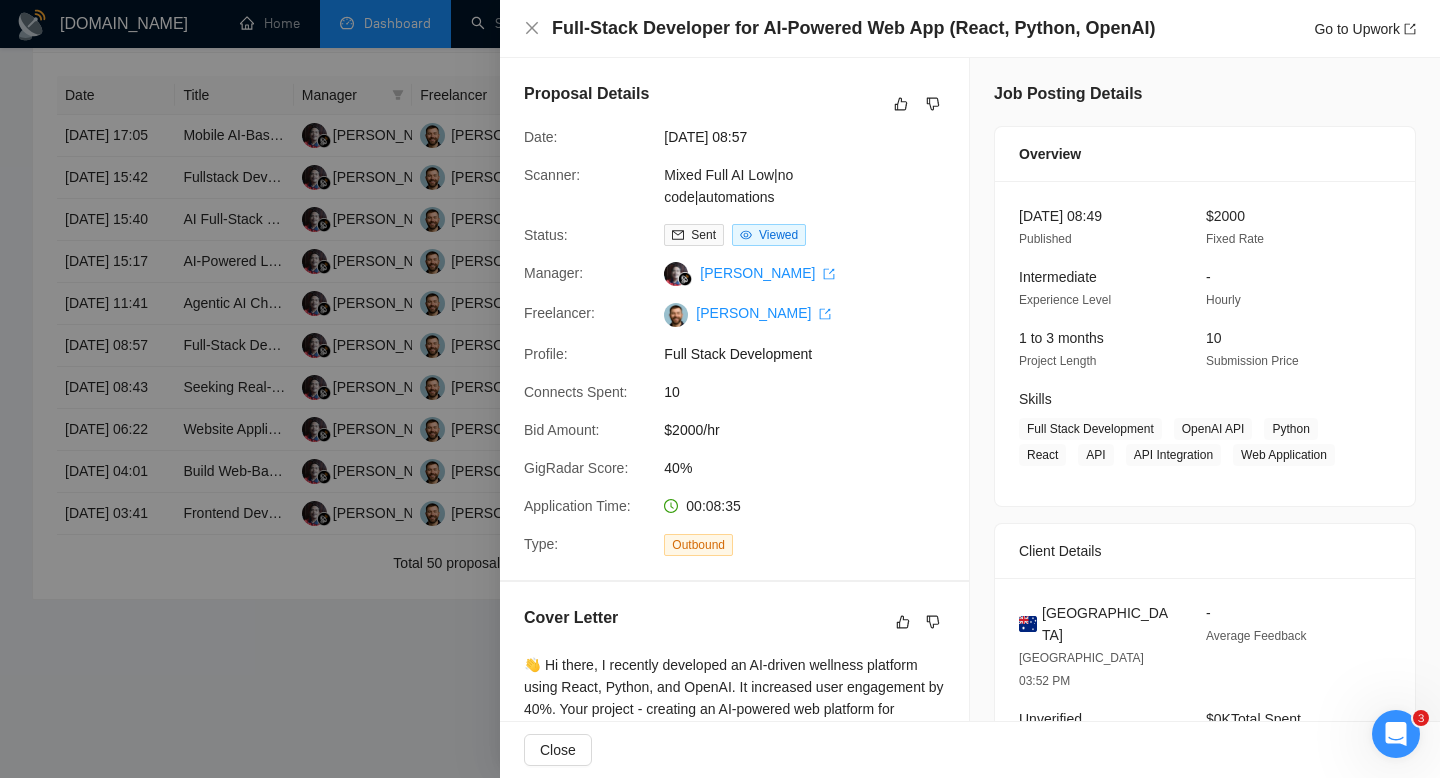 drag, startPoint x: 531, startPoint y: 135, endPoint x: 822, endPoint y: 132, distance: 291.01547 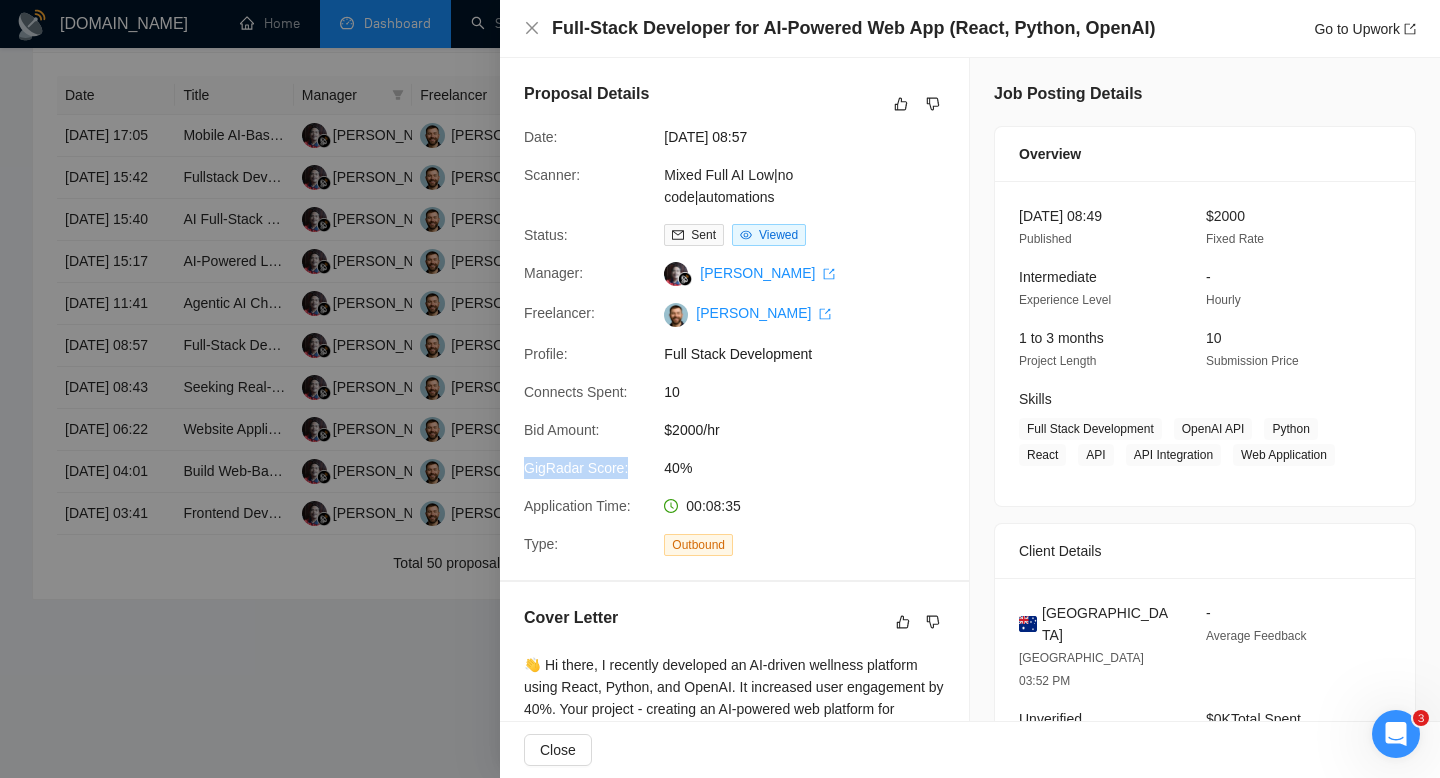 drag, startPoint x: 524, startPoint y: 464, endPoint x: 642, endPoint y: 465, distance: 118.004234 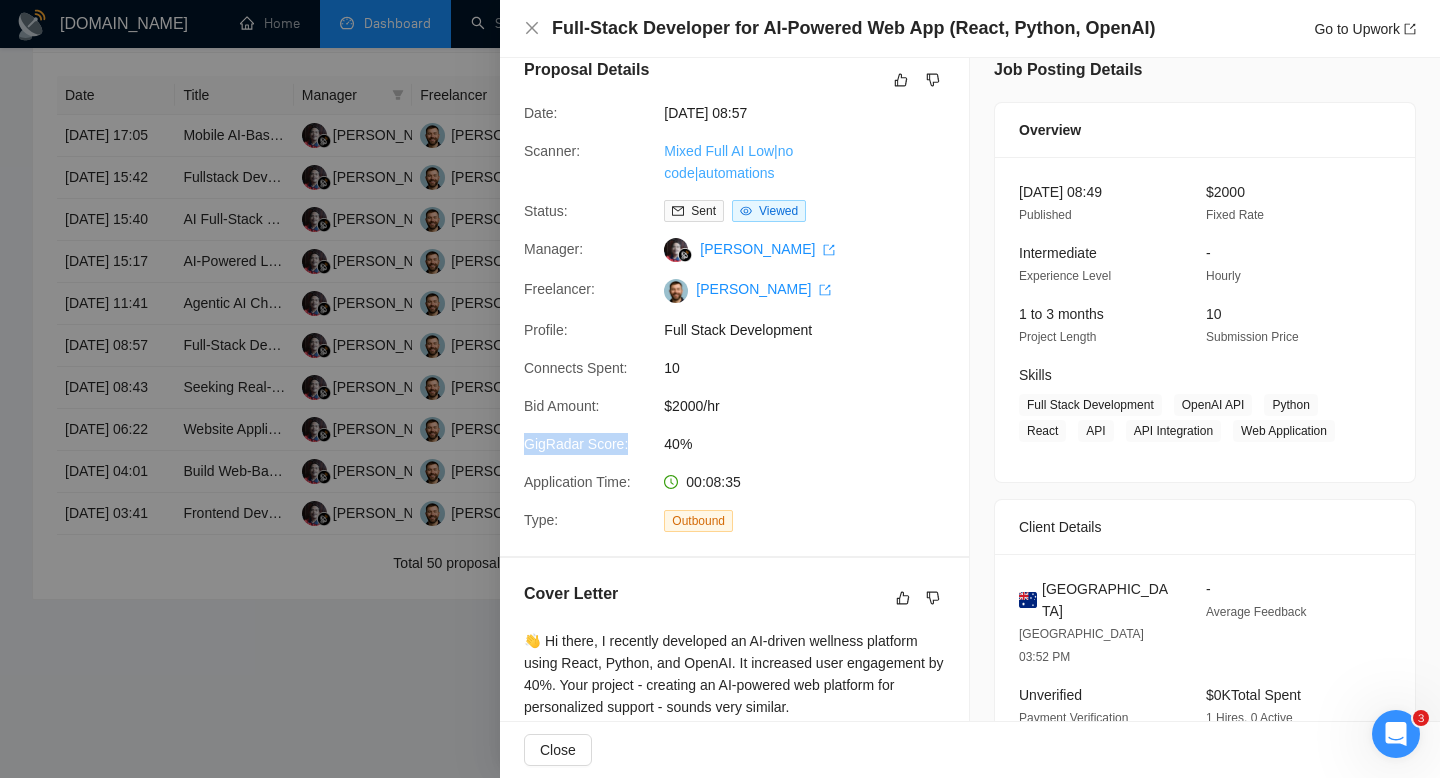 scroll, scrollTop: 23, scrollLeft: 0, axis: vertical 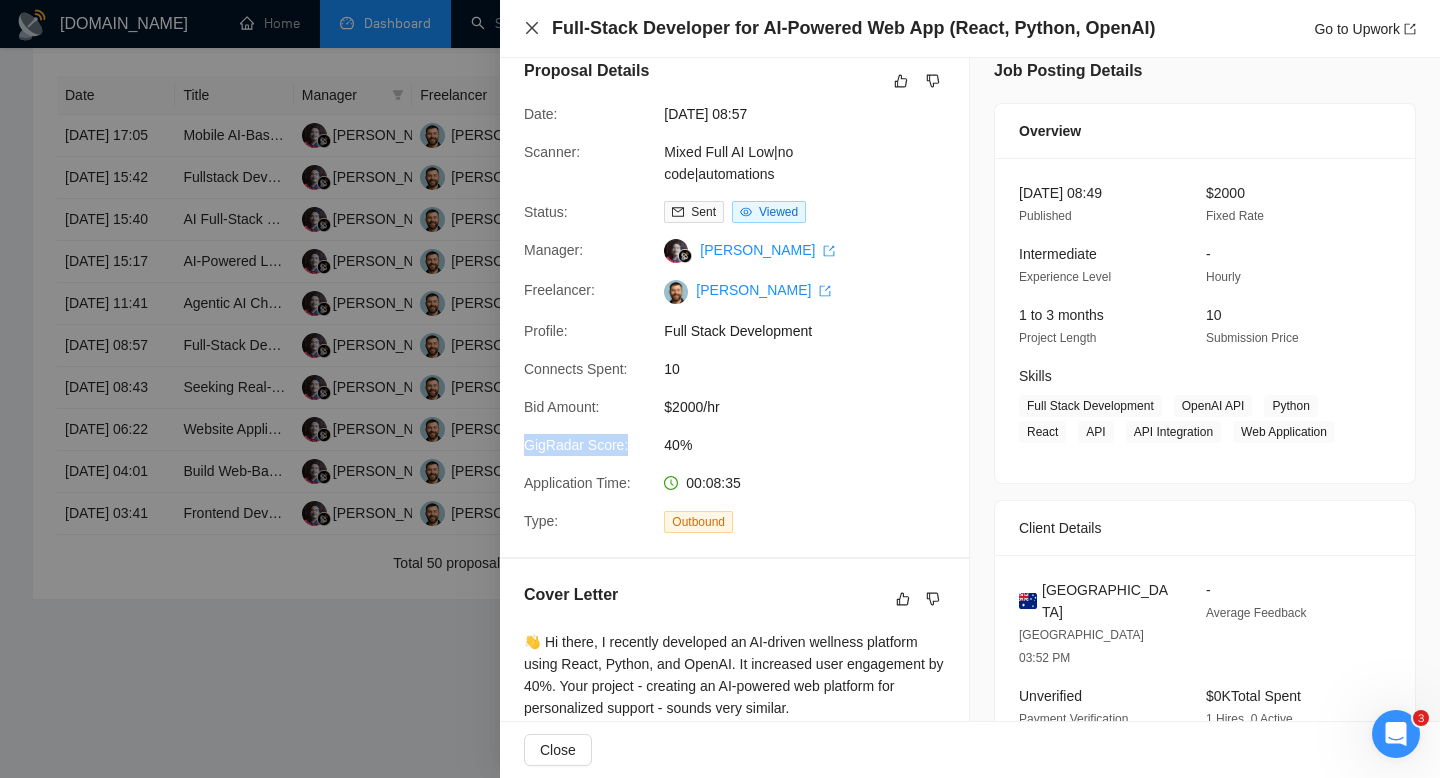 click 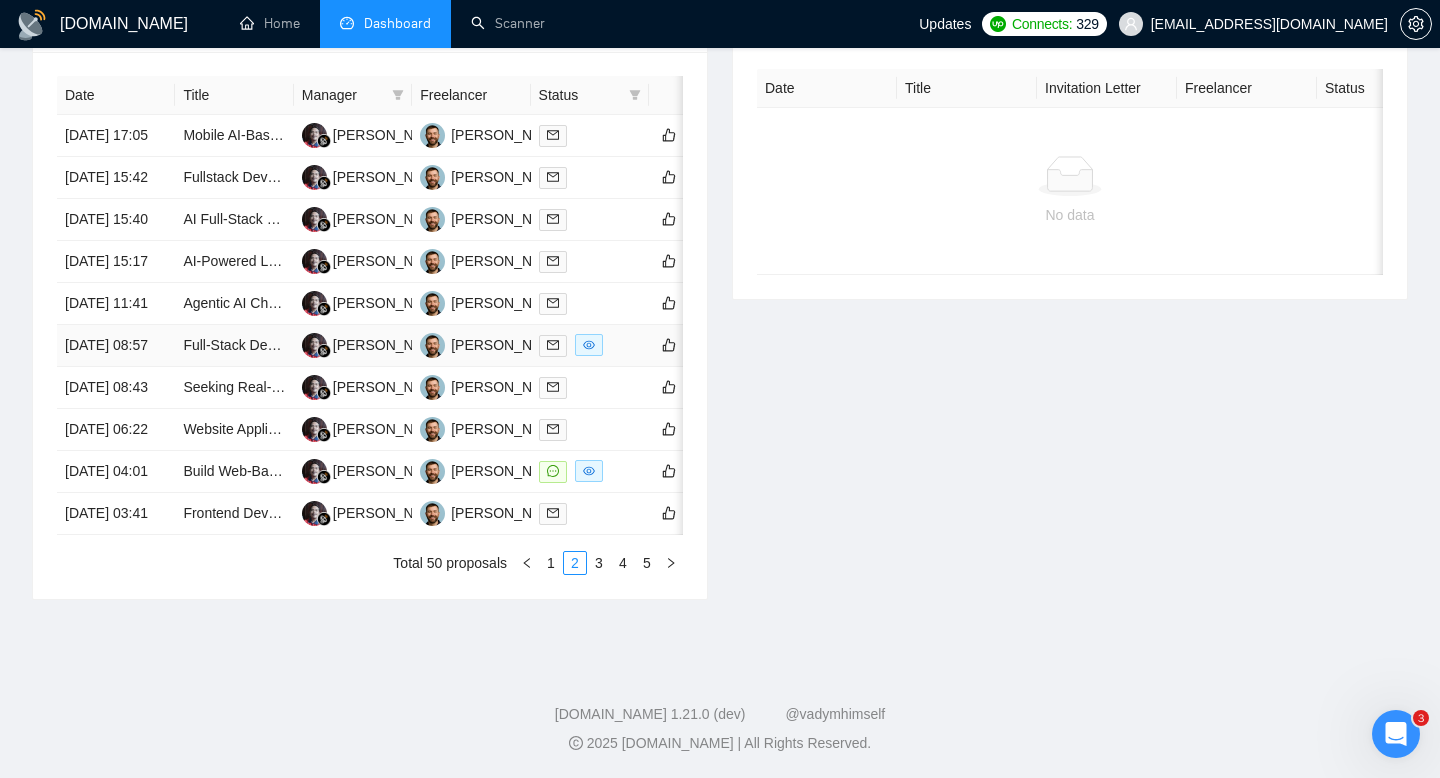 scroll, scrollTop: 831, scrollLeft: 0, axis: vertical 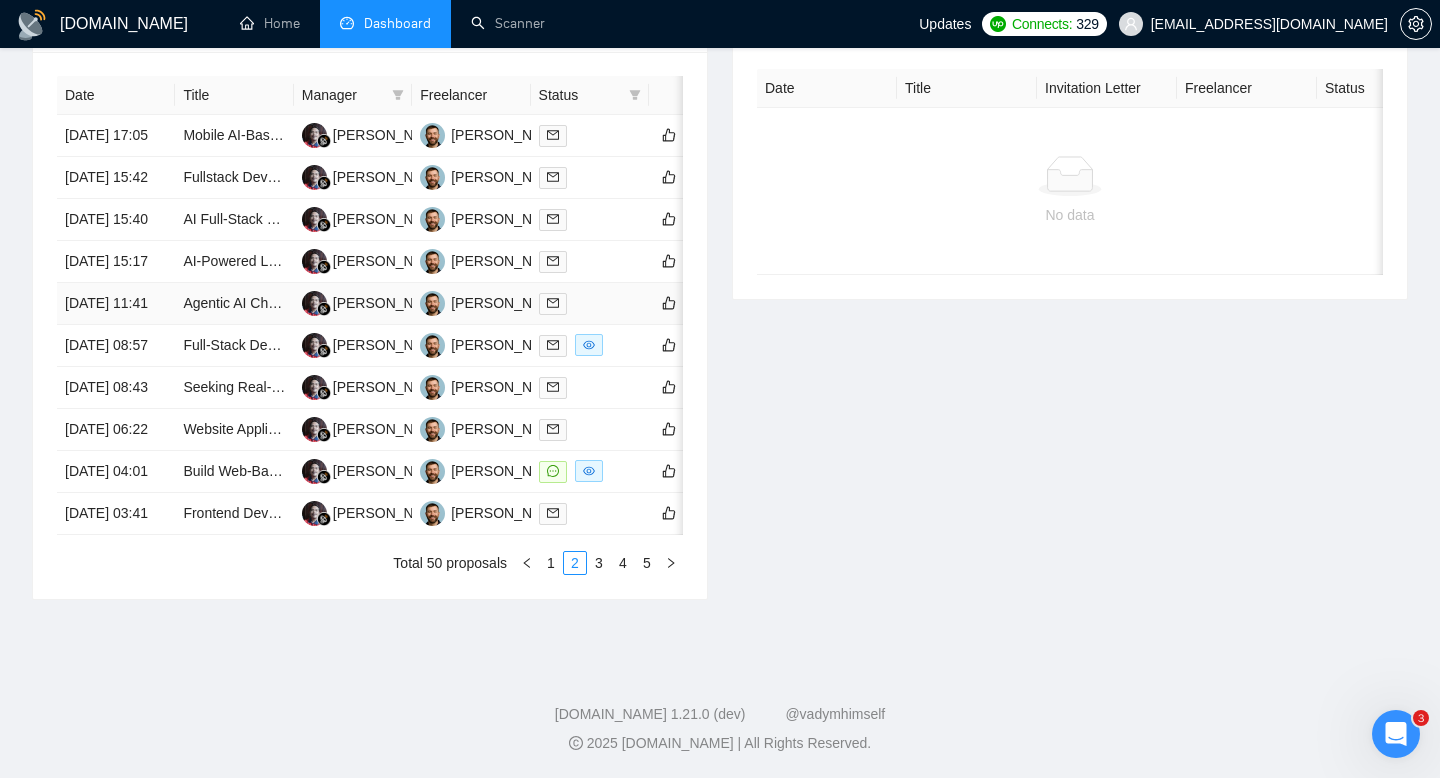 click on "24 Jul, 2025 11:41" at bounding box center [116, 304] 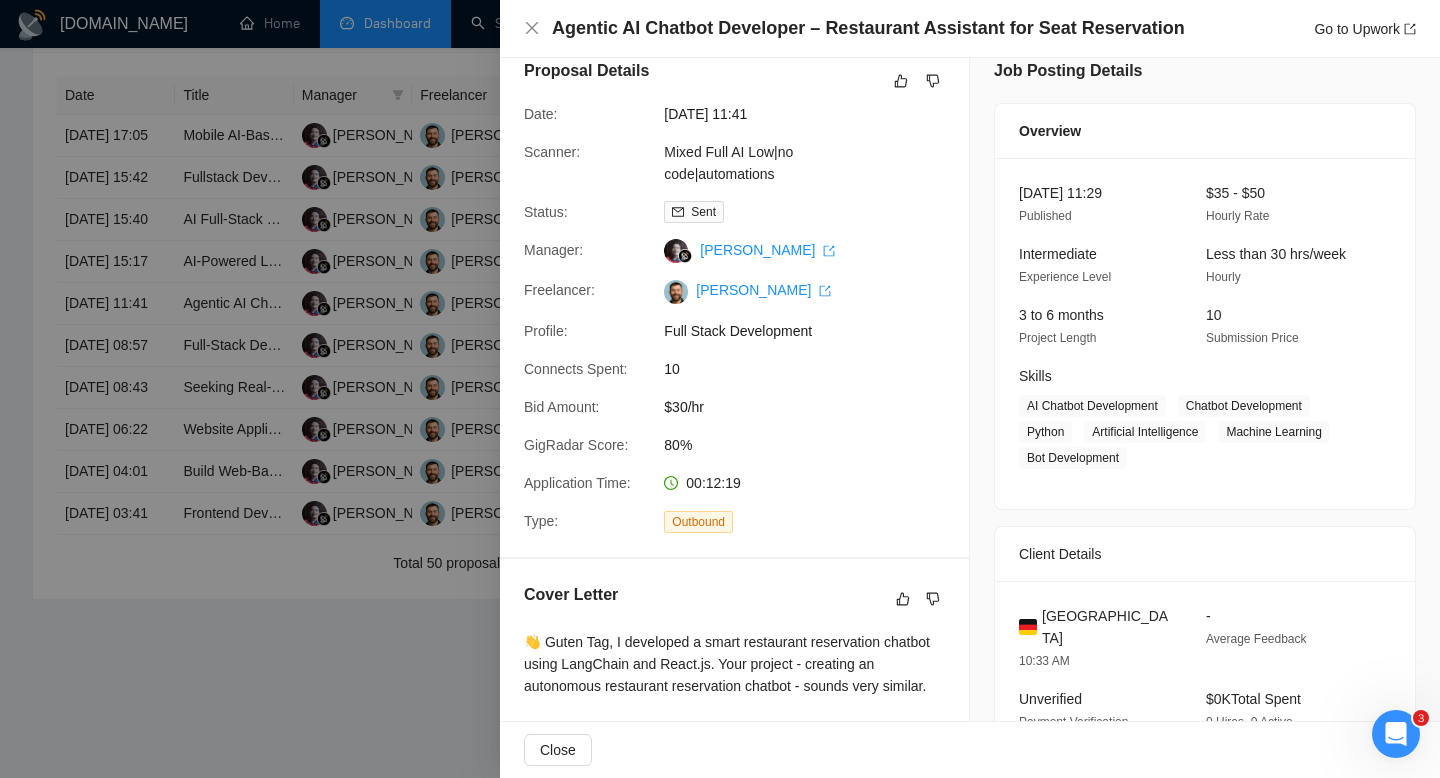 click on "Agentic AI Chatbot Developer – Restaurant Assistant for Seat Reservation" at bounding box center (868, 28) 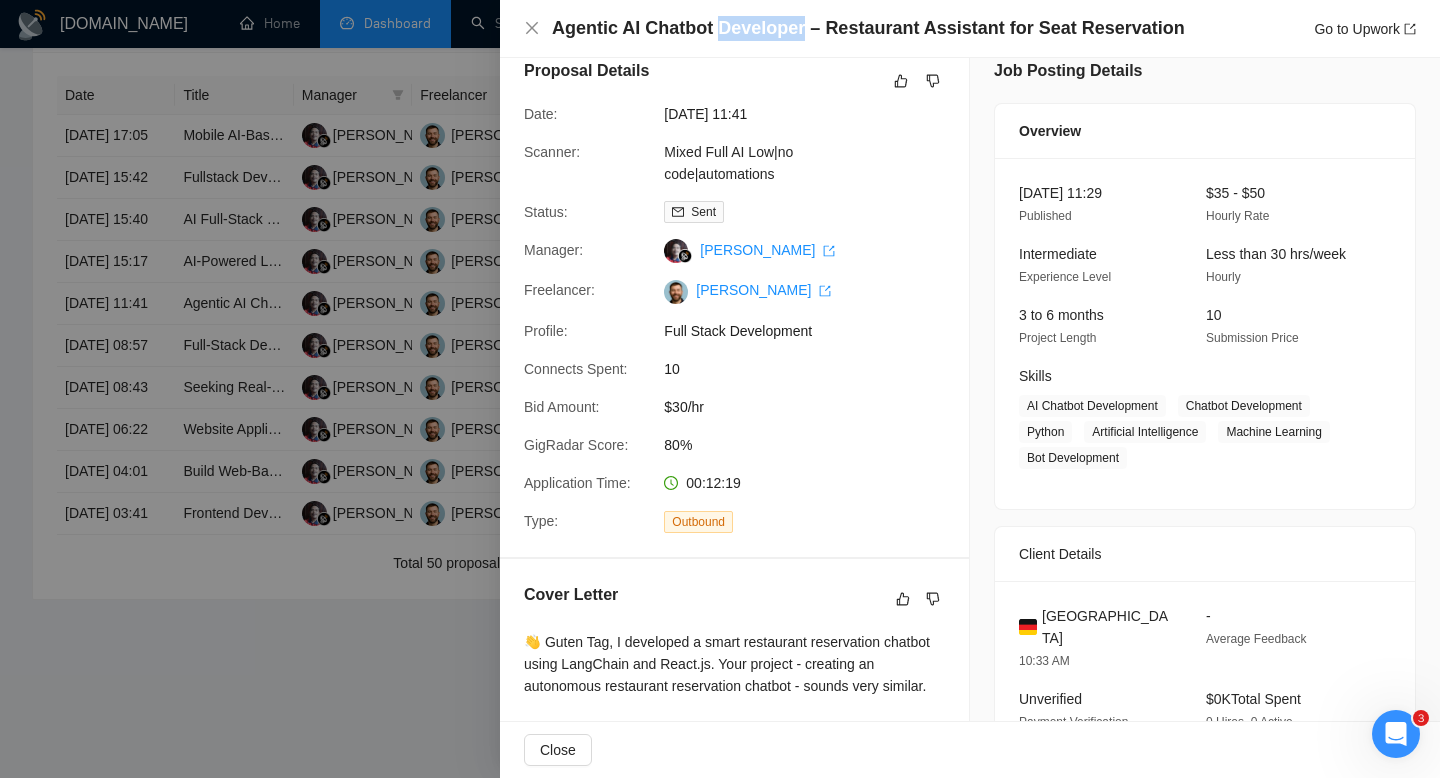 click on "Agentic AI Chatbot Developer – Restaurant Assistant for Seat Reservation" at bounding box center [868, 28] 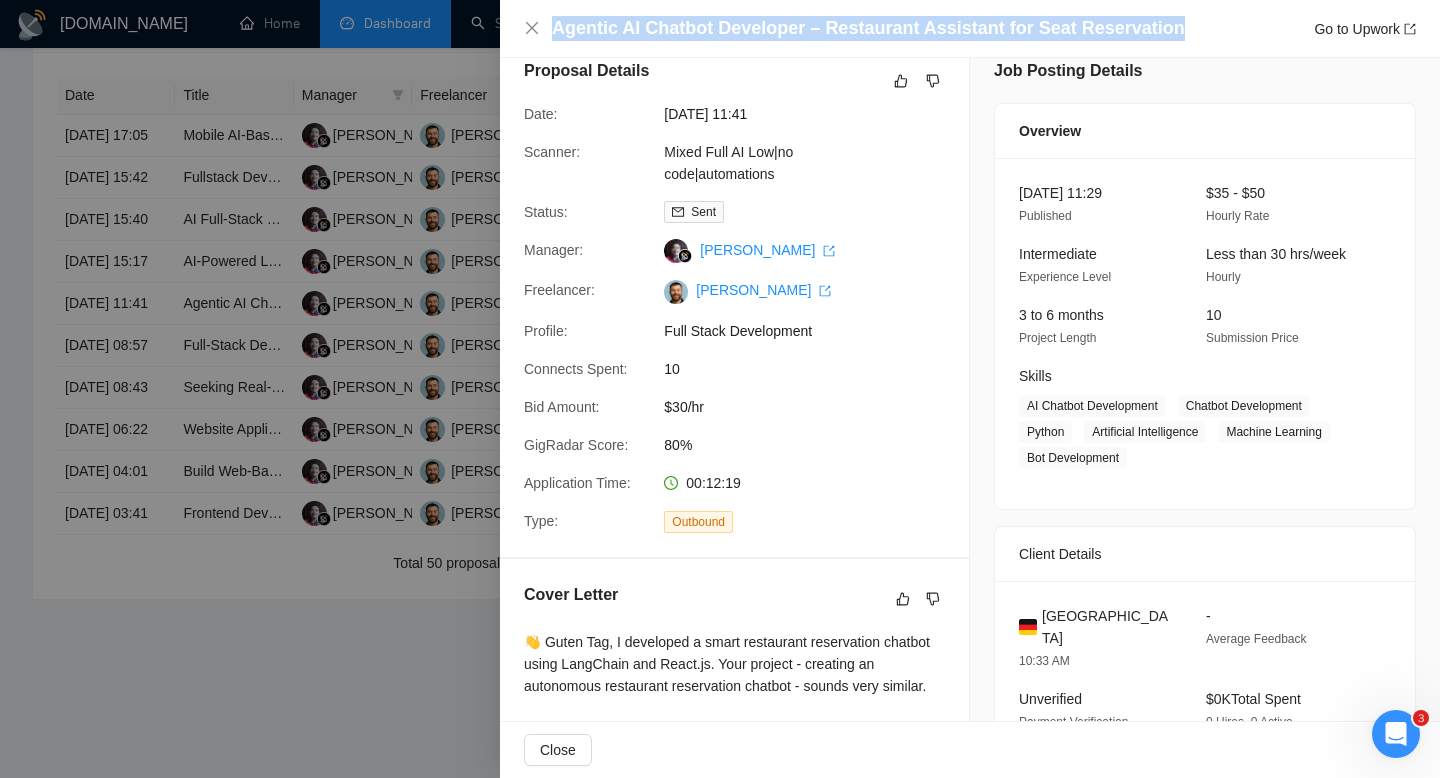 click on "Agentic AI Chatbot Developer – Restaurant Assistant for Seat Reservation" at bounding box center (868, 28) 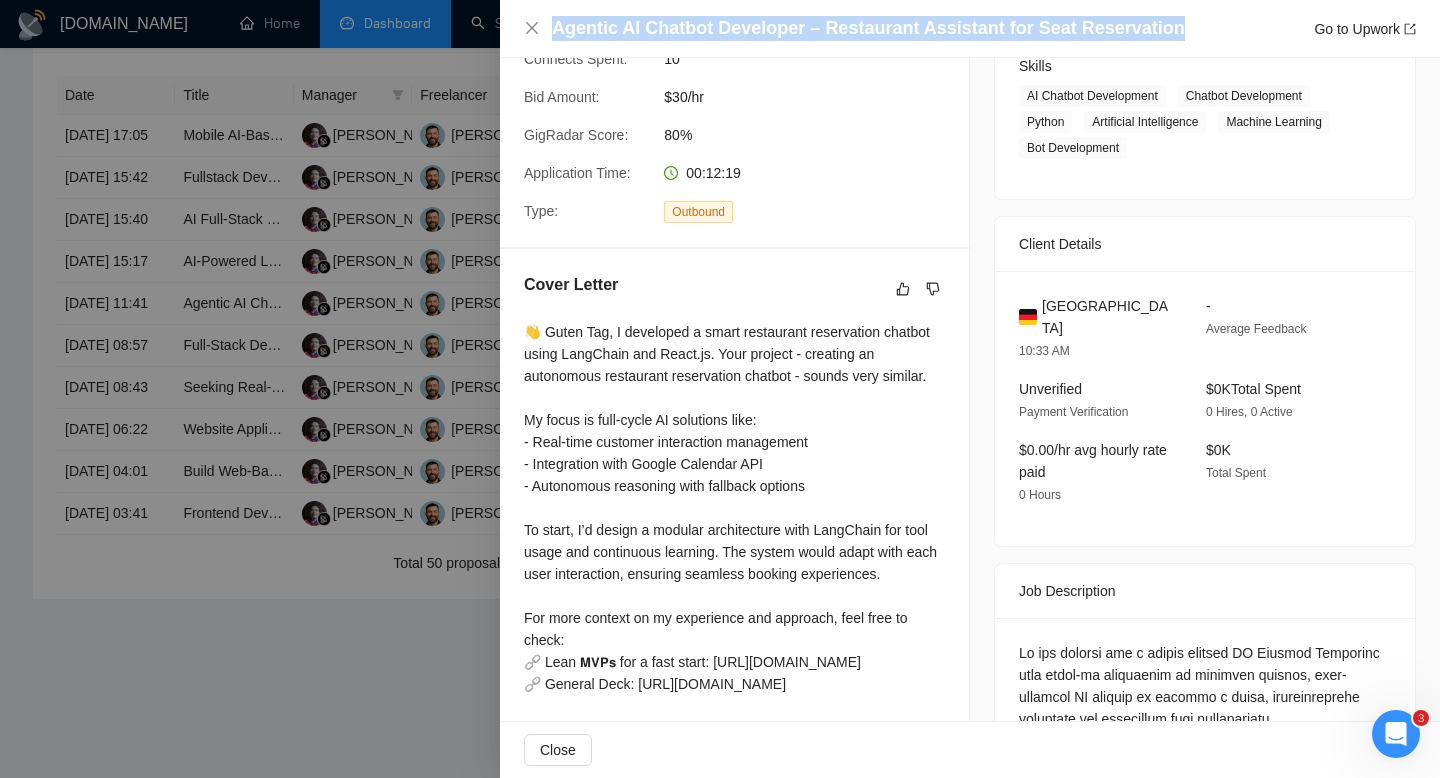 scroll, scrollTop: 337, scrollLeft: 0, axis: vertical 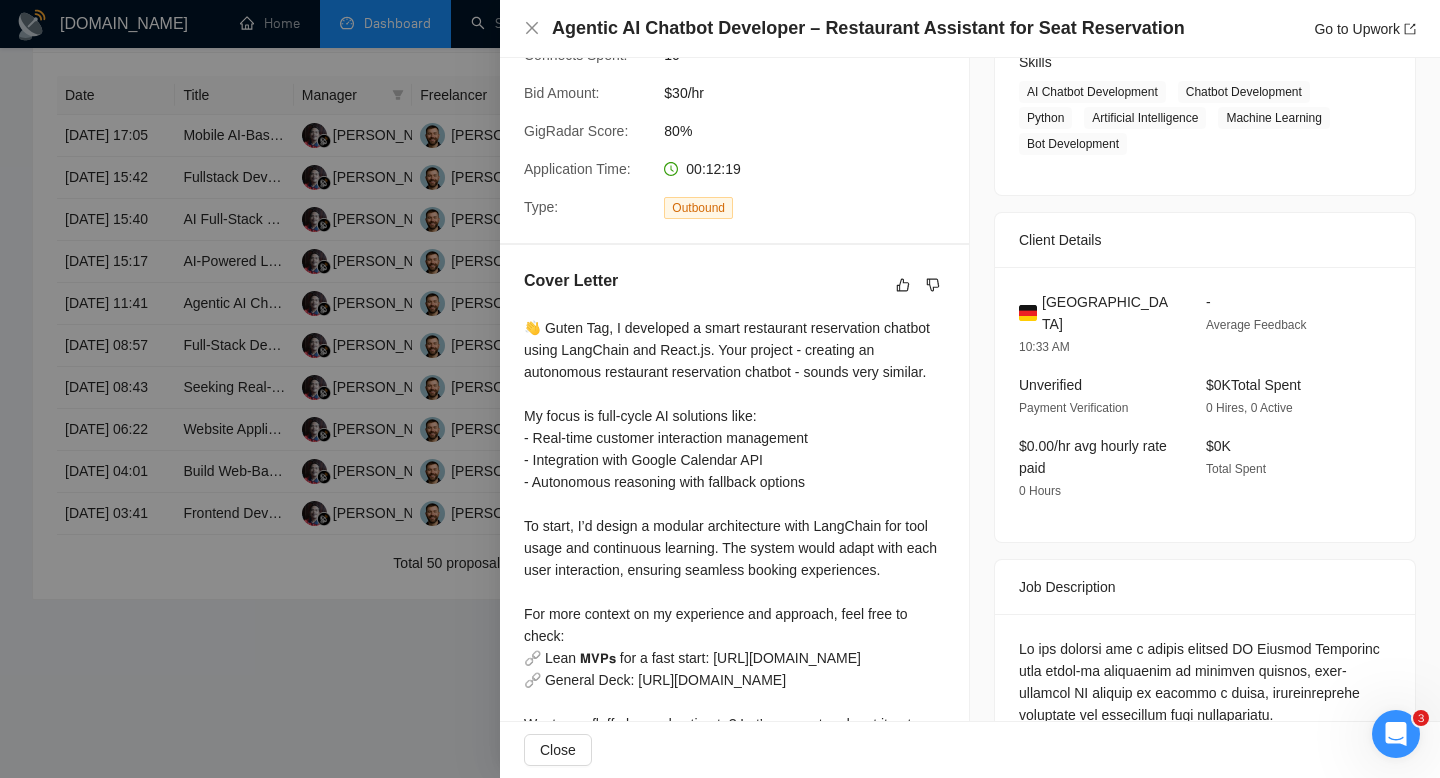 click on "Germany" at bounding box center (1108, 313) 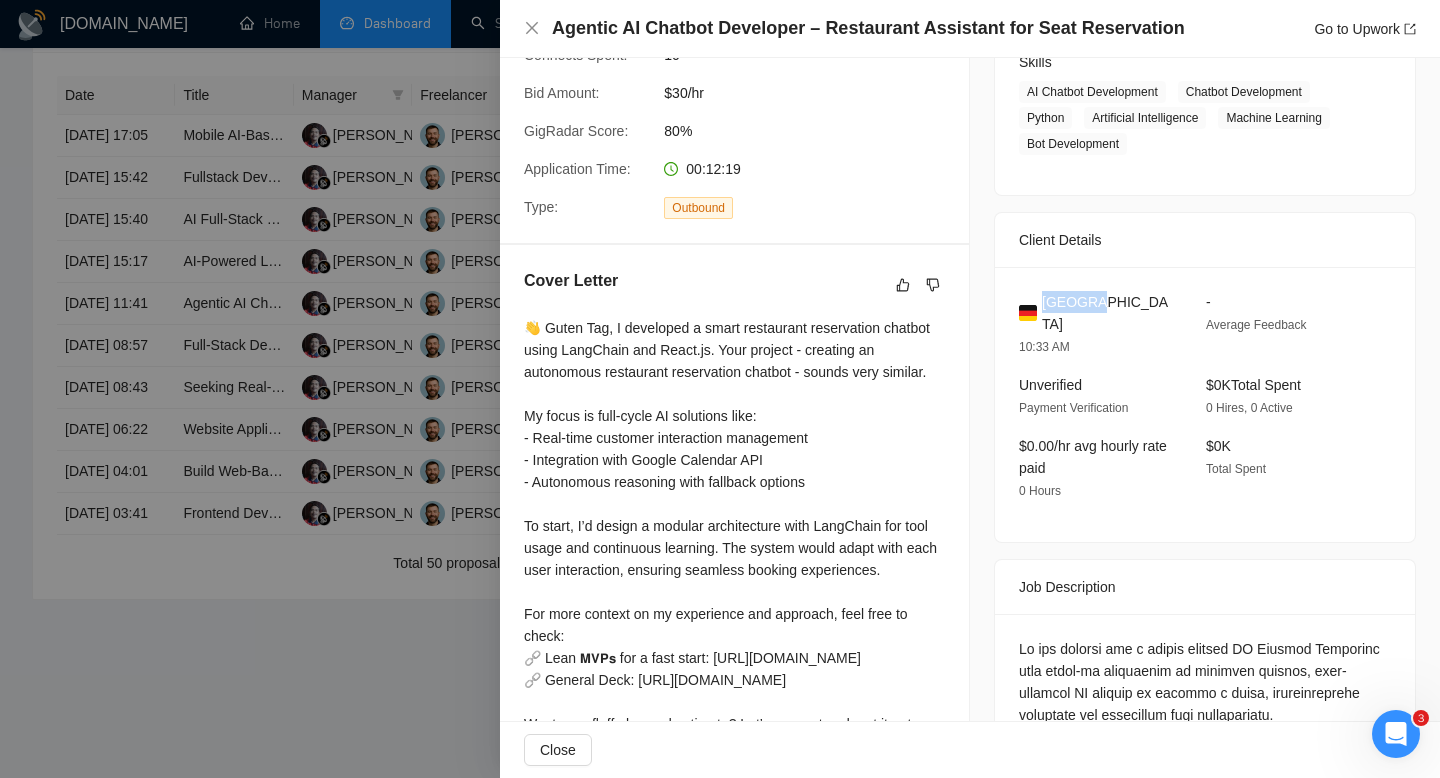 click on "Germany" at bounding box center [1108, 313] 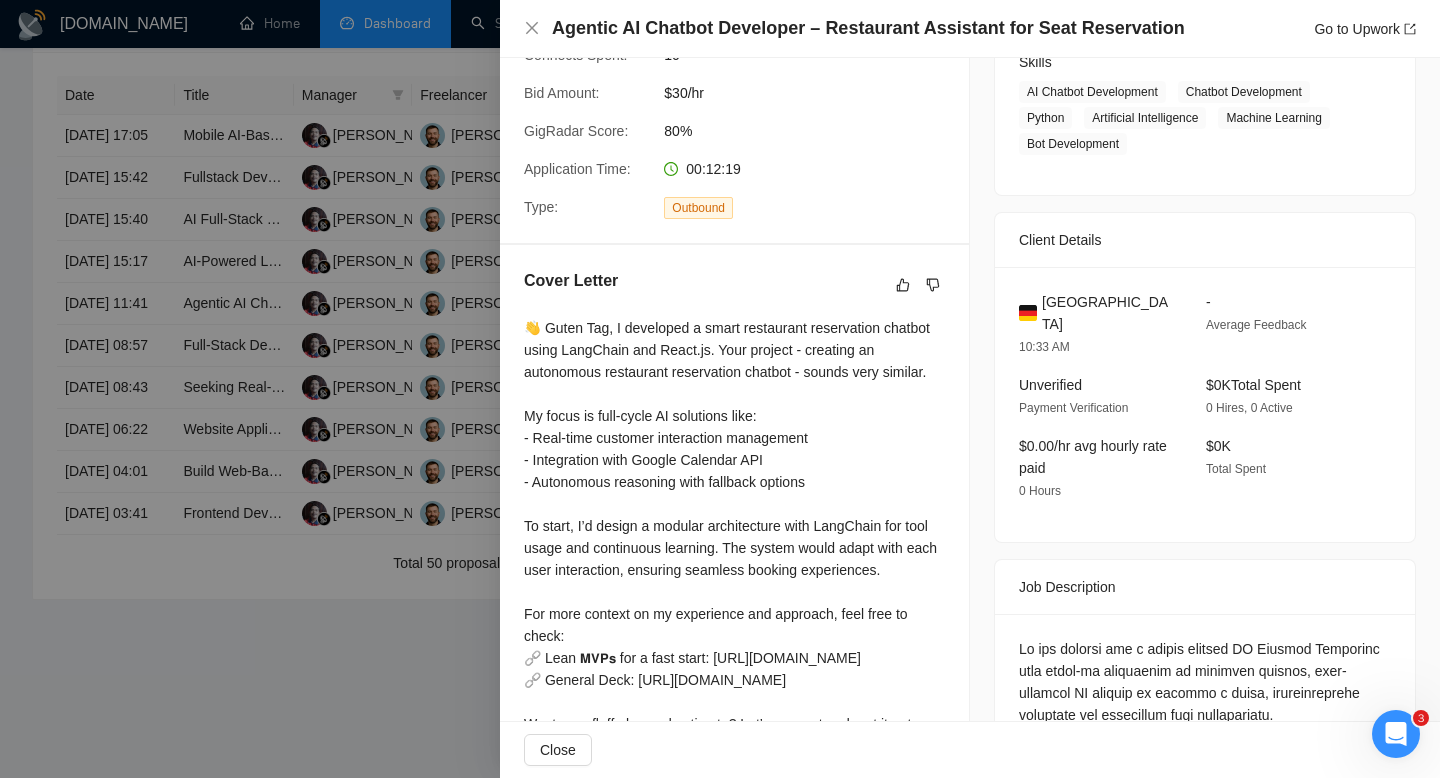 click on "Agentic AI Chatbot Developer – Restaurant Assistant for Seat Reservation Go to Upwork" at bounding box center (970, 28) 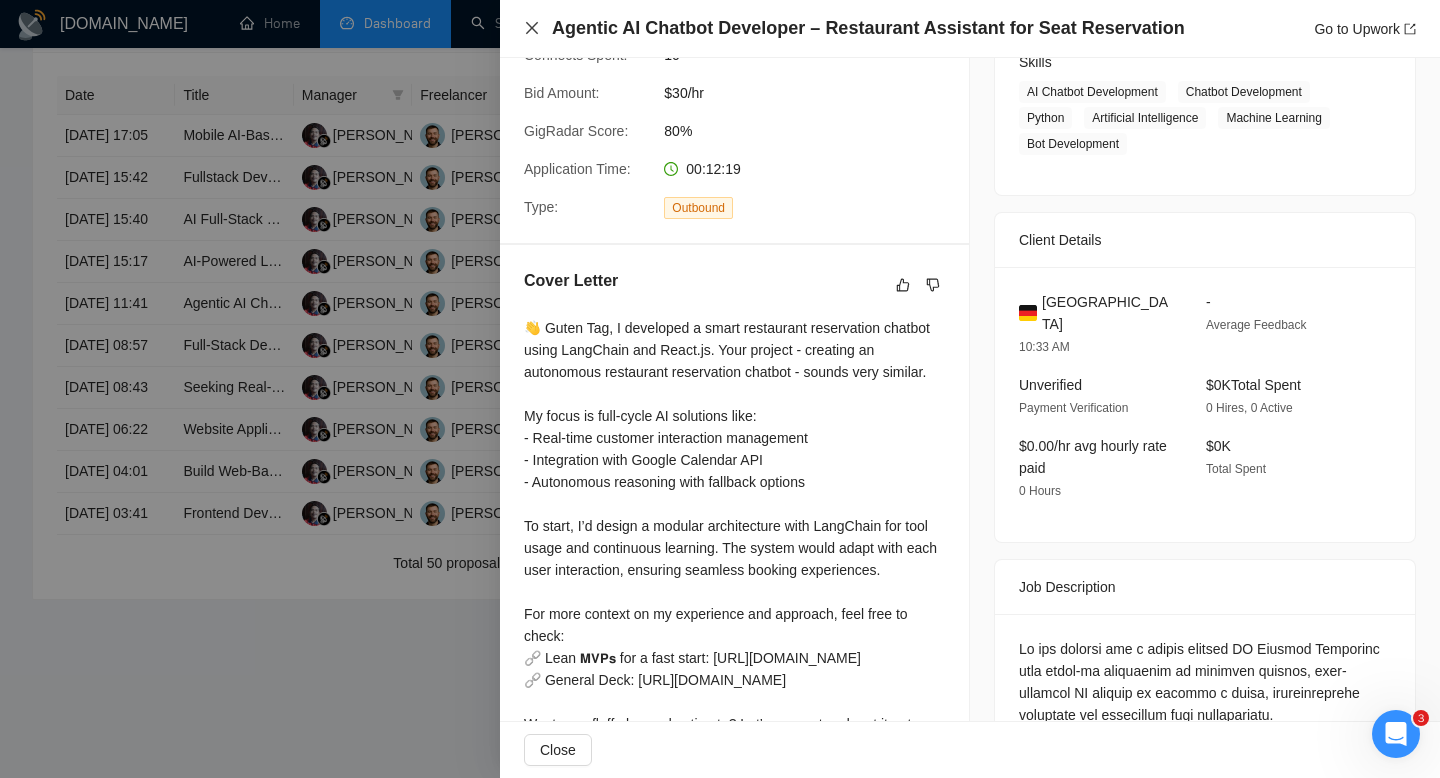 click 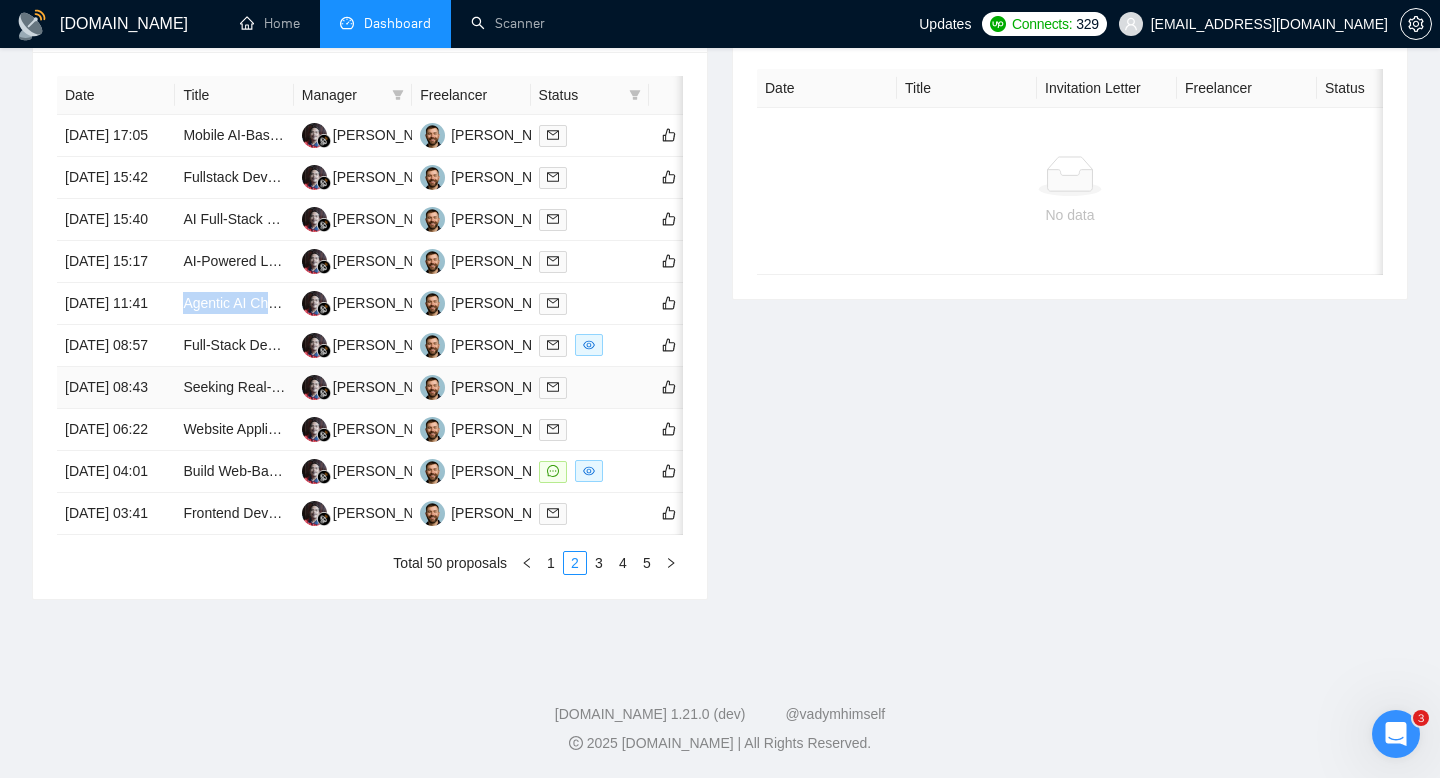 scroll, scrollTop: 858, scrollLeft: 0, axis: vertical 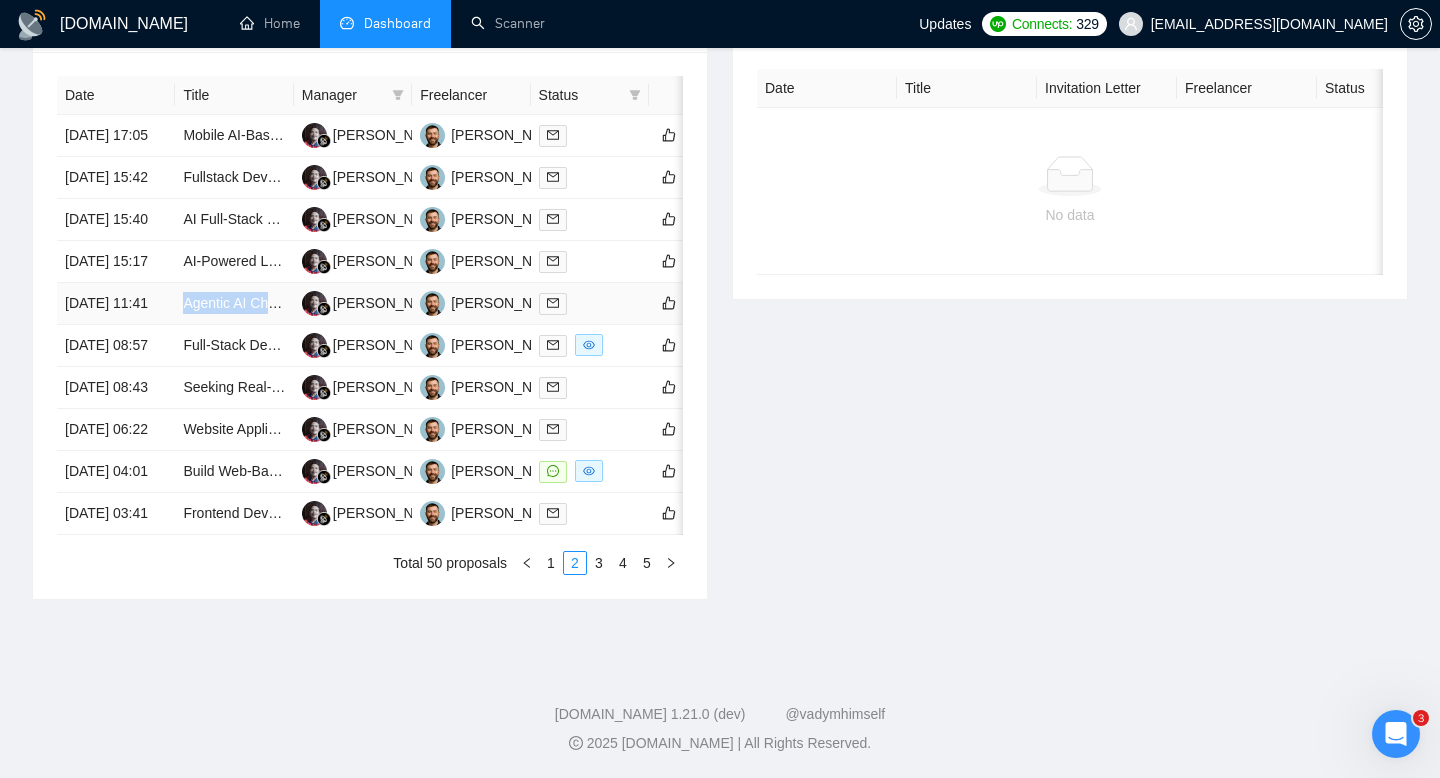 click on "Agentic AI Chatbot Developer – Restaurant Assistant for Seat Reservation" at bounding box center (412, 303) 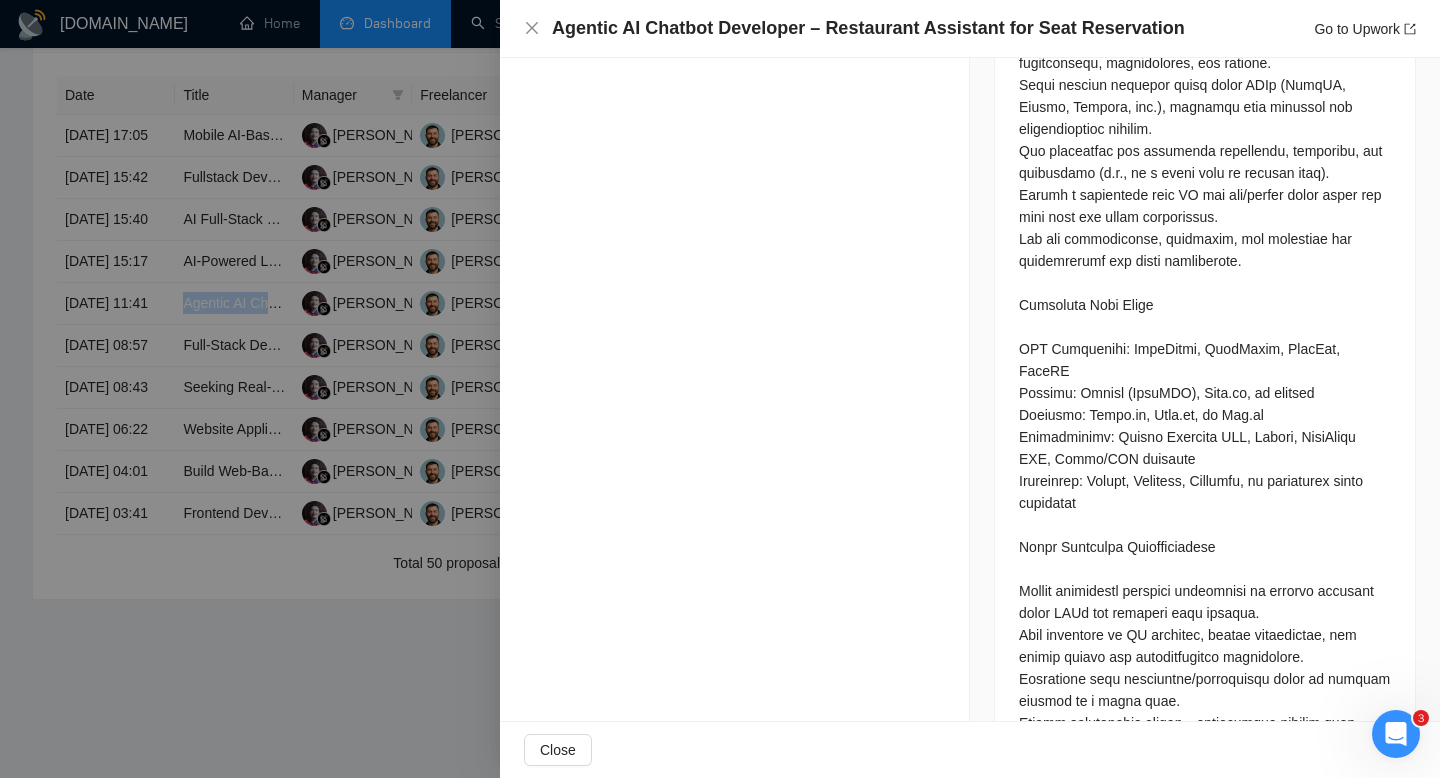 scroll, scrollTop: 2222, scrollLeft: 0, axis: vertical 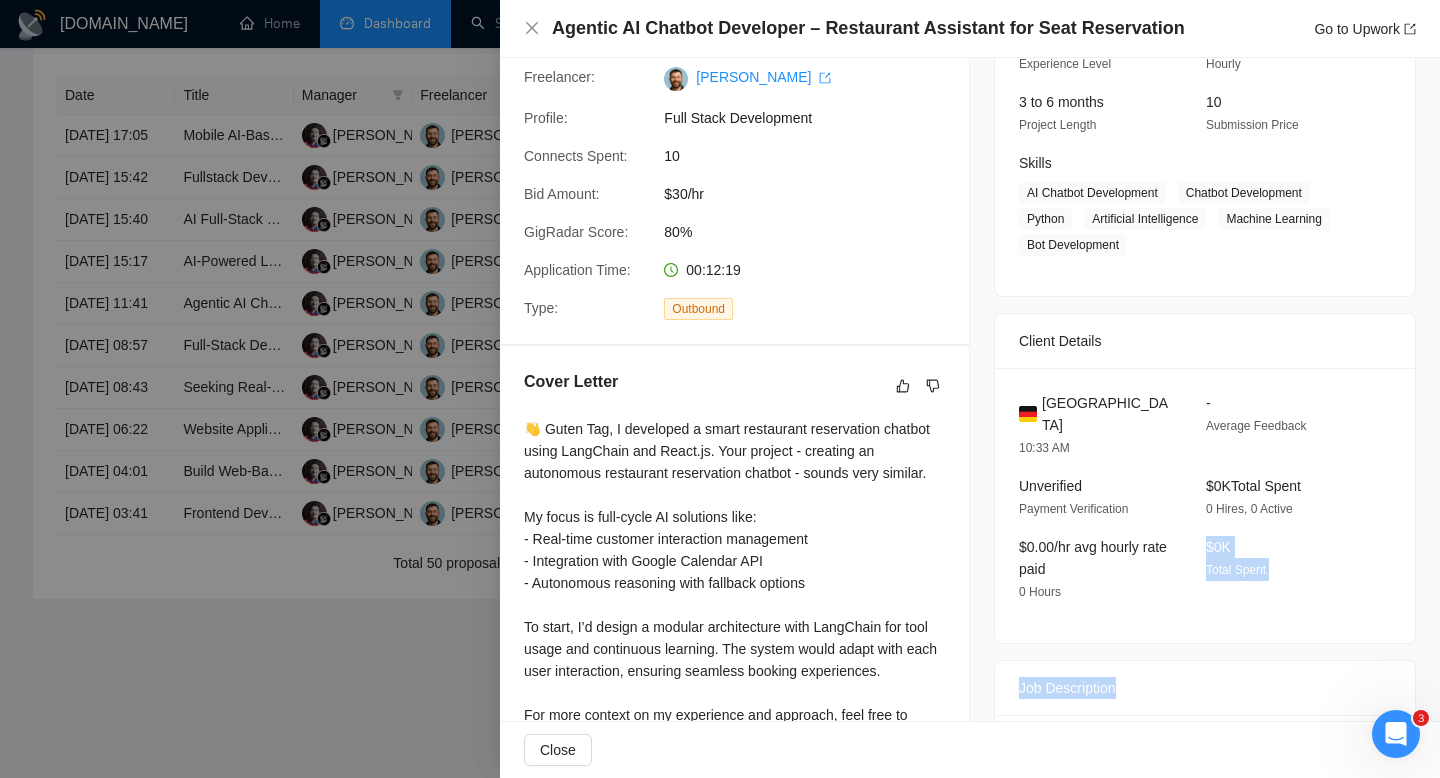 drag, startPoint x: 1317, startPoint y: 663, endPoint x: 1054, endPoint y: 601, distance: 270.20917 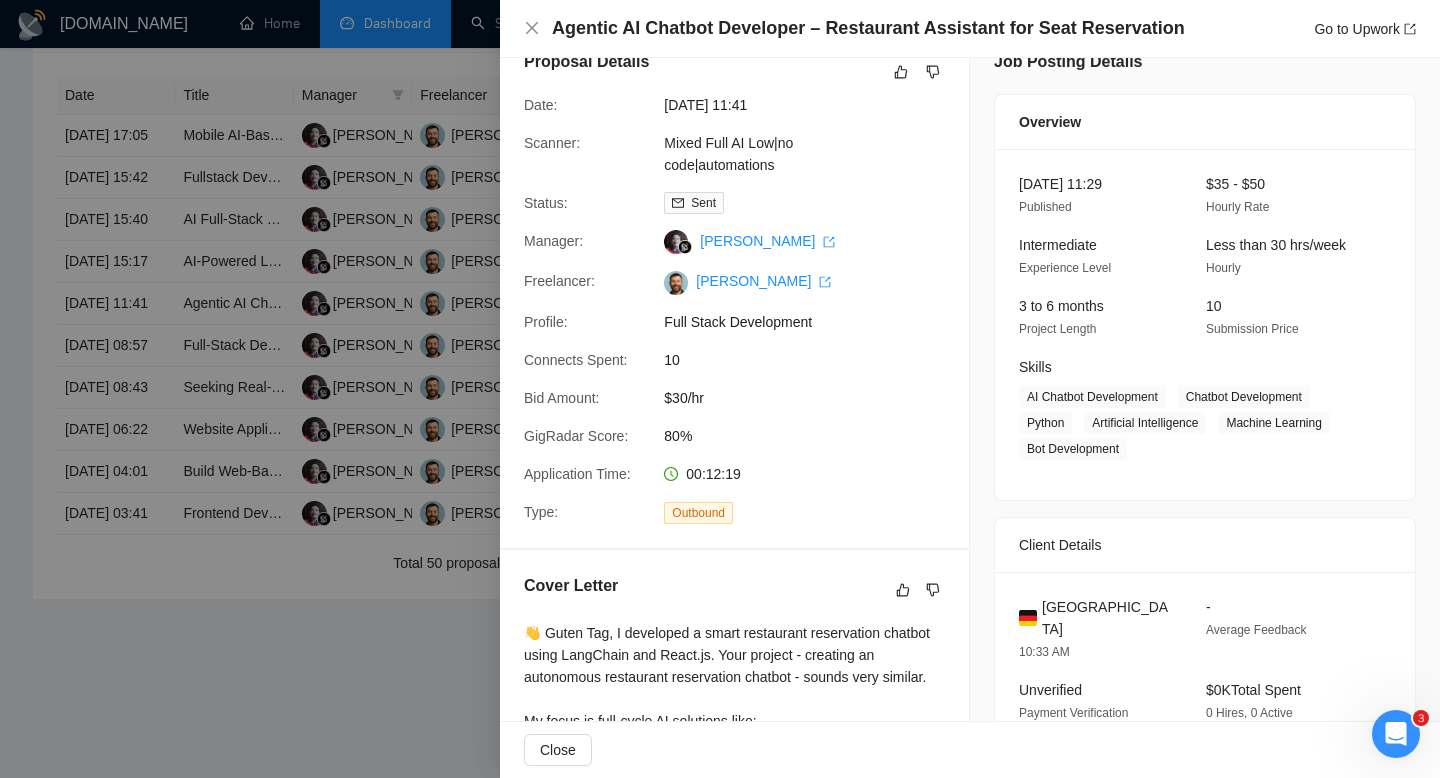 scroll, scrollTop: 28, scrollLeft: 0, axis: vertical 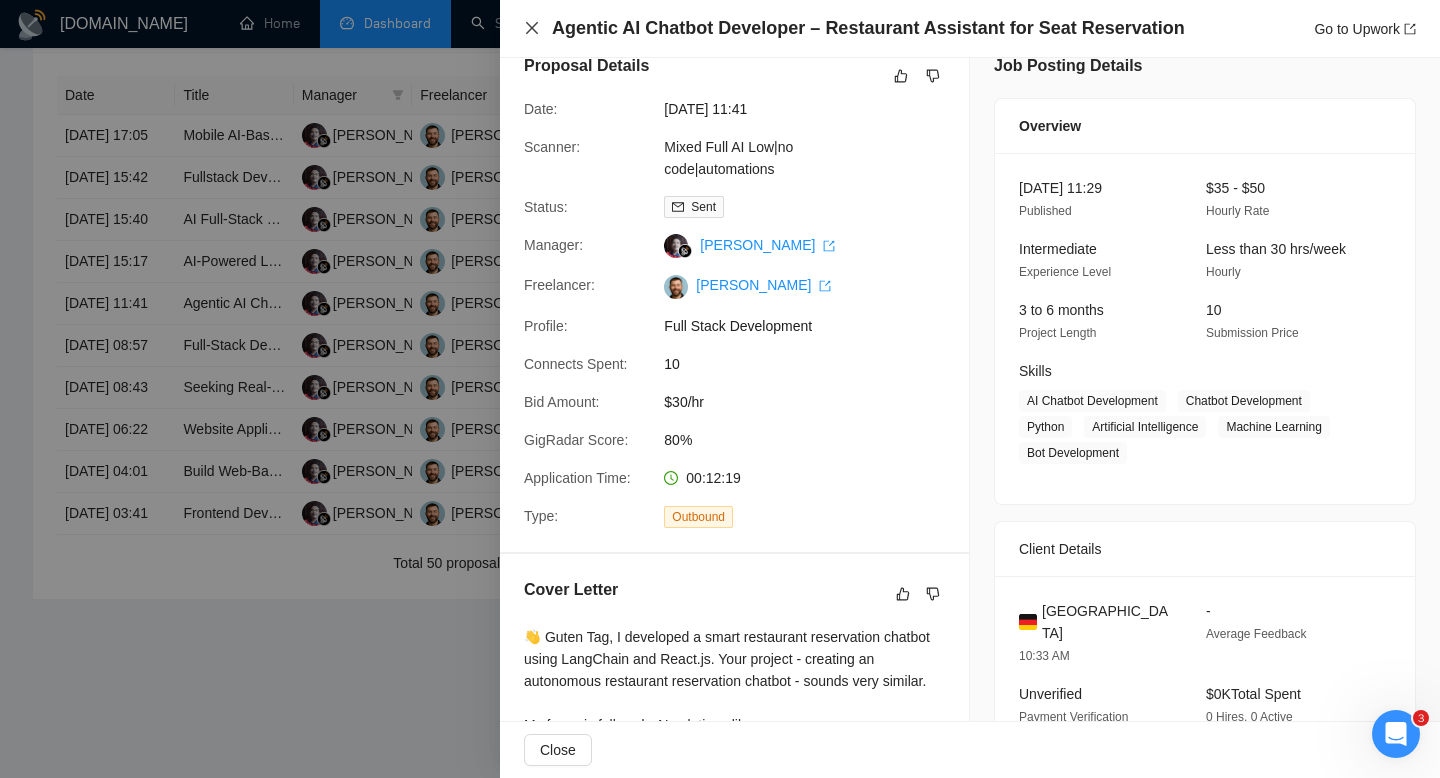 click 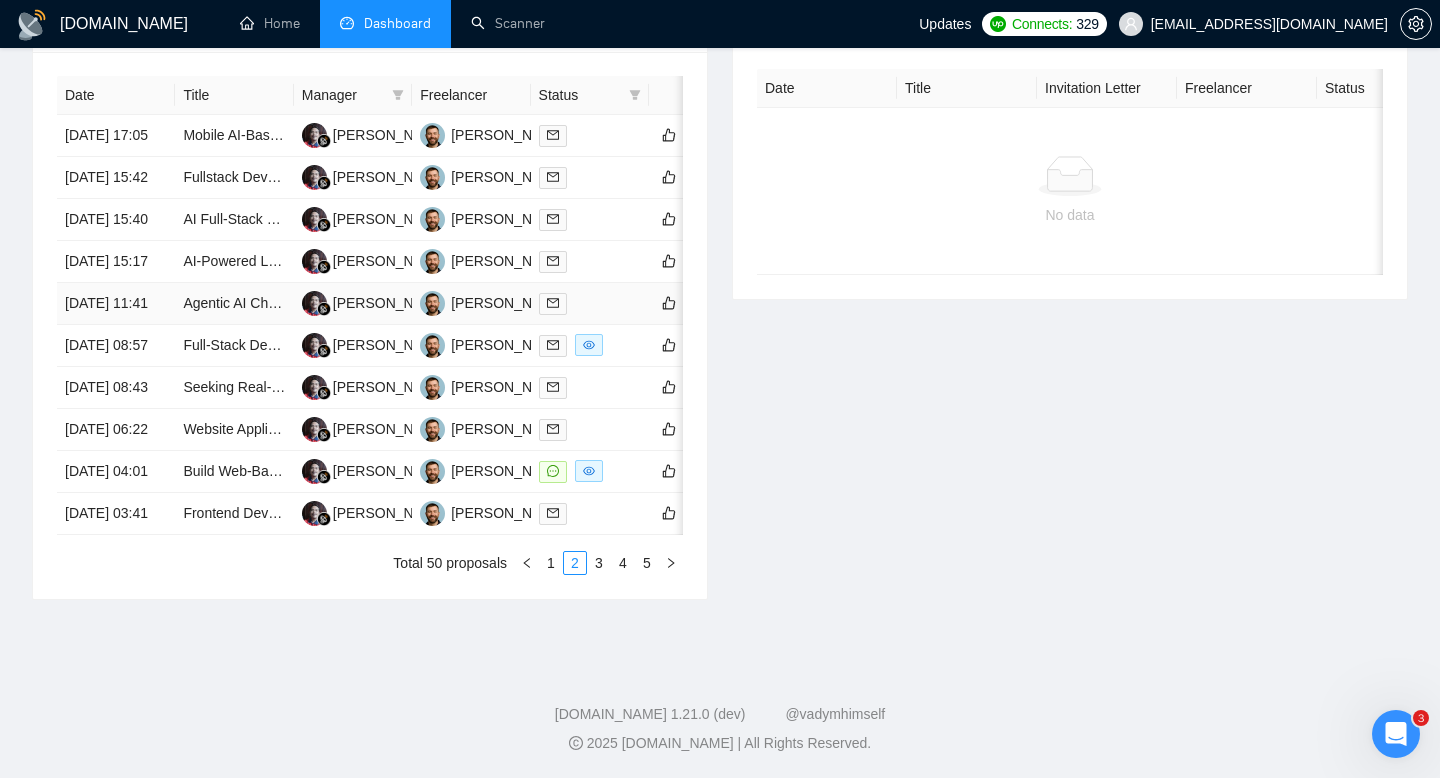 scroll, scrollTop: 826, scrollLeft: 0, axis: vertical 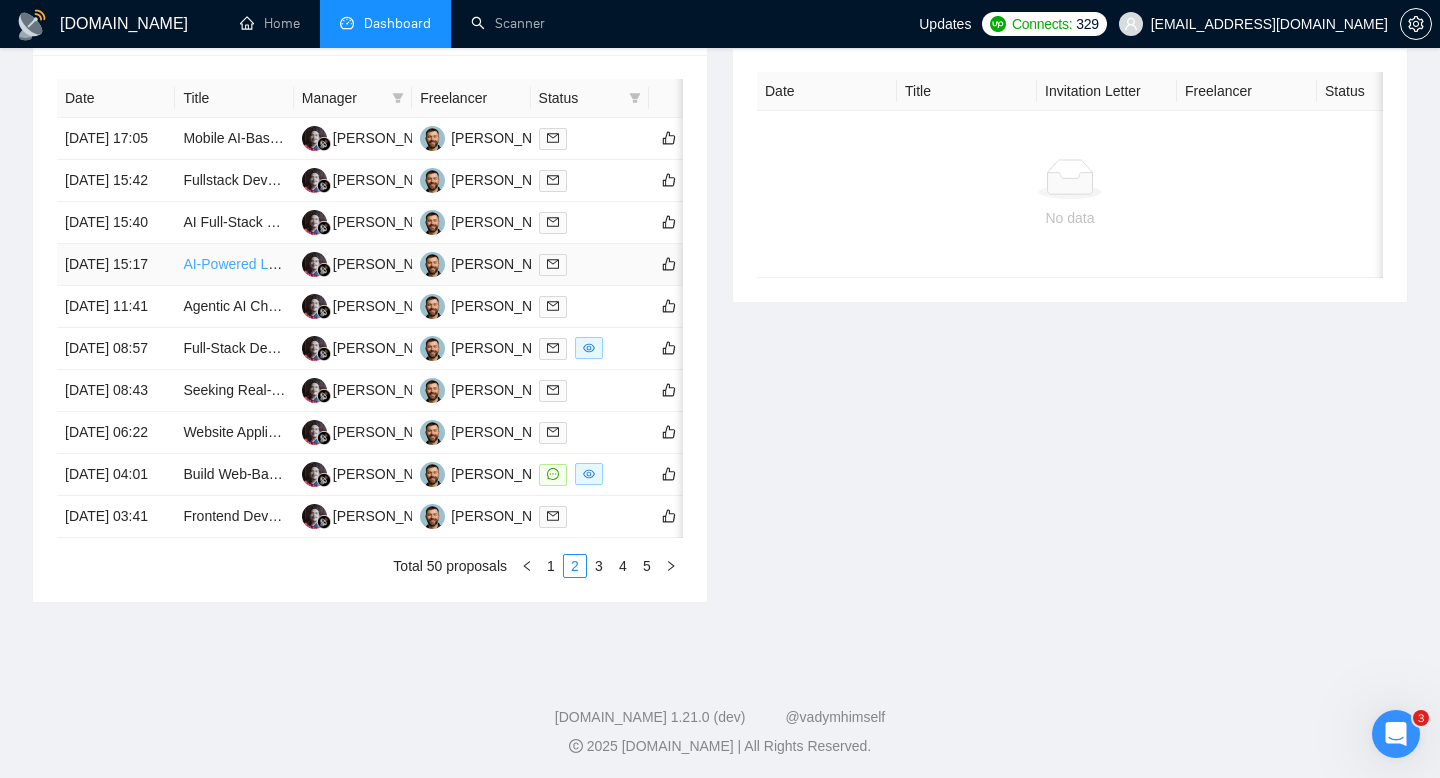 click on "AI-Powered Legal Assistant for Case Letter Generation" at bounding box center [353, 264] 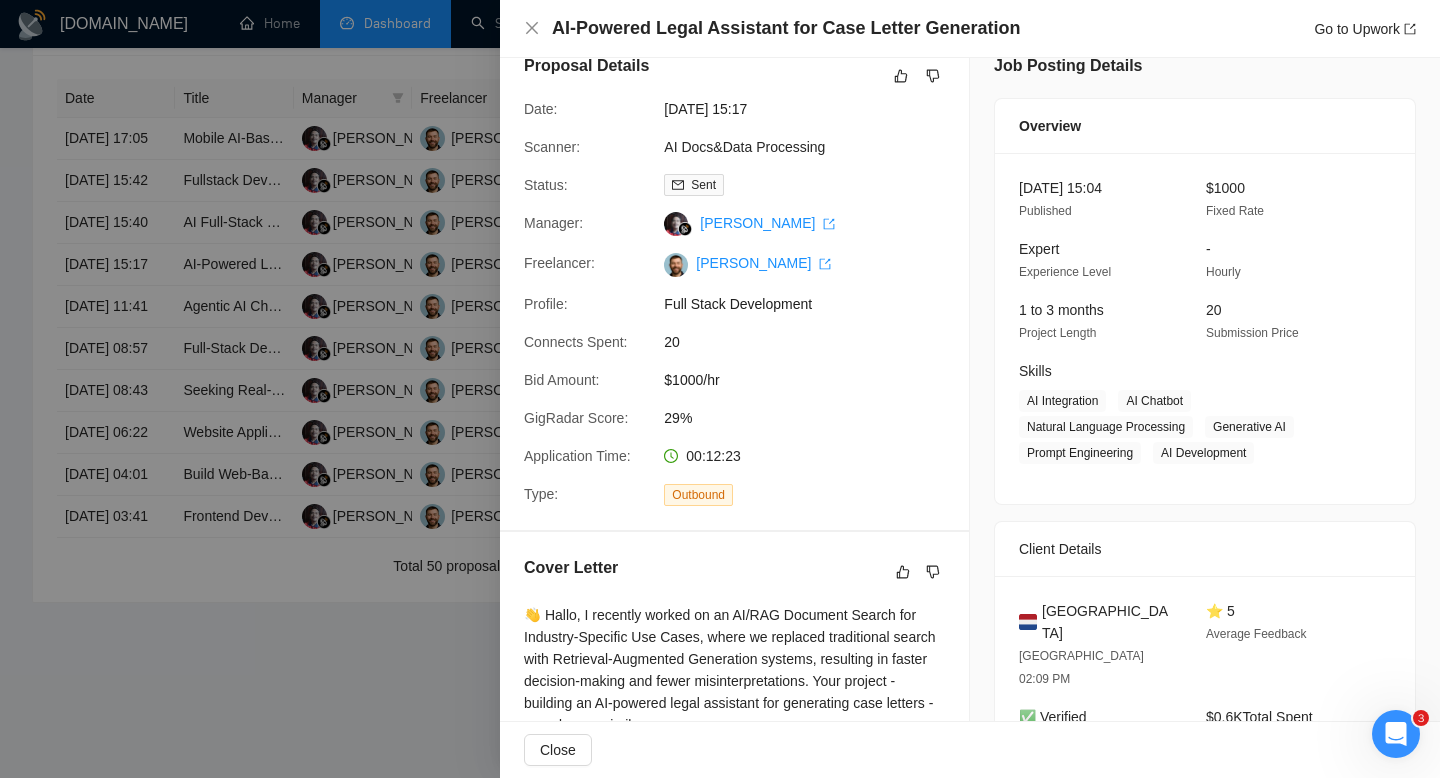 click at bounding box center (720, 389) 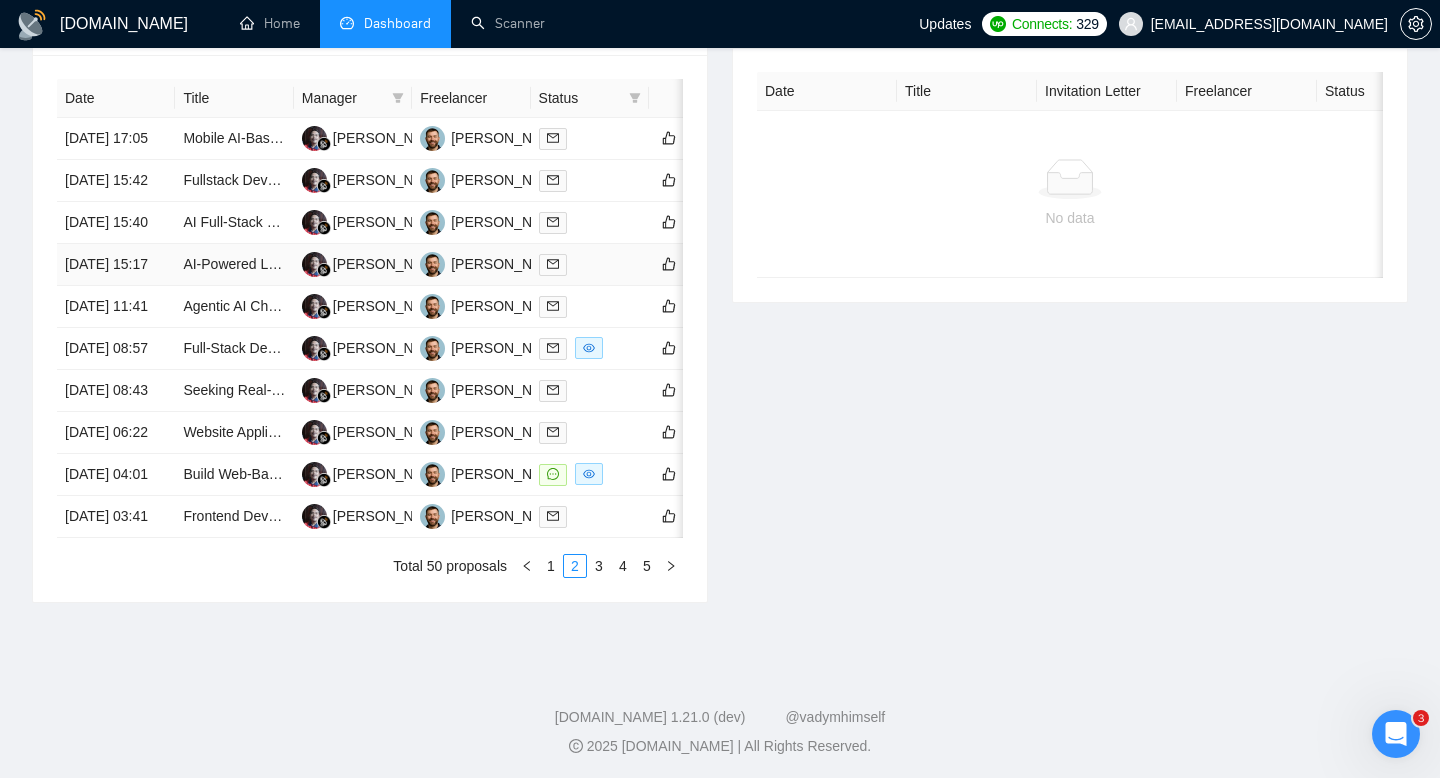 click on "24 Jul, 2025 15:17" at bounding box center (116, 265) 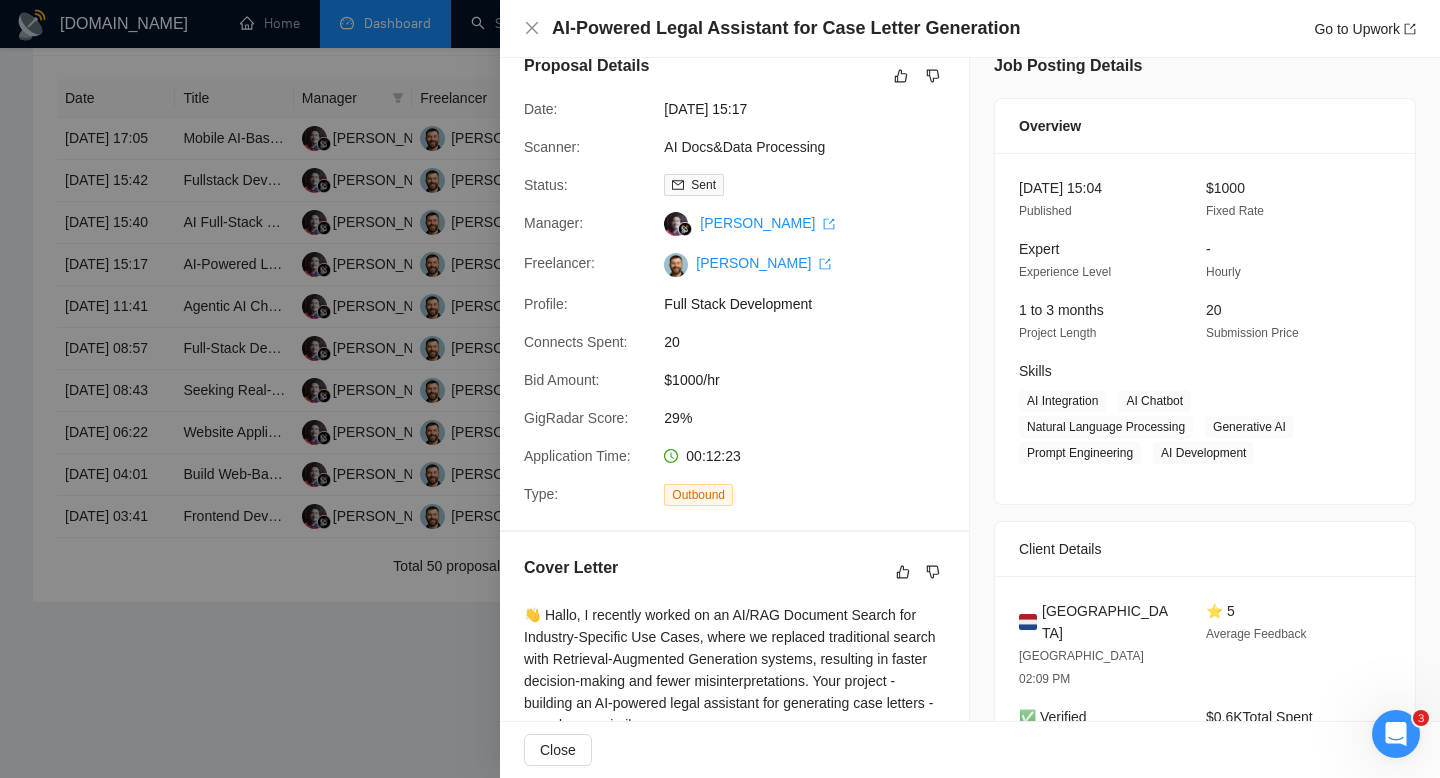 click on "AI-Powered Legal Assistant for Case Letter Generation" at bounding box center (786, 28) 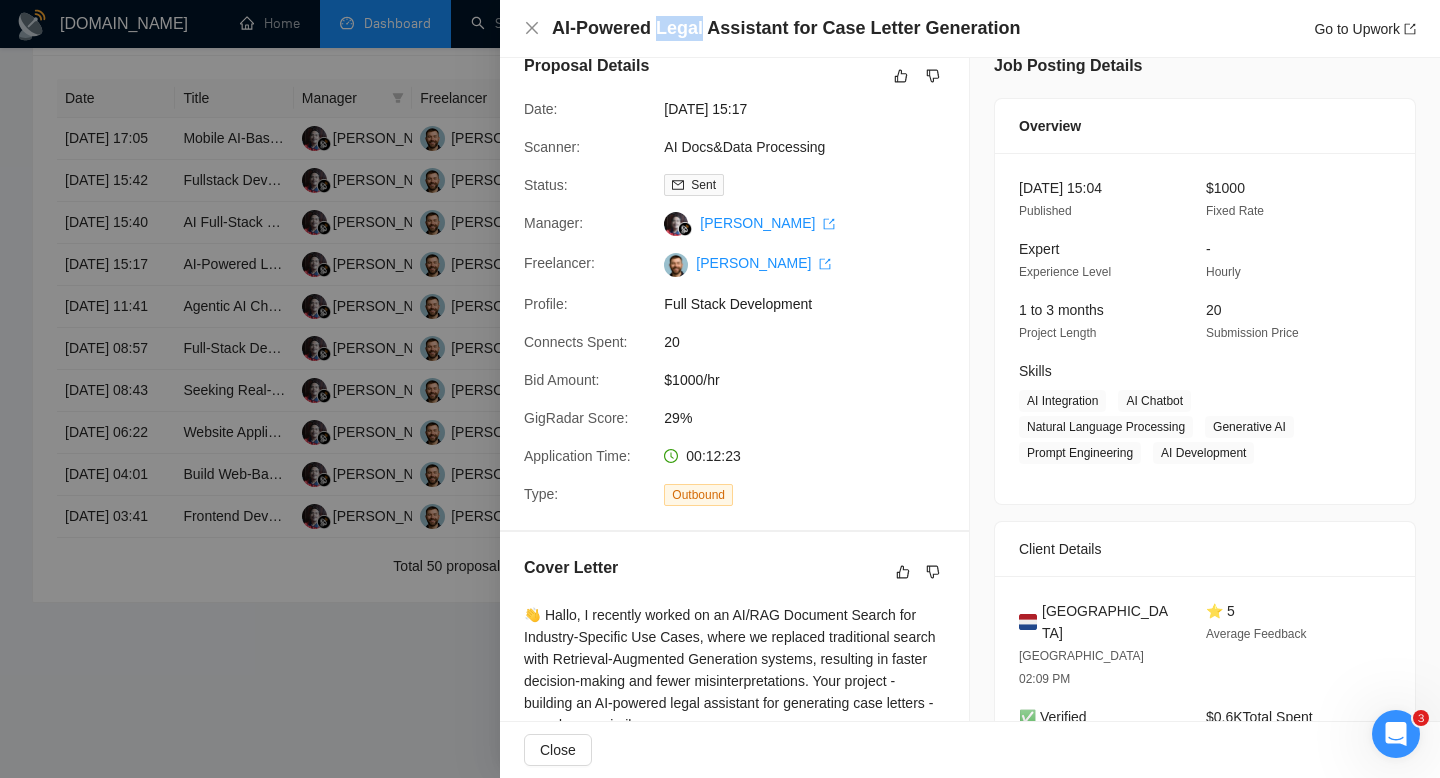 click on "AI-Powered Legal Assistant for Case Letter Generation" at bounding box center (786, 28) 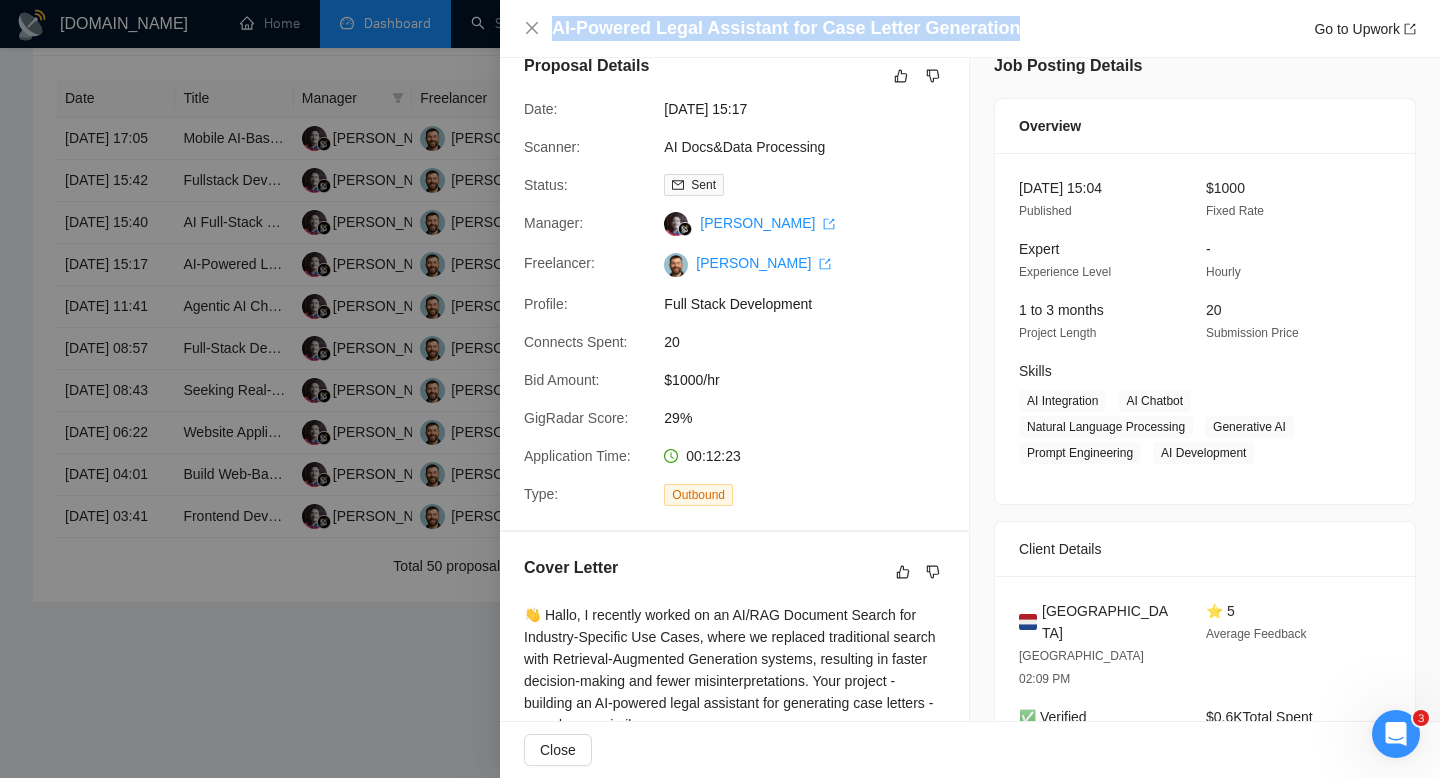 click on "AI-Powered Legal Assistant for Case Letter Generation" at bounding box center [786, 28] 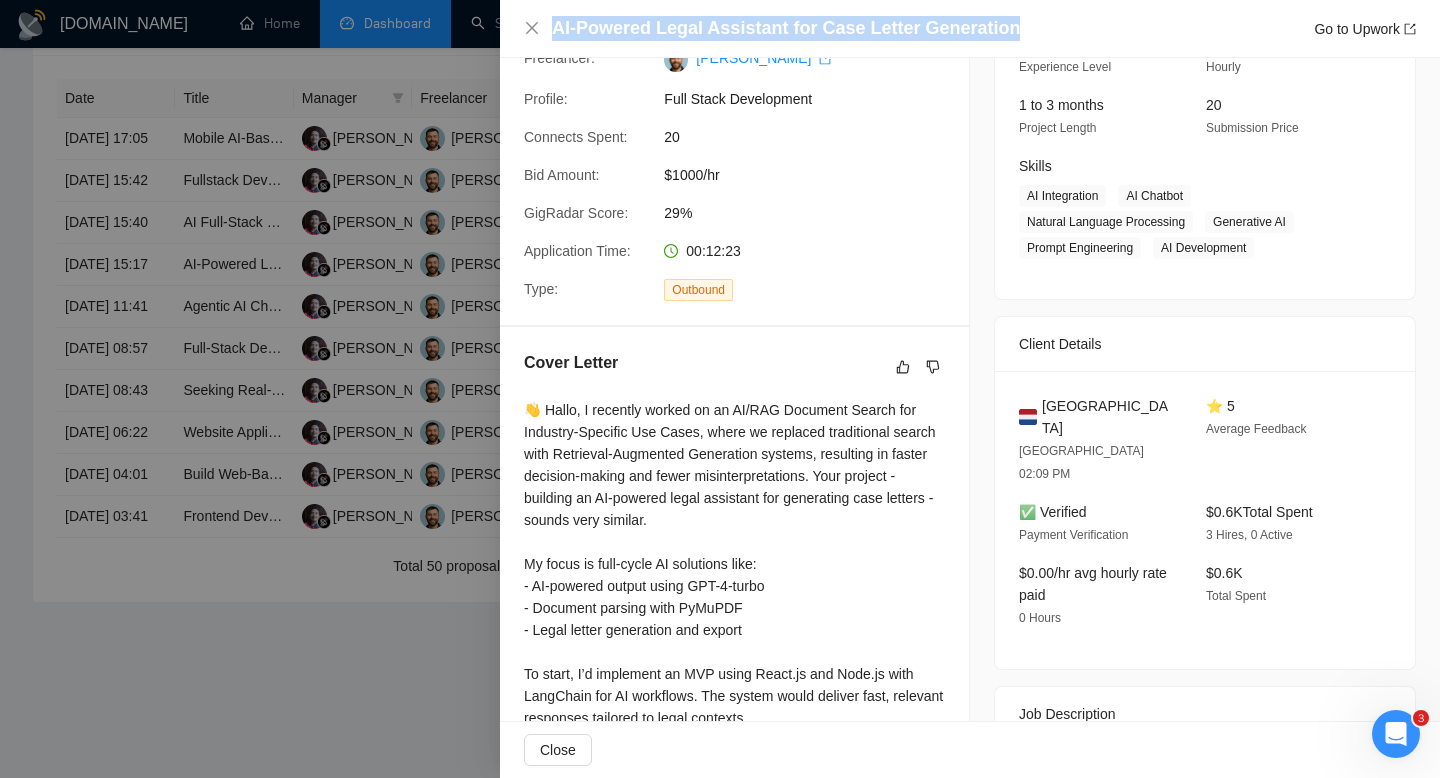 scroll, scrollTop: 531, scrollLeft: 0, axis: vertical 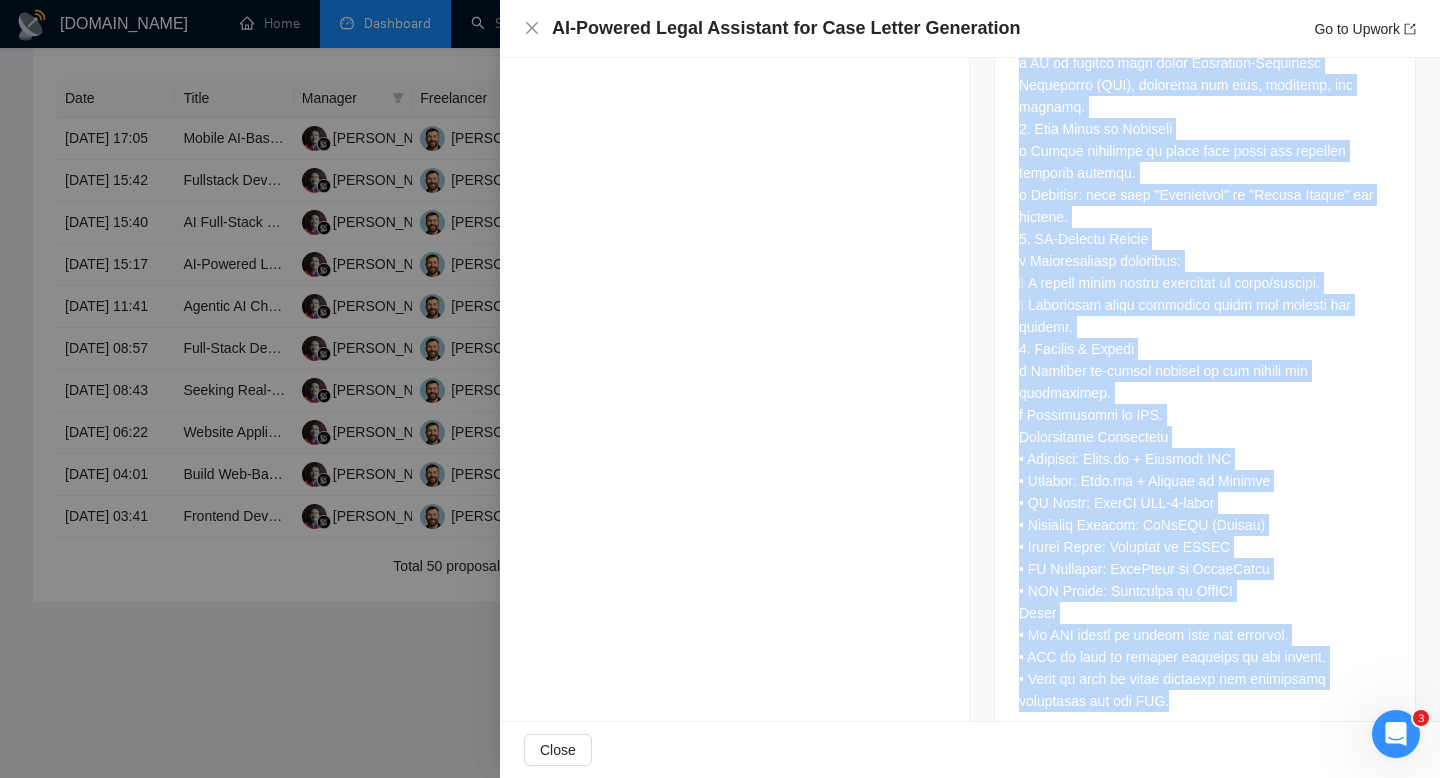 drag, startPoint x: 1021, startPoint y: 429, endPoint x: 1161, endPoint y: 686, distance: 292.6585 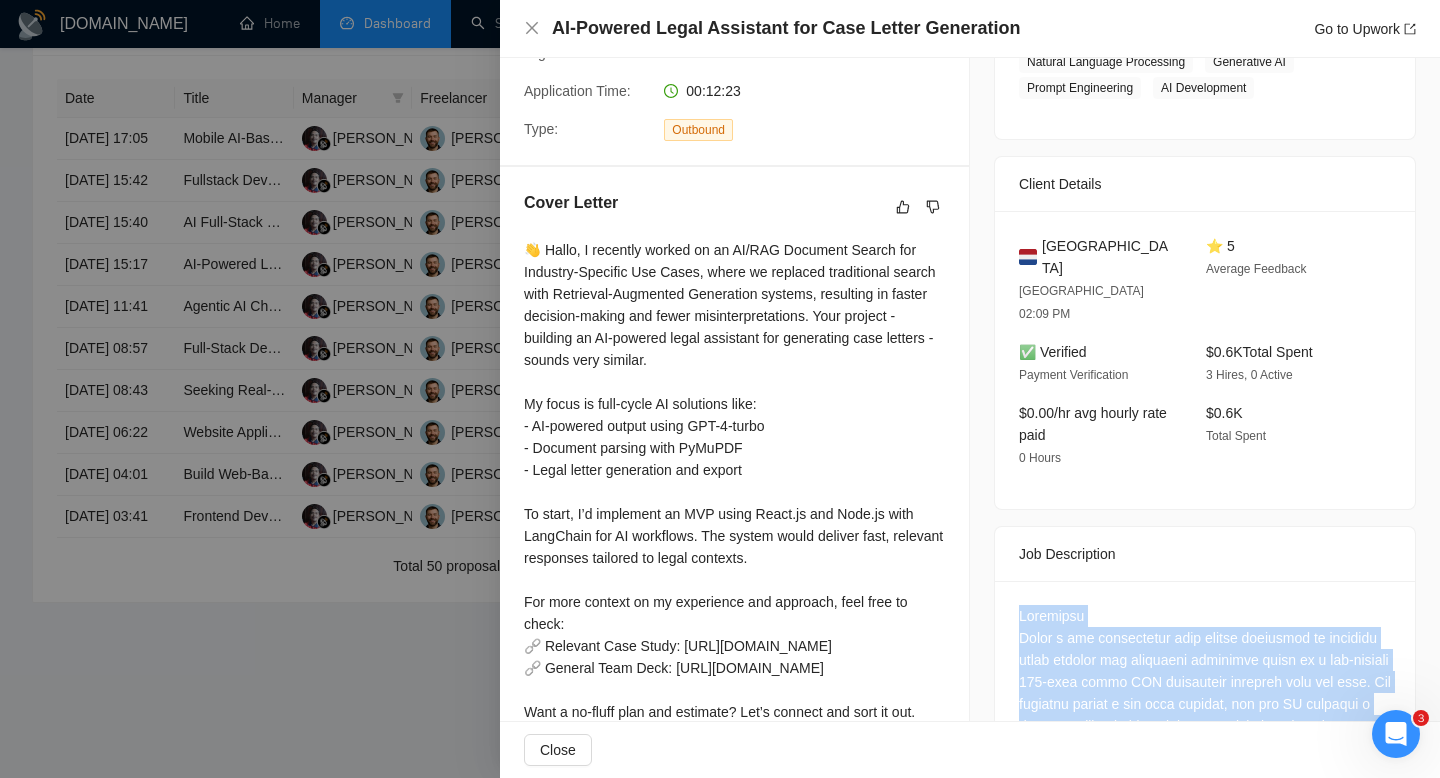scroll, scrollTop: 0, scrollLeft: 0, axis: both 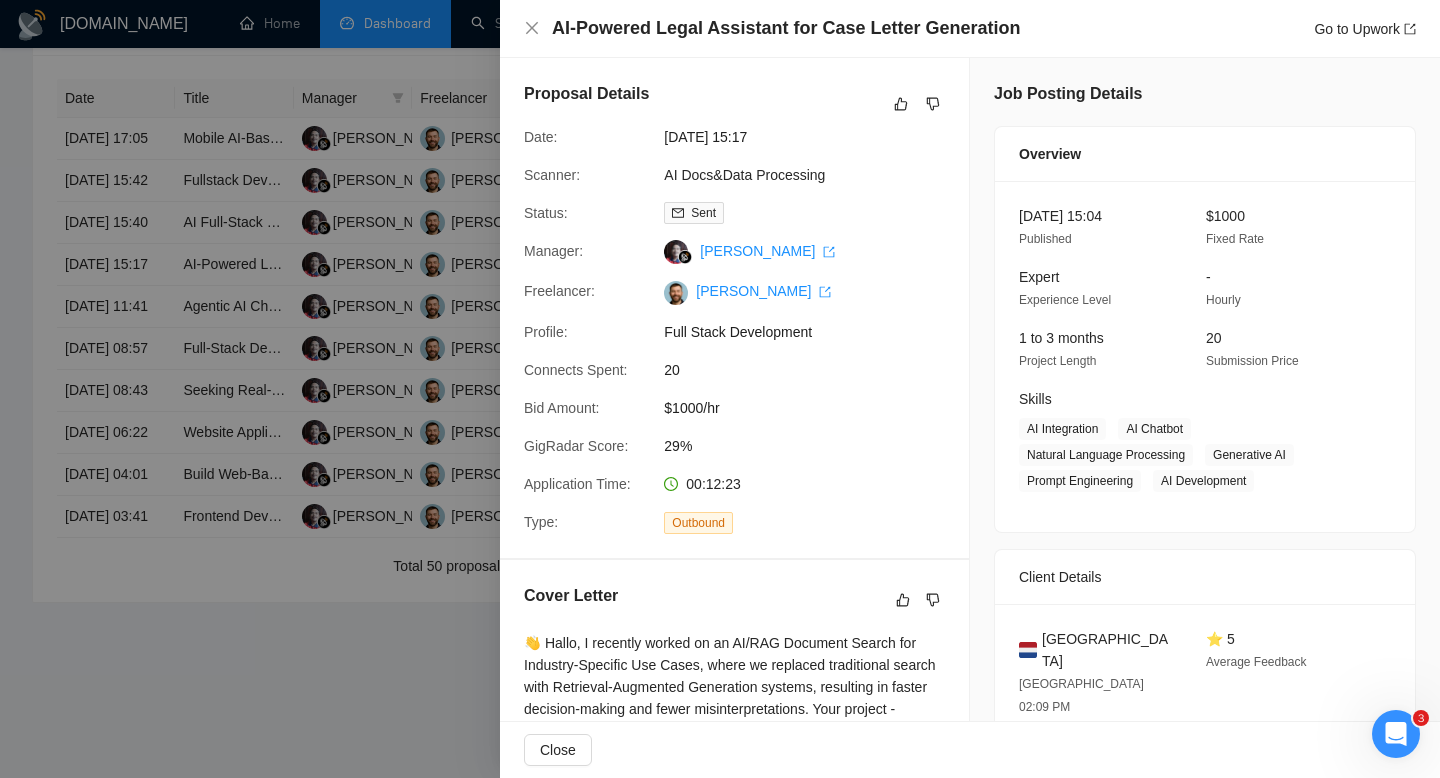 click on "Skills AI Integration AI Chatbot Natural Language Processing Generative AI Prompt Engineering AI Development" at bounding box center (1190, 440) 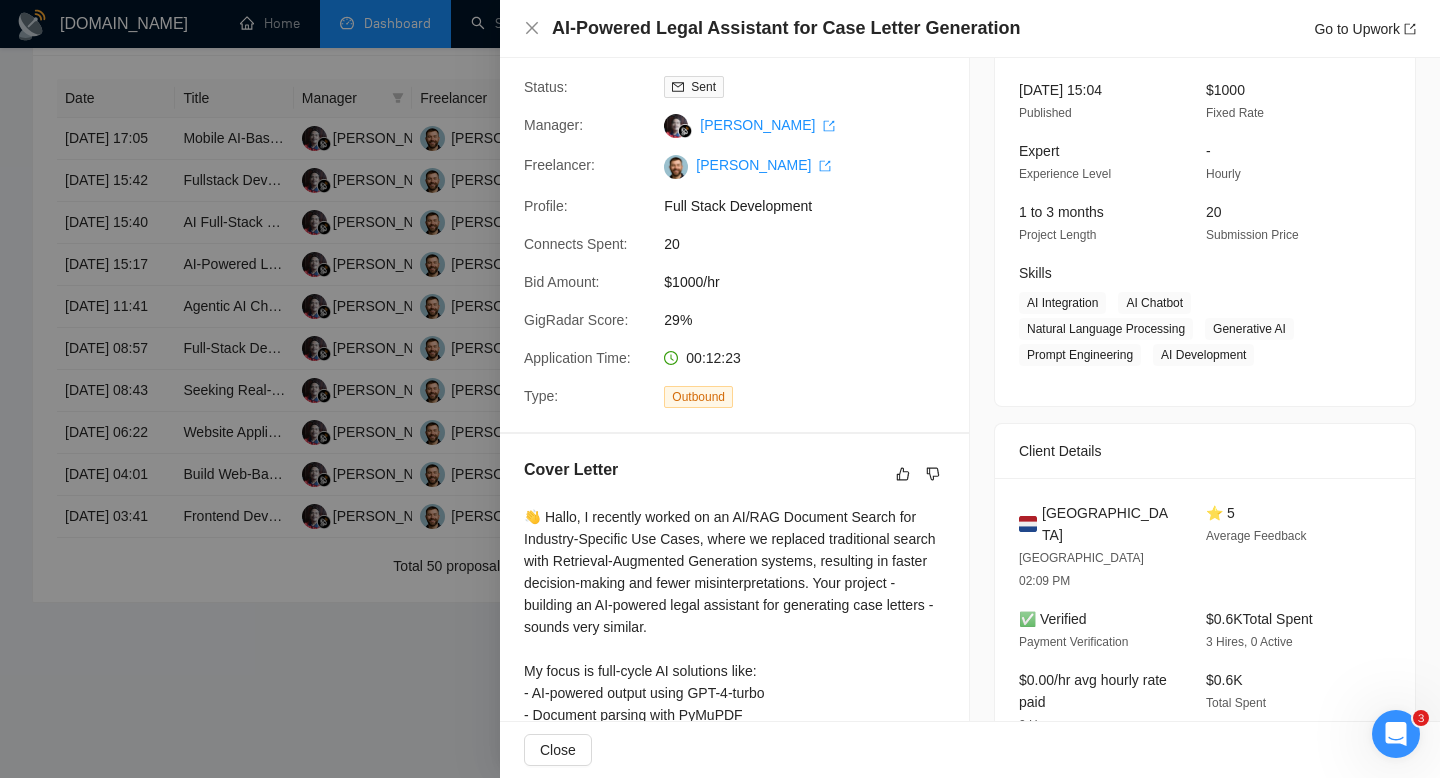 scroll, scrollTop: 194, scrollLeft: 0, axis: vertical 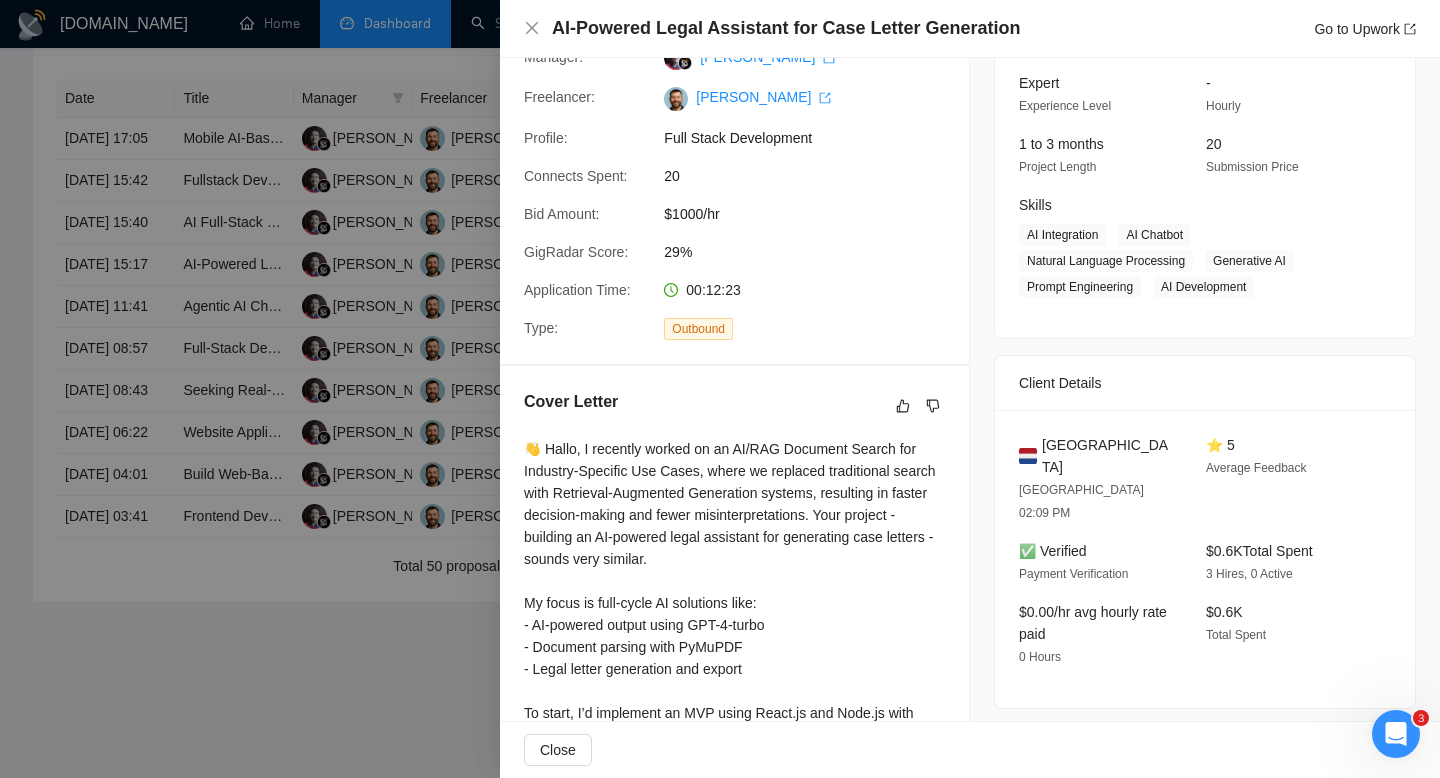 click on "Netherlands" at bounding box center [1108, 456] 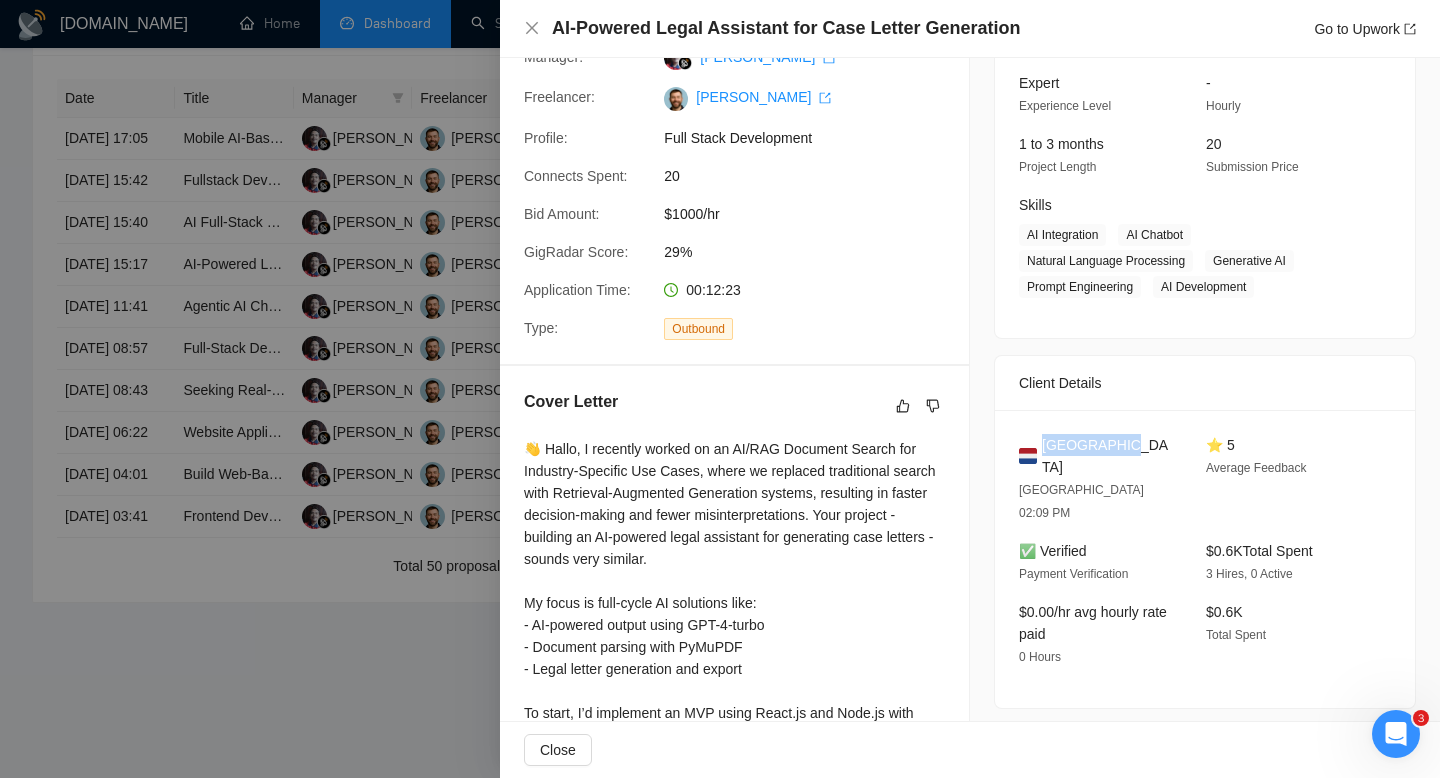 click on "Netherlands" at bounding box center (1108, 456) 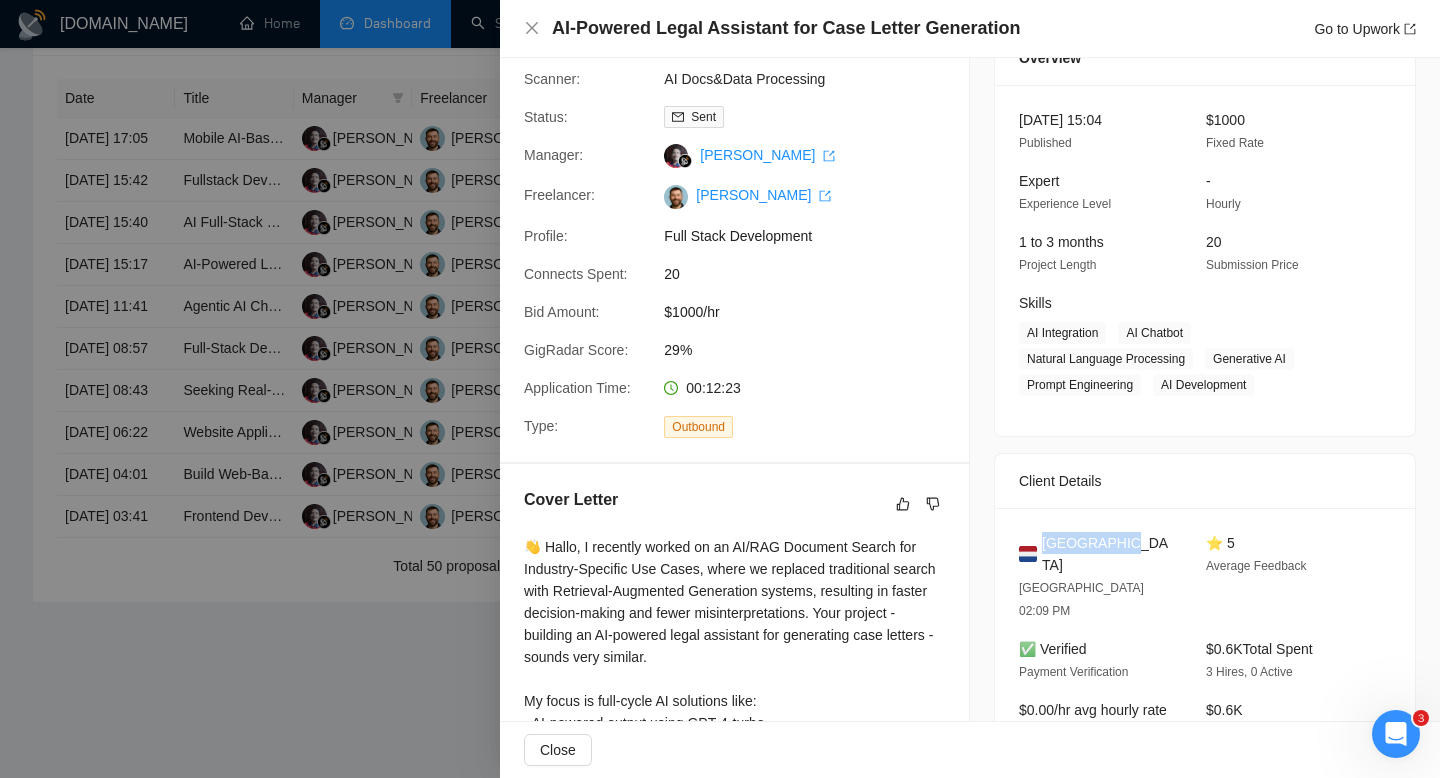 scroll, scrollTop: 0, scrollLeft: 0, axis: both 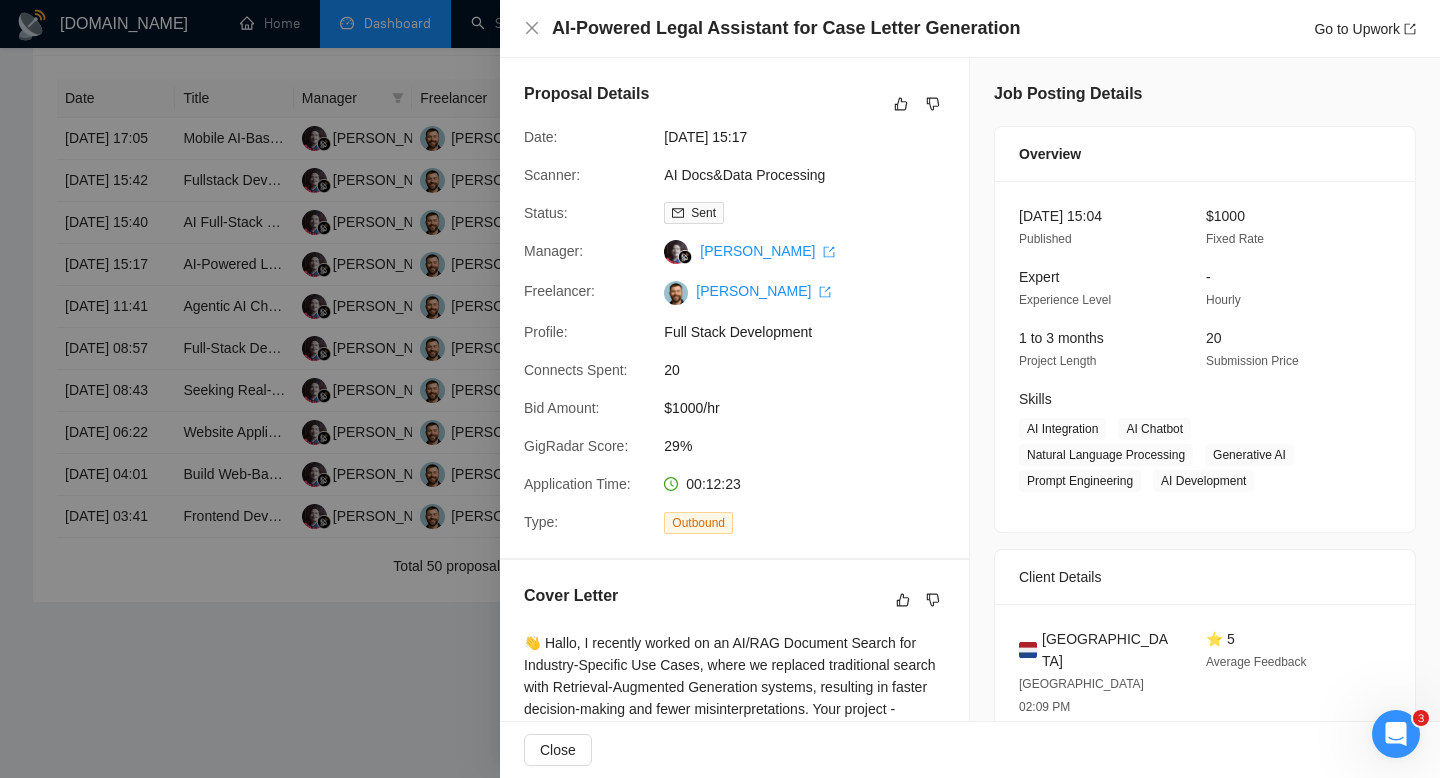 click at bounding box center (720, 389) 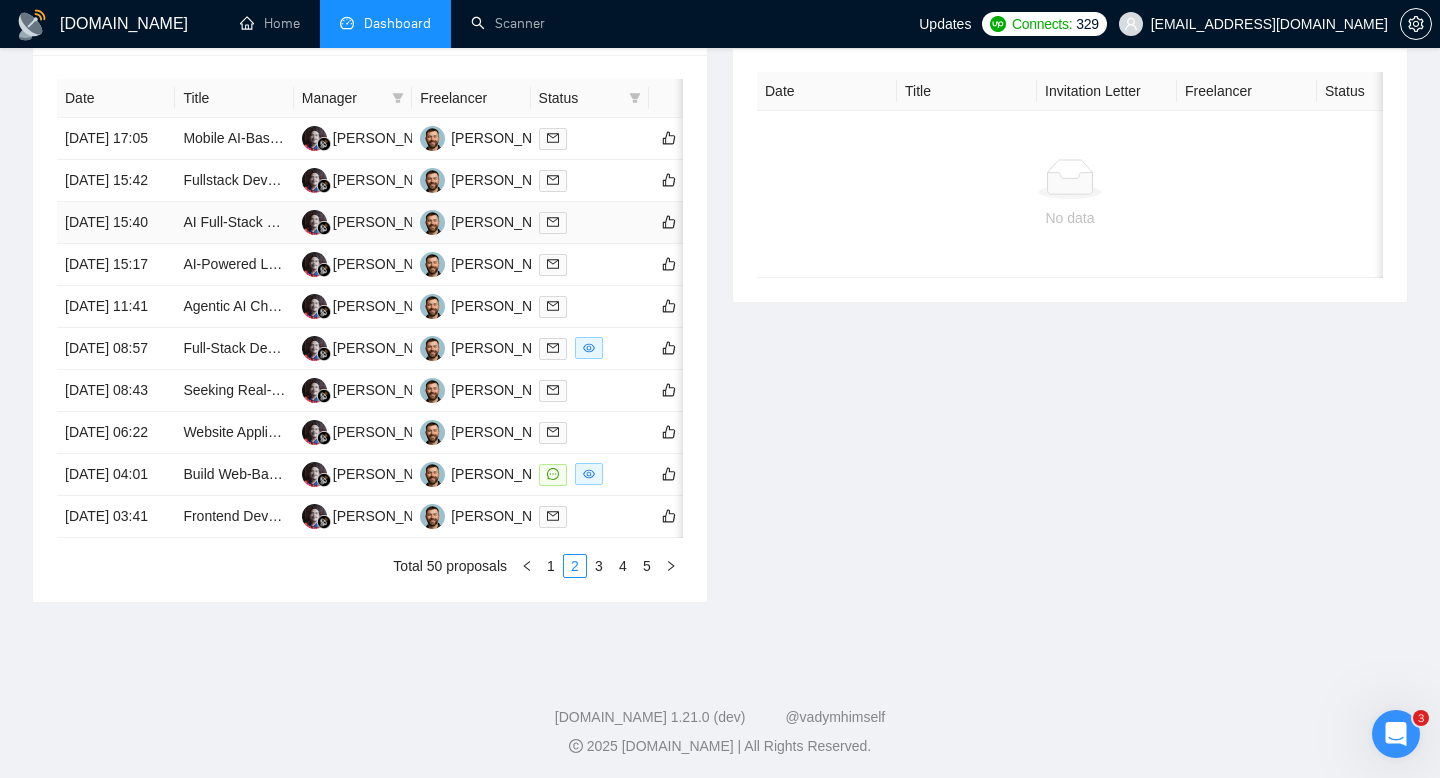 click on "24 Jul, 2025 15:40" at bounding box center (116, 223) 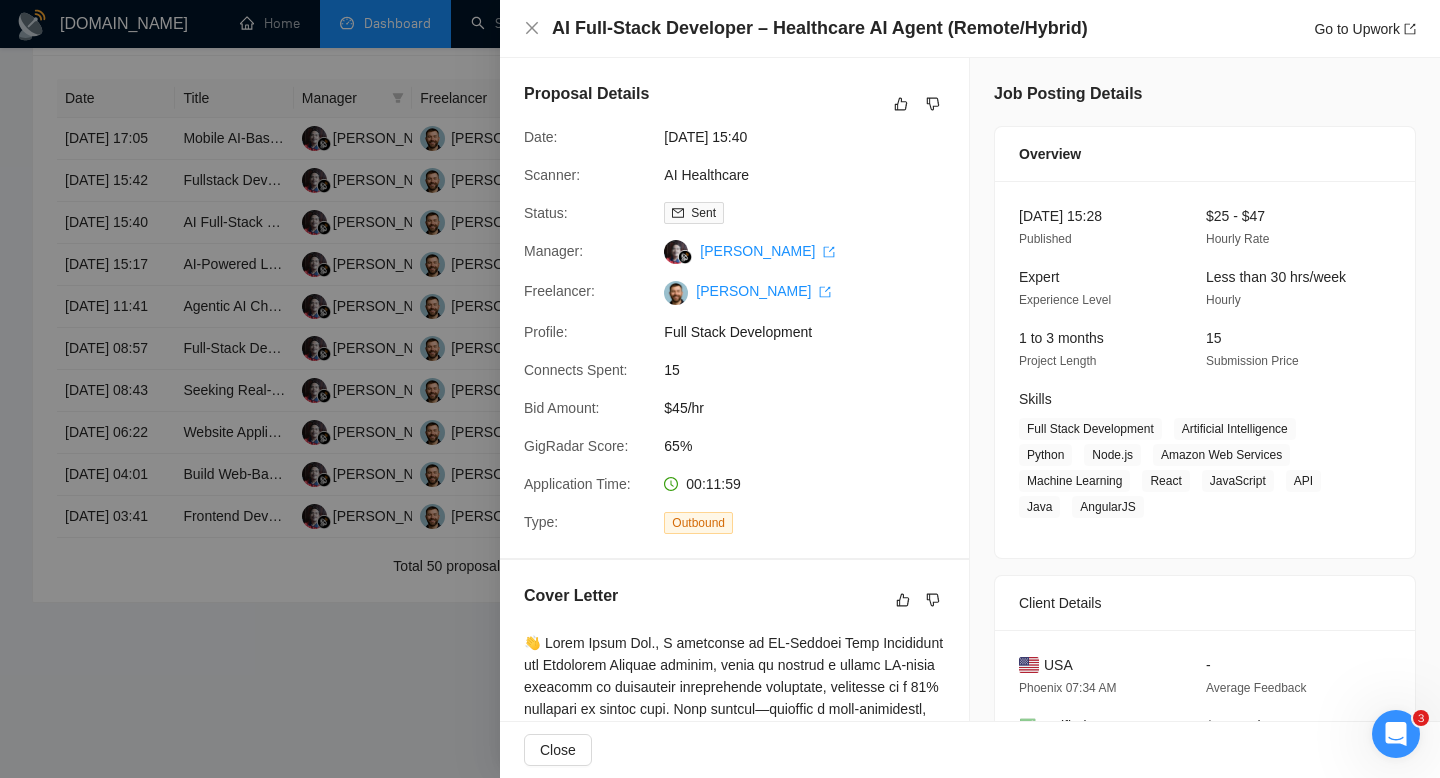 click on "AI Full-Stack Developer – Healthcare AI Agent (Remote/Hybrid)" at bounding box center (820, 28) 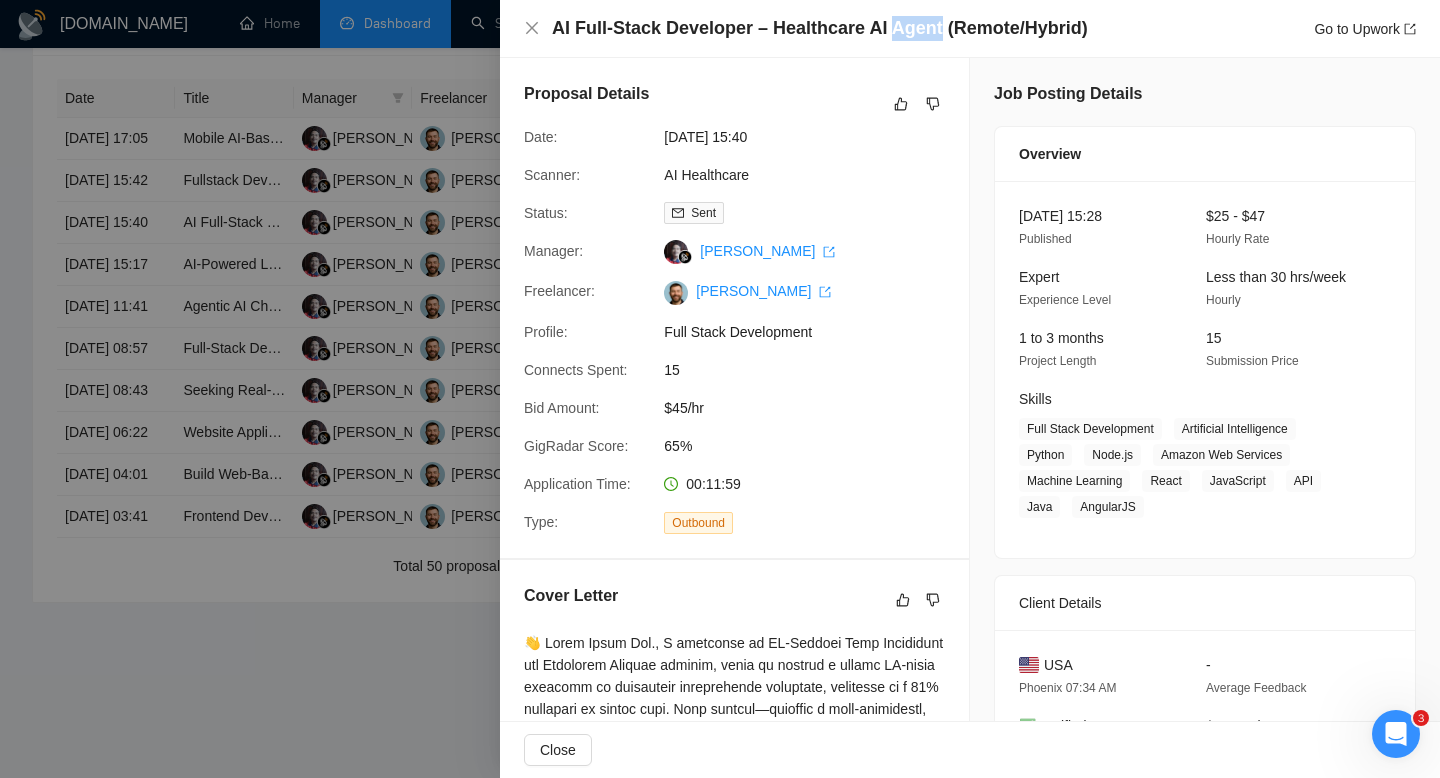 click on "AI Full-Stack Developer – Healthcare AI Agent (Remote/Hybrid)" at bounding box center [820, 28] 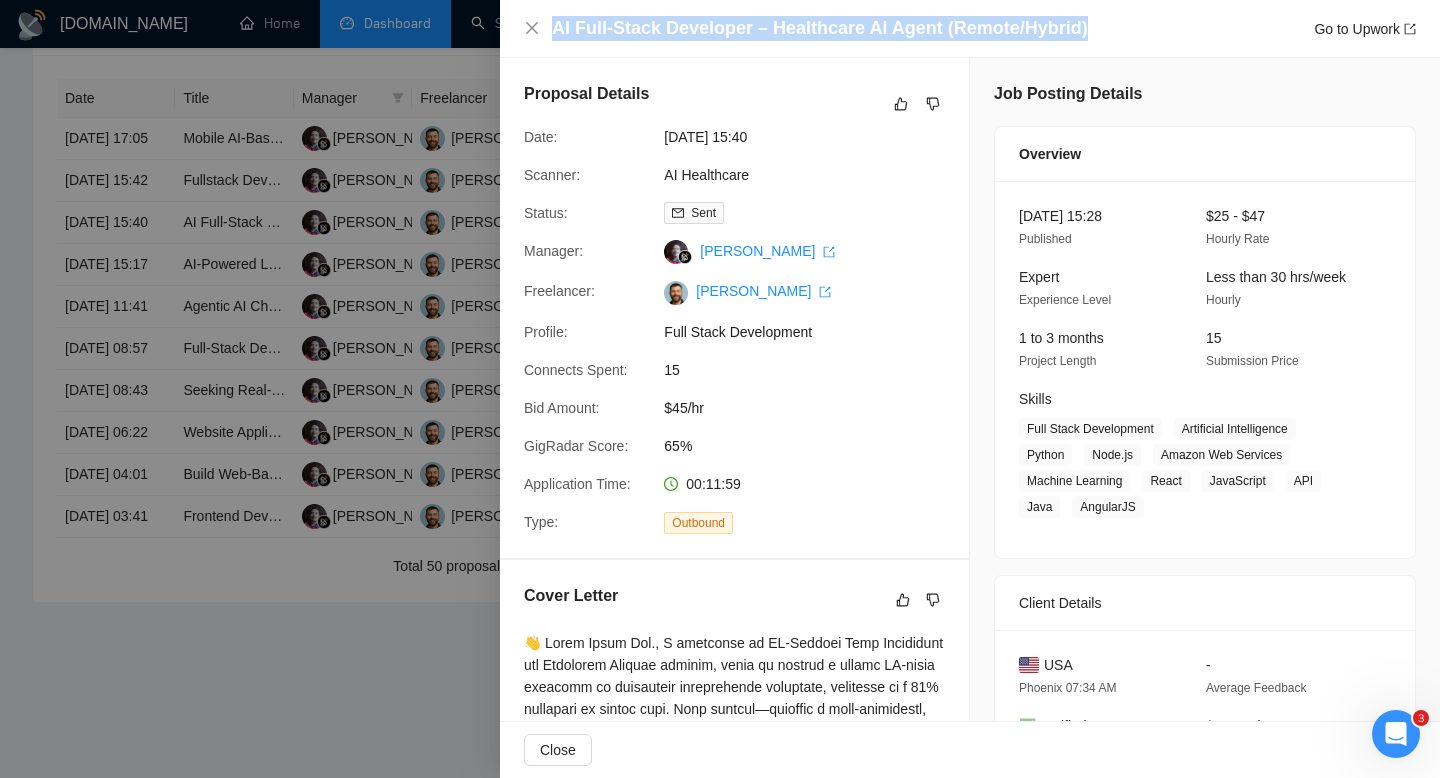 click on "AI Full-Stack Developer – Healthcare AI Agent (Remote/Hybrid)" at bounding box center (820, 28) 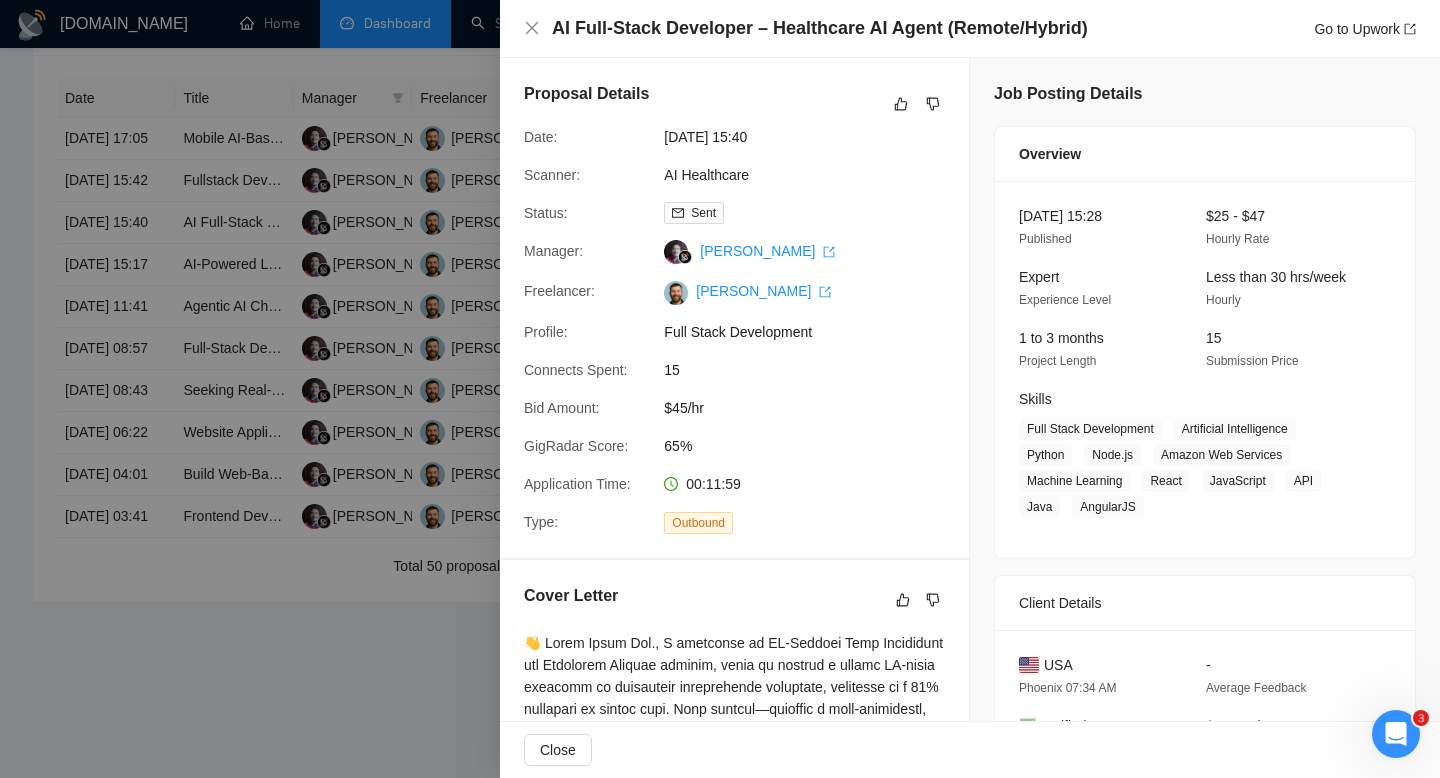 click on "Proposal Details Date: 24 Jul, 2025 15:40 Scanner: AI Healthcare Status: Sent     Manager: Syahrowi Syahrowi   Freelancer: Vladimir Kucher   Profile: Full Stack Development Connects Spent: 15 Bid Amount: $45/hr GigRadar Score: 65% Application Time: 00:11:59 Type: Outbound" at bounding box center [734, 308] 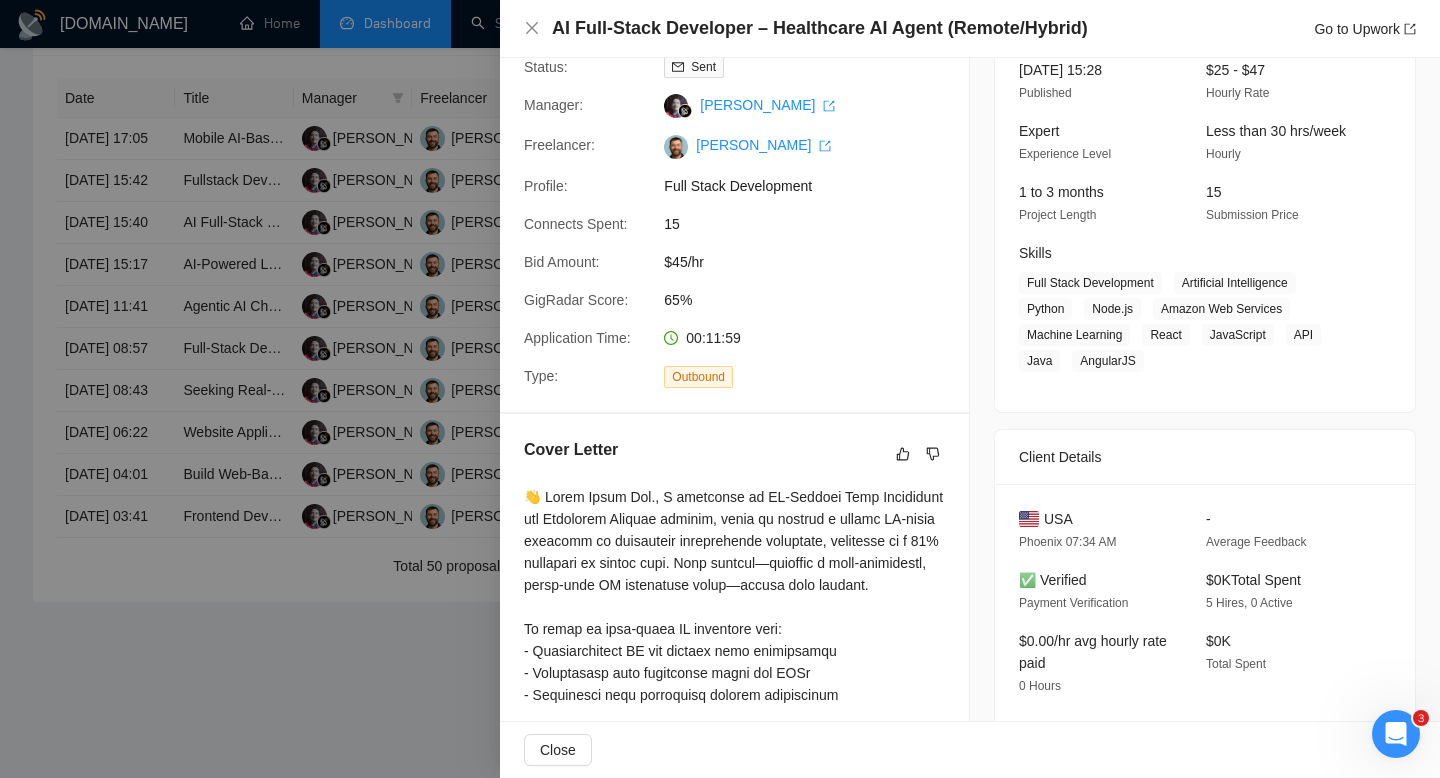 scroll, scrollTop: 148, scrollLeft: 0, axis: vertical 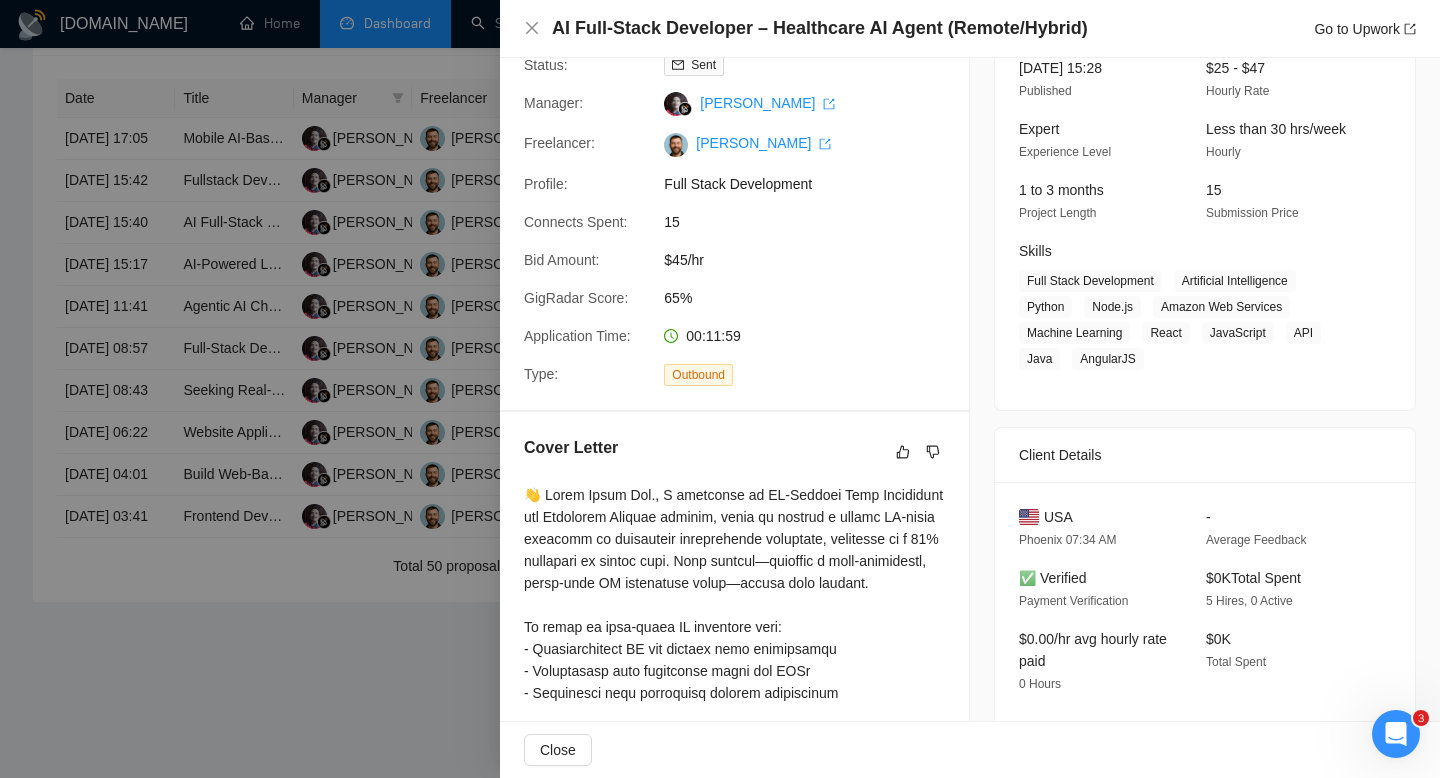 click on "USA" at bounding box center (1058, 517) 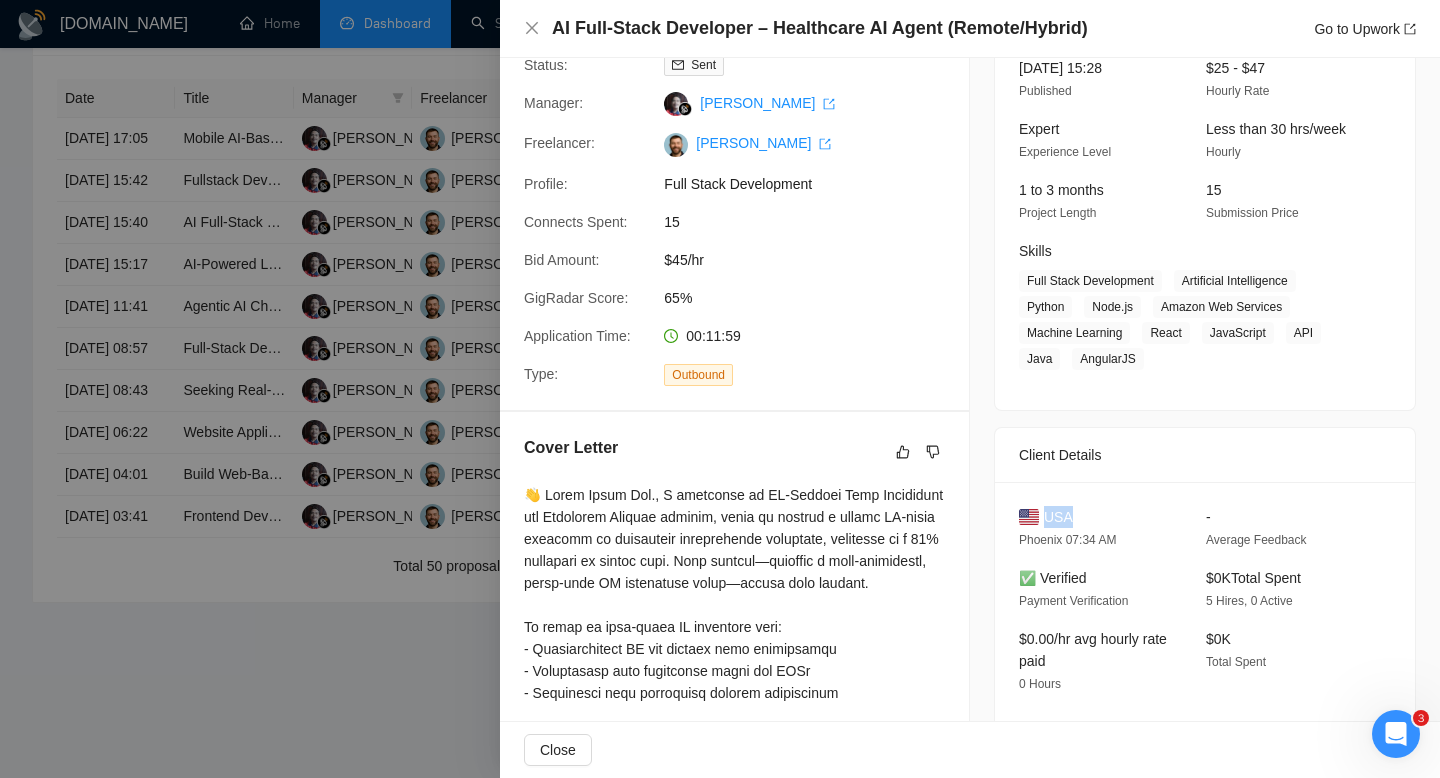 click on "USA" at bounding box center (1058, 517) 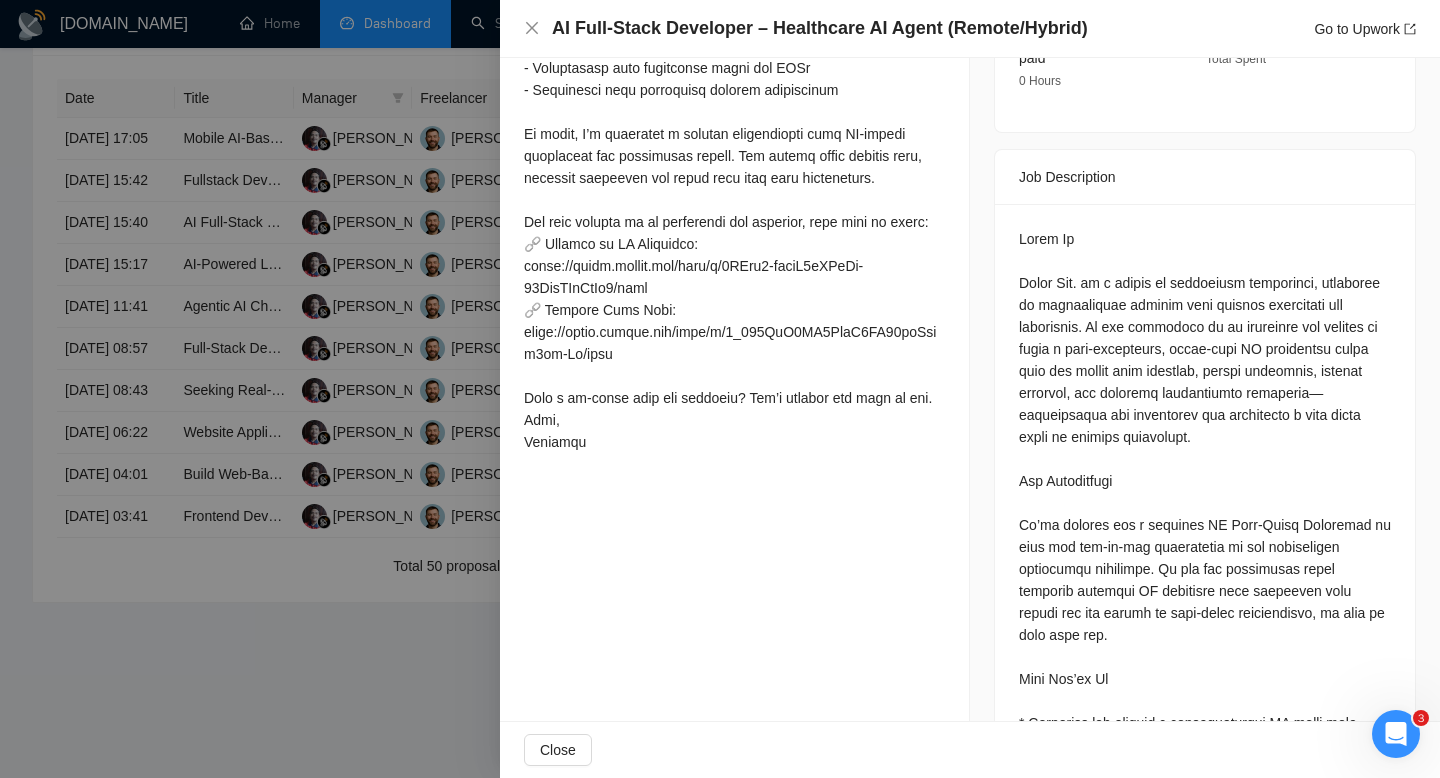 scroll, scrollTop: 752, scrollLeft: 0, axis: vertical 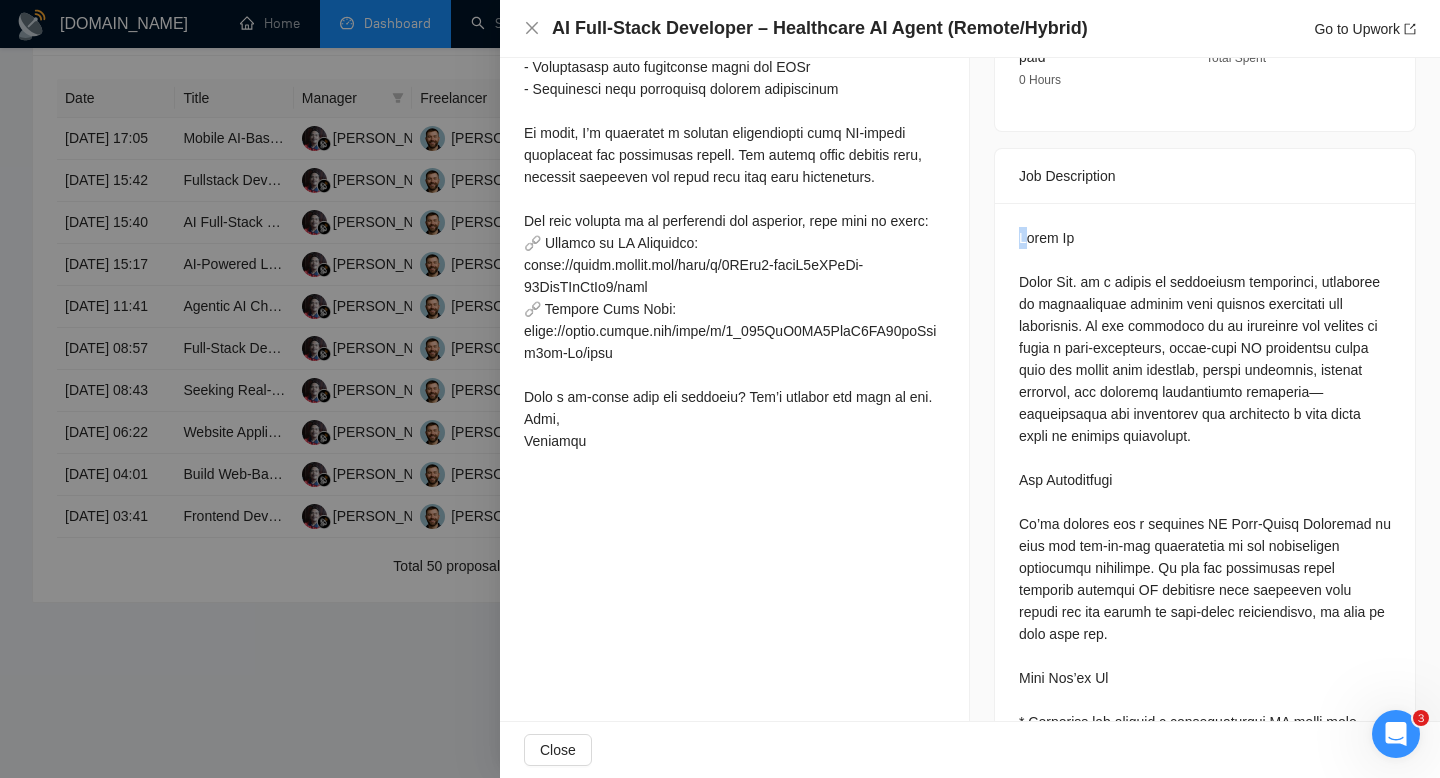 click at bounding box center (1205, 821) 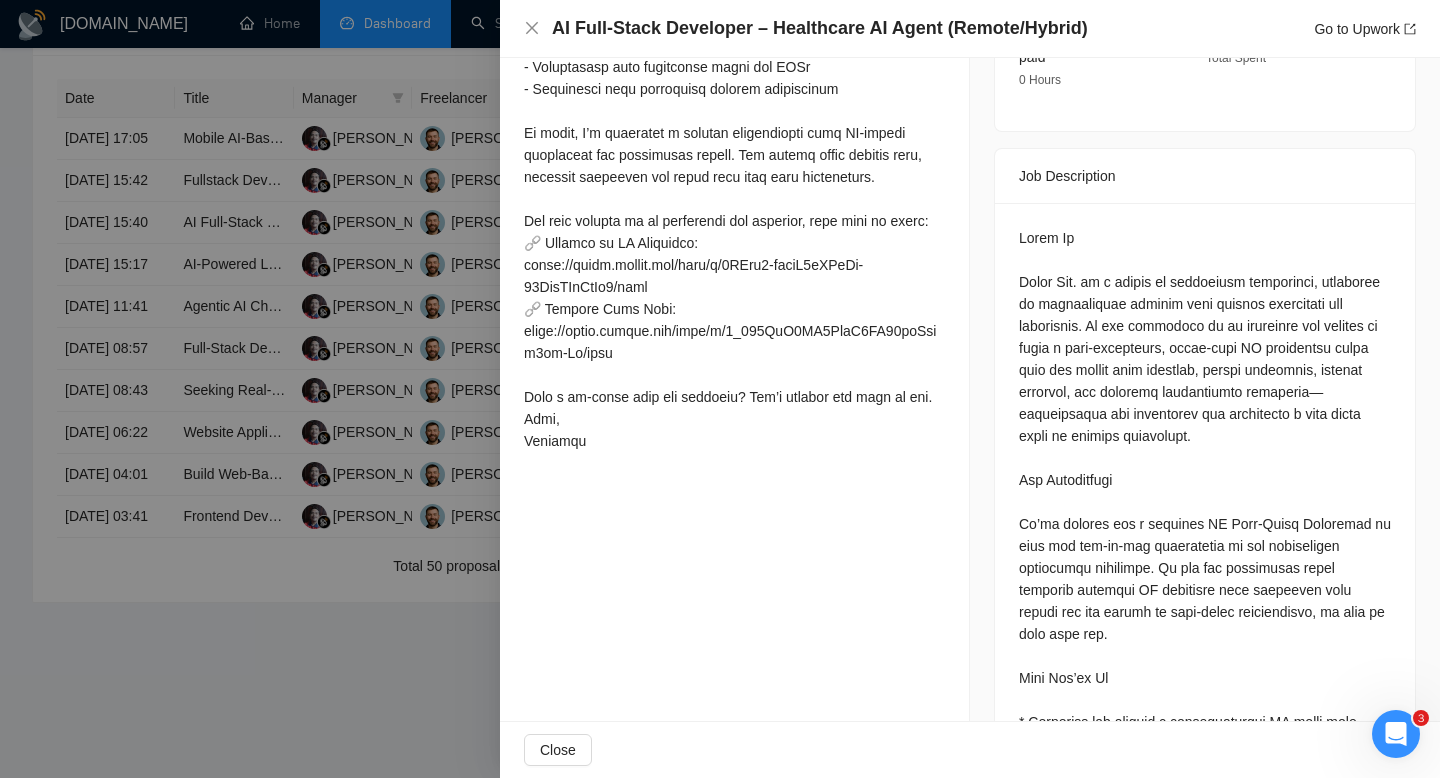 click at bounding box center [1205, 821] 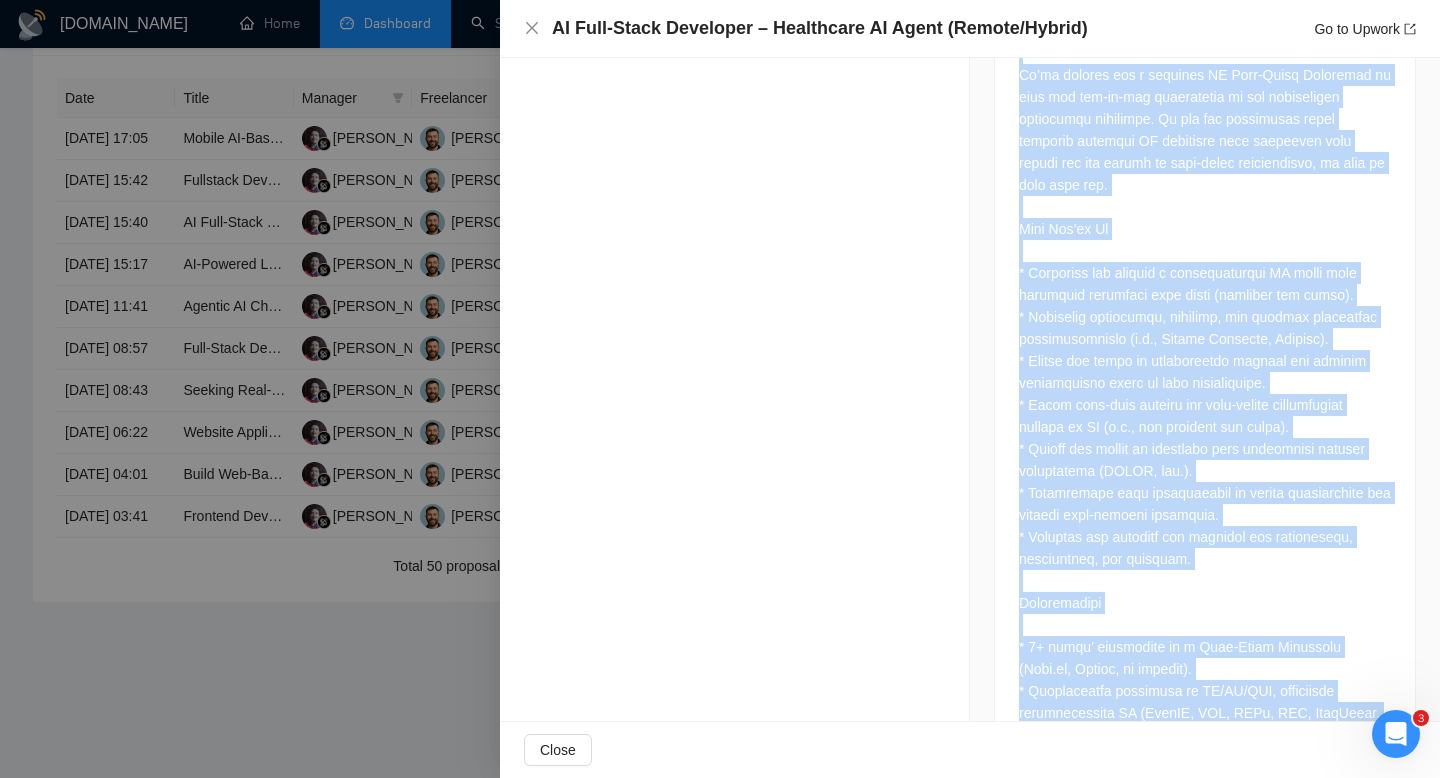 scroll, scrollTop: 1522, scrollLeft: 0, axis: vertical 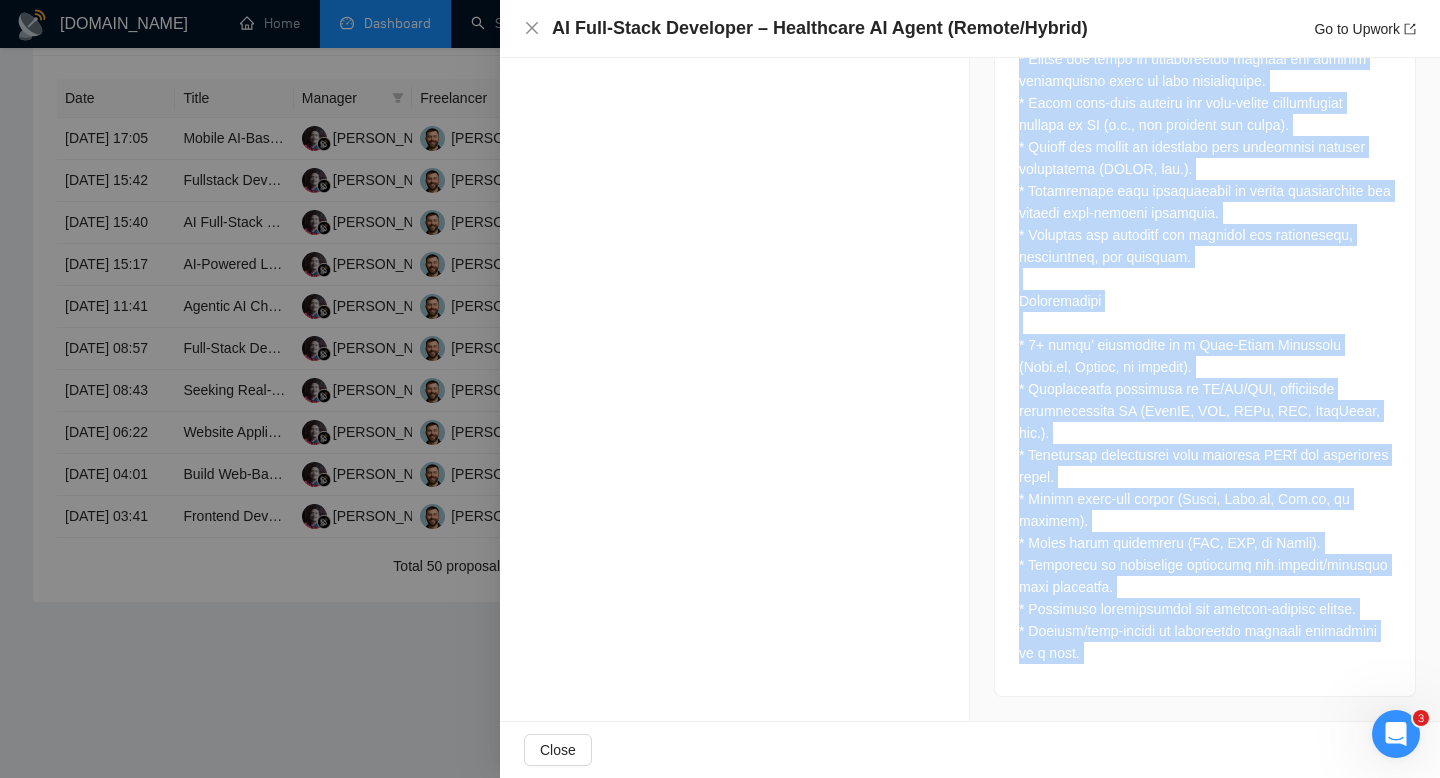 drag, startPoint x: 1021, startPoint y: 230, endPoint x: 1291, endPoint y: 777, distance: 610.0074 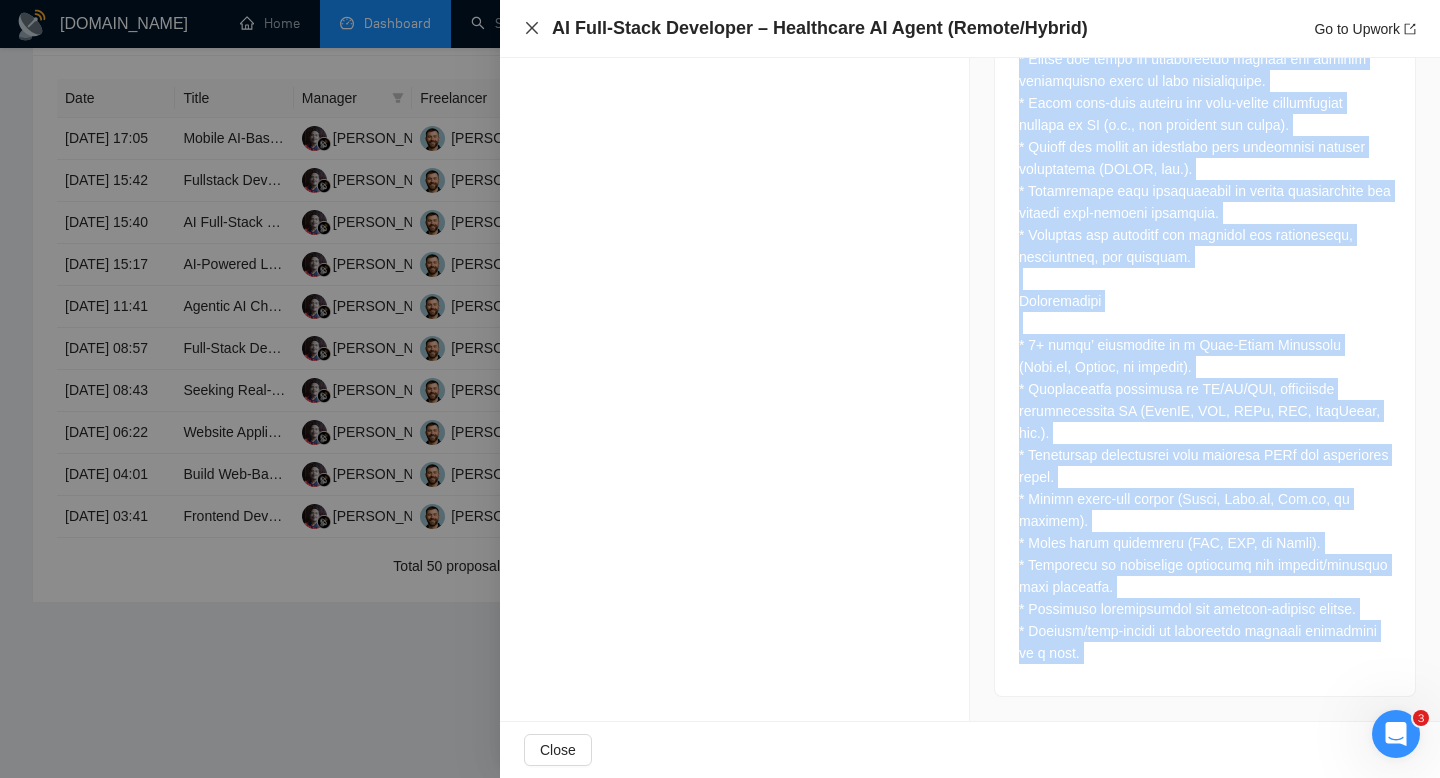 click 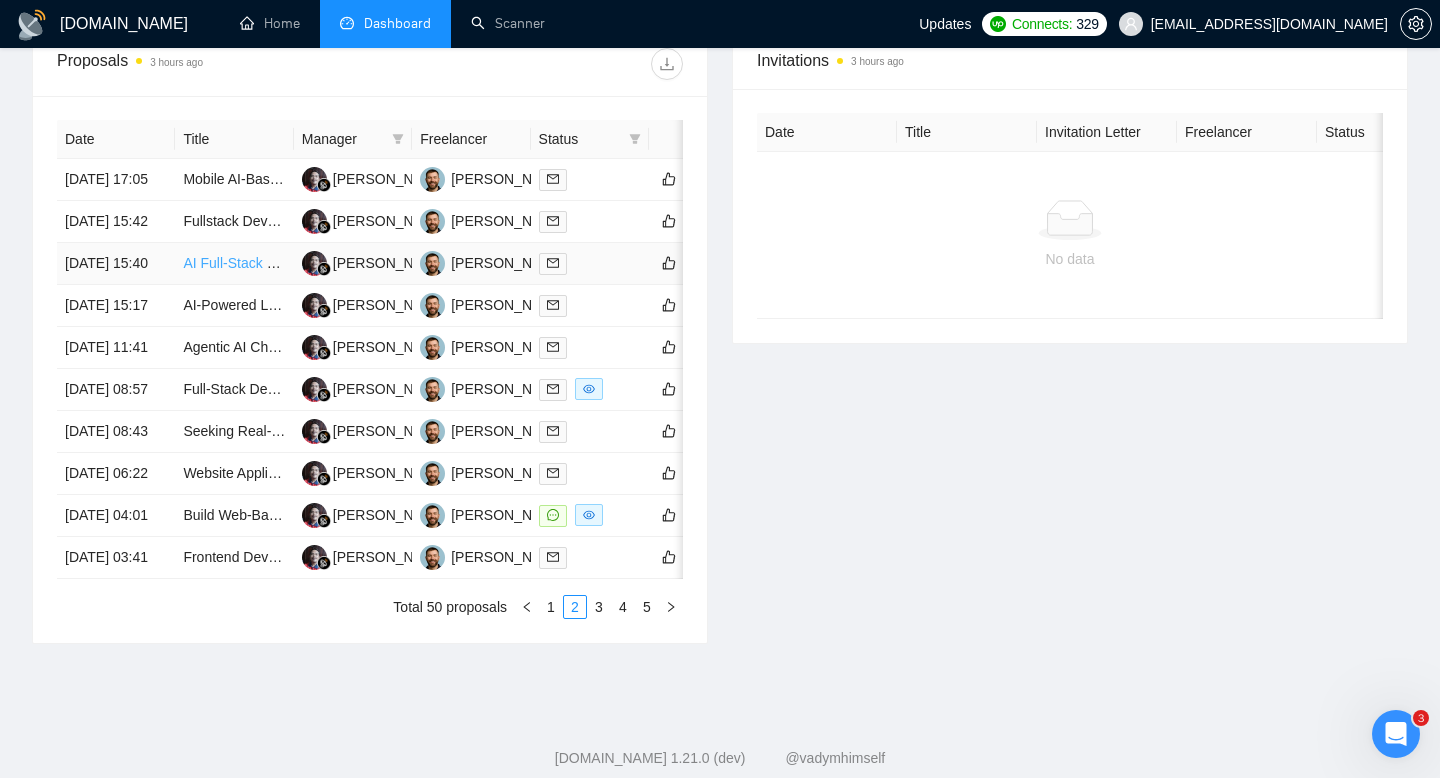 scroll, scrollTop: 773, scrollLeft: 0, axis: vertical 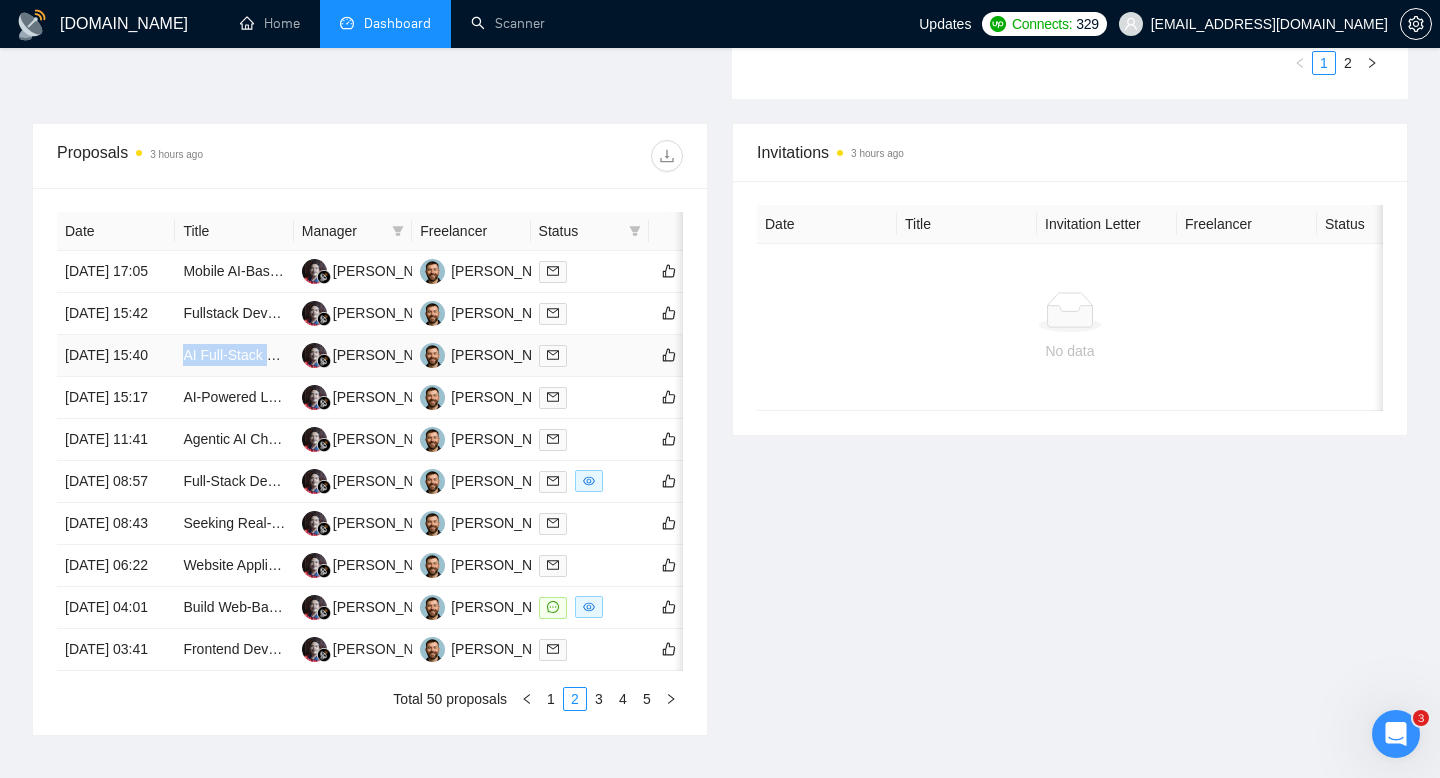 click on "AI Full-Stack Developer – Healthcare AI Agent (Remote/Hybrid)" at bounding box center (379, 355) 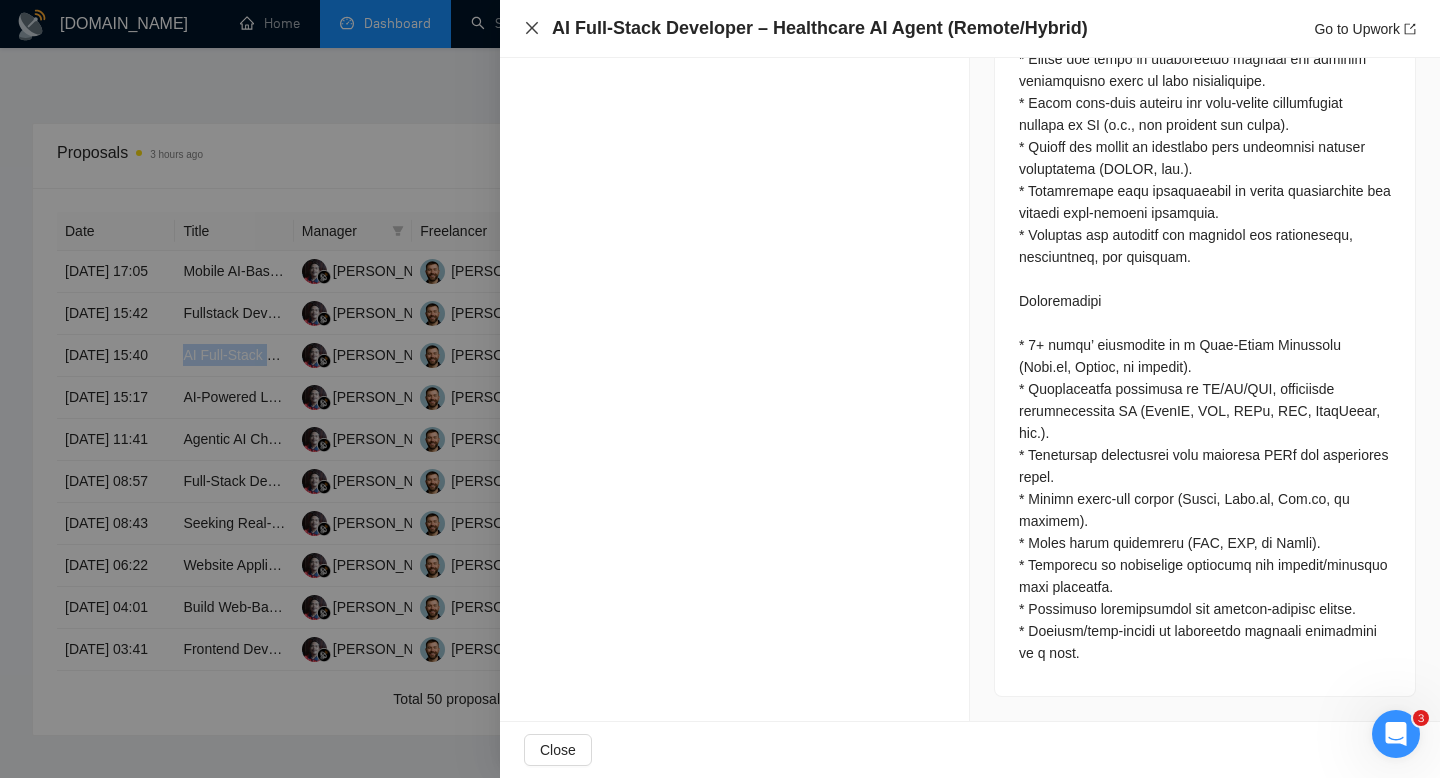 click 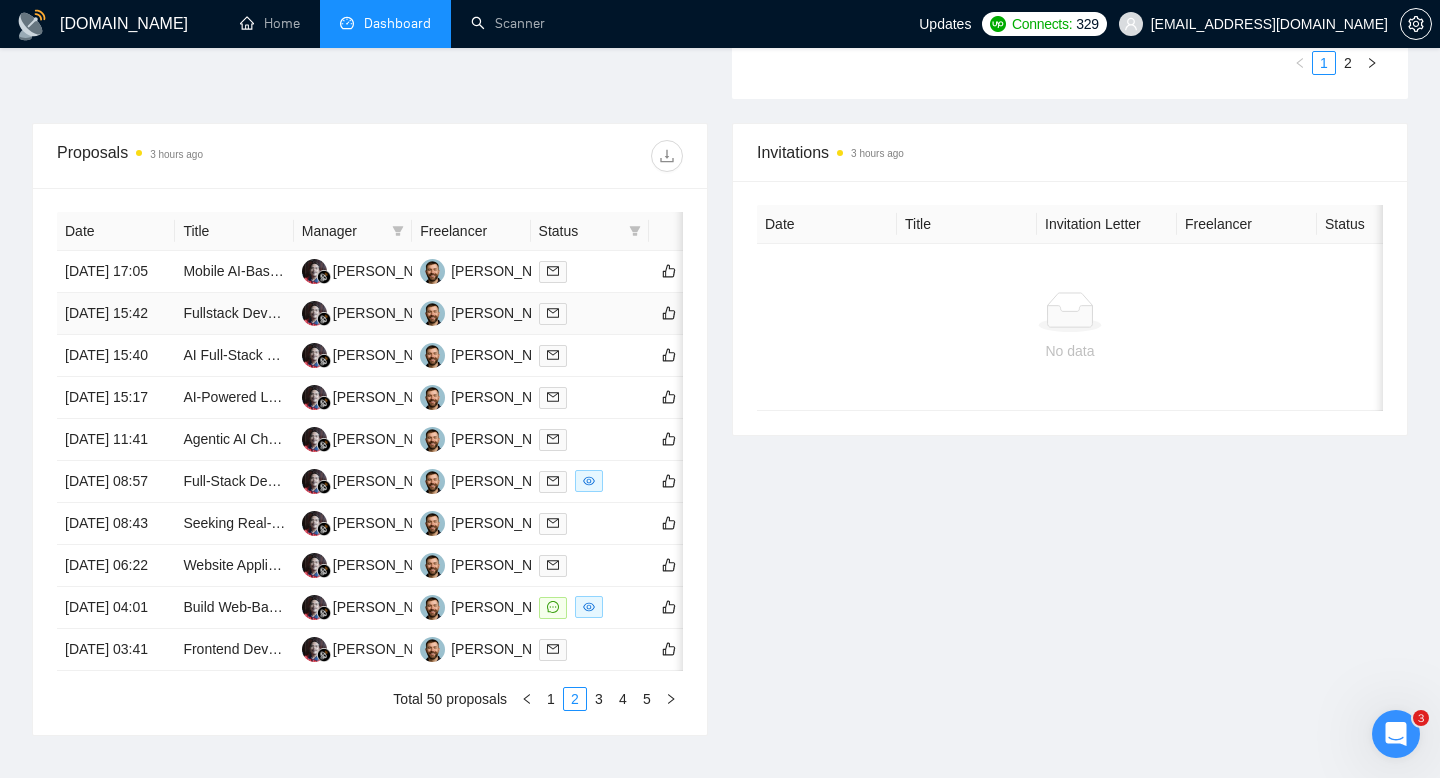 click on "24 Jul, 2025 15:42" at bounding box center (116, 314) 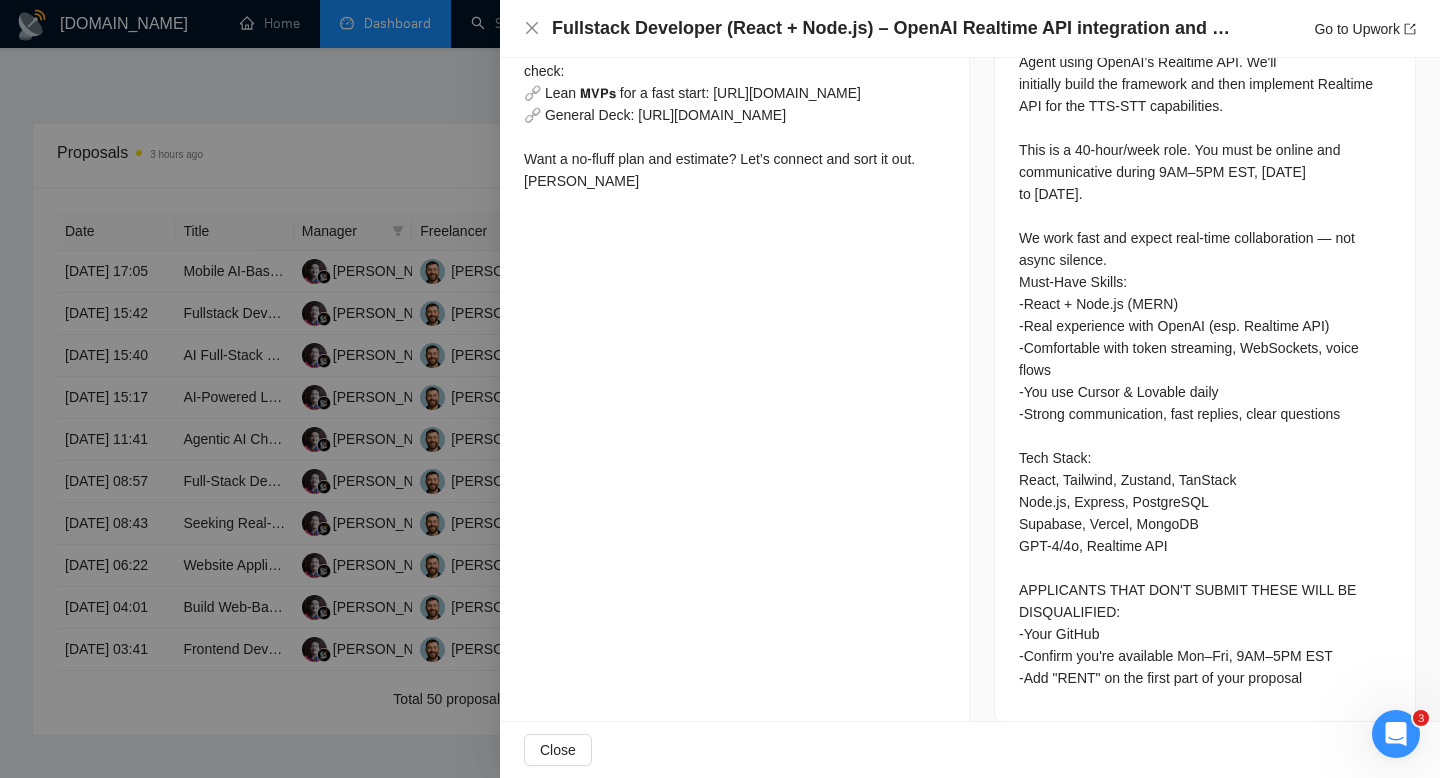 click on "Fullstack Developer (React + Node.js) – OpenAI
Realtime API integration and N8N" at bounding box center (897, 28) 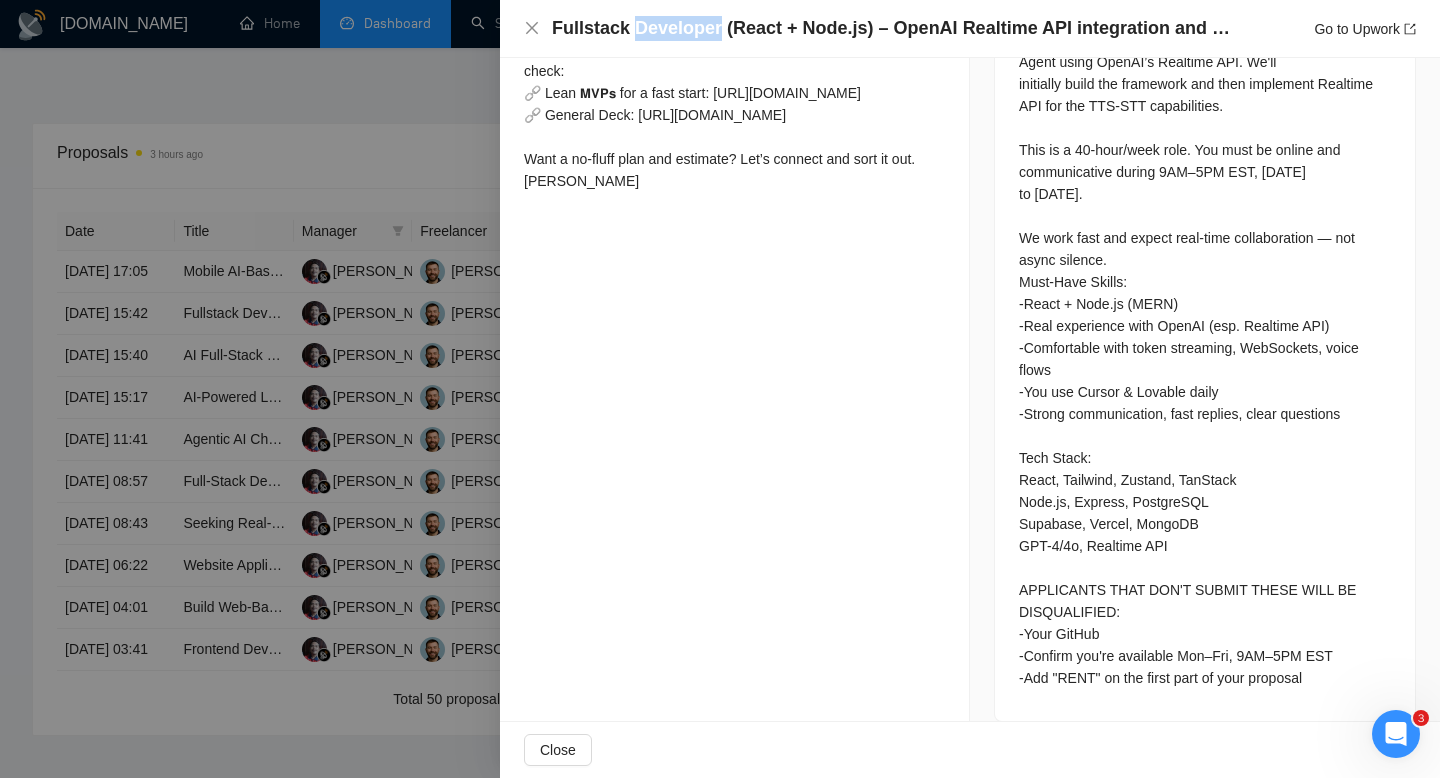 click on "Fullstack Developer (React + Node.js) – OpenAI
Realtime API integration and N8N" at bounding box center (897, 28) 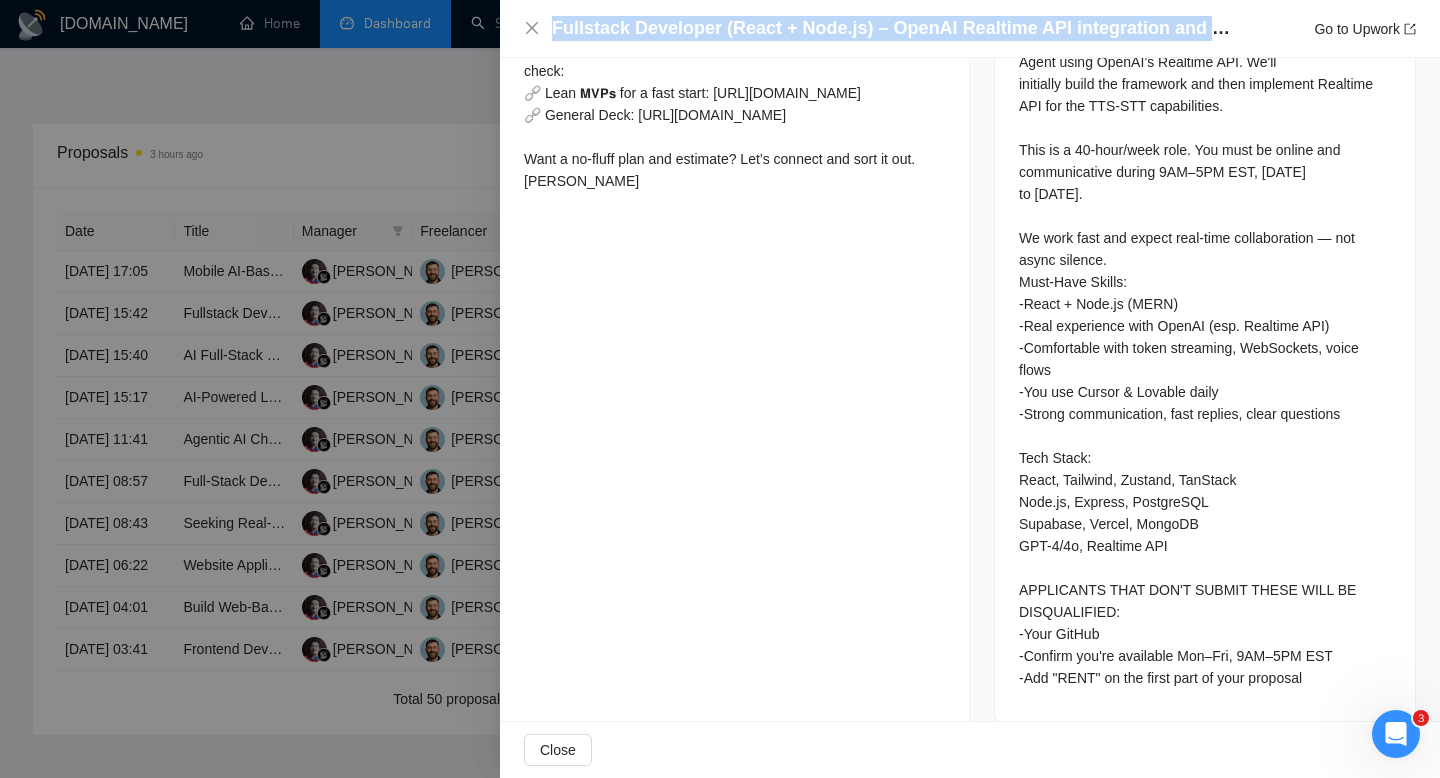 click on "Fullstack Developer (React + Node.js) – OpenAI
Realtime API integration and N8N" at bounding box center (897, 28) 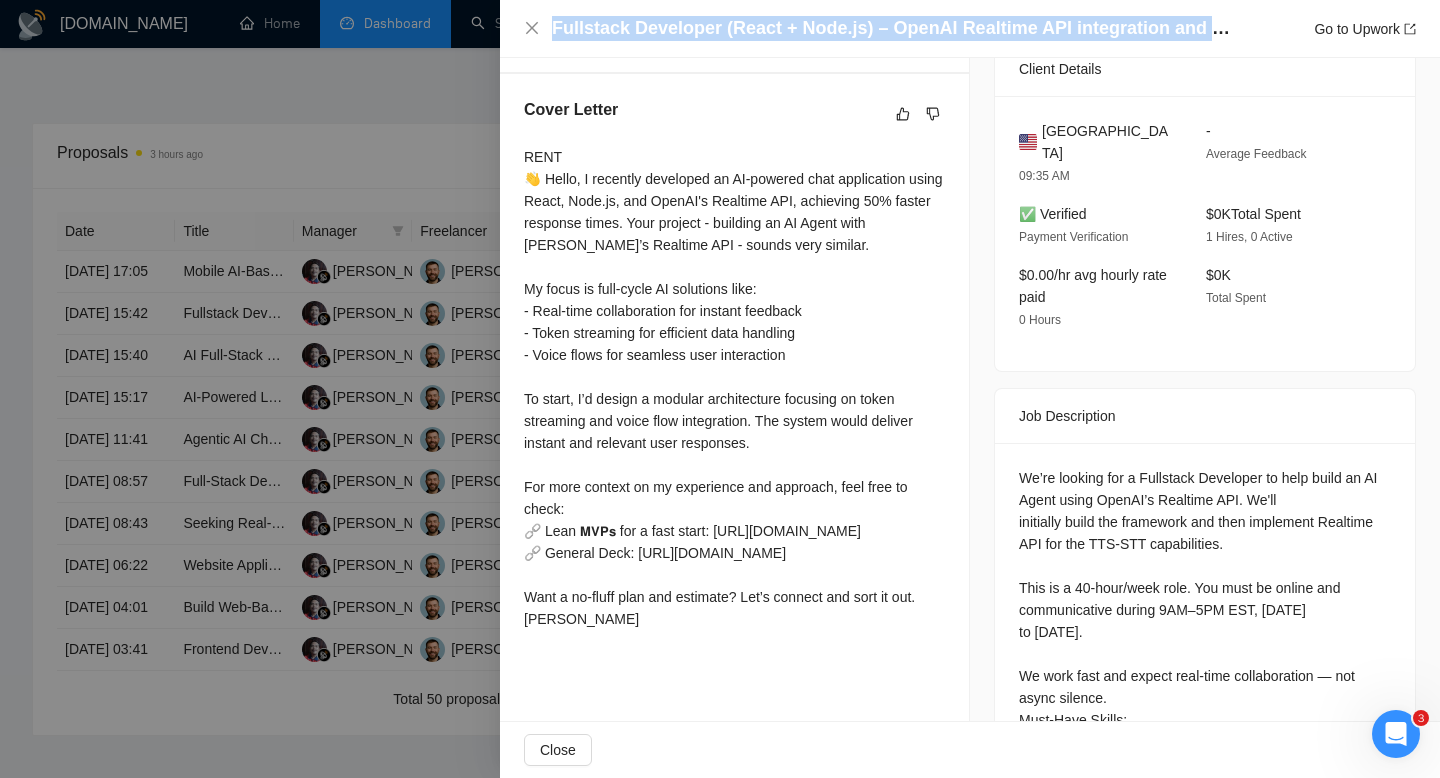 scroll, scrollTop: 680, scrollLeft: 0, axis: vertical 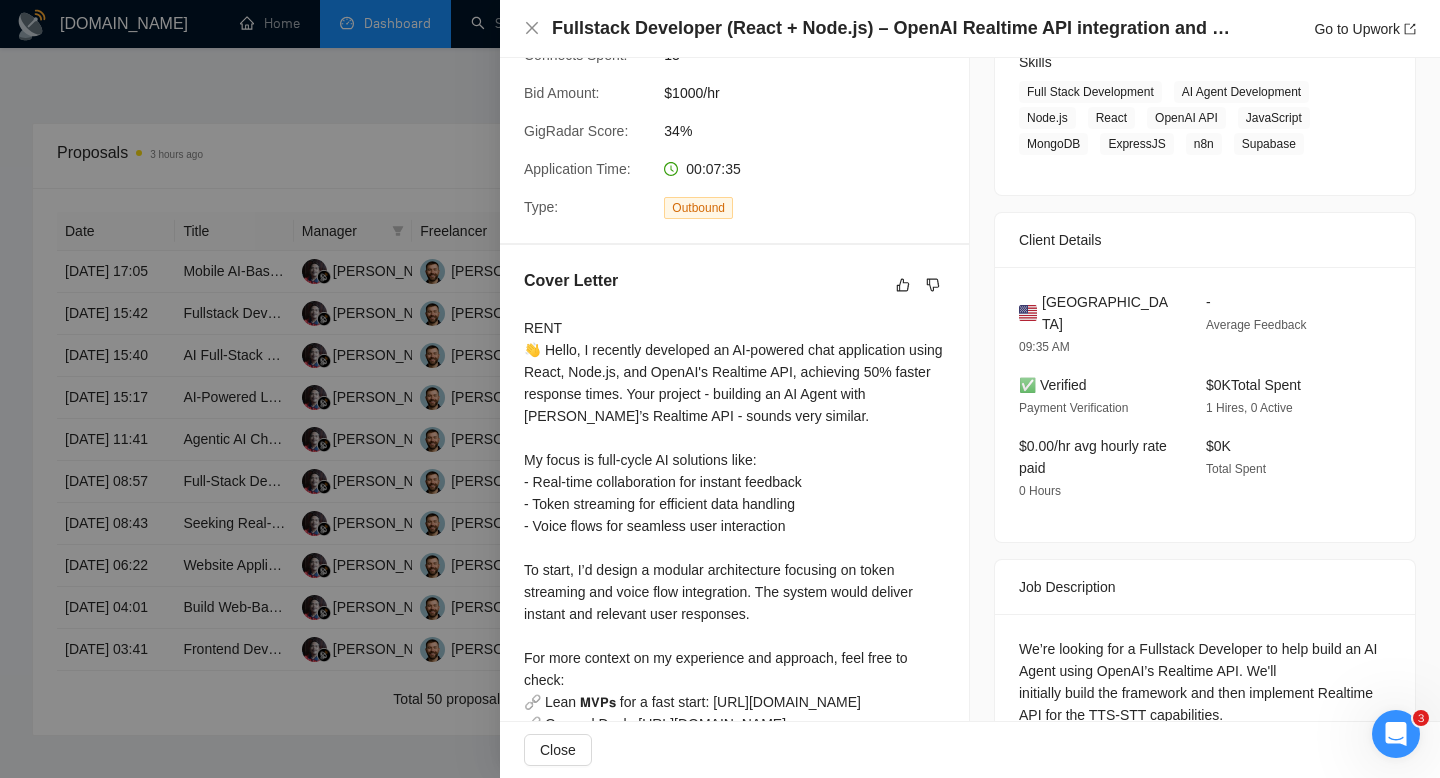 click on "United States" at bounding box center [1108, 313] 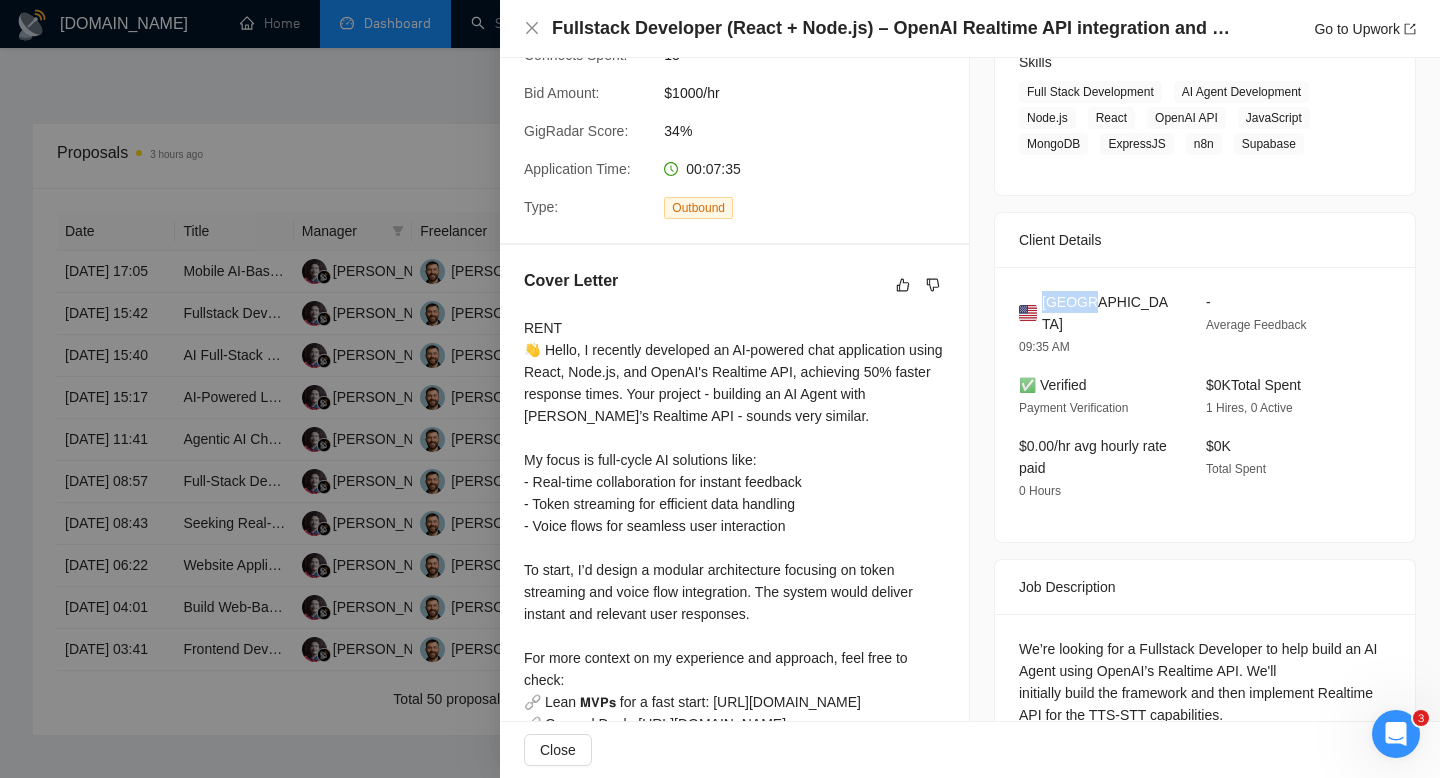 click on "United States" at bounding box center [1108, 313] 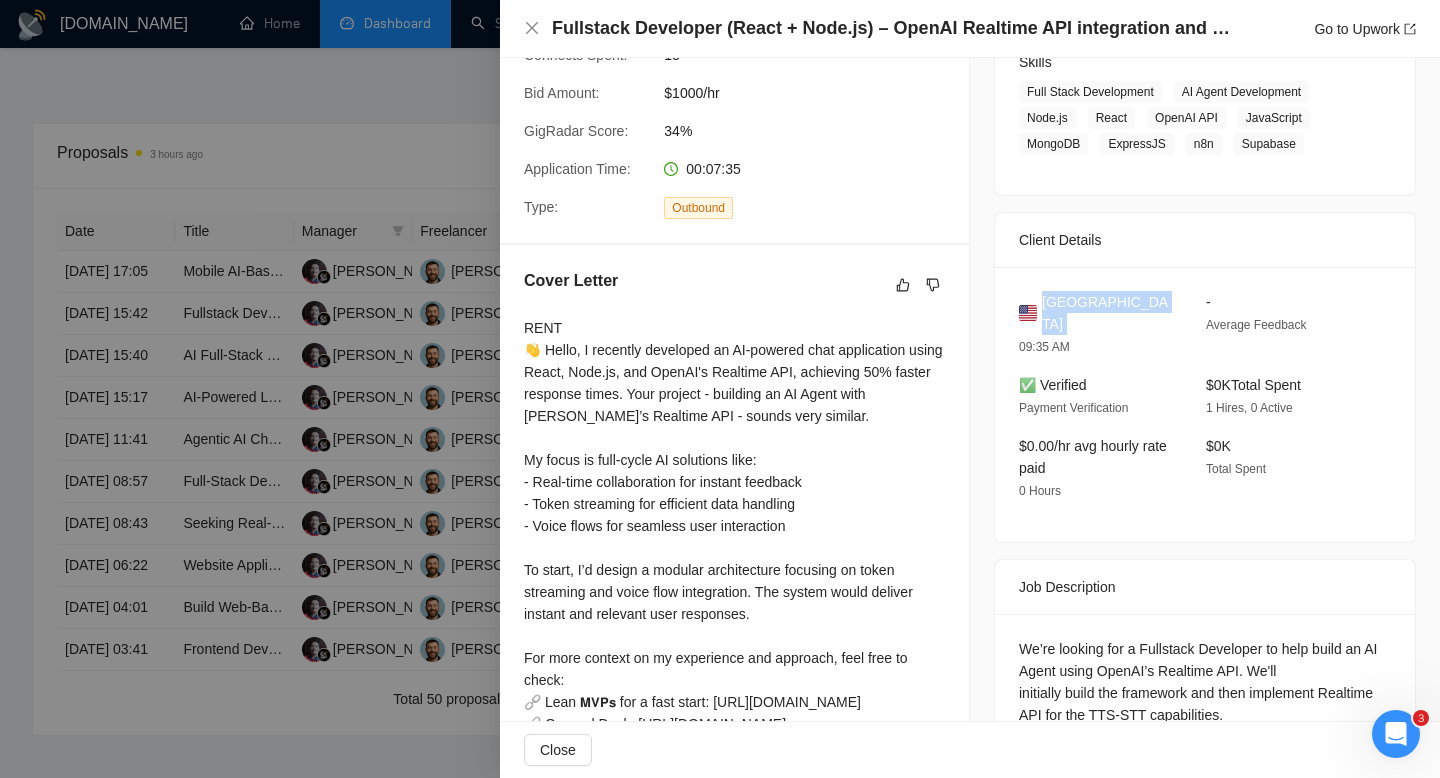 click on "United States" at bounding box center (1108, 313) 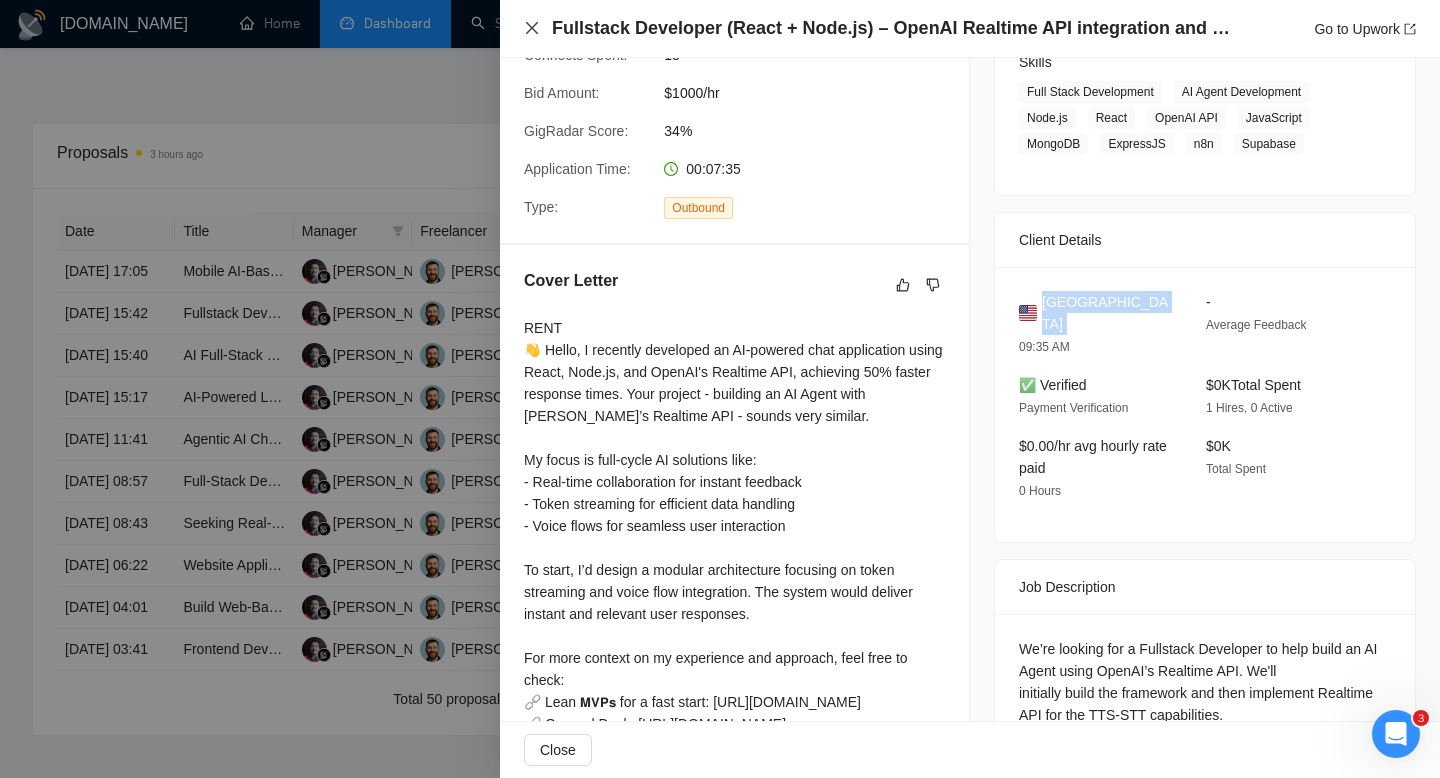 click 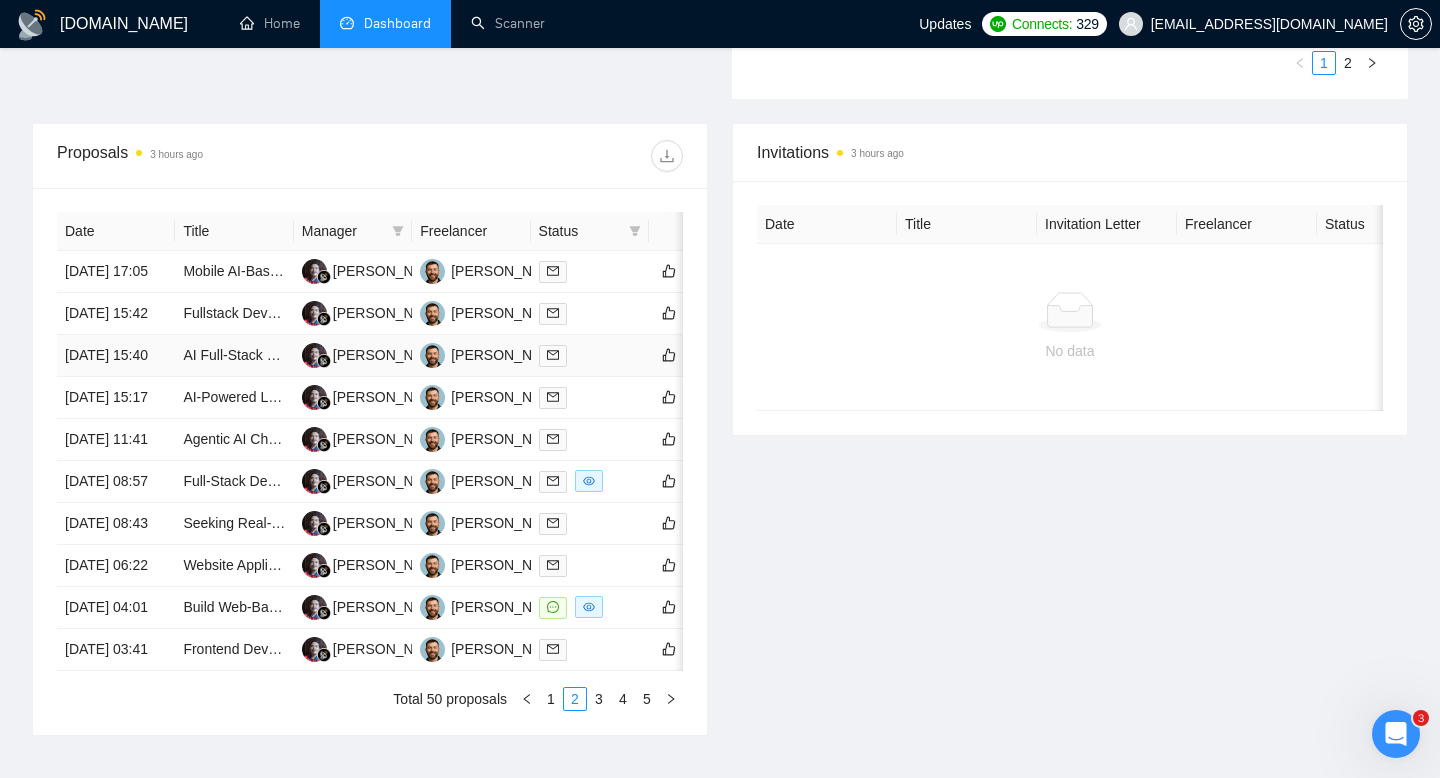 click on "24 Jul, 2025 15:40" at bounding box center (116, 356) 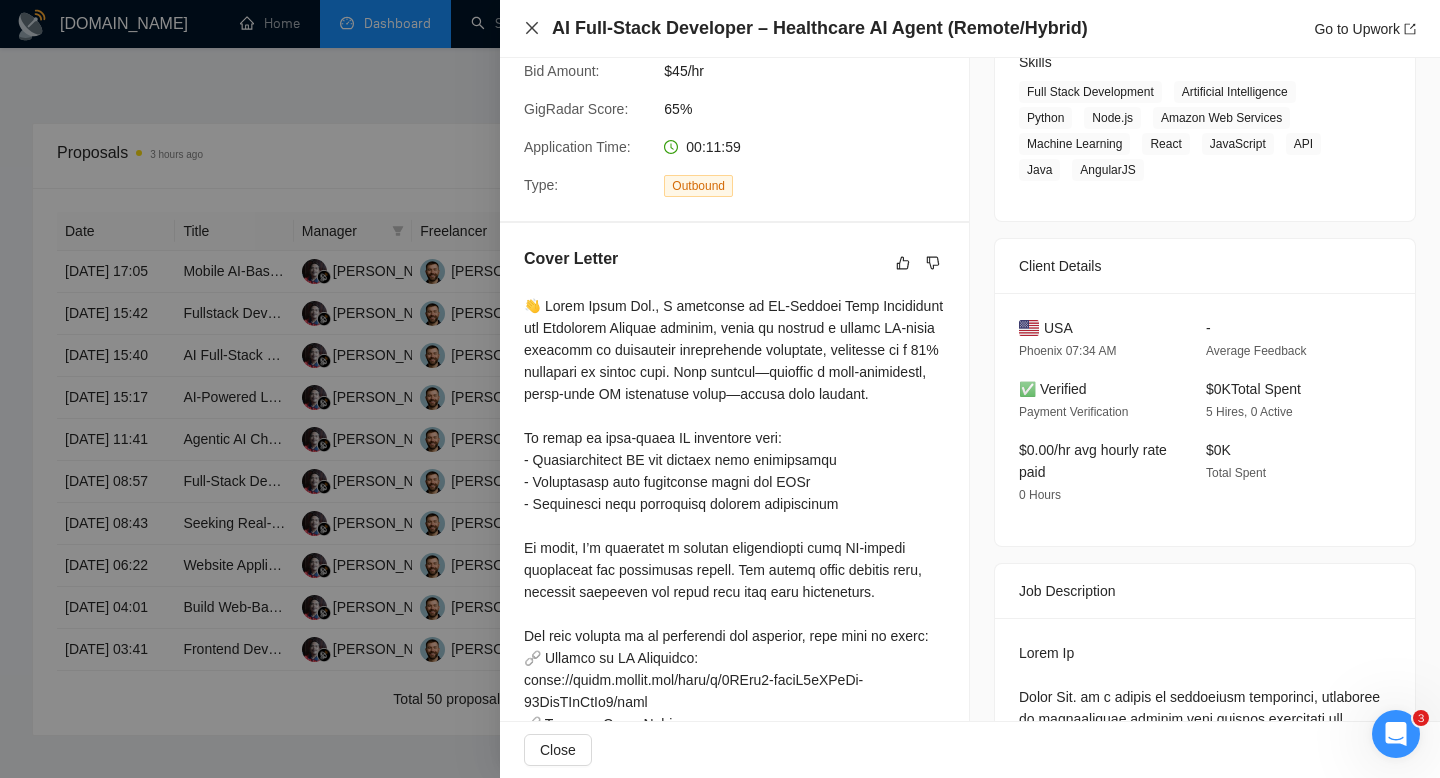click 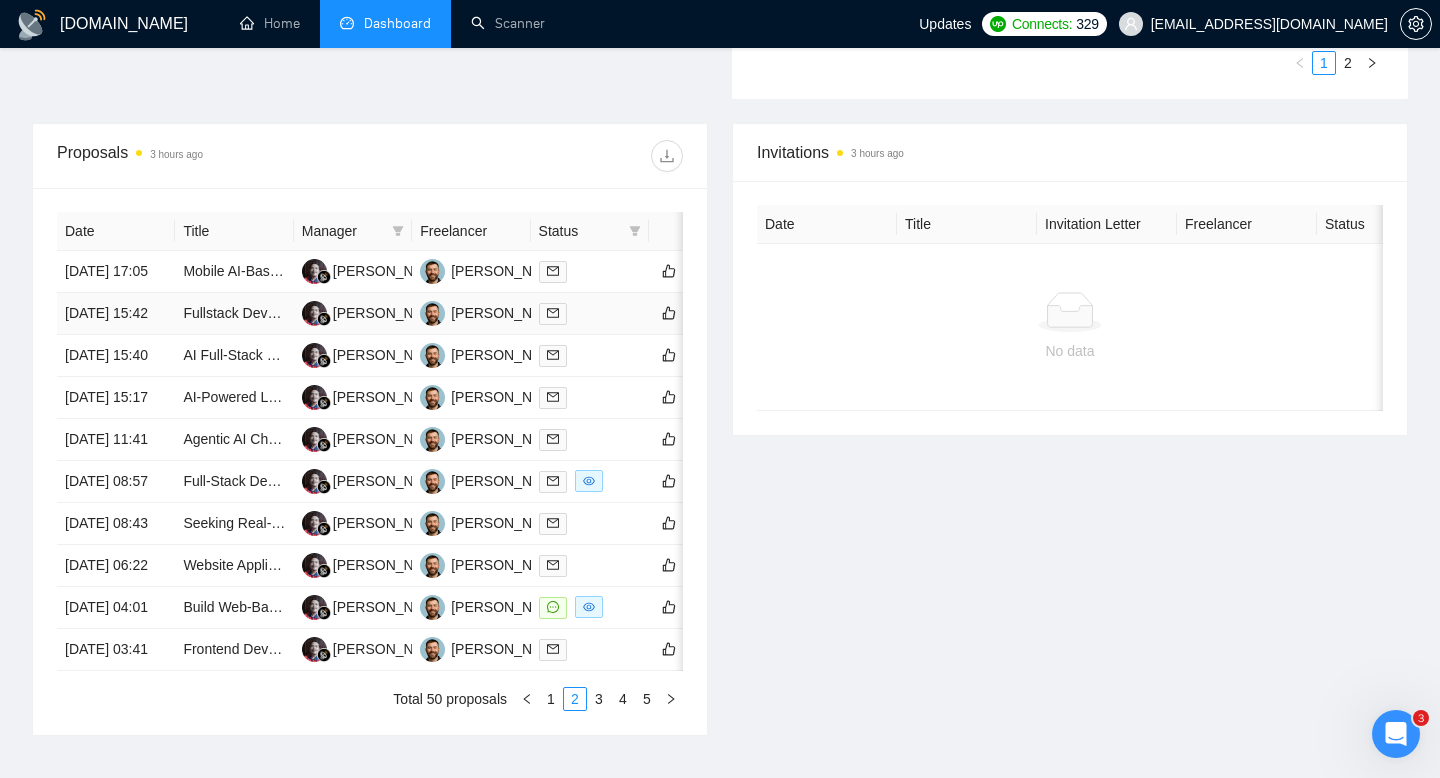 click on "24 Jul, 2025 15:42" at bounding box center [116, 314] 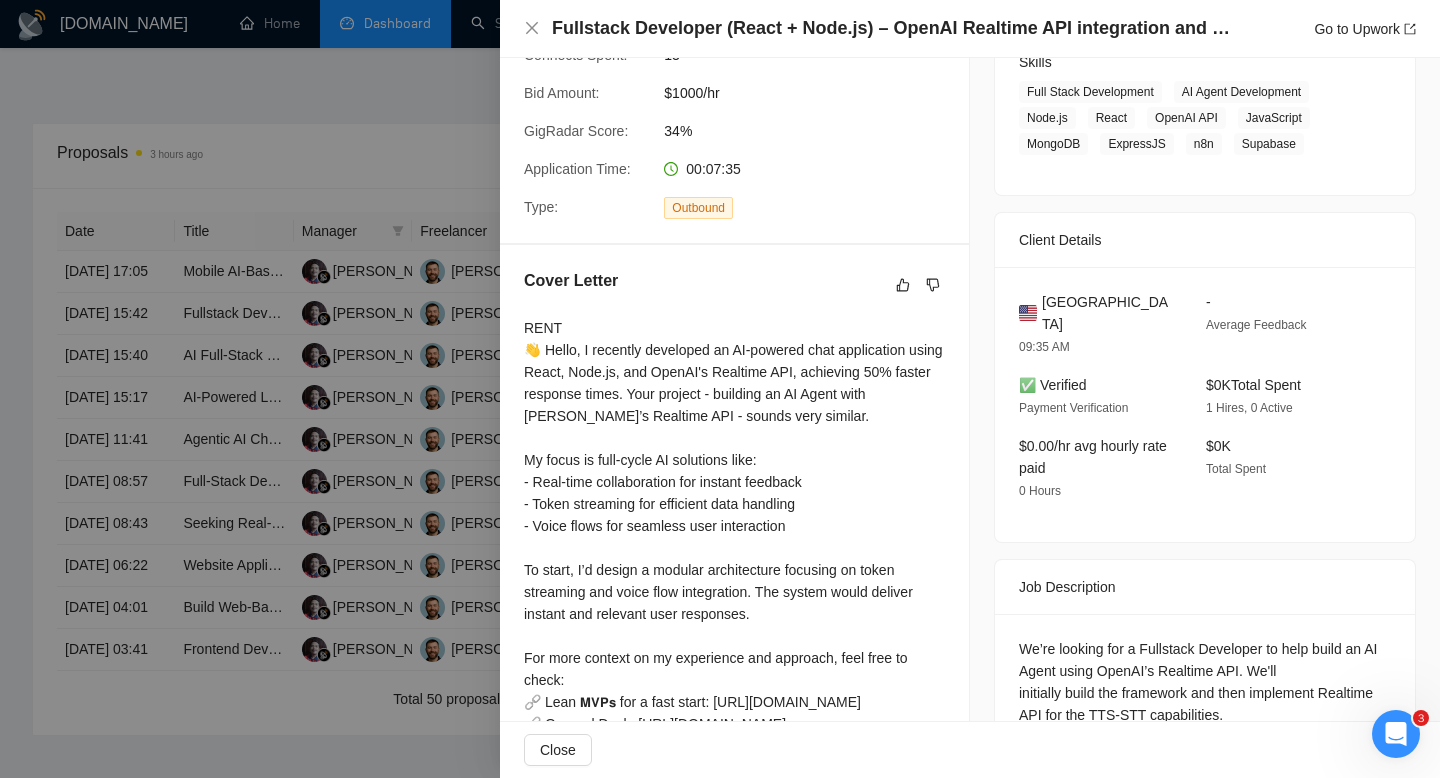 scroll, scrollTop: 363, scrollLeft: 0, axis: vertical 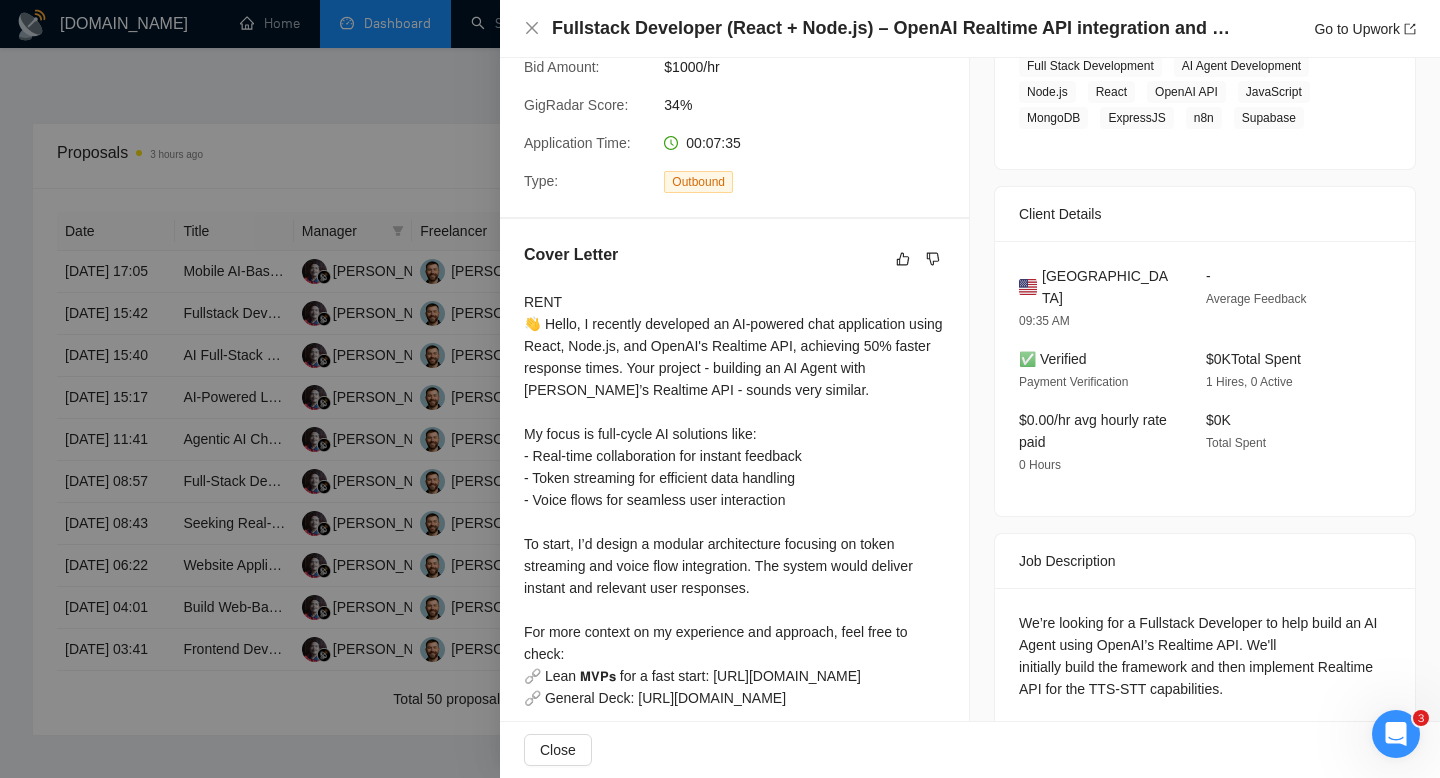 click at bounding box center [720, 389] 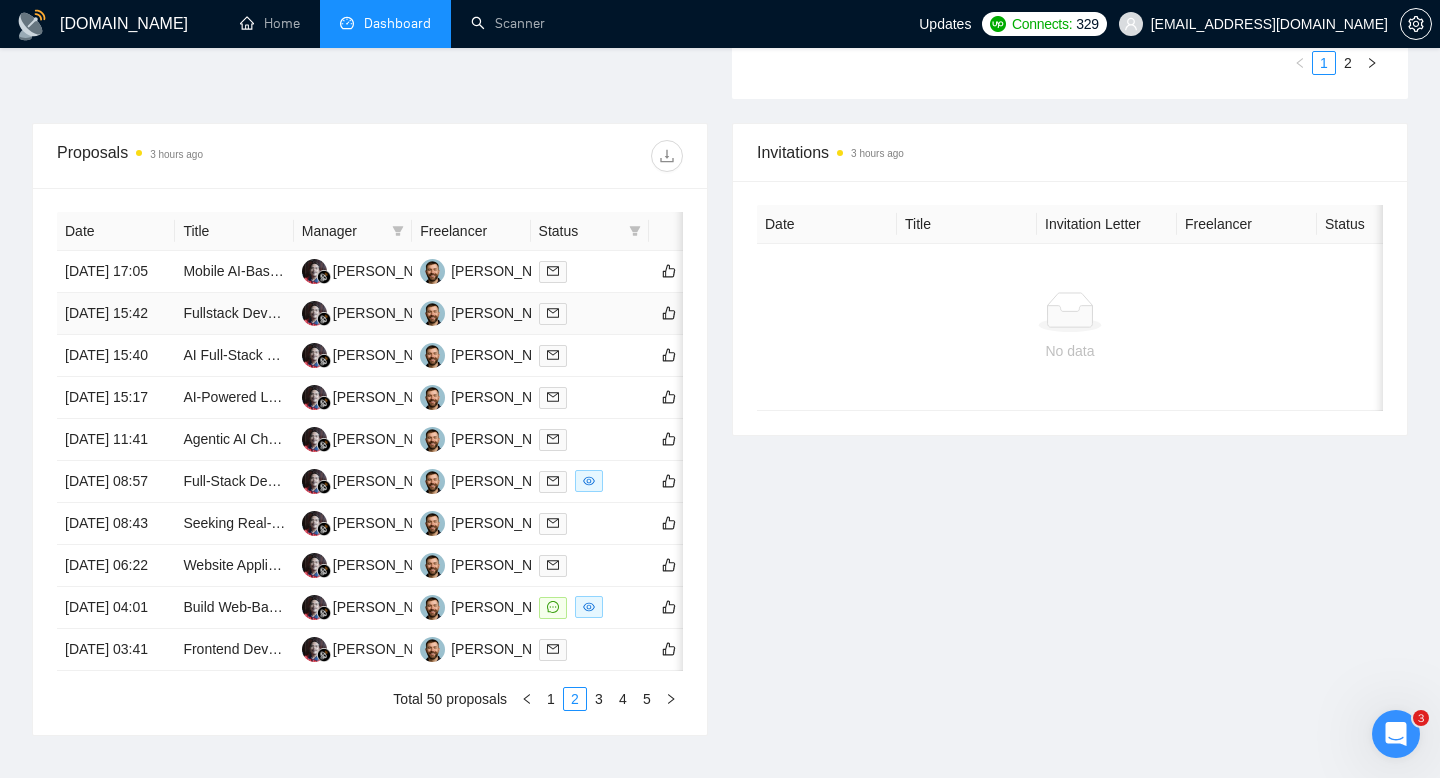 click on "24 Jul, 2025 15:42" at bounding box center (116, 314) 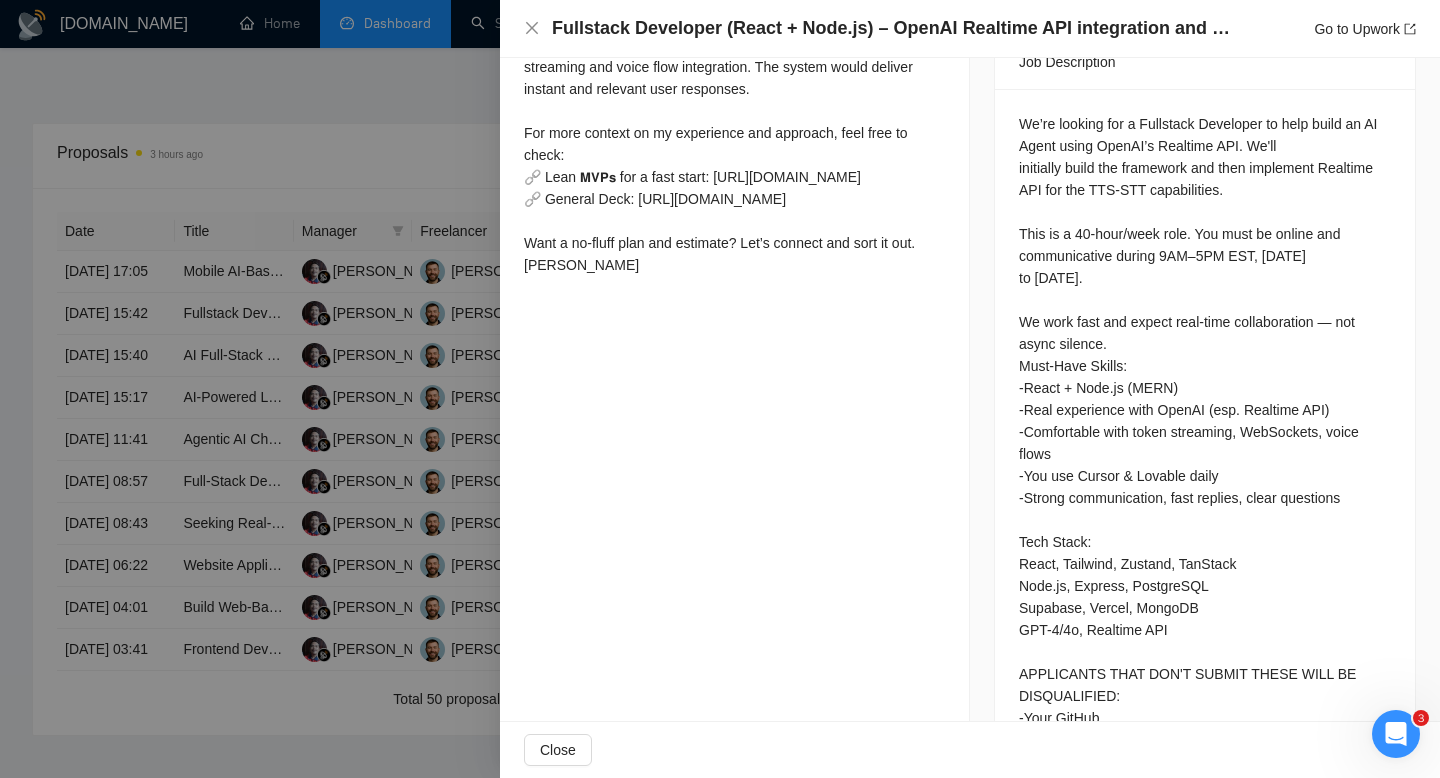 scroll, scrollTop: 946, scrollLeft: 0, axis: vertical 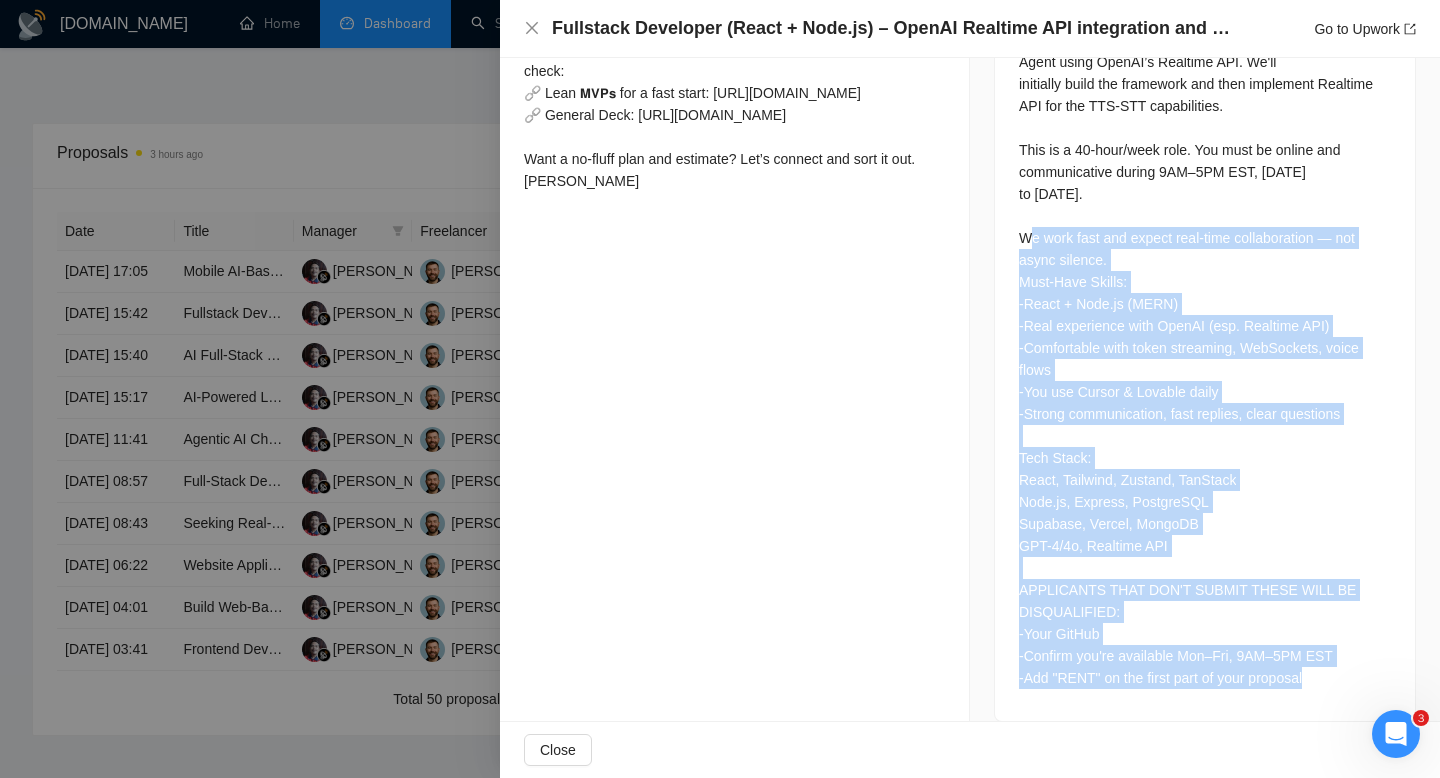 drag, startPoint x: 1340, startPoint y: 679, endPoint x: 1028, endPoint y: 208, distance: 564.9646 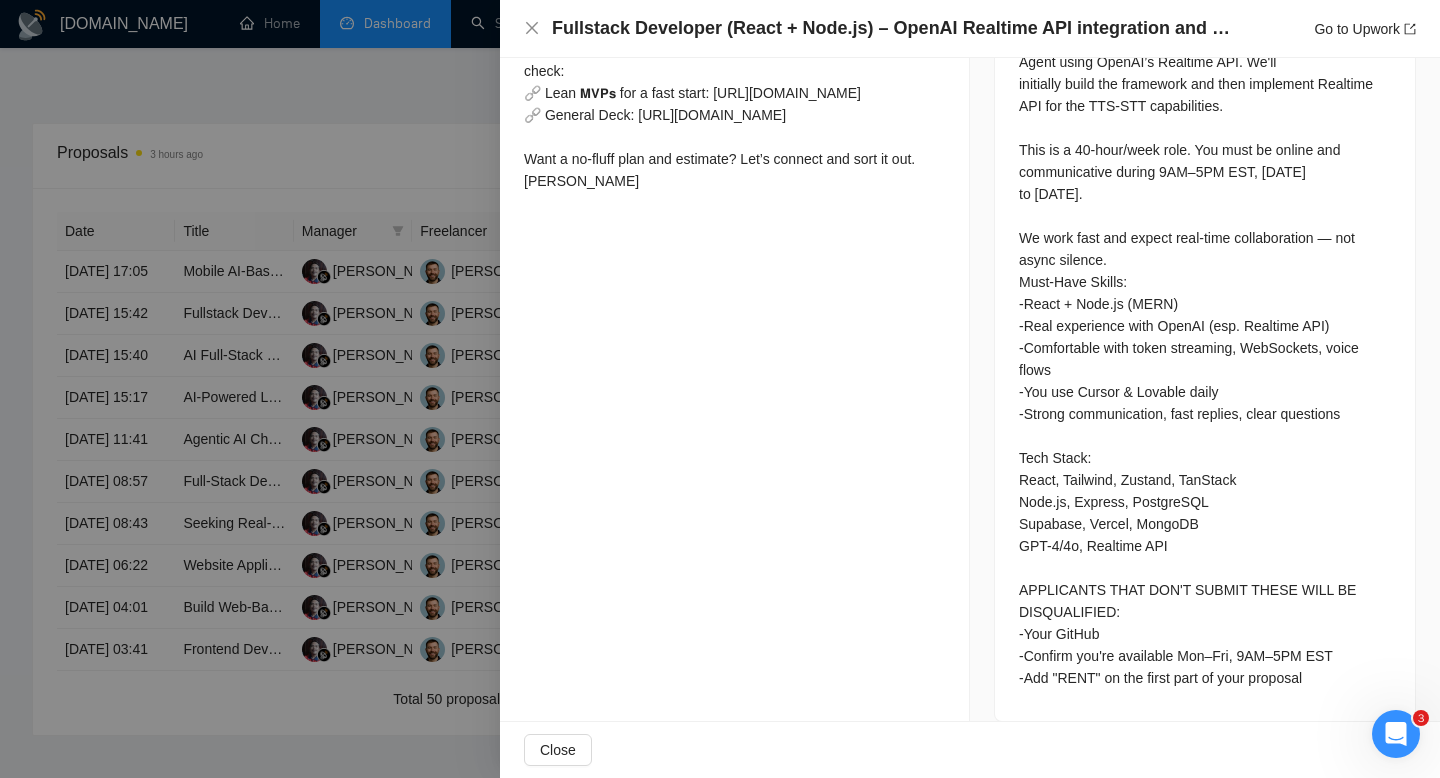 click on "Proposal Details Date: 24 Jul, 2025 15:42 Scanner: Mixed Full AI Low|no code|automations Status: Sent     Manager: Syahrowi Syahrowi   Freelancer: Vladimir Kucher   Profile: Full Stack Development Connects Spent: 13 Bid Amount: $1000/hr GigRadar Score: 34% Application Time: 00:07:35 Type: Outbound Cover Letter" at bounding box center (735, -71) 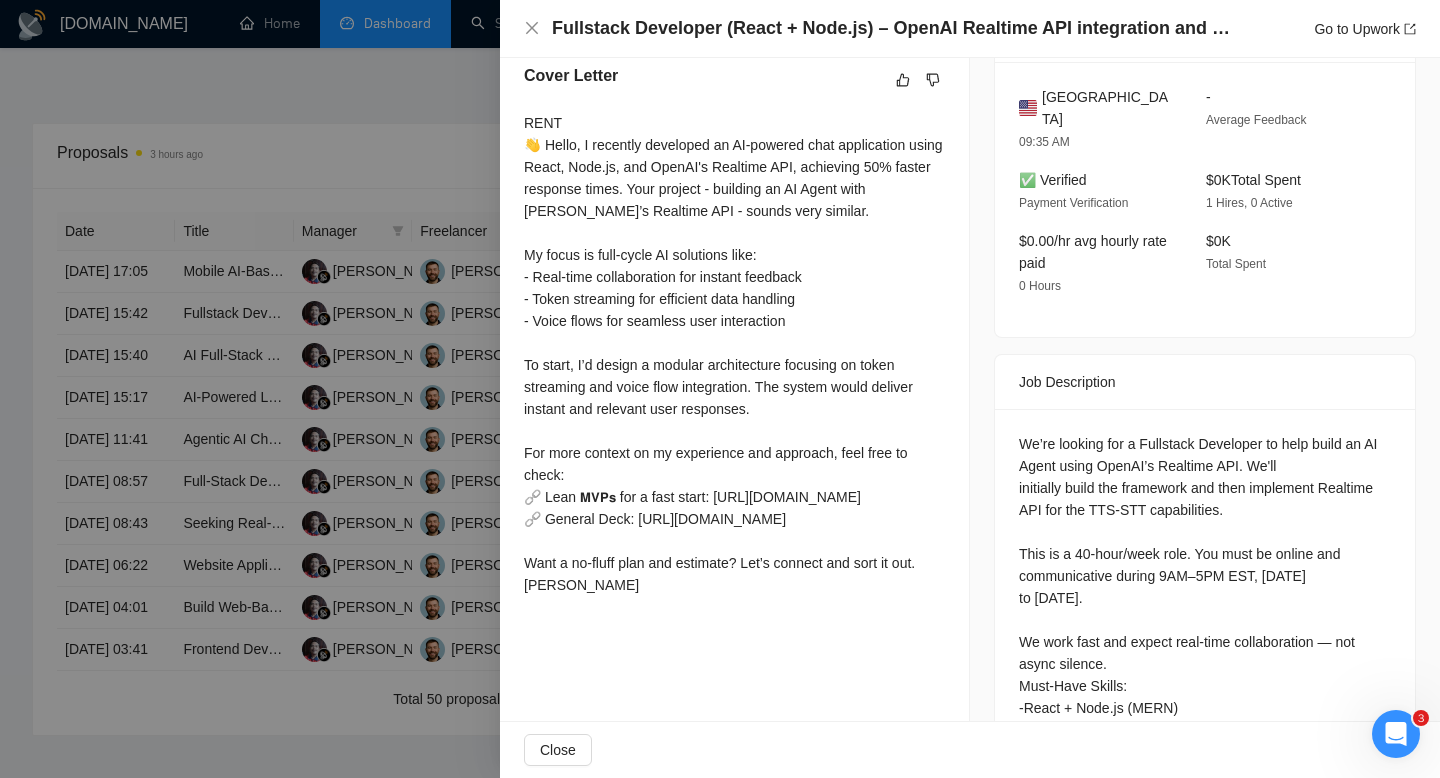 scroll, scrollTop: 371, scrollLeft: 0, axis: vertical 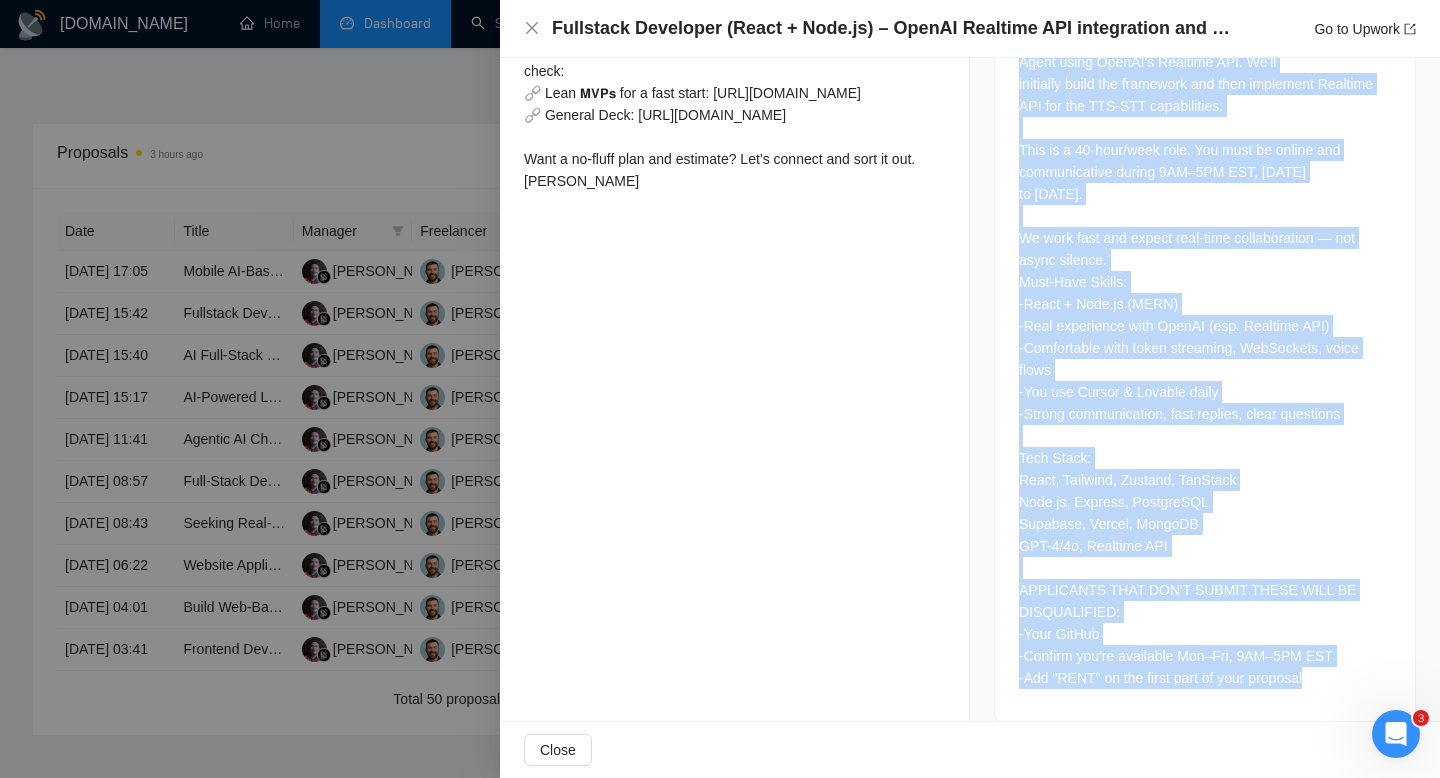 drag, startPoint x: 1016, startPoint y: 587, endPoint x: 1131, endPoint y: 695, distance: 157.76248 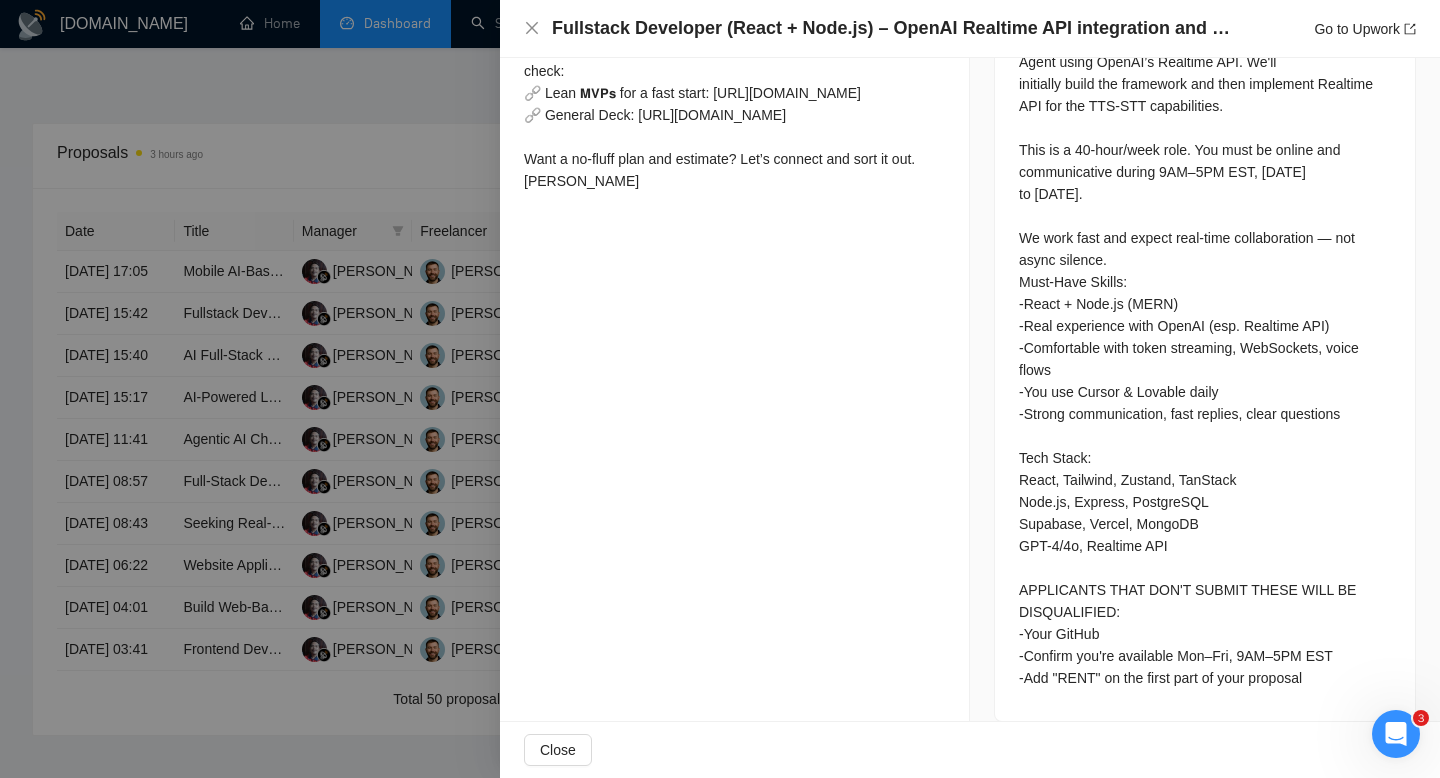 click on "Proposal Details Date: 24 Jul, 2025 15:42 Scanner: Mixed Full AI Low|no code|automations Status: Sent     Manager: Syahrowi Syahrowi   Freelancer: Vladimir Kucher   Profile: Full Stack Development Connects Spent: 13 Bid Amount: $1000/hr GigRadar Score: 34% Application Time: 00:07:35 Type: Outbound Cover Letter" at bounding box center [735, -71] 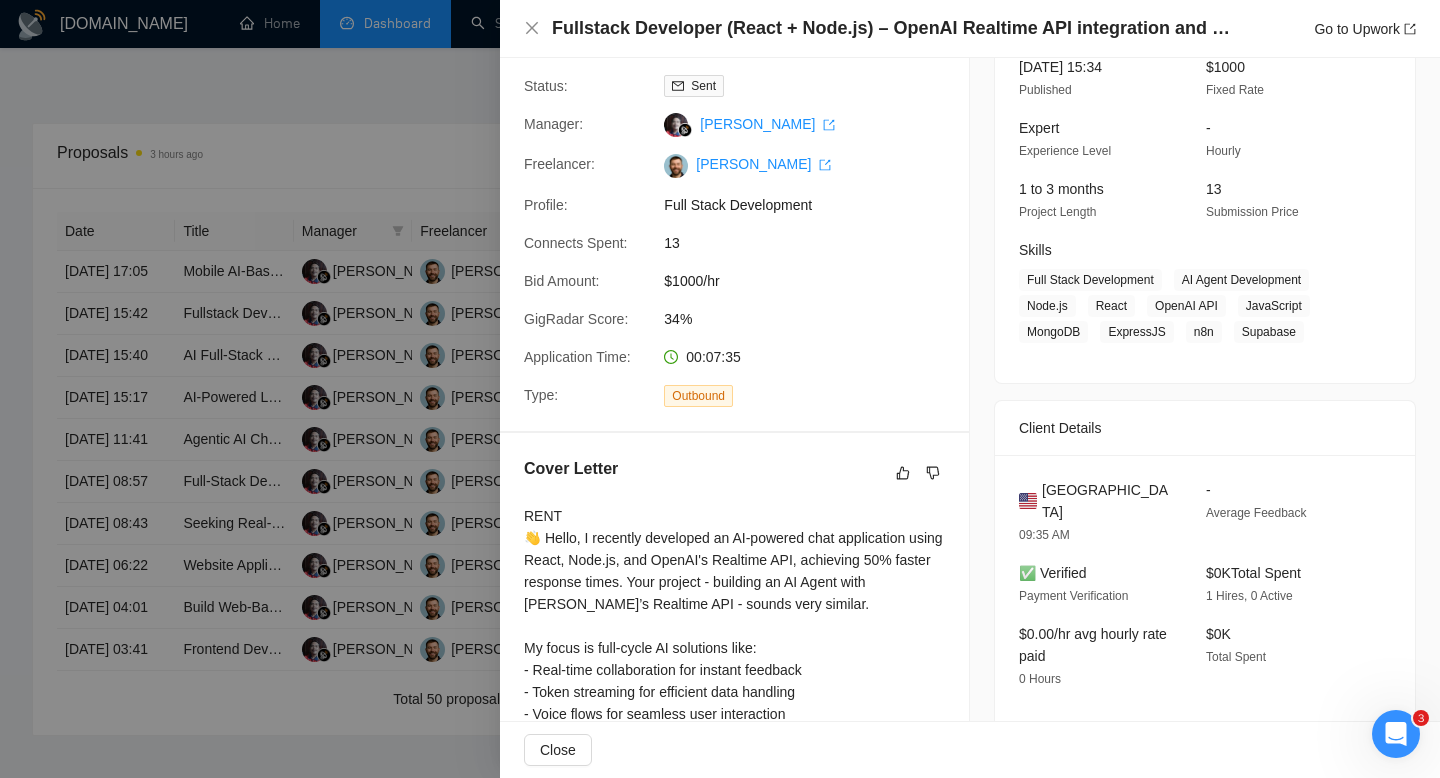 scroll, scrollTop: 141, scrollLeft: 0, axis: vertical 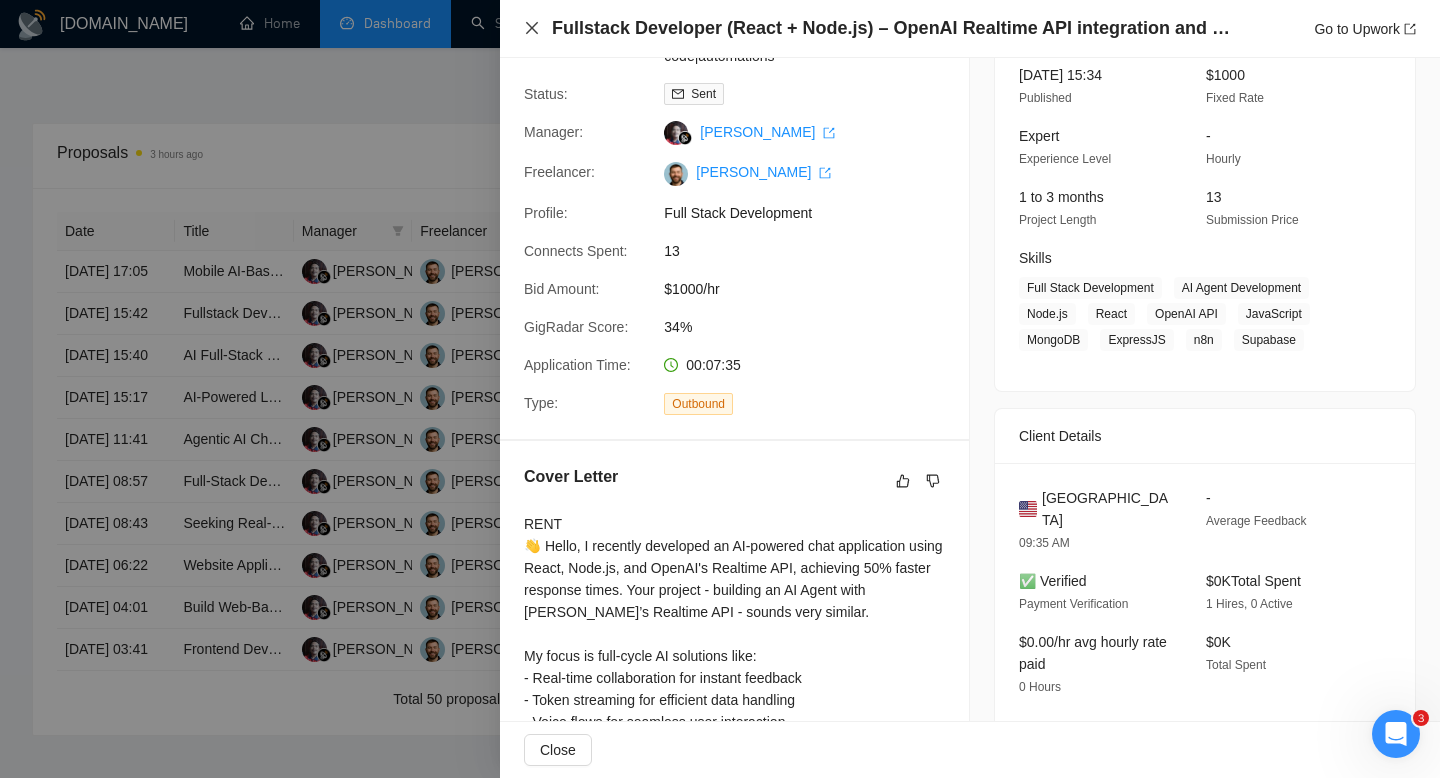 click 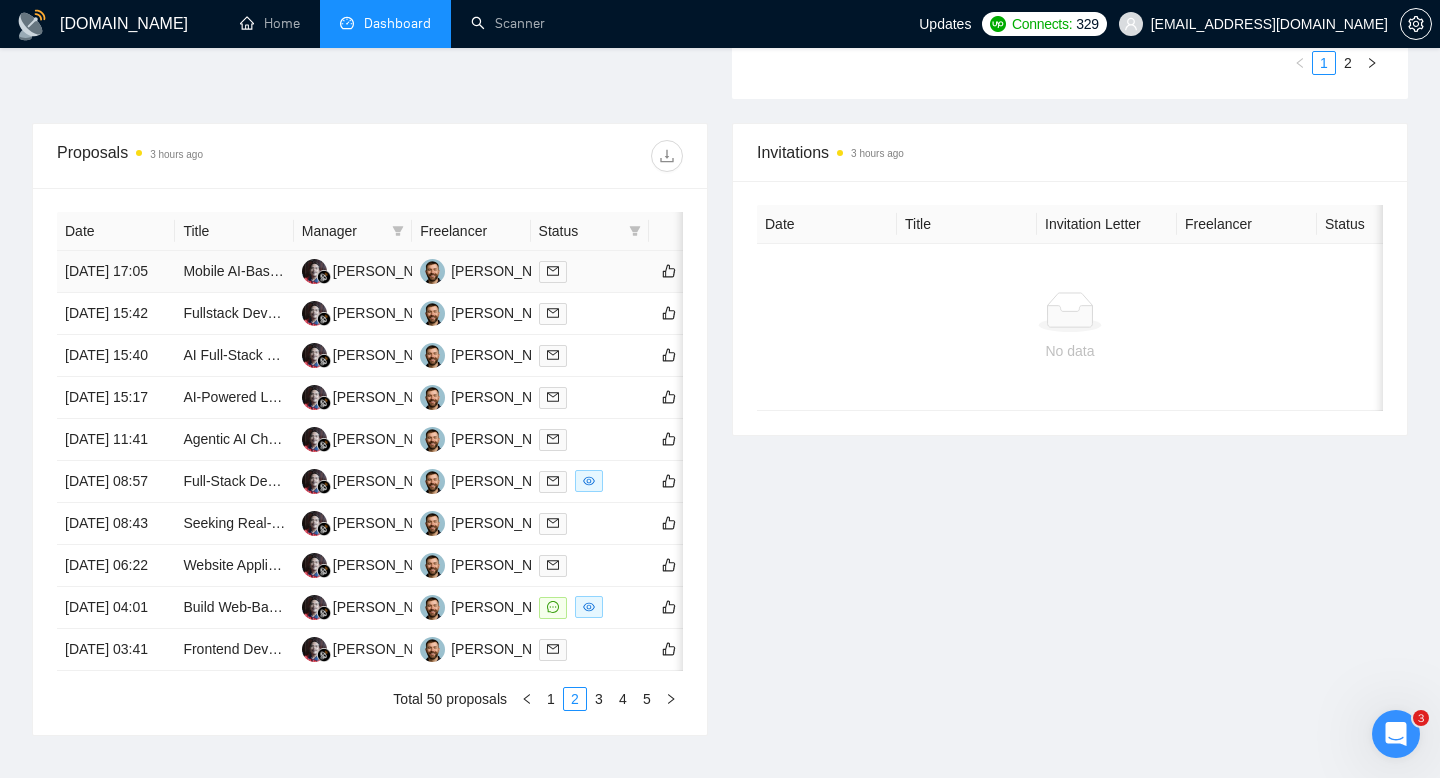 click on "24 Jul, 2025 17:05" at bounding box center [116, 272] 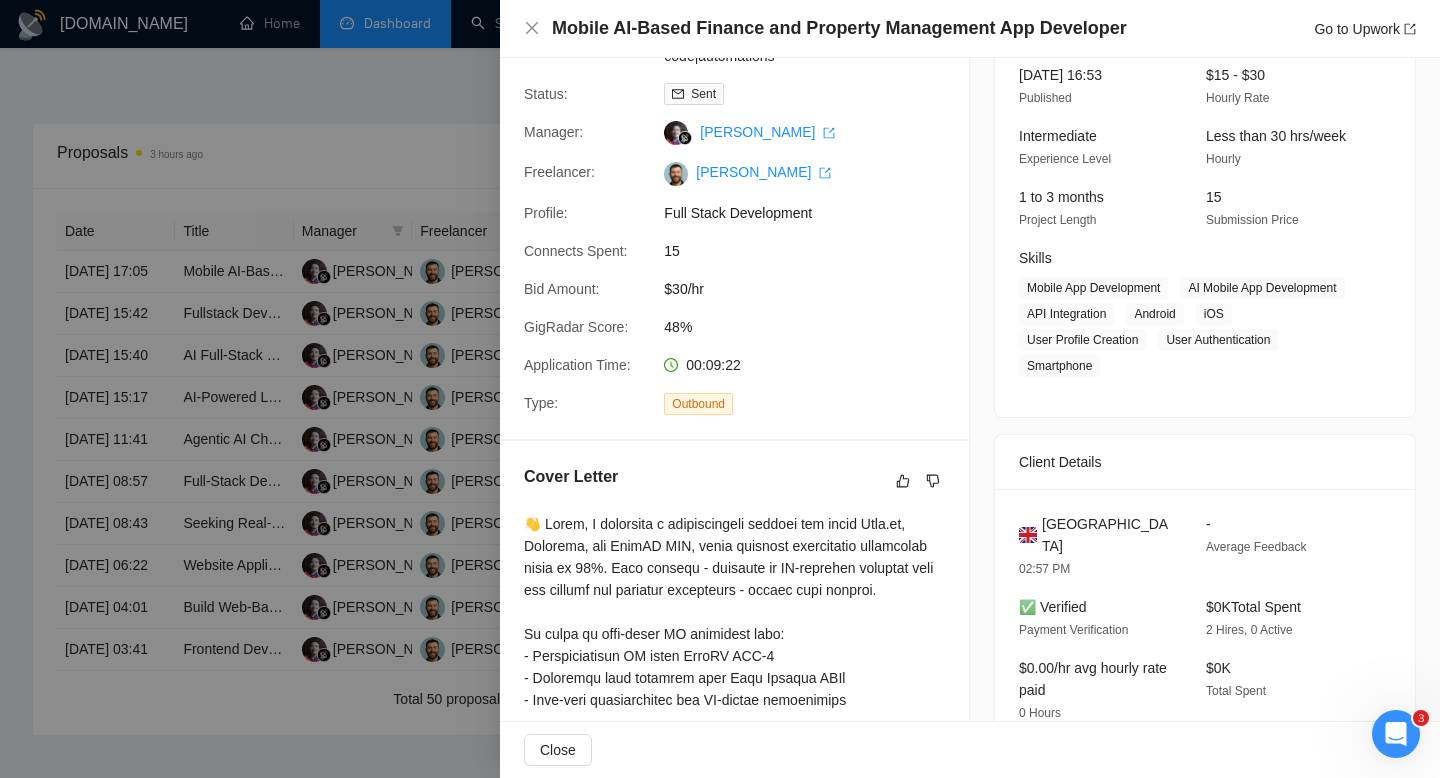 click on "Mobile AI-Based Finance and Property Management App Developer" at bounding box center (839, 28) 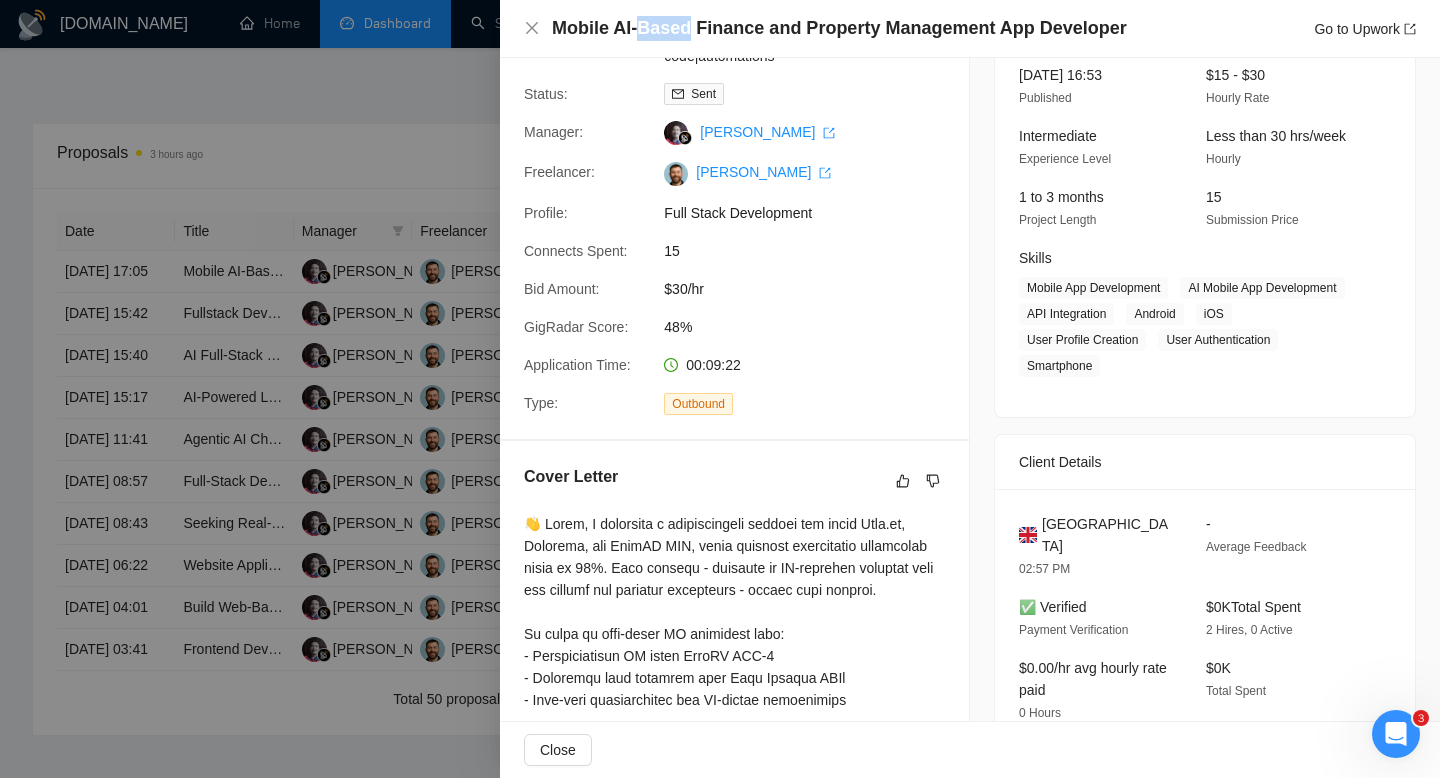 click on "Mobile AI-Based Finance and Property Management App Developer" at bounding box center (839, 28) 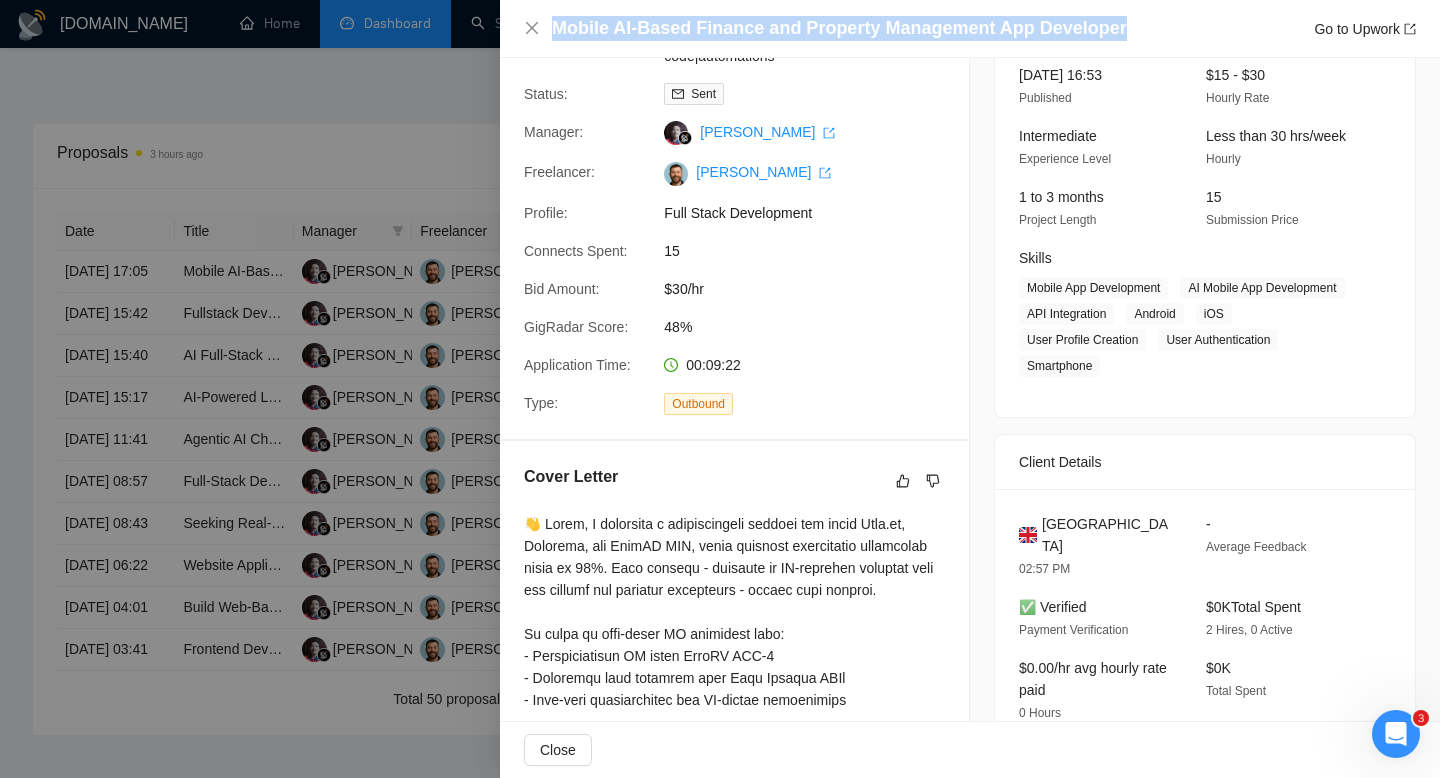 click on "Mobile AI-Based Finance and Property Management App Developer" at bounding box center [839, 28] 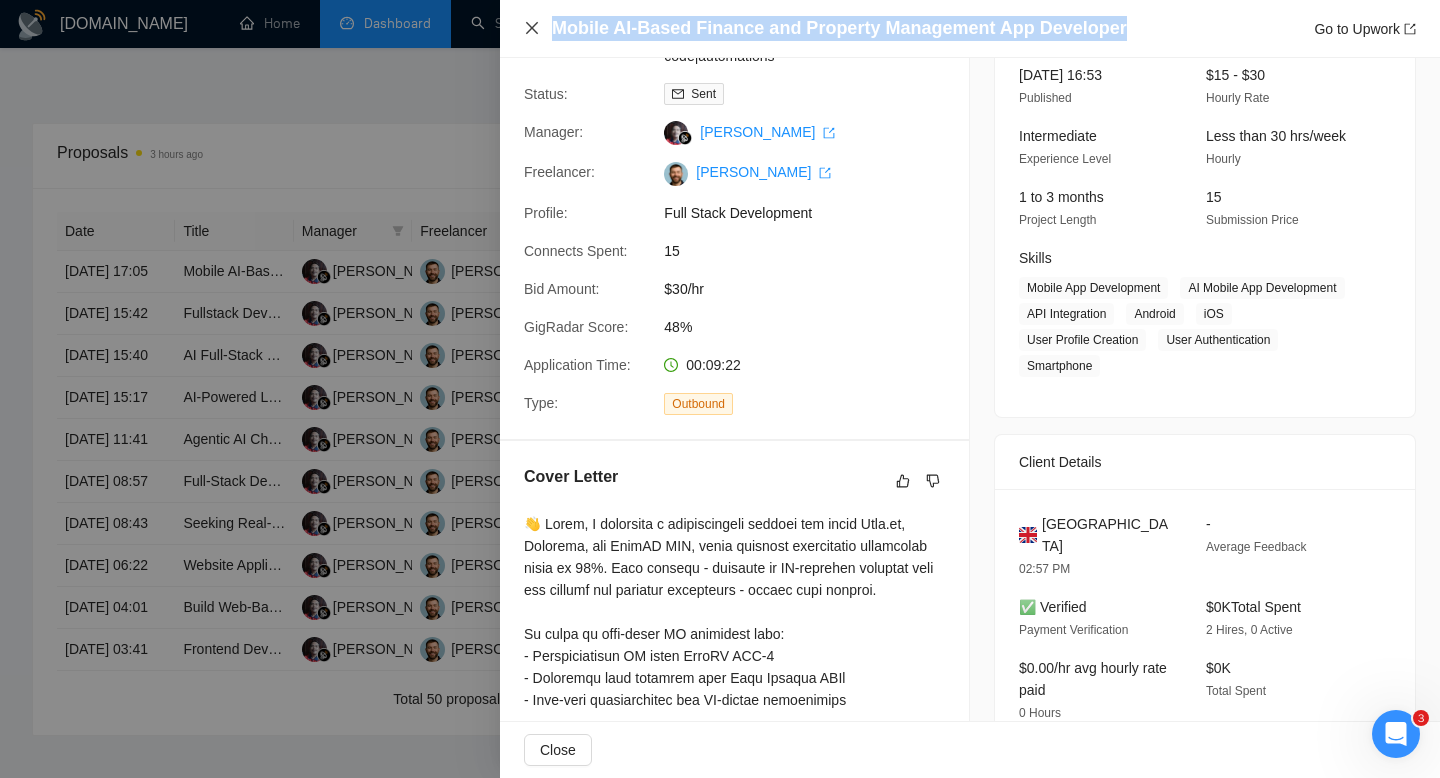 click 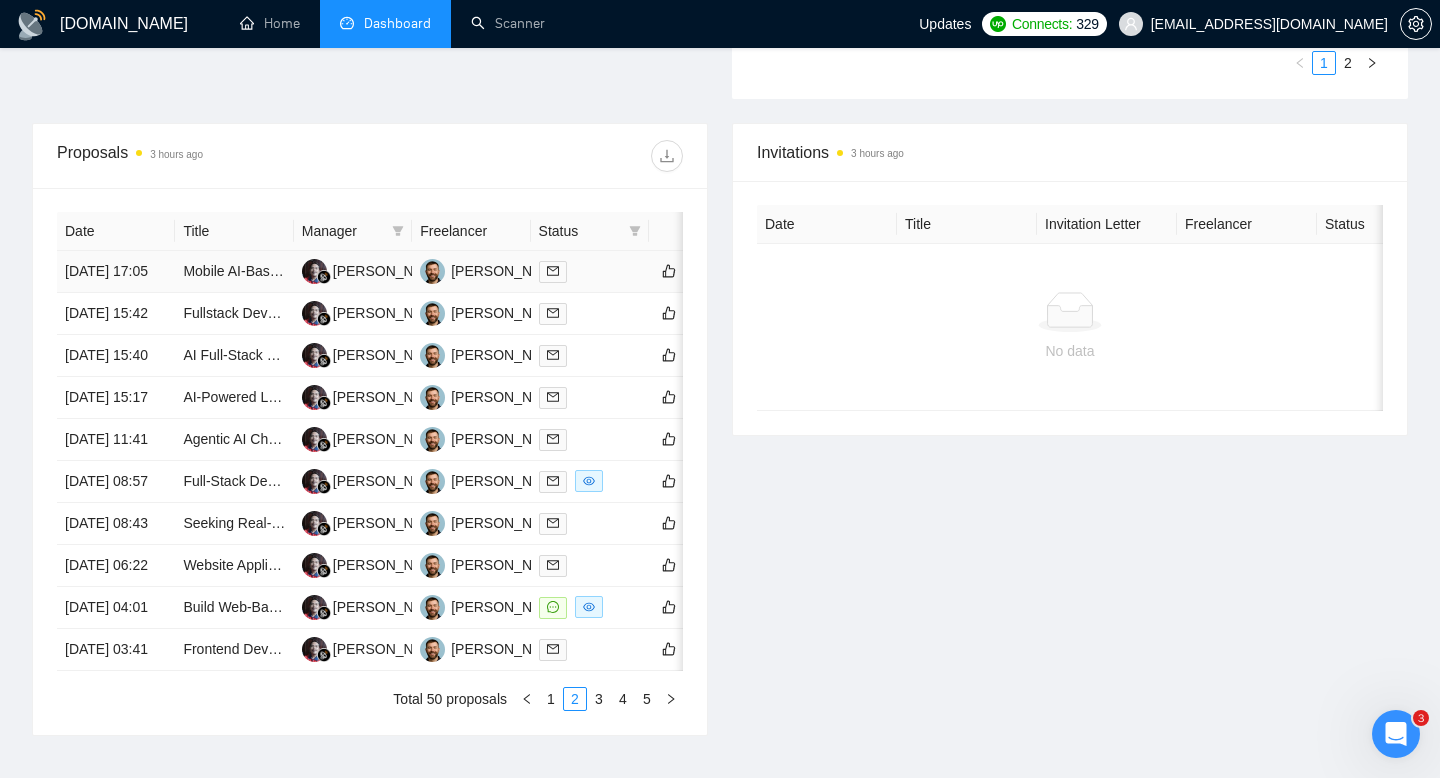 click on "24 Jul, 2025 17:05" at bounding box center [116, 272] 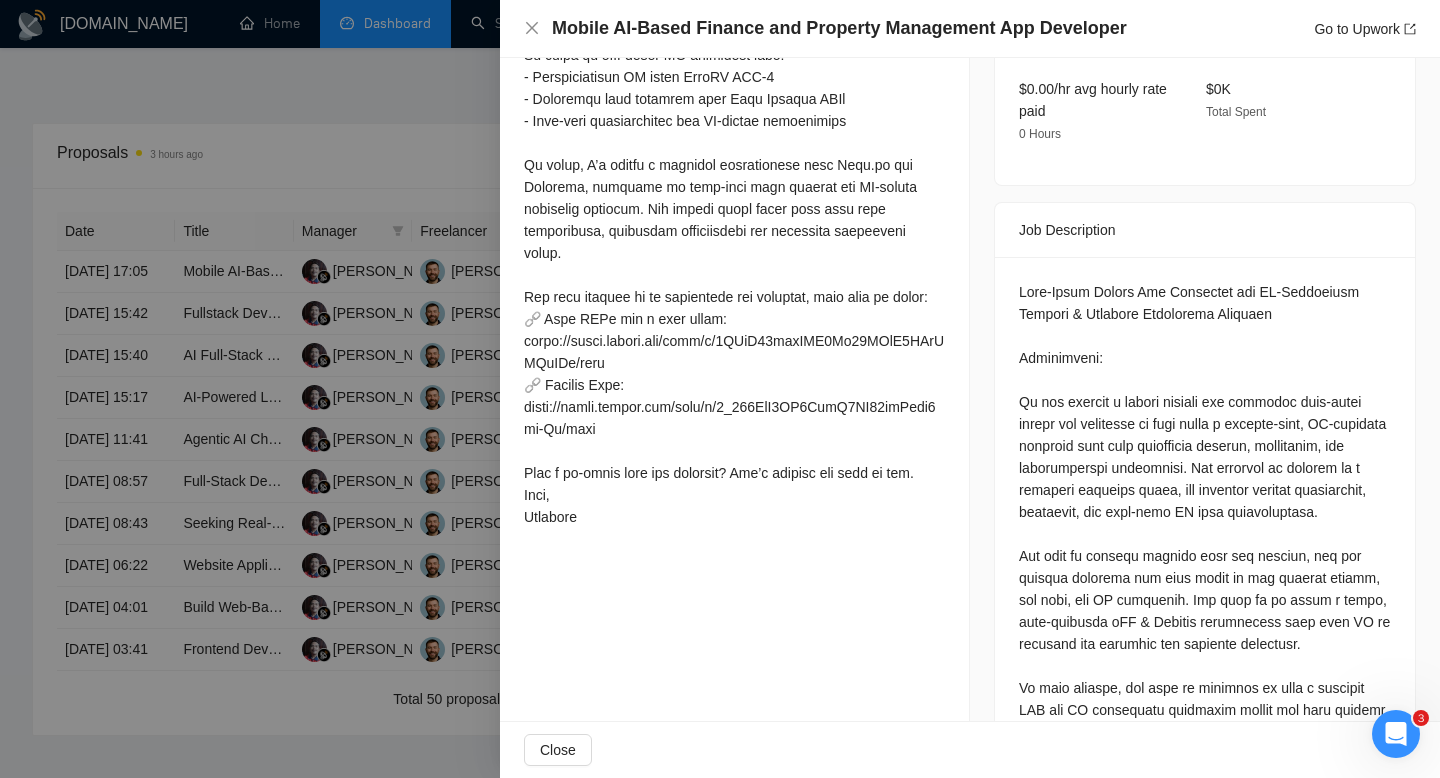 scroll, scrollTop: 699, scrollLeft: 0, axis: vertical 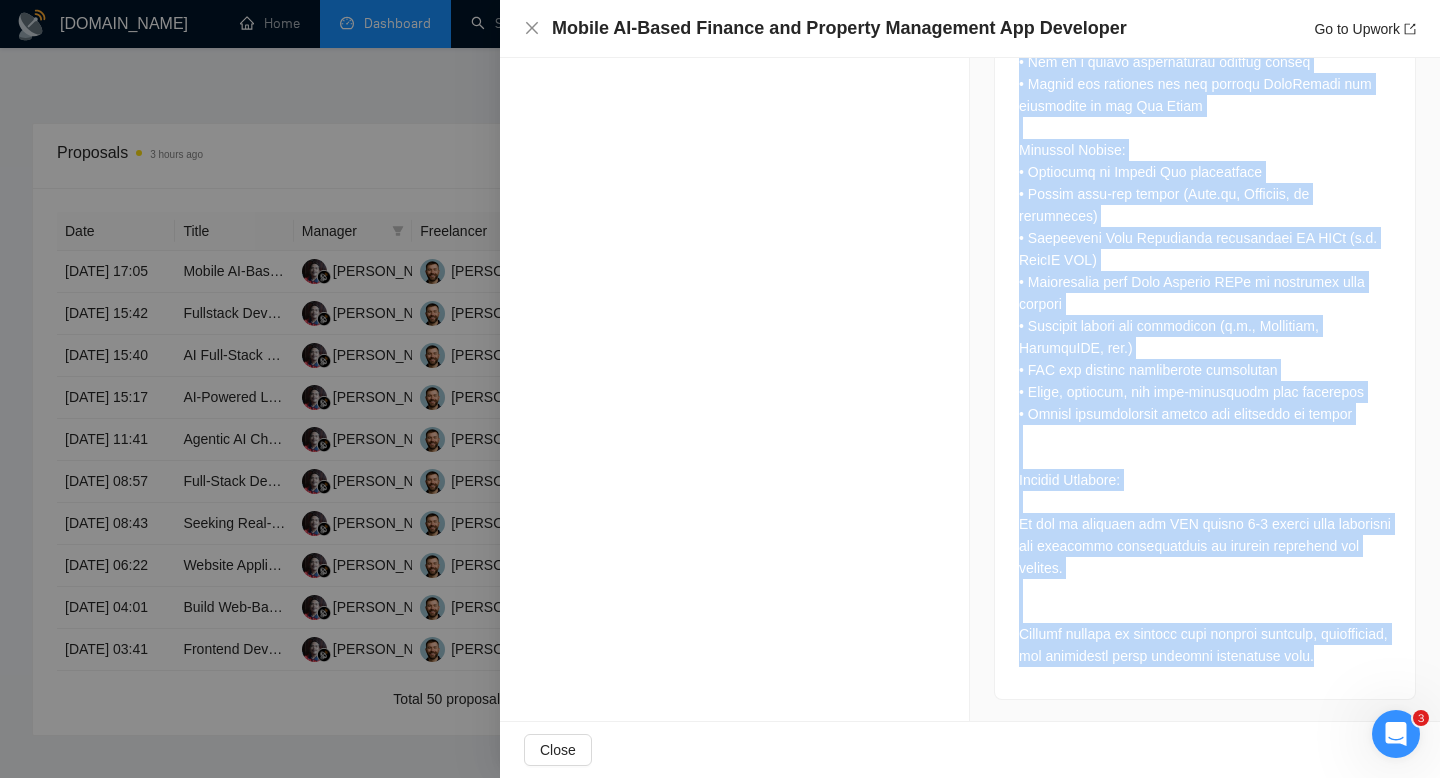drag, startPoint x: 1015, startPoint y: 272, endPoint x: 1237, endPoint y: 673, distance: 458.3503 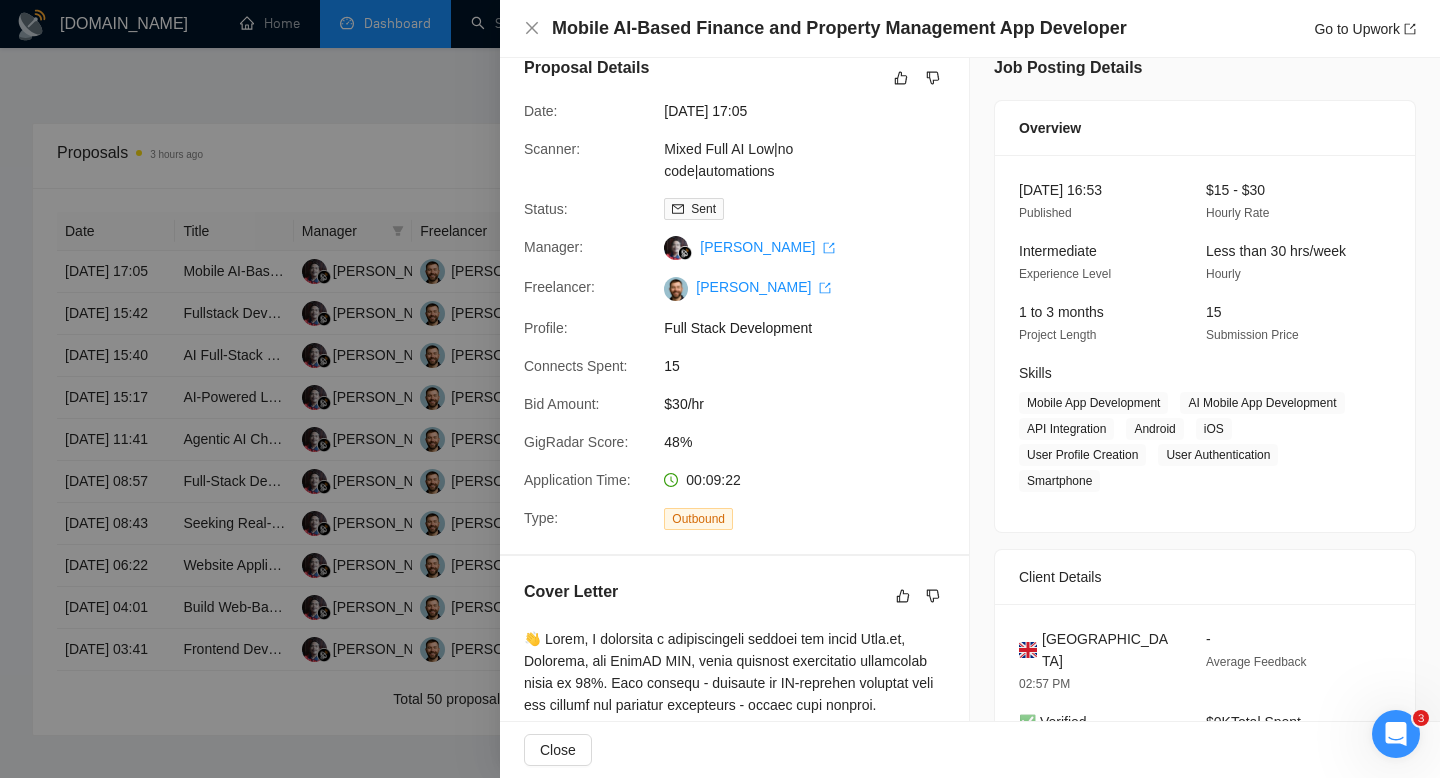 scroll, scrollTop: 19, scrollLeft: 0, axis: vertical 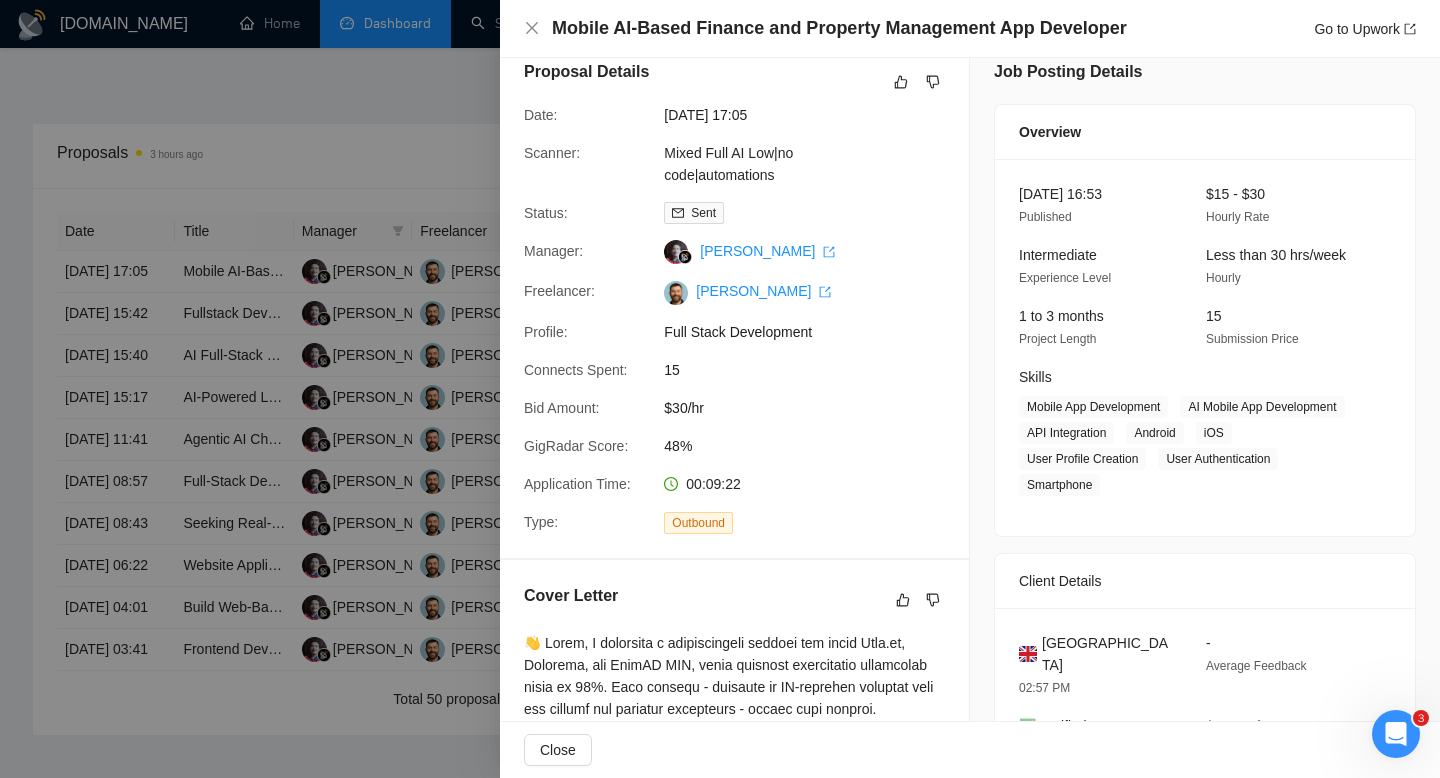 click on "United Kingdom" at bounding box center [1108, 654] 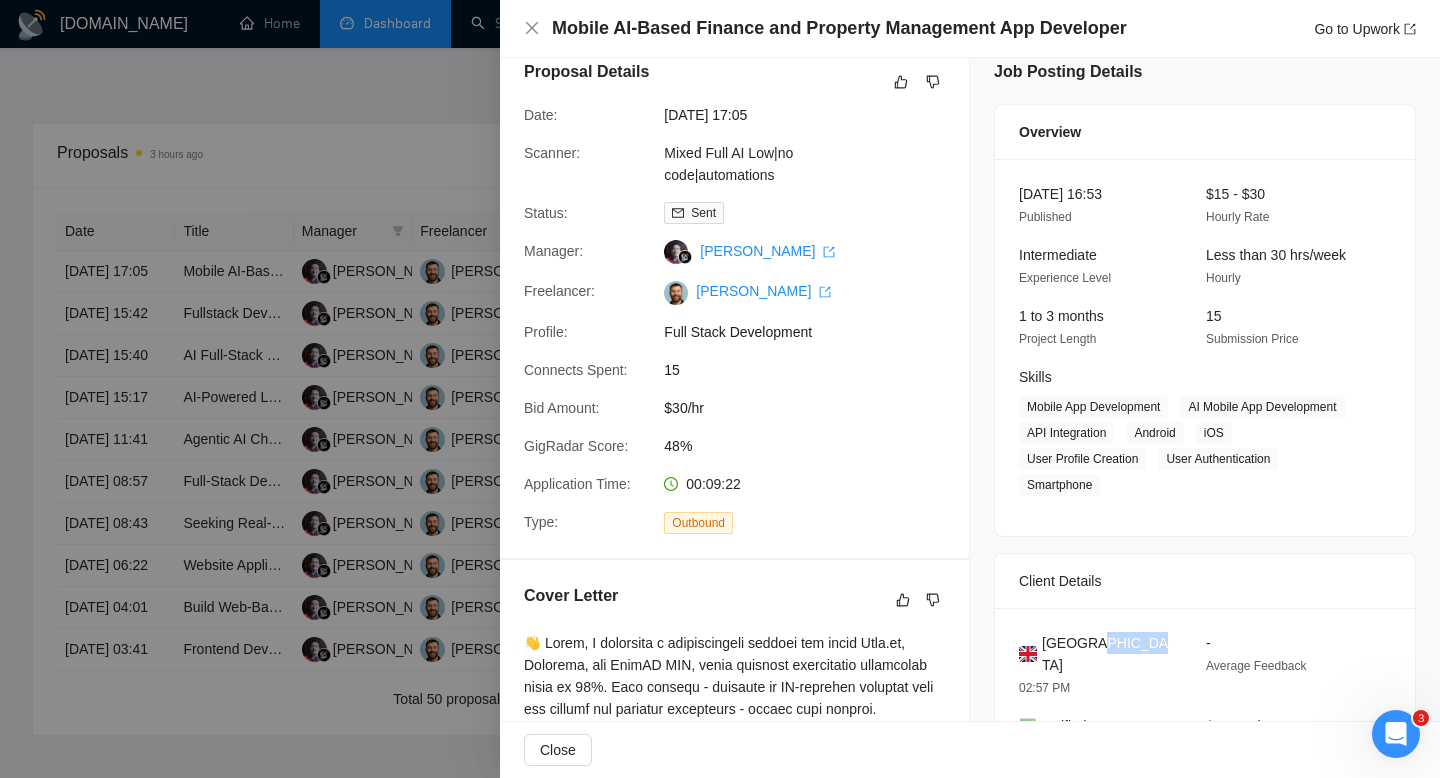 click on "United Kingdom" at bounding box center [1108, 654] 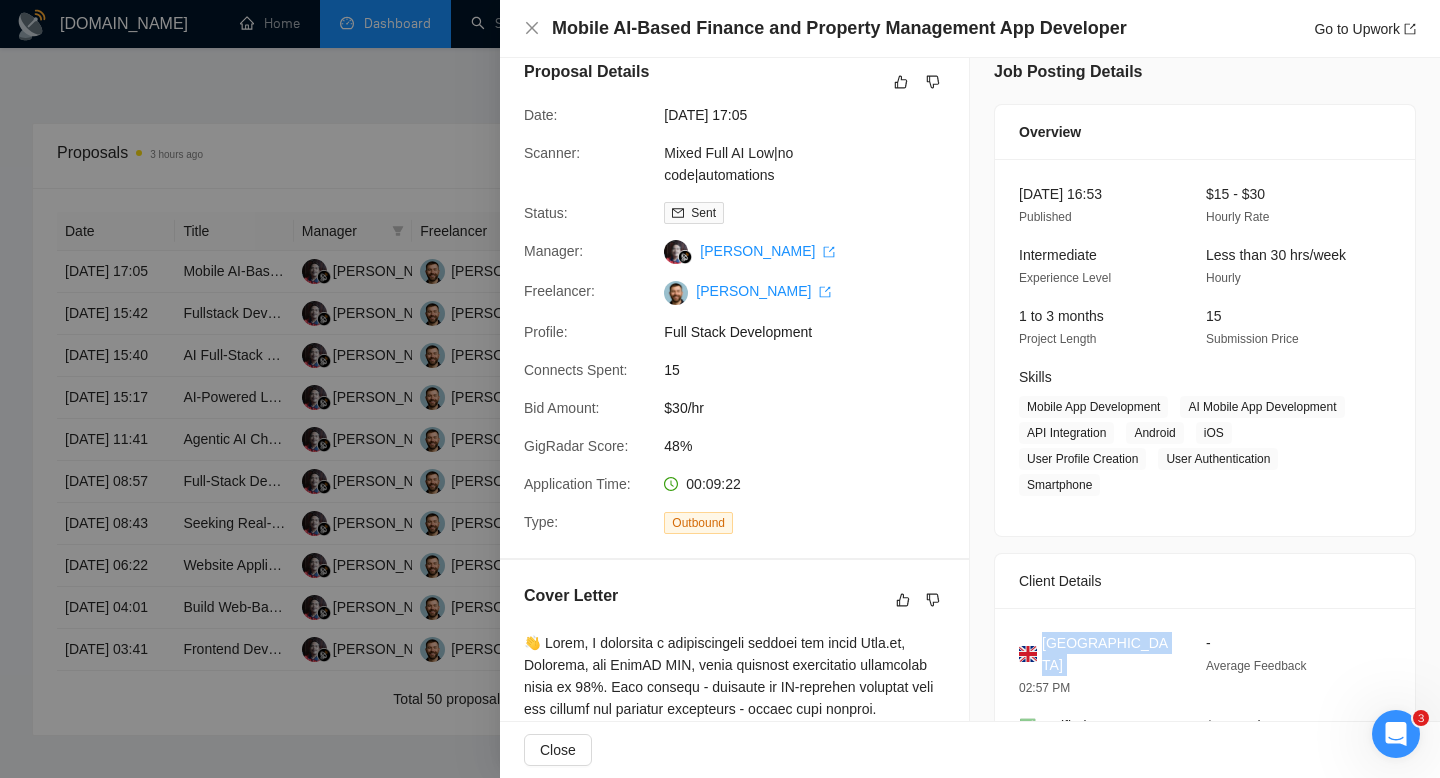 click on "United Kingdom" at bounding box center (1108, 654) 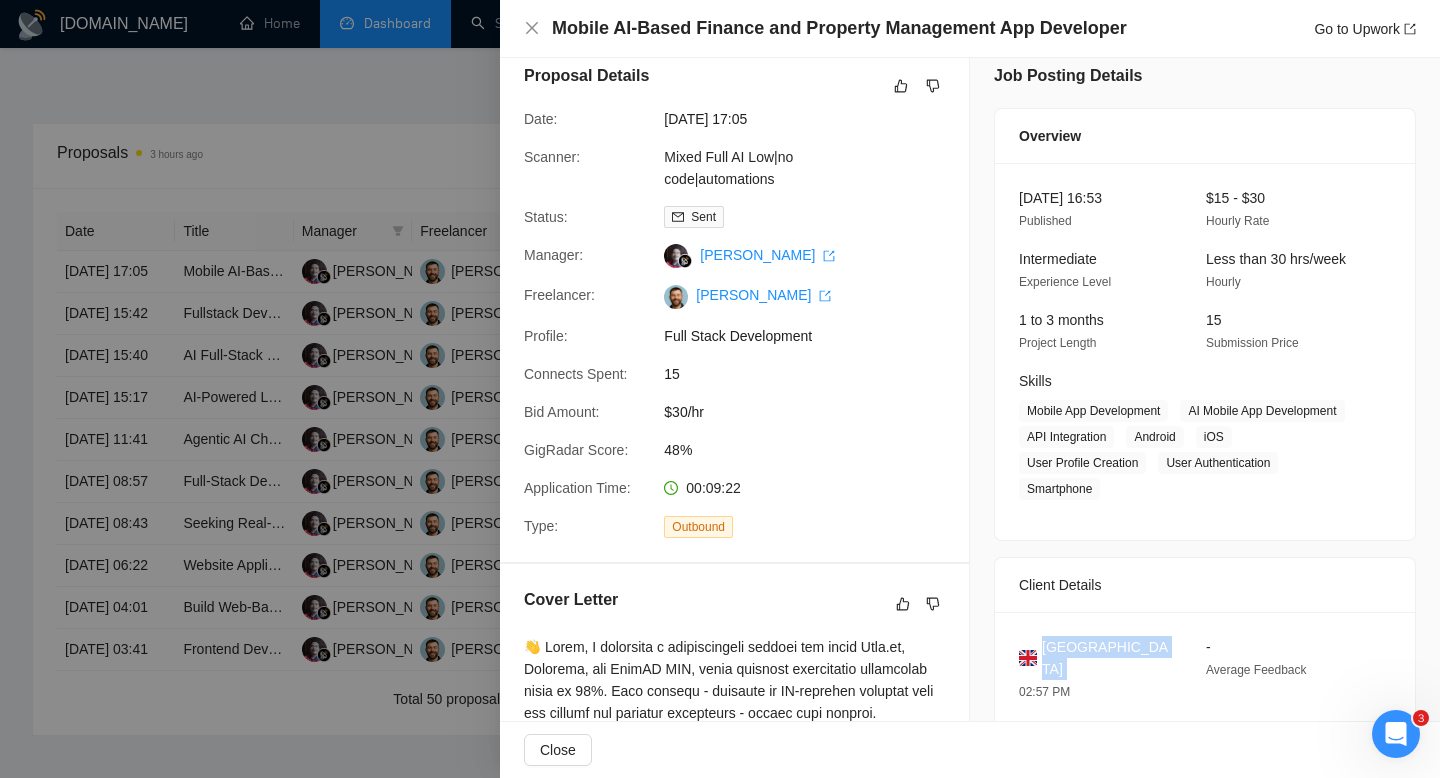 scroll, scrollTop: 7, scrollLeft: 0, axis: vertical 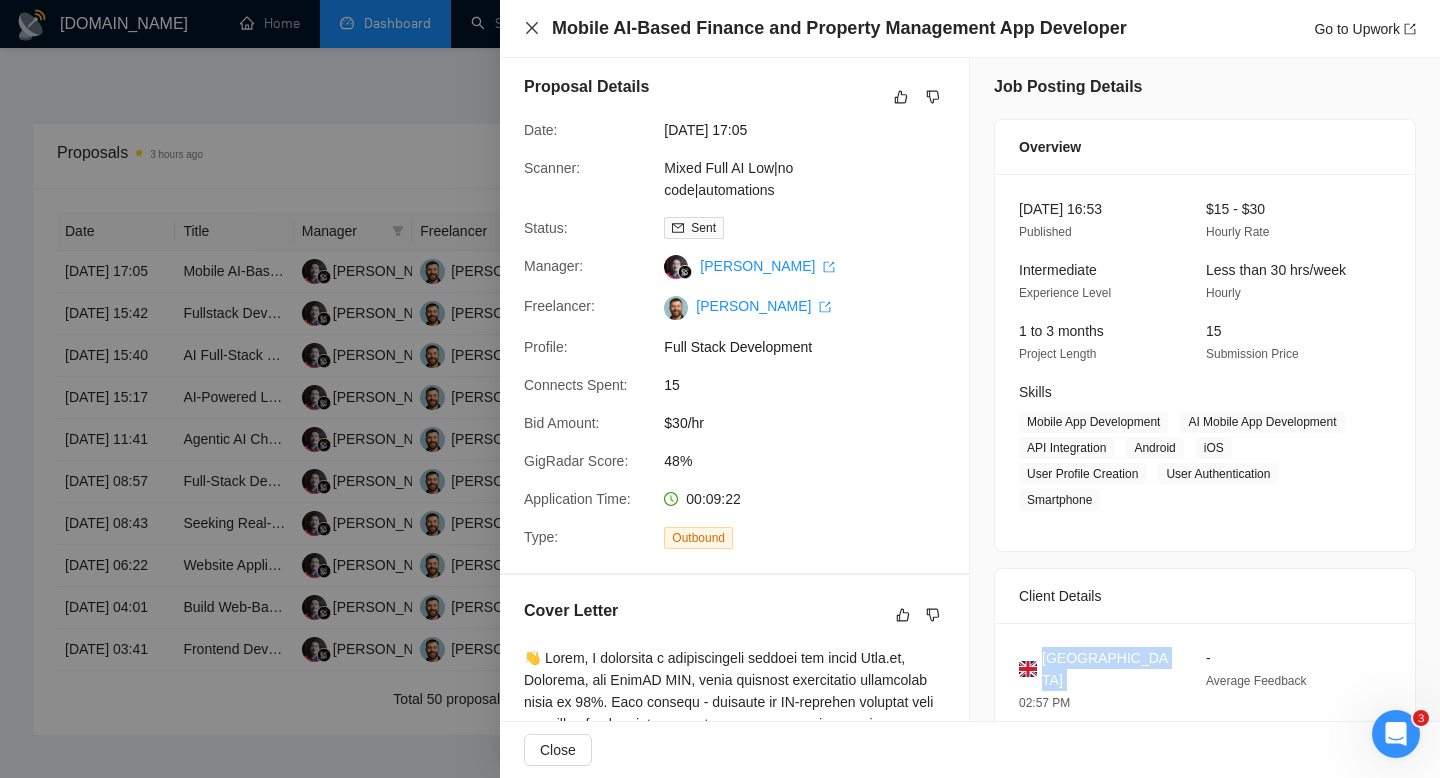 click 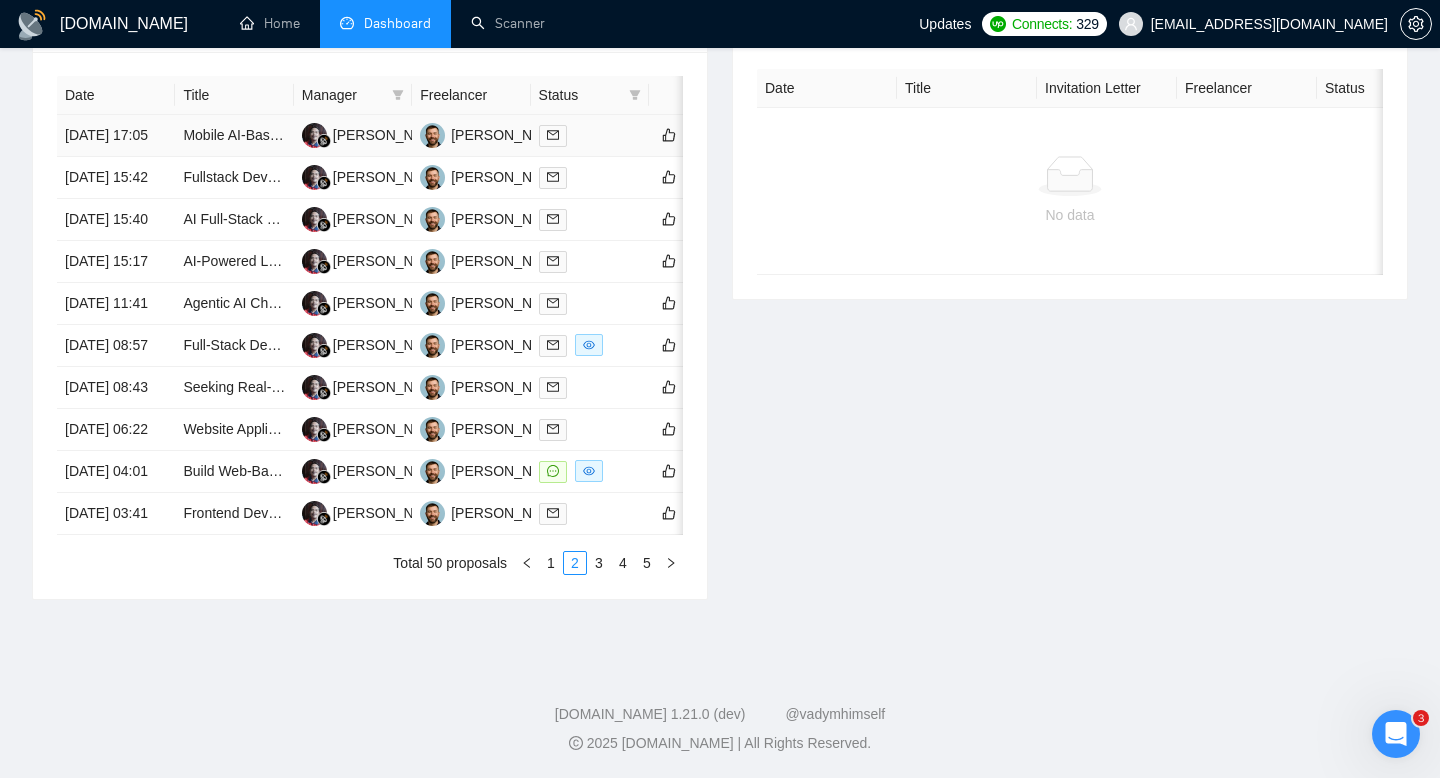 scroll, scrollTop: 972, scrollLeft: 0, axis: vertical 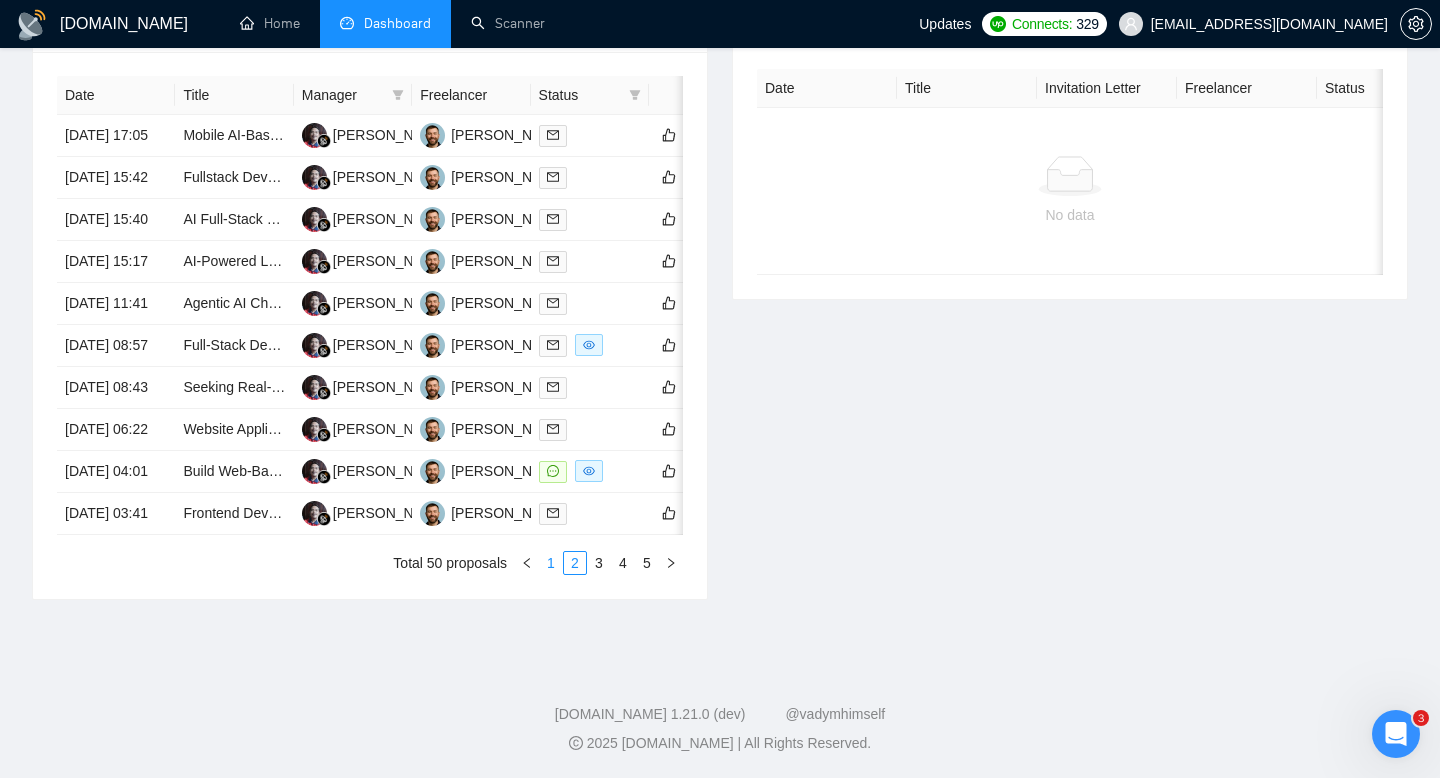 click on "1" at bounding box center [551, 563] 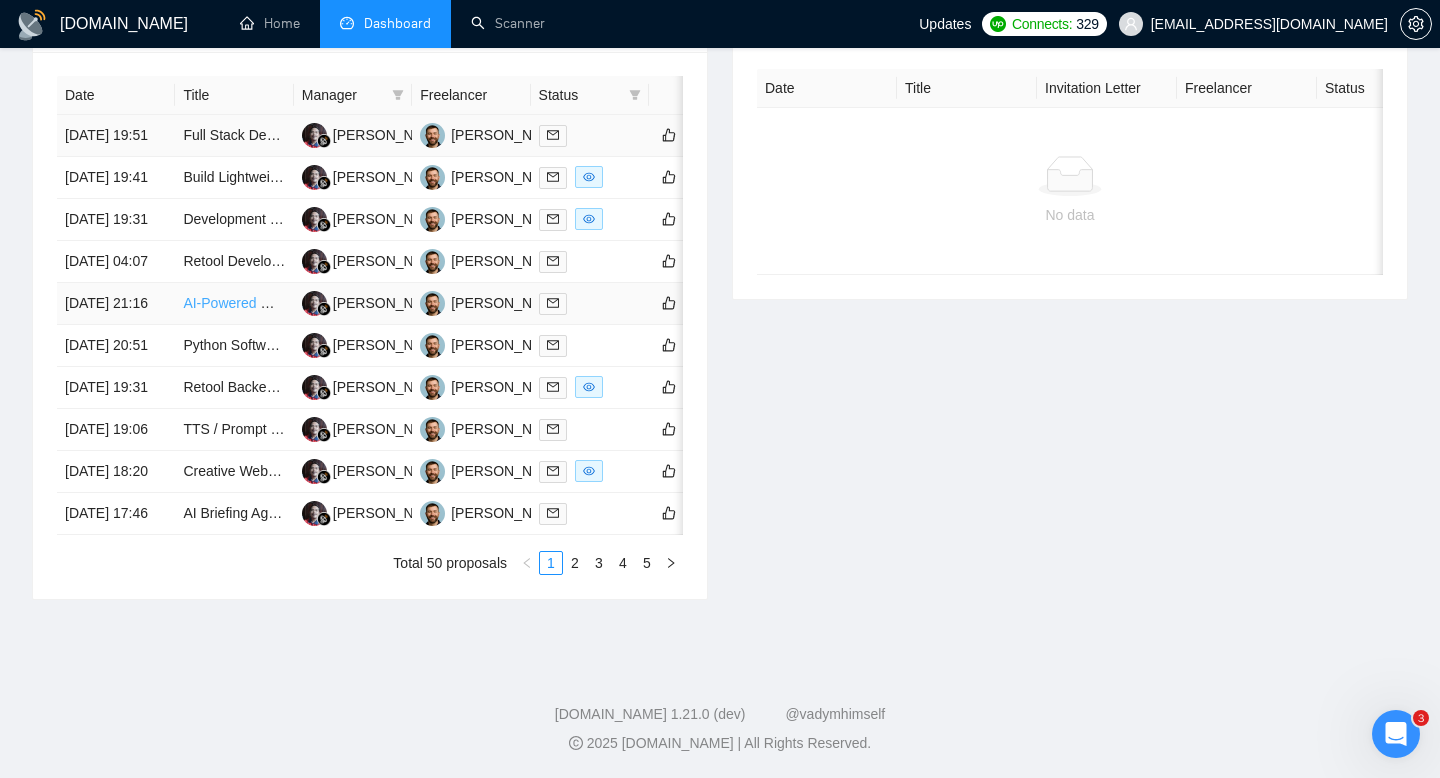 scroll, scrollTop: 1019, scrollLeft: 0, axis: vertical 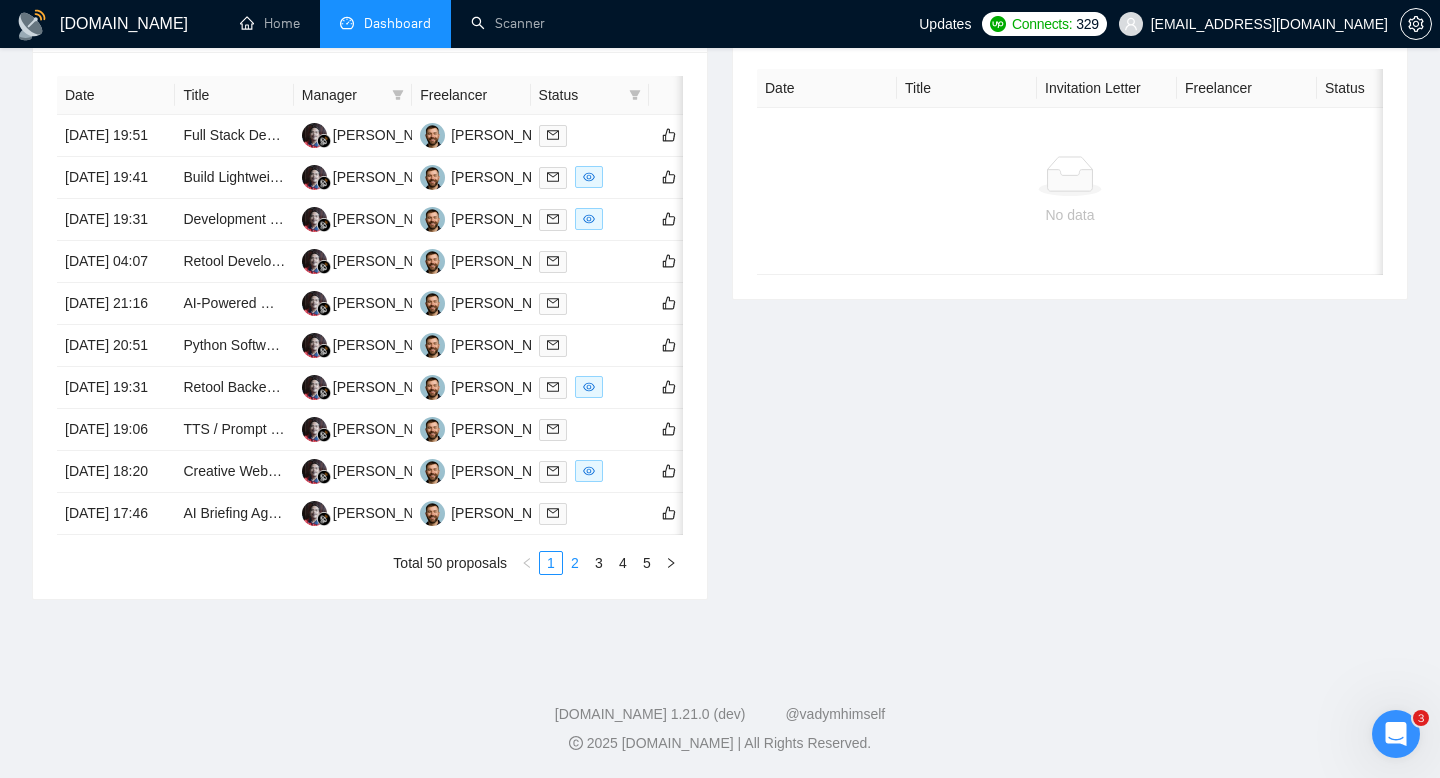 click on "2" at bounding box center [575, 563] 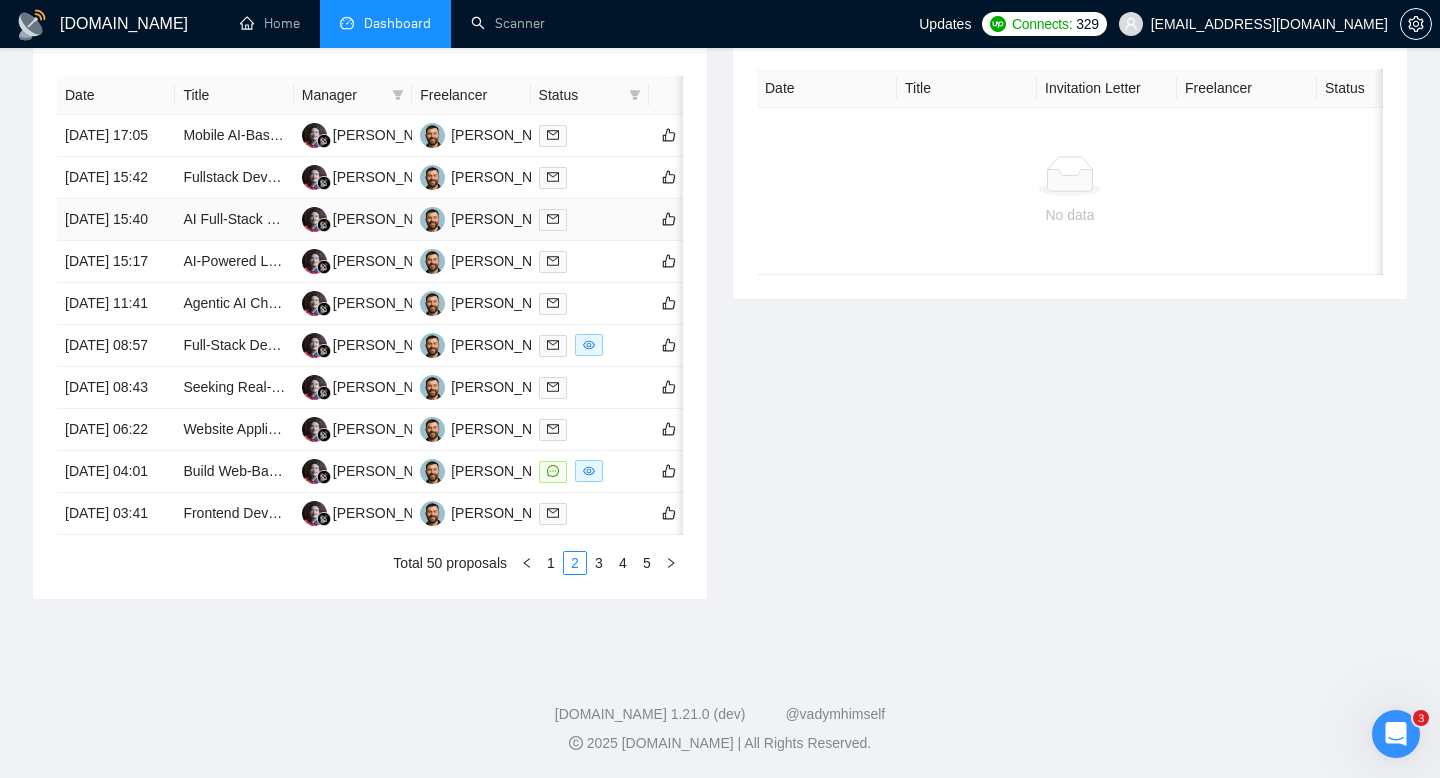 scroll, scrollTop: 989, scrollLeft: 0, axis: vertical 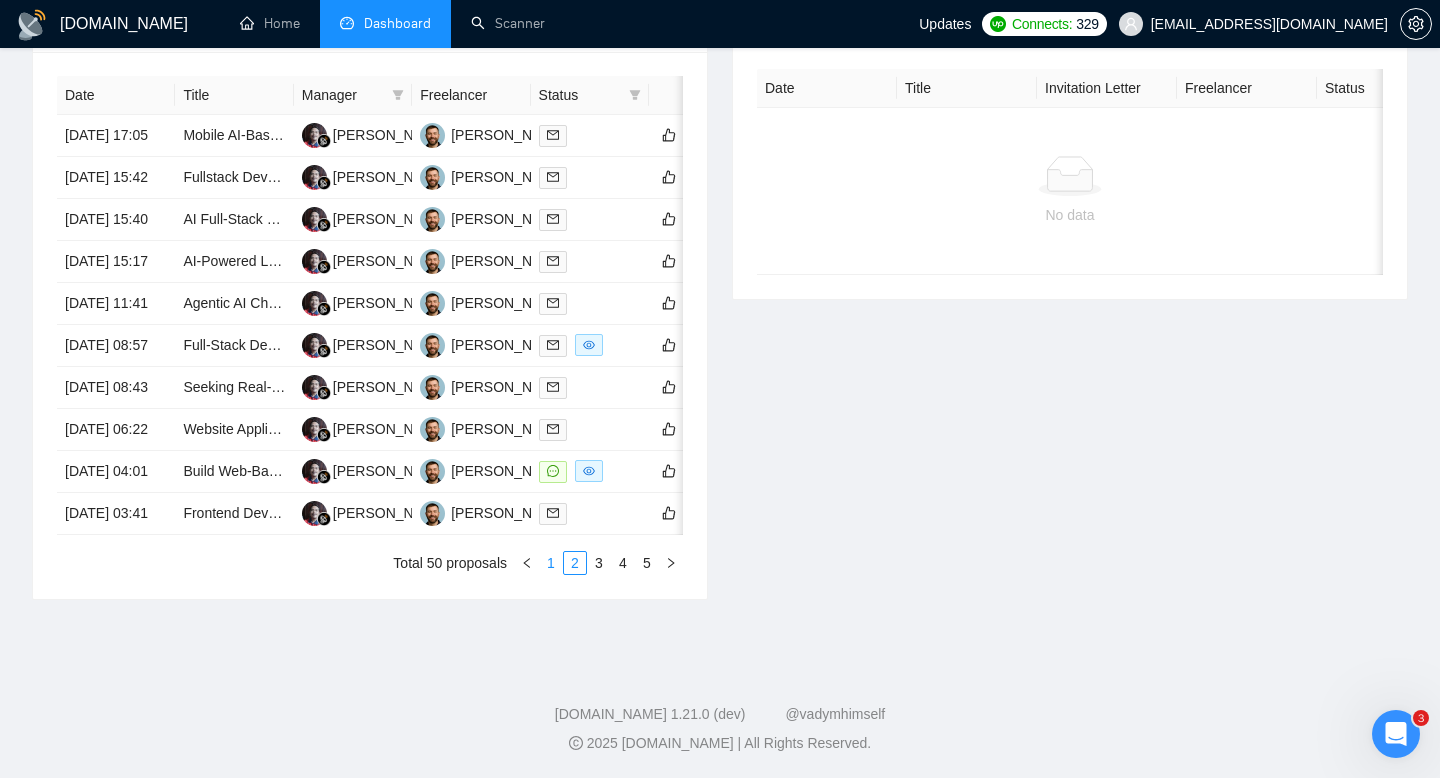 click on "1" at bounding box center [551, 563] 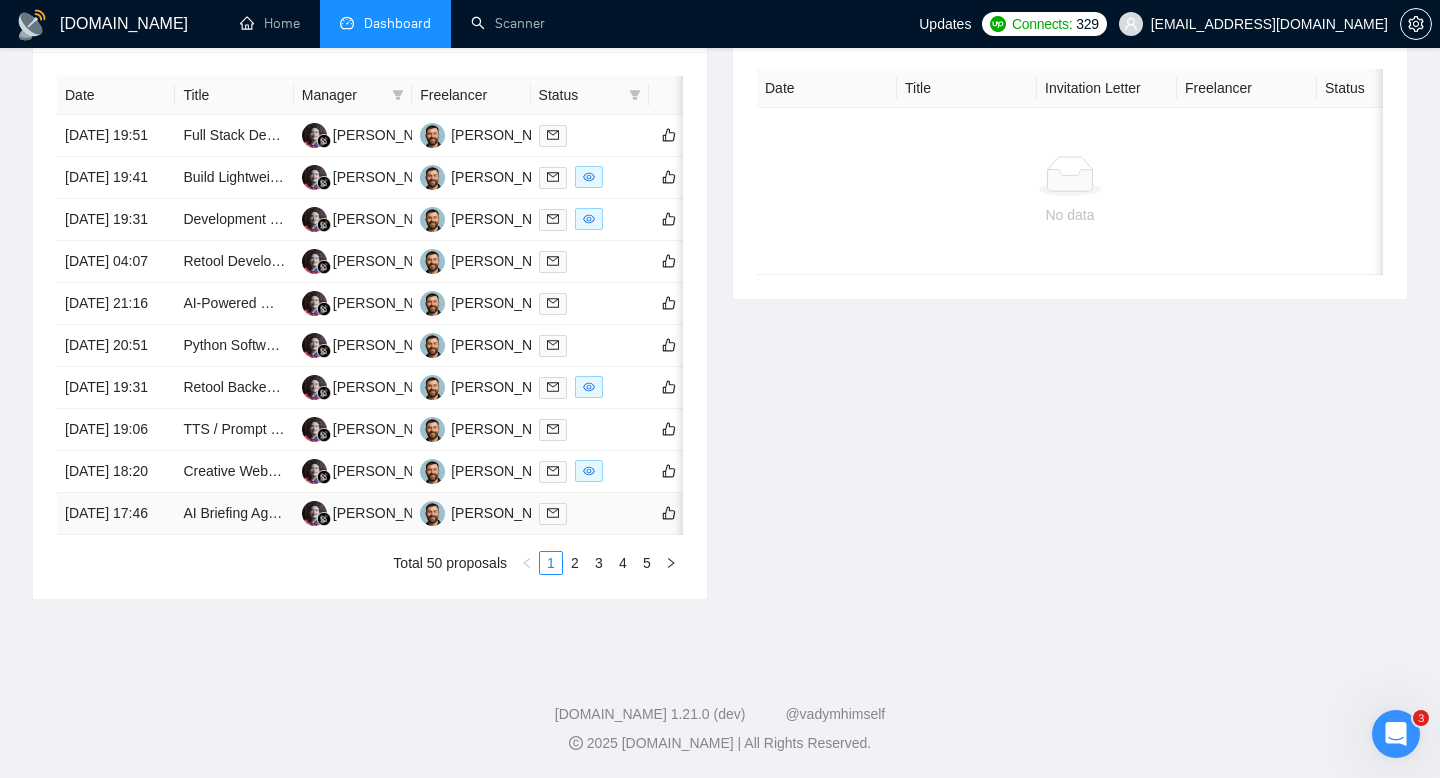 click on "24 Jul, 2025 17:46" at bounding box center (116, 514) 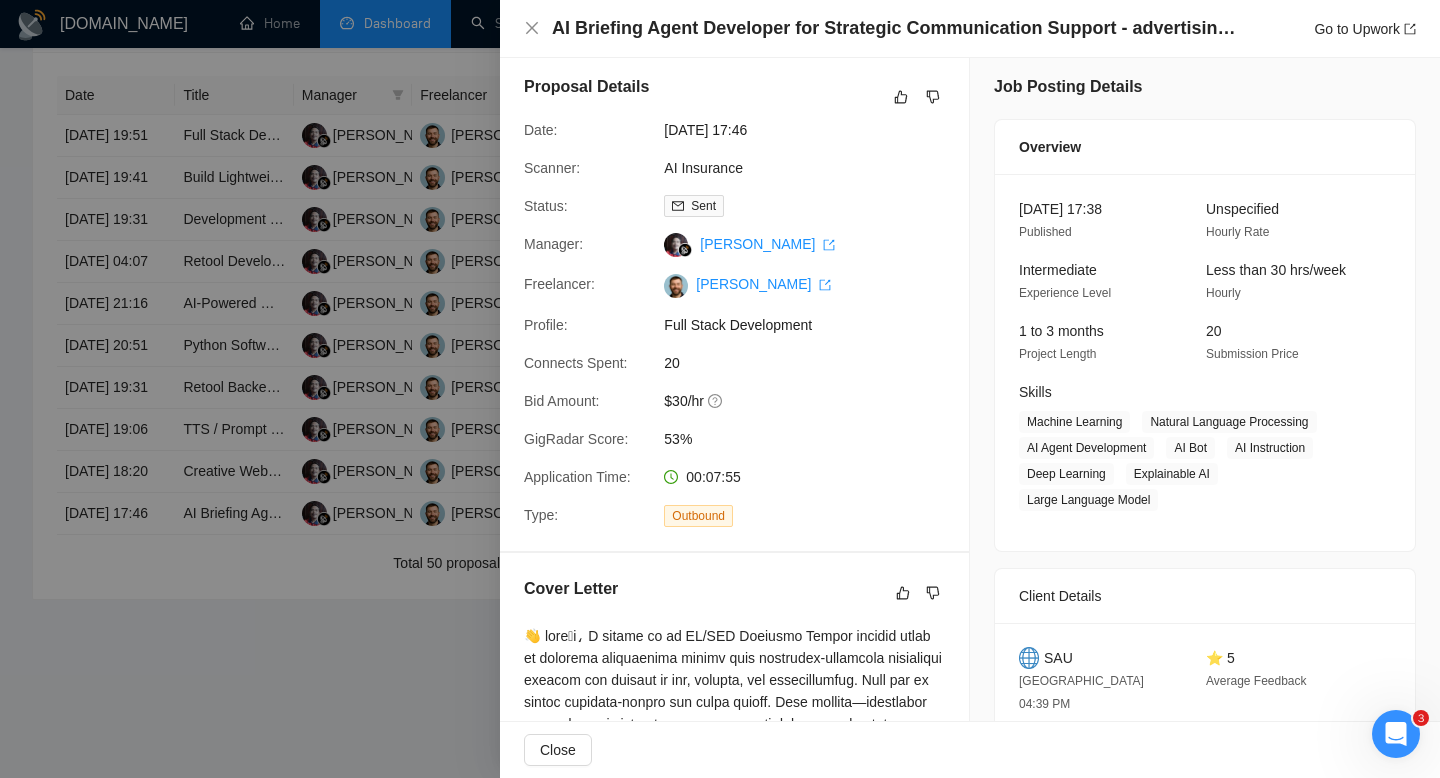 click on "AI Briefing Agent Developer for Strategic Communication Support - advertising & creative" at bounding box center (897, 28) 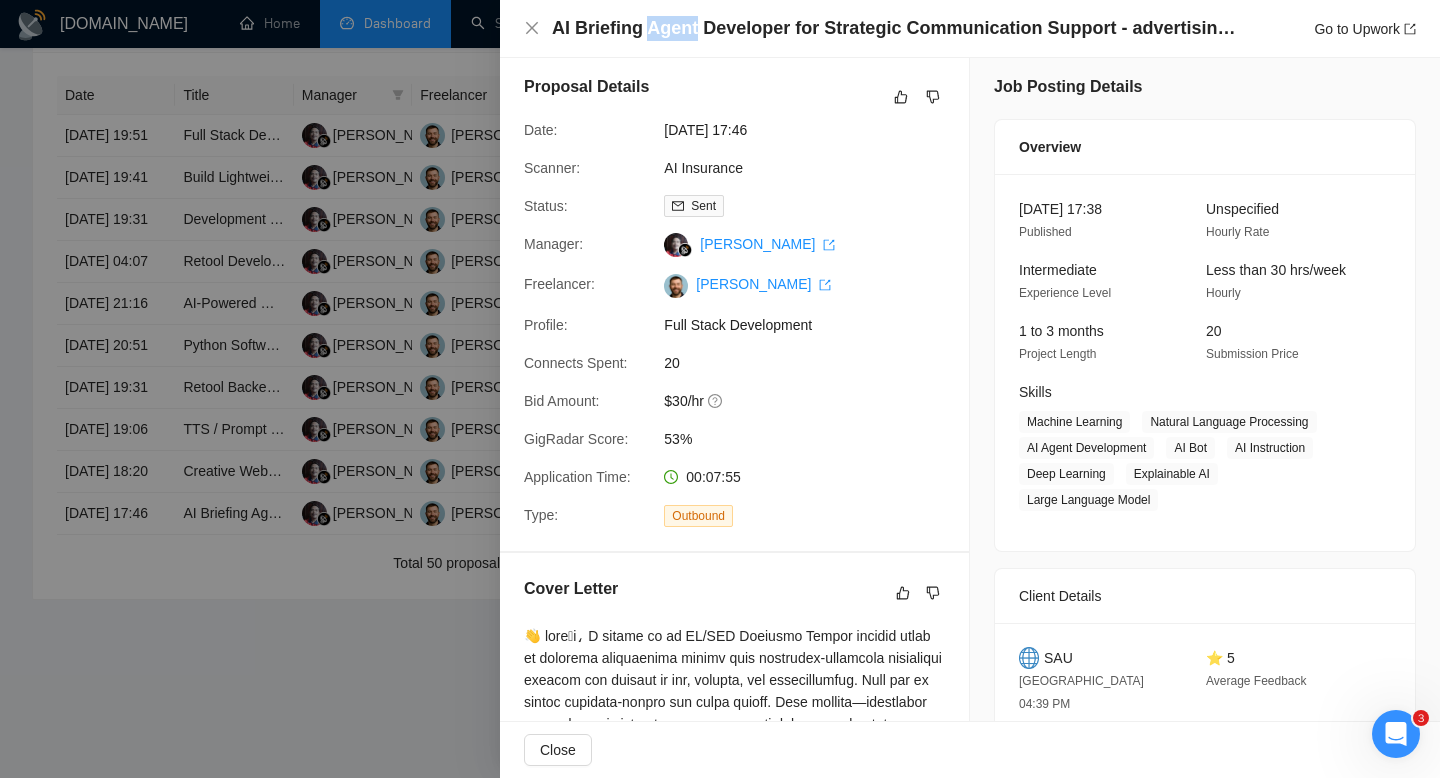 click on "AI Briefing Agent Developer for Strategic Communication Support - advertising & creative" at bounding box center [897, 28] 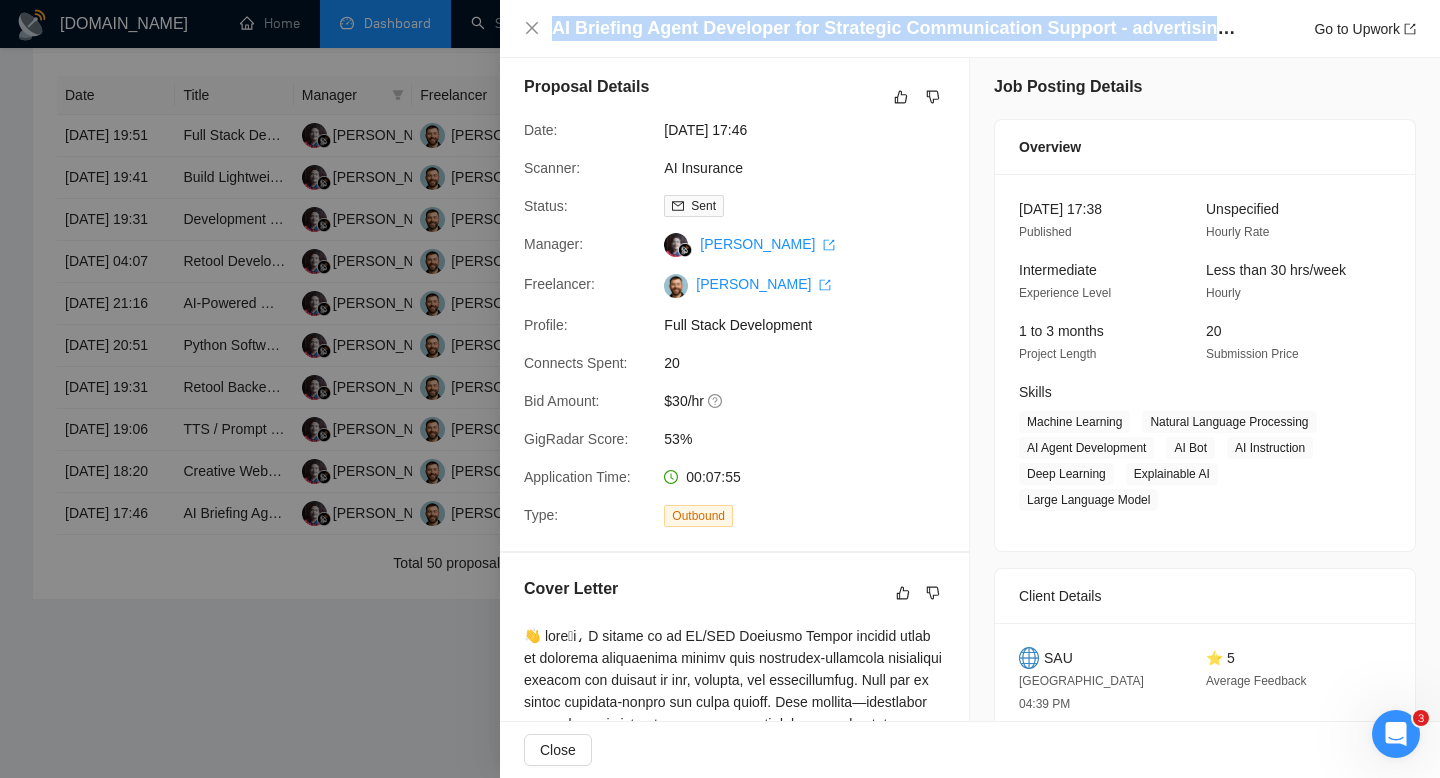 click on "AI Briefing Agent Developer for Strategic Communication Support - advertising & creative" at bounding box center [897, 28] 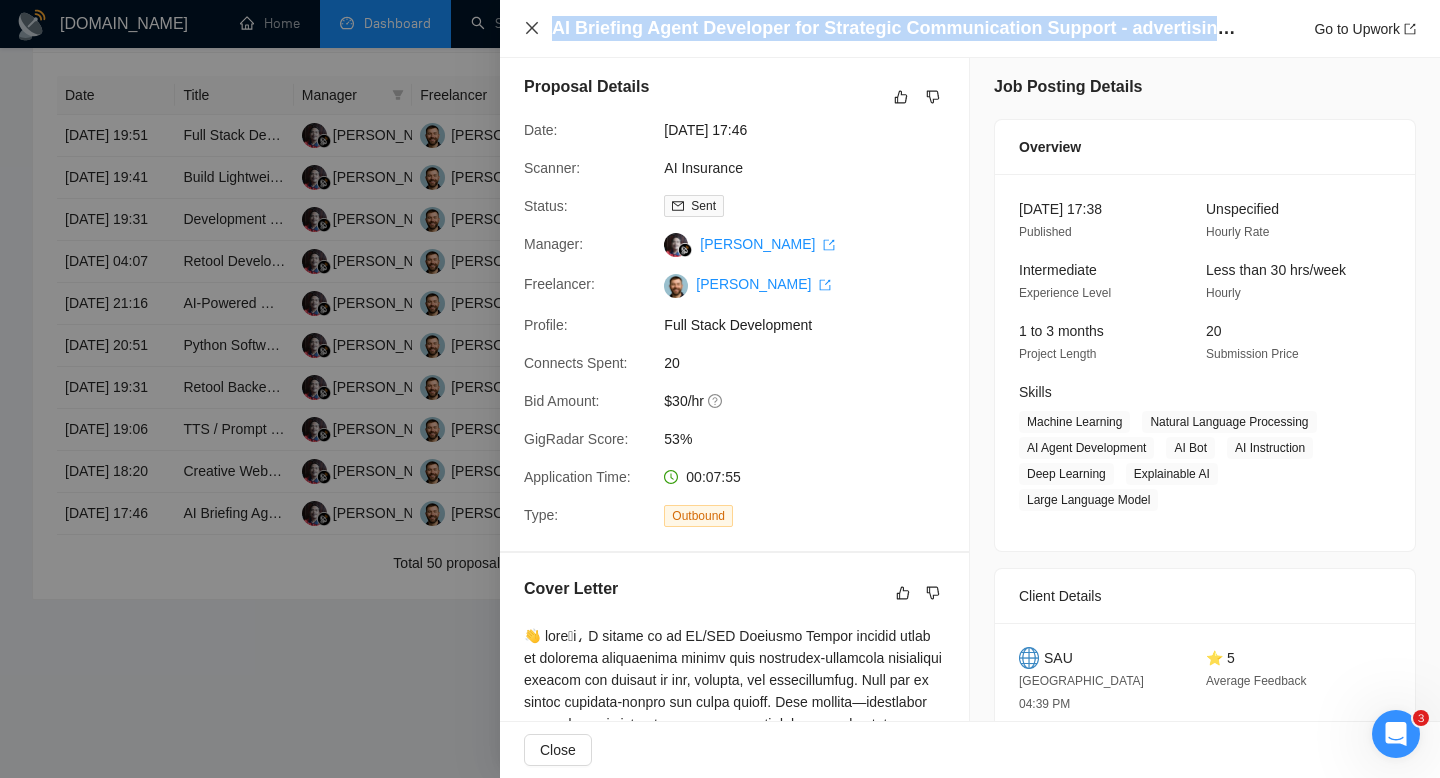 click 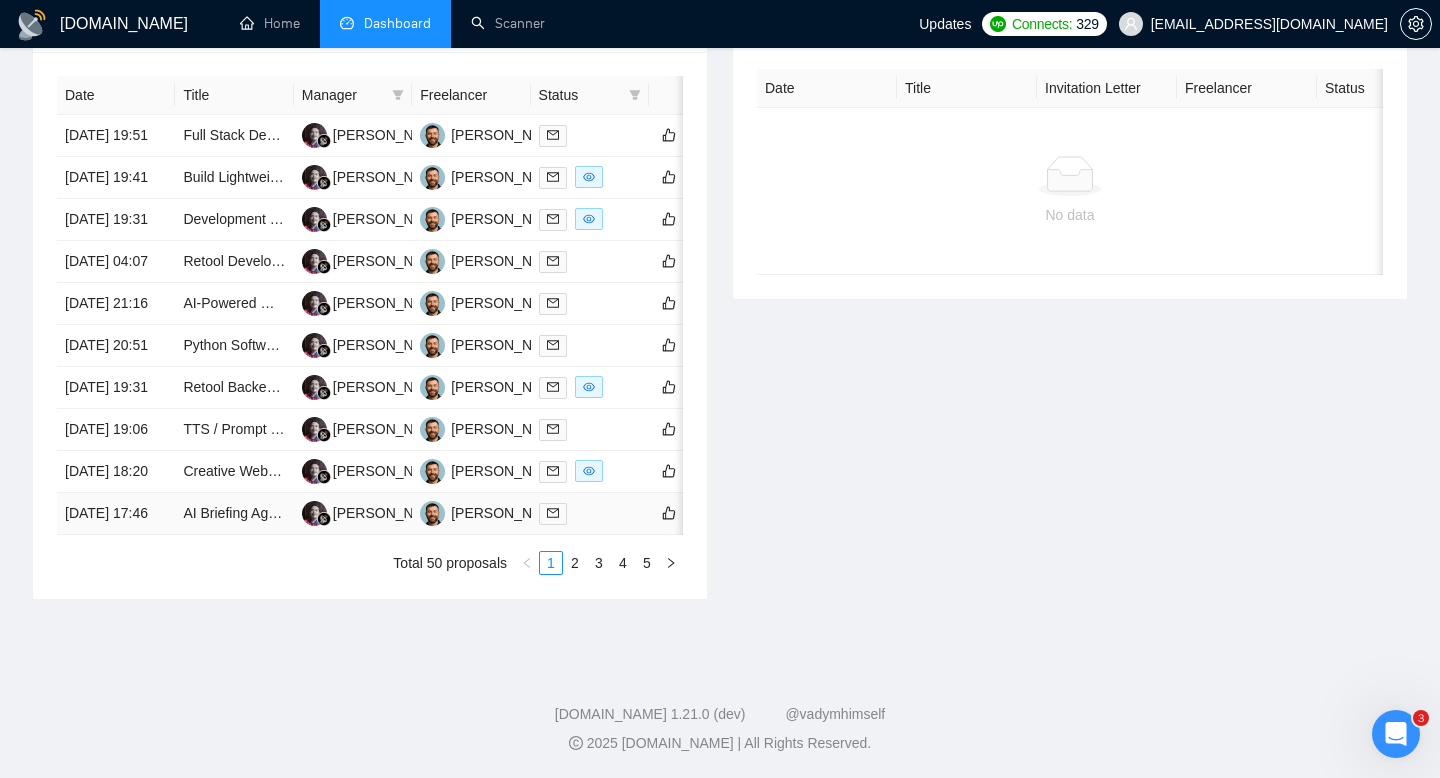 click on "24 Jul, 2025 17:46" at bounding box center (116, 514) 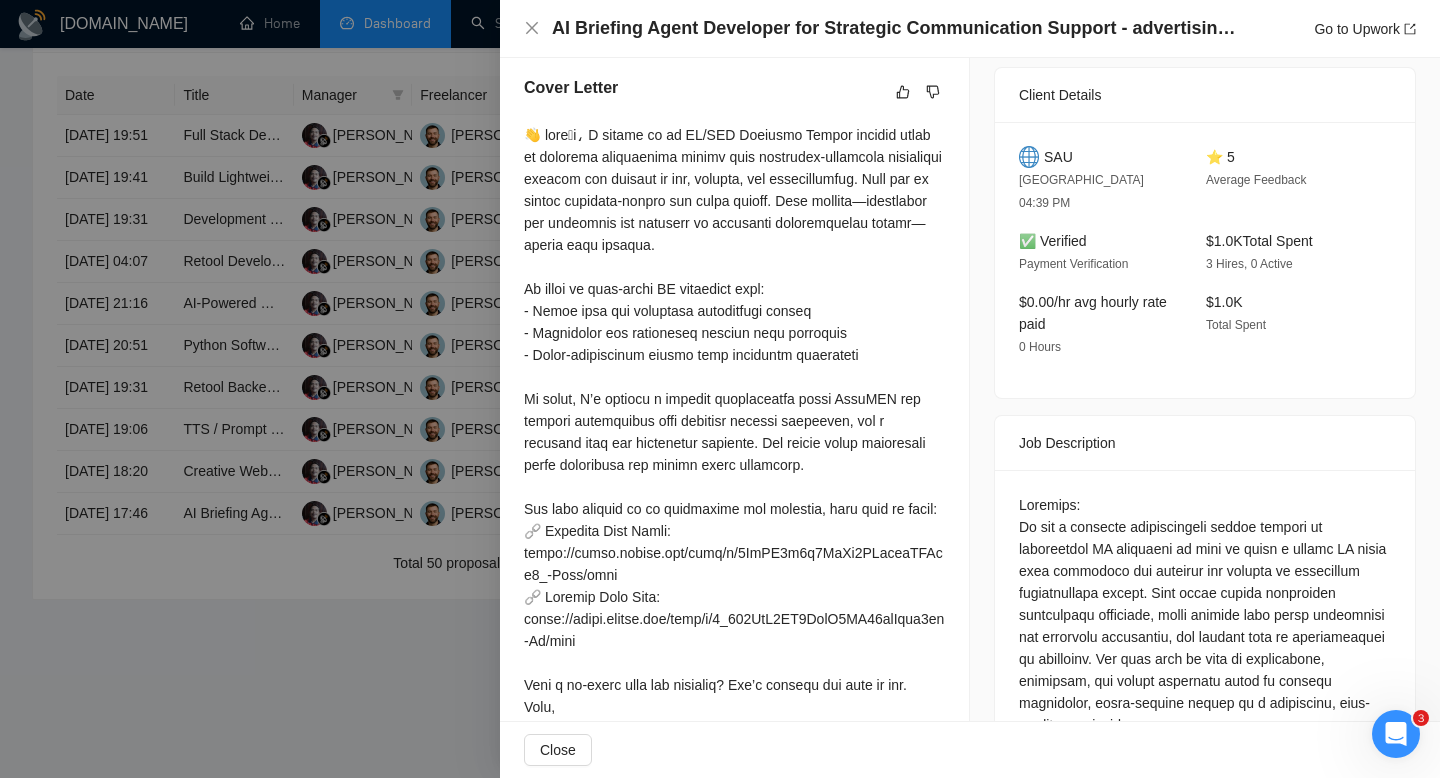scroll, scrollTop: 507, scrollLeft: 0, axis: vertical 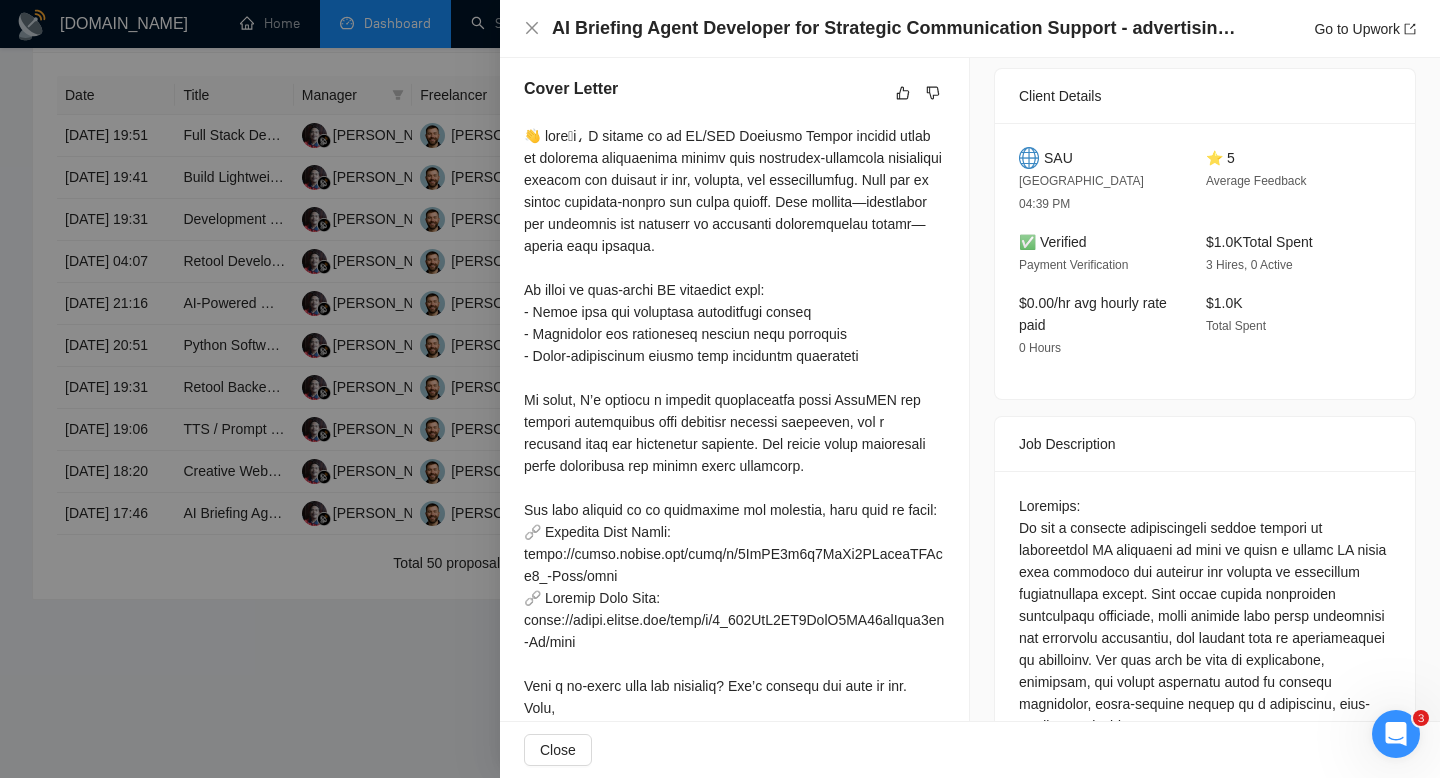 click on "SAU" at bounding box center [1058, 158] 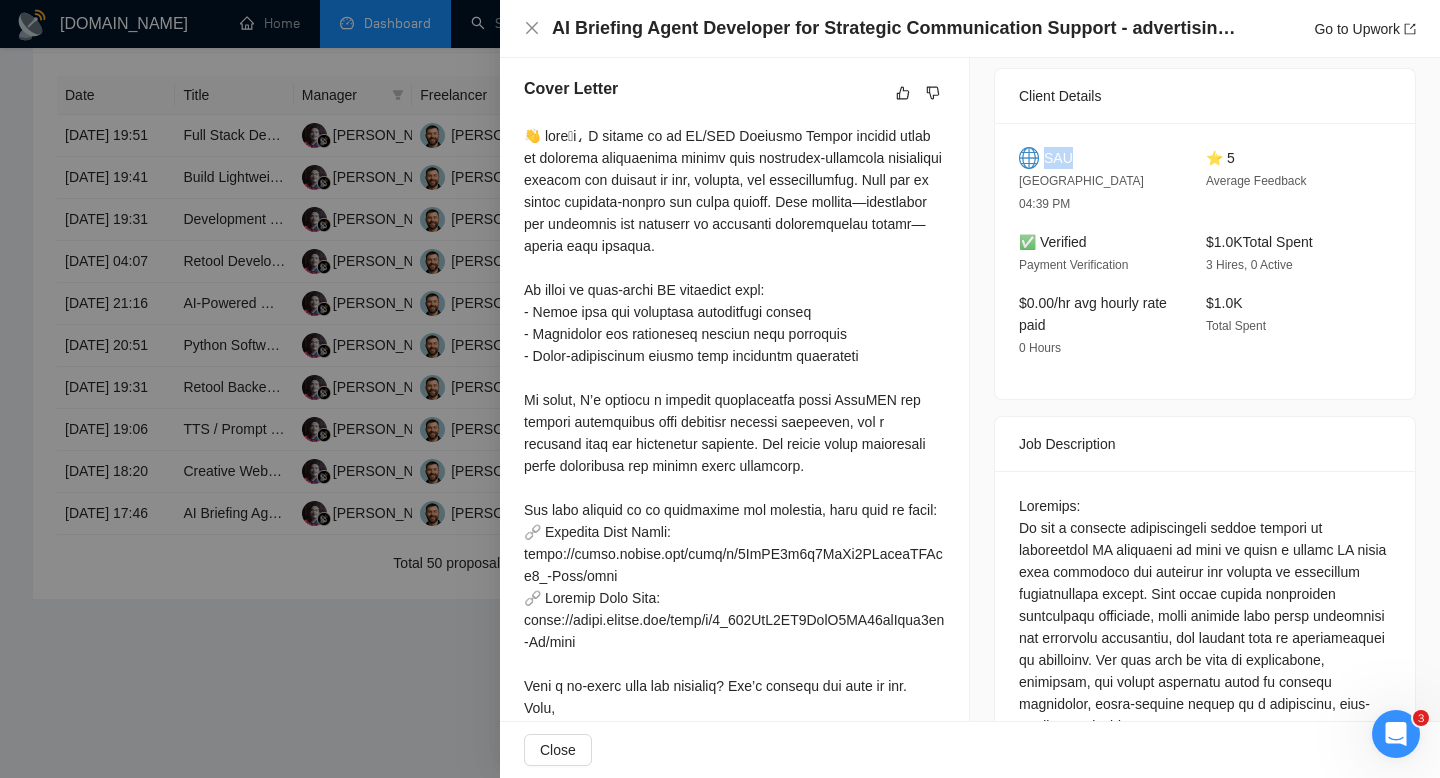 click on "SAU" at bounding box center (1058, 158) 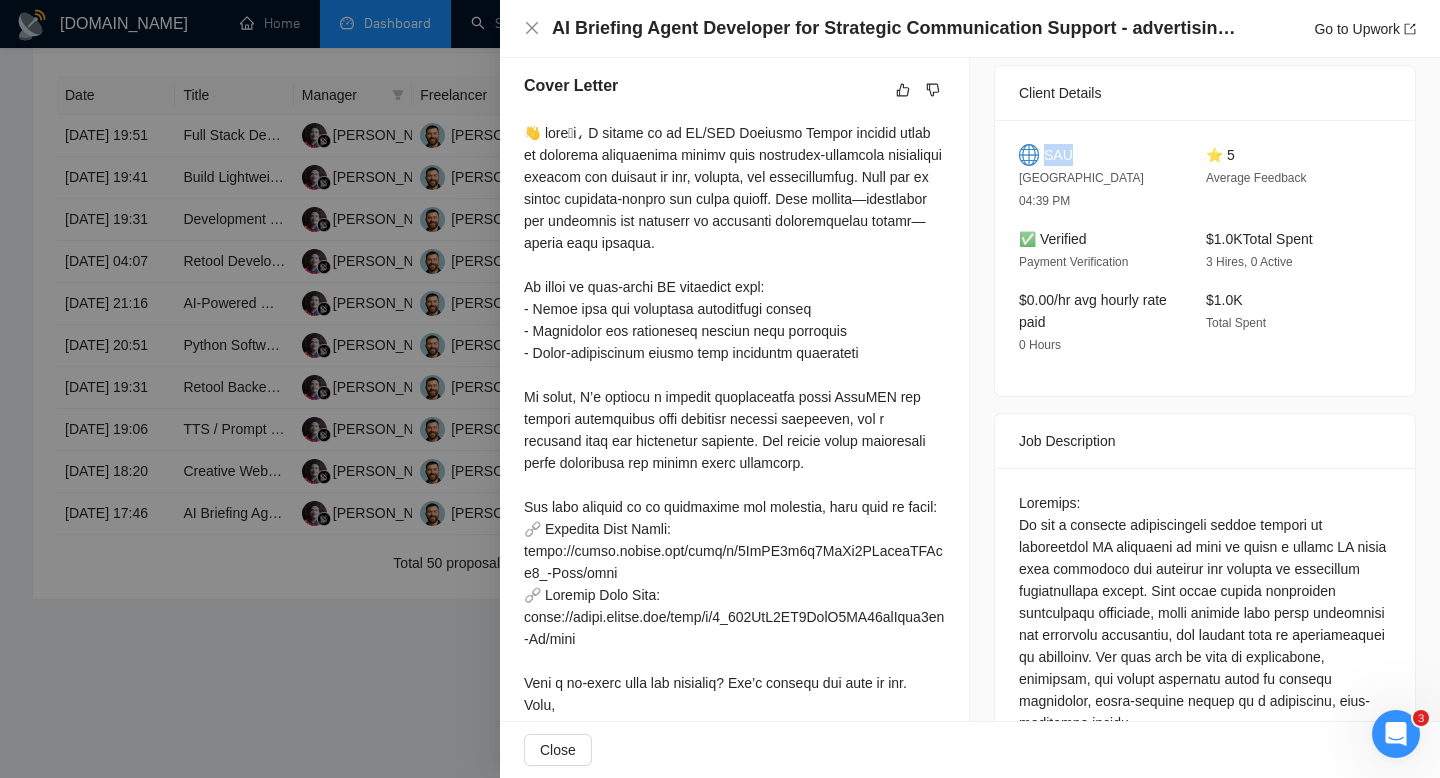 scroll, scrollTop: 484, scrollLeft: 0, axis: vertical 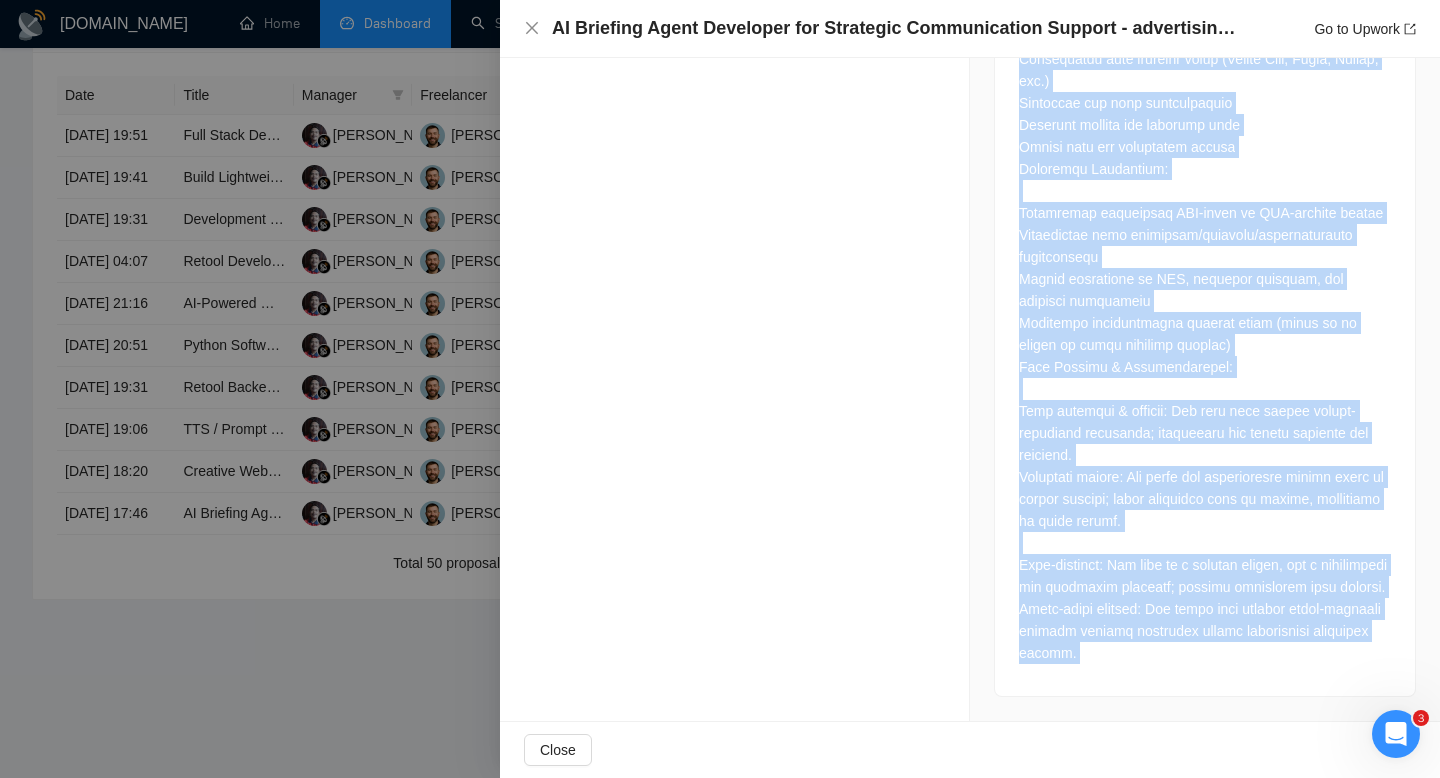 drag, startPoint x: 1021, startPoint y: 499, endPoint x: 1056, endPoint y: 731, distance: 234.62523 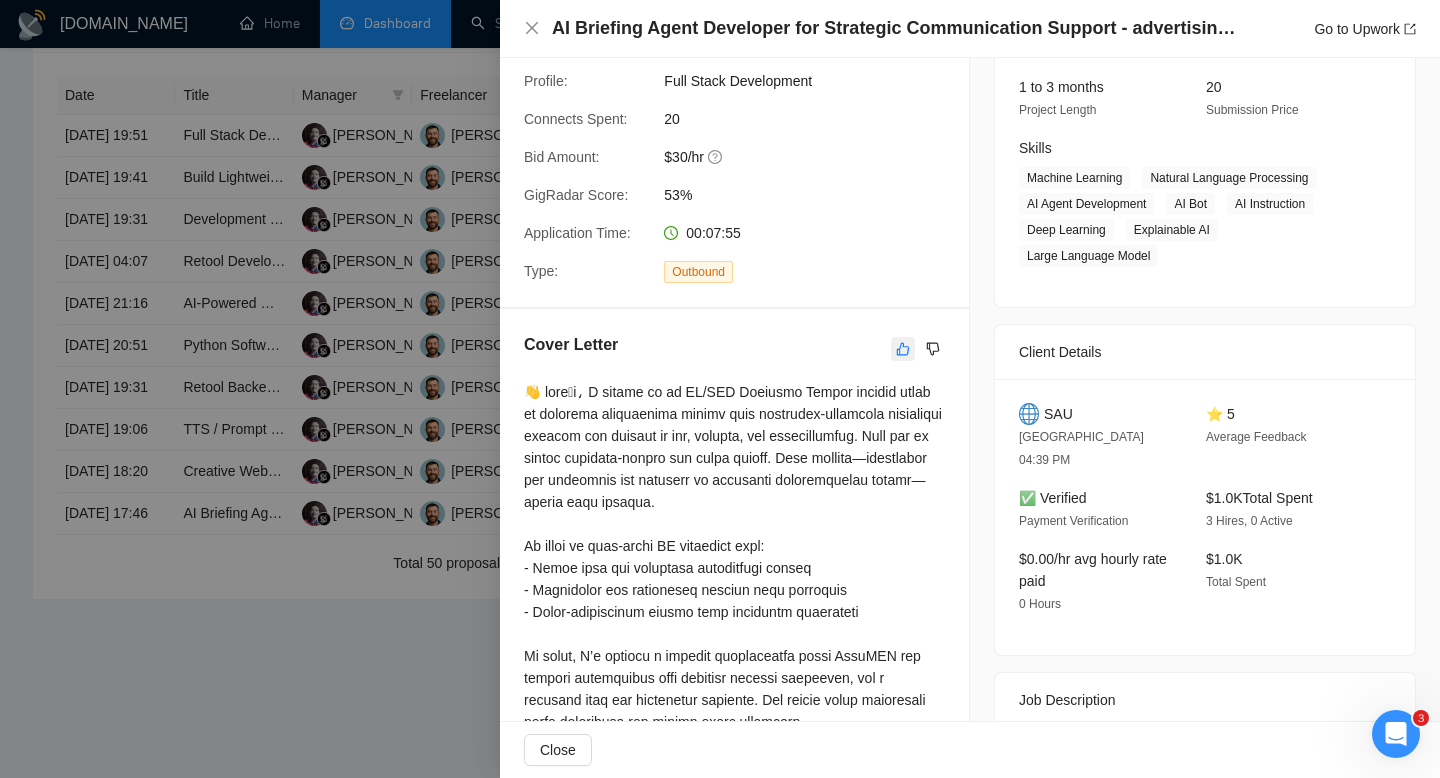 scroll, scrollTop: 275, scrollLeft: 0, axis: vertical 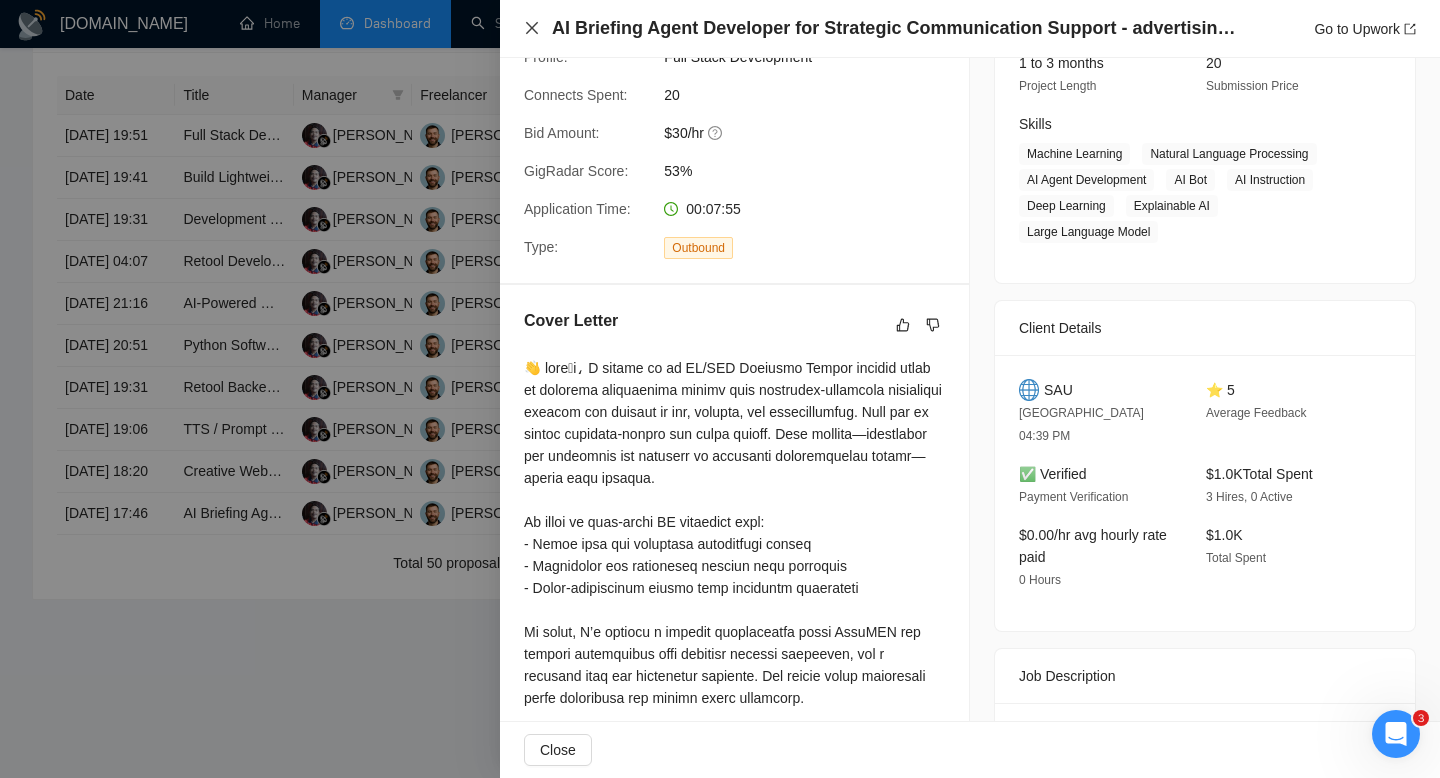 click 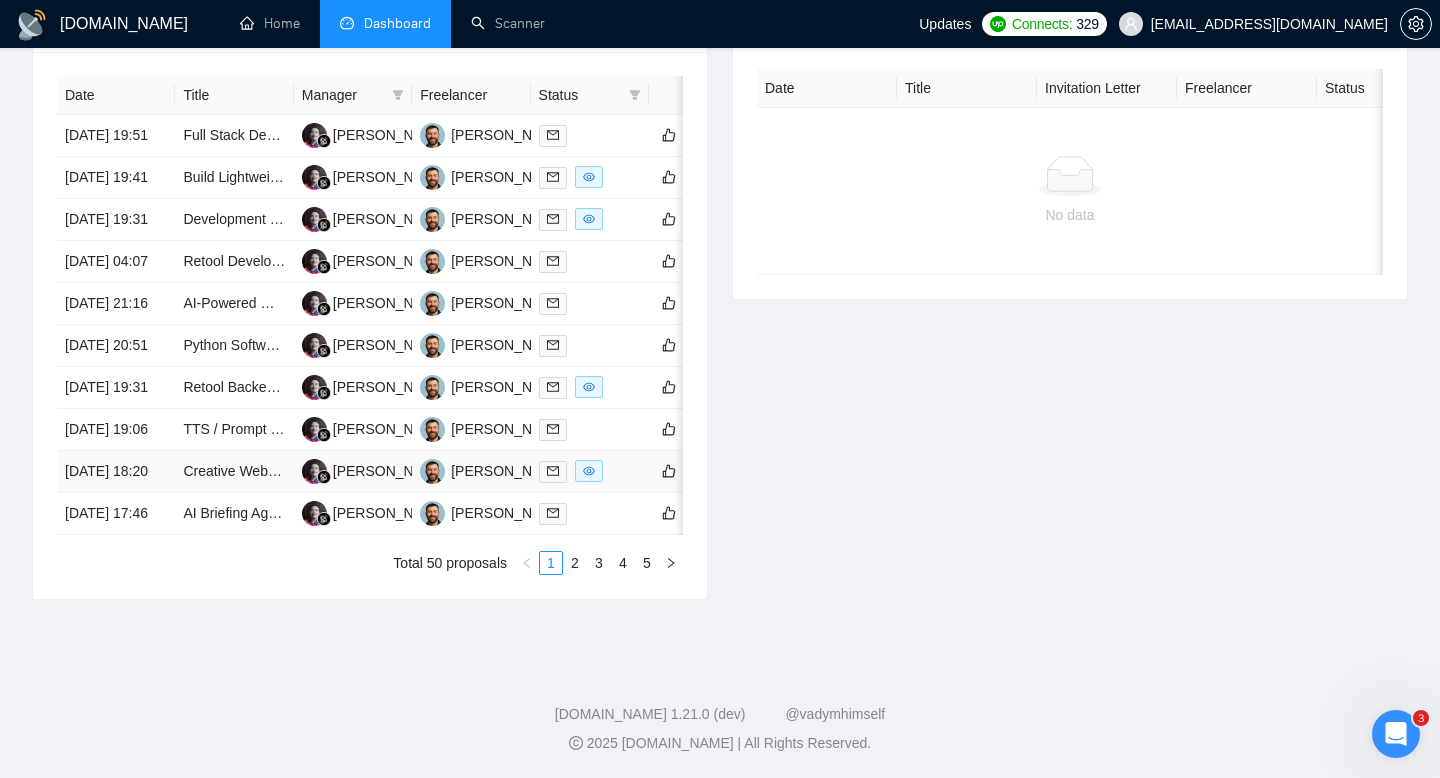 click on "24 Jul, 2025 18:20" at bounding box center (116, 472) 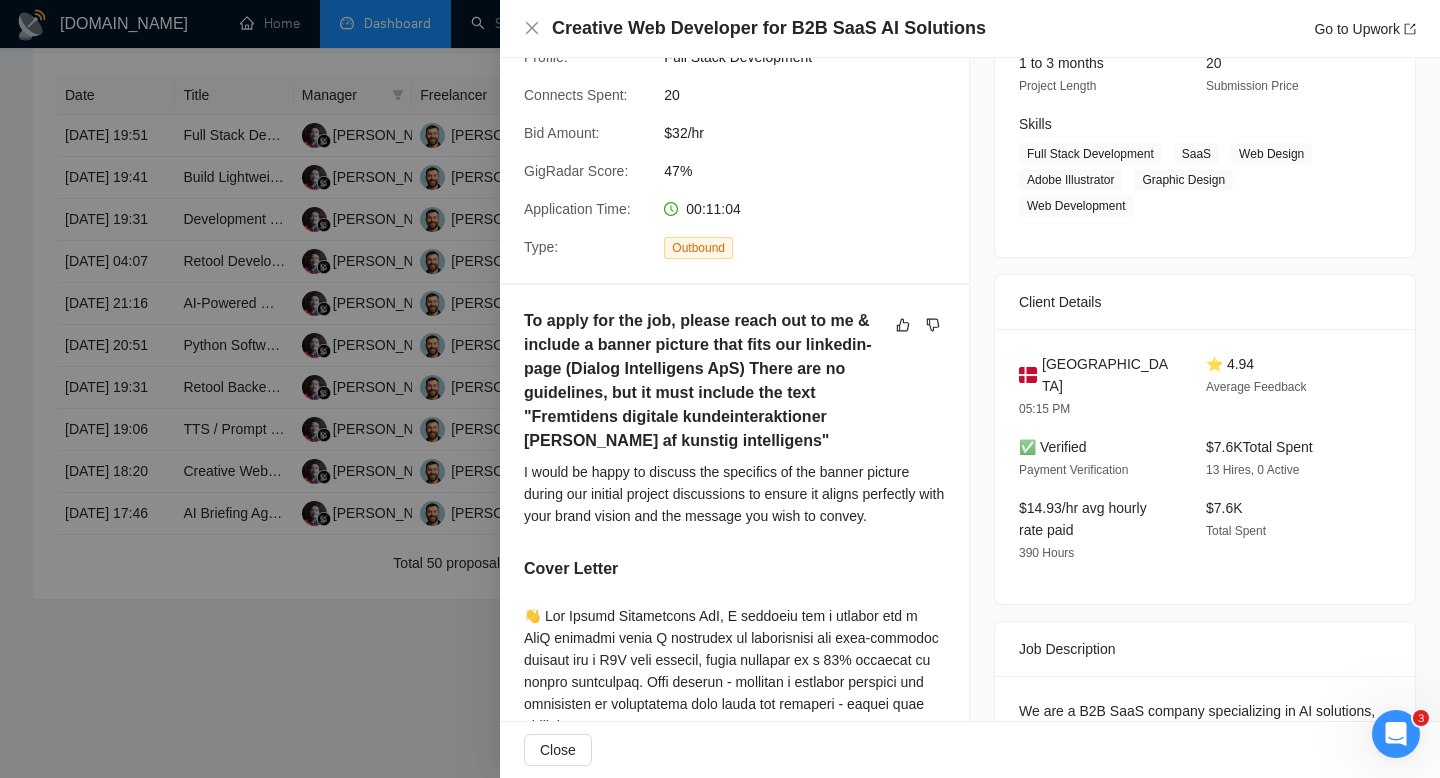 click on "Creative Web Developer for B2B SaaS AI Solutions" at bounding box center [769, 28] 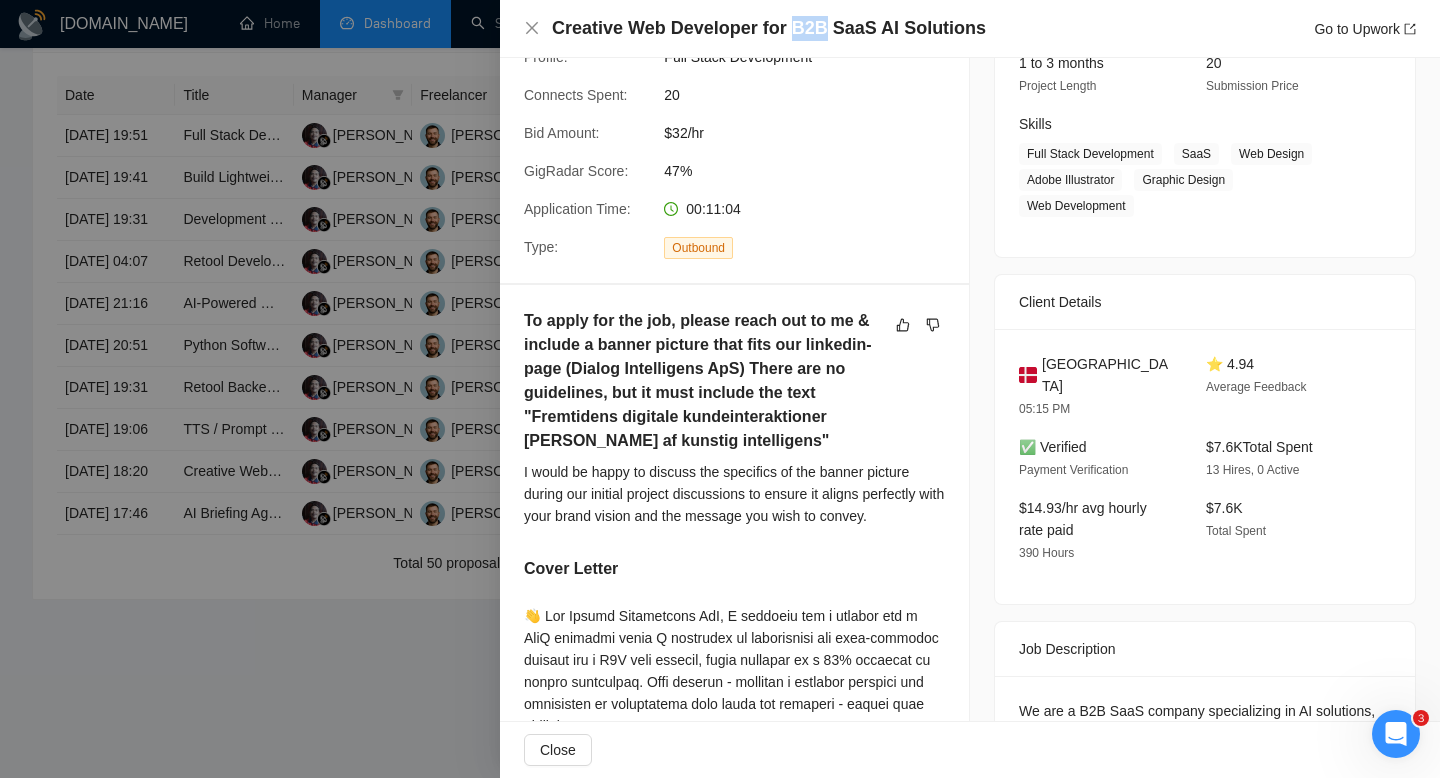 click on "Creative Web Developer for B2B SaaS AI Solutions" at bounding box center [769, 28] 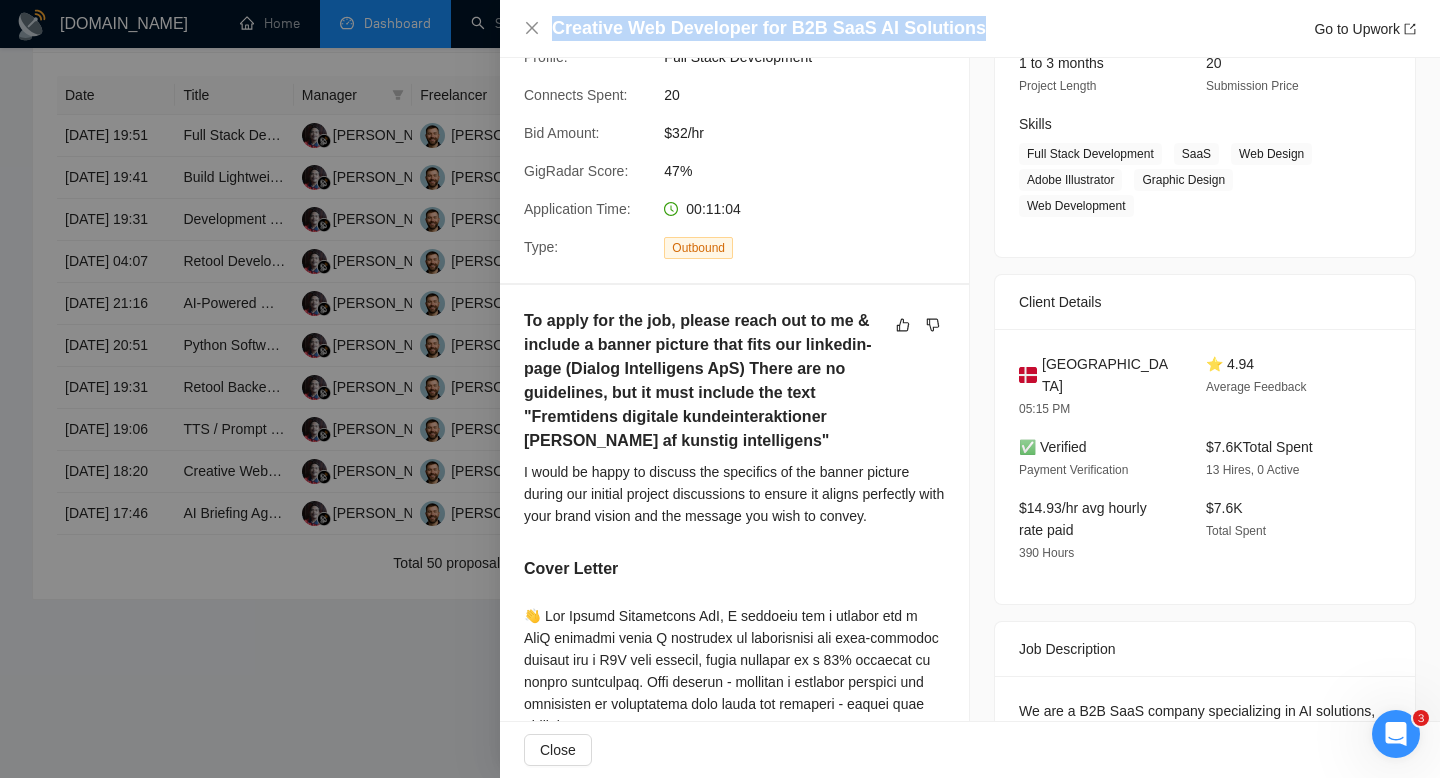 click on "Creative Web Developer for B2B SaaS AI Solutions" at bounding box center (769, 28) 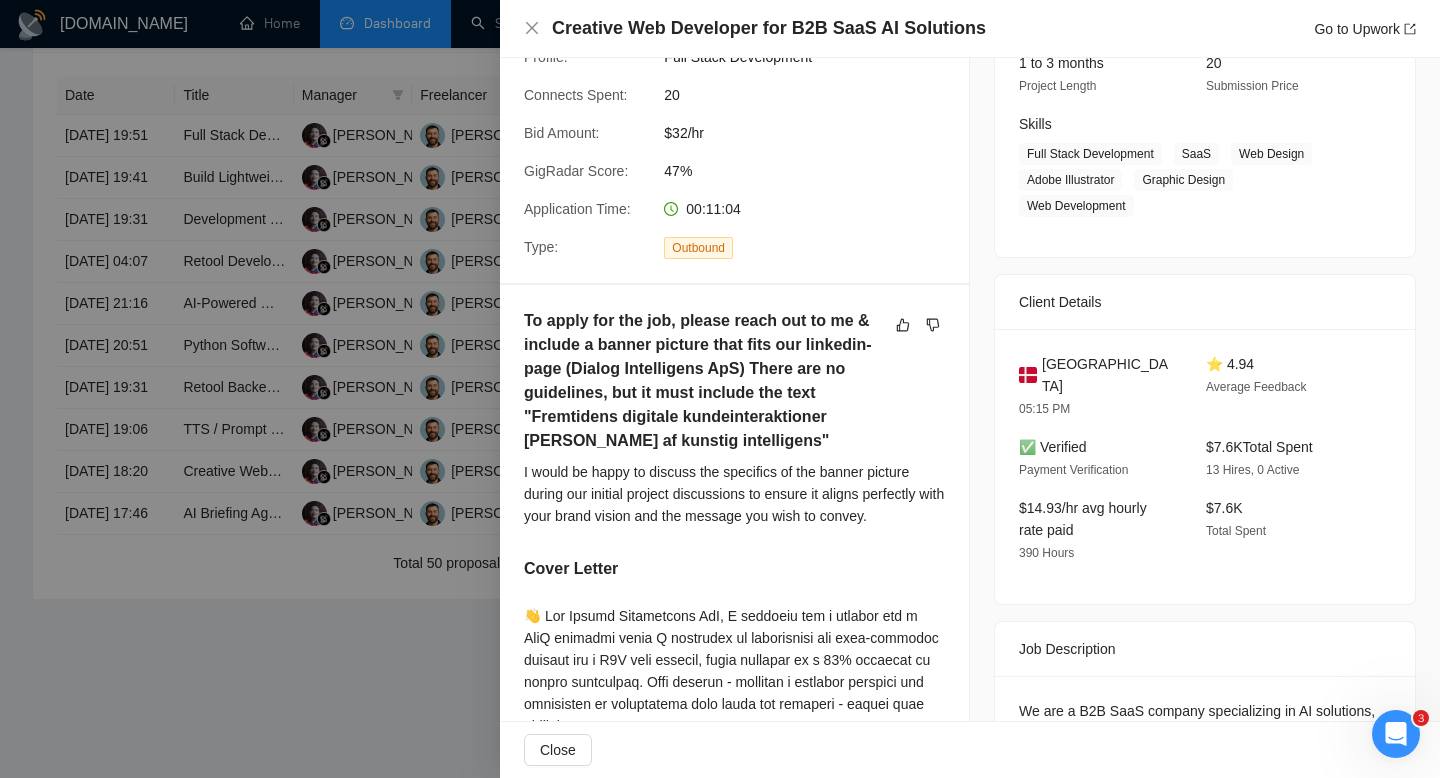 click at bounding box center (720, 389) 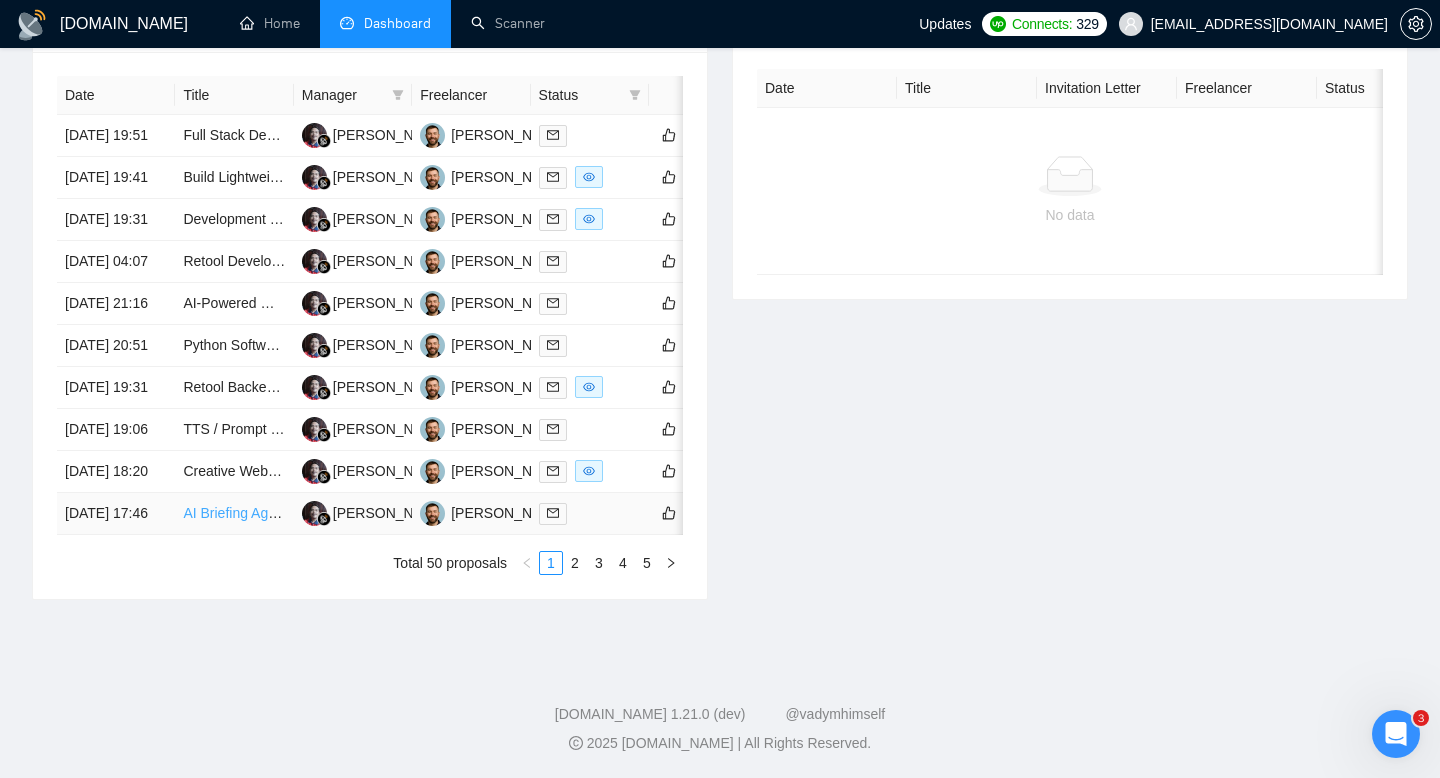 click on "AI Briefing Agent Developer for Strategic Communication Support - advertising & creative" at bounding box center [459, 513] 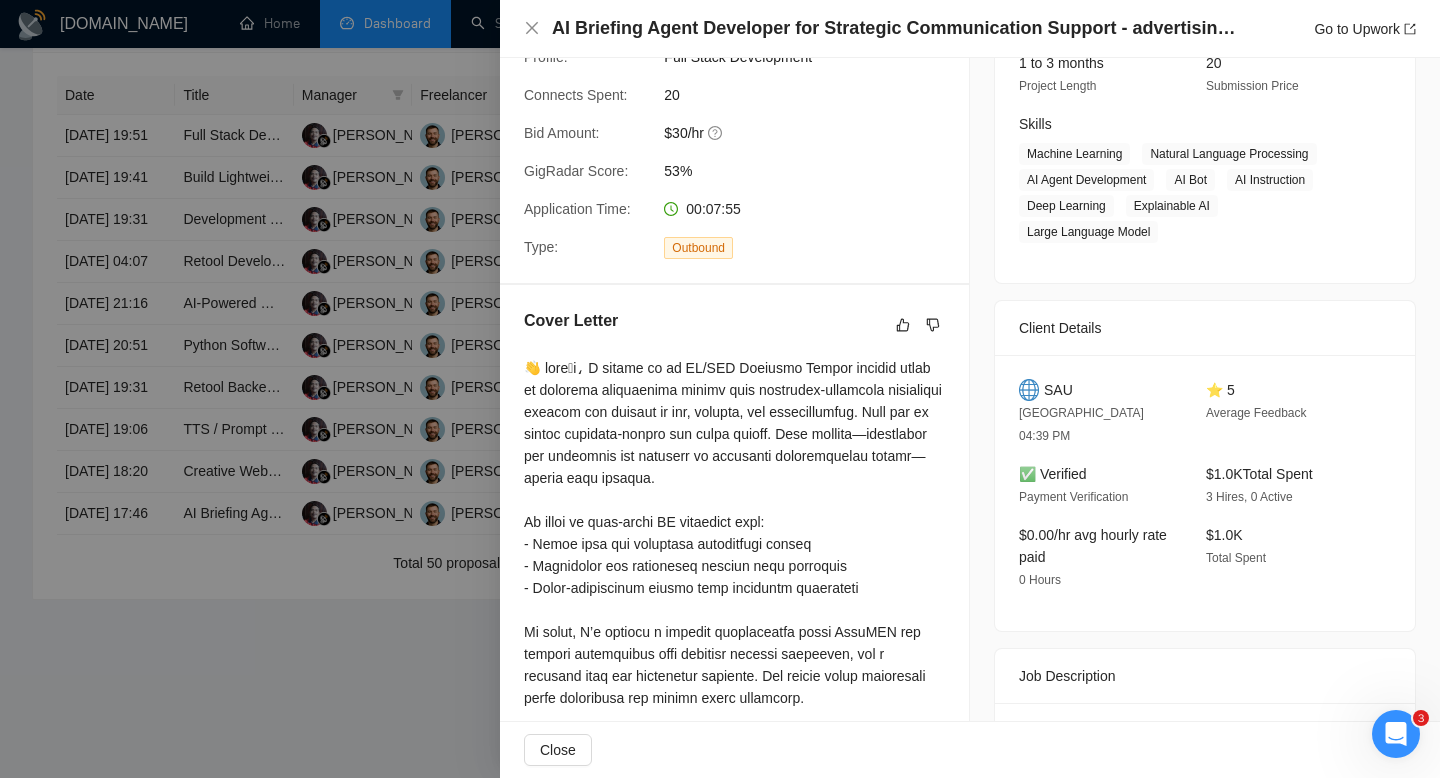 click at bounding box center (720, 389) 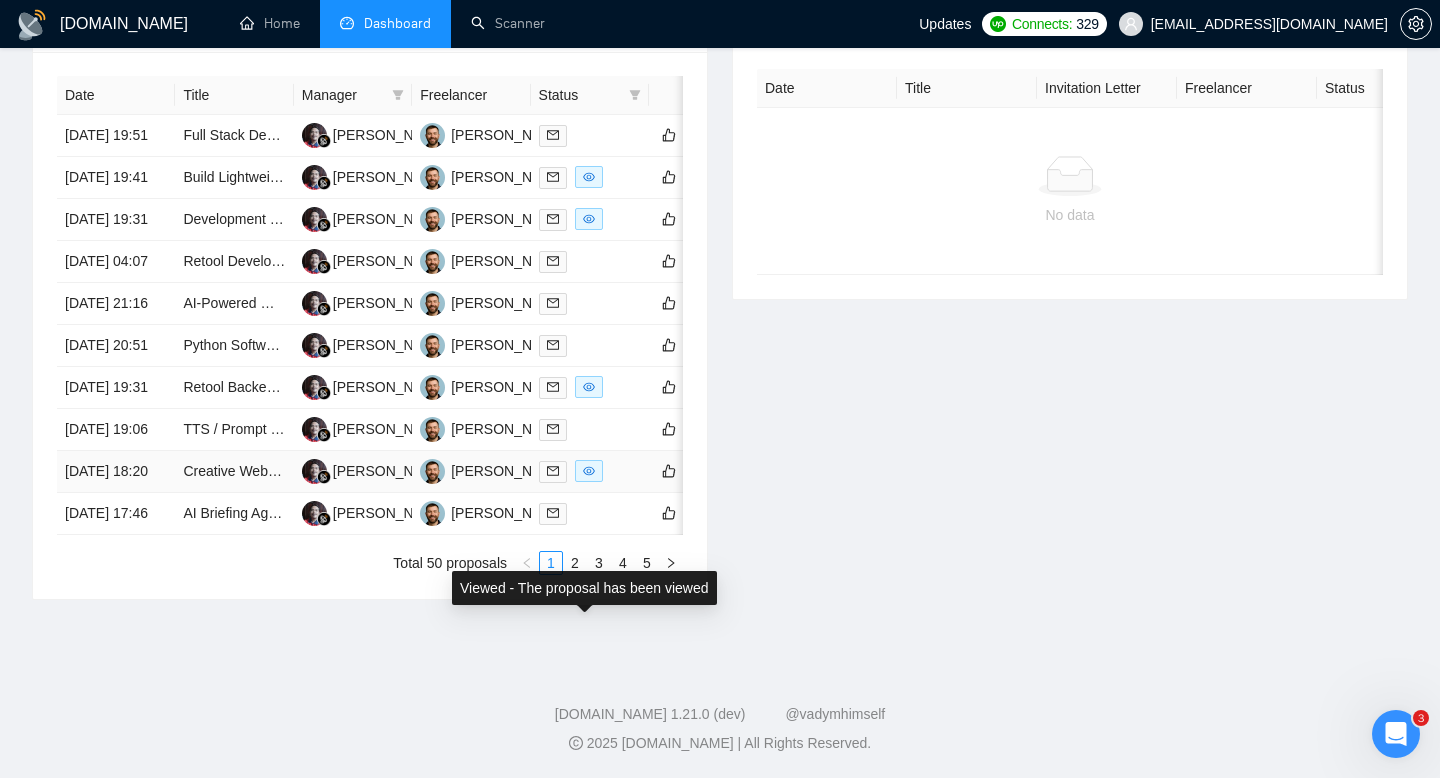 click at bounding box center [589, 471] 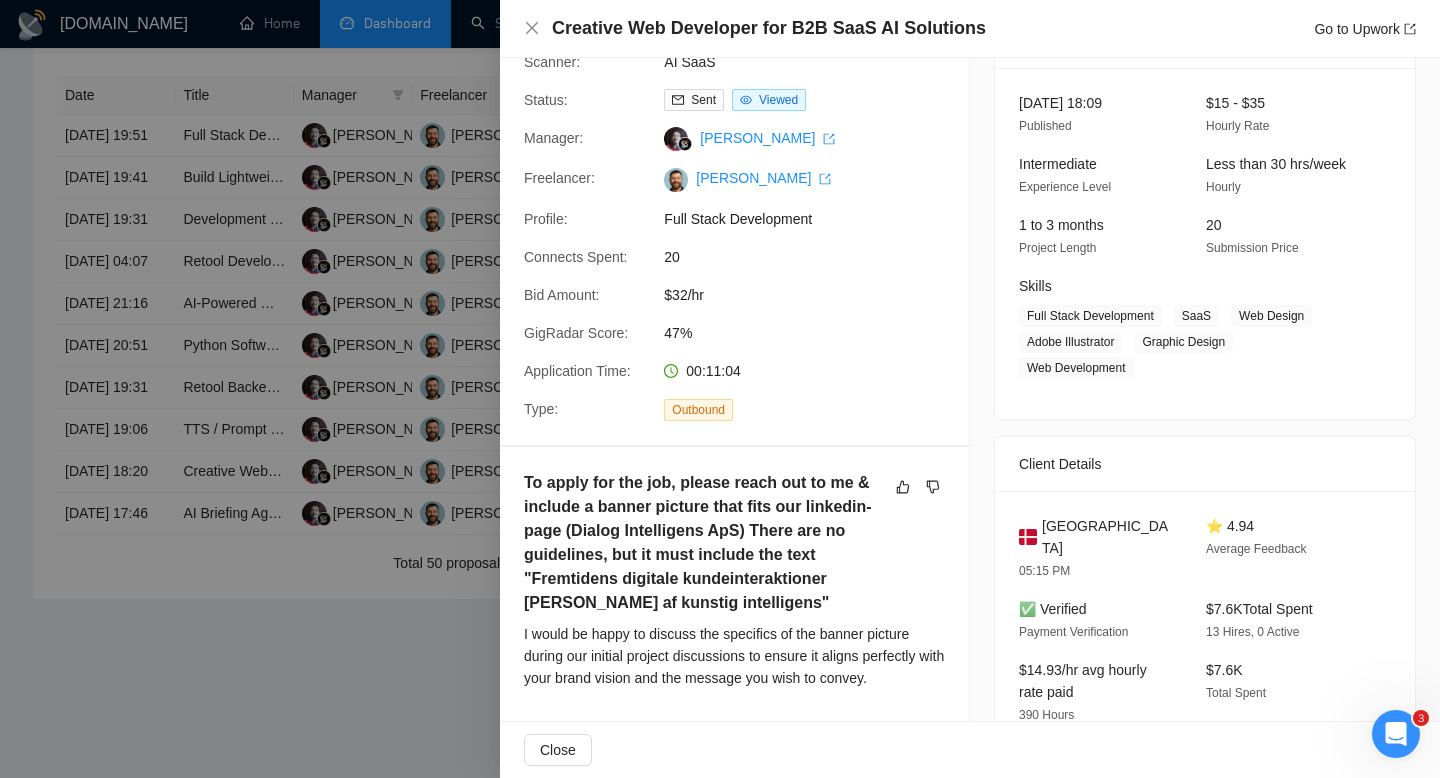 scroll, scrollTop: 0, scrollLeft: 0, axis: both 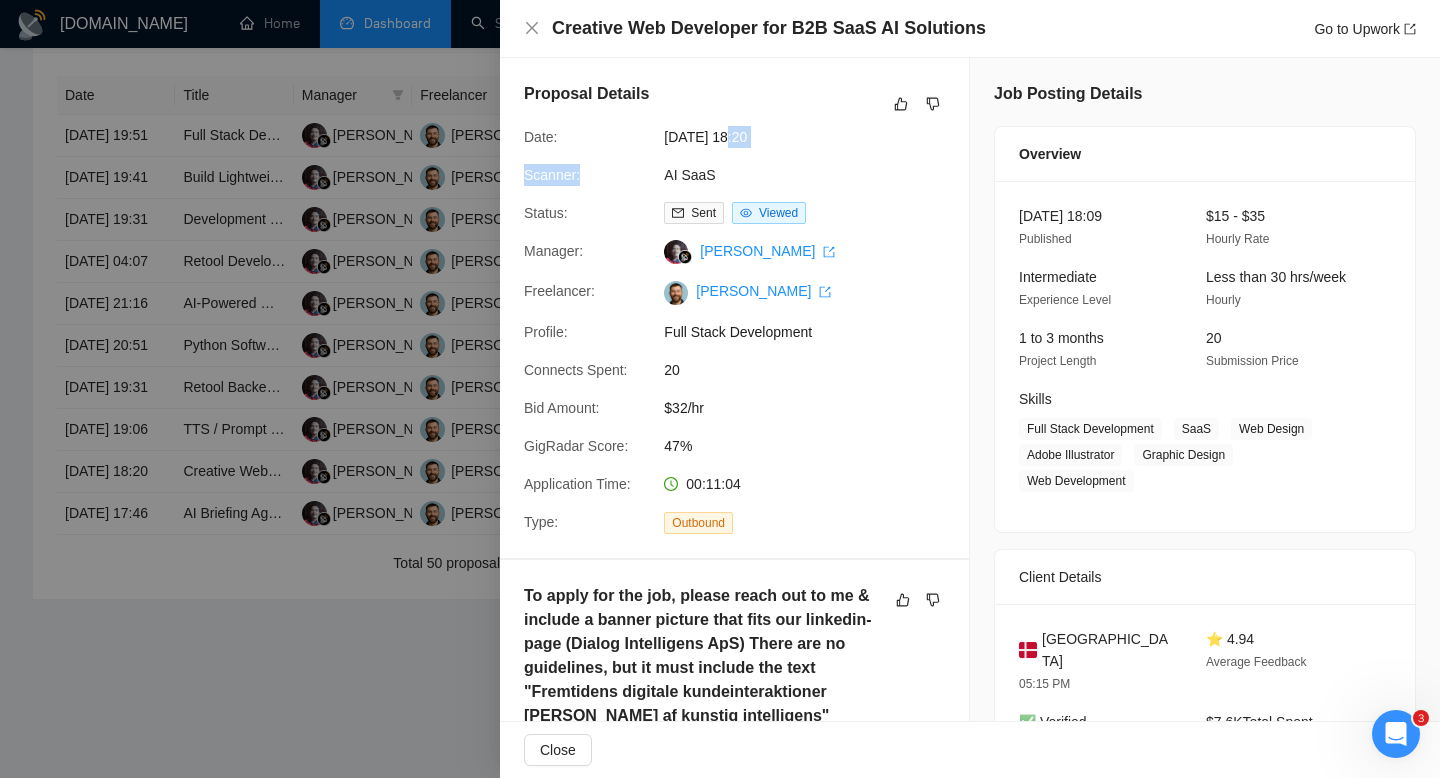 drag, startPoint x: 719, startPoint y: 141, endPoint x: 716, endPoint y: 153, distance: 12.369317 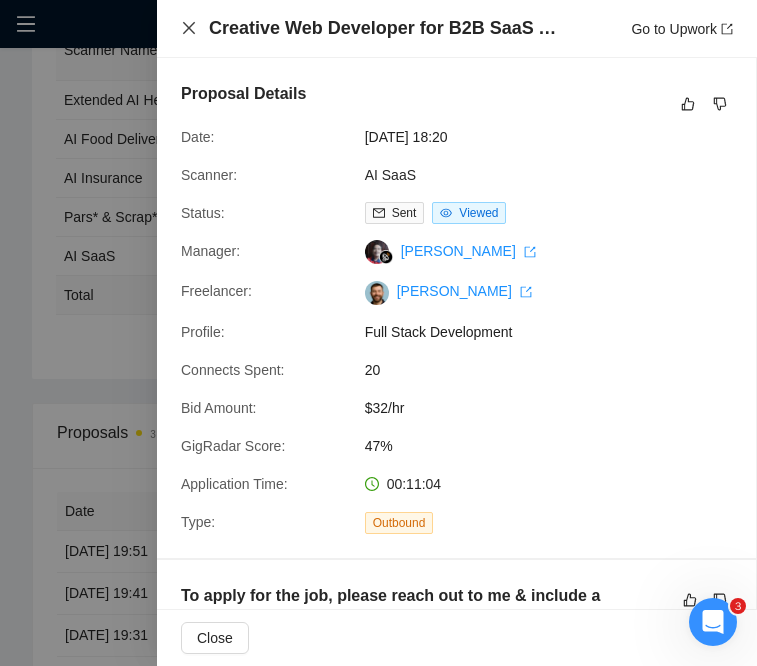 click 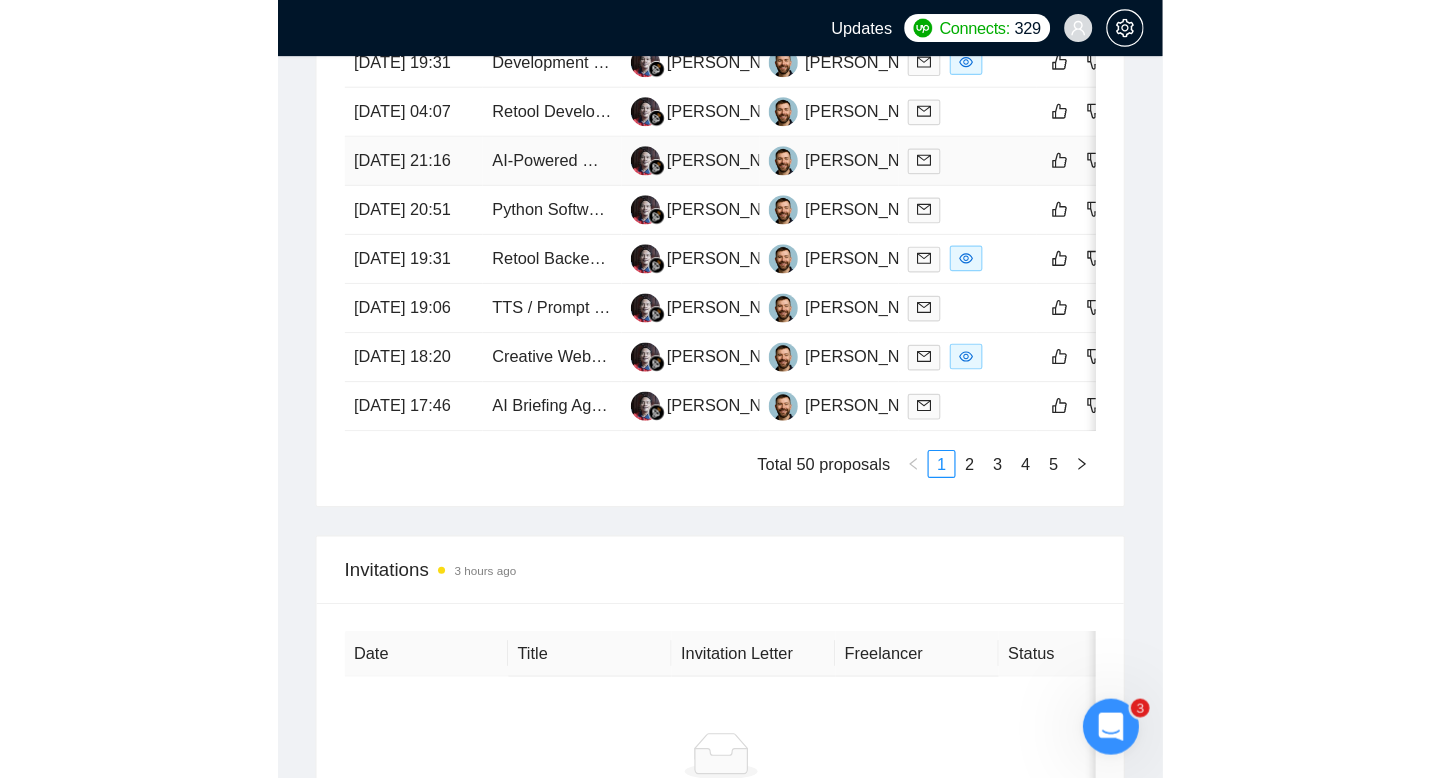 scroll, scrollTop: 1019, scrollLeft: 0, axis: vertical 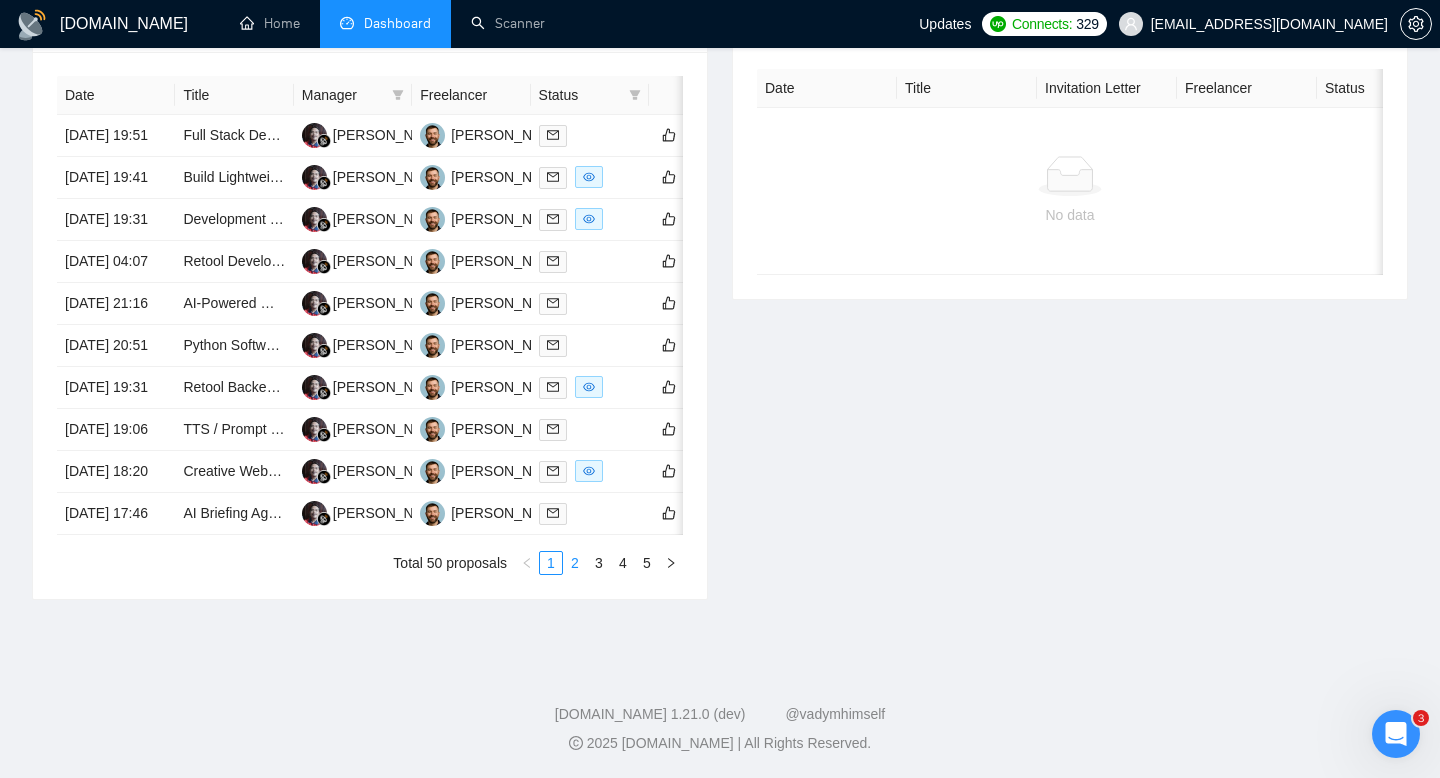 click on "2" at bounding box center (575, 563) 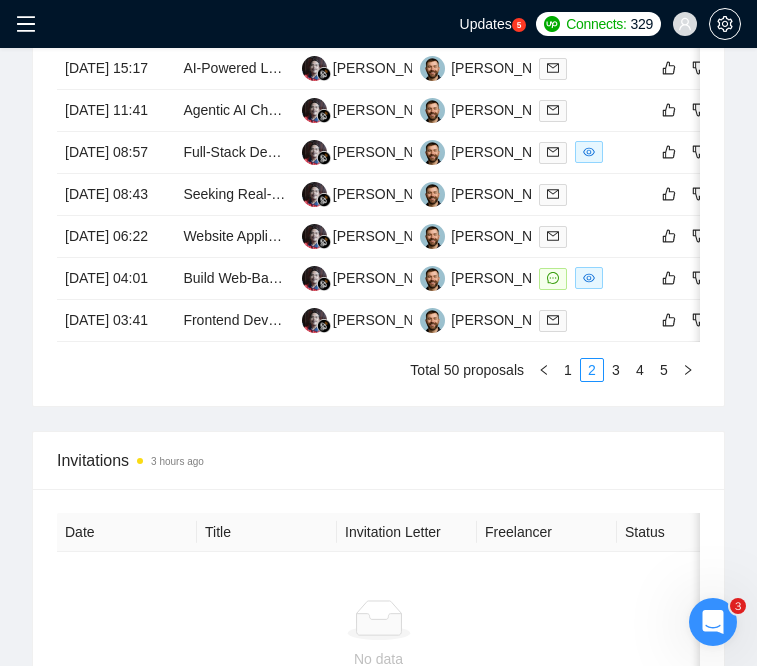 scroll, scrollTop: 1594, scrollLeft: 0, axis: vertical 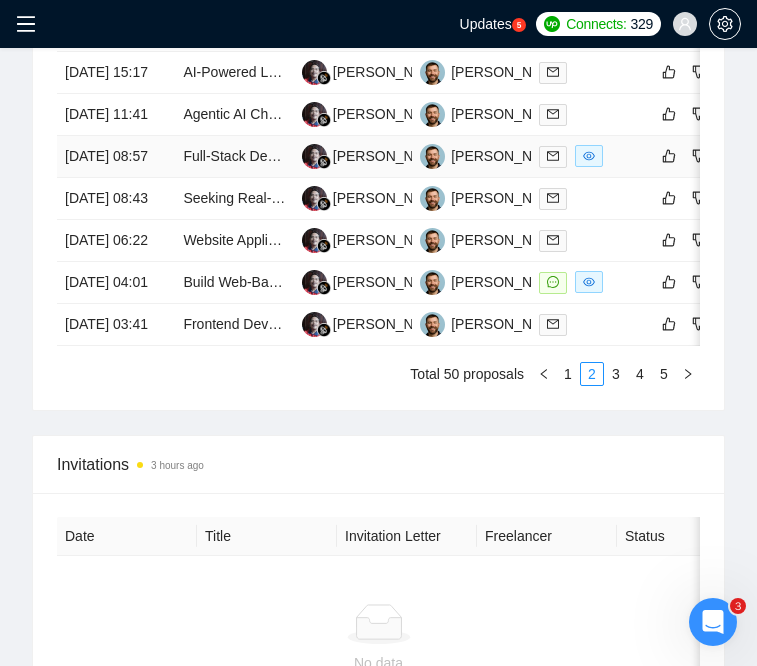 click on "24 Jul, 2025 08:57" at bounding box center (116, 157) 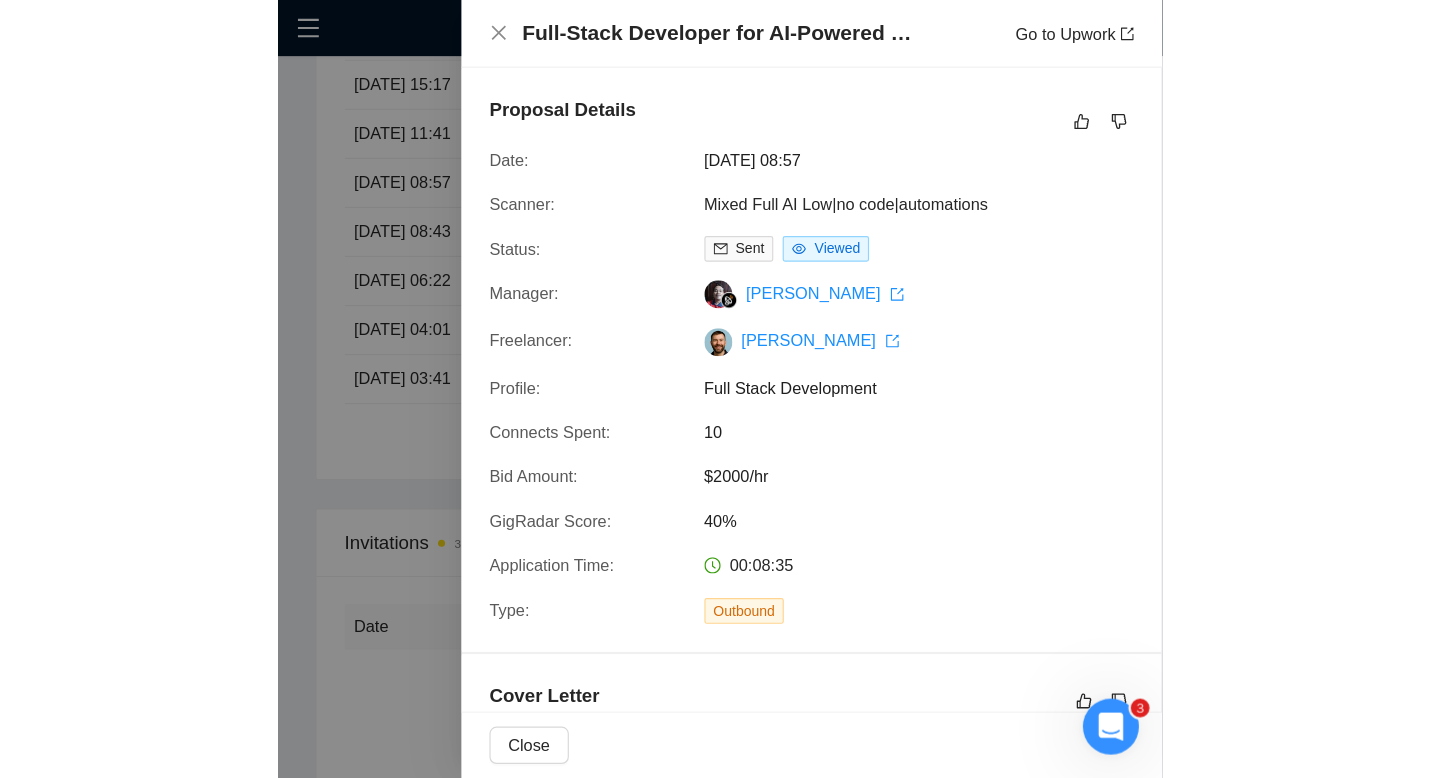 scroll, scrollTop: 1019, scrollLeft: 0, axis: vertical 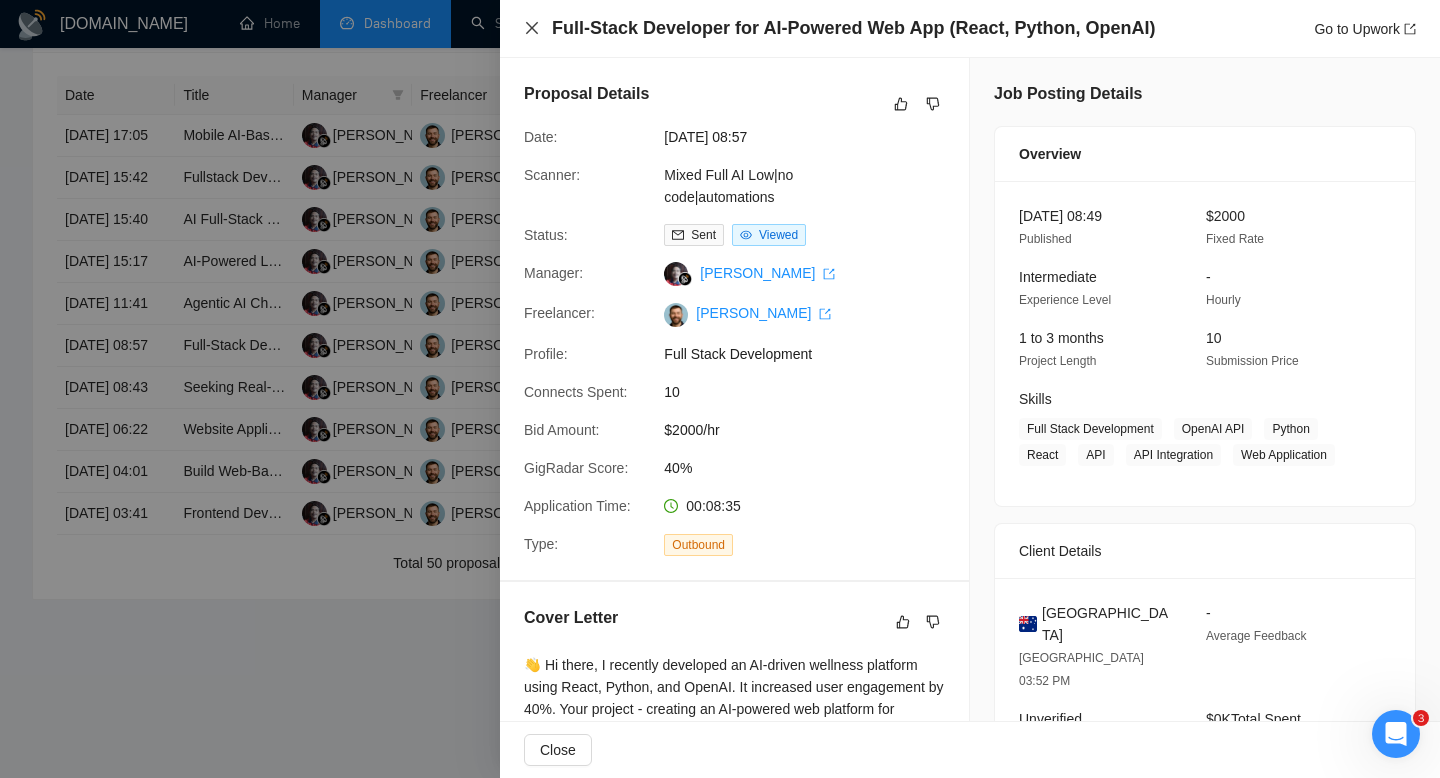 click 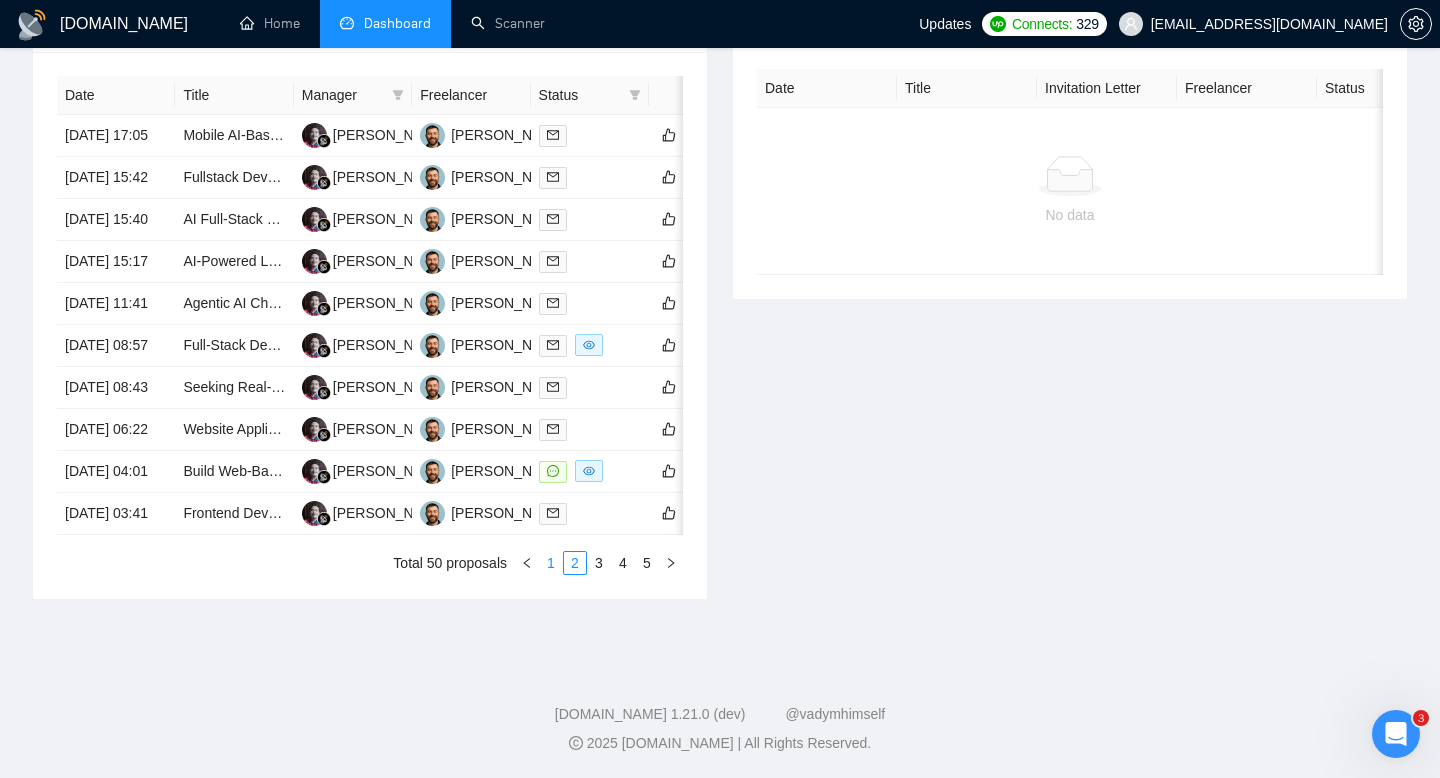 click on "1" at bounding box center [551, 563] 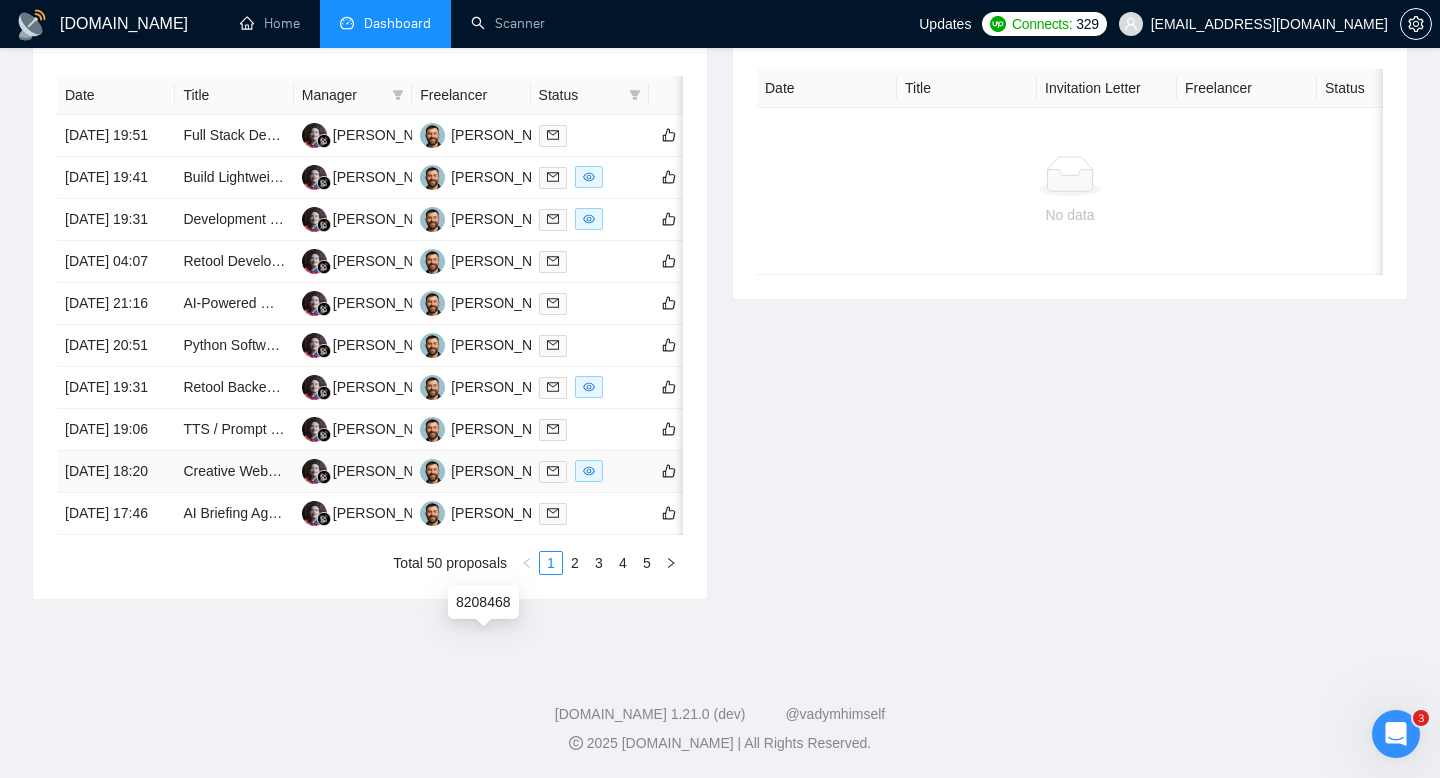 scroll, scrollTop: 888, scrollLeft: 0, axis: vertical 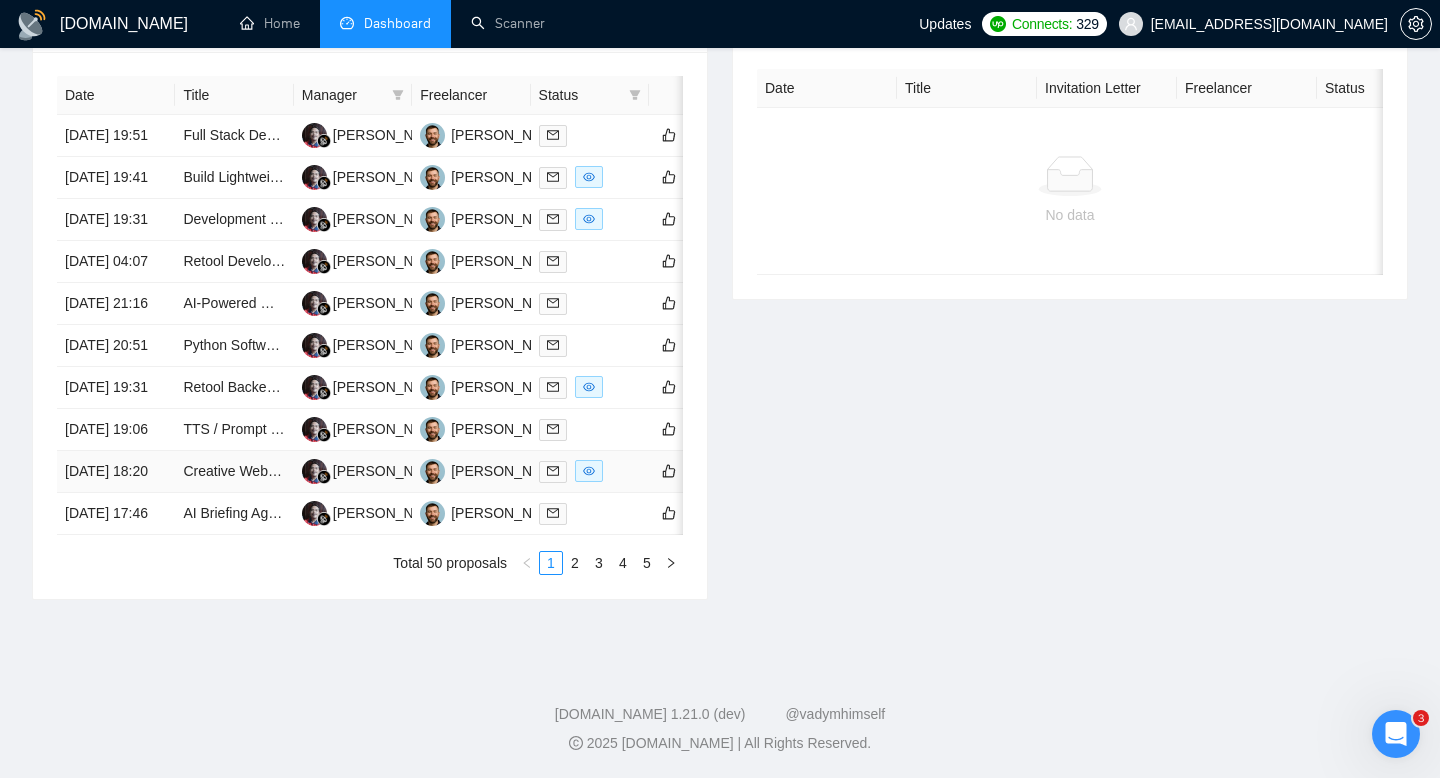 click on "24 Jul, 2025 18:20" at bounding box center [116, 472] 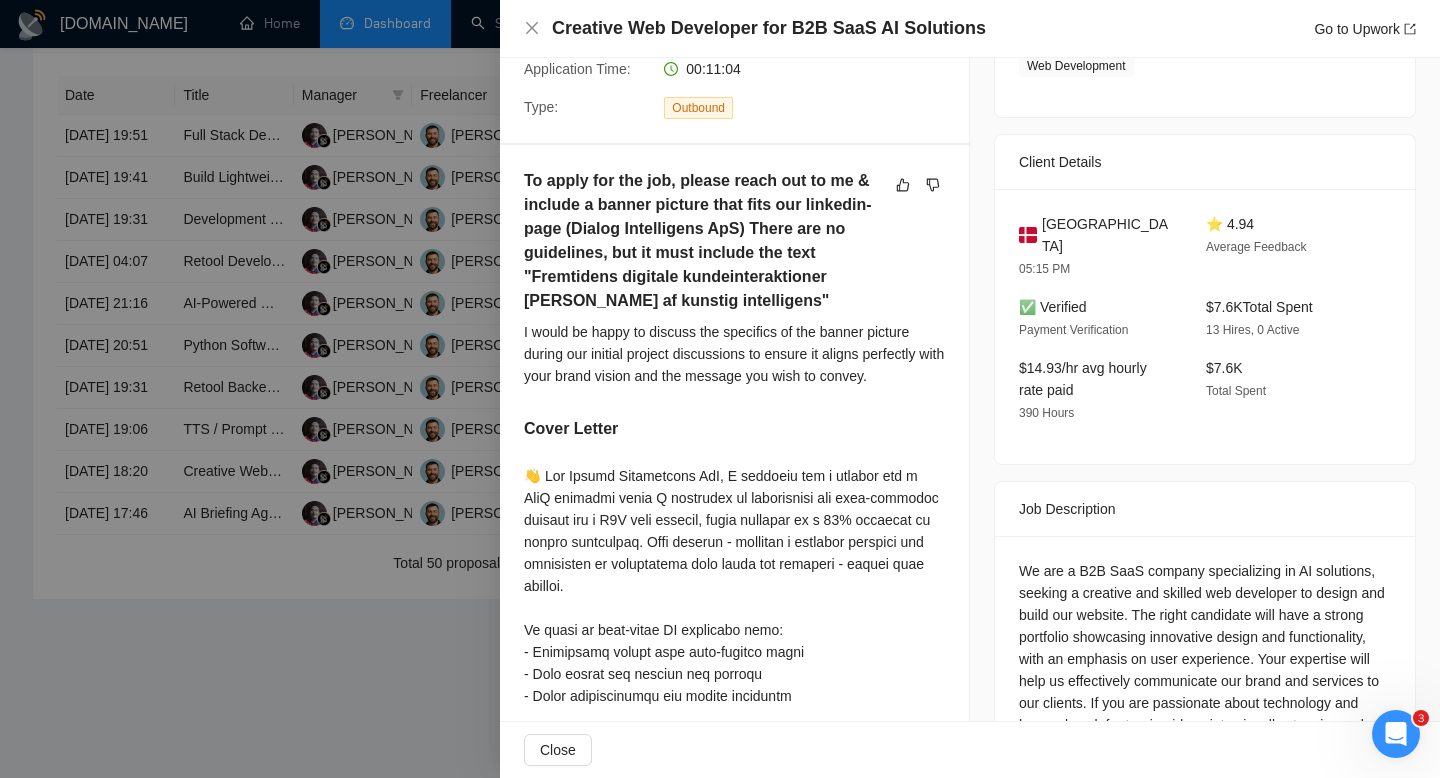 scroll, scrollTop: 487, scrollLeft: 0, axis: vertical 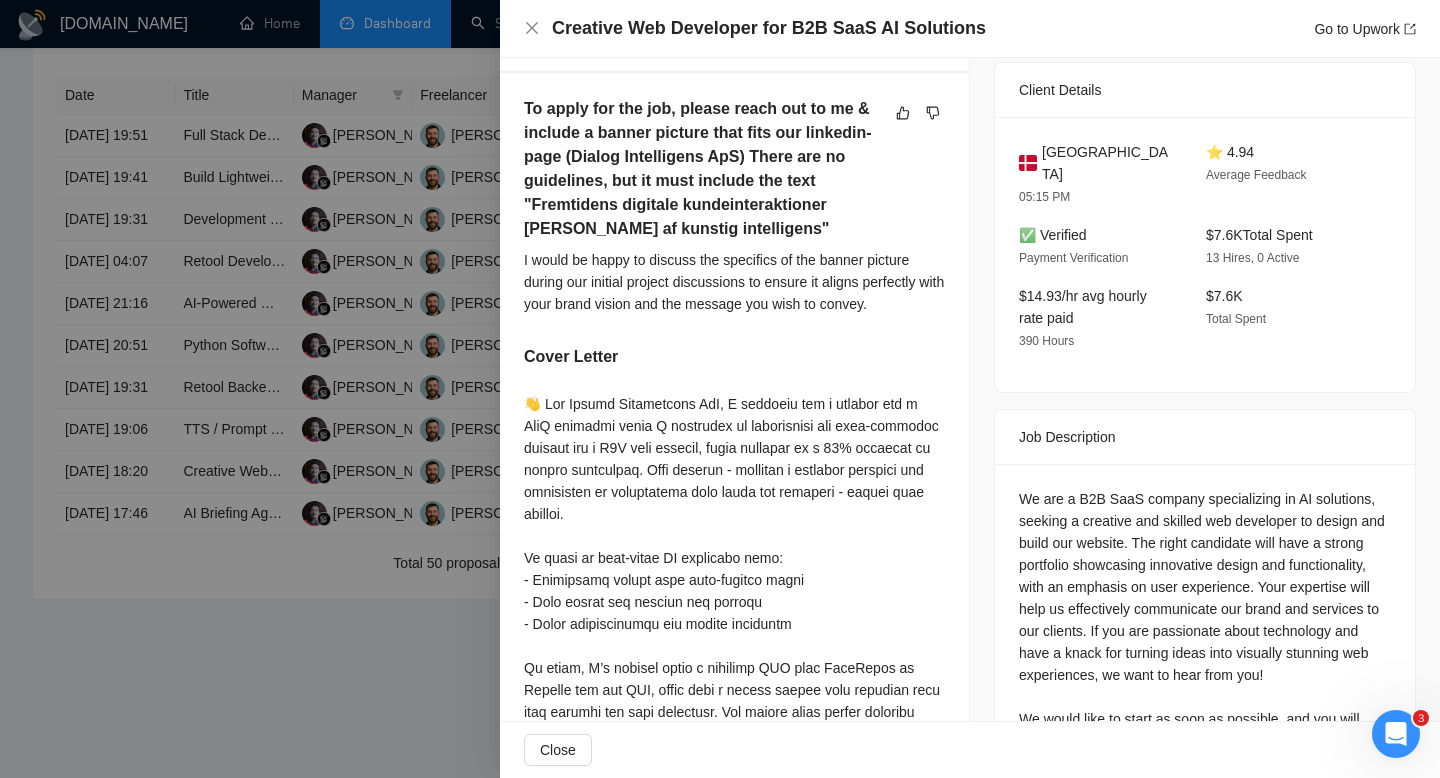 click on "Denmark" at bounding box center (1108, 163) 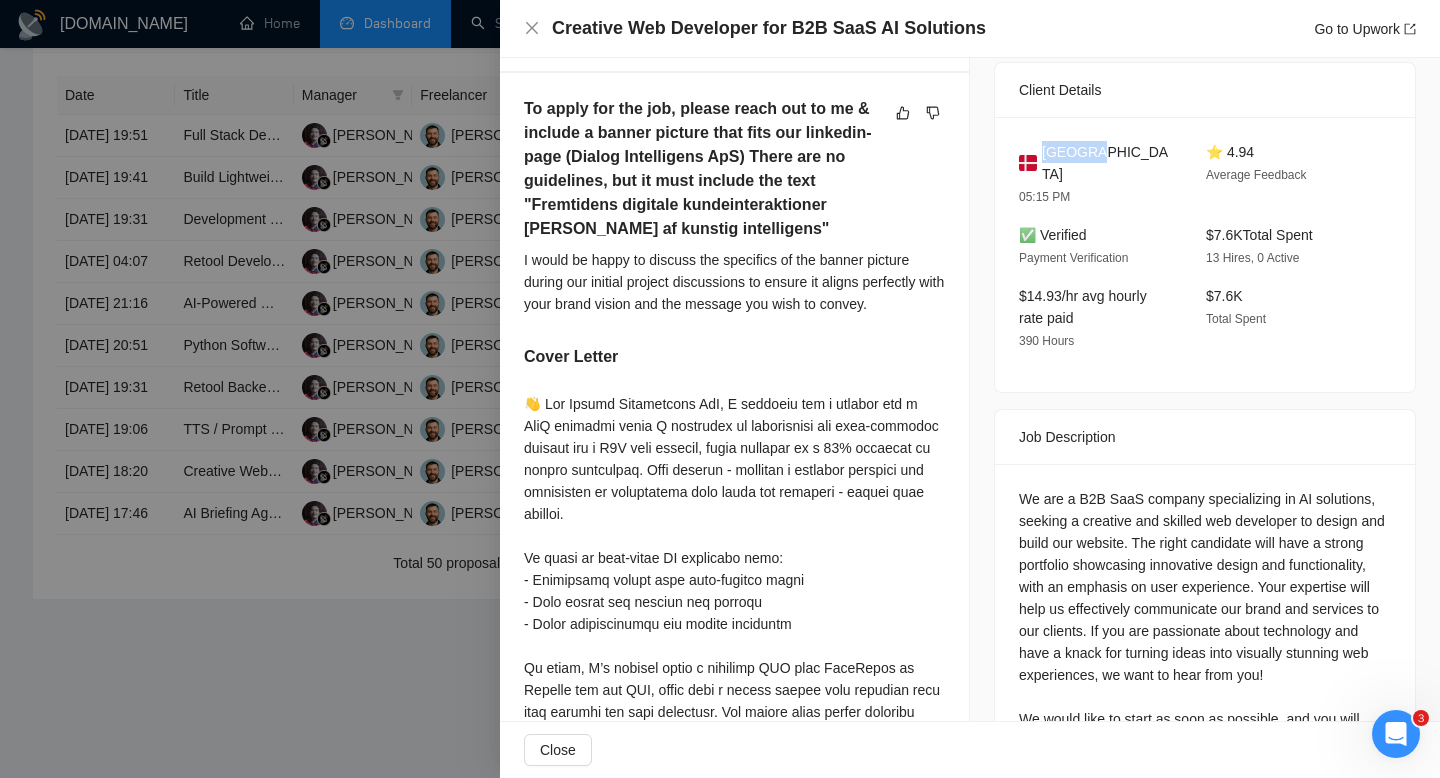 click on "Denmark" at bounding box center (1108, 163) 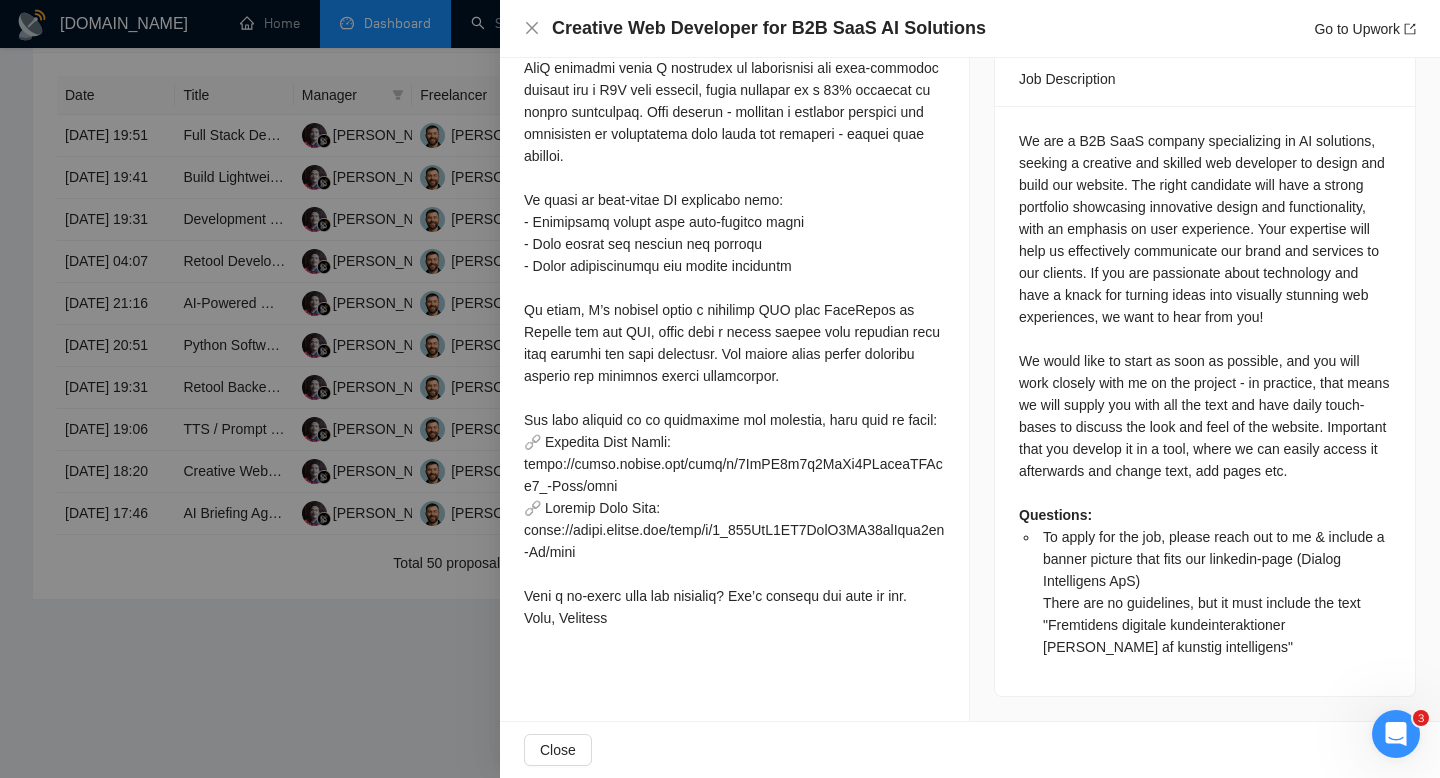 scroll, scrollTop: 864, scrollLeft: 0, axis: vertical 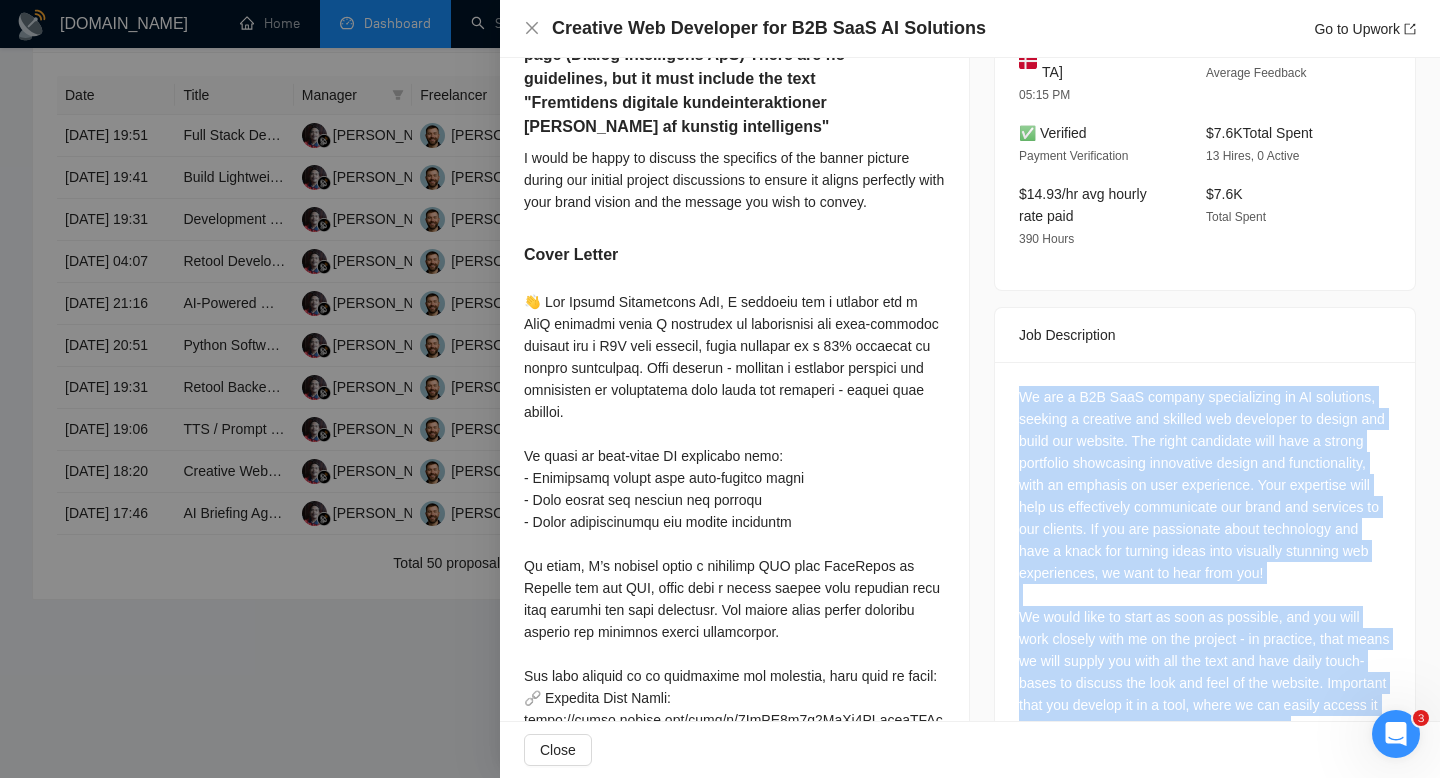 drag, startPoint x: 1173, startPoint y: 646, endPoint x: 1019, endPoint y: 350, distance: 333.6645 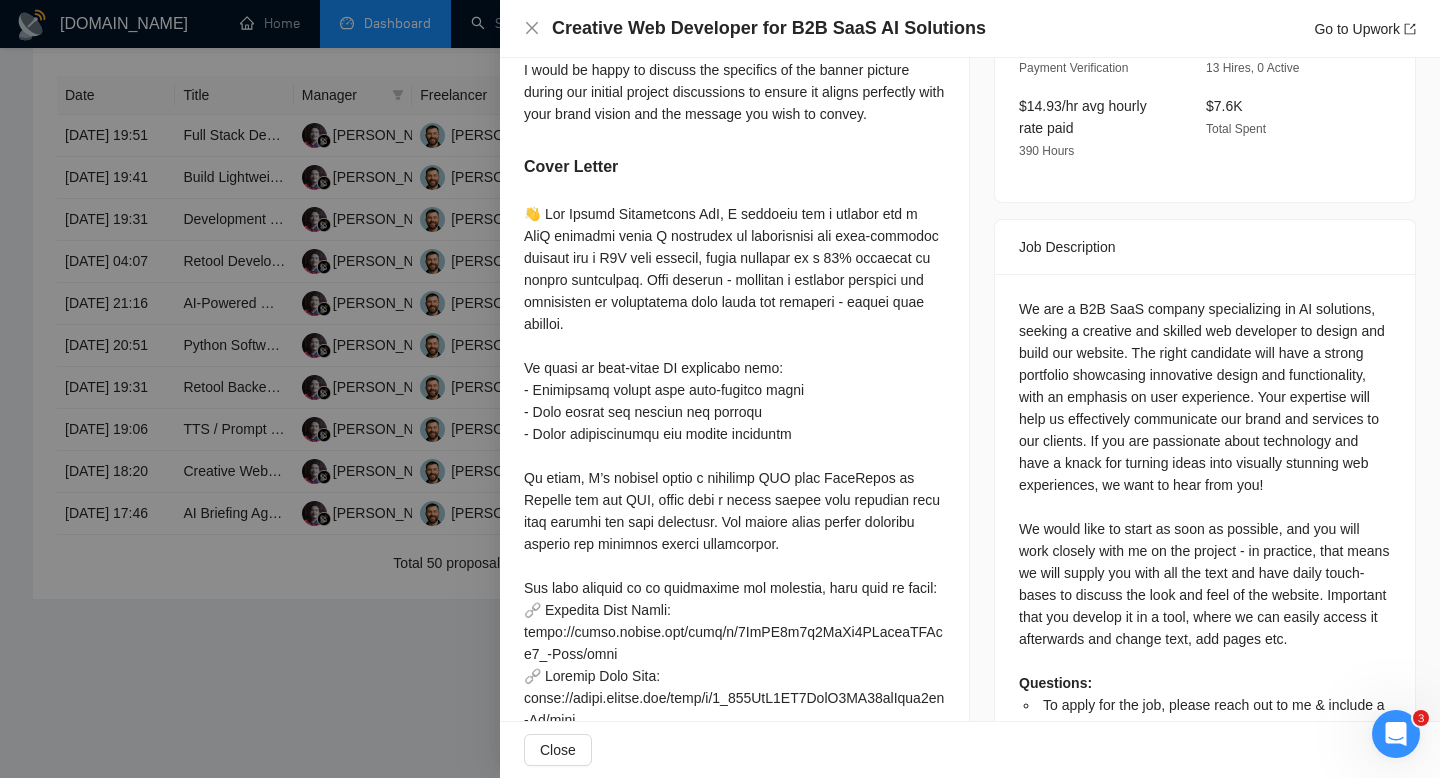 scroll, scrollTop: 864, scrollLeft: 0, axis: vertical 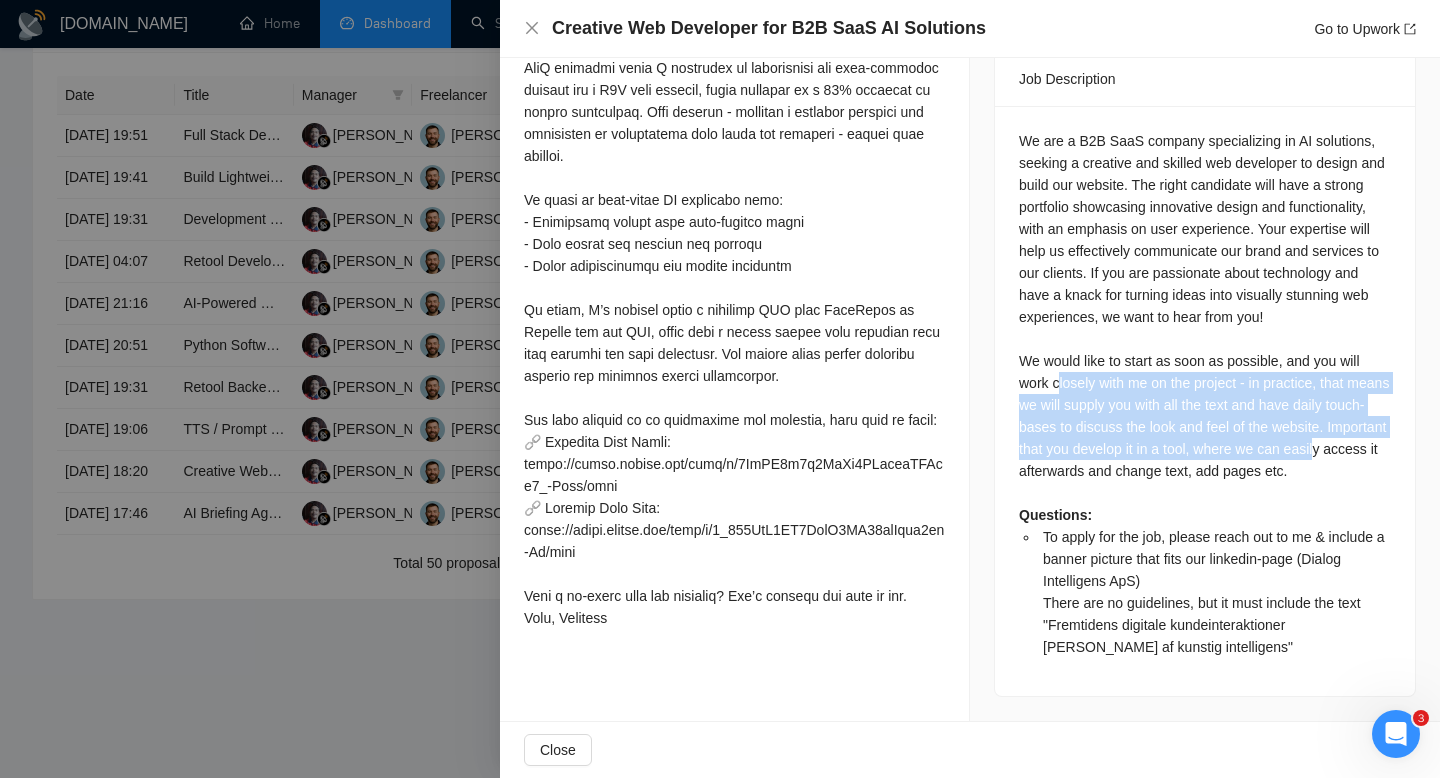 drag, startPoint x: 1062, startPoint y: 356, endPoint x: 1050, endPoint y: 435, distance: 79.9062 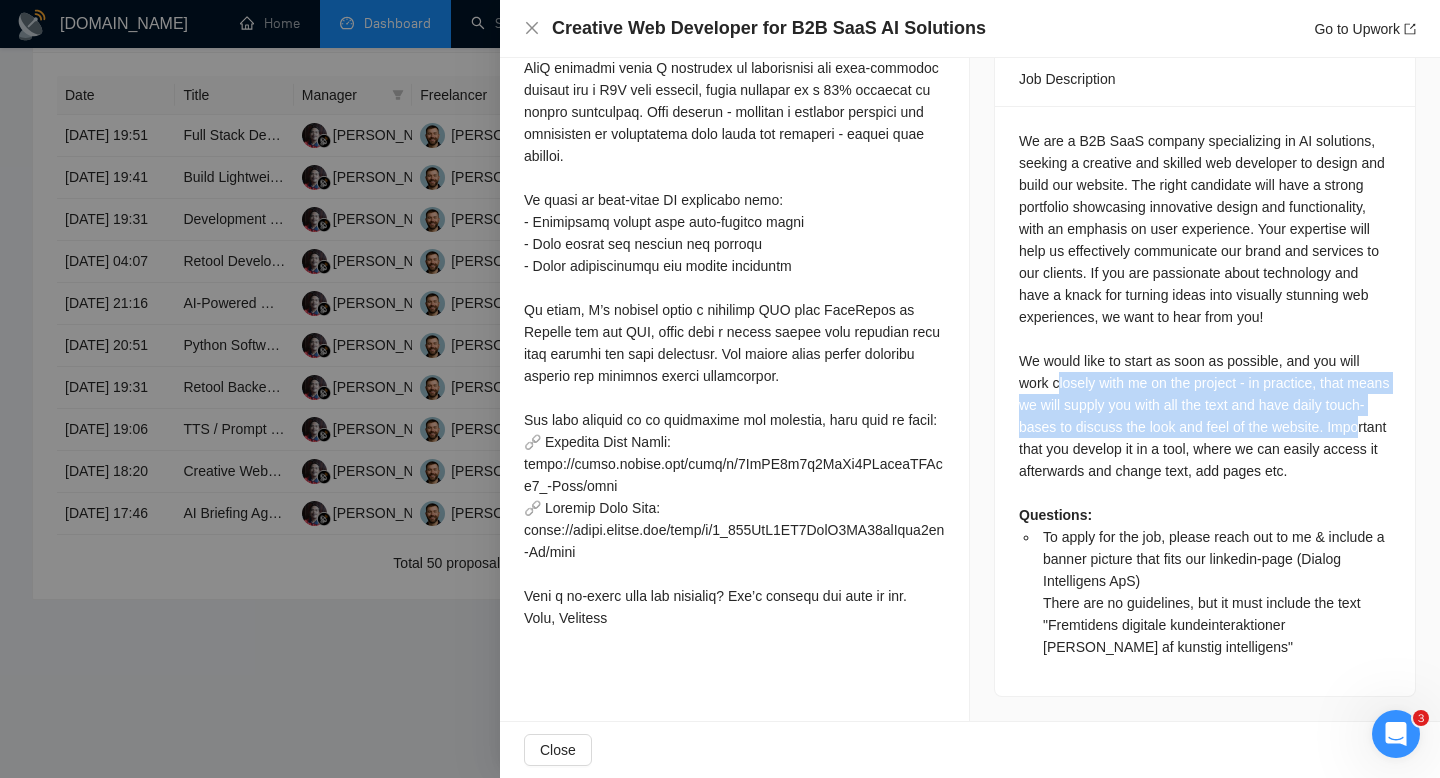 click on "We are a B2B SaaS company specializing in AI solutions, seeking a creative and skilled web developer to design and build our website. The right candidate will have a strong portfolio showcasing innovative design and functionality, with an emphasis on user experience. Your expertise will help us effectively communicate our brand and services to our clients. If you are passionate about technology and have a knack for turning ideas into visually stunning web experiences, we want to hear from you!
We would like to start as soon as possible, and you will work closely with me on the project - in practice, that means we will supply you with all the text and have daily touch-bases to discuss the look and feel of the website. Important that you develop it in a tool, where we can easily access it afterwards and change text, add pages etc. Questions:" at bounding box center (1205, 394) 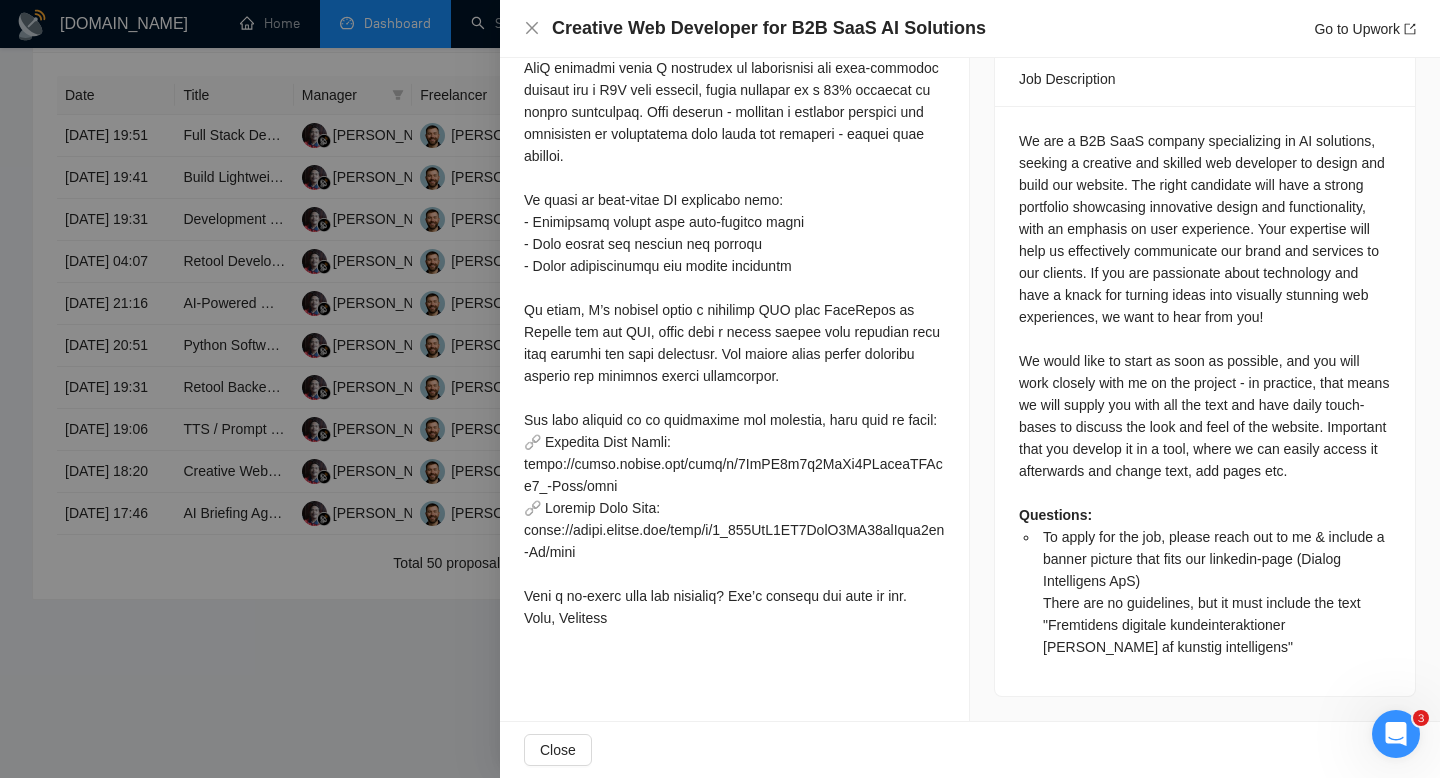 click on "To apply for the job, please reach out to me & include a banner picture that fits our linkedin-page (Dialog Intelligens ApS)
There are no guidelines, but it must include the text "Fremtidens digitale kundeinteraktioner er drevet af kunstig intelligens"" at bounding box center [1214, 592] 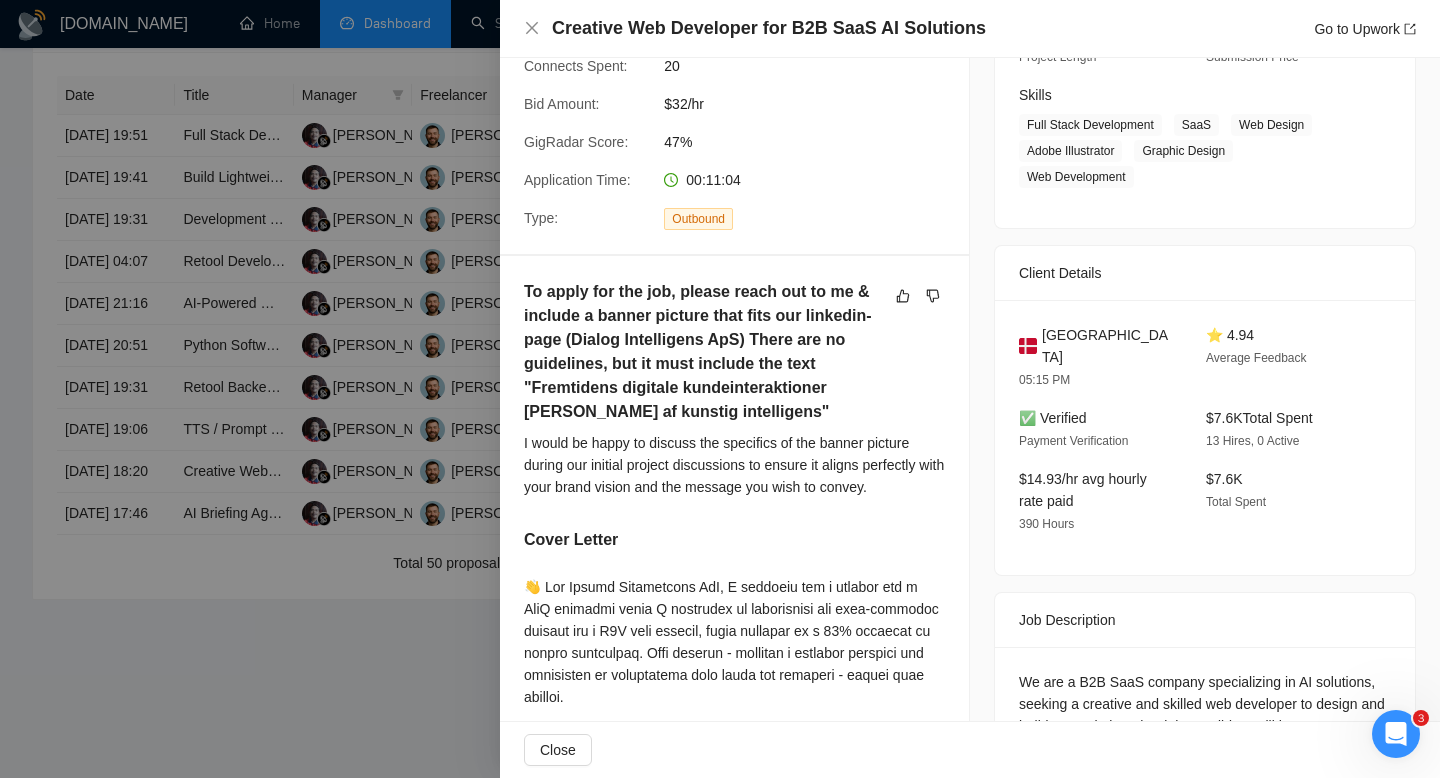 scroll, scrollTop: 309, scrollLeft: 0, axis: vertical 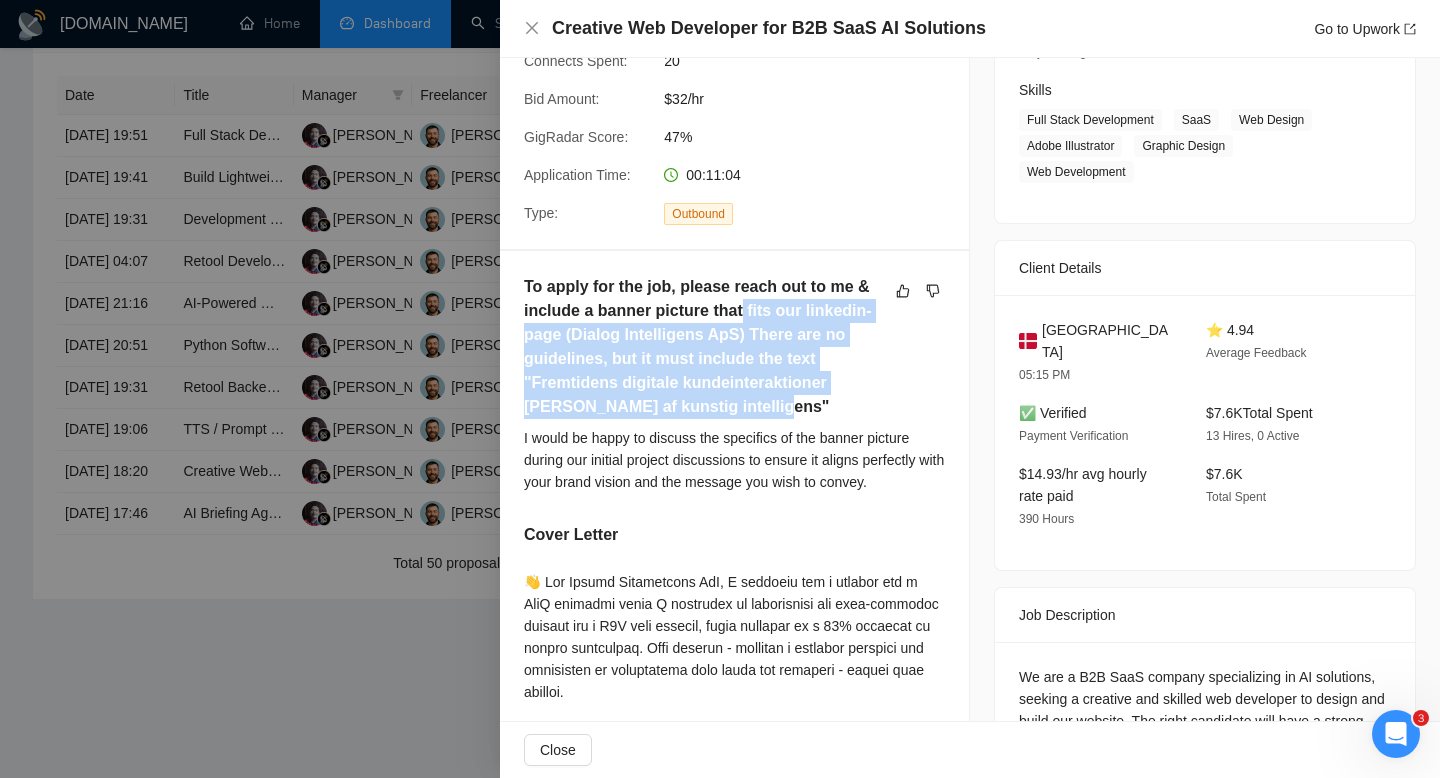 drag, startPoint x: 739, startPoint y: 313, endPoint x: 735, endPoint y: 428, distance: 115.06954 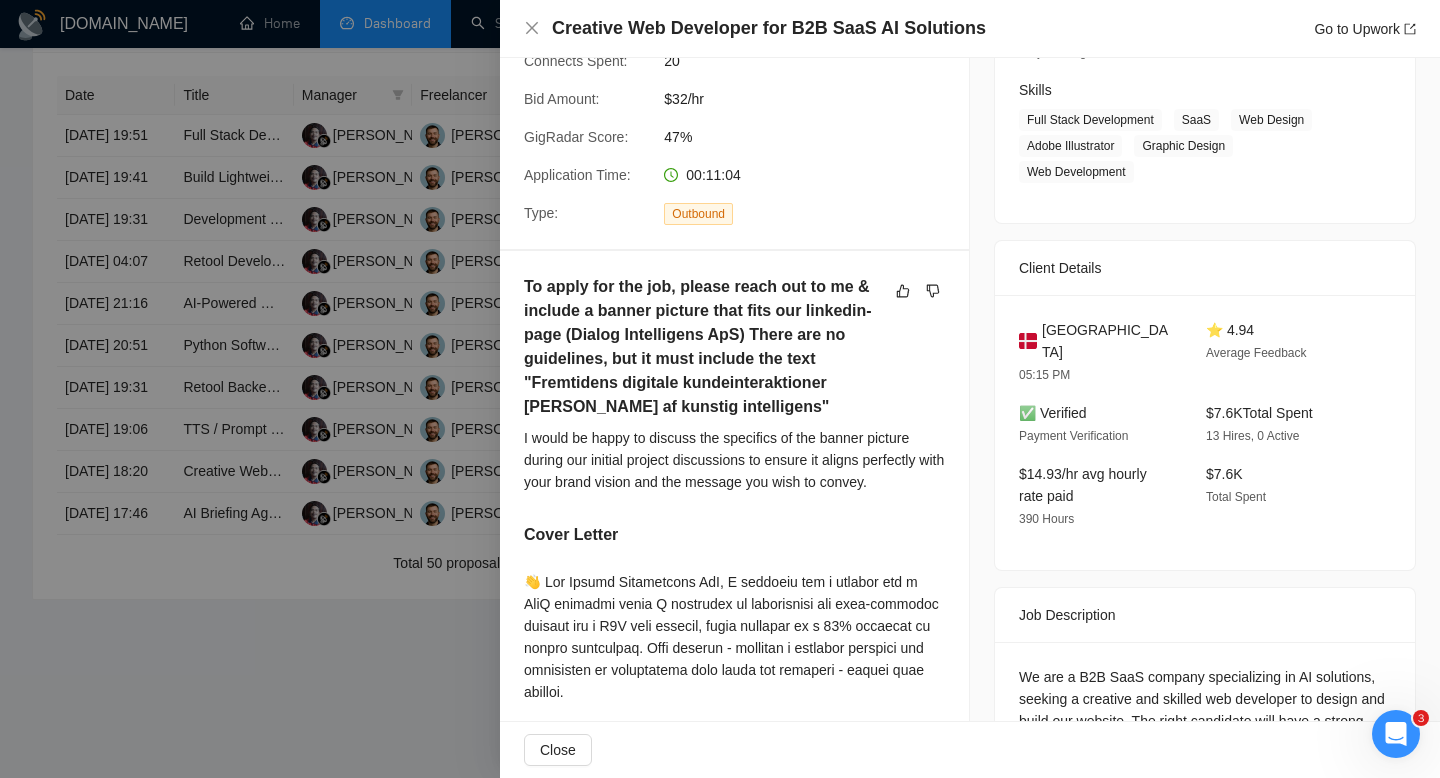 click on "To apply for the job, please reach out to me & include a banner picture that fits our linkedin-page (Dialog Intelligens ApS)
There are no guidelines, but it must include the text "Fremtidens digitale kundeinteraktioner er drevet af kunstig intelligens" I would be happy to discuss the specifics of the banner picture during our initial project discussions to ensure it aligns perfectly with your brand vision and the message you wish to convey. Cover Letter" at bounding box center [734, 724] 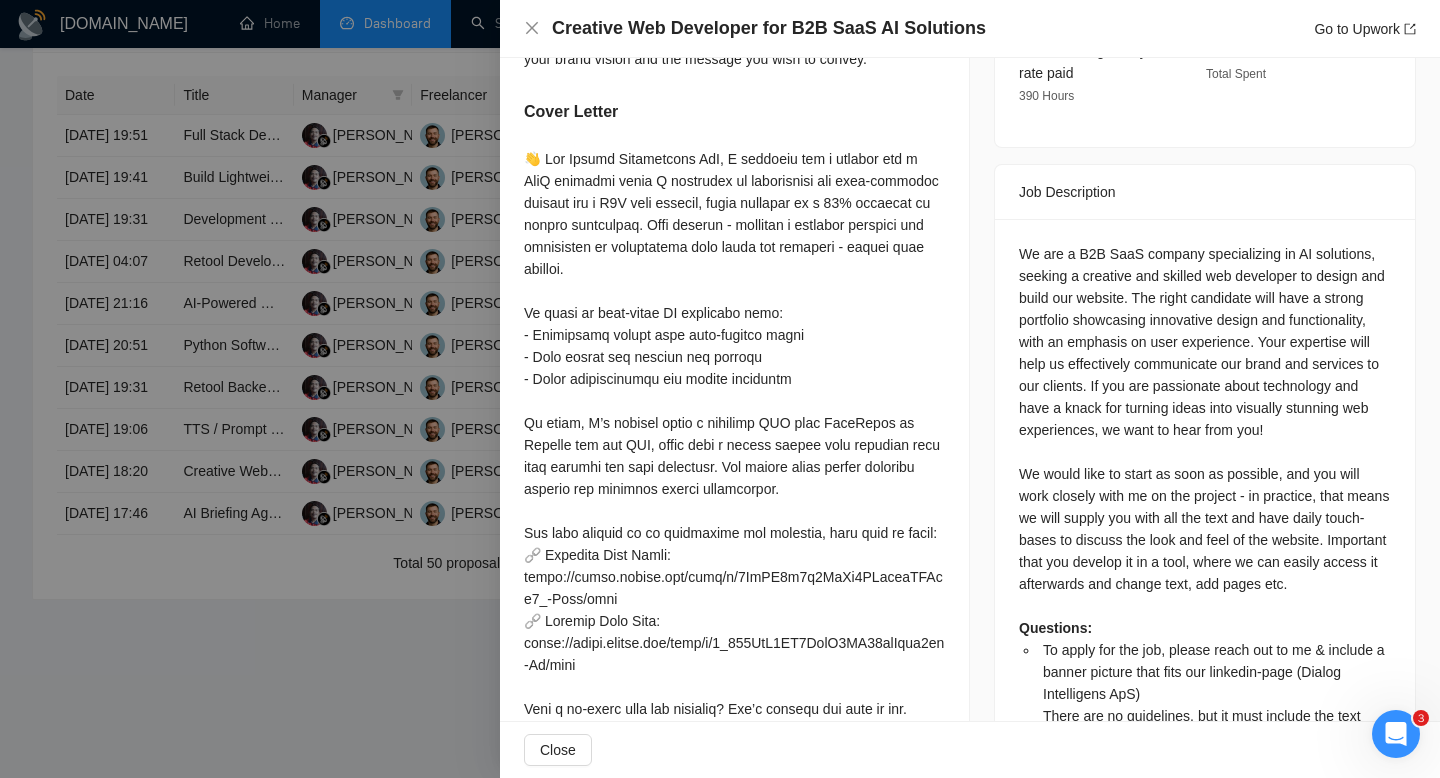 scroll, scrollTop: 864, scrollLeft: 0, axis: vertical 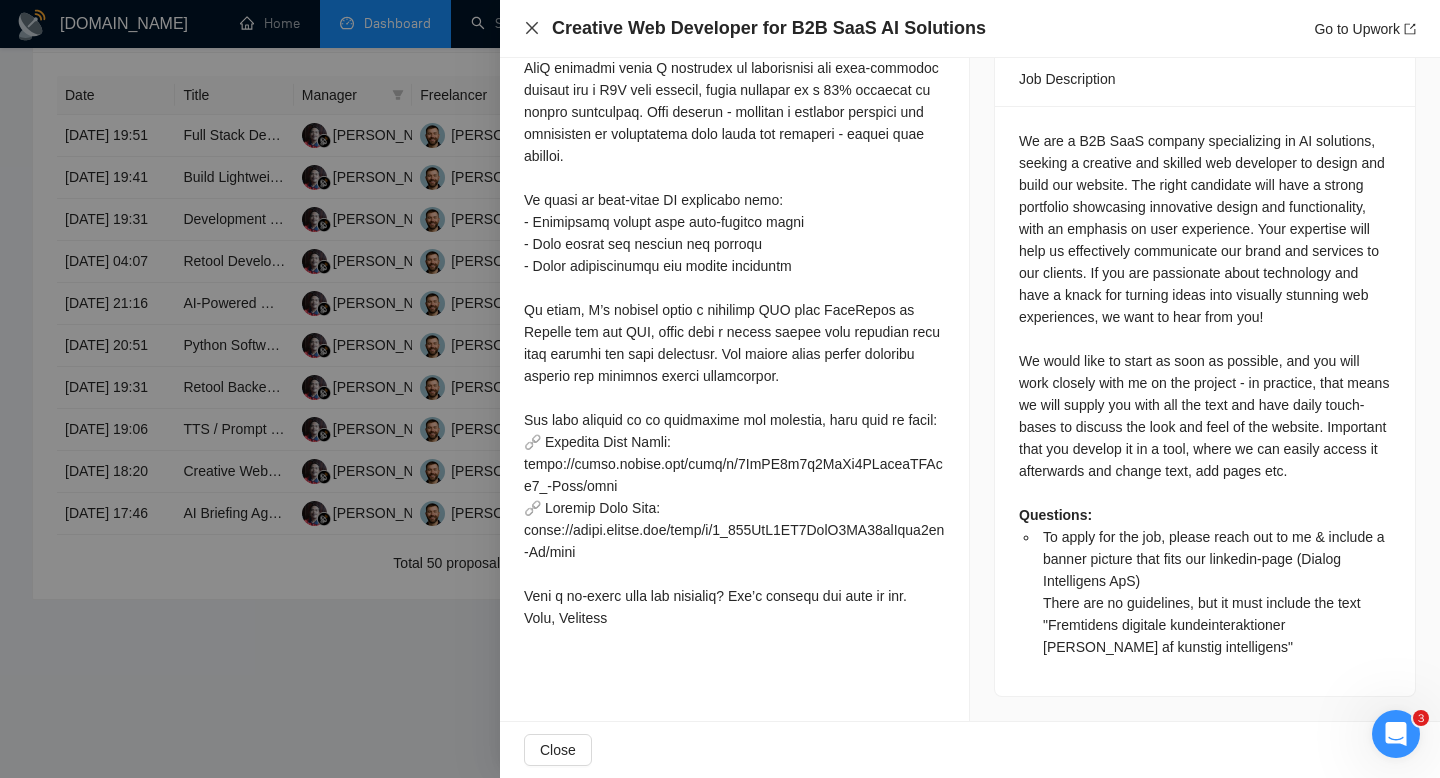 click 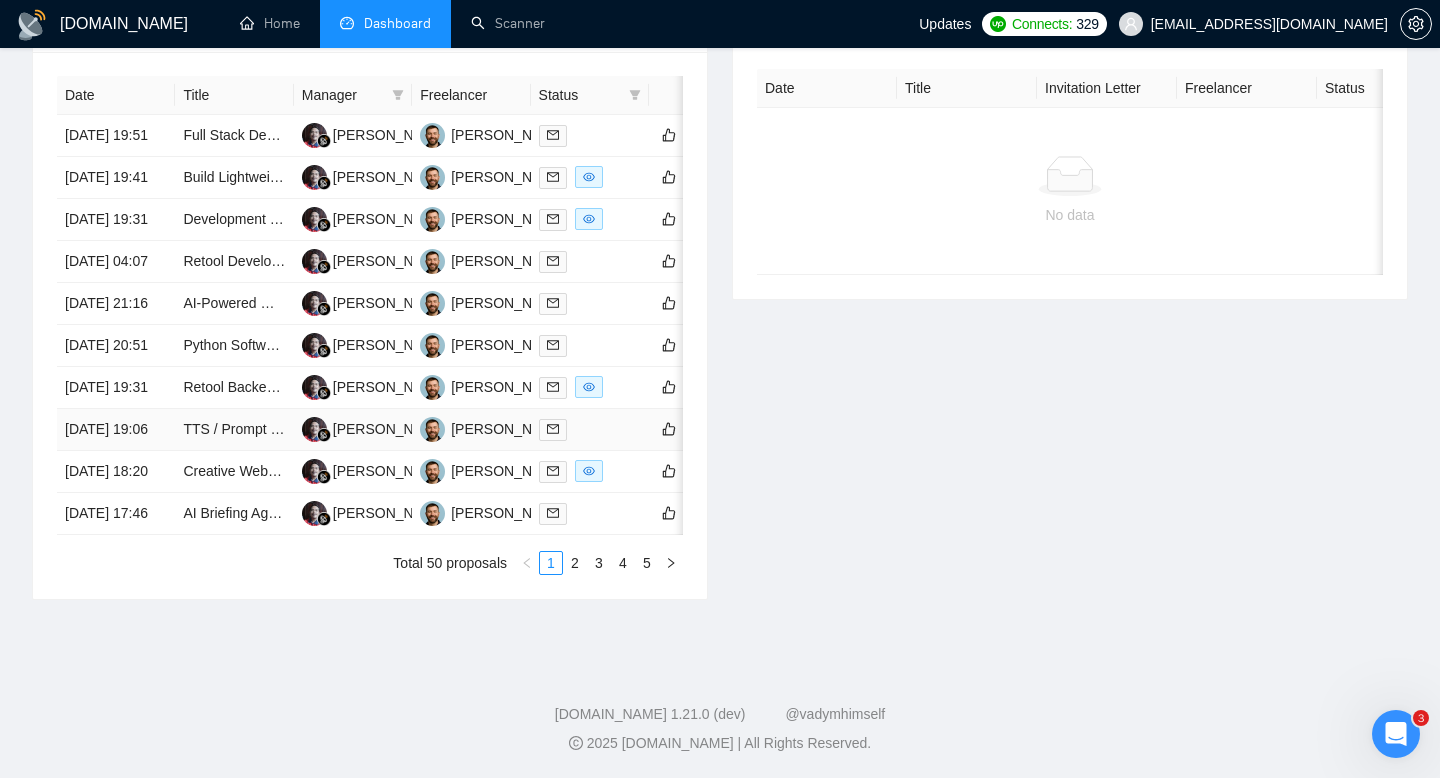 click on "24 Jul, 2025 19:06" at bounding box center (116, 430) 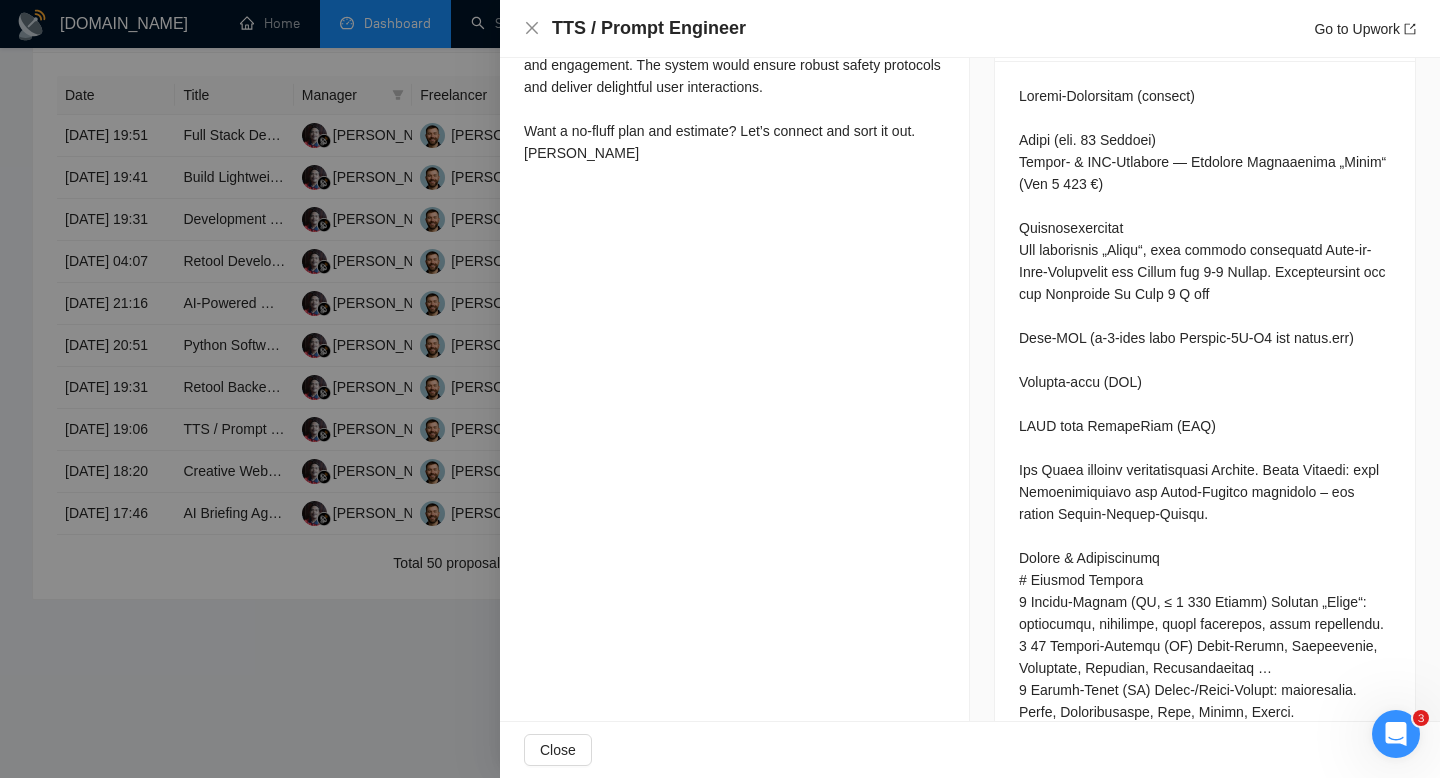 click on "TTS / Prompt Engineer" at bounding box center (649, 28) 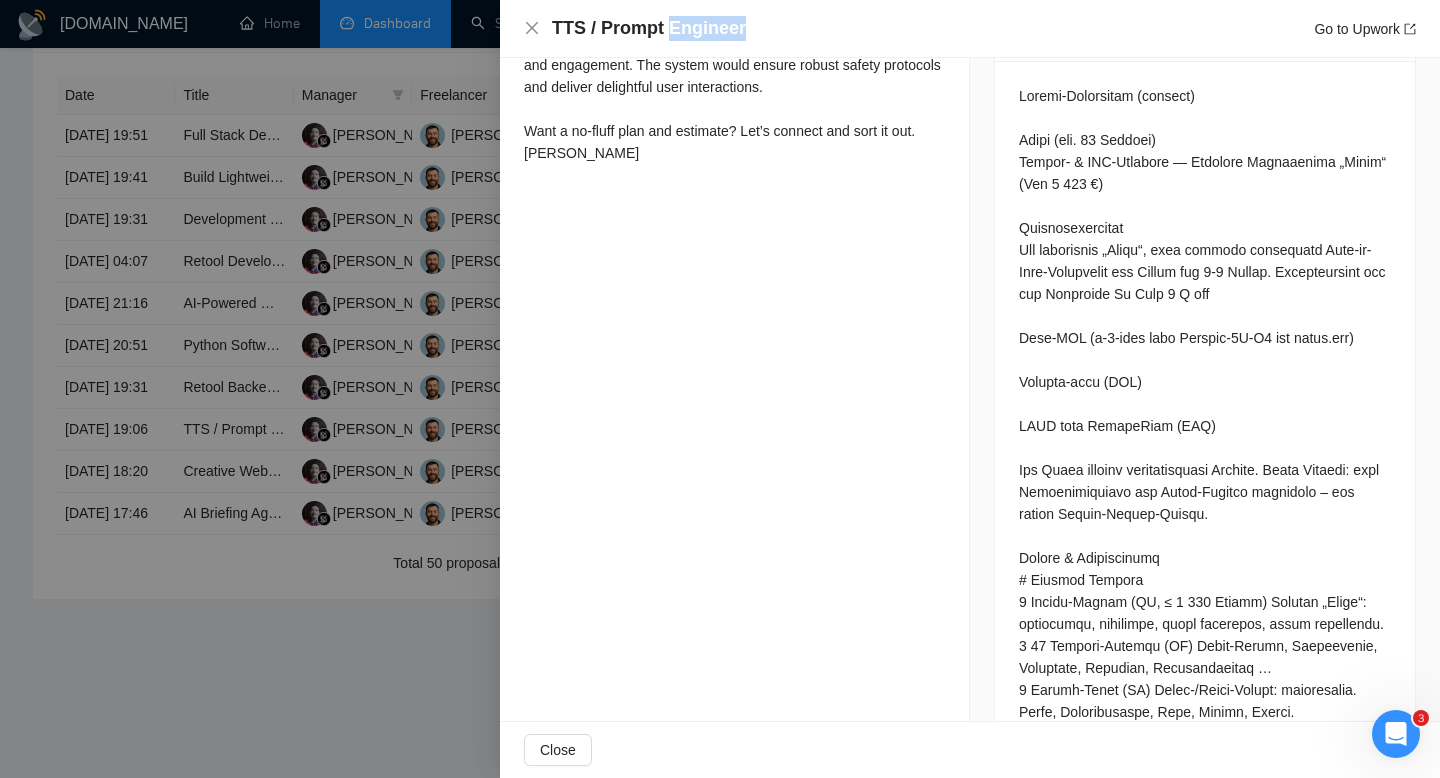 click on "TTS / Prompt Engineer" at bounding box center [649, 28] 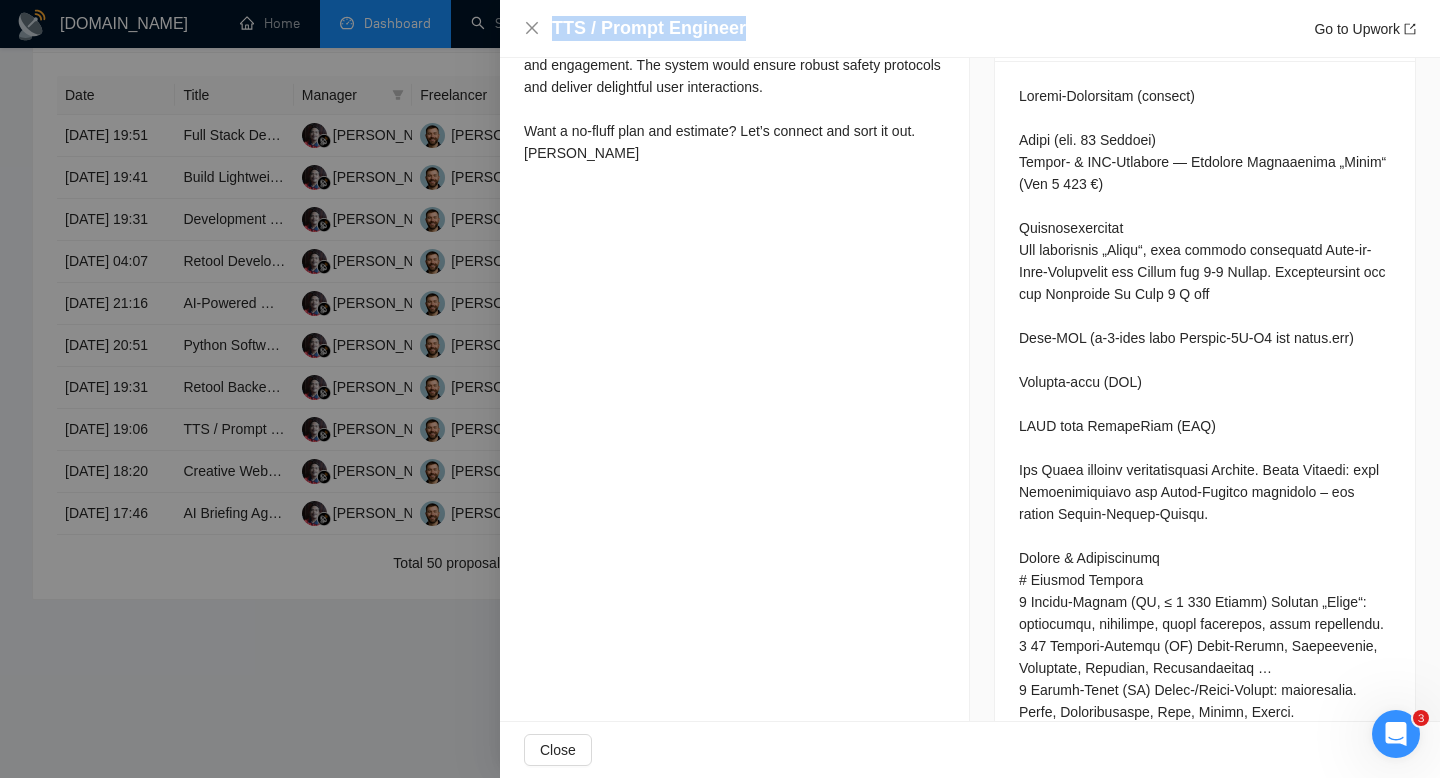 click on "TTS / Prompt Engineer" at bounding box center (649, 28) 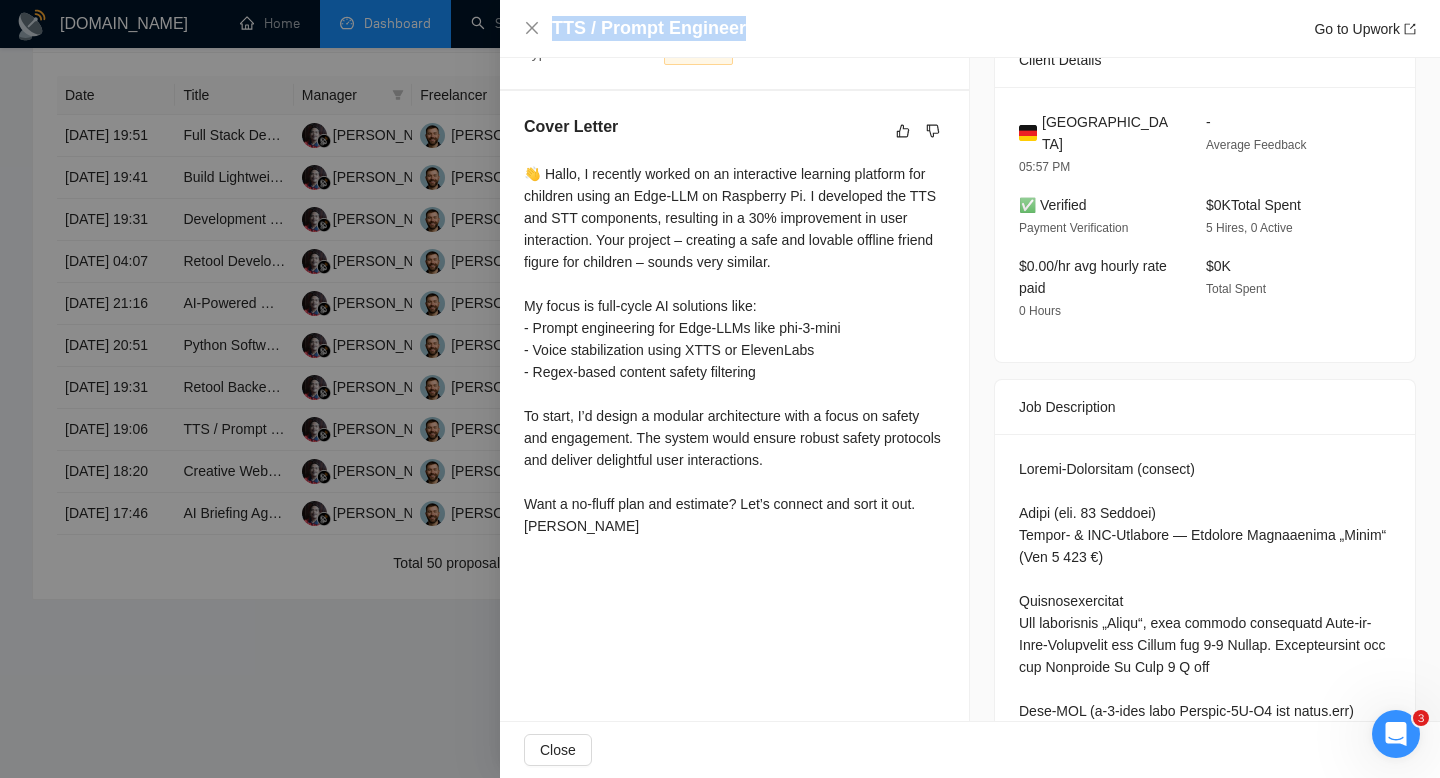 scroll, scrollTop: 705, scrollLeft: 0, axis: vertical 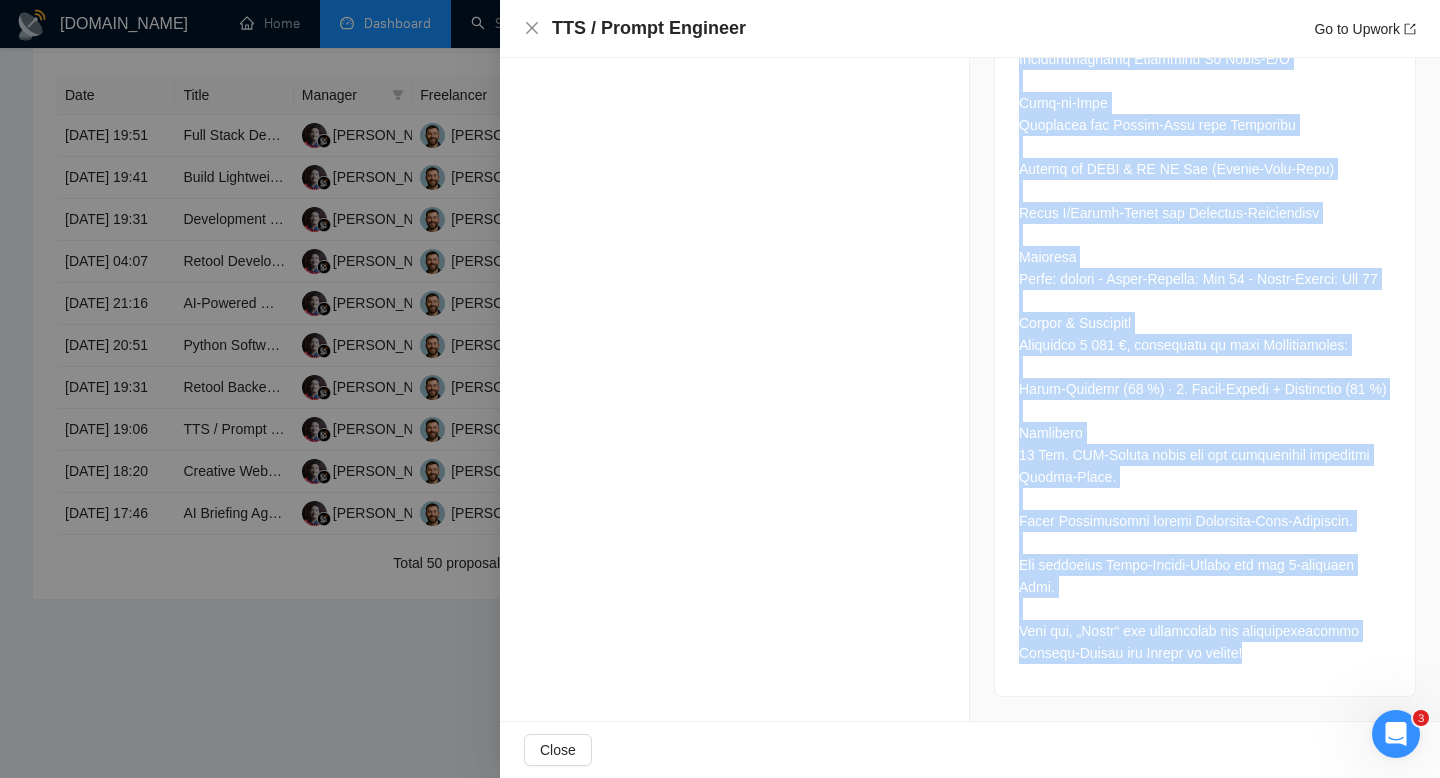 drag, startPoint x: 1018, startPoint y: 226, endPoint x: 1264, endPoint y: 675, distance: 511.97363 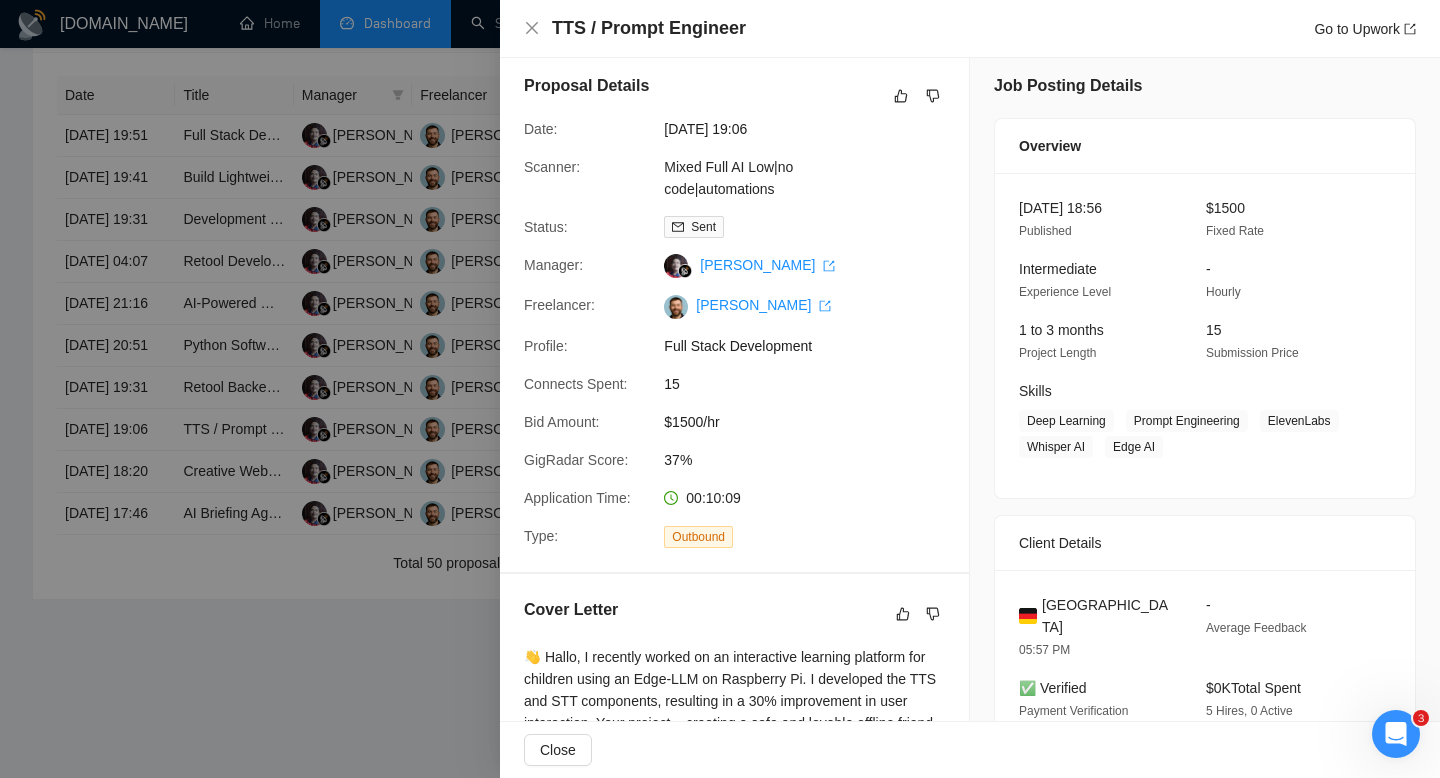 scroll, scrollTop: 10, scrollLeft: 0, axis: vertical 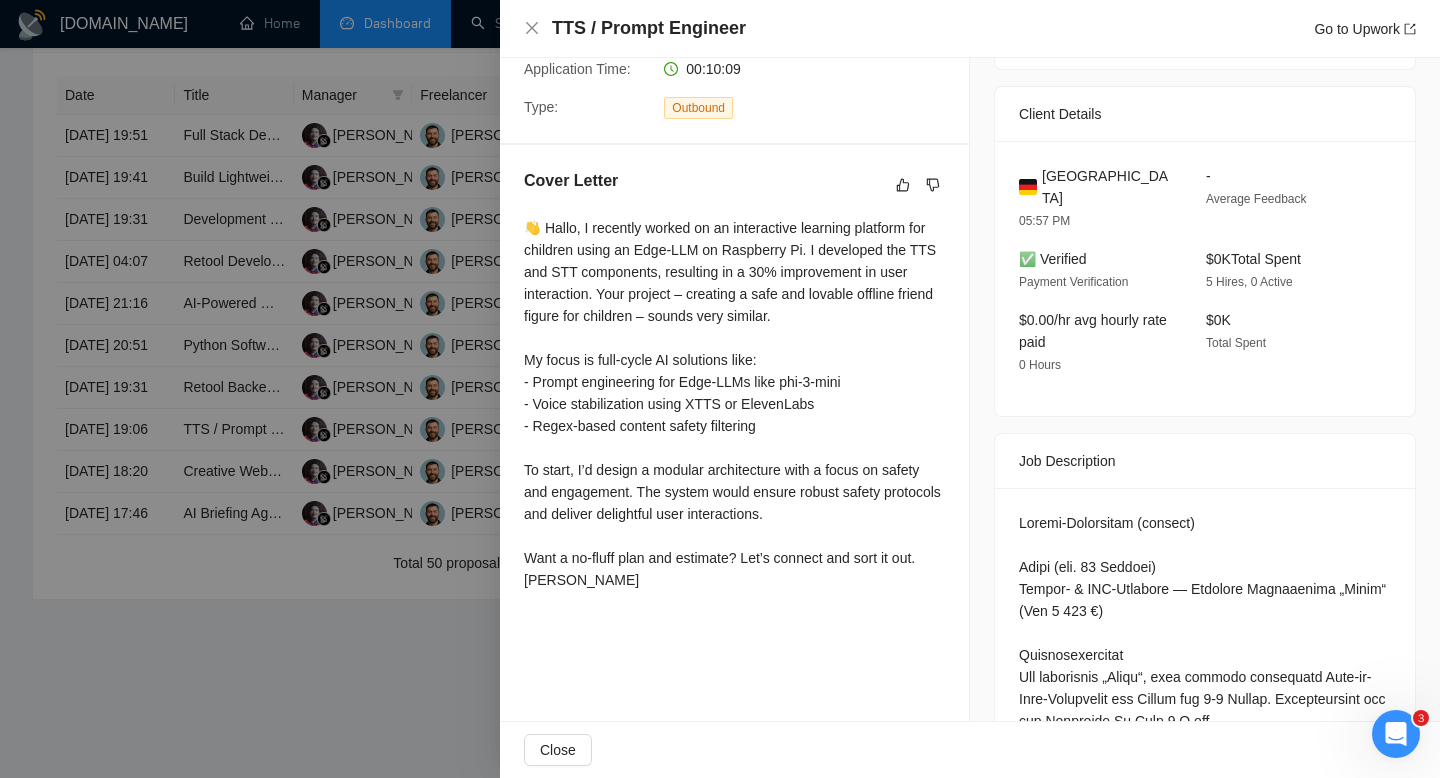 click on "Job Posting Details Overview 24 Jul, 2025 18:56 Published $1500 Fixed Rate Intermediate Experience Level - Hourly 1 to 3 months Project Length 15 Submission Price Skills Deep Learning Prompt Engineering ElevenLabs Whisper AI Edge AI Client Details Germany  05:57 PM - Average Feedback ✅ Verified Payment Verification $0K  Total Spent 5 Hires, 0 Active $0.00/hr avg hourly rate paid 0 Hours $0K Total Spent Job Description" at bounding box center [1205, 986] 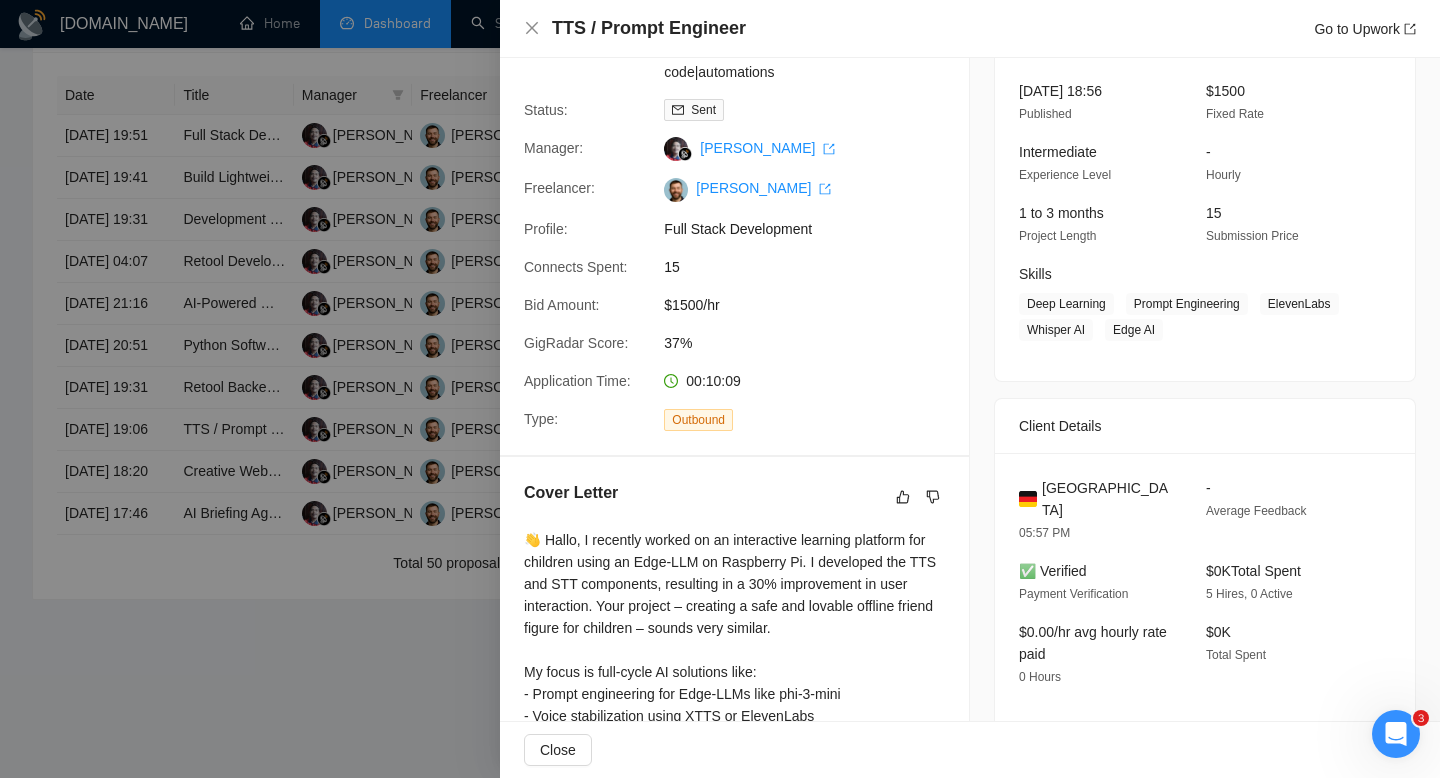 scroll, scrollTop: 0, scrollLeft: 0, axis: both 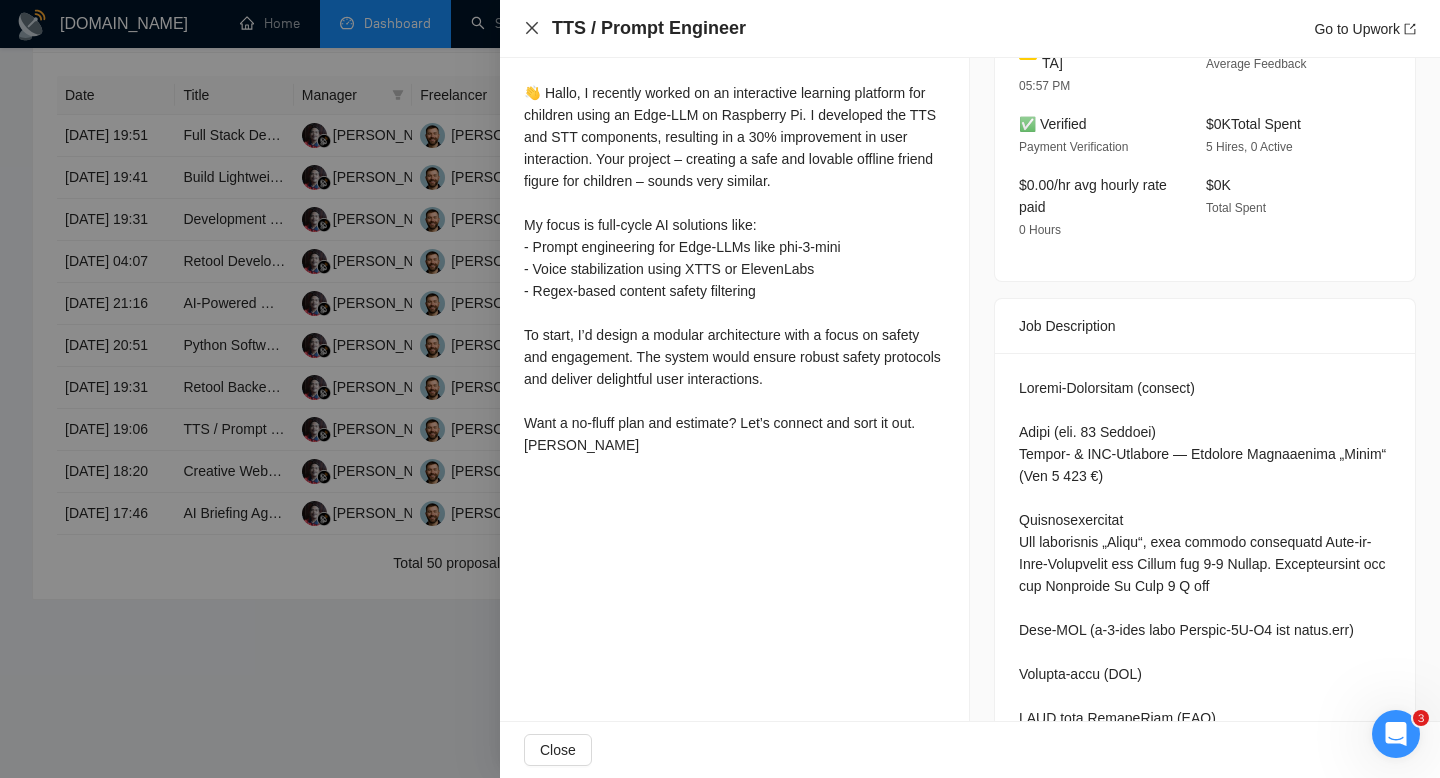 click 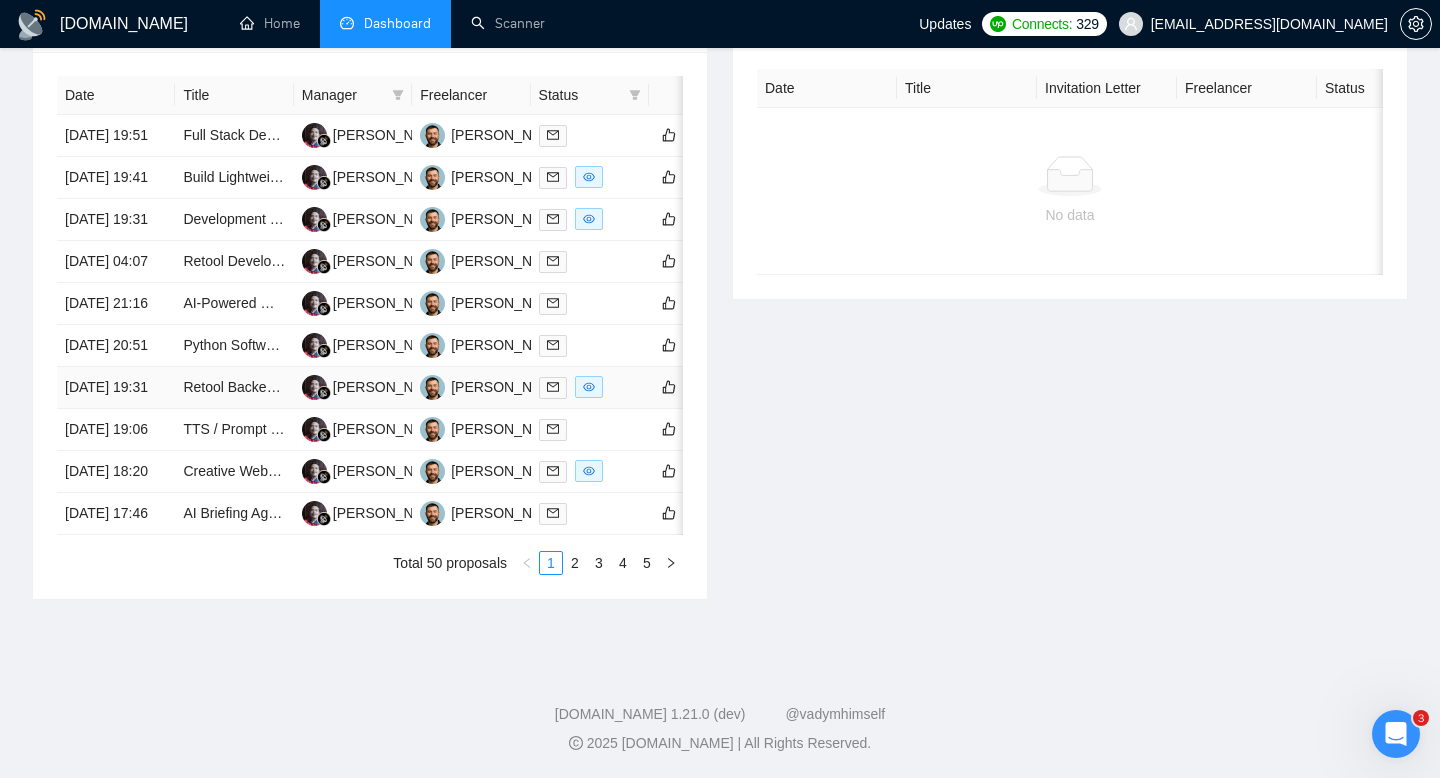 click on "[DATE] 19:31" at bounding box center (116, 388) 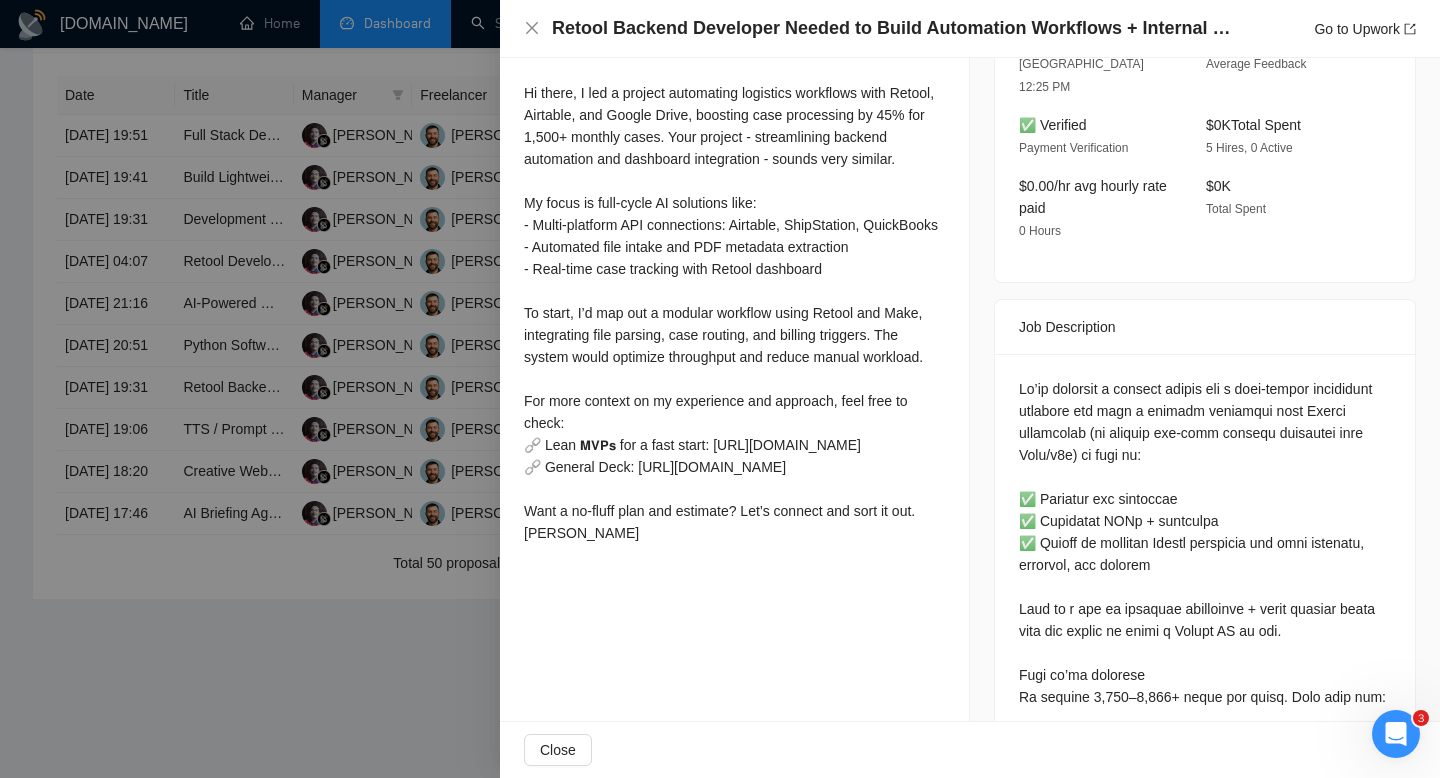 click on "Retool Backend Developer Needed to Build Automation Workflows + Internal Dashboard" at bounding box center [897, 28] 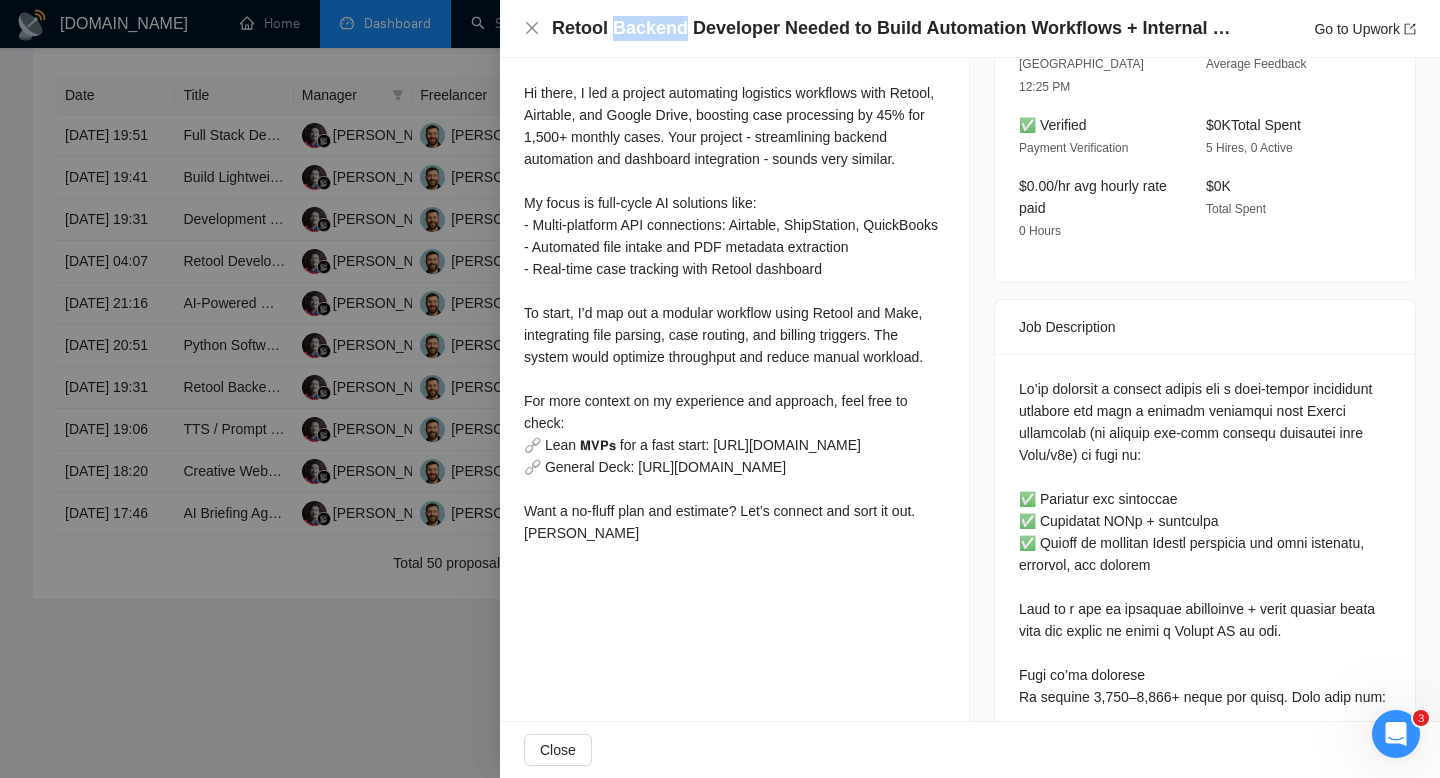 click on "Retool Backend Developer Needed to Build Automation Workflows + Internal Dashboard" at bounding box center [897, 28] 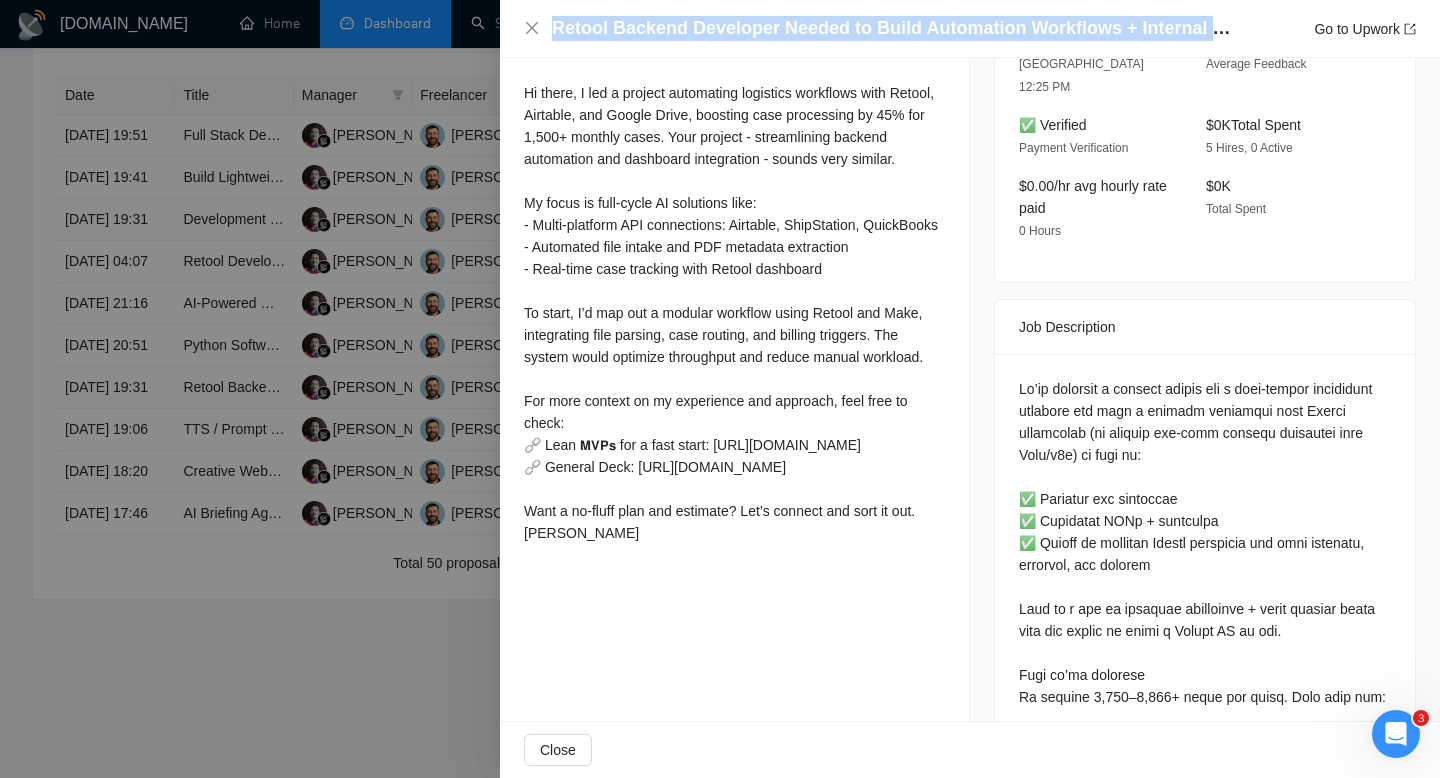 click on "Retool Backend Developer Needed to Build Automation Workflows + Internal Dashboard" at bounding box center [897, 28] 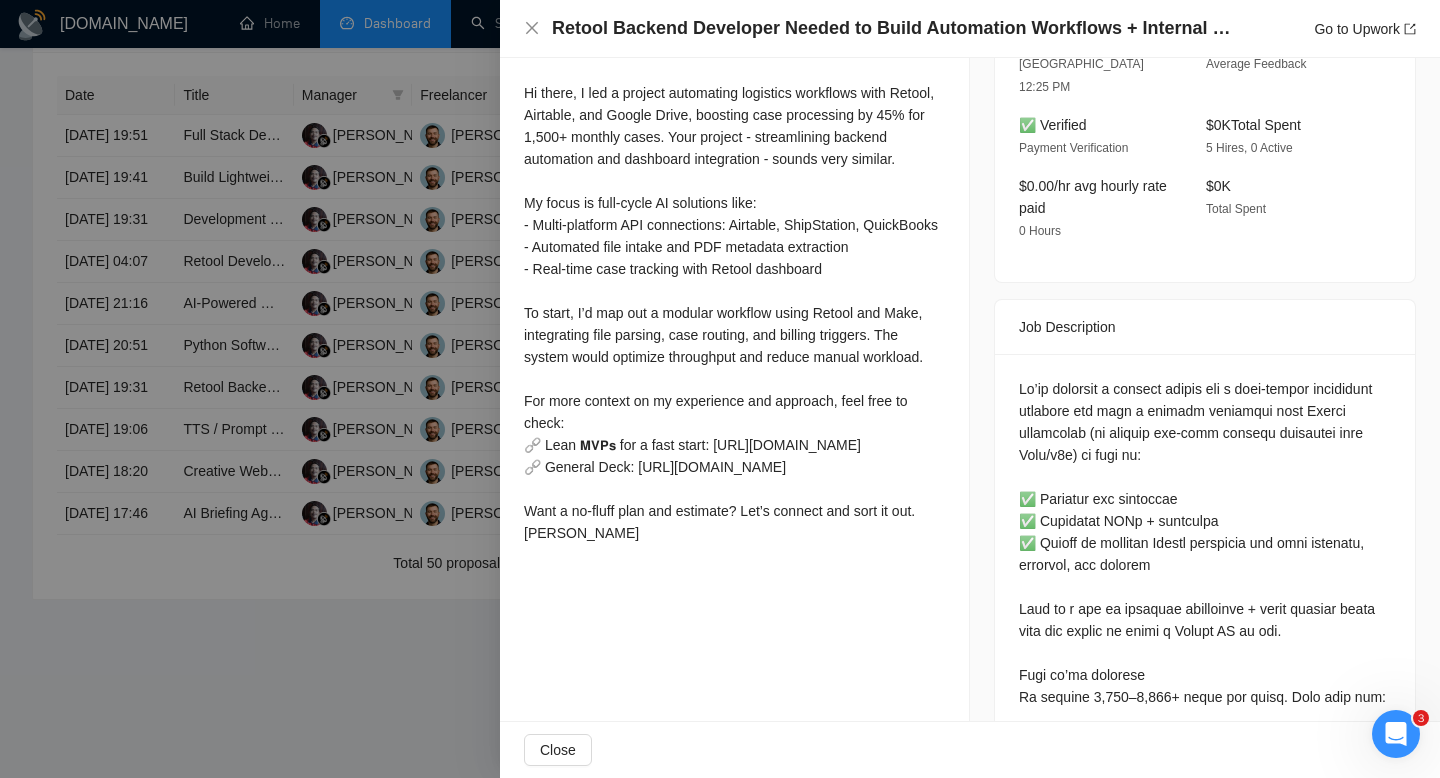 click on "Hi there, I led a project automating logistics workflows with Retool, Airtable, and Google Drive, boosting case processing by 45% for 1,500+ monthly cases. Your project - streamlining backend automation and dashboard integration - sounds very similar.
My focus is full-cycle AI solutions like:
- Multi-platform API connections: Airtable, ShipStation, QuickBooks
- Automated file intake and PDF metadata extraction
- Real-time case tracking with Retool dashboard
To start, I’d map out a modular workflow using Retool and Make, integrating file parsing, case routing, and billing triggers. The system would optimize throughput and reduce manual workload.
For more context on my experience and approach, feel free to check:
🔗 Lean 𝗠𝗩𝗣𝘀 for a fast start: https://drive.google.com/file/d/1CUvF33cwwXPT1Eq81TBaI2IBfPVWiCPi/view
🔗 General Deck: https://drive.google.com/file/d/1_766HqC3QL4SyhX8CQ16pvIvri9ti-Wd/view
Want a no-fluff plan and estimate? Let’s connect and sort it out.
Best,
Vladimir" at bounding box center (734, 313) 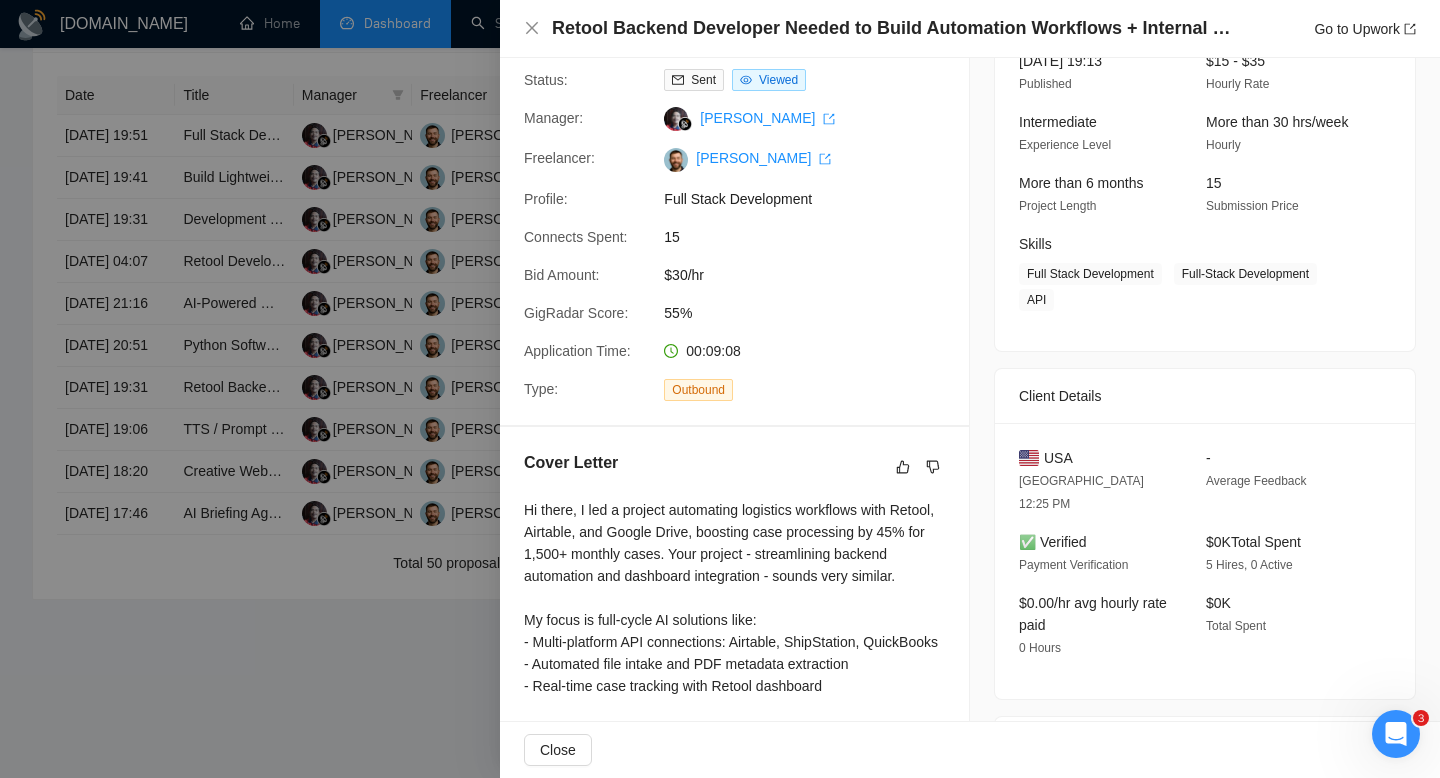 scroll, scrollTop: 208, scrollLeft: 0, axis: vertical 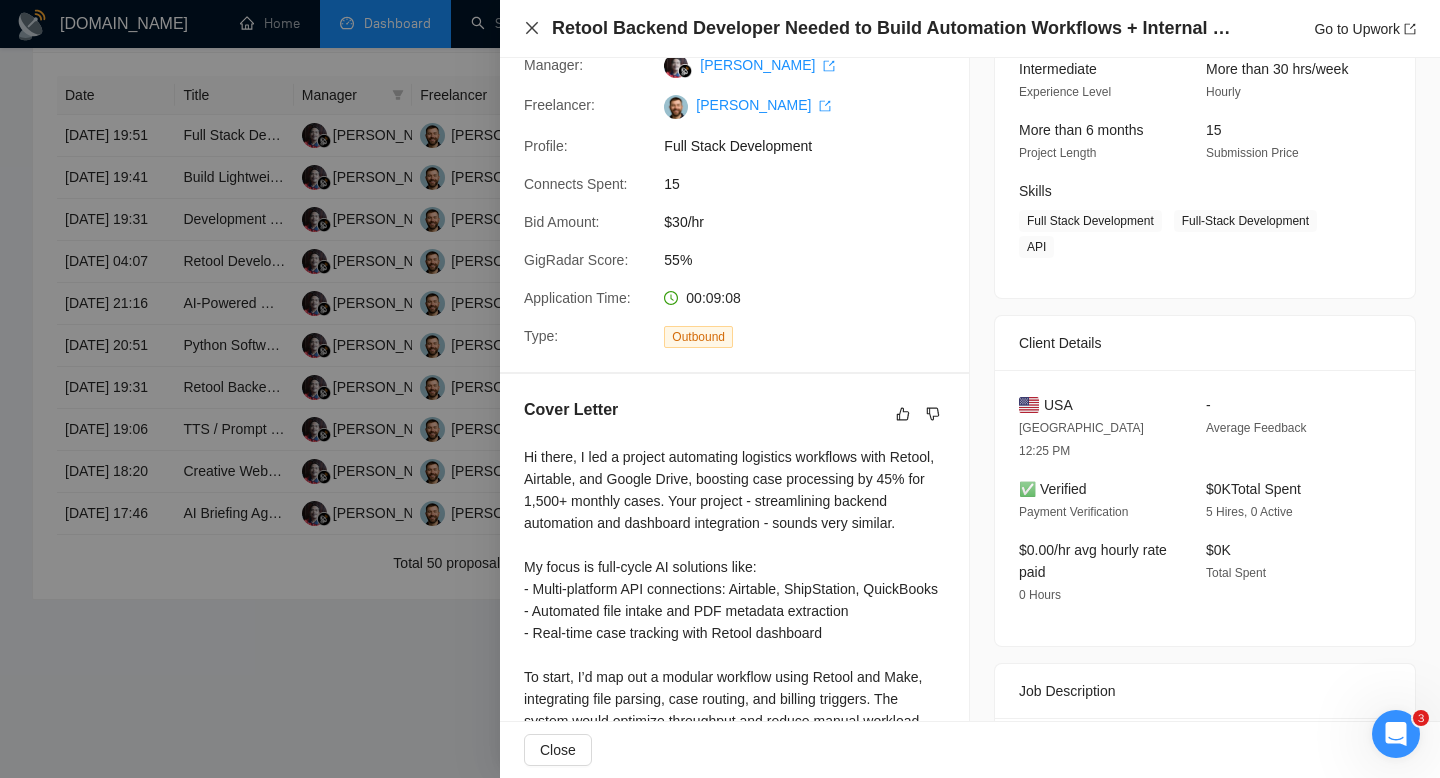 click 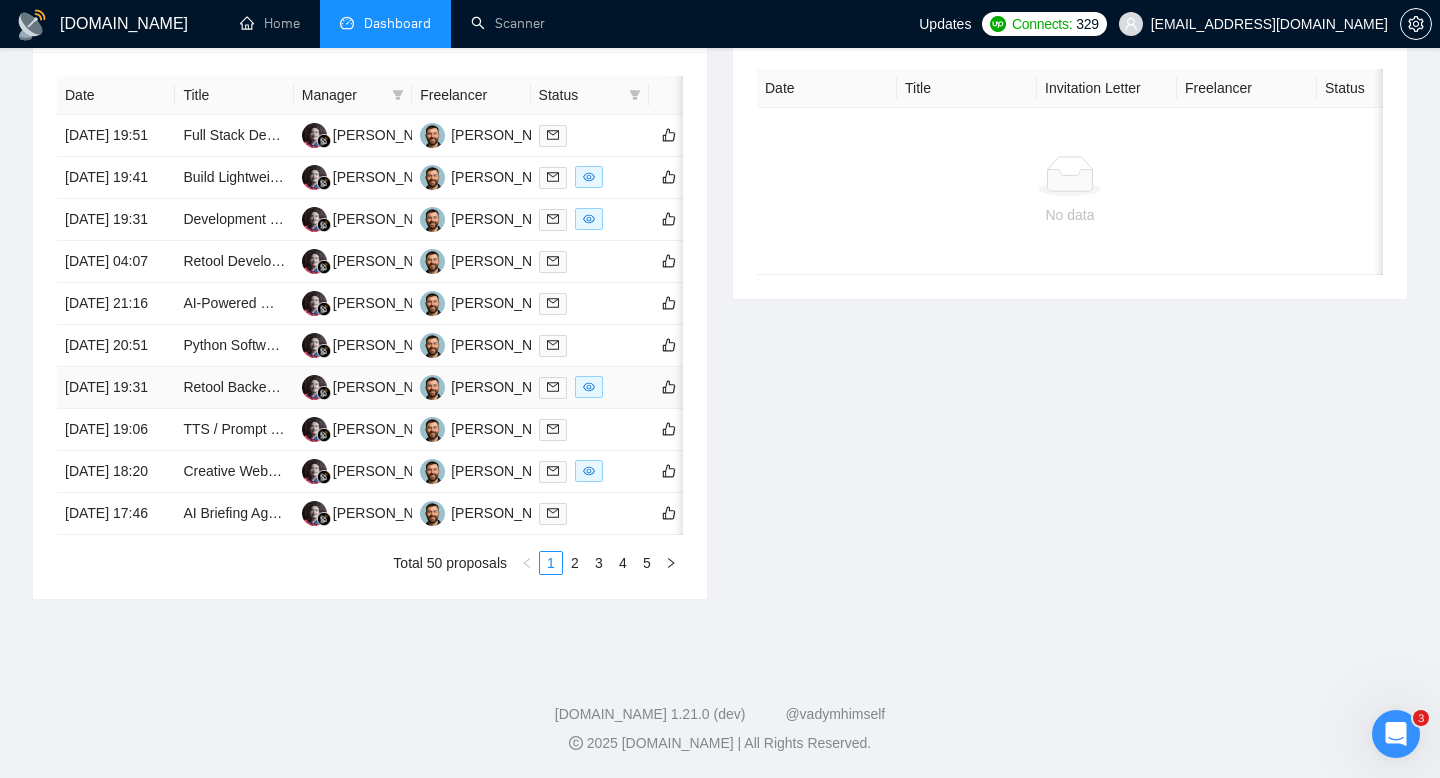 click on "[DATE] 19:31" at bounding box center [116, 388] 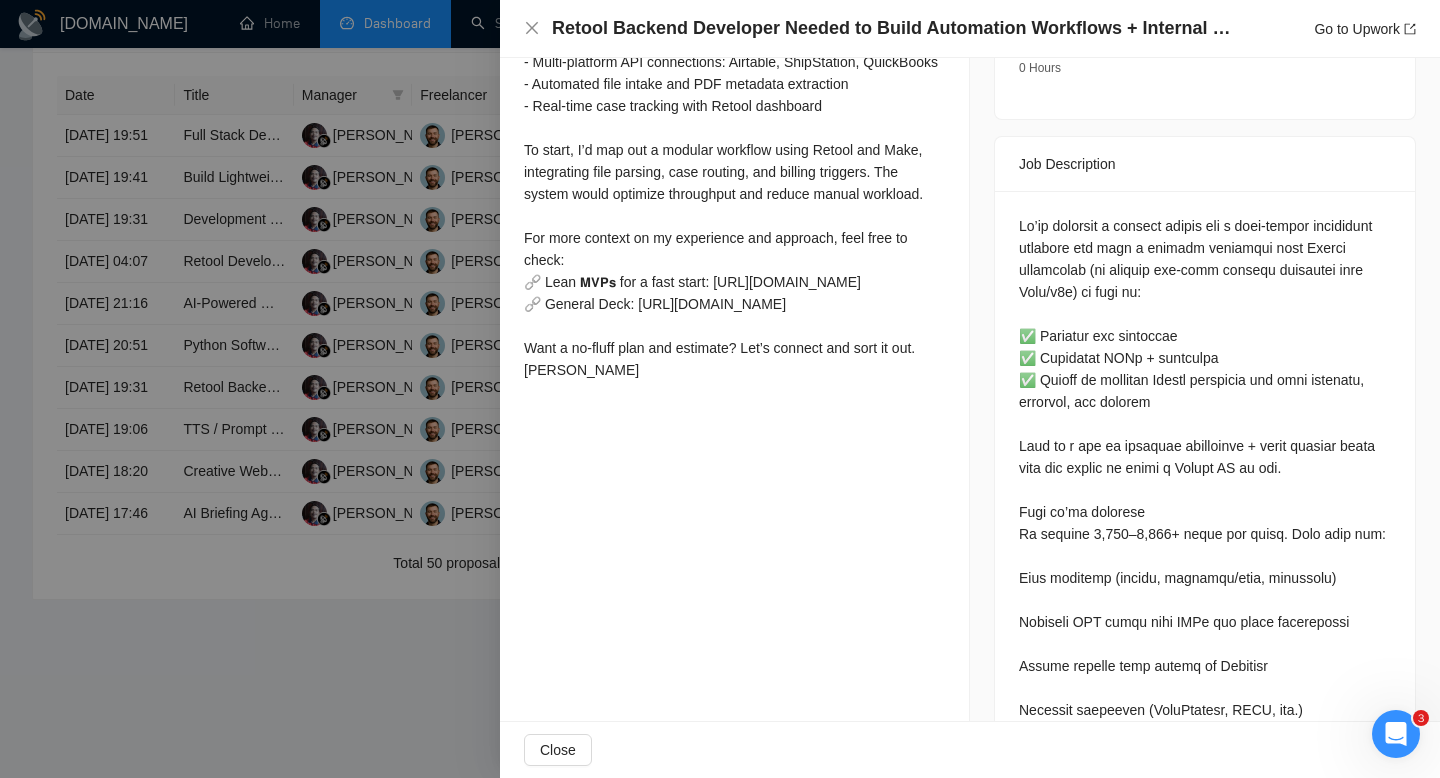 scroll, scrollTop: 719, scrollLeft: 0, axis: vertical 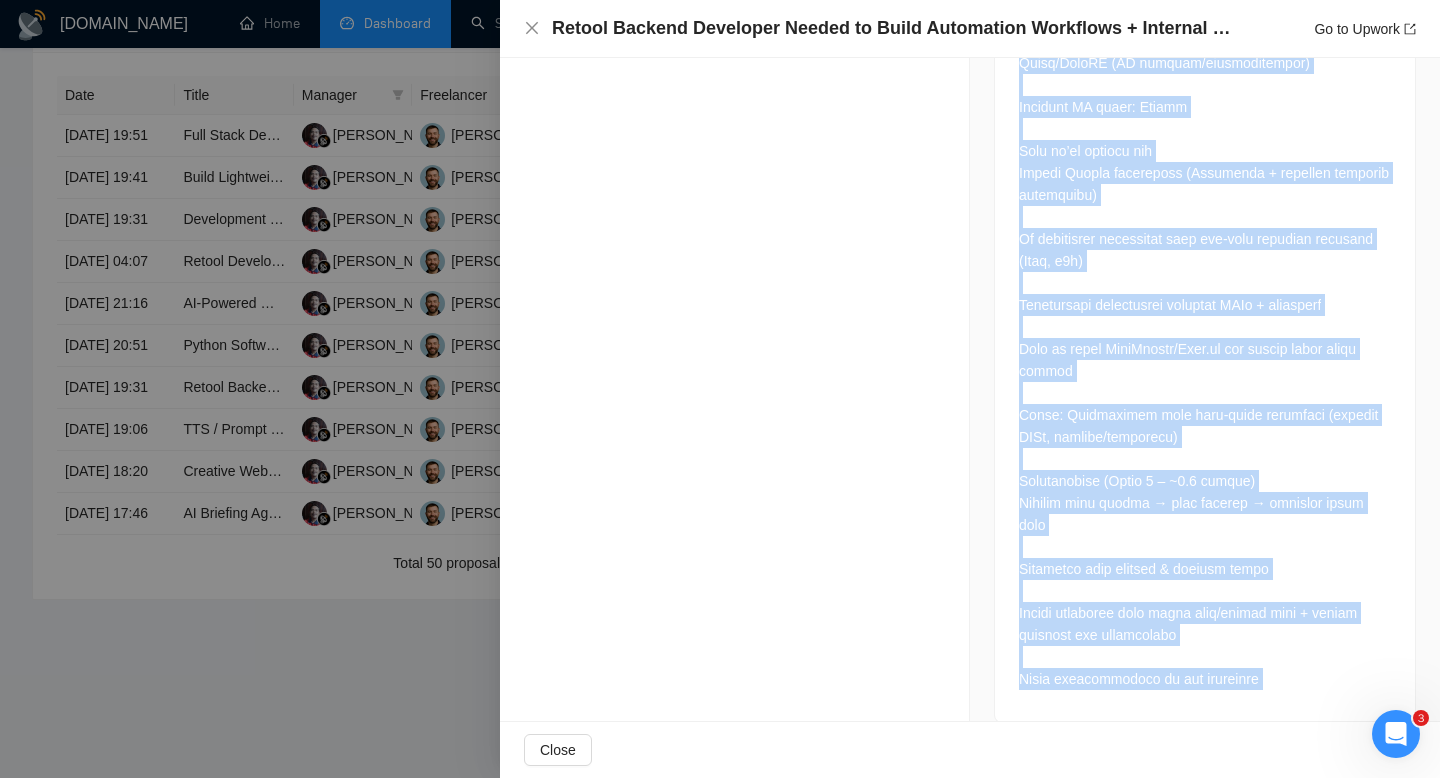 drag, startPoint x: 1007, startPoint y: 202, endPoint x: 1024, endPoint y: 777, distance: 575.2512 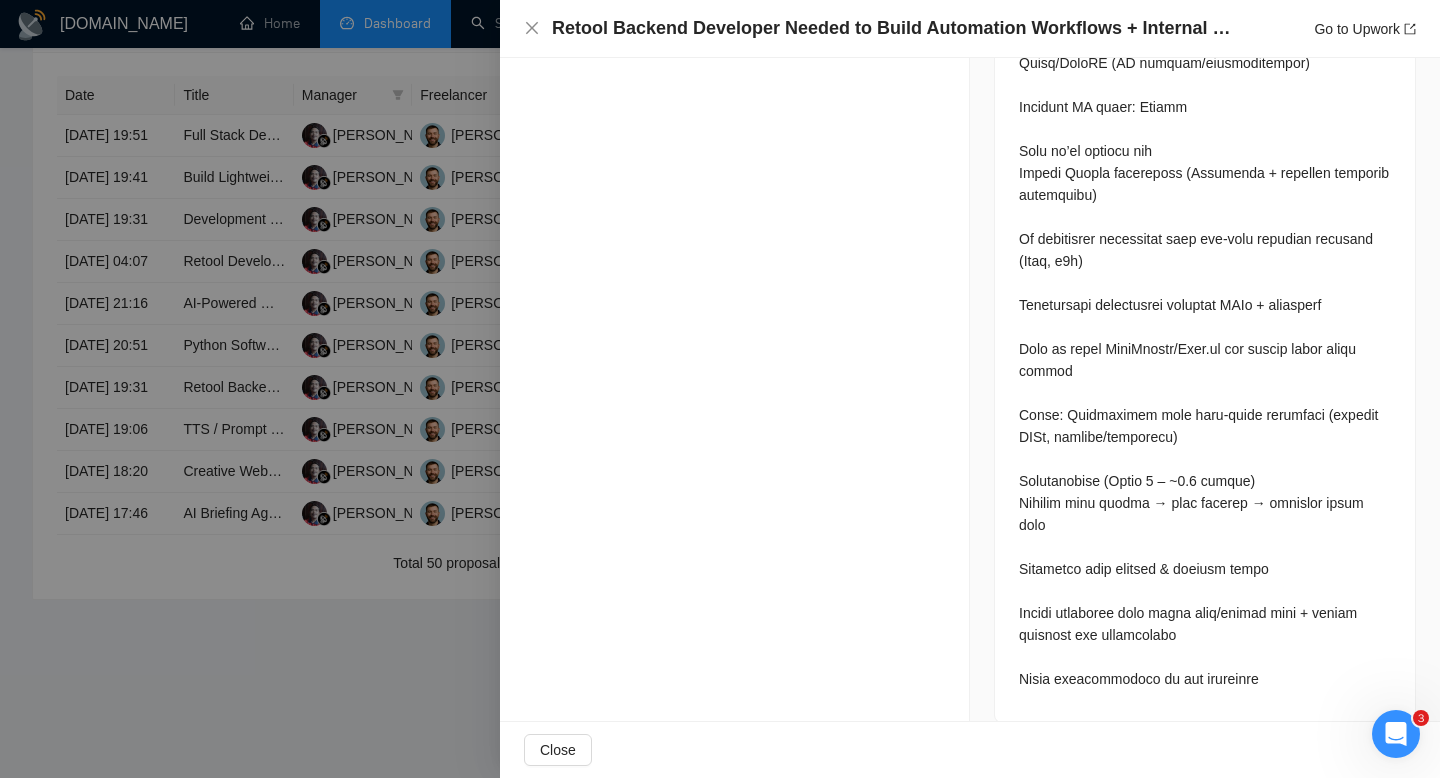 click on "Proposal Details Date: 24 Jul, 2025 19:31 Scanner: Mixed Full AI Low|no code|automations Status: Sent     Viewed     Manager: Syahrowi Syahrowi   Freelancer: Vladimir Kucher   Profile: Full Stack Development Connects Spent: 15 Bid Amount: $30/hr GigRadar Score: 55% Application Time: 00:09:08 Type: Outbound Cover Letter" at bounding box center [735, -1213] 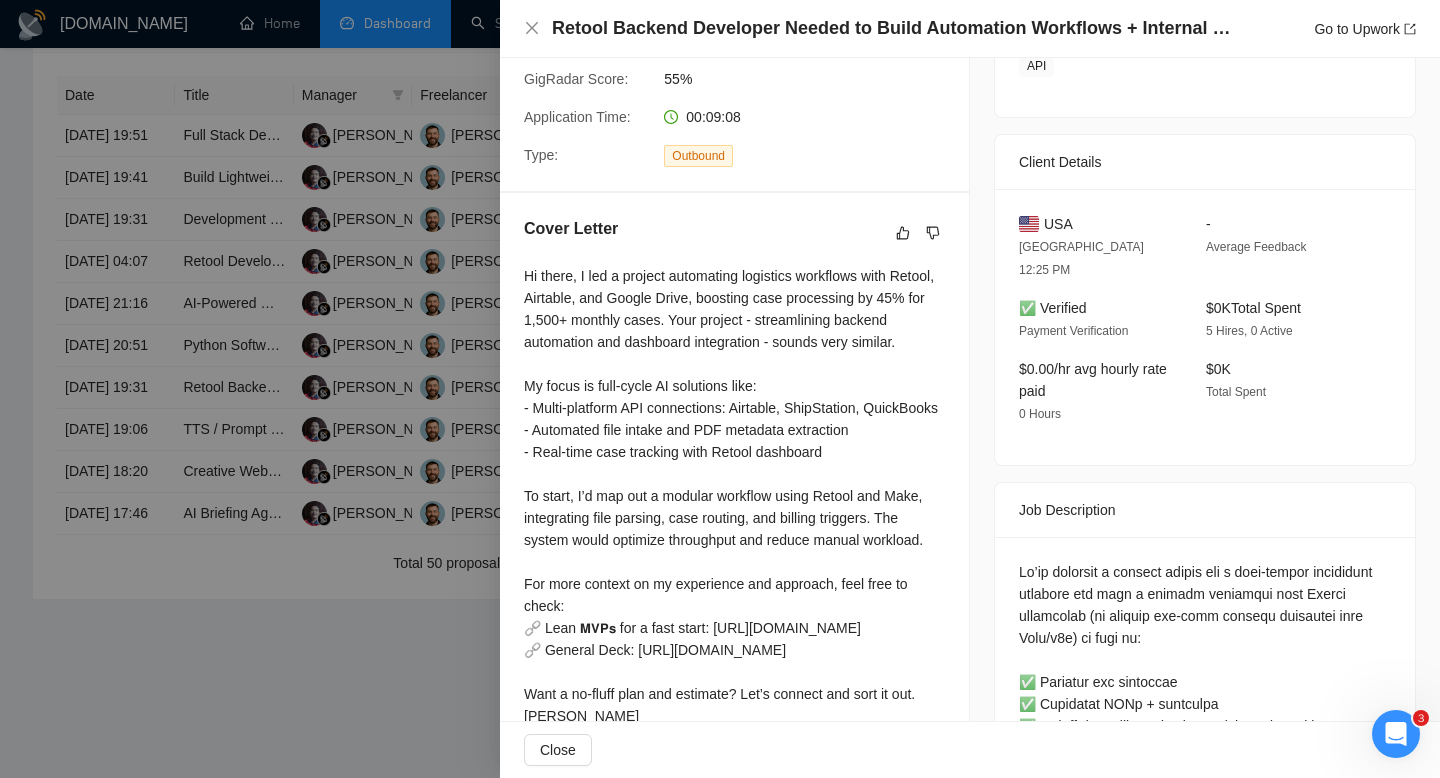 scroll, scrollTop: 384, scrollLeft: 0, axis: vertical 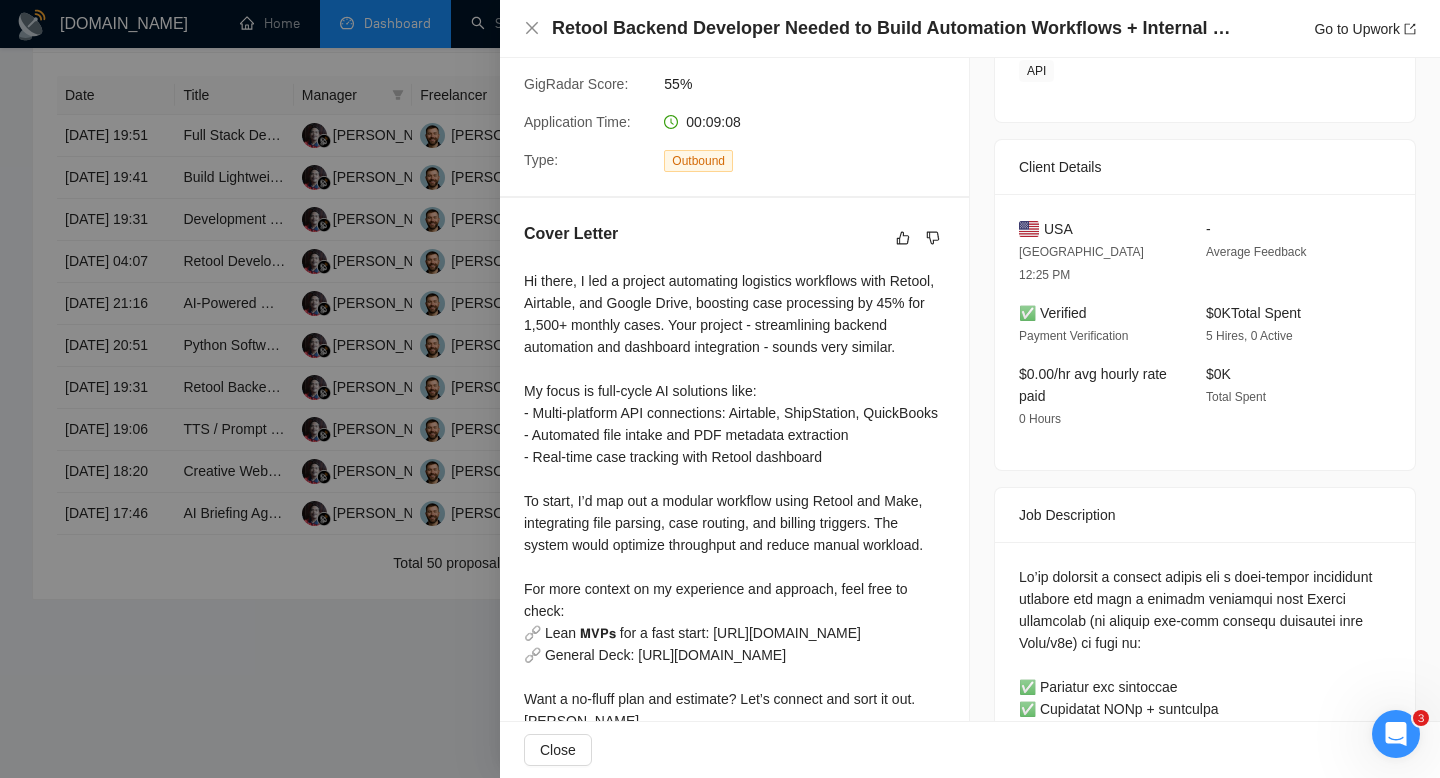 click on "USA" at bounding box center [1058, 229] 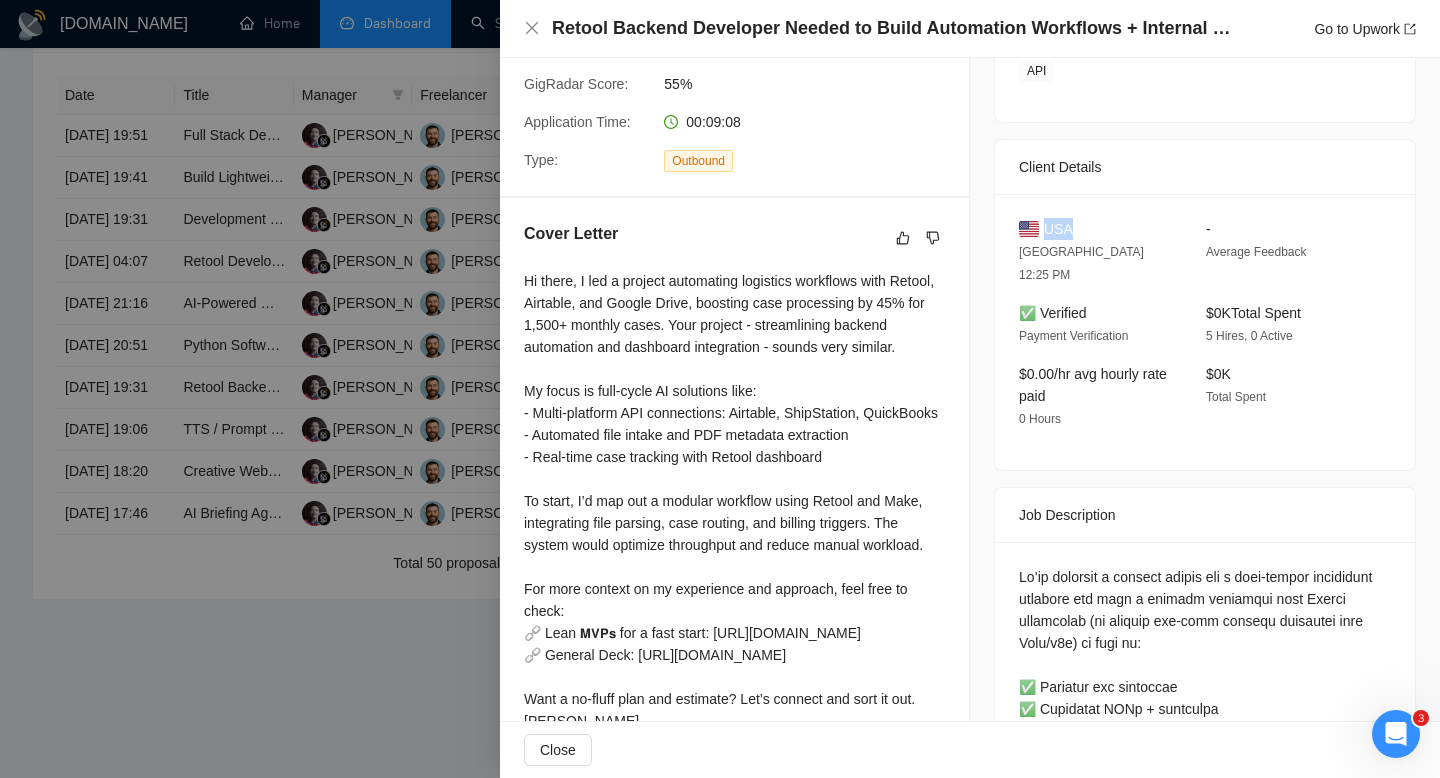 click on "USA" at bounding box center [1058, 229] 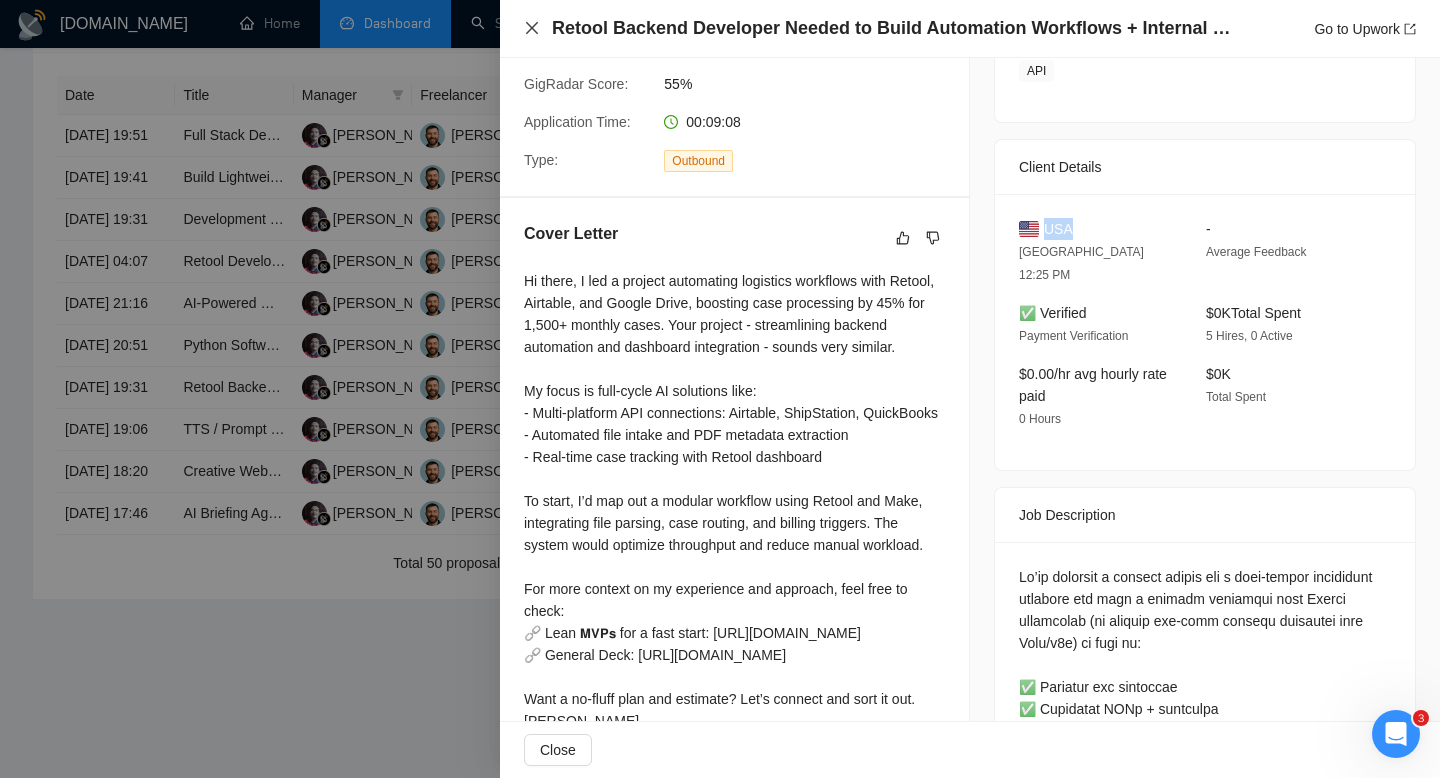 click 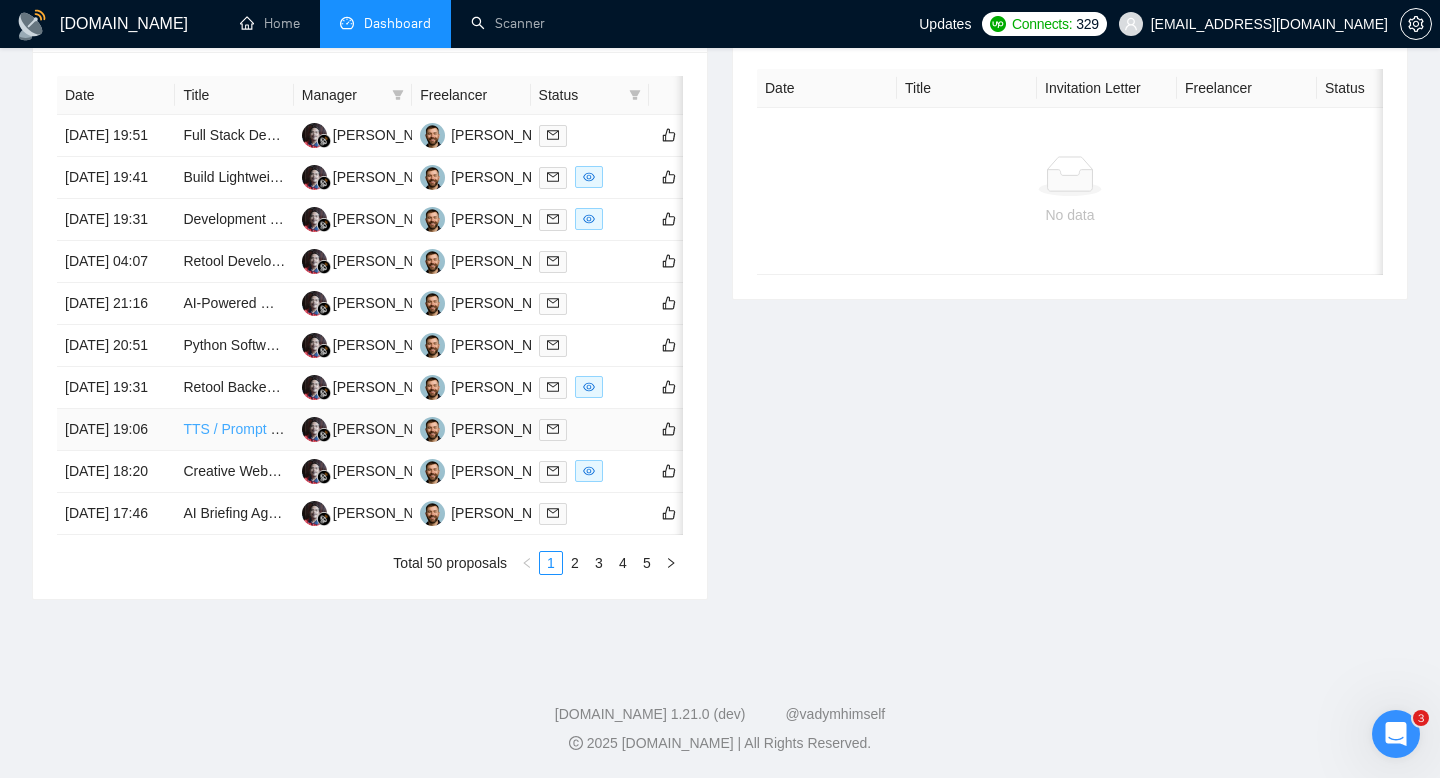 scroll, scrollTop: 824, scrollLeft: 0, axis: vertical 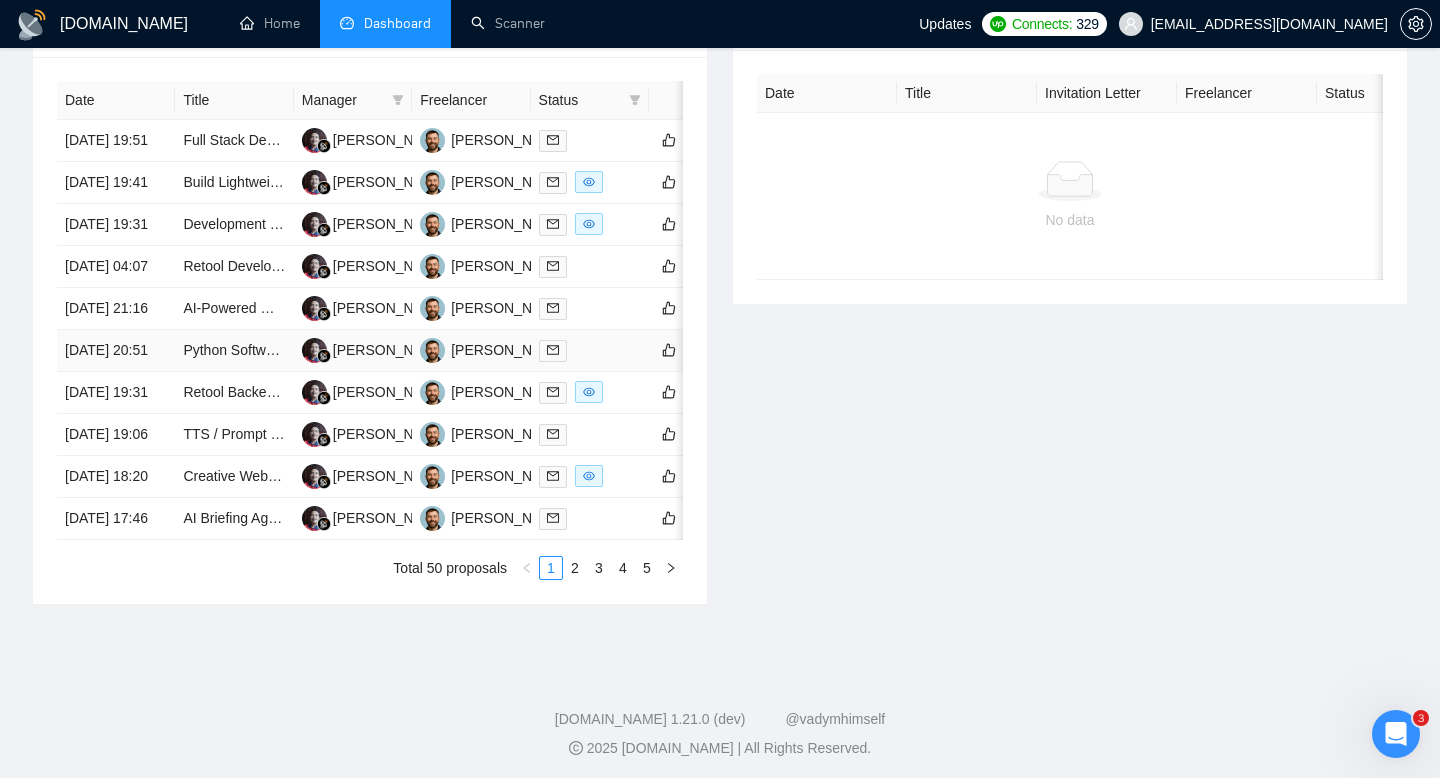 click on "[DATE] 20:51" at bounding box center (116, 351) 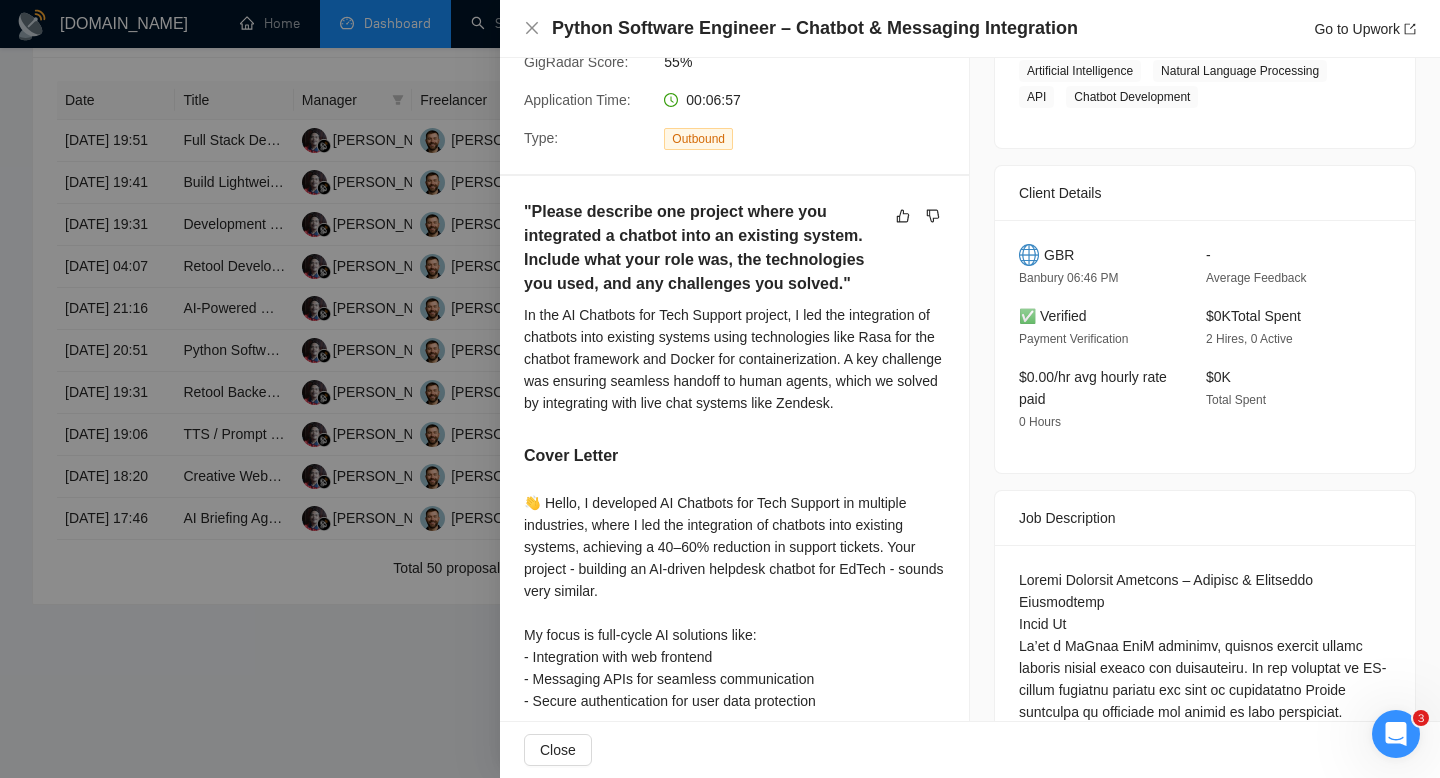 click on "Python Software Engineer – Chatbot & Messaging Integration" at bounding box center [815, 28] 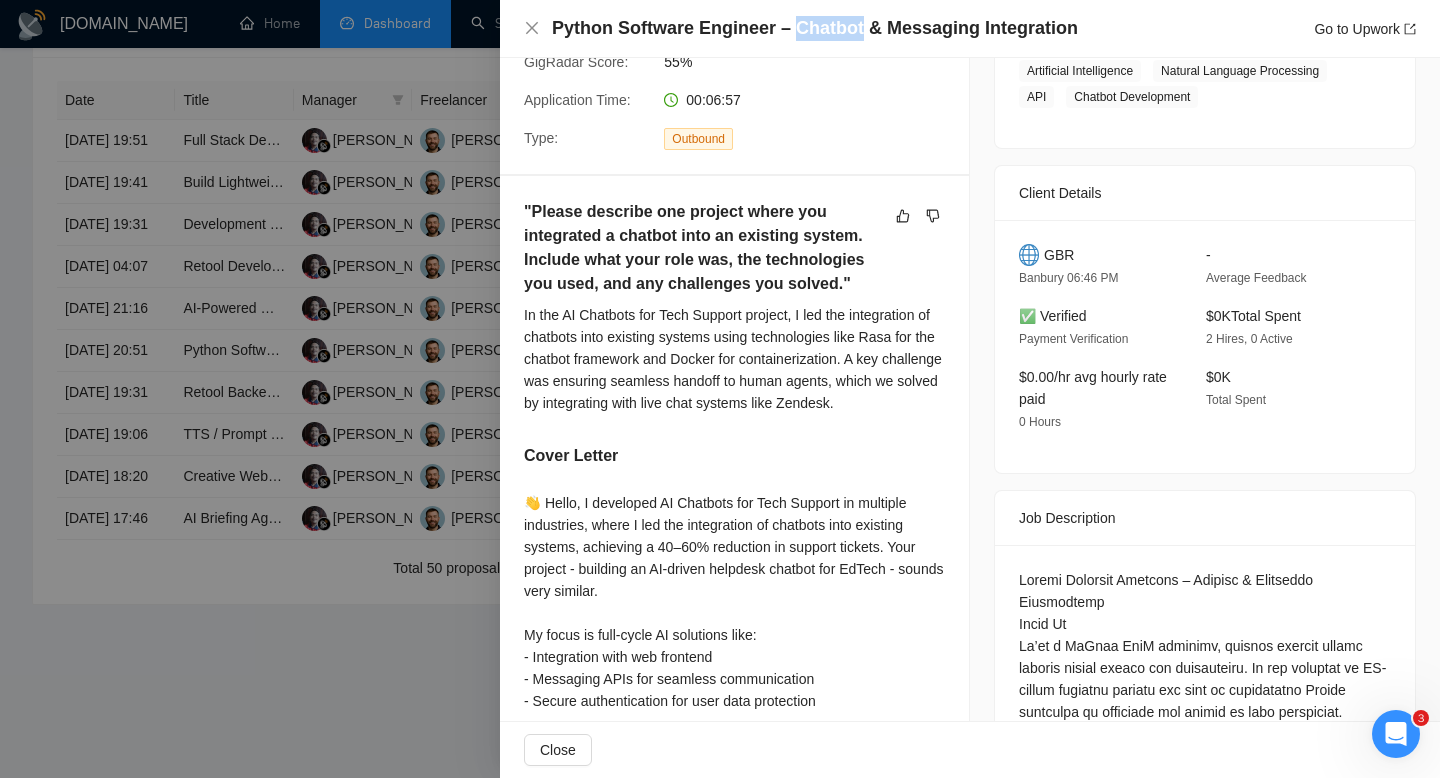 click on "Python Software Engineer – Chatbot & Messaging Integration" at bounding box center [815, 28] 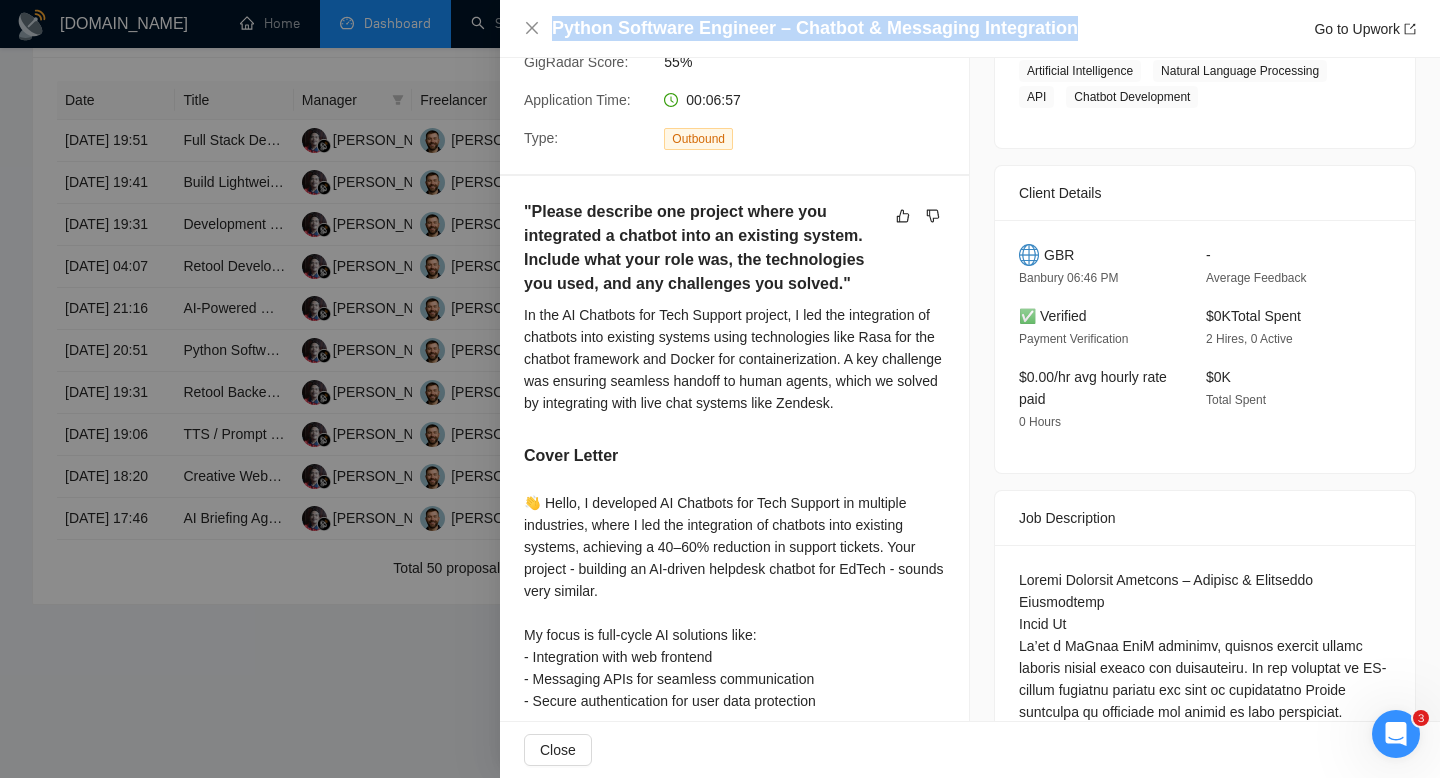 click on "Python Software Engineer – Chatbot & Messaging Integration" at bounding box center (815, 28) 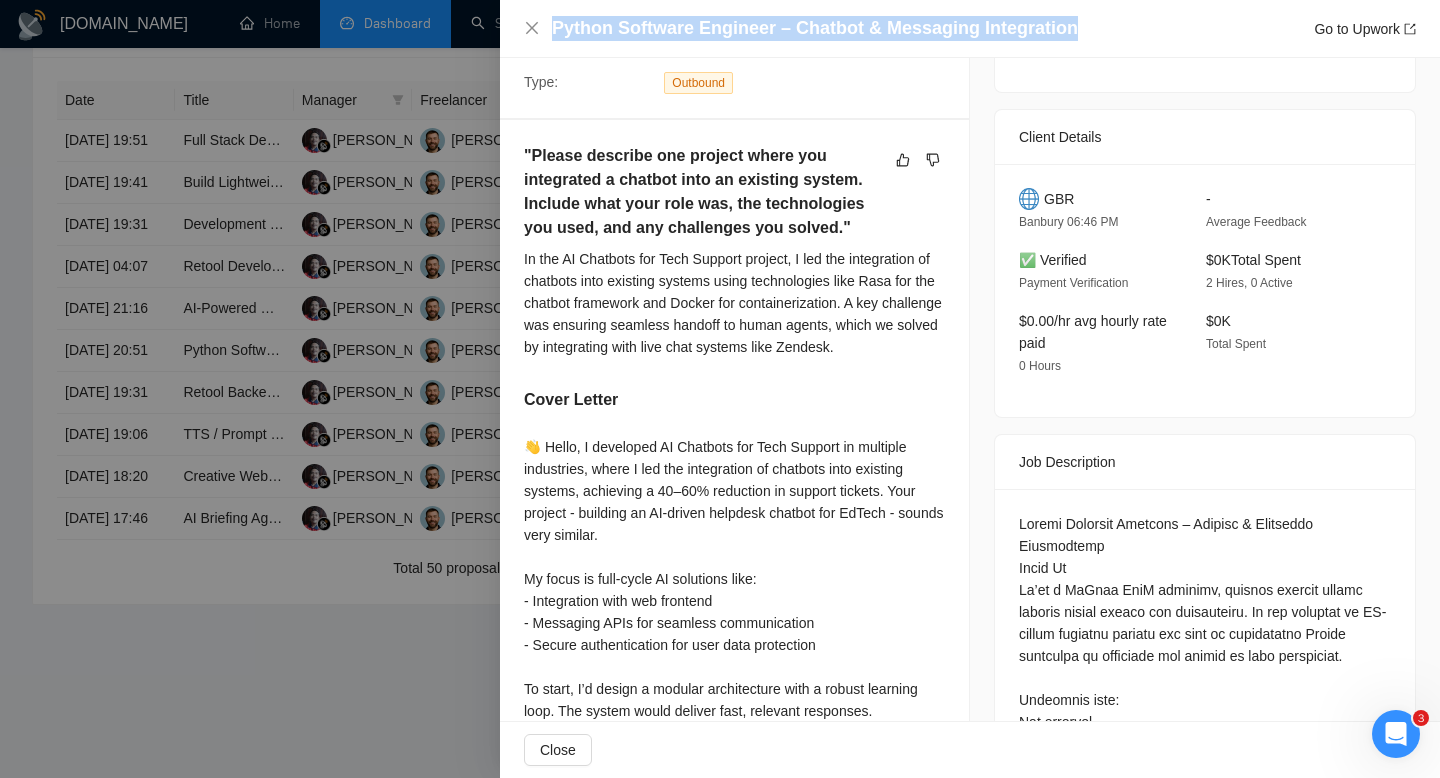 scroll, scrollTop: 436, scrollLeft: 0, axis: vertical 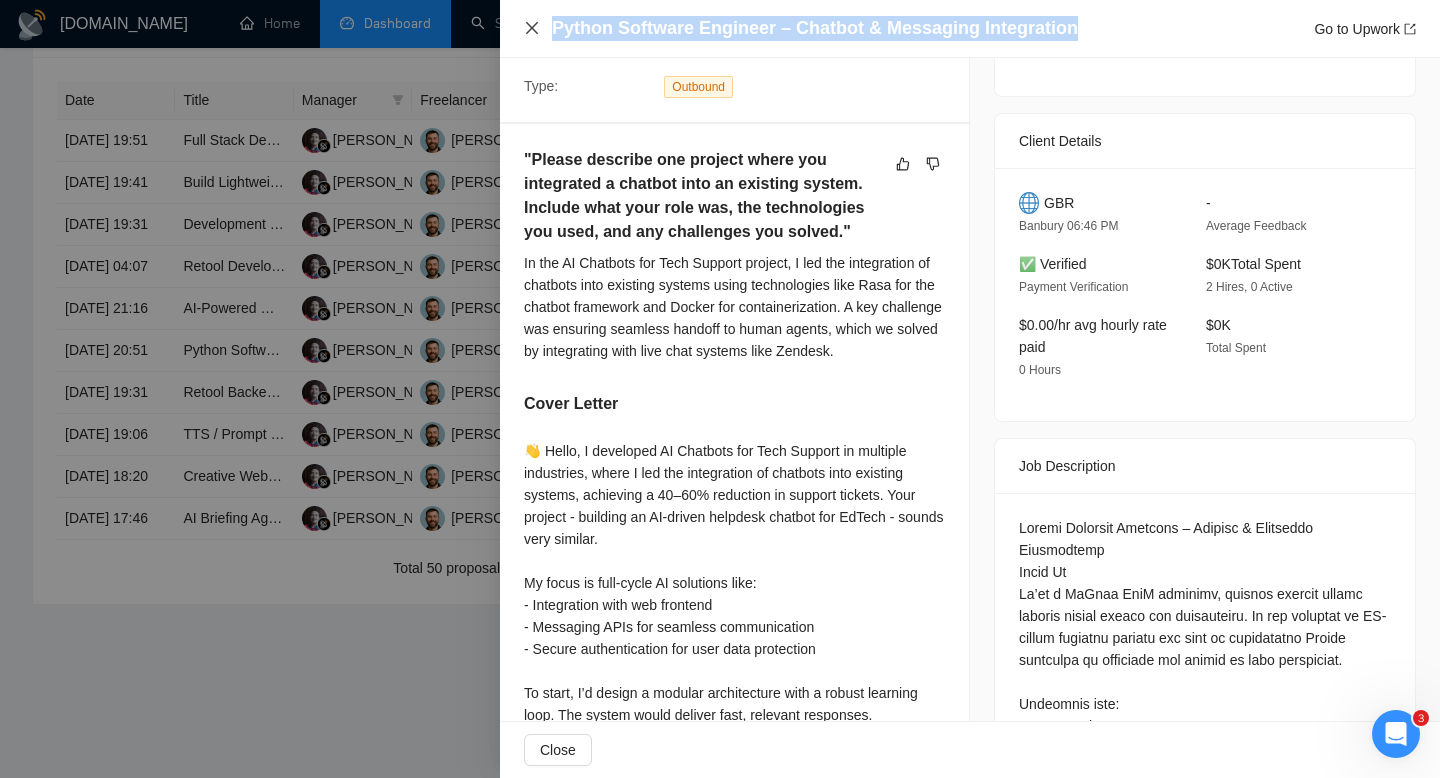 click 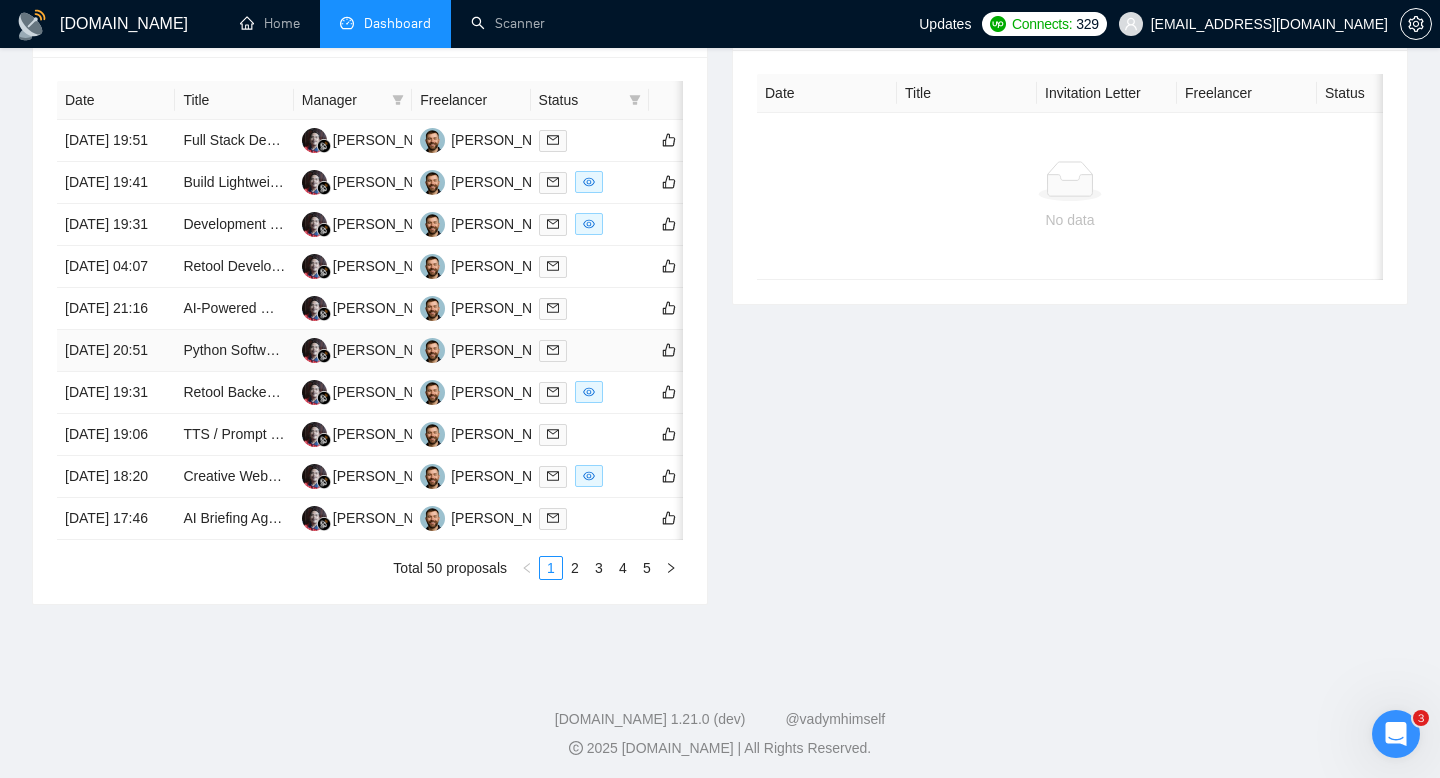 click on "[DATE] 20:51" at bounding box center [116, 351] 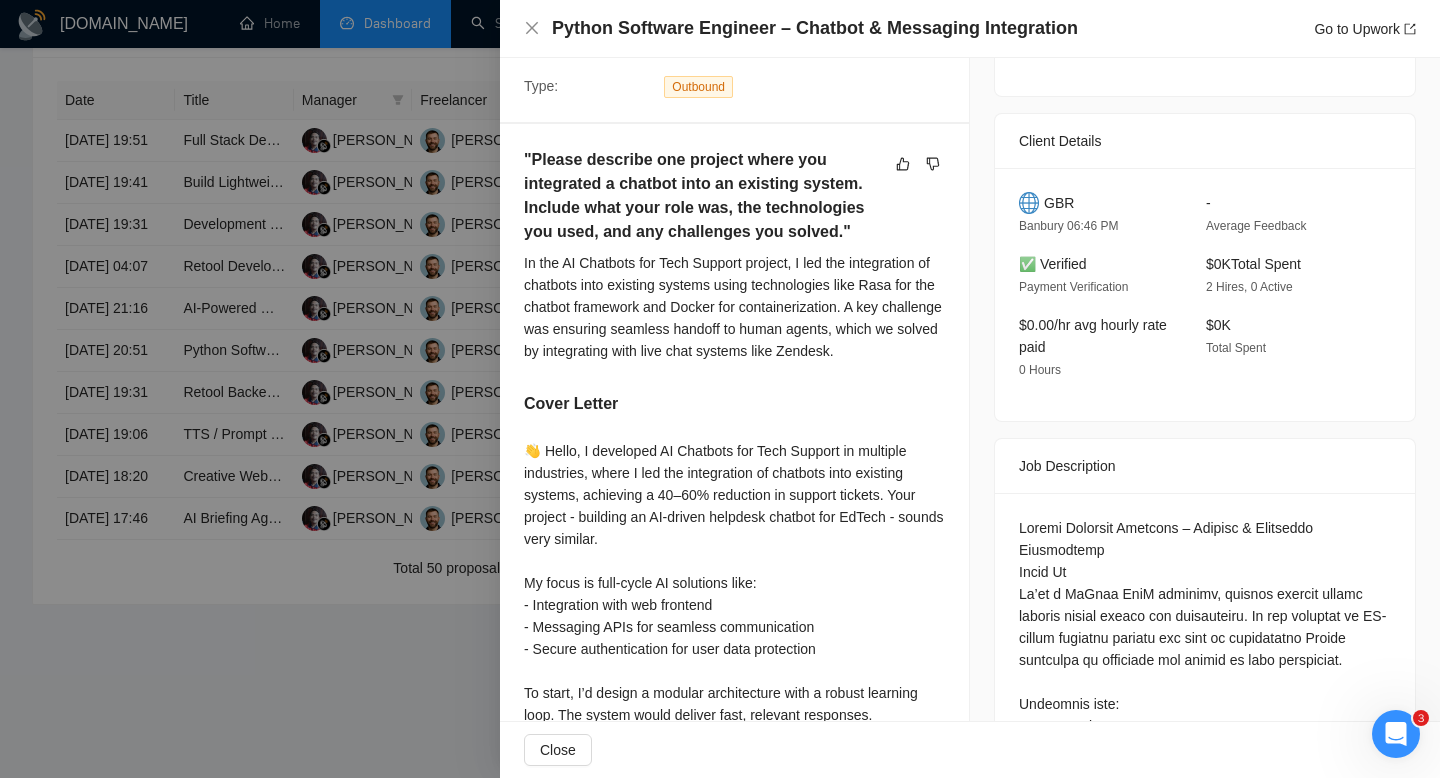 click on "Python Software Engineer – Chatbot & Messaging Integration Go to Upwork" at bounding box center (970, 28) 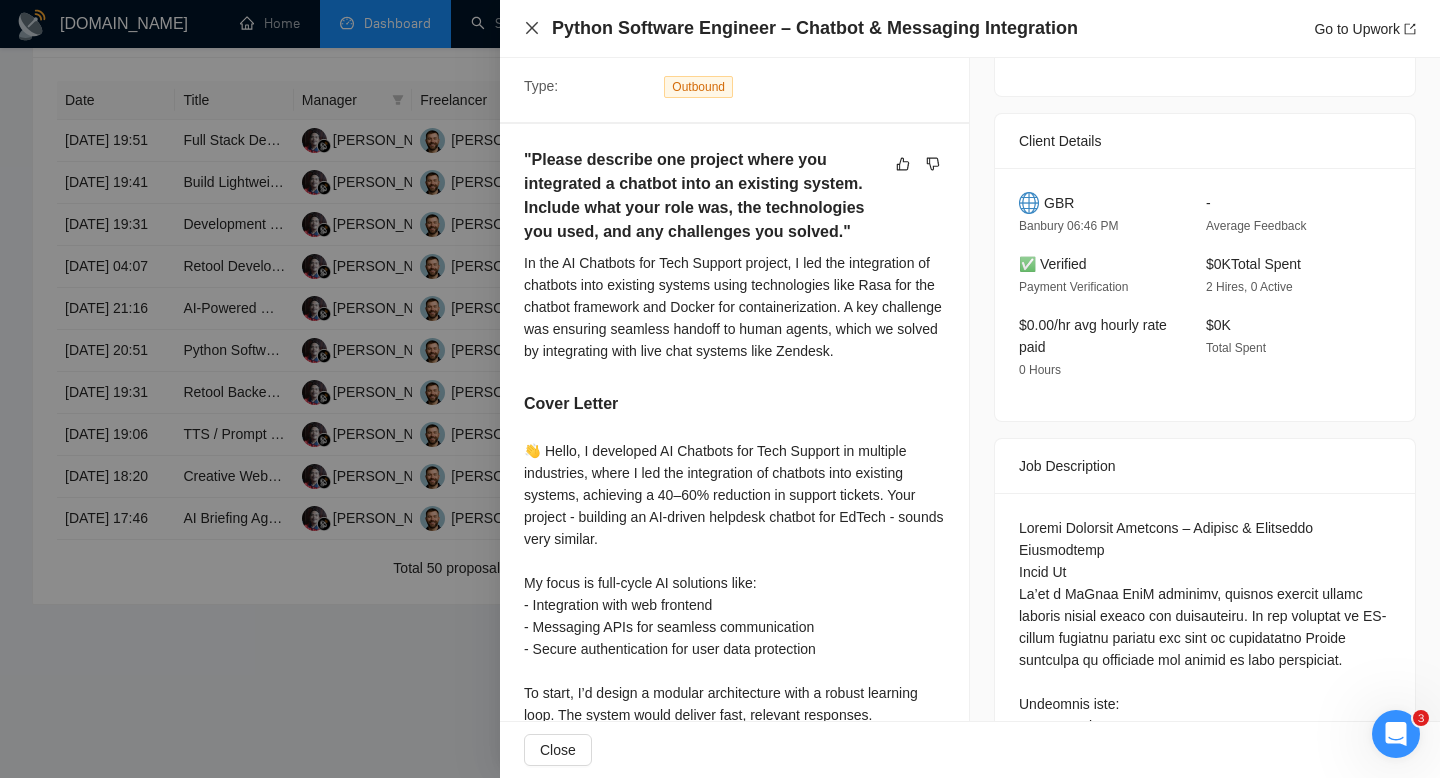 click 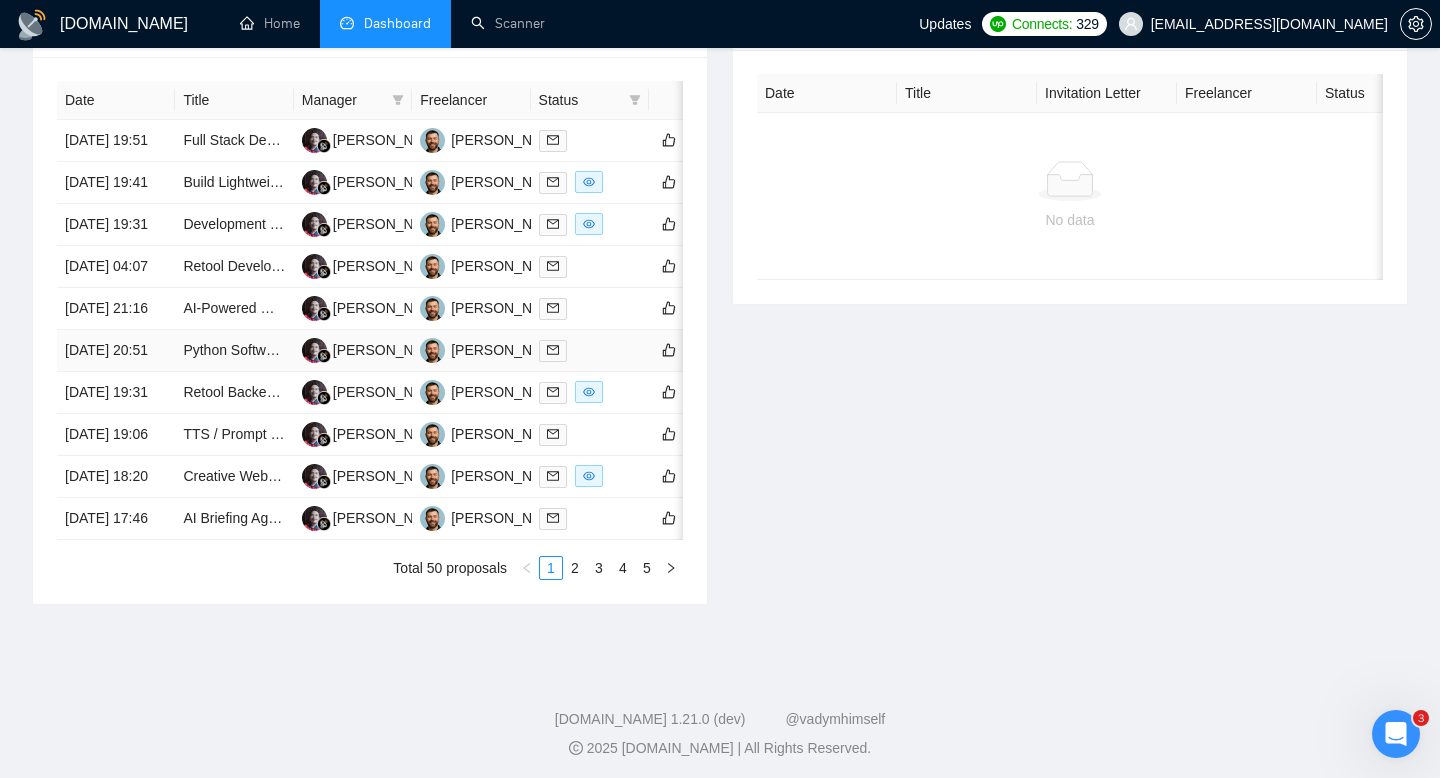click on "[DATE] 20:51" at bounding box center (116, 351) 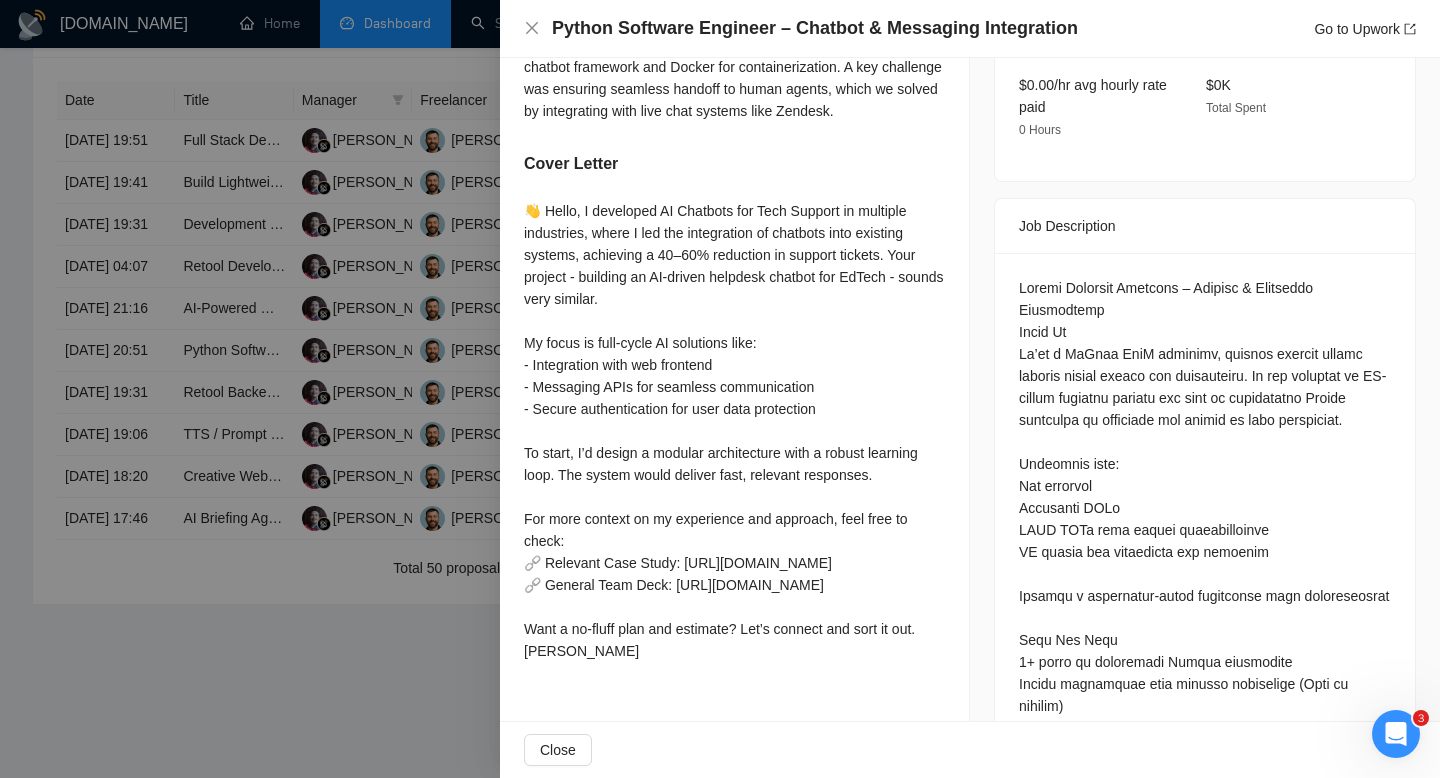 scroll, scrollTop: 641, scrollLeft: 0, axis: vertical 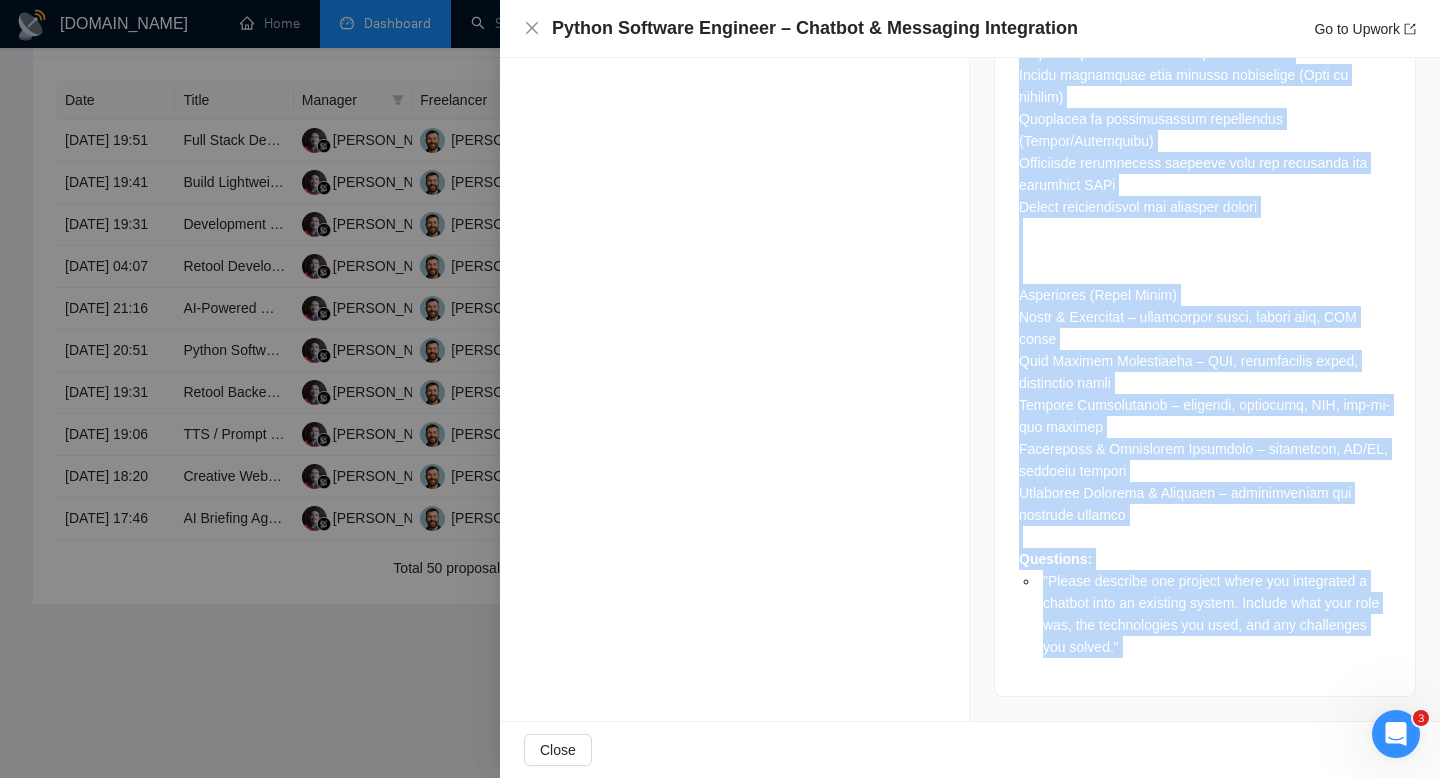 drag, startPoint x: 1015, startPoint y: 314, endPoint x: 1169, endPoint y: 771, distance: 482.24994 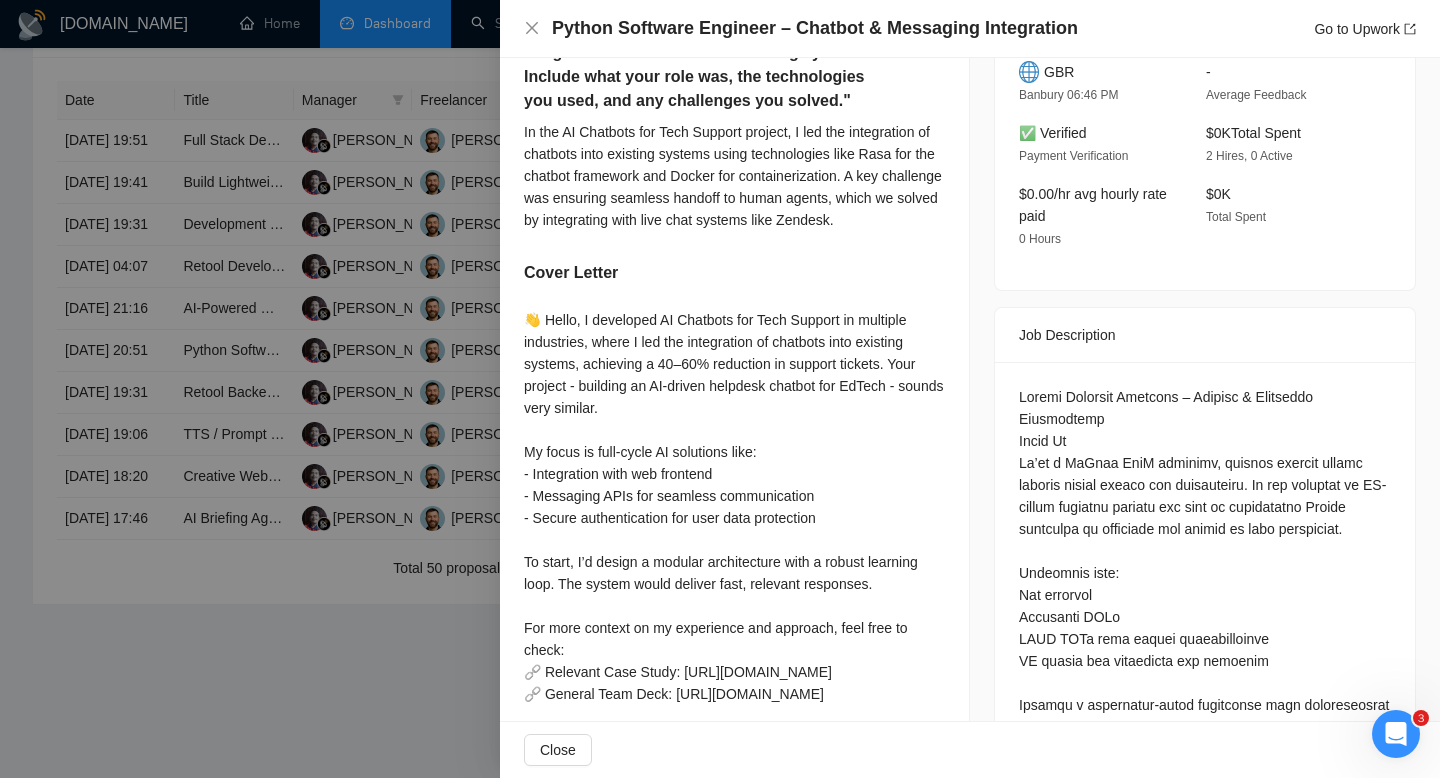 click on "Job Description" at bounding box center (1205, 335) 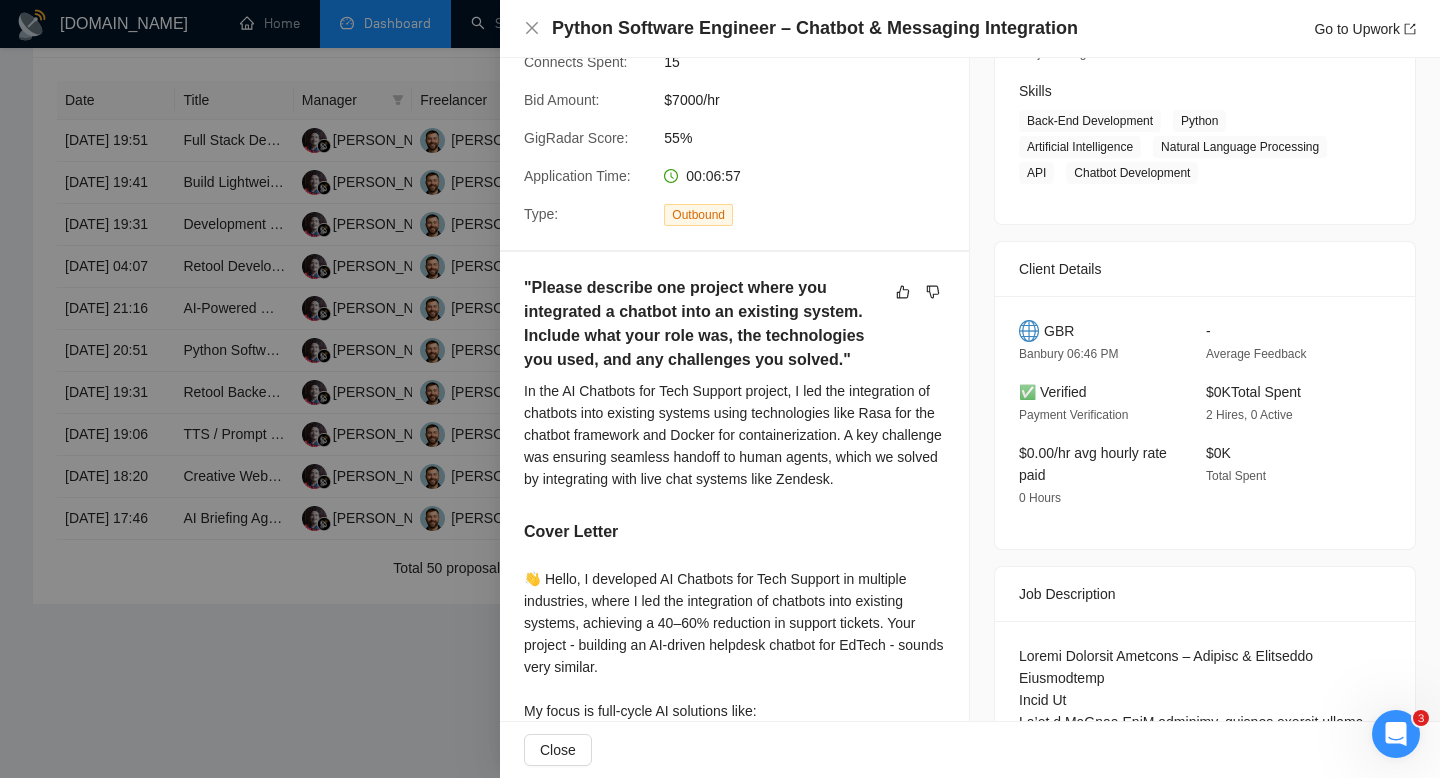 scroll, scrollTop: 303, scrollLeft: 0, axis: vertical 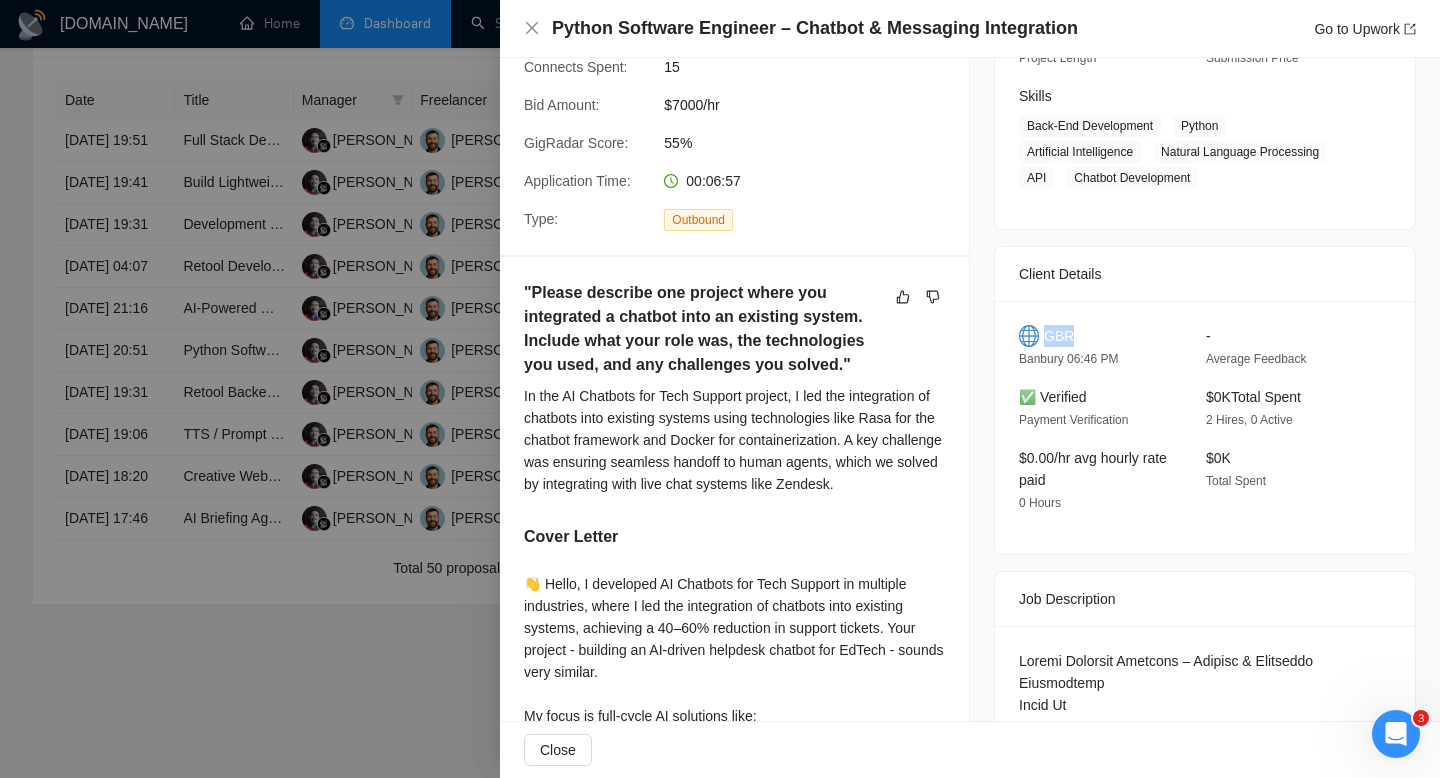 drag, startPoint x: 1048, startPoint y: 333, endPoint x: 1081, endPoint y: 338, distance: 33.37664 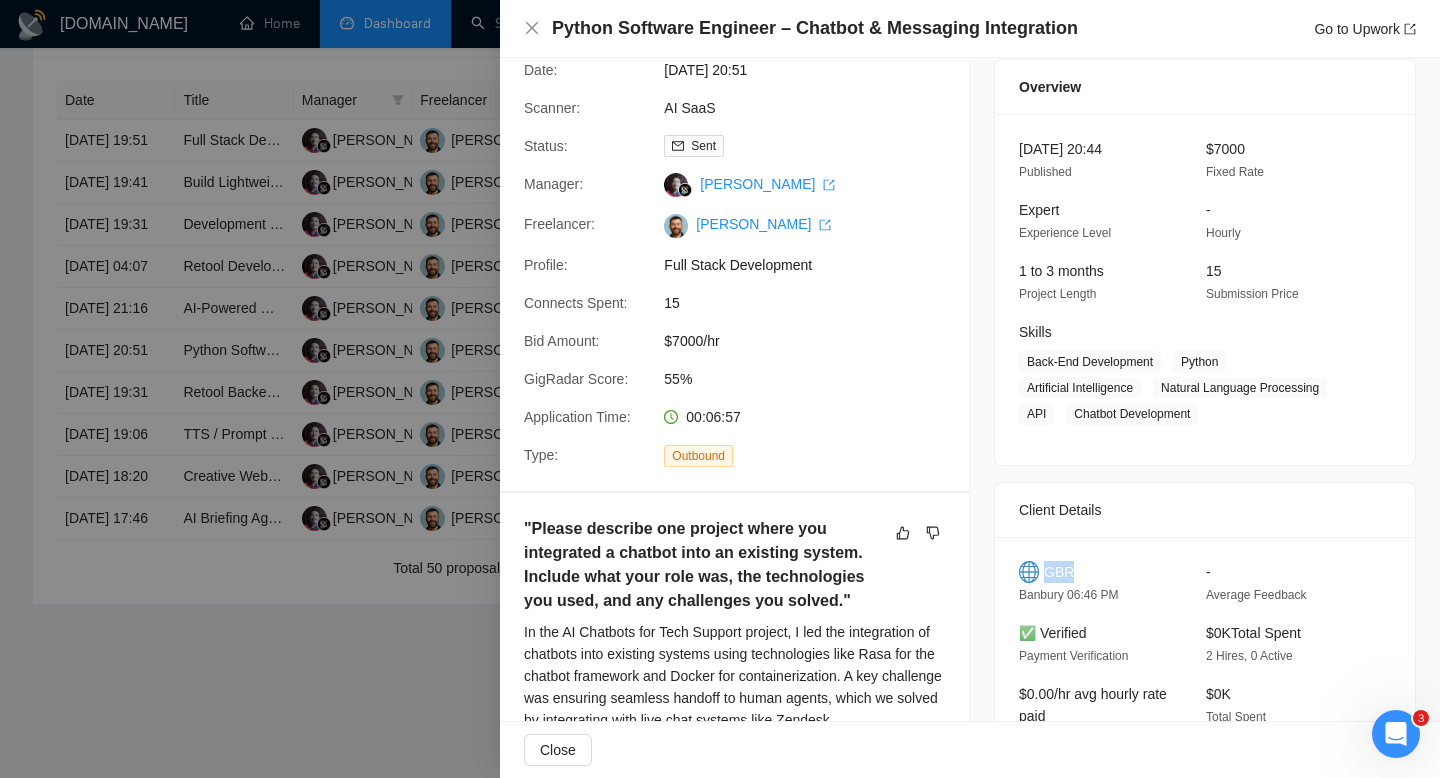 scroll, scrollTop: 62, scrollLeft: 0, axis: vertical 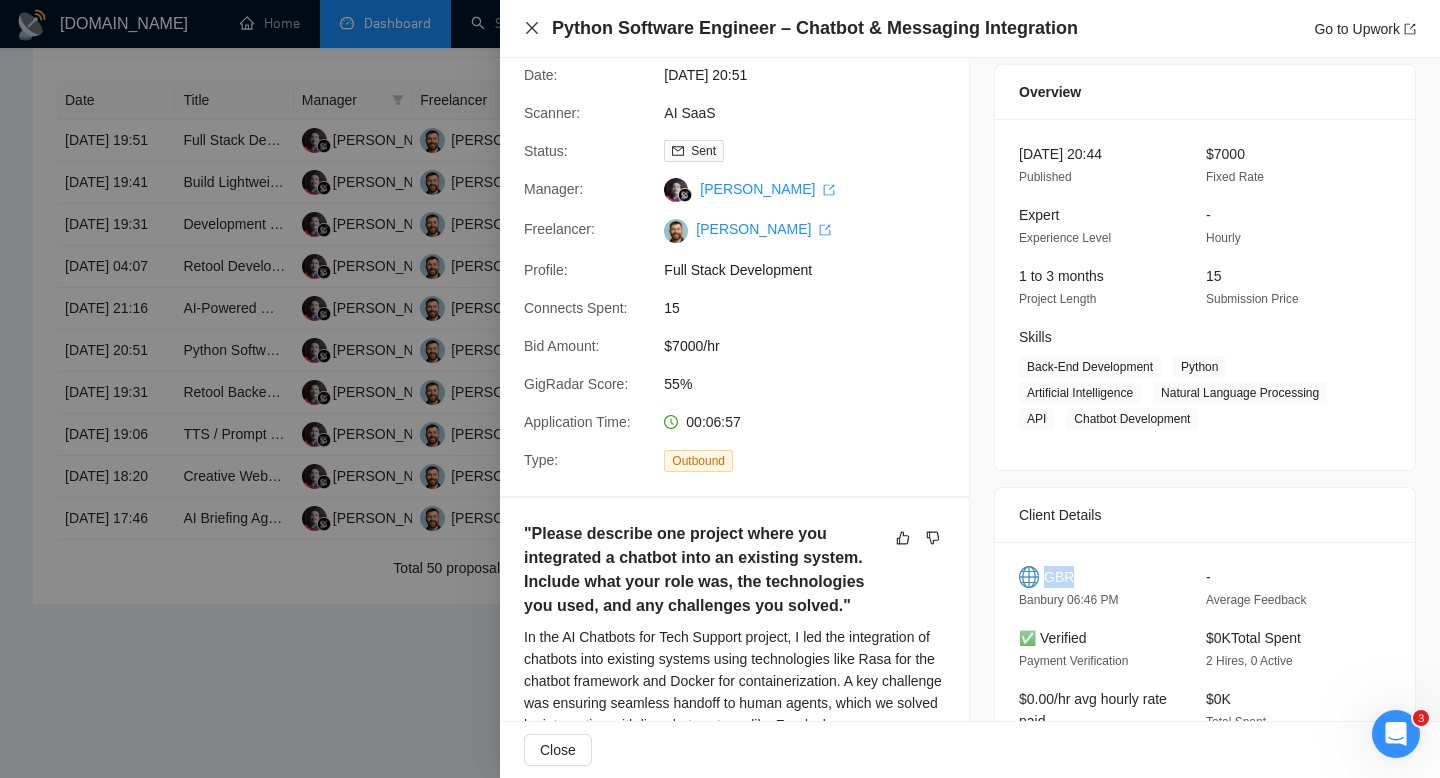 click 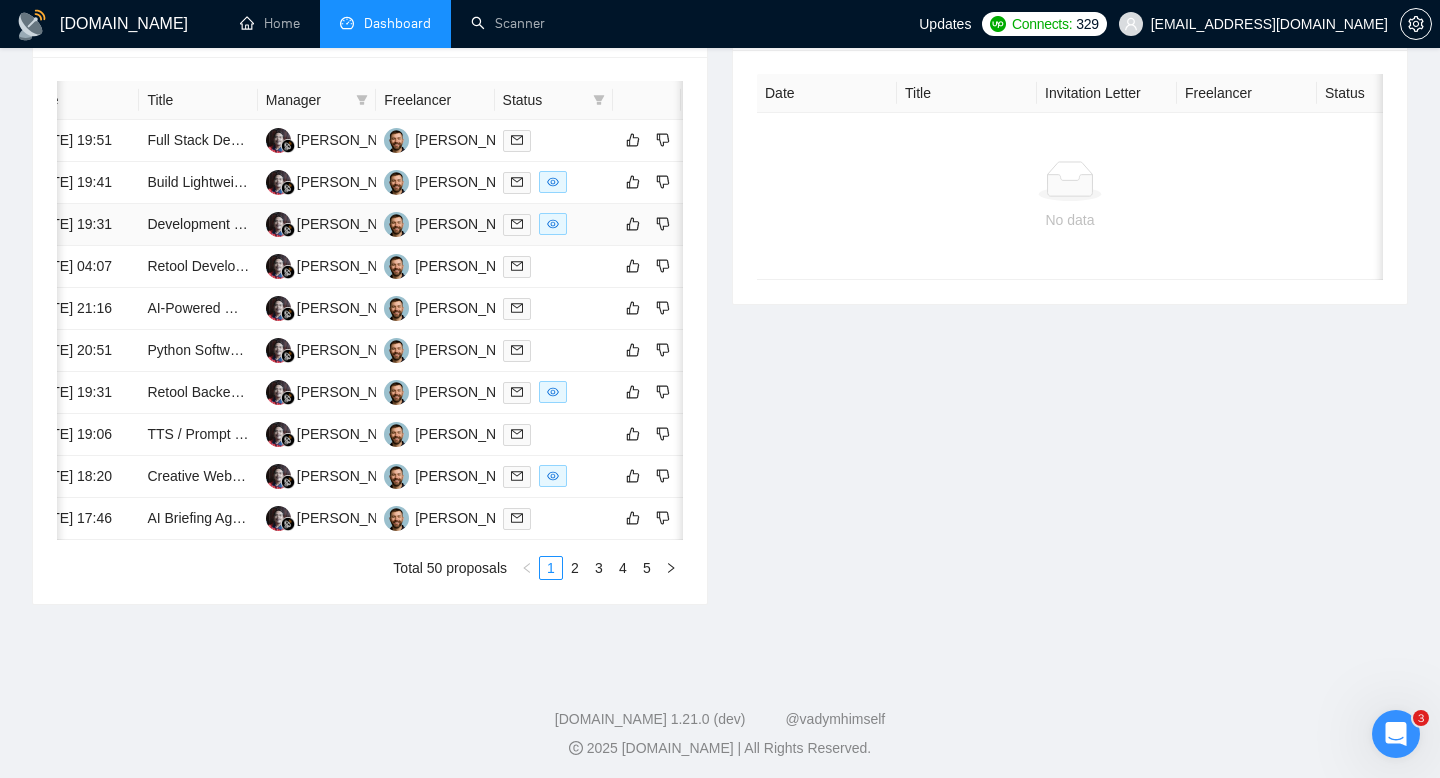 scroll, scrollTop: 0, scrollLeft: 0, axis: both 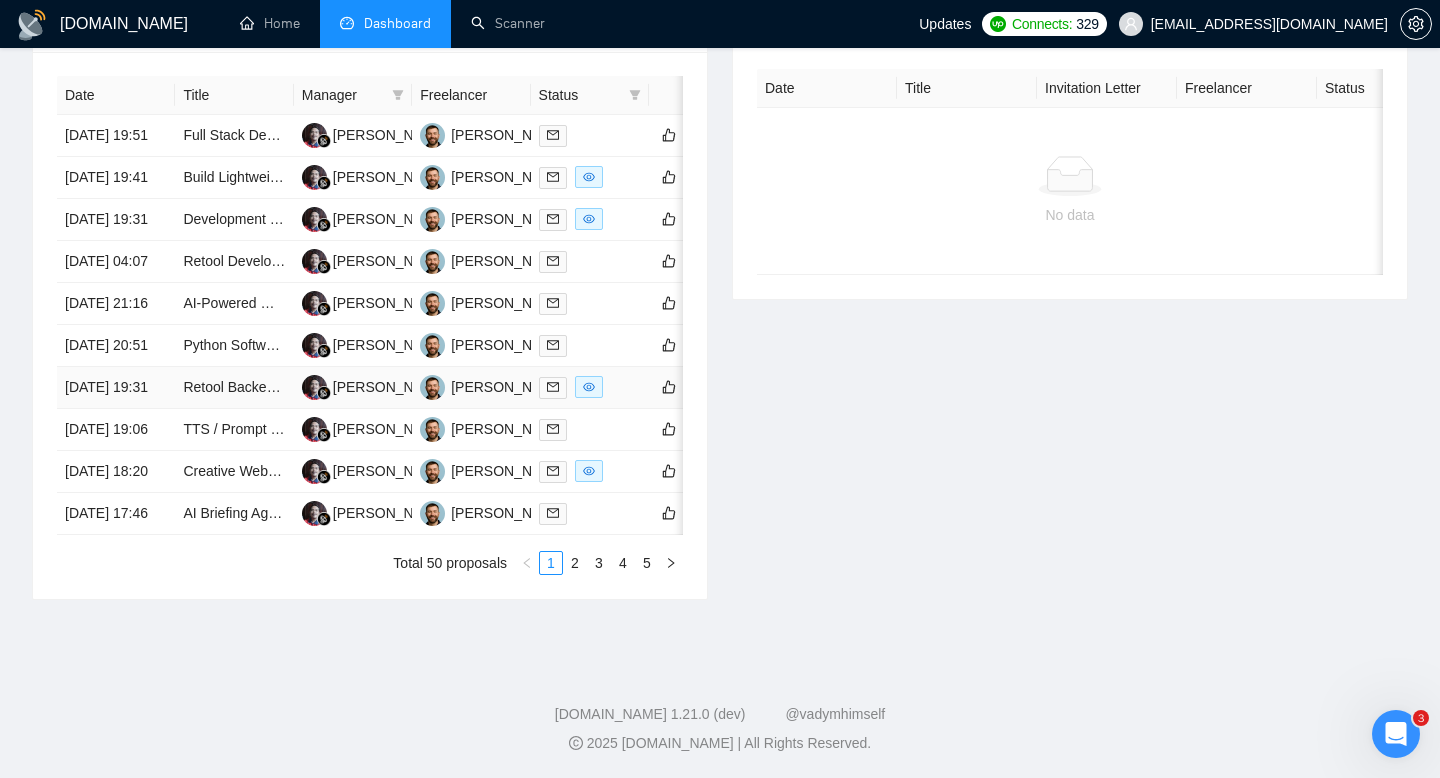 click on "[DATE] 19:31" at bounding box center [116, 388] 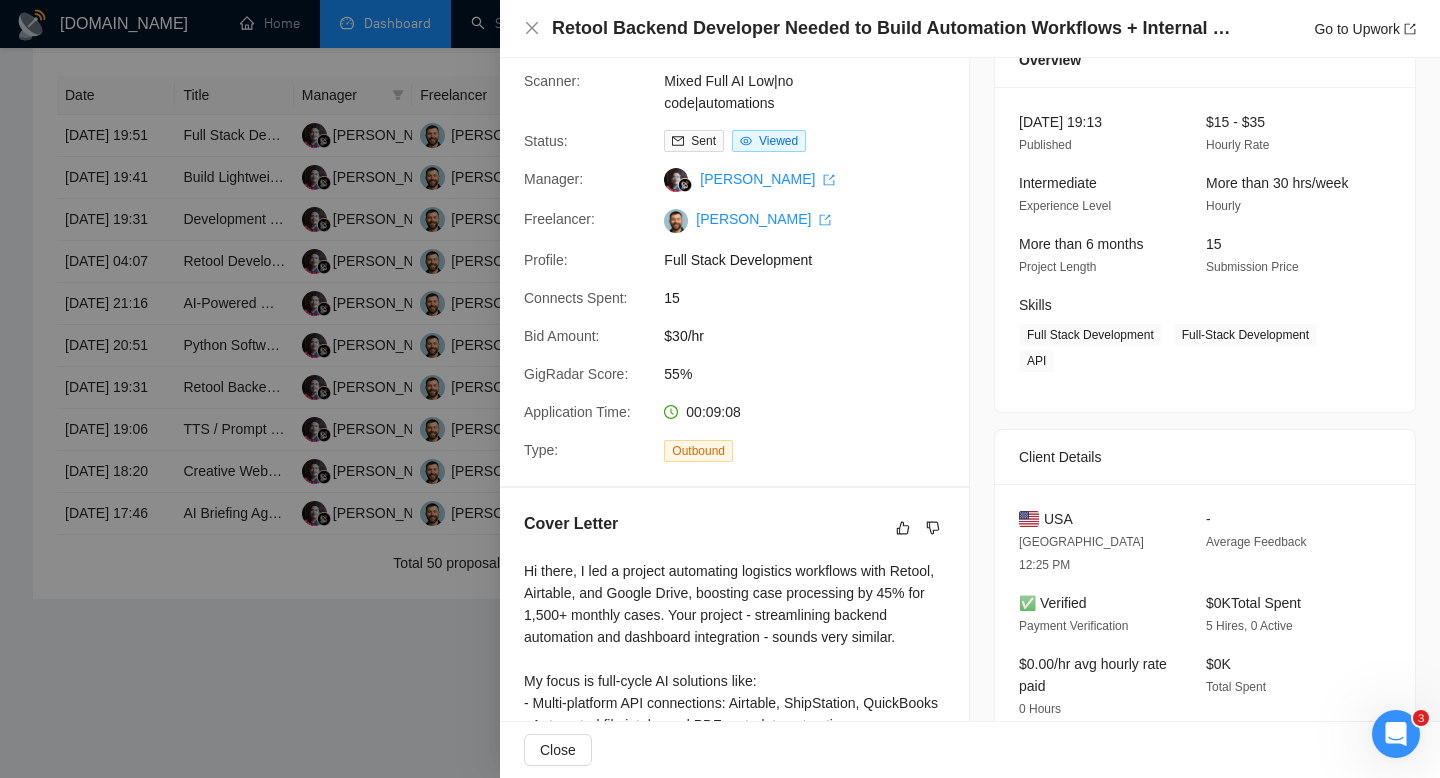 scroll, scrollTop: 0, scrollLeft: 0, axis: both 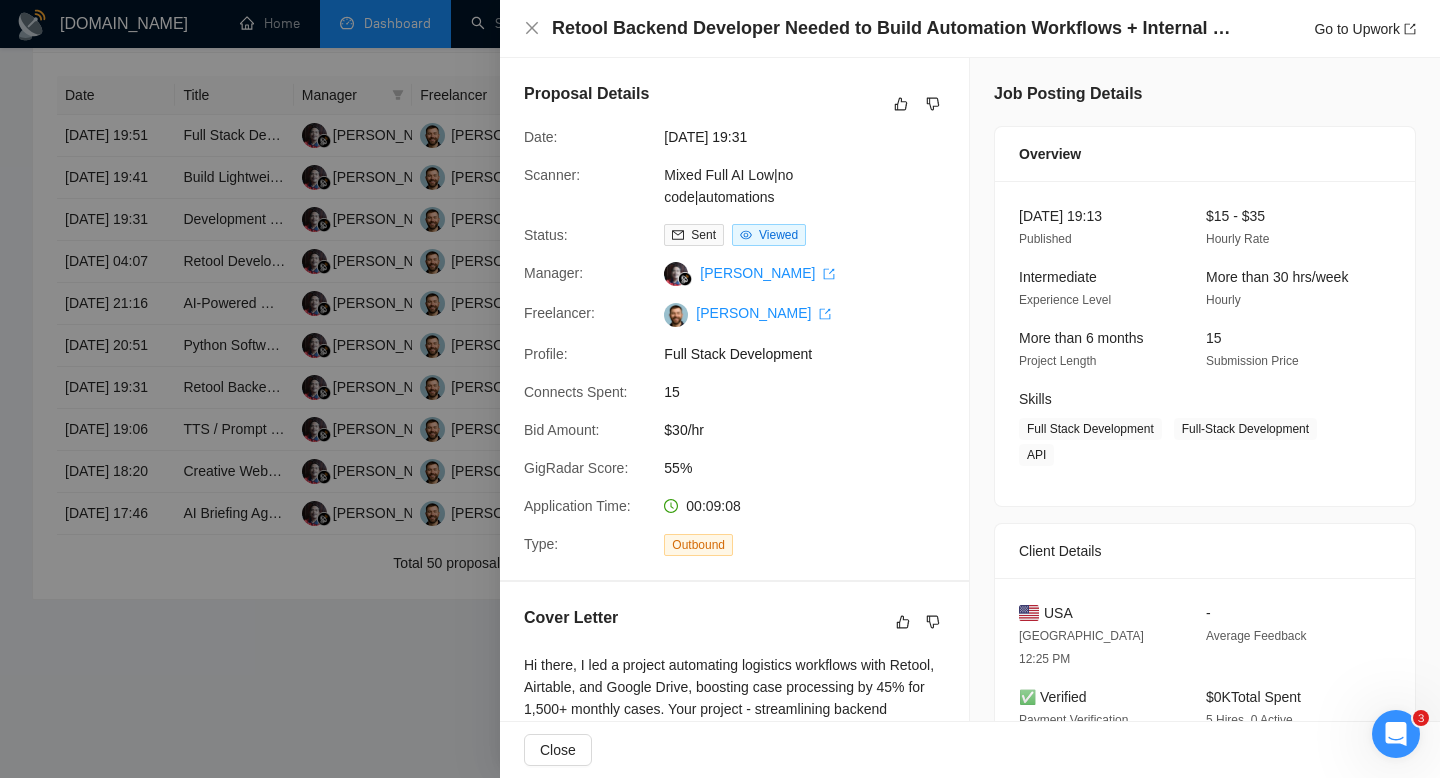 click on "Retool Backend Developer Needed to Build Automation Workflows + Internal Dashboard Go to Upwork" at bounding box center [970, 28] 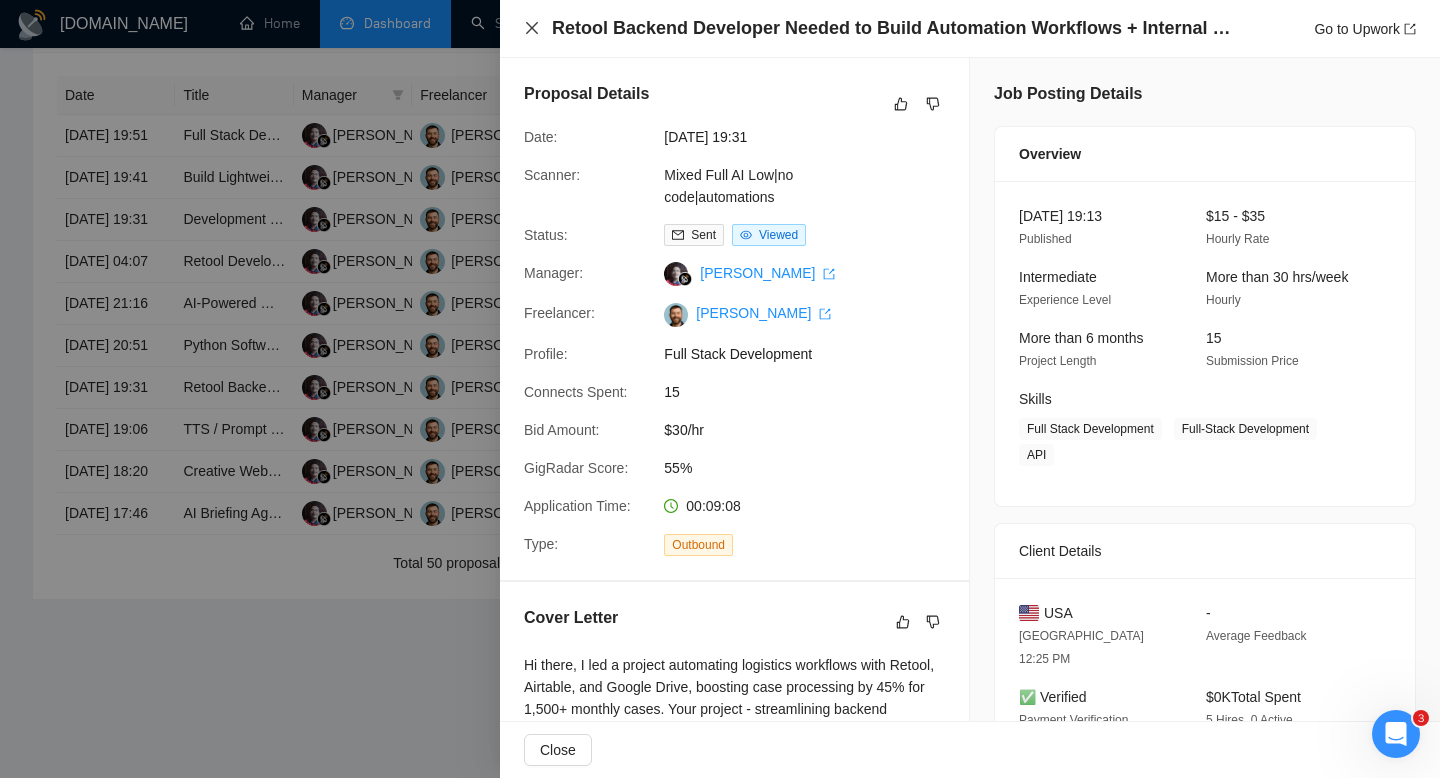 click 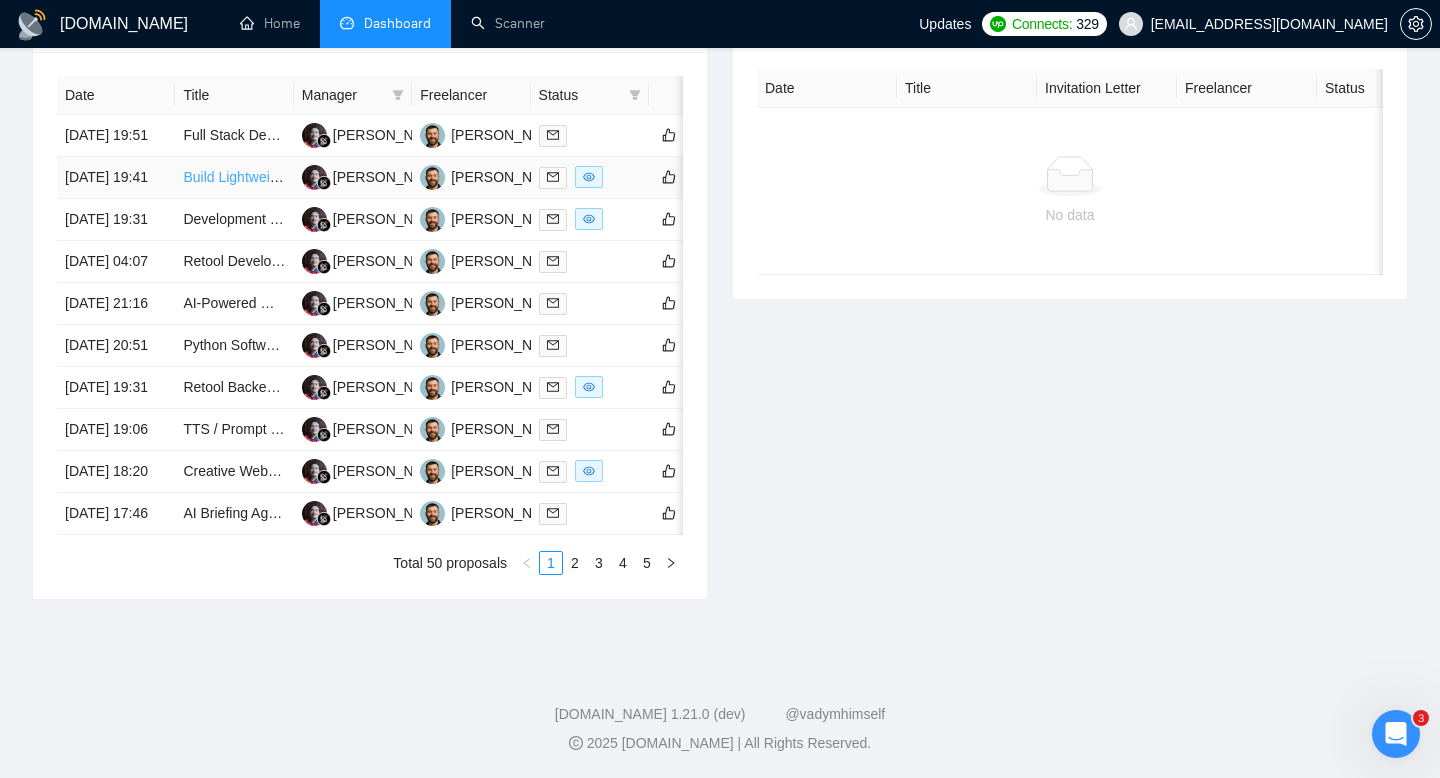scroll, scrollTop: 840, scrollLeft: 0, axis: vertical 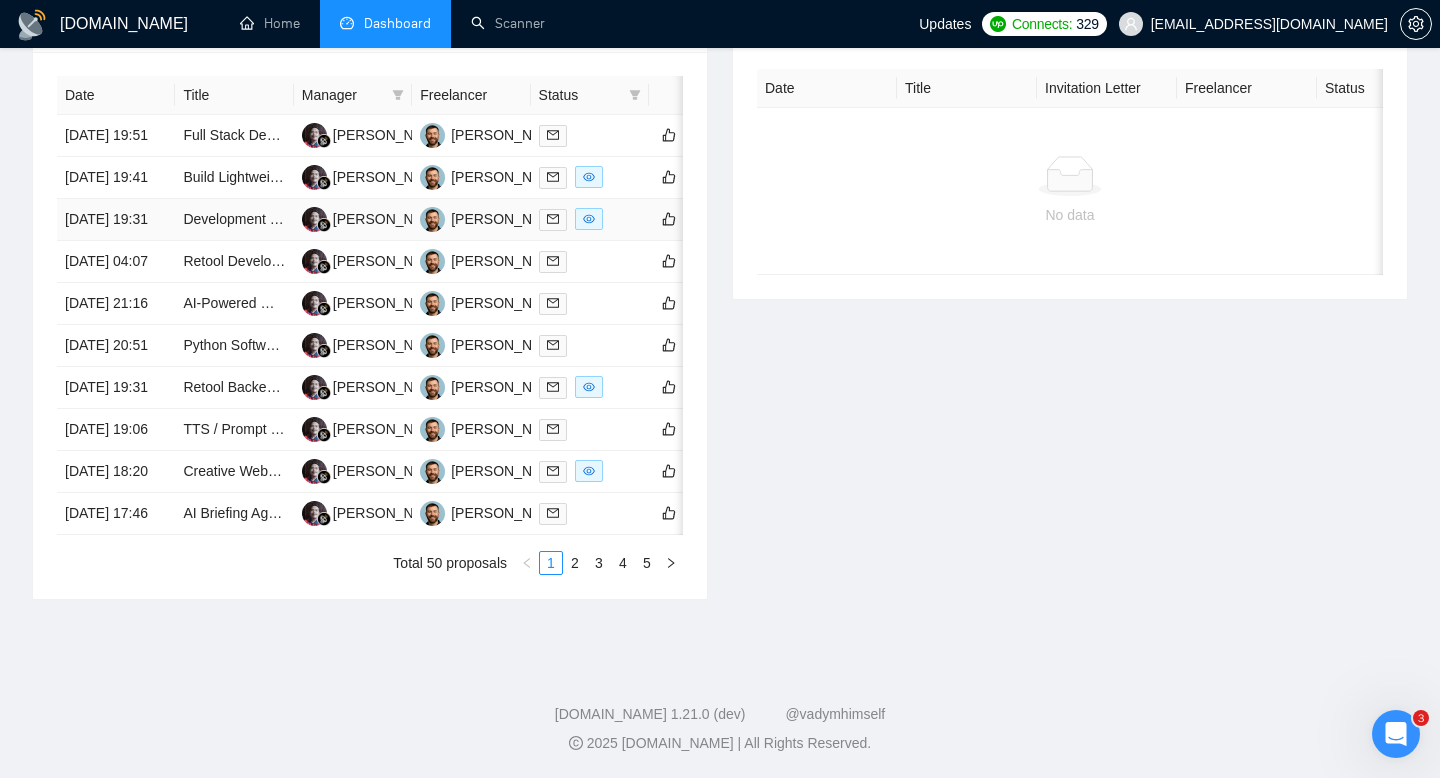 click on "[DATE] 19:31" at bounding box center (116, 220) 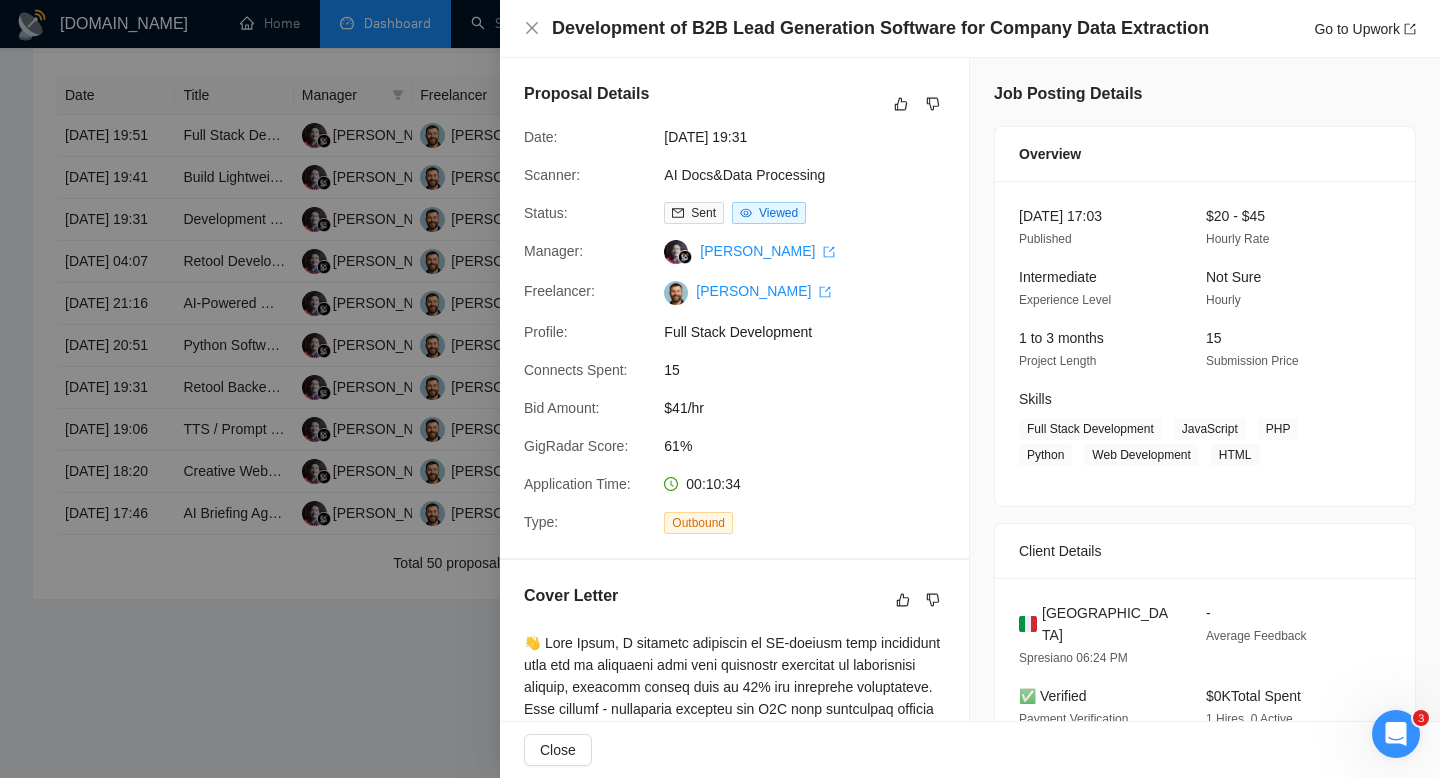 click at bounding box center [720, 389] 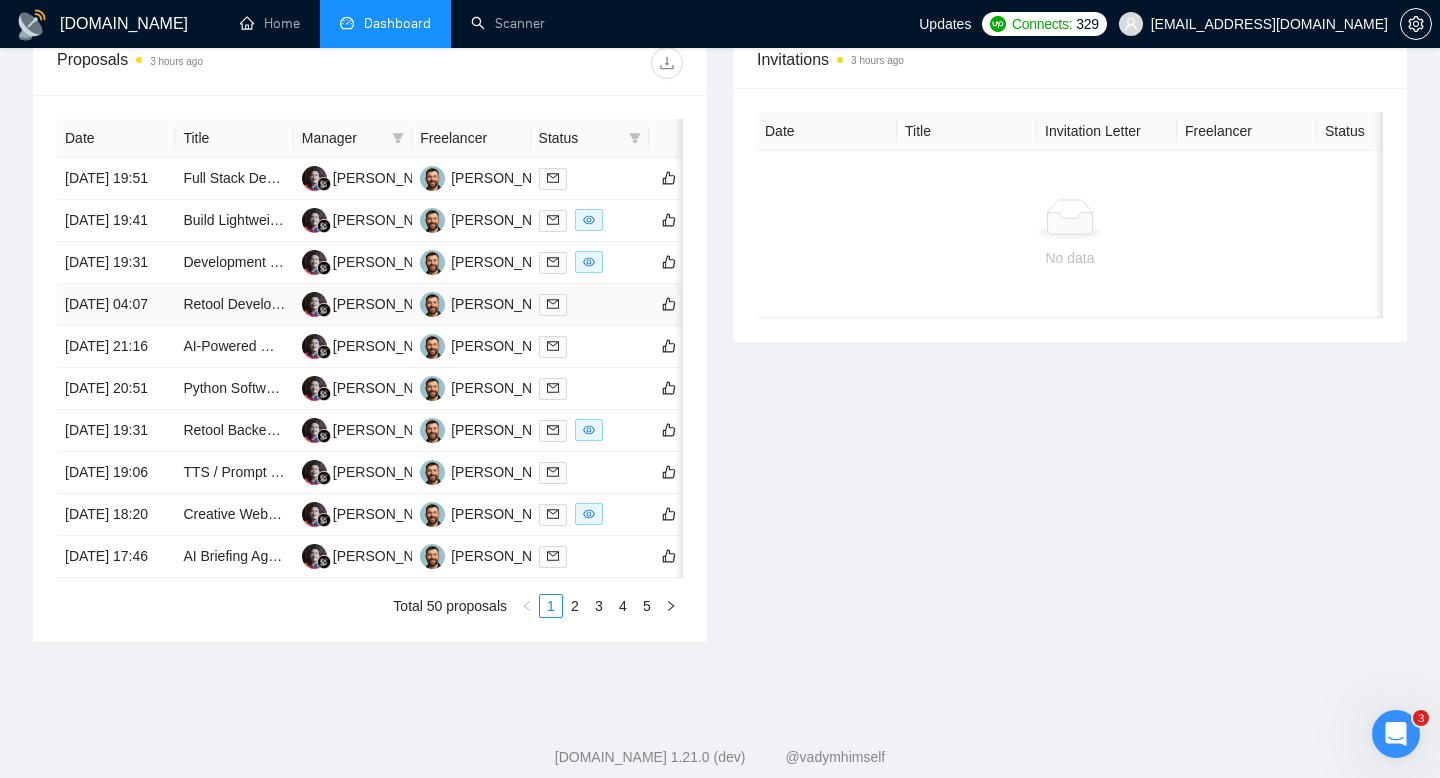 scroll, scrollTop: 785, scrollLeft: 0, axis: vertical 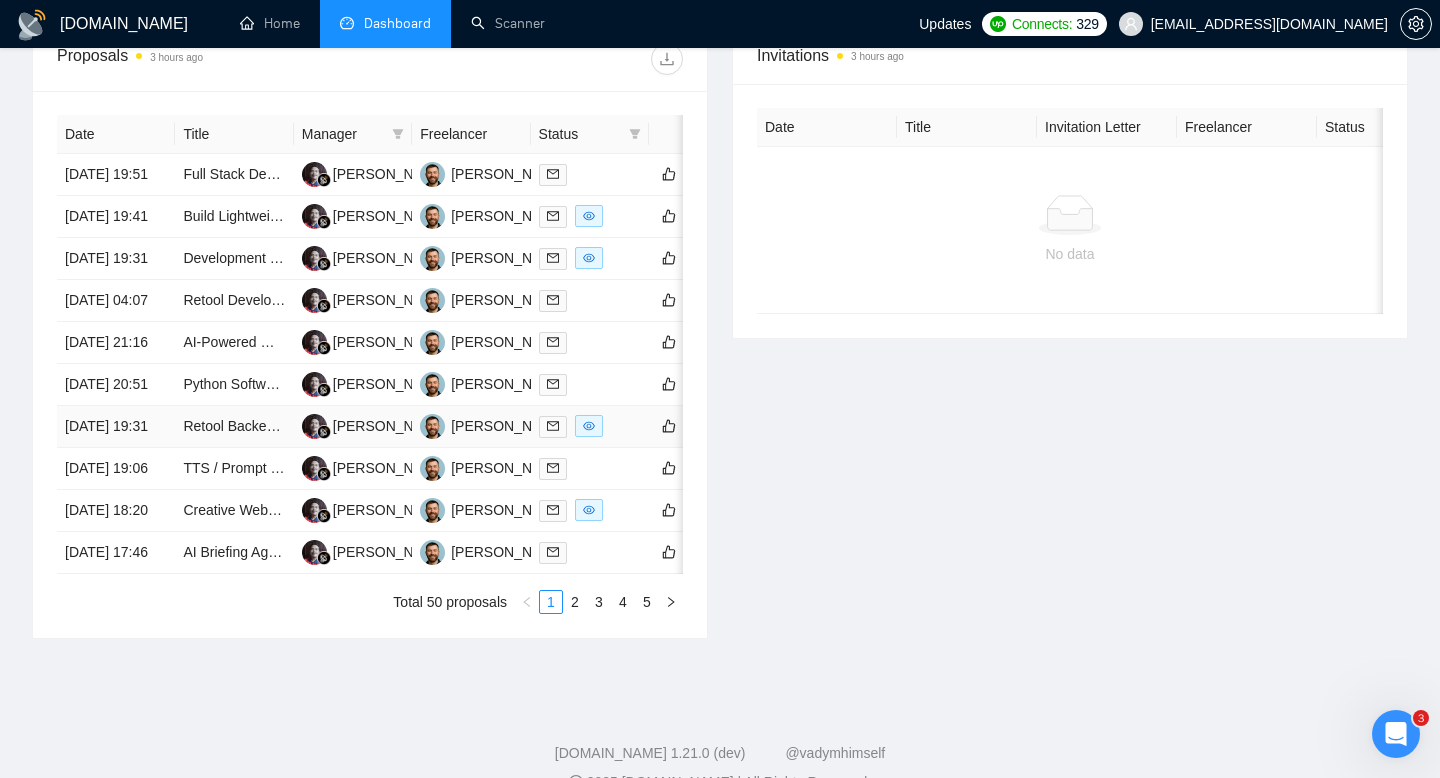 click on "[DATE] 19:31" at bounding box center [116, 427] 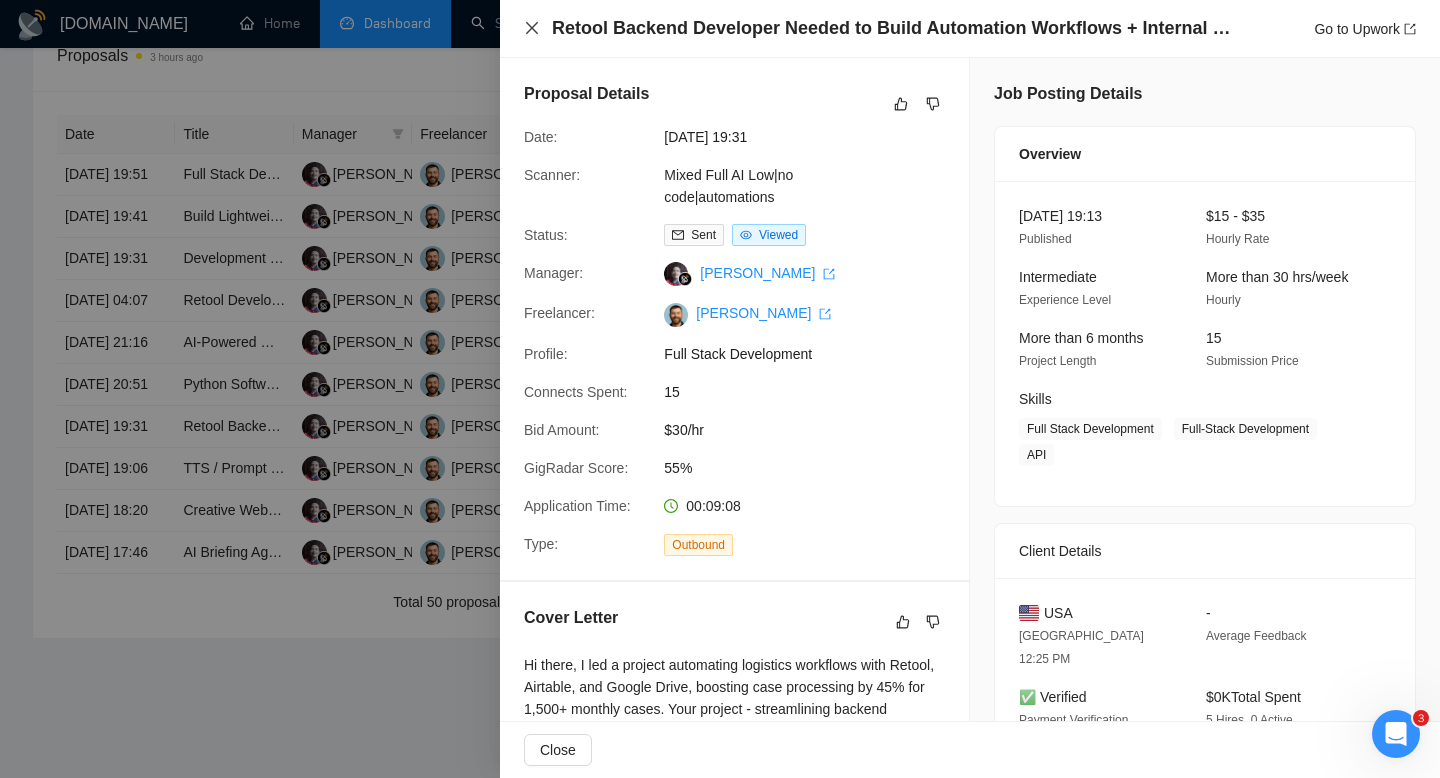 click 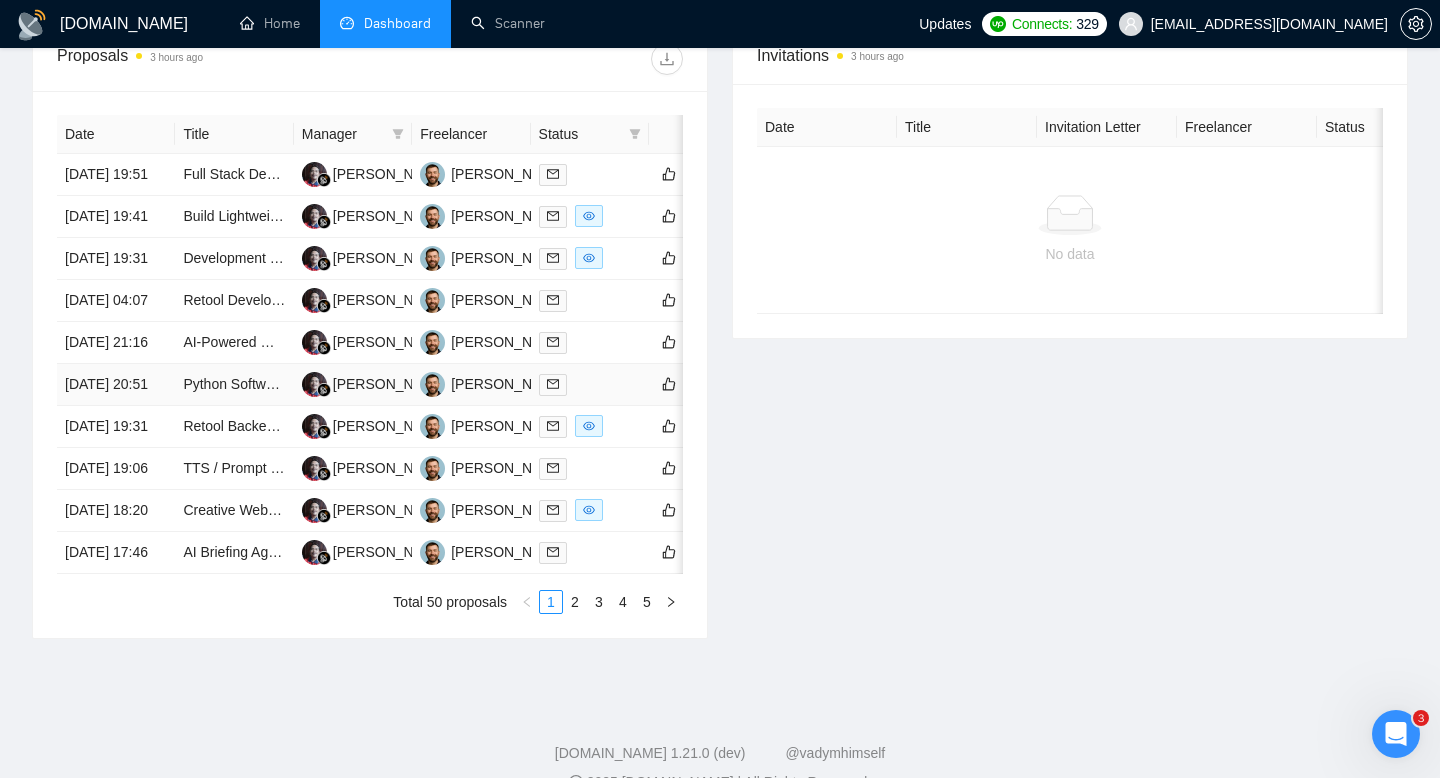 click on "[DATE] 20:51" at bounding box center [116, 385] 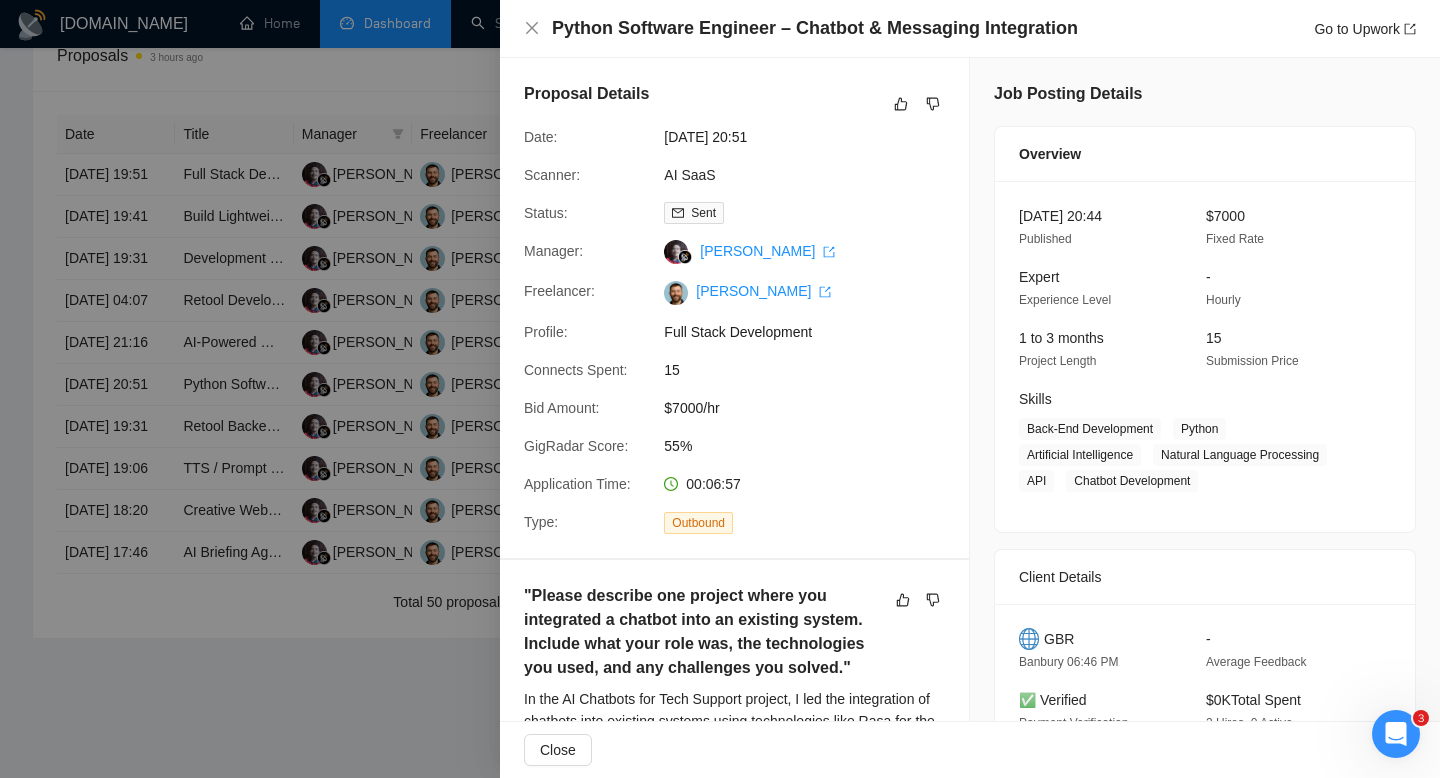 scroll, scrollTop: 2, scrollLeft: 0, axis: vertical 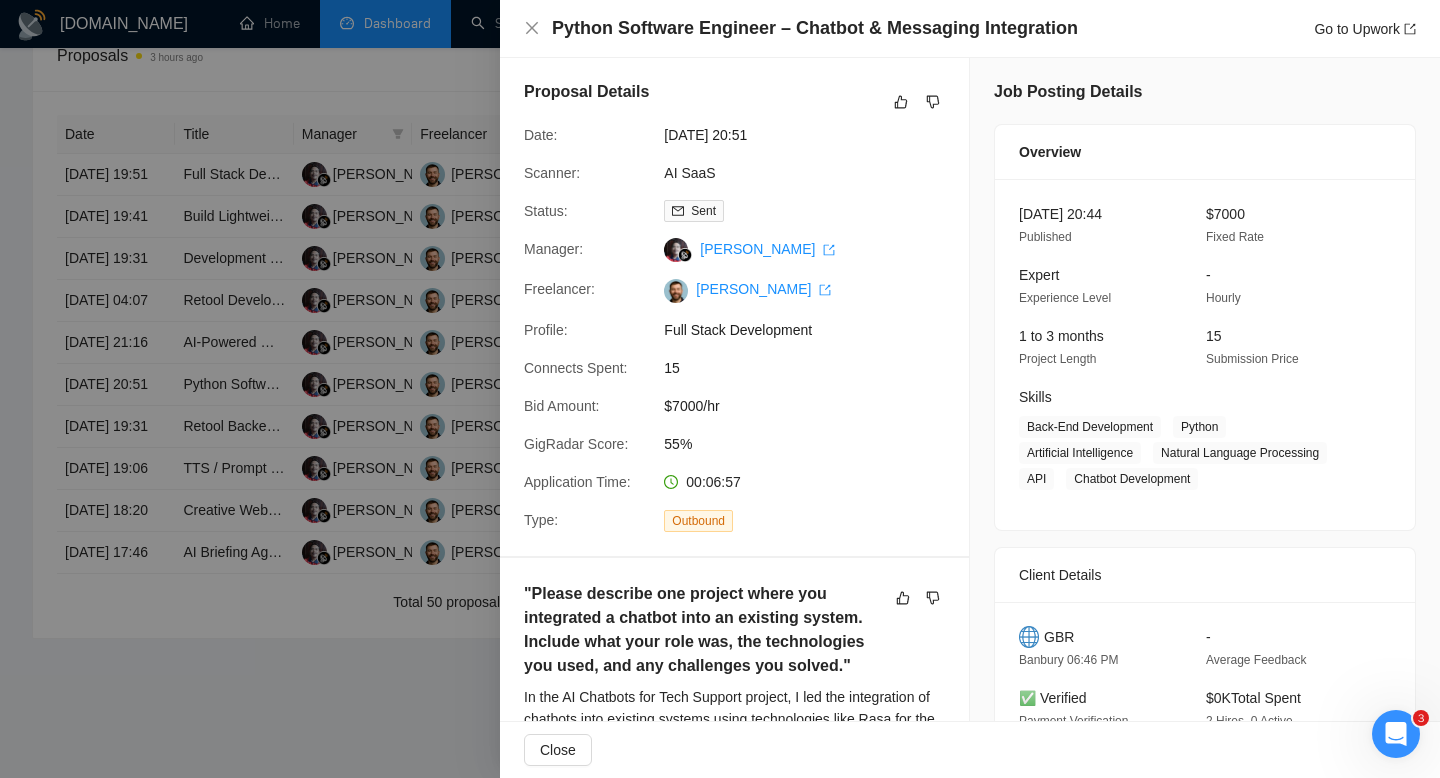 click at bounding box center [720, 389] 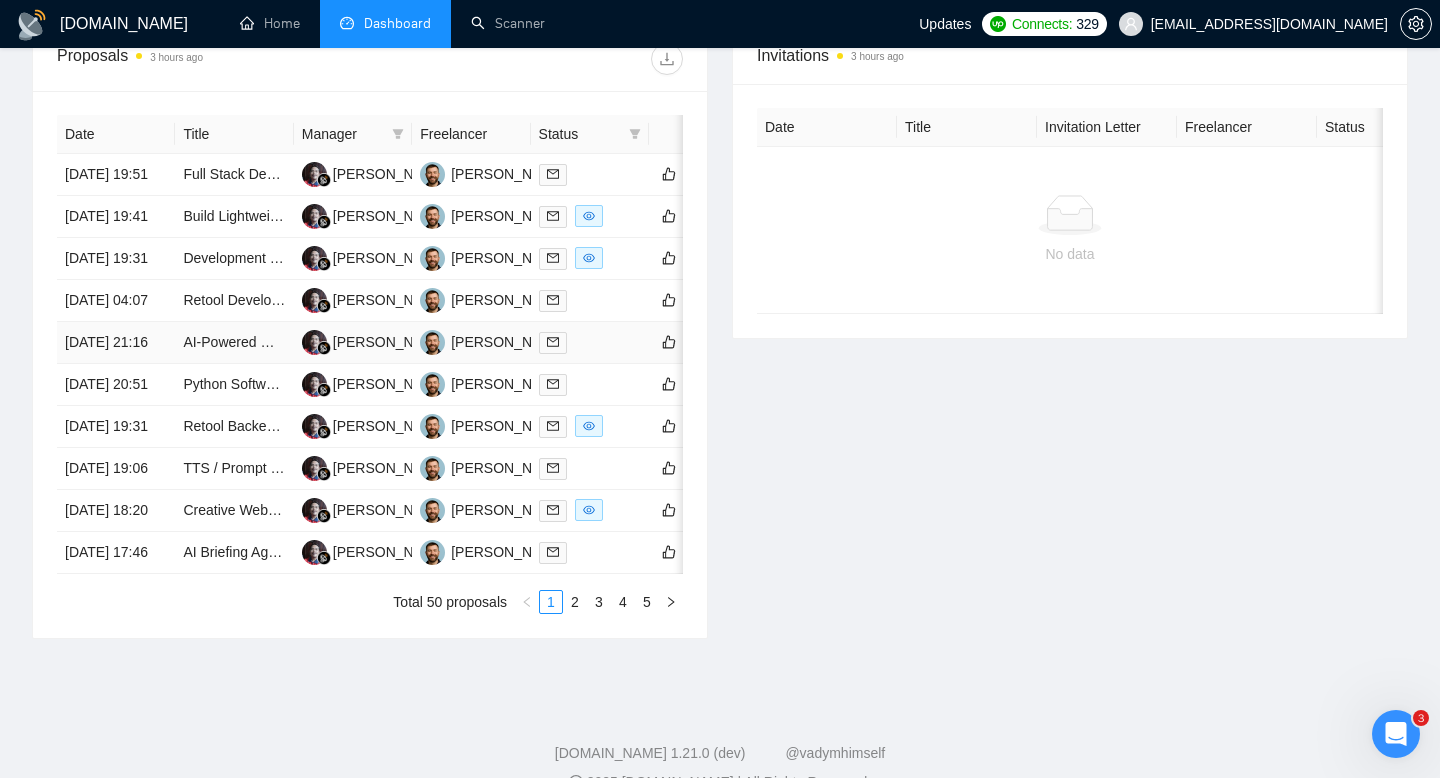 click on "[DATE] 21:16" at bounding box center (116, 343) 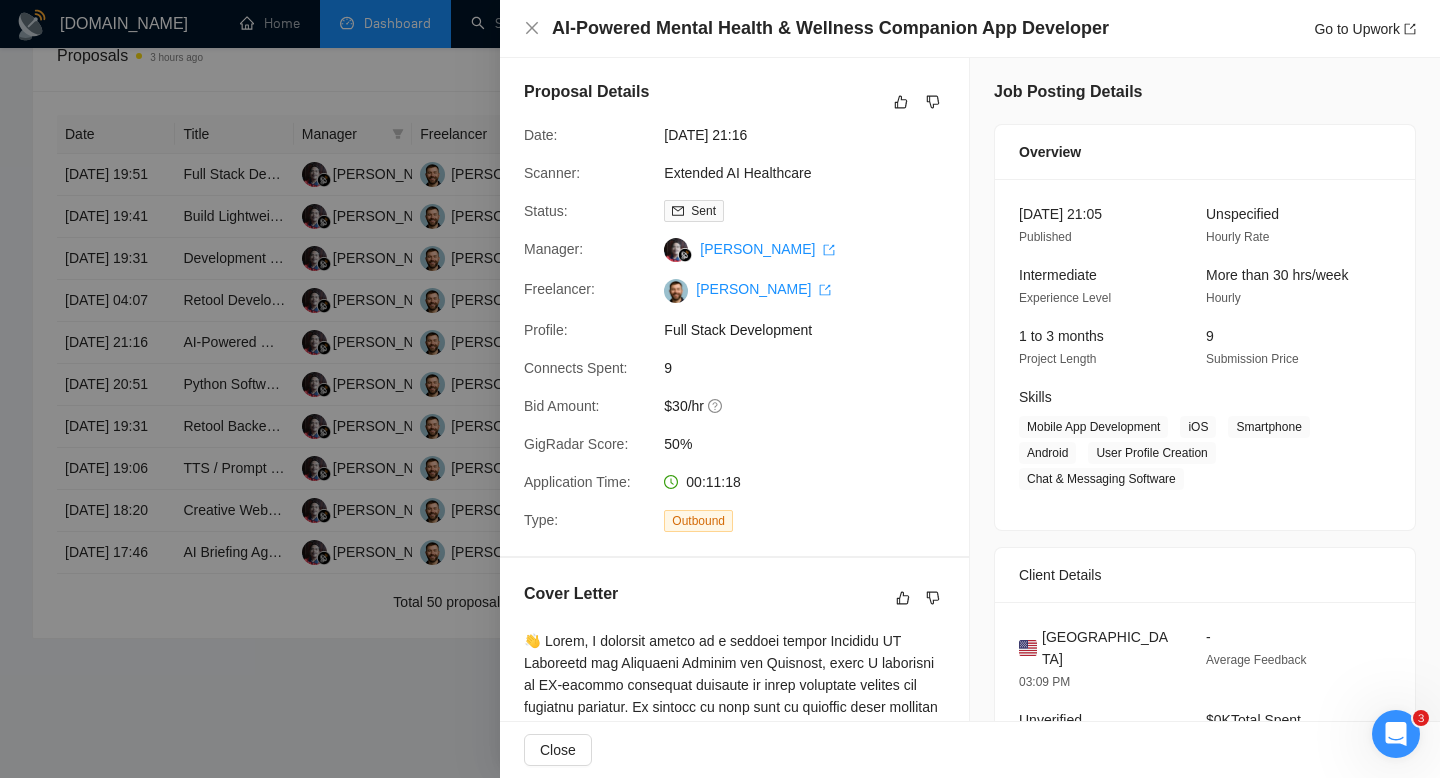 click on "AI-Powered Mental Health & Wellness Companion App Developer" at bounding box center [830, 28] 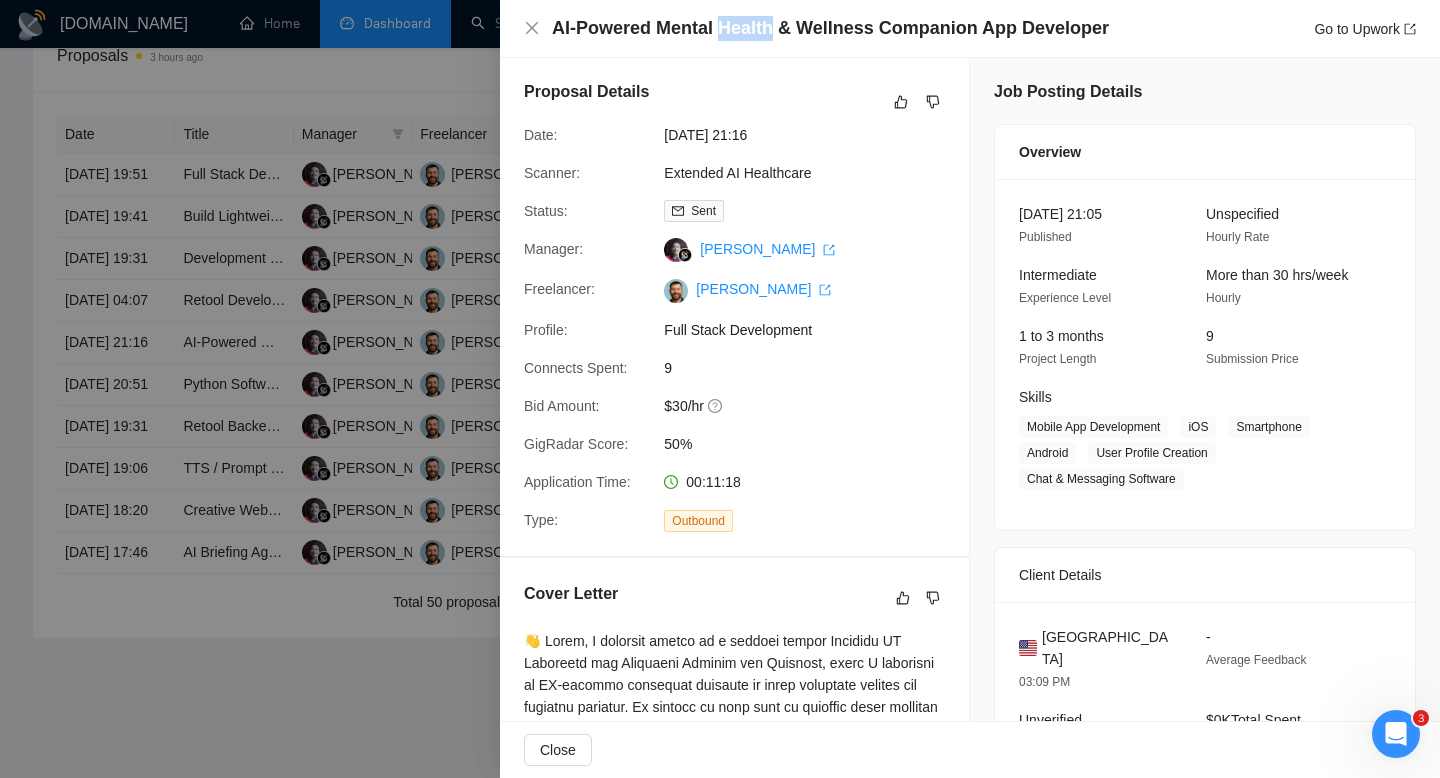 click on "AI-Powered Mental Health & Wellness Companion App Developer" at bounding box center [830, 28] 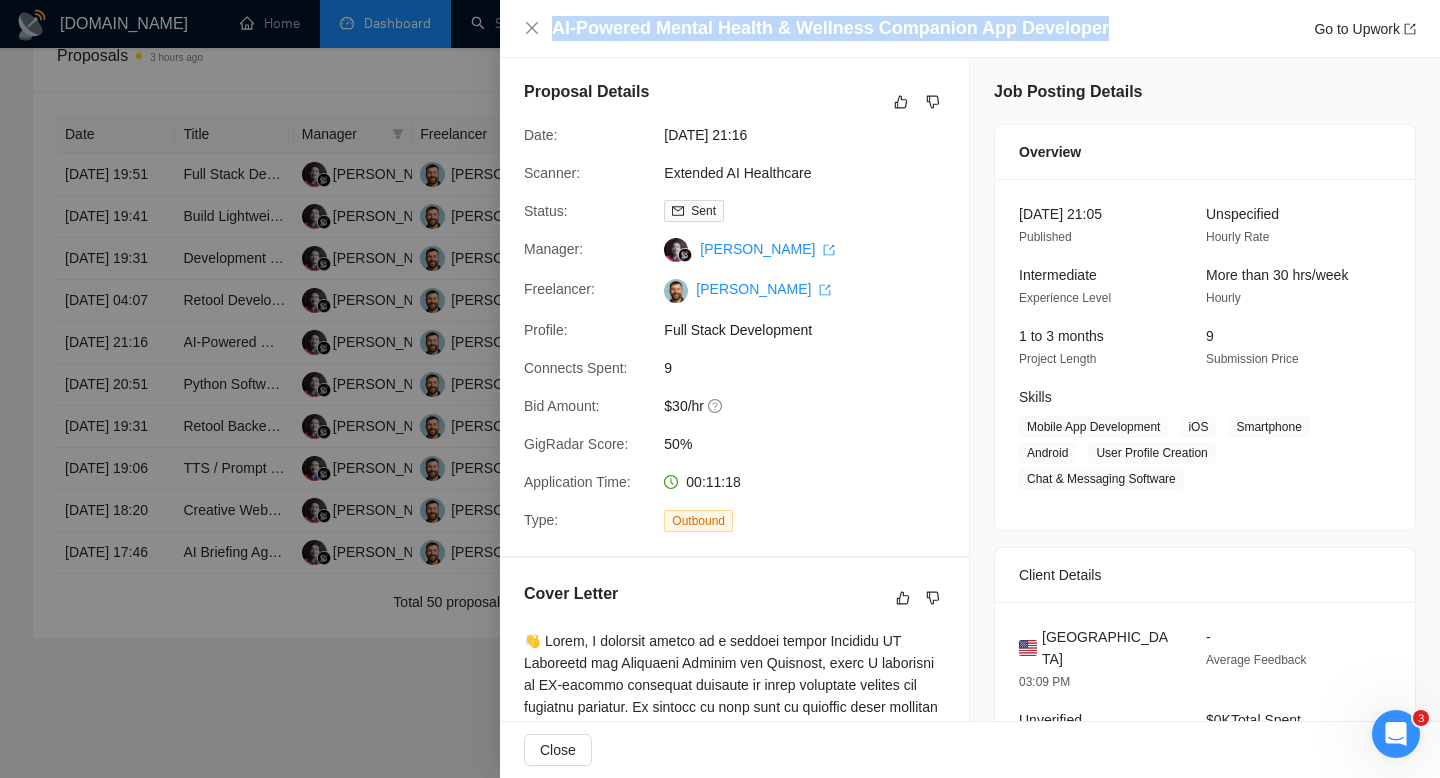 click on "AI-Powered Mental Health & Wellness Companion App Developer" at bounding box center (830, 28) 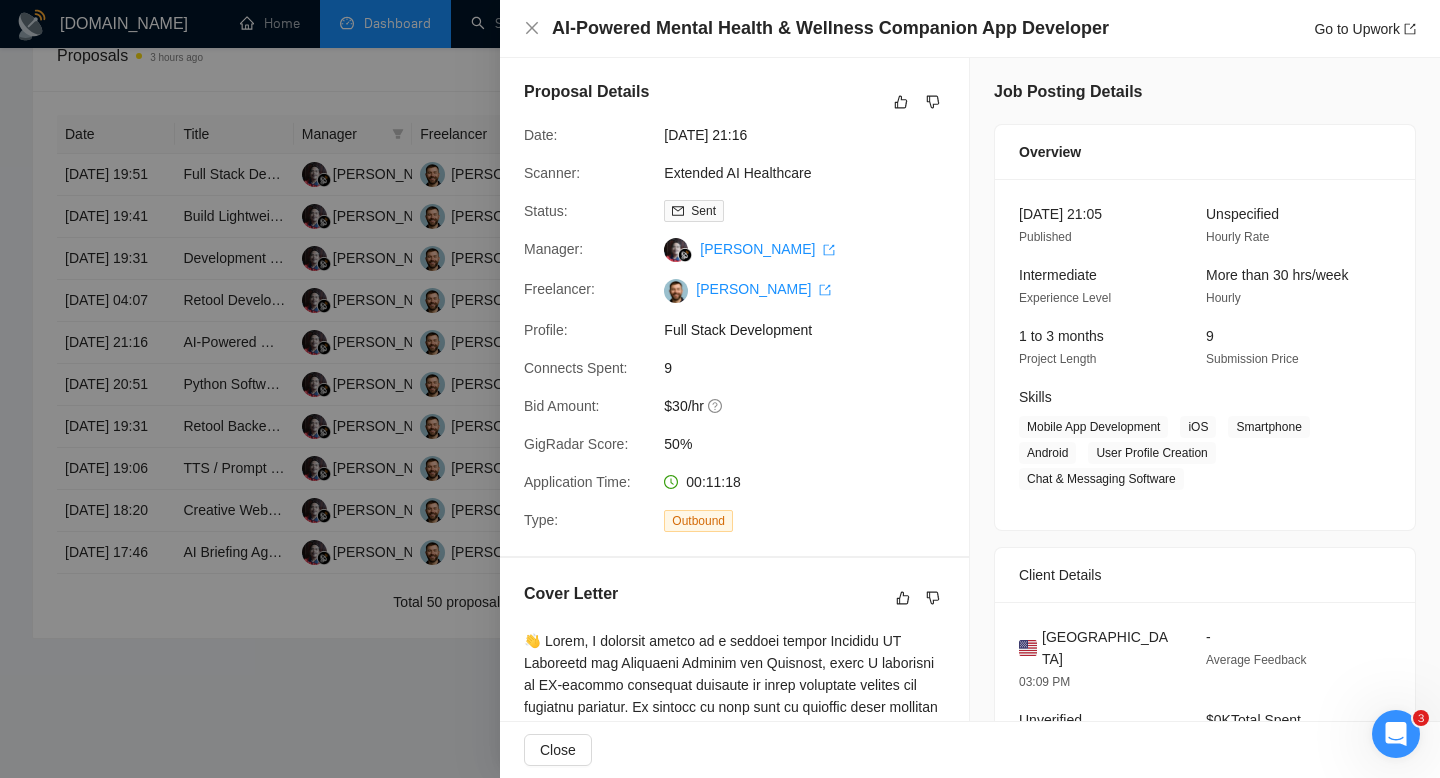 click on "Proposal Details Date: 24 Jul, 2025 21:16 Scanner: Extended AI Healthcare Status: Sent     Manager: Syahrowi Syahrowi   Freelancer: Vladimir Kucher   Profile: Full Stack Development Connects Spent: 9 Bid Amount: $30/hr GigRadar Score: 50% Application Time: 00:11:18 Type: Outbound" at bounding box center (734, 306) 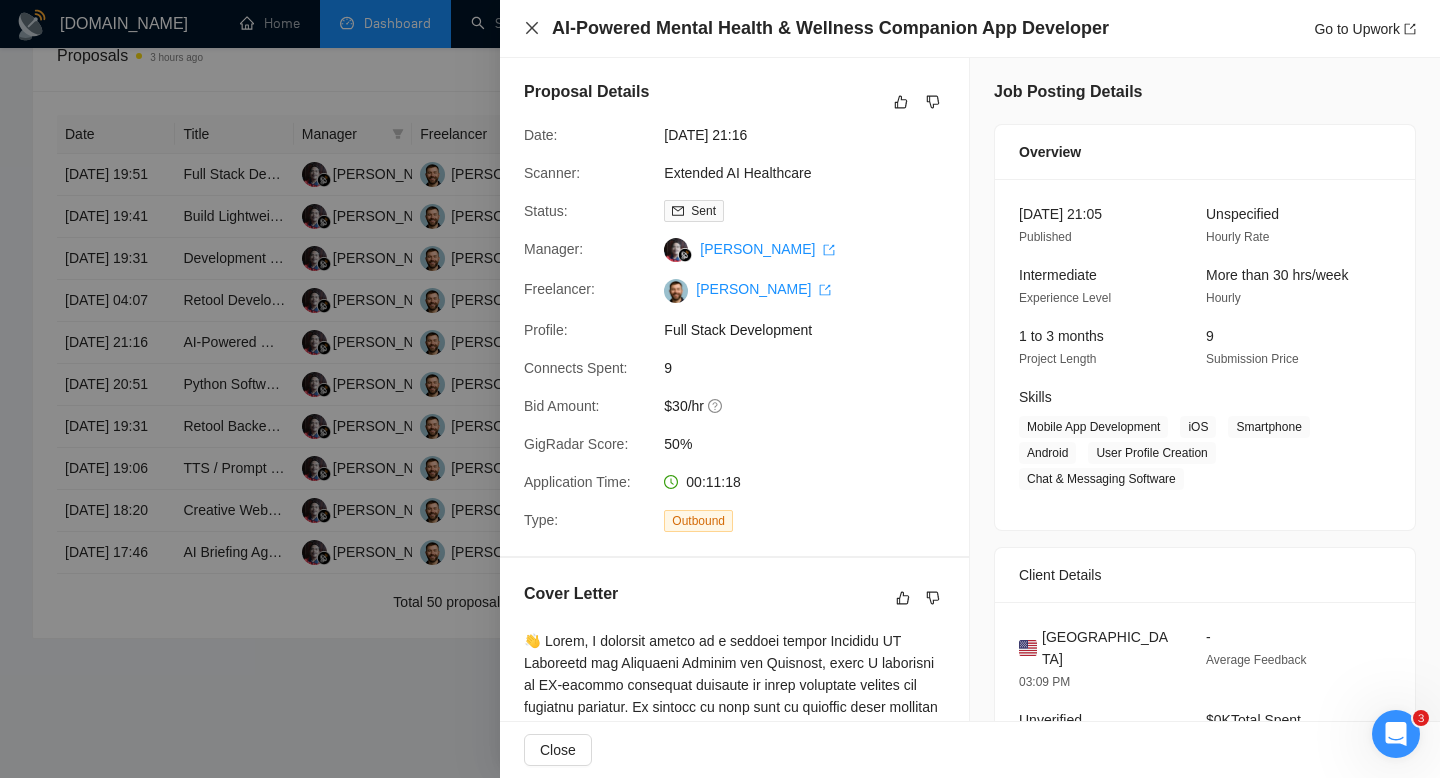 click 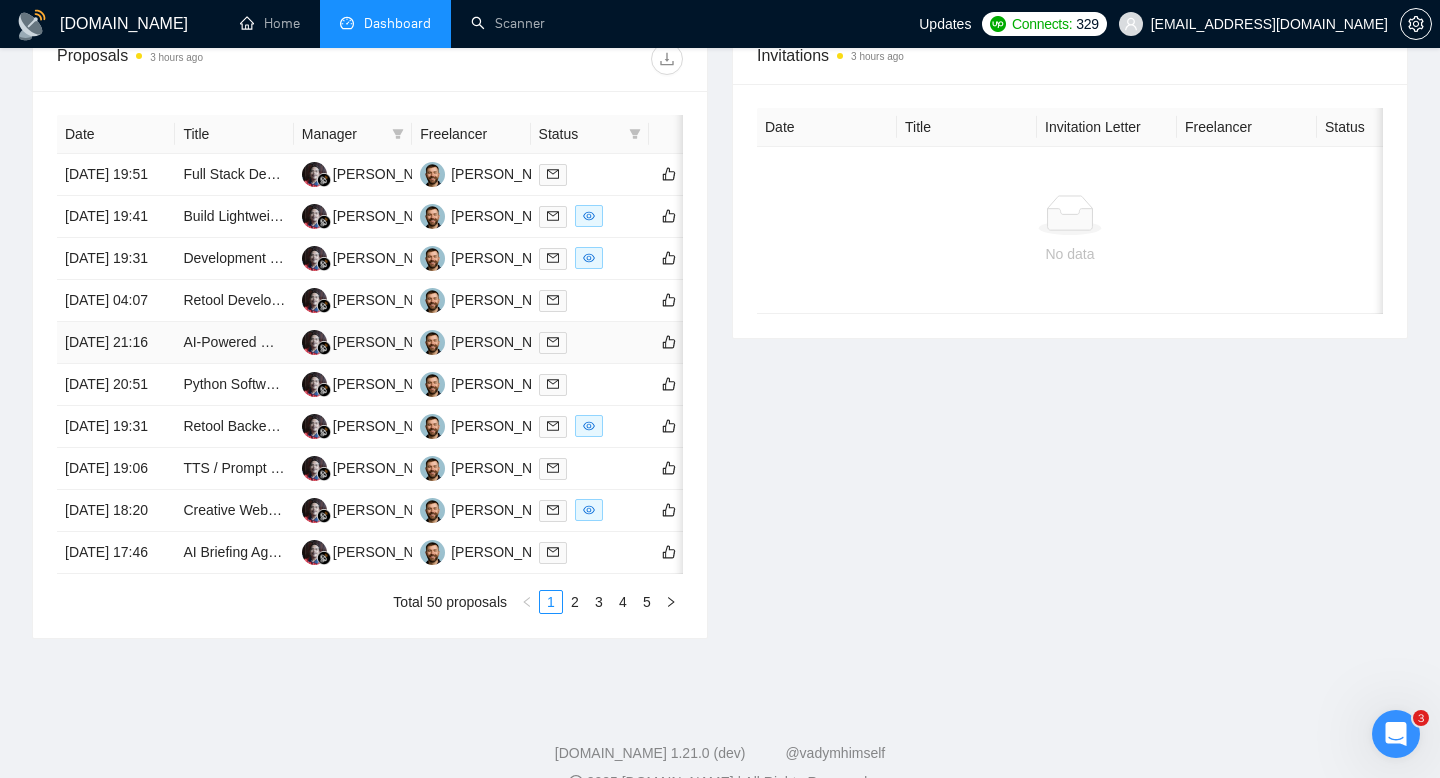 click on "[DATE] 21:16" at bounding box center [116, 343] 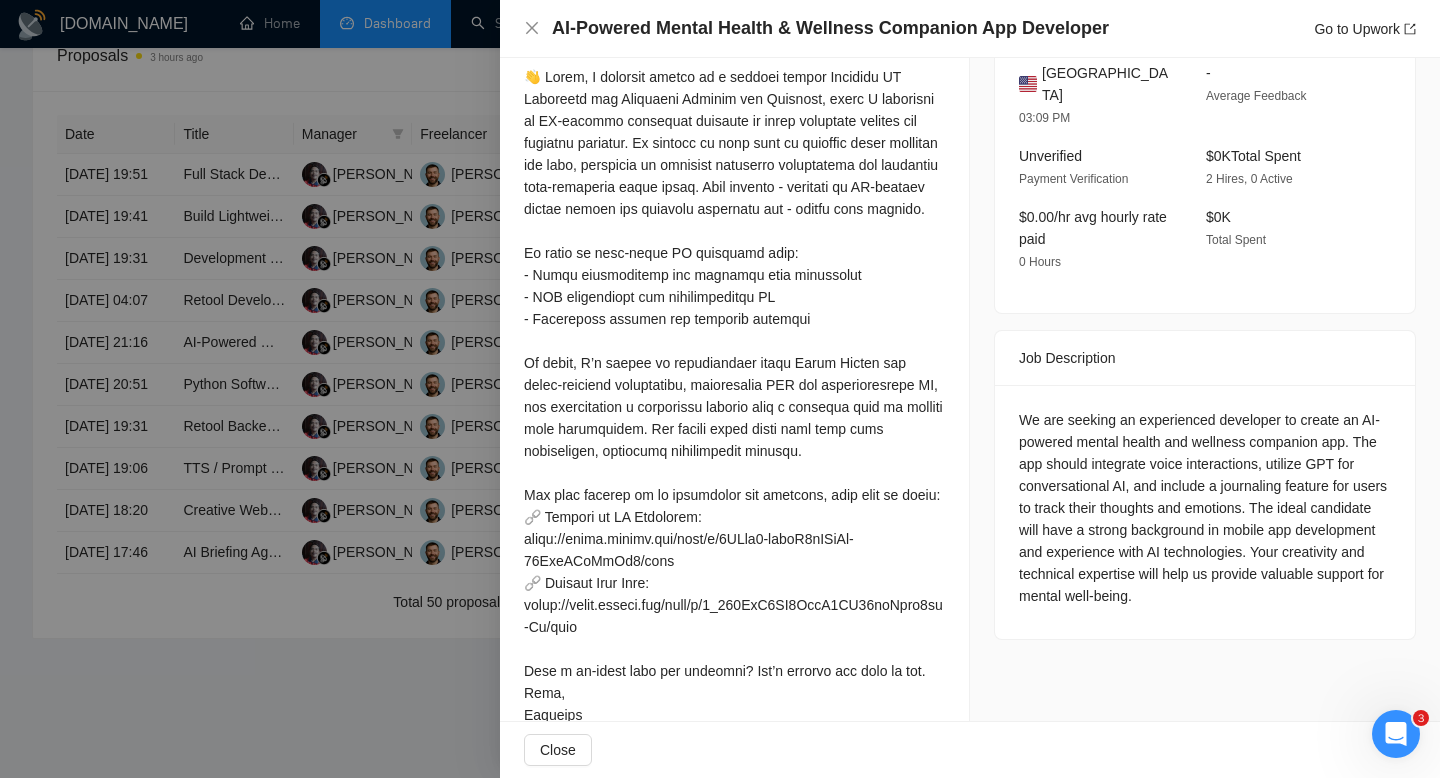 scroll, scrollTop: 646, scrollLeft: 0, axis: vertical 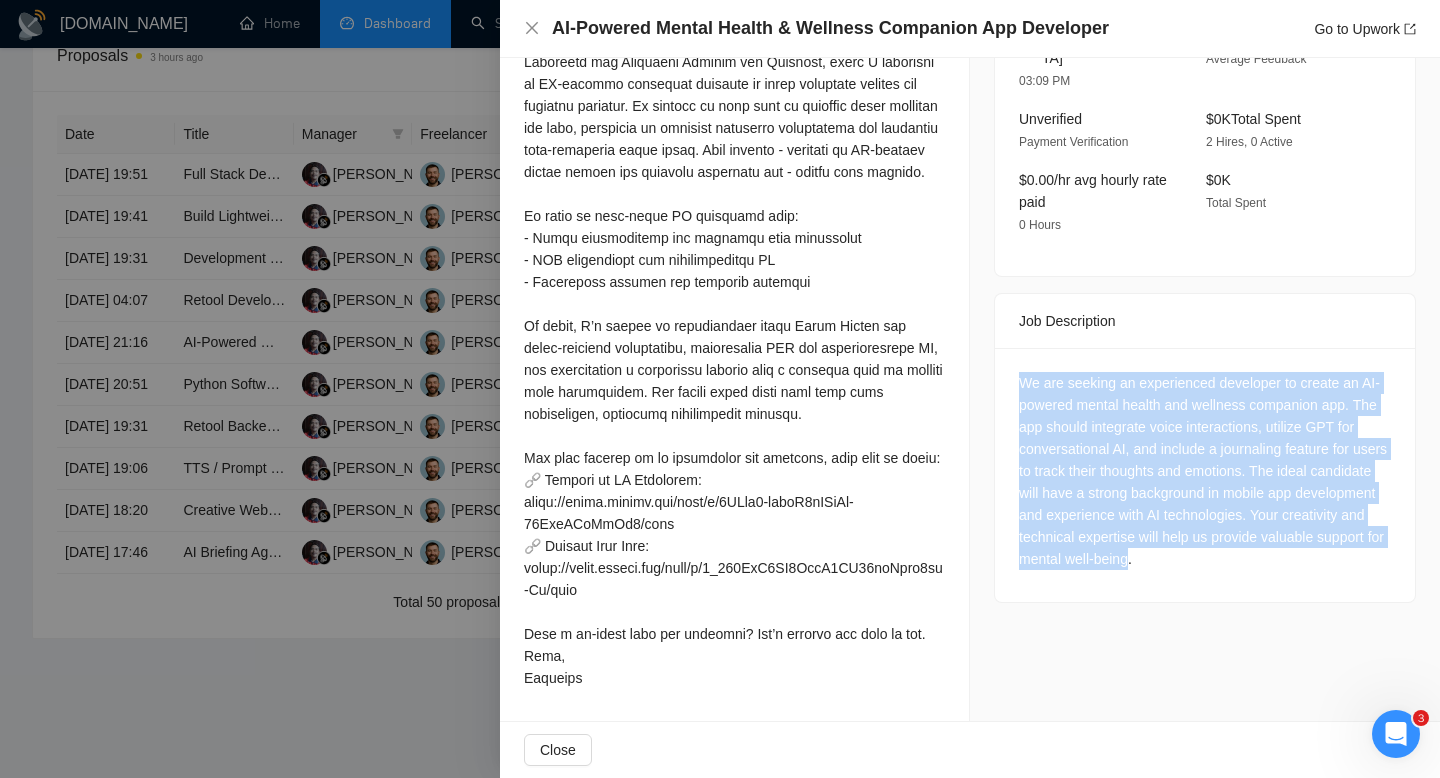 drag, startPoint x: 1024, startPoint y: 319, endPoint x: 1267, endPoint y: 503, distance: 304.80322 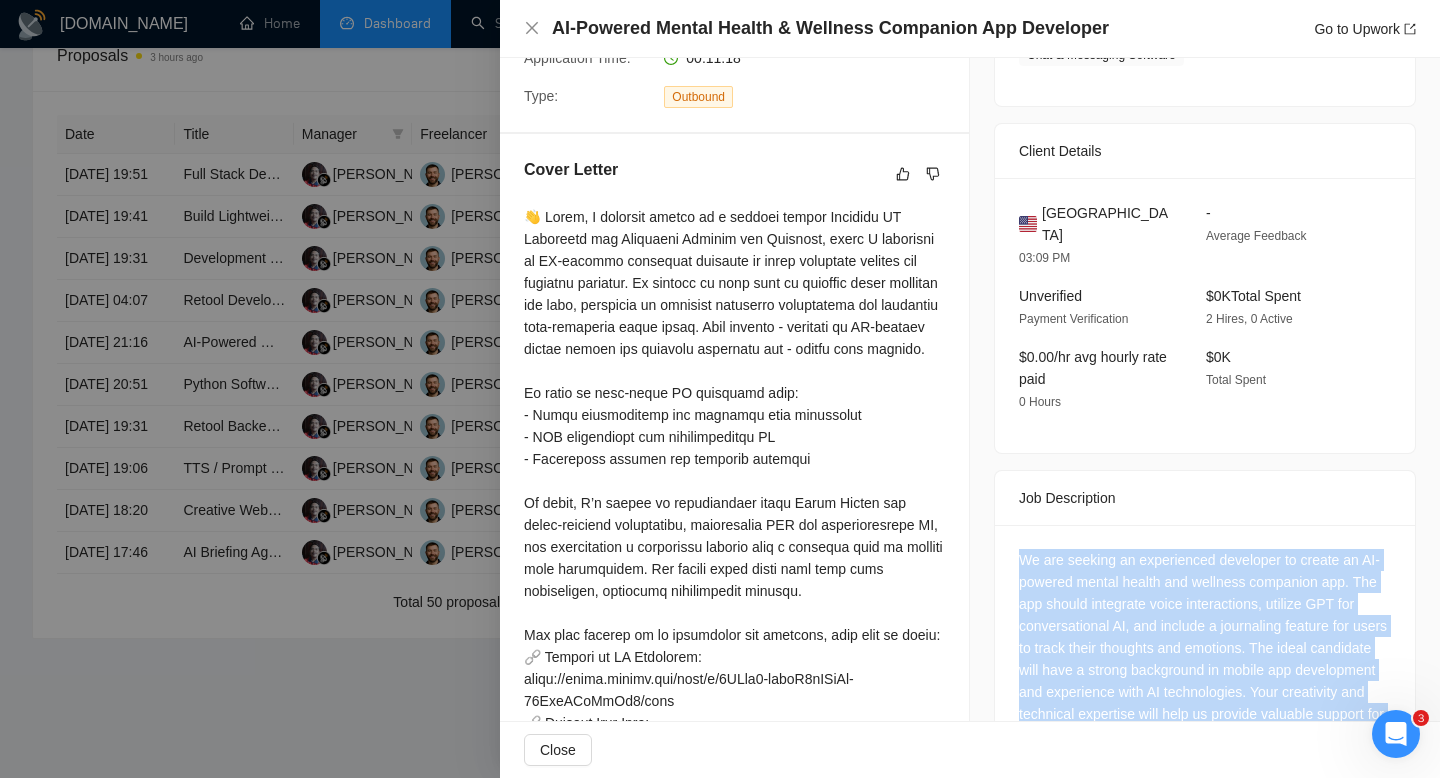 scroll, scrollTop: 399, scrollLeft: 0, axis: vertical 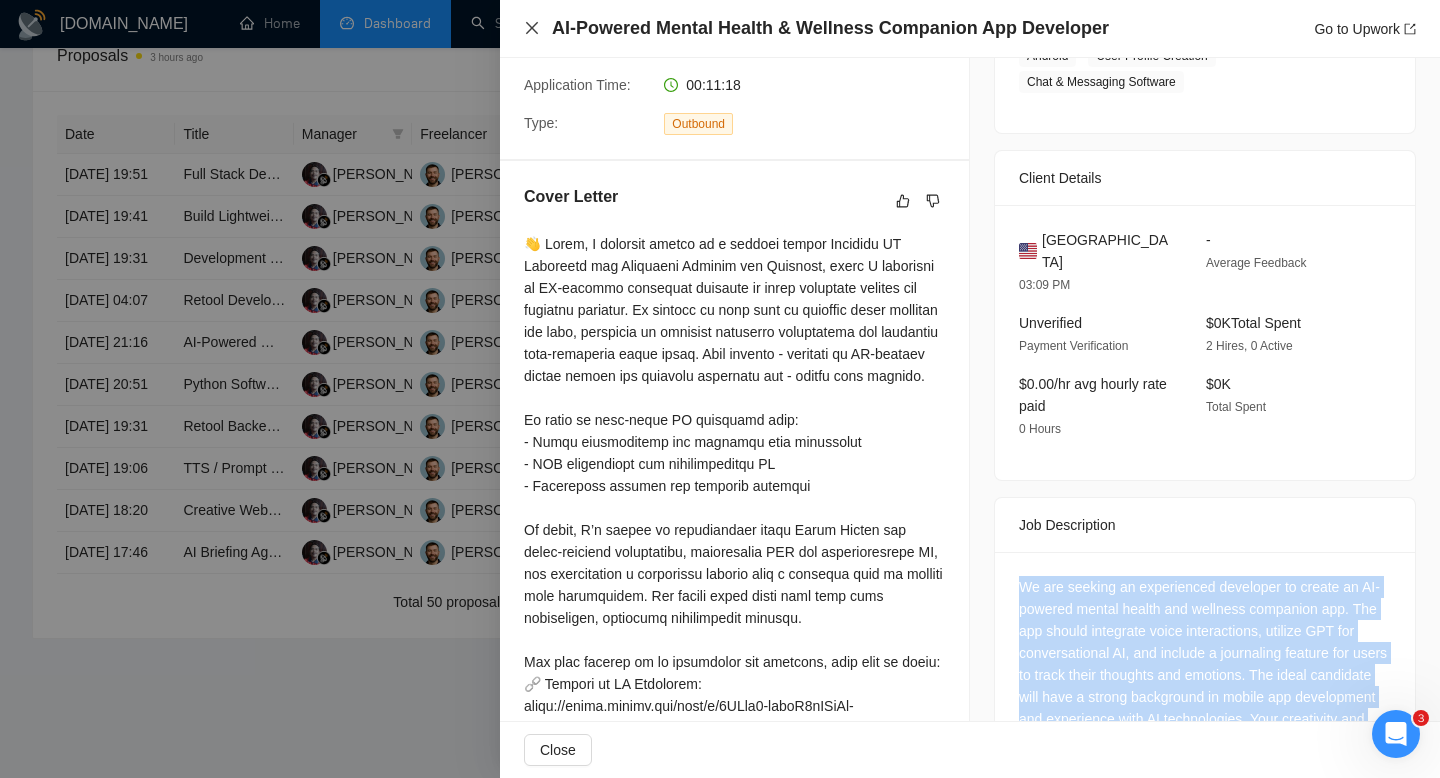 click 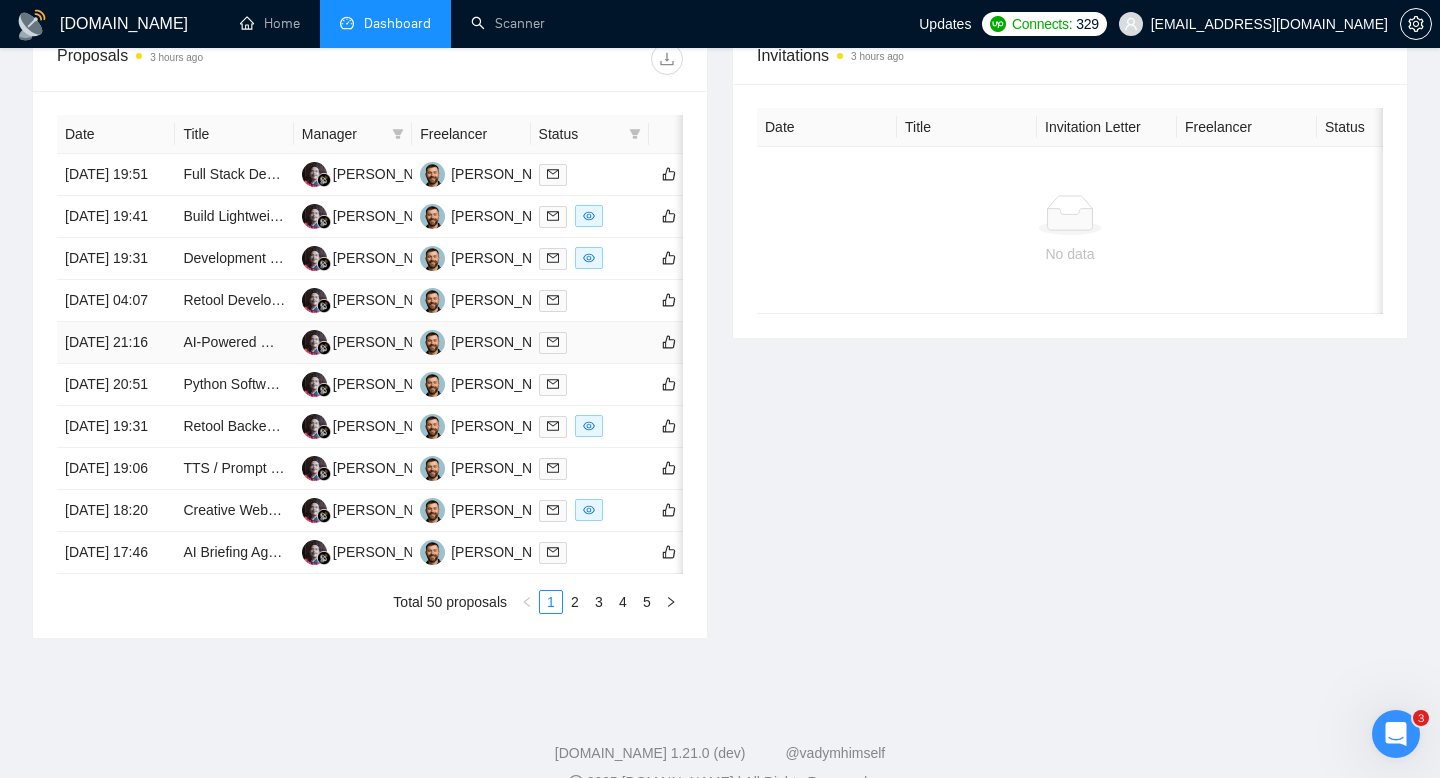click on "[DATE] 21:16" at bounding box center [116, 343] 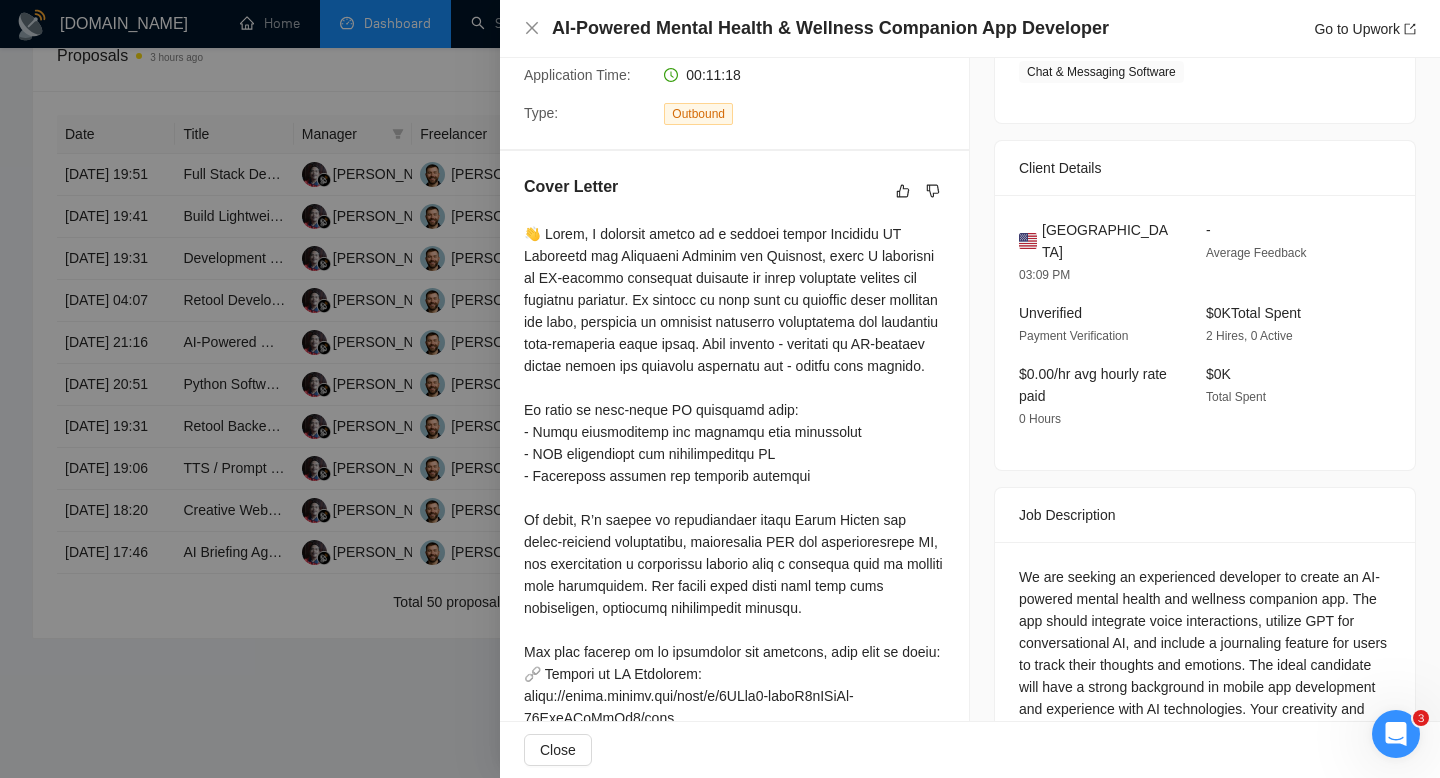 scroll, scrollTop: 414, scrollLeft: 0, axis: vertical 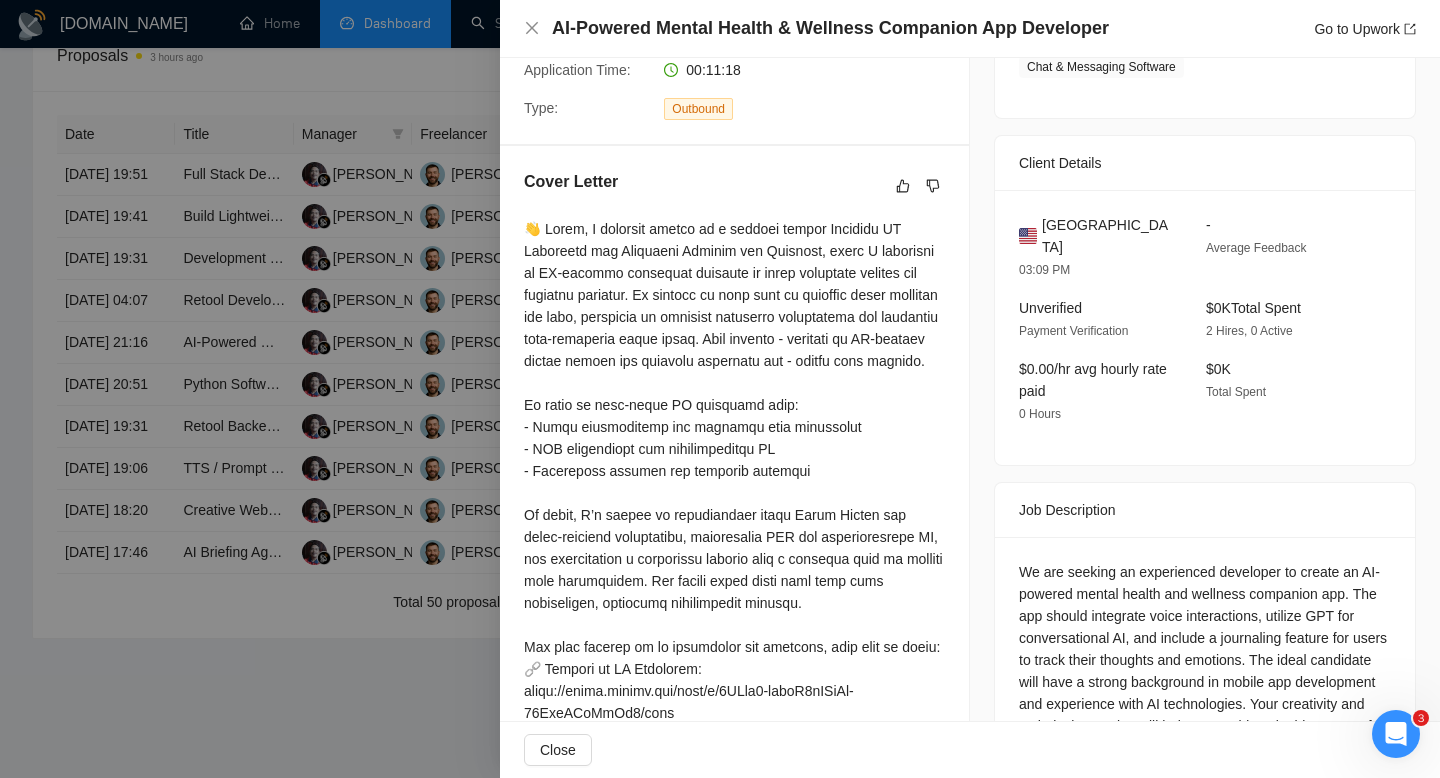 click on "United States" at bounding box center [1108, 236] 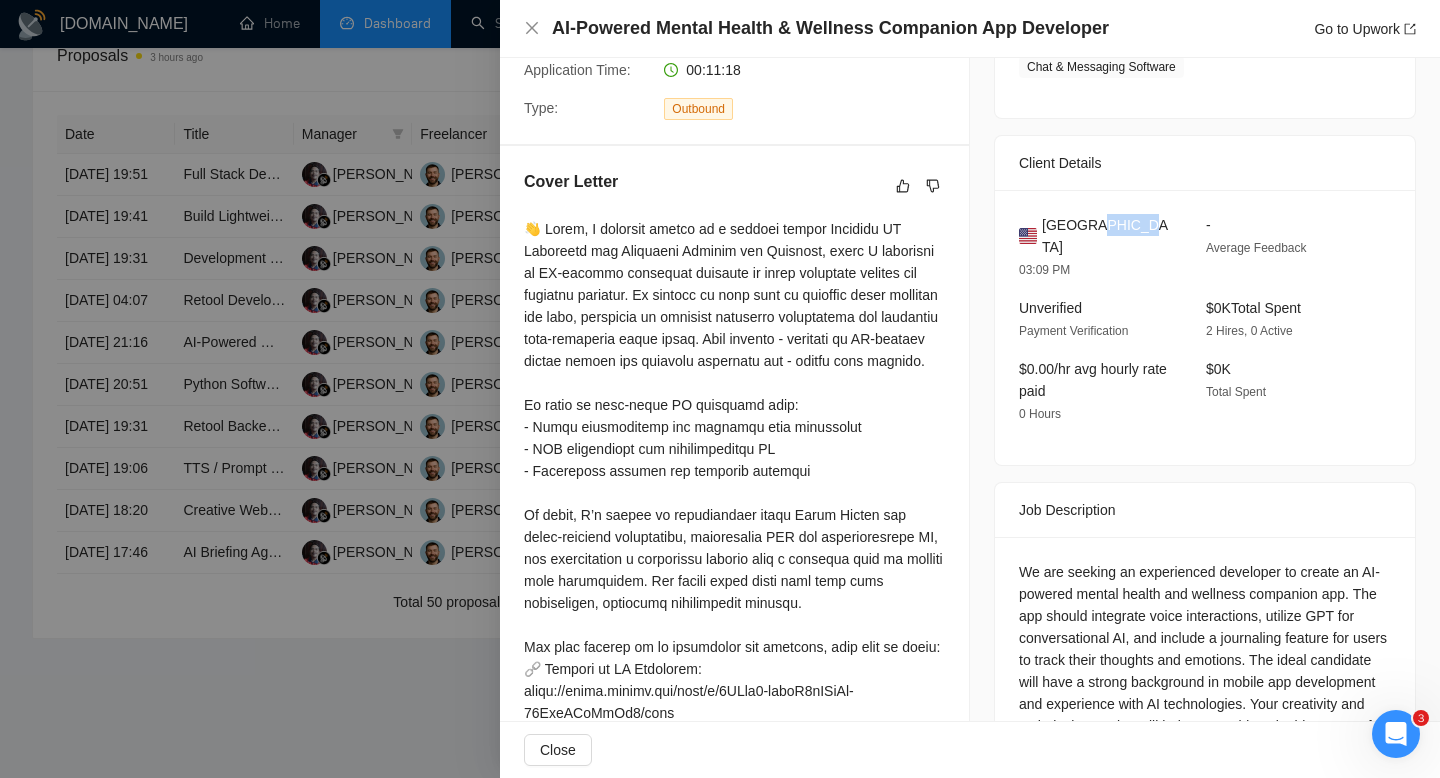 click on "United States" at bounding box center [1108, 236] 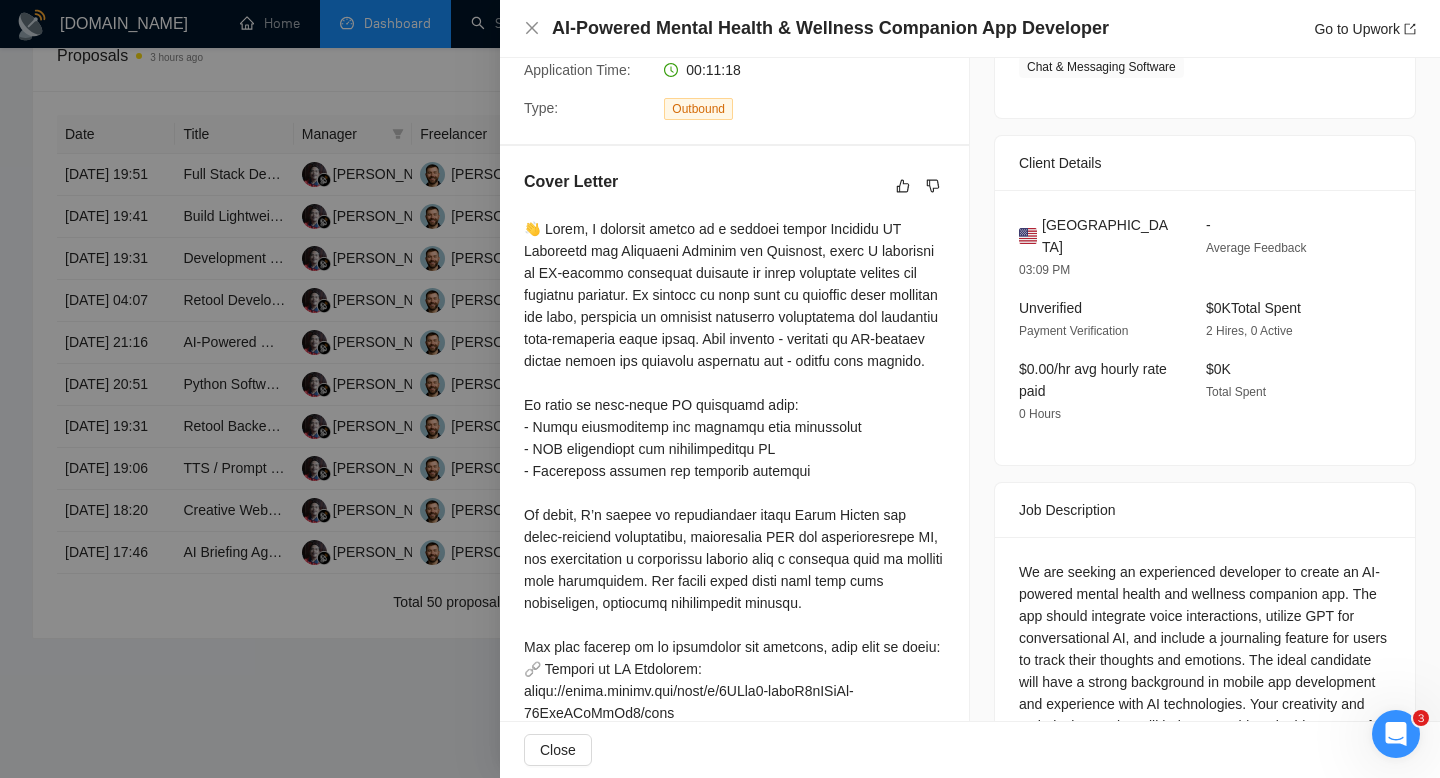 click on "AI-Powered Mental Health & Wellness Companion App Developer Go to Upwork" at bounding box center [970, 28] 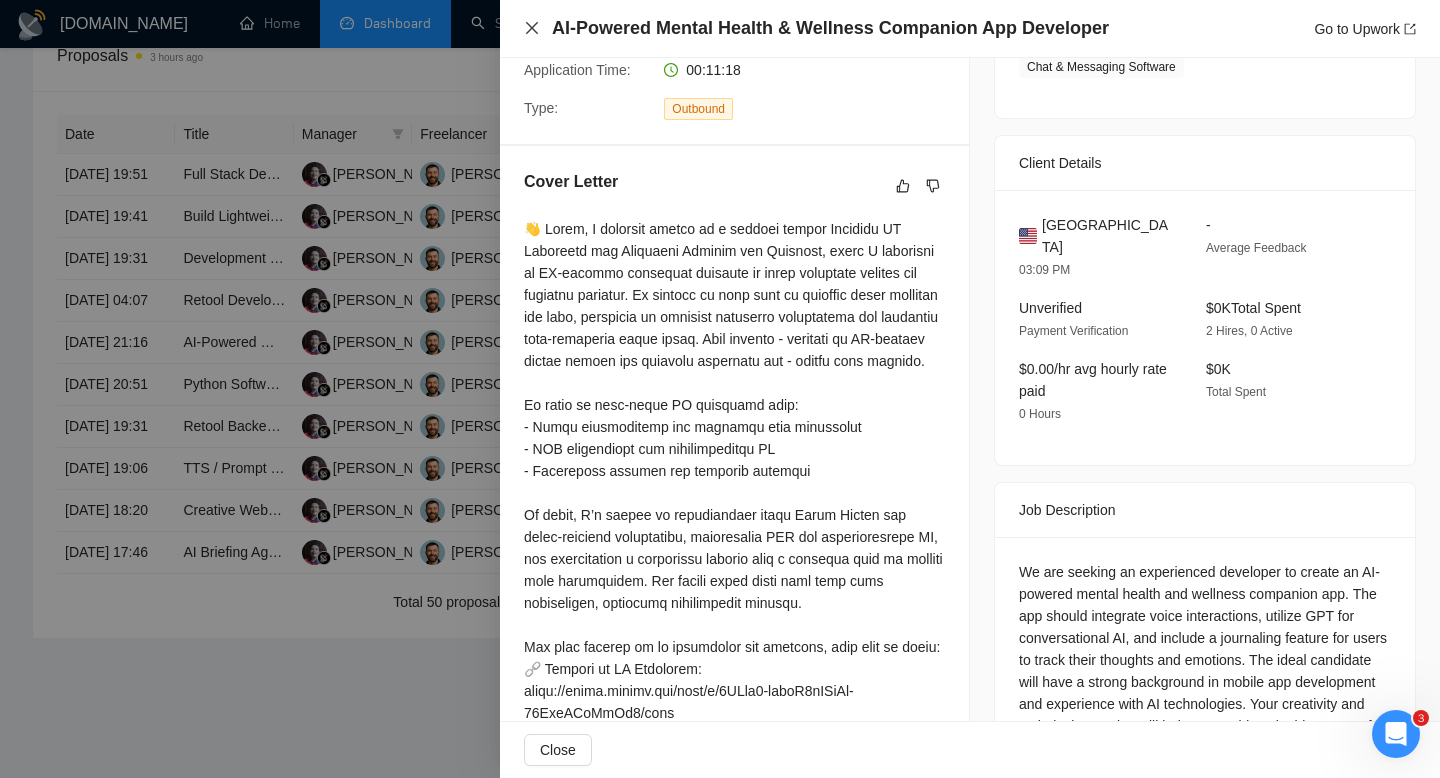 click 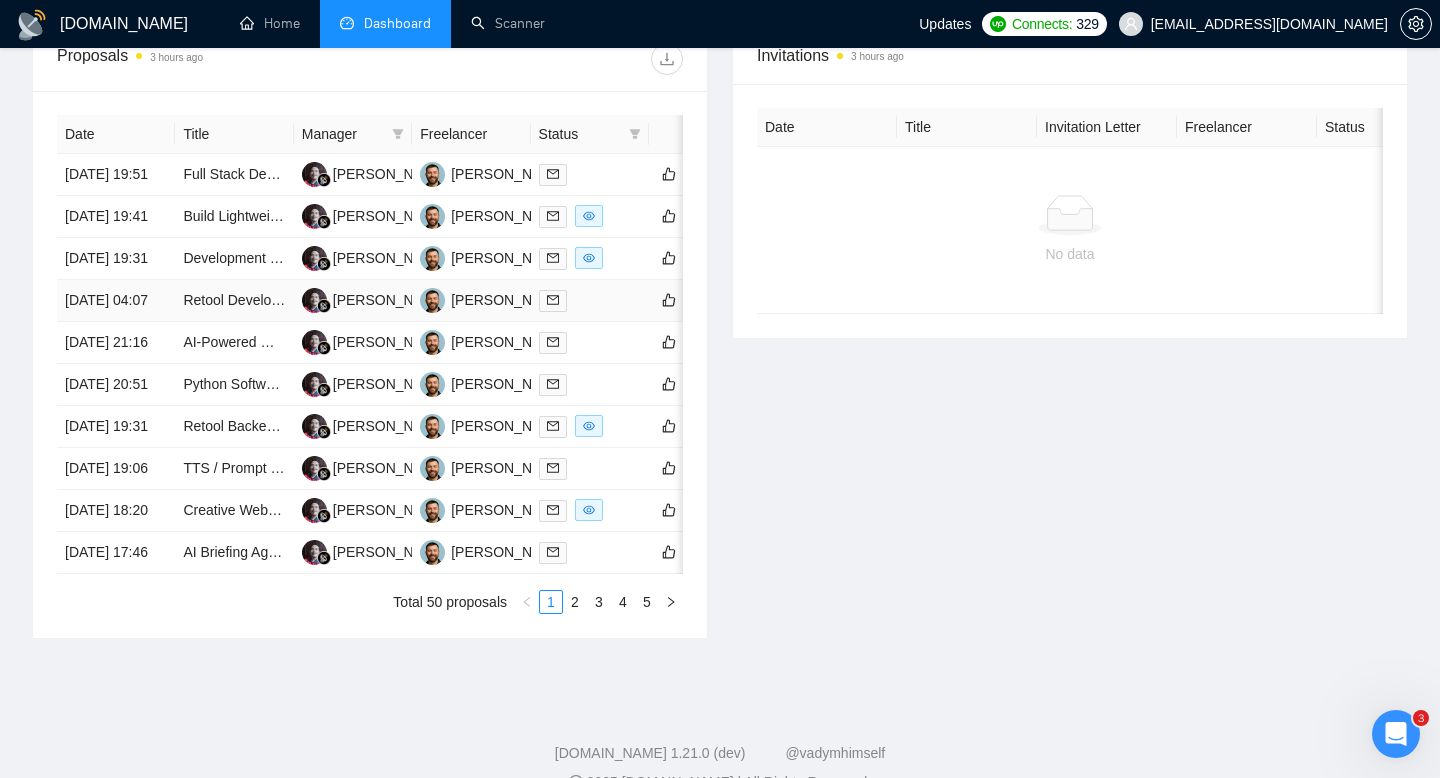 click on "[DATE] 04:07" at bounding box center [116, 301] 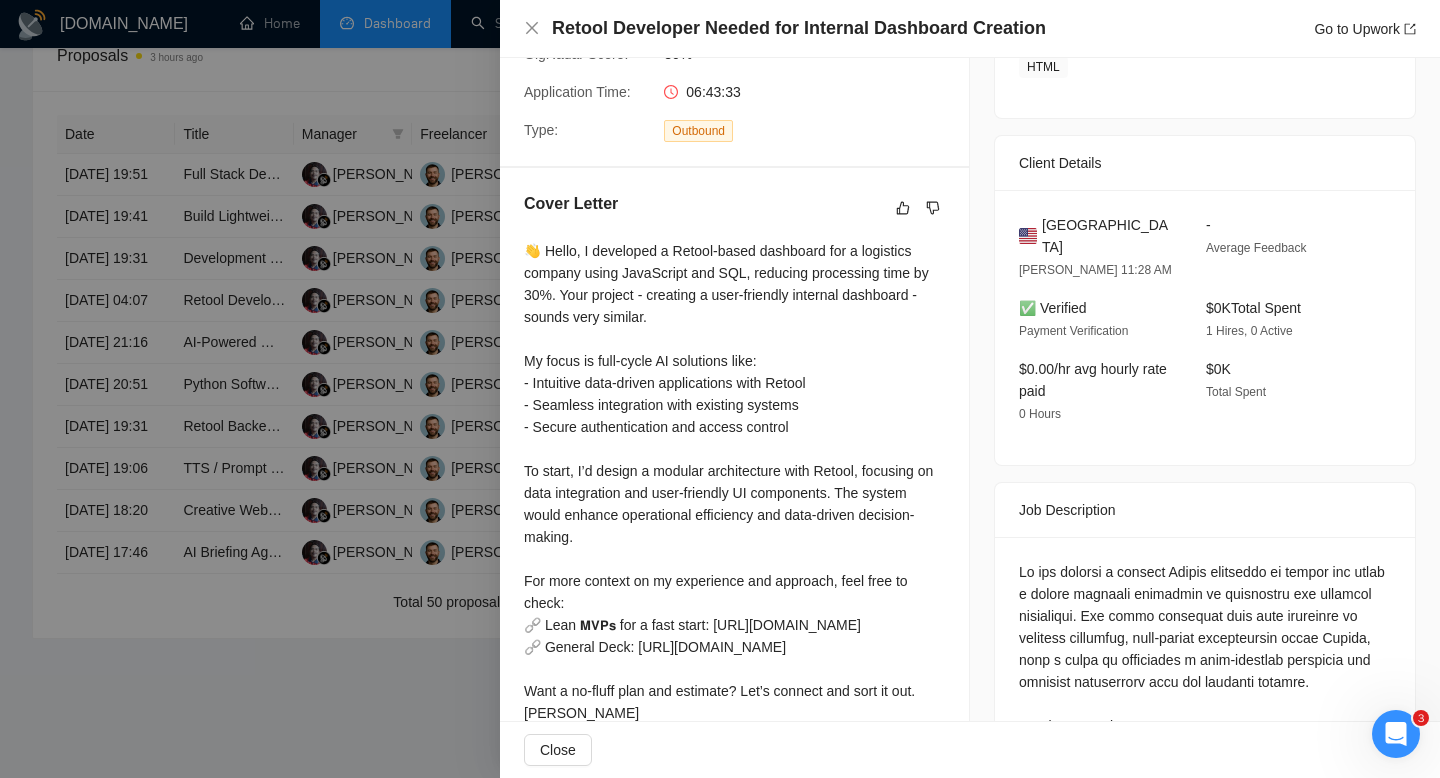 click on "Retool Developer Needed for Internal Dashboard Creation" at bounding box center (799, 28) 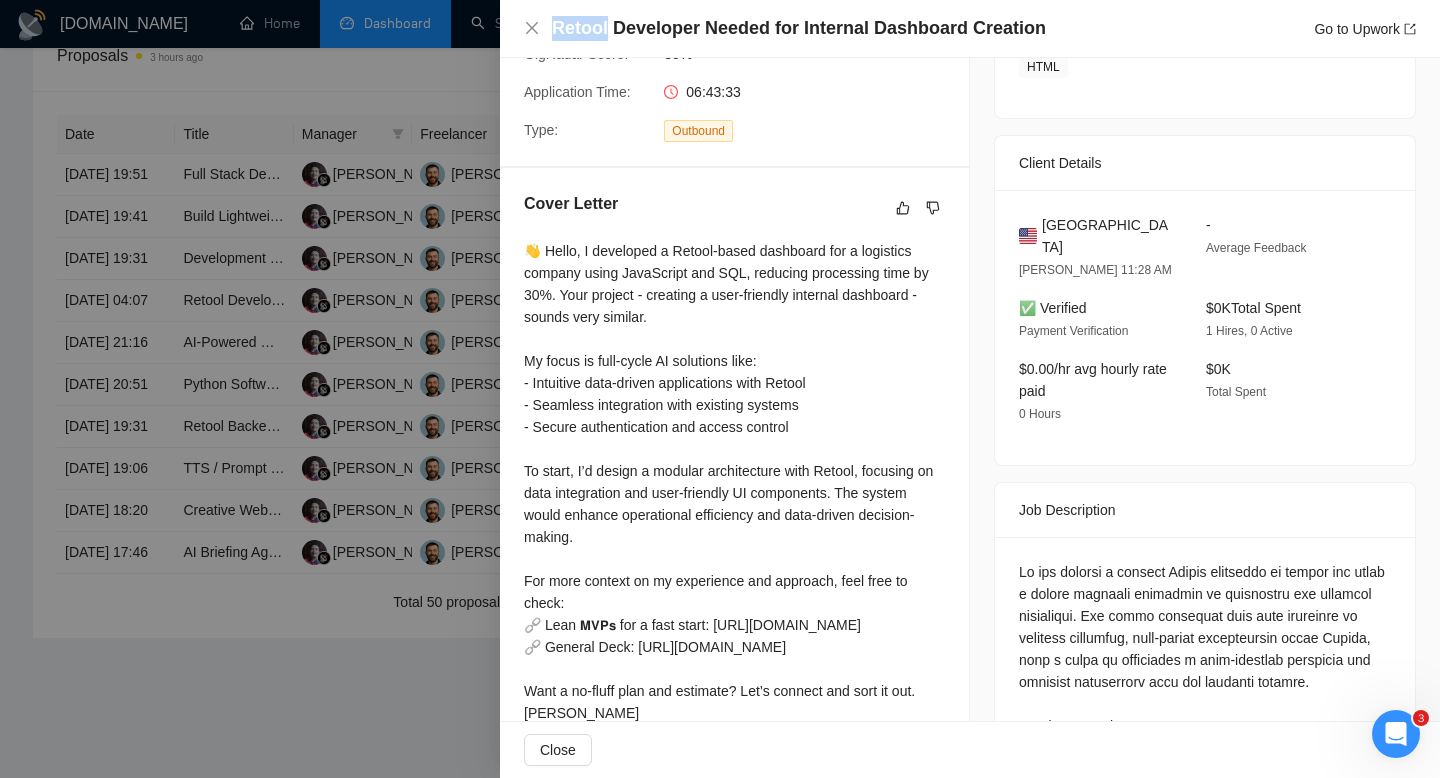 click on "Retool Developer Needed for Internal Dashboard Creation" at bounding box center [799, 28] 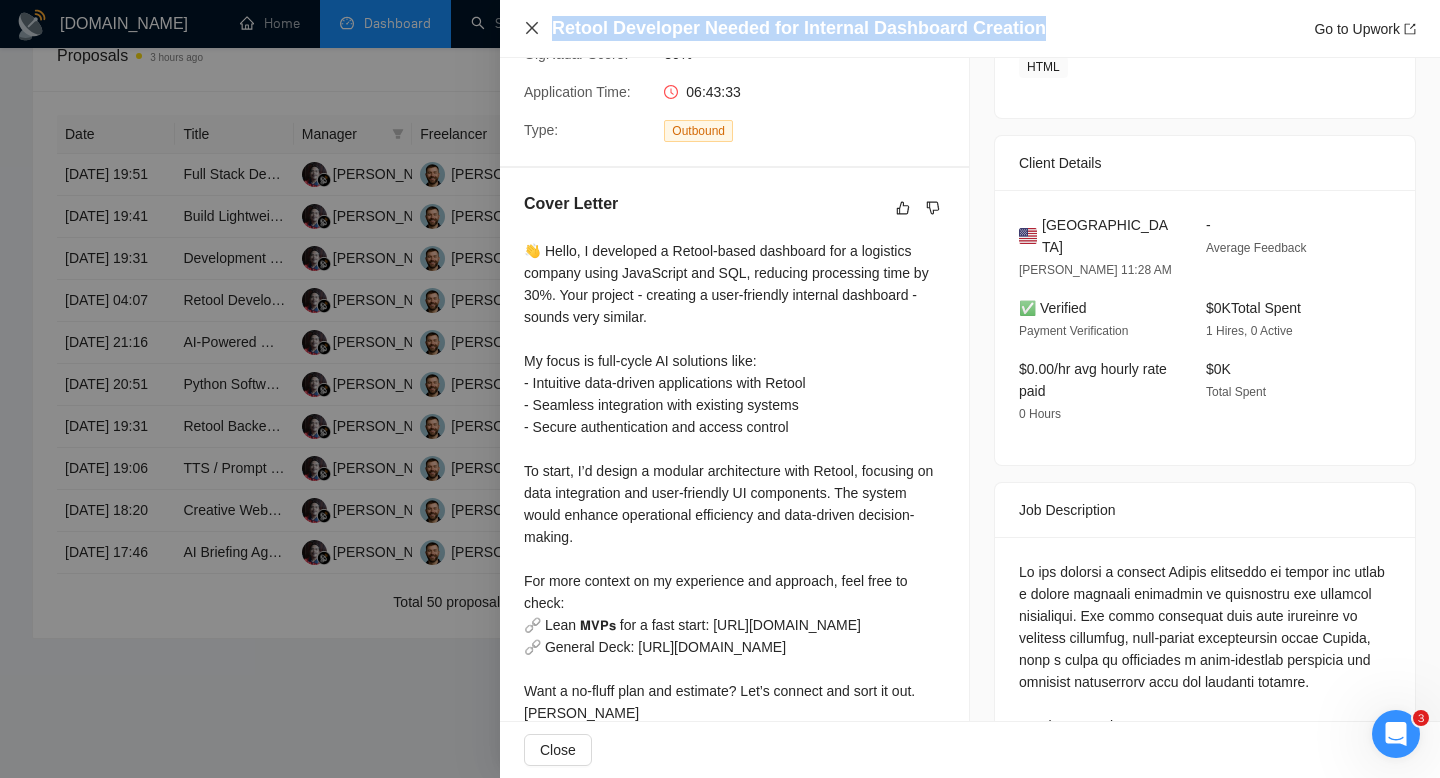 click 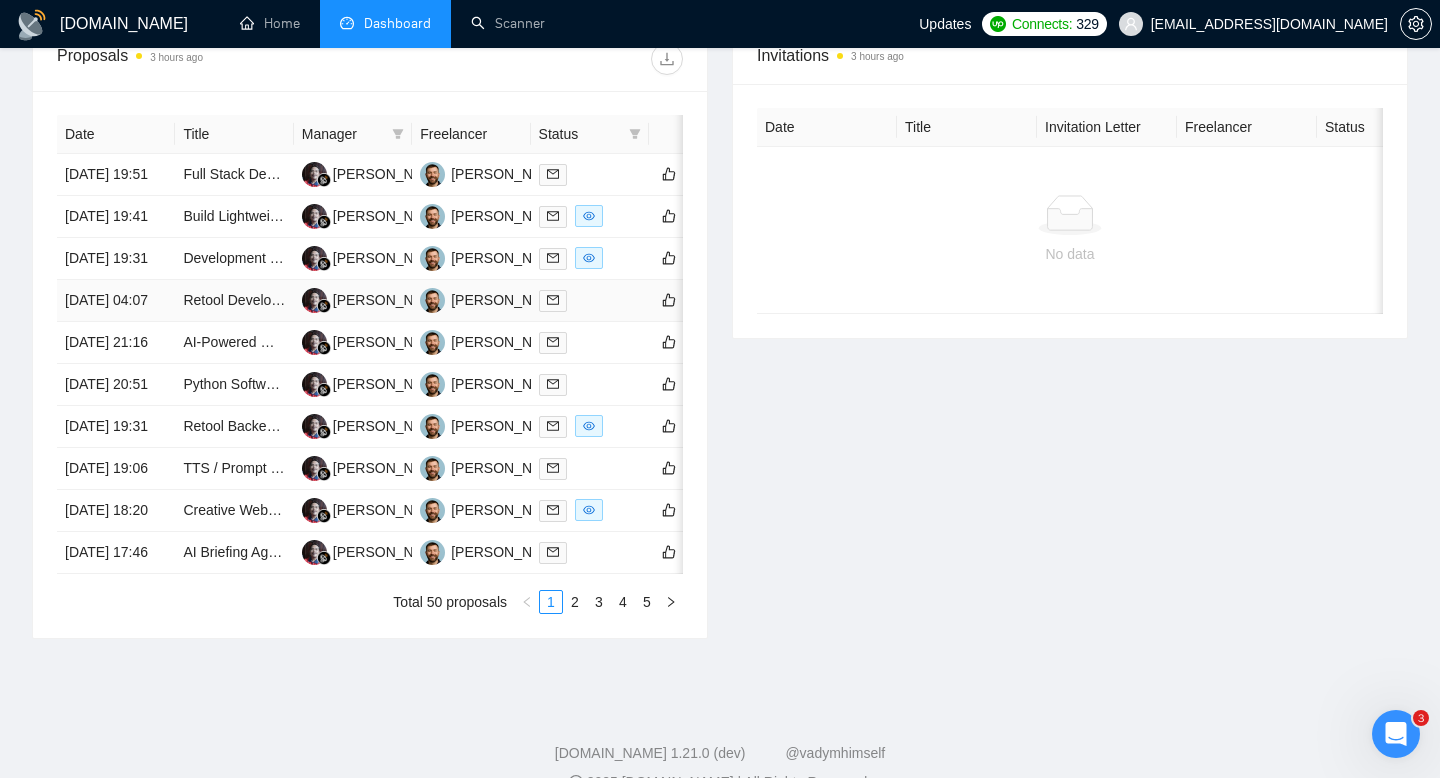 click on "[DATE] 04:07" at bounding box center [116, 301] 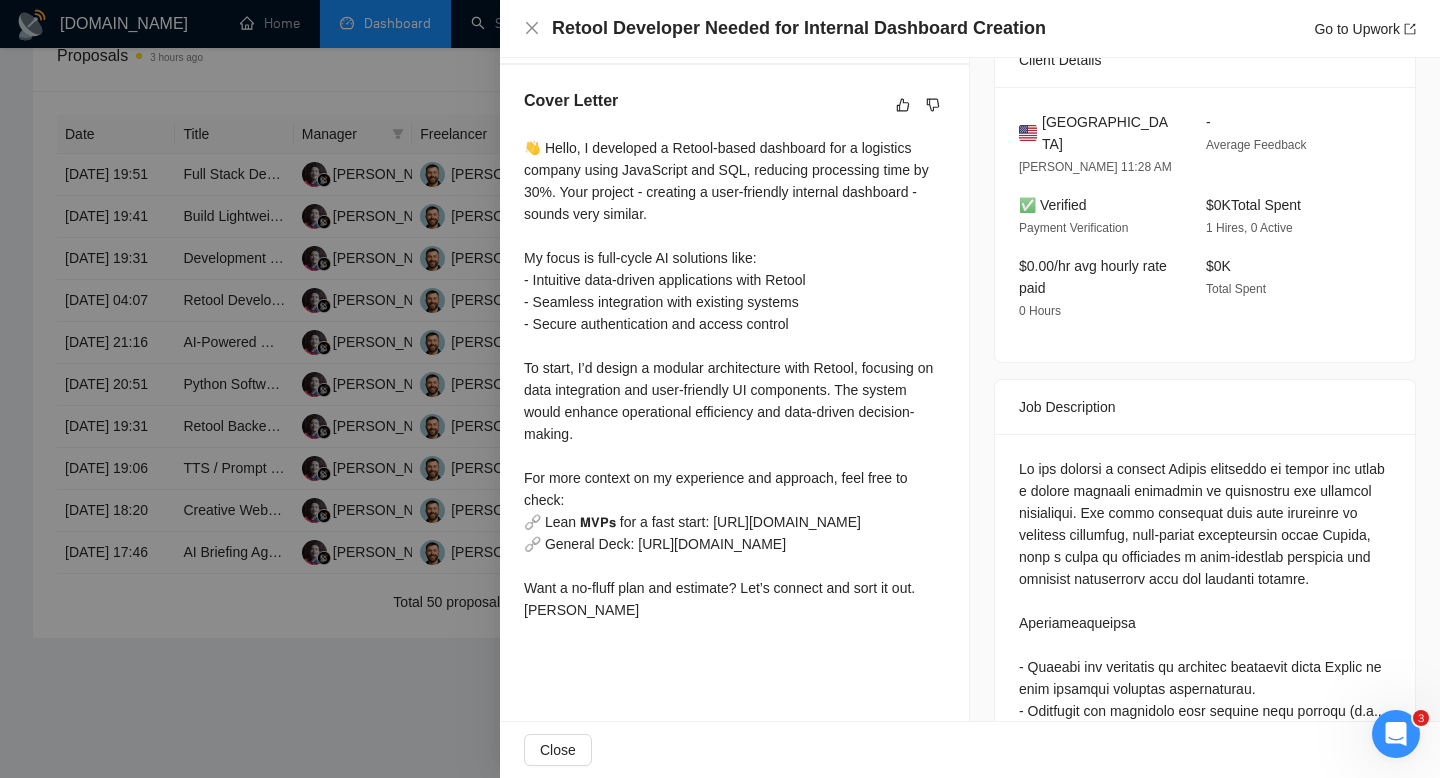 scroll, scrollTop: 491, scrollLeft: 0, axis: vertical 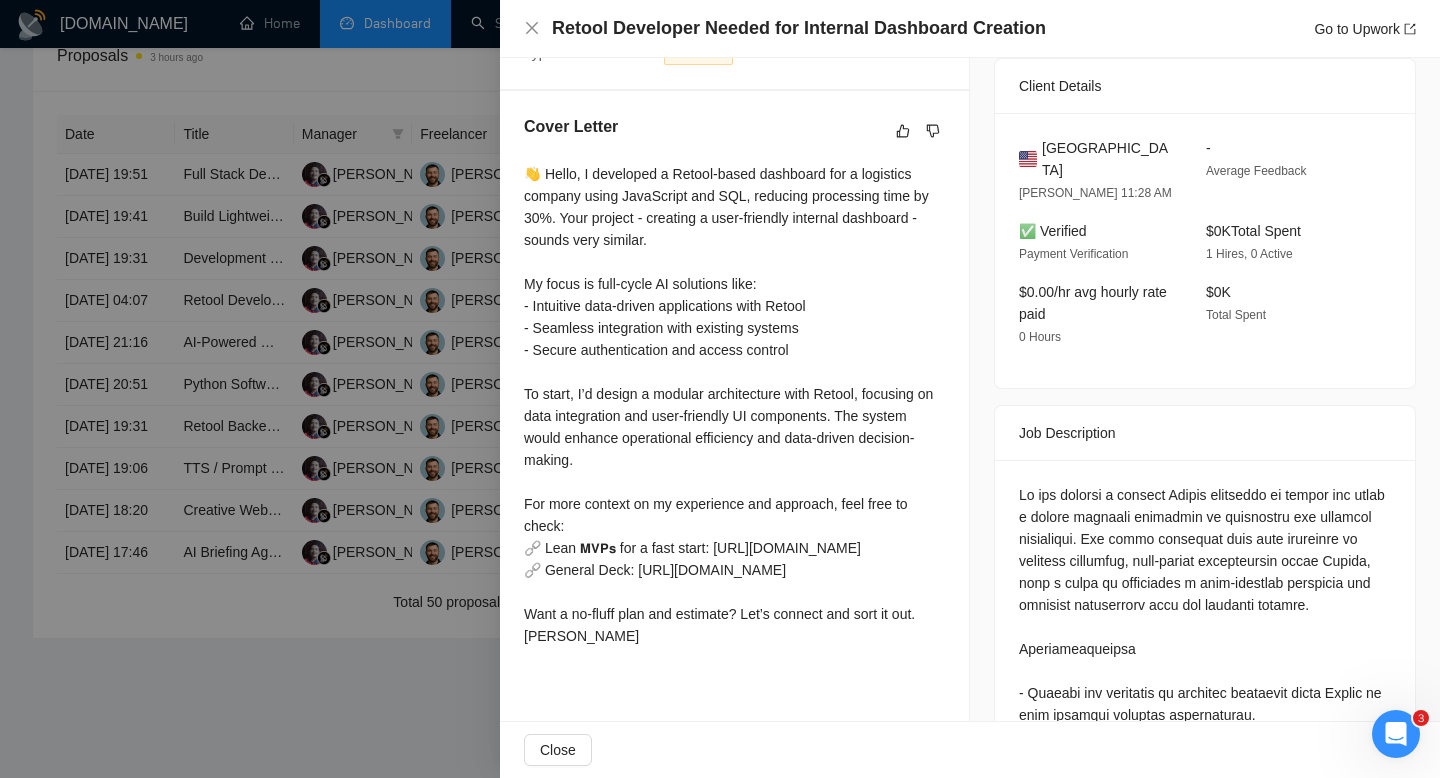 click on "United States" at bounding box center [1108, 159] 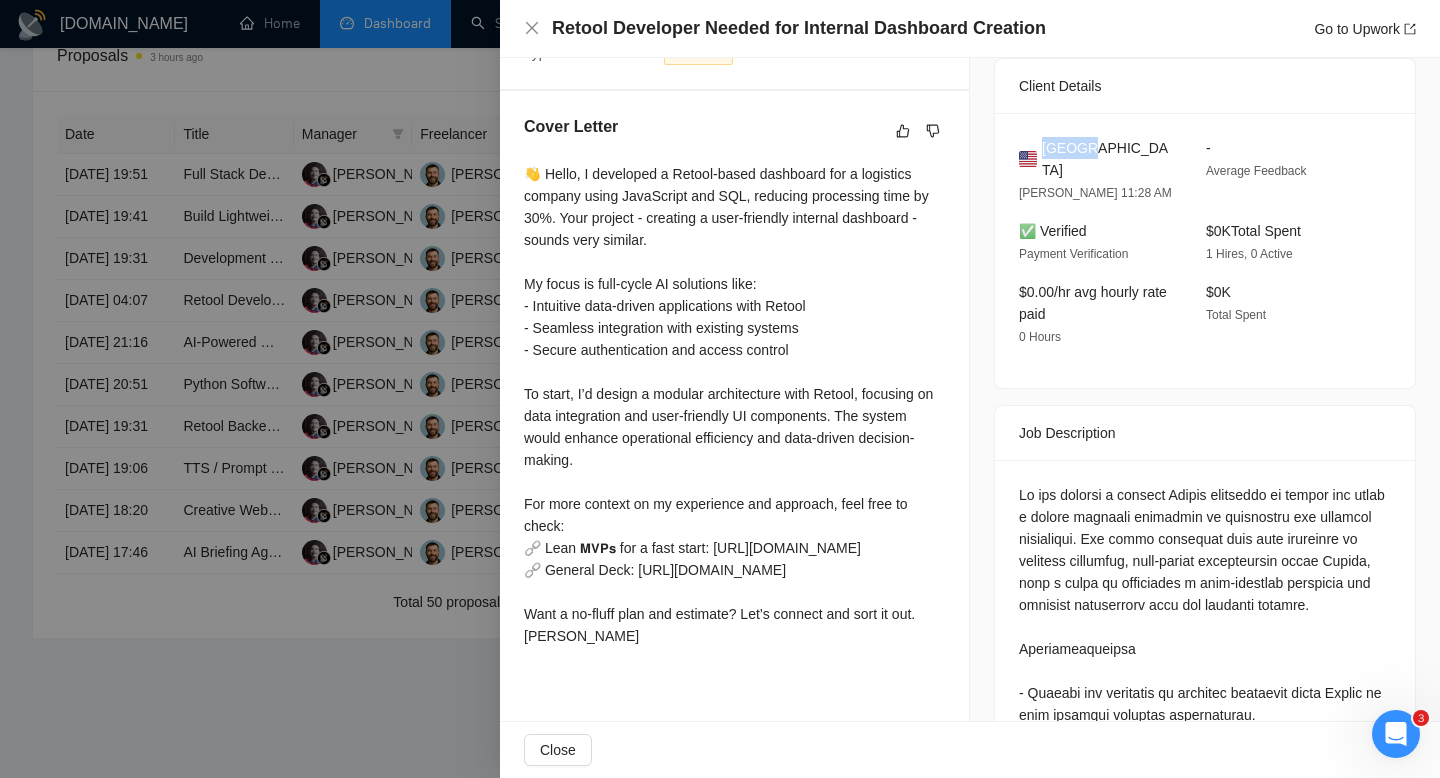 click on "United States" at bounding box center [1108, 159] 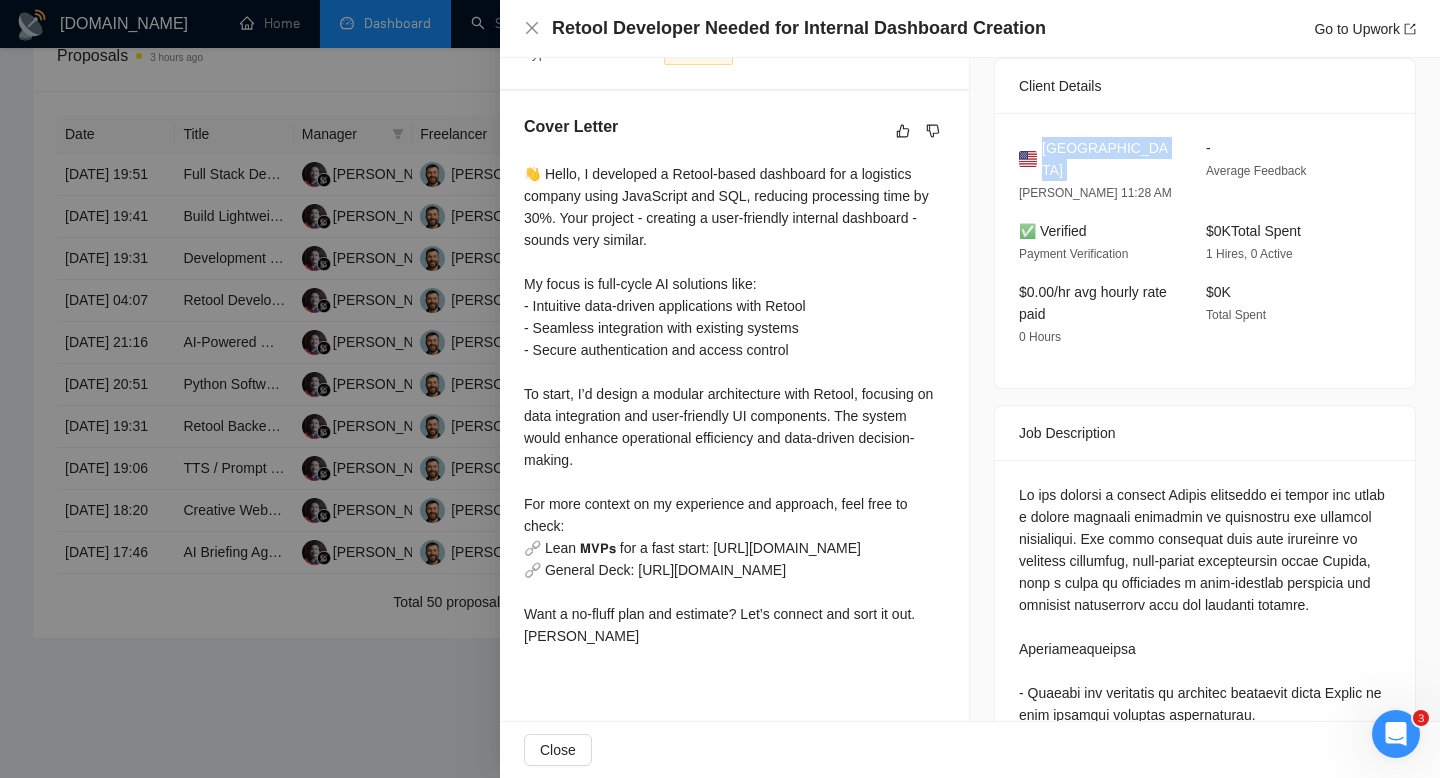 click on "United States" at bounding box center [1108, 159] 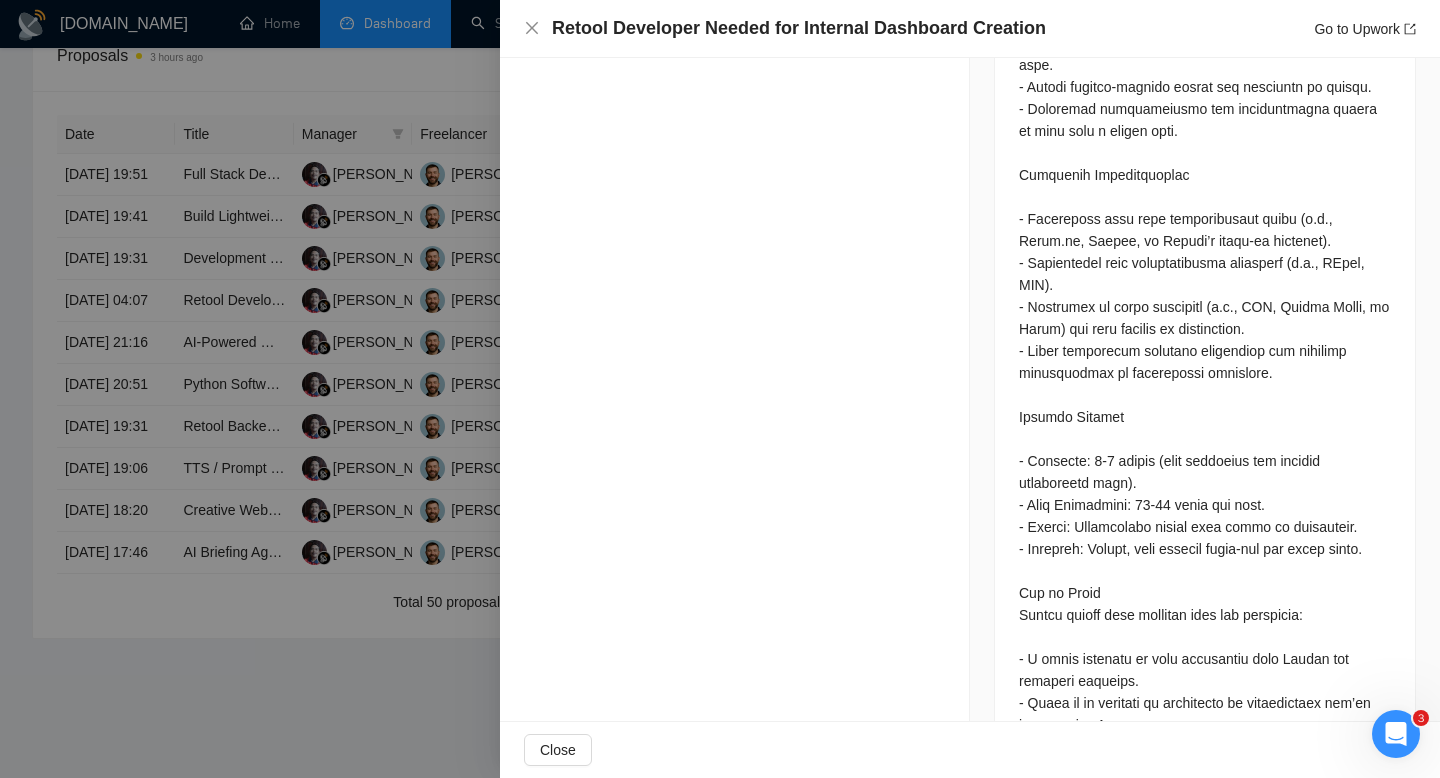 scroll, scrollTop: 1958, scrollLeft: 0, axis: vertical 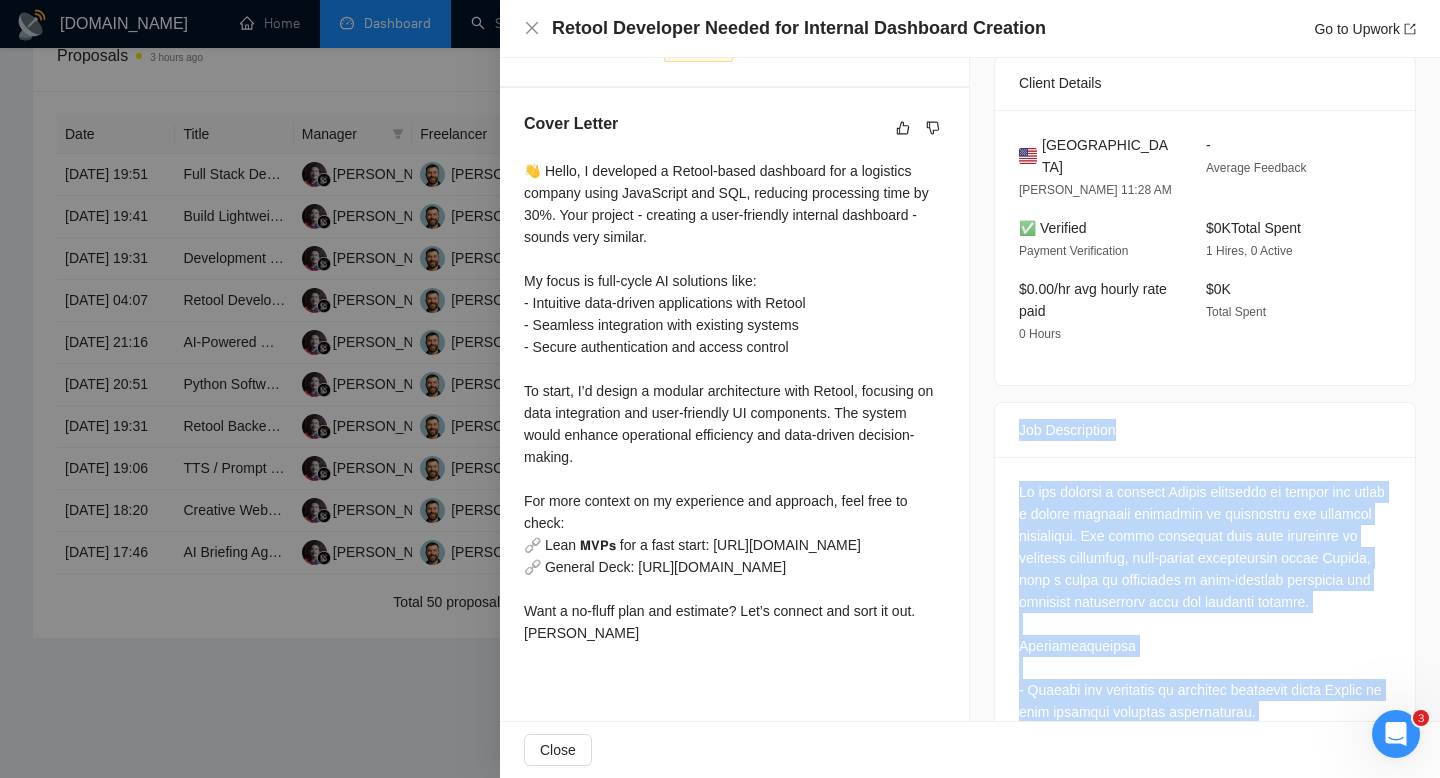 drag, startPoint x: 1332, startPoint y: 650, endPoint x: 1009, endPoint y: 411, distance: 401.8084 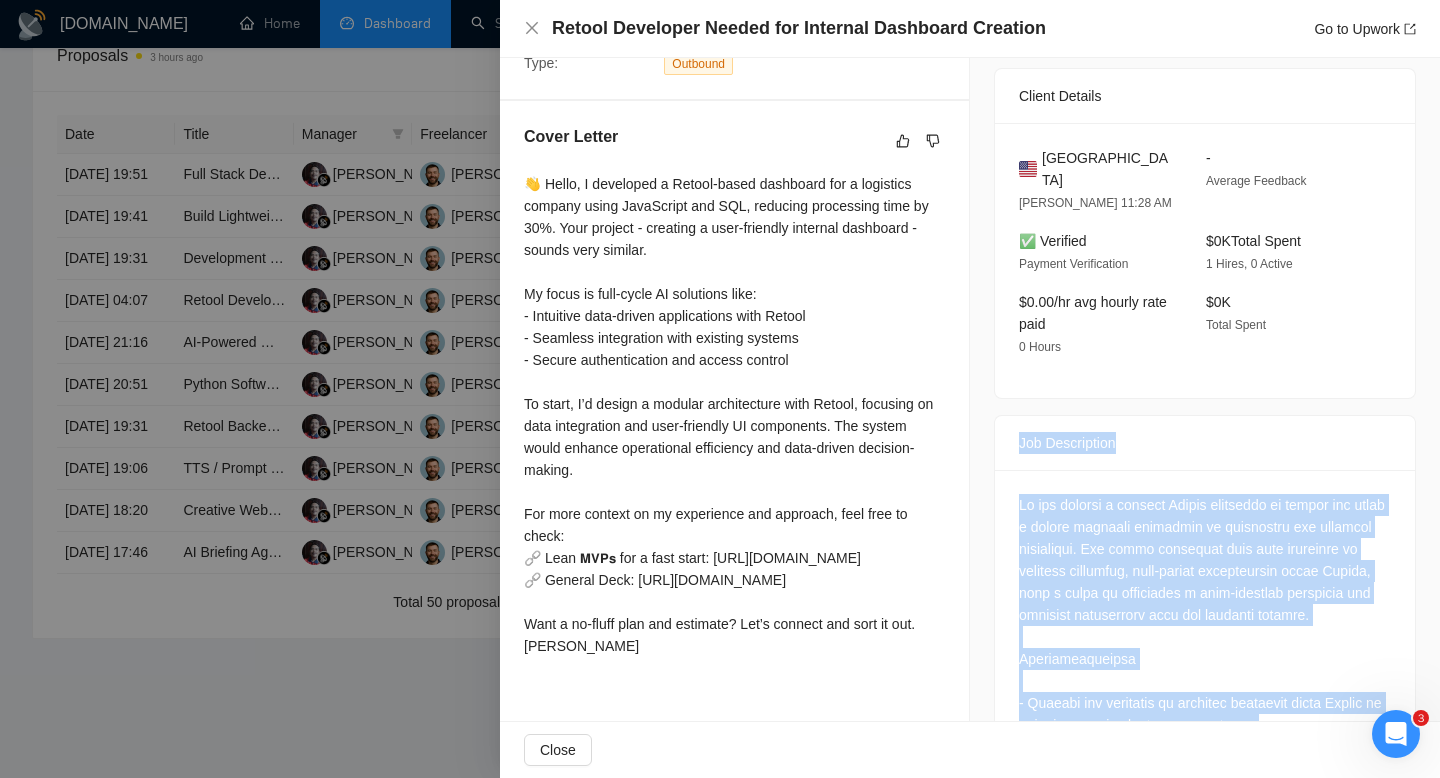 scroll, scrollTop: 539, scrollLeft: 0, axis: vertical 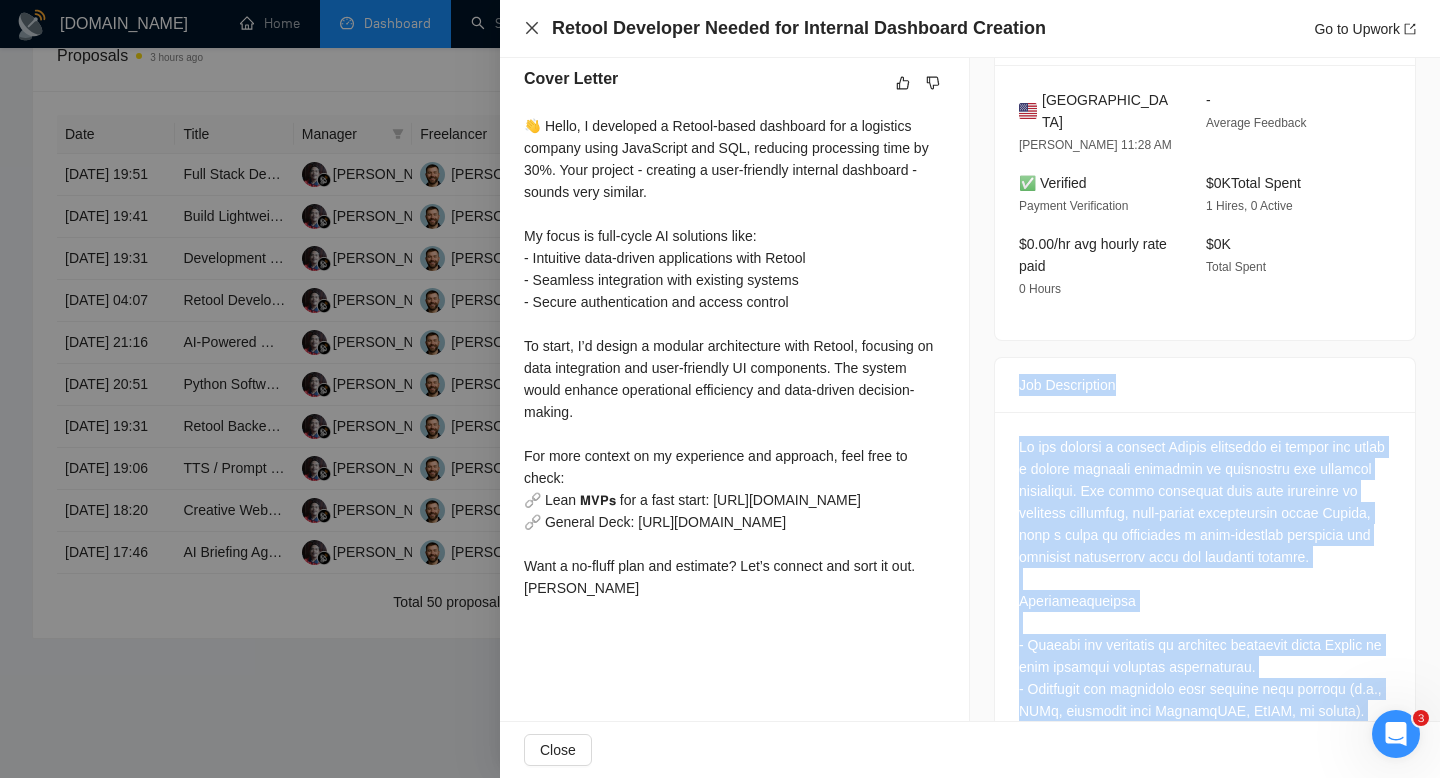 click 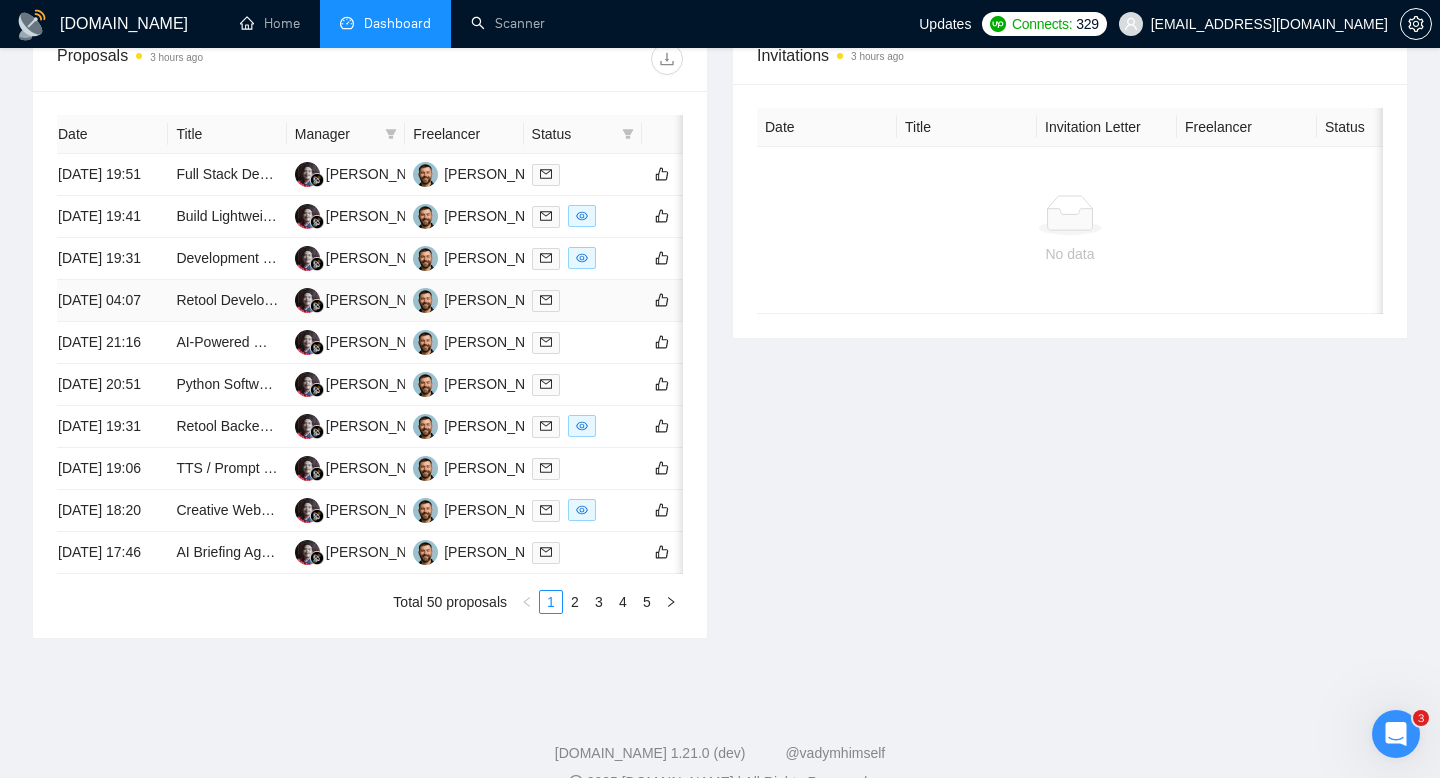 scroll, scrollTop: 0, scrollLeft: 0, axis: both 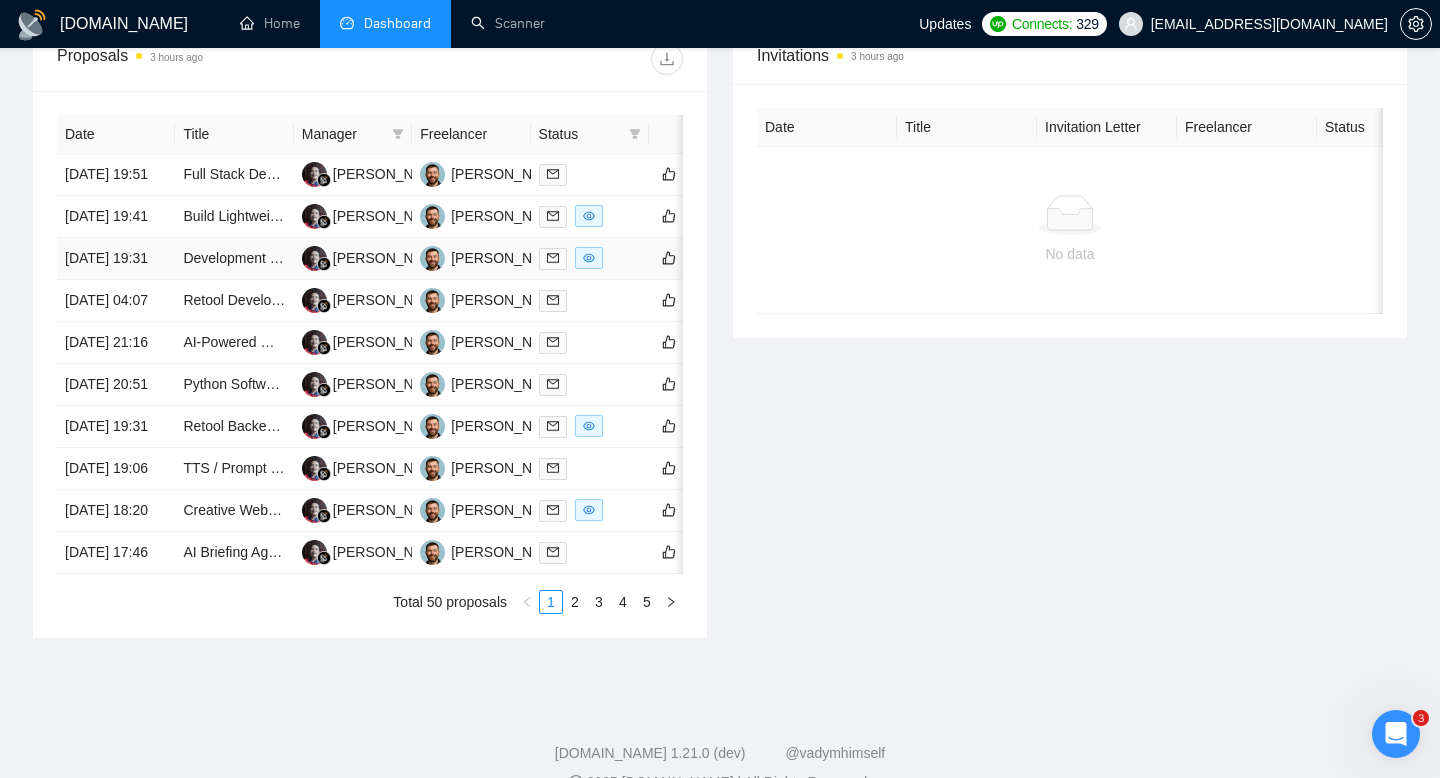 click on "[DATE] 19:31" at bounding box center [116, 259] 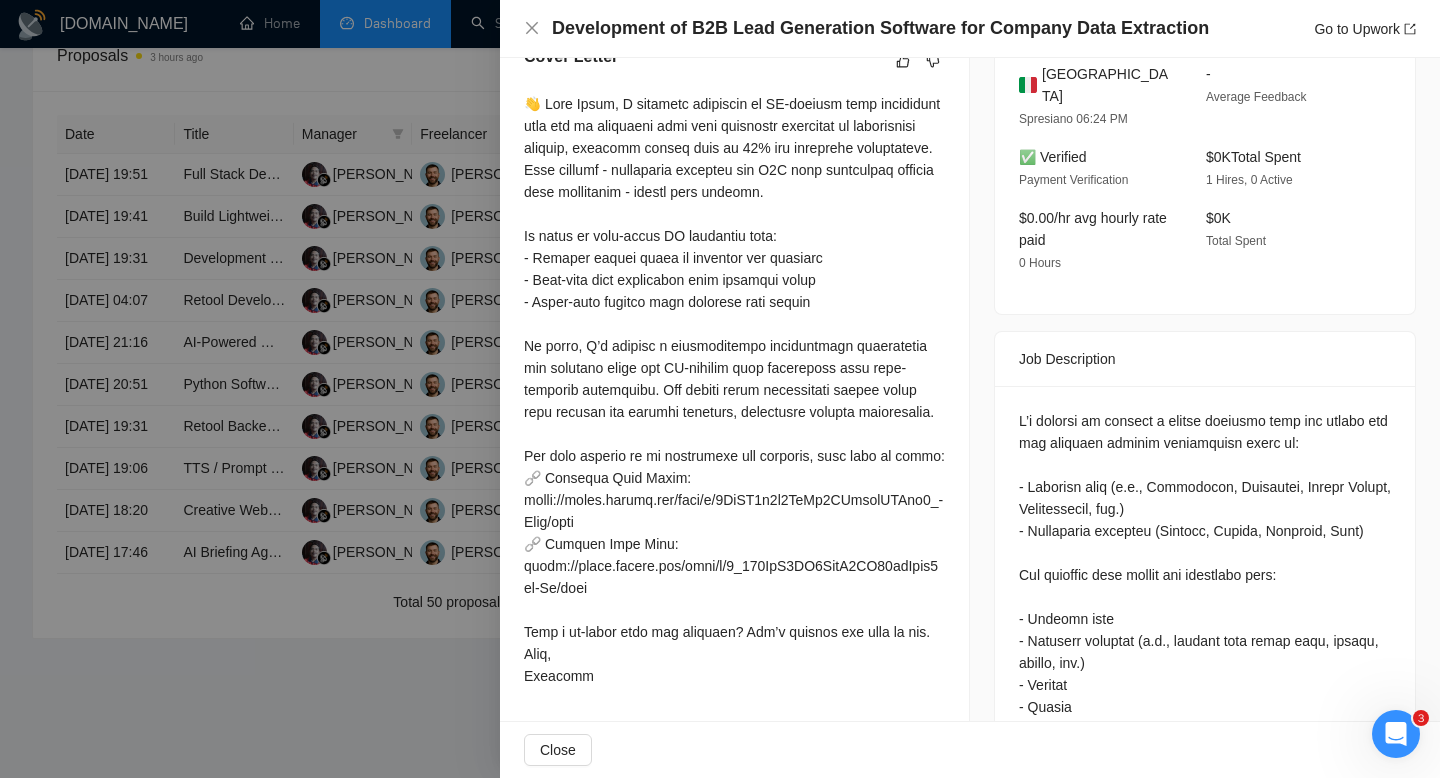 click on "Development of B2B Lead Generation Software for Company Data Extraction" at bounding box center (880, 28) 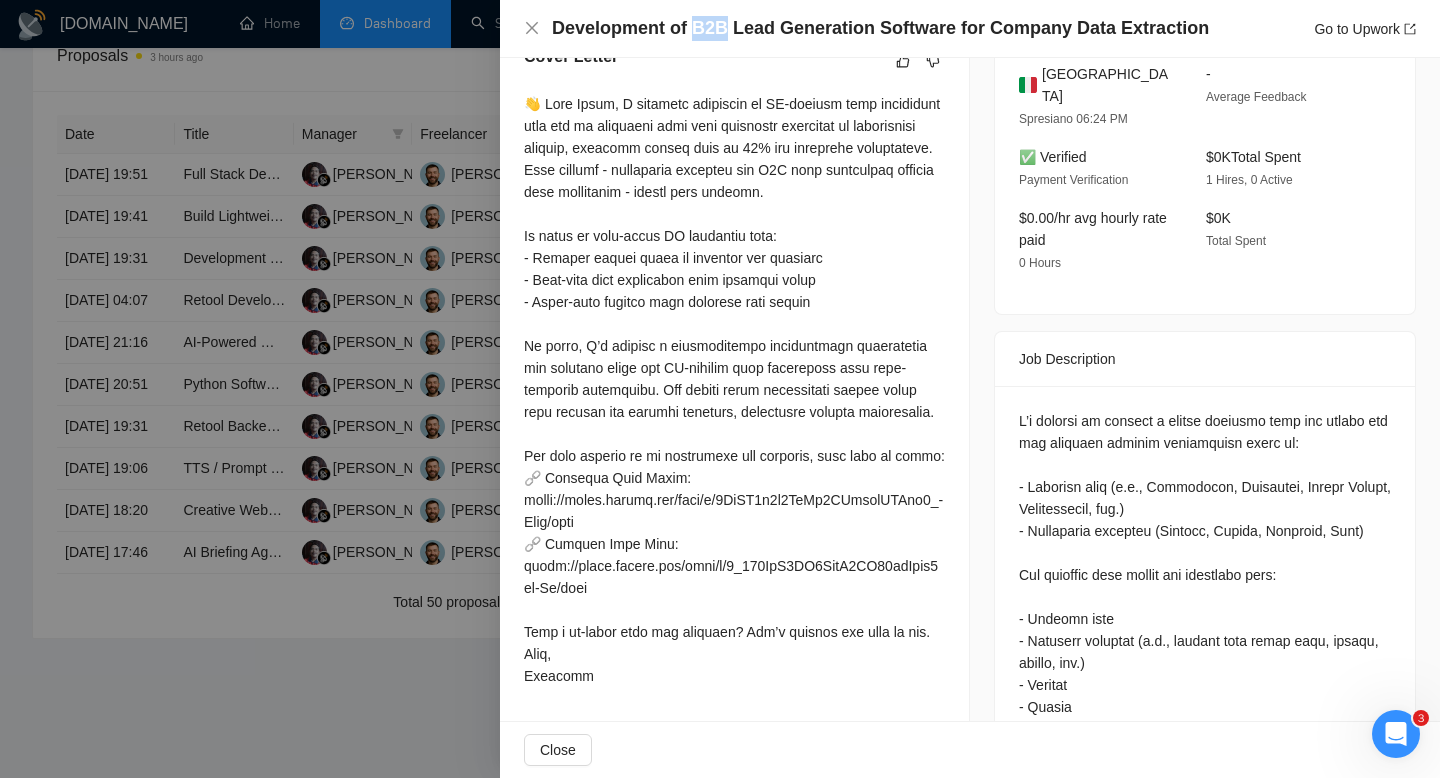 click on "Development of B2B Lead Generation Software for Company Data Extraction" at bounding box center [880, 28] 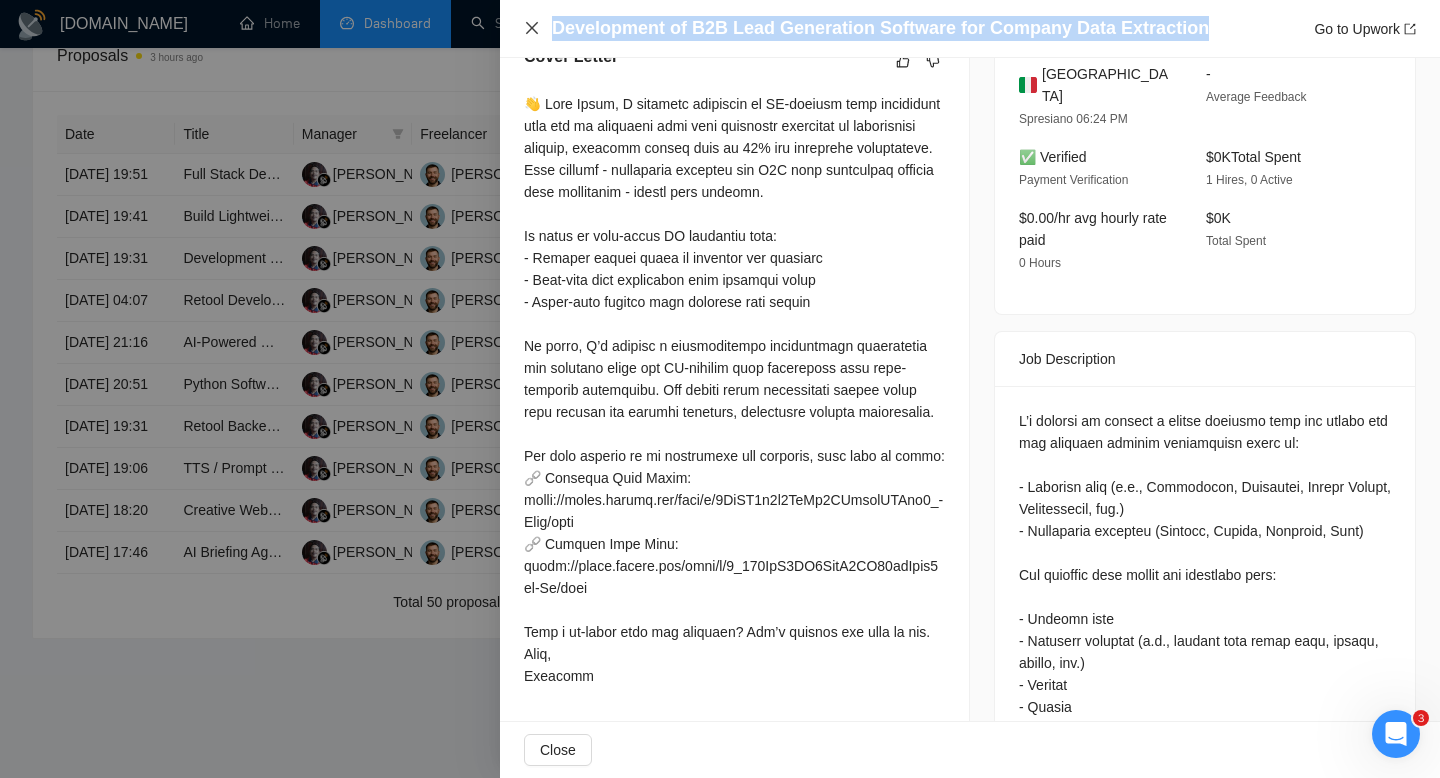 click 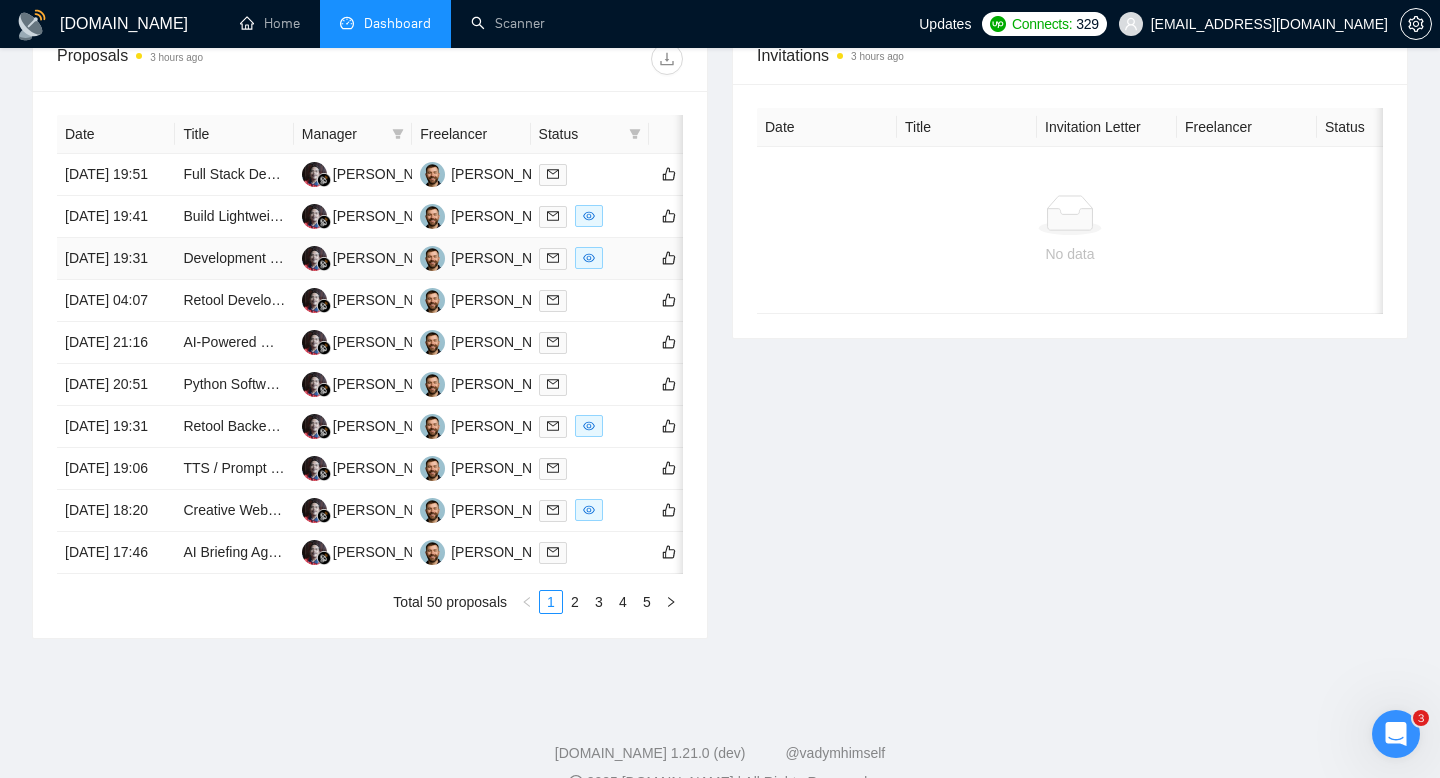 click on "[DATE] 19:31" at bounding box center (116, 259) 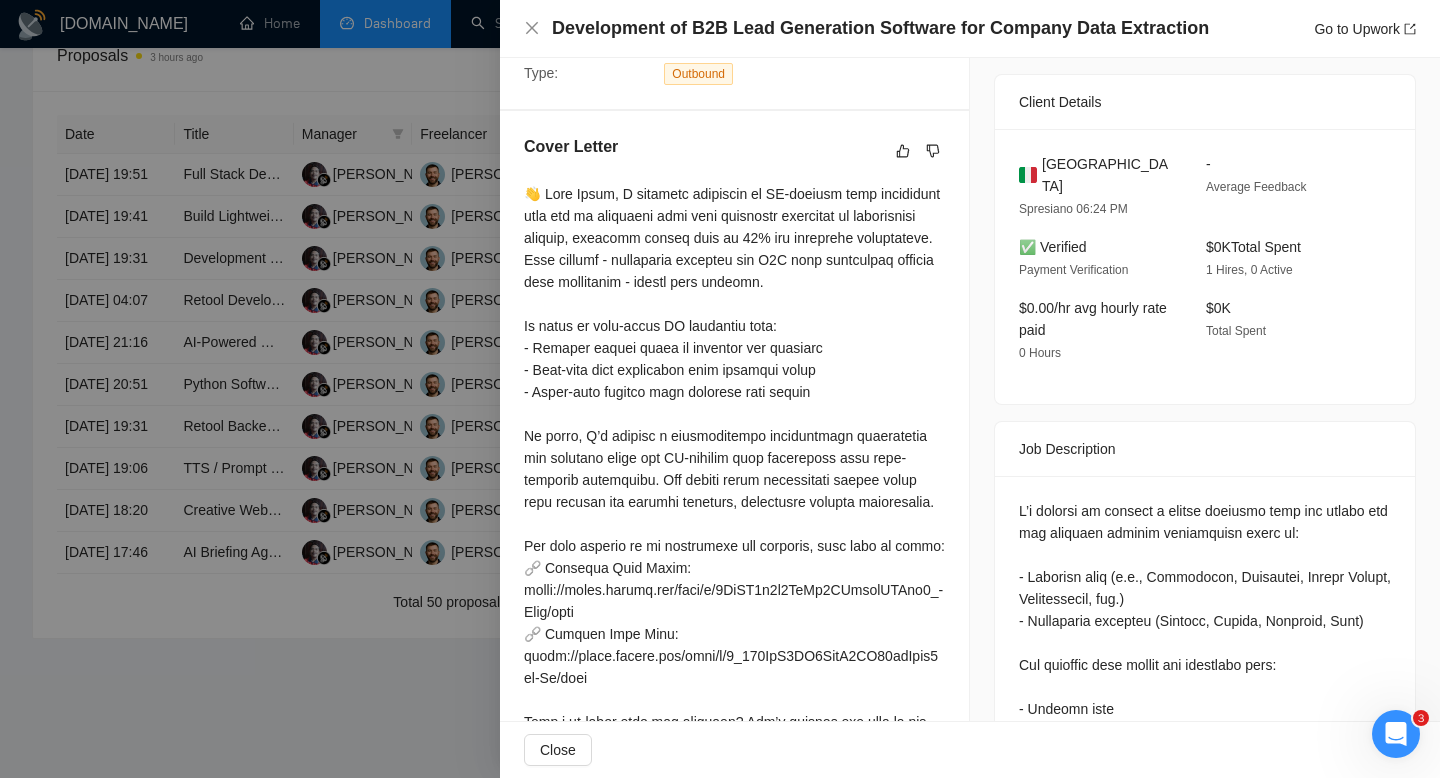 scroll, scrollTop: 369, scrollLeft: 0, axis: vertical 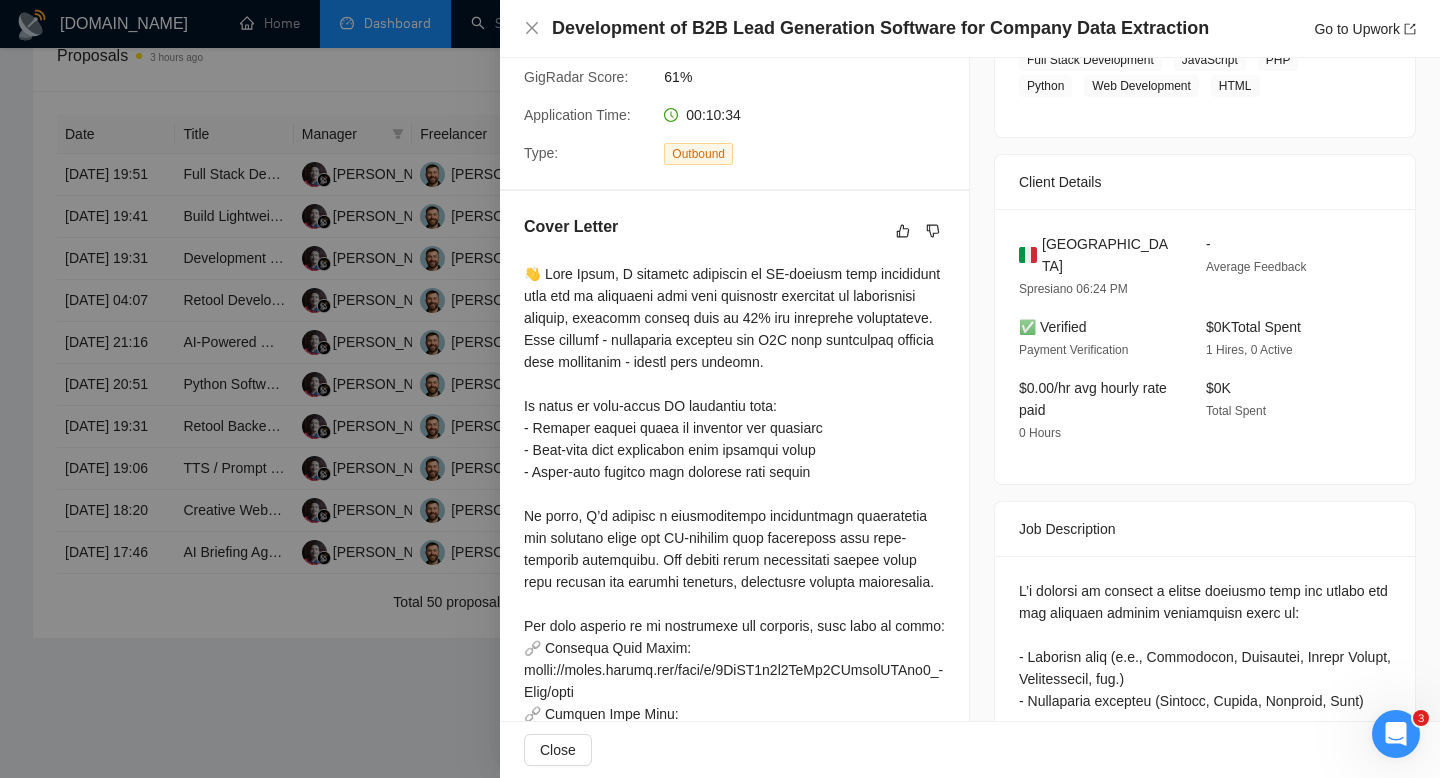 click on "Italy Spresiano  06:24 PM" at bounding box center [1096, 266] 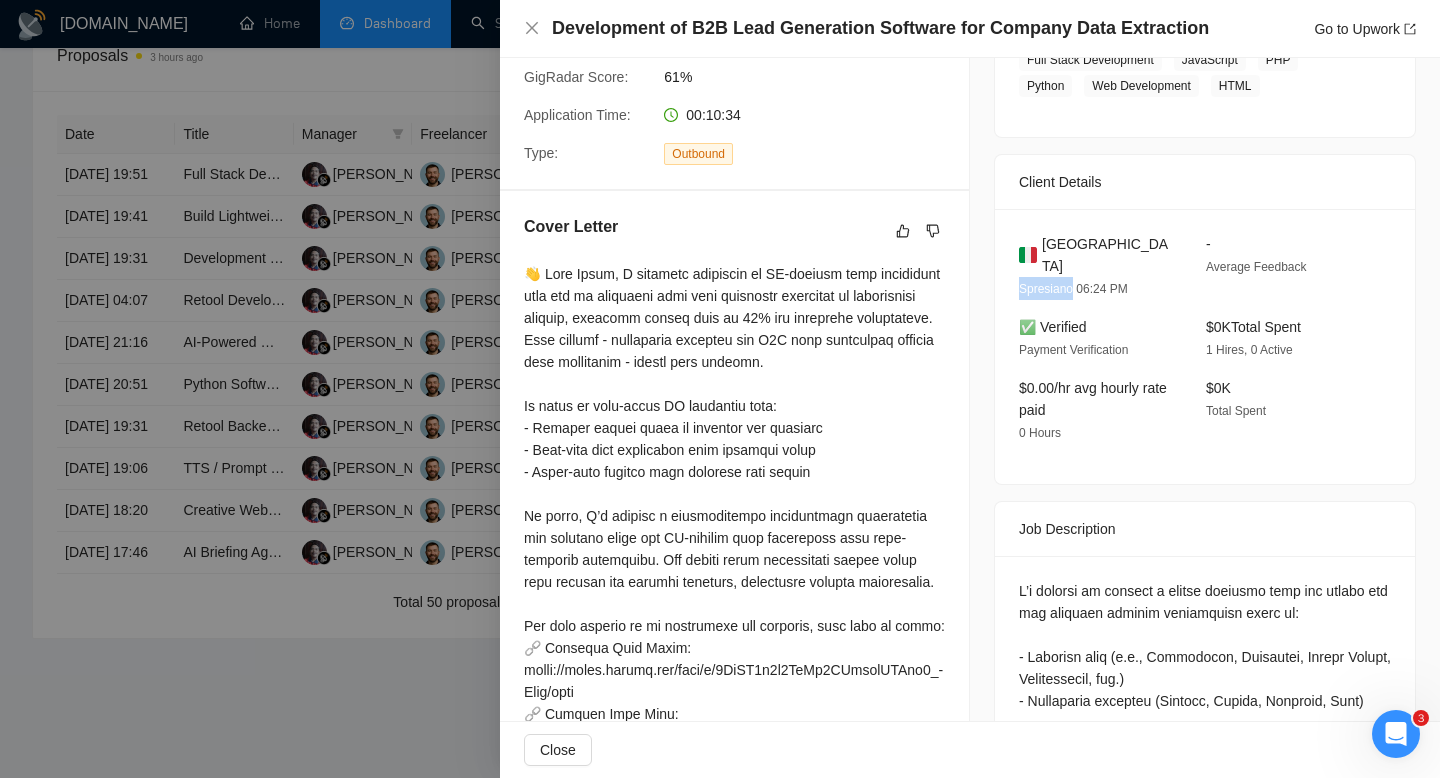 click on "Italy Spresiano  06:24 PM" at bounding box center [1096, 266] 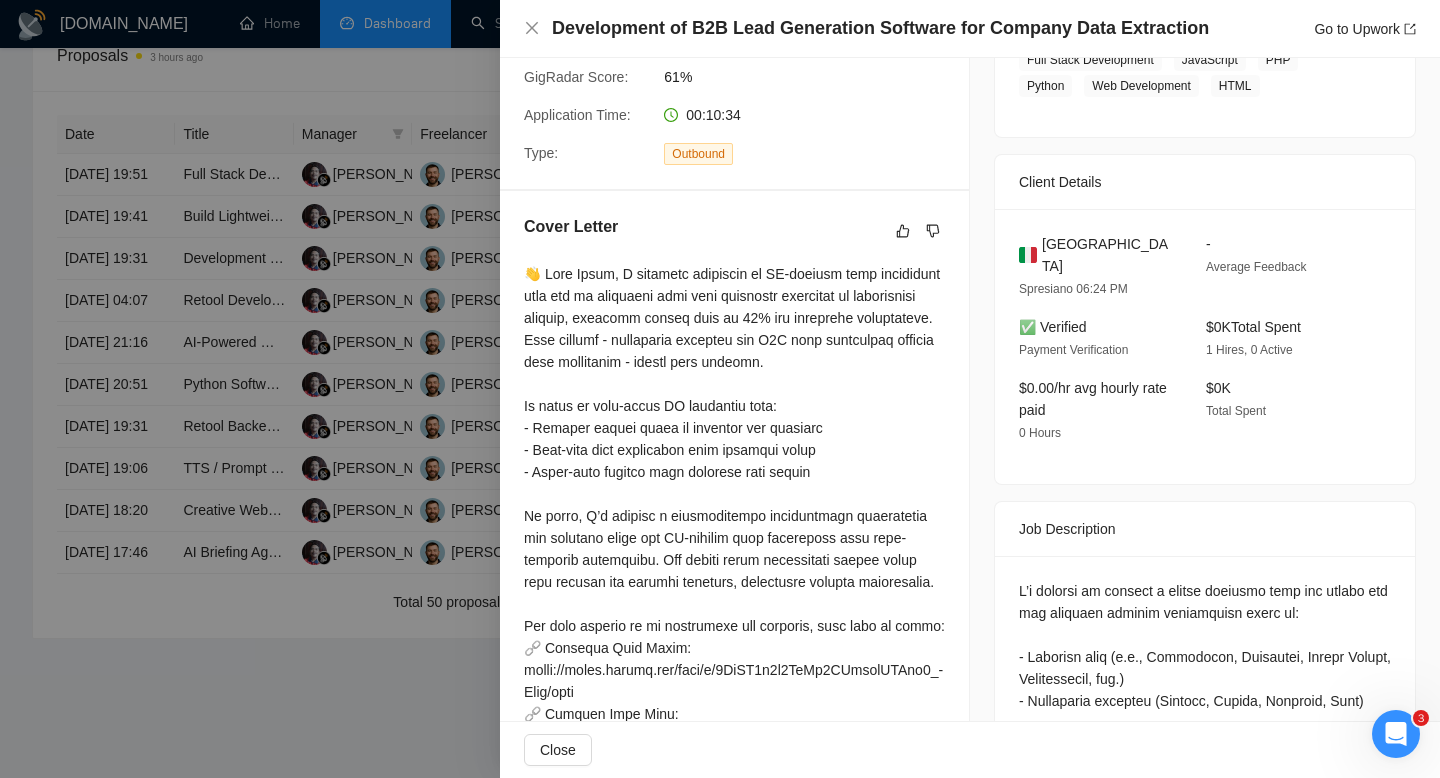click on "Italy" at bounding box center [1108, 255] 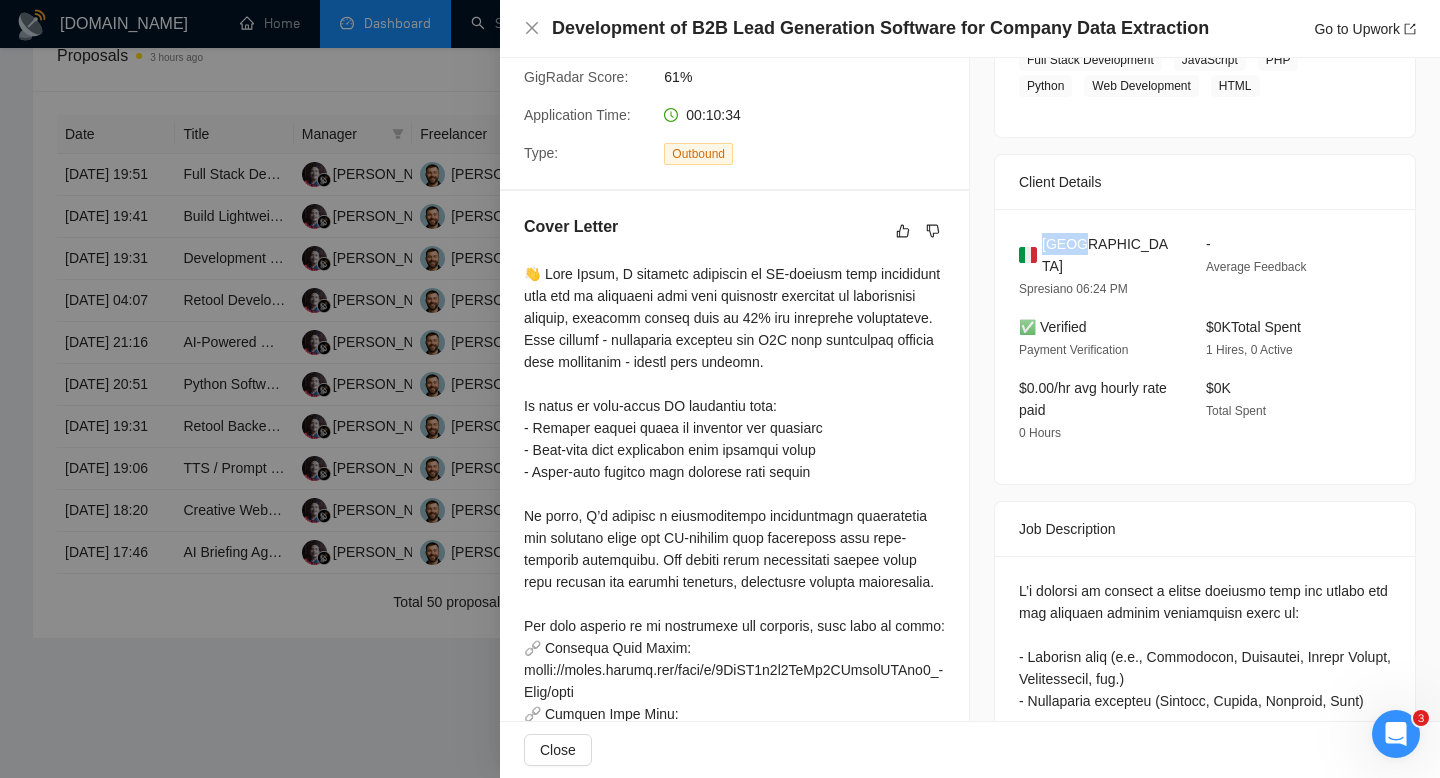 click on "Italy" at bounding box center (1108, 255) 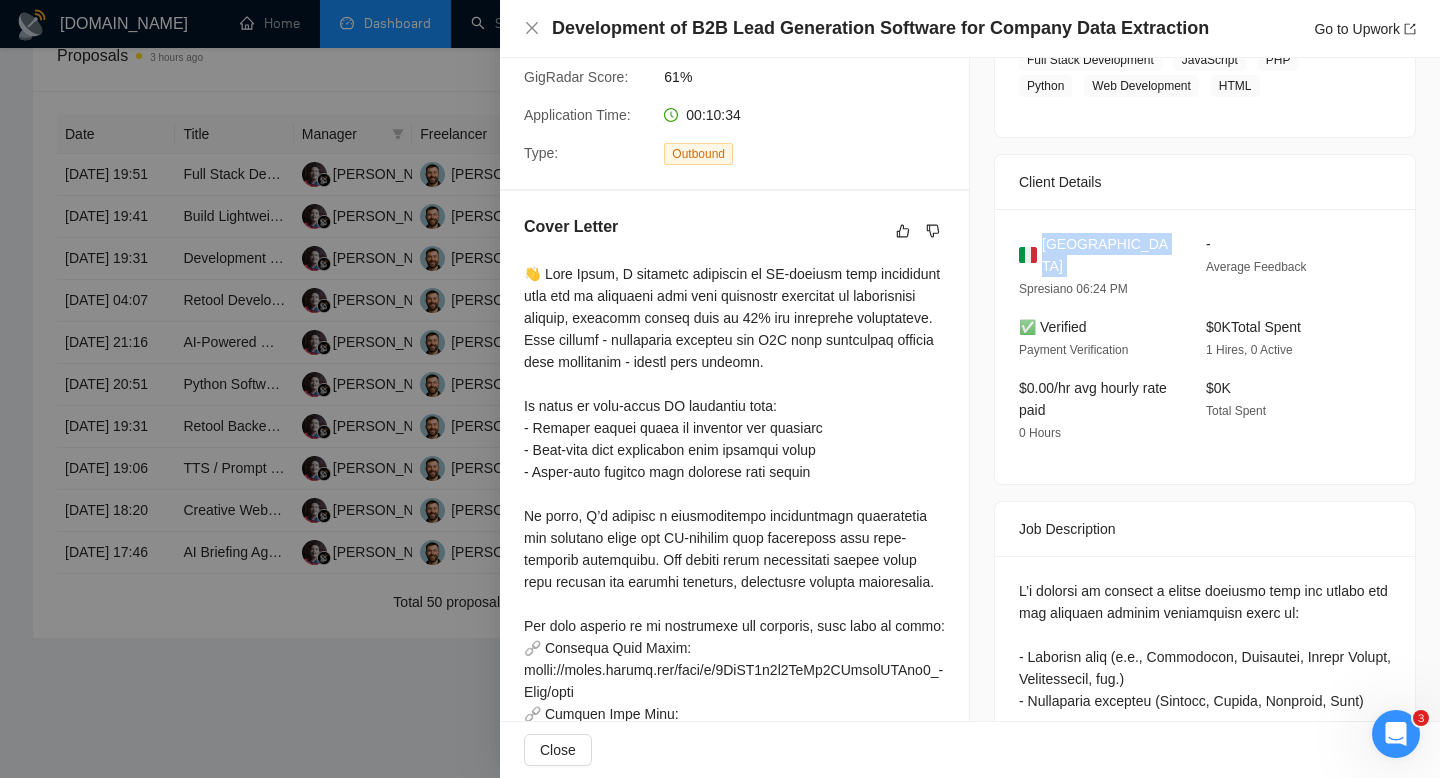 click on "Italy" at bounding box center [1108, 255] 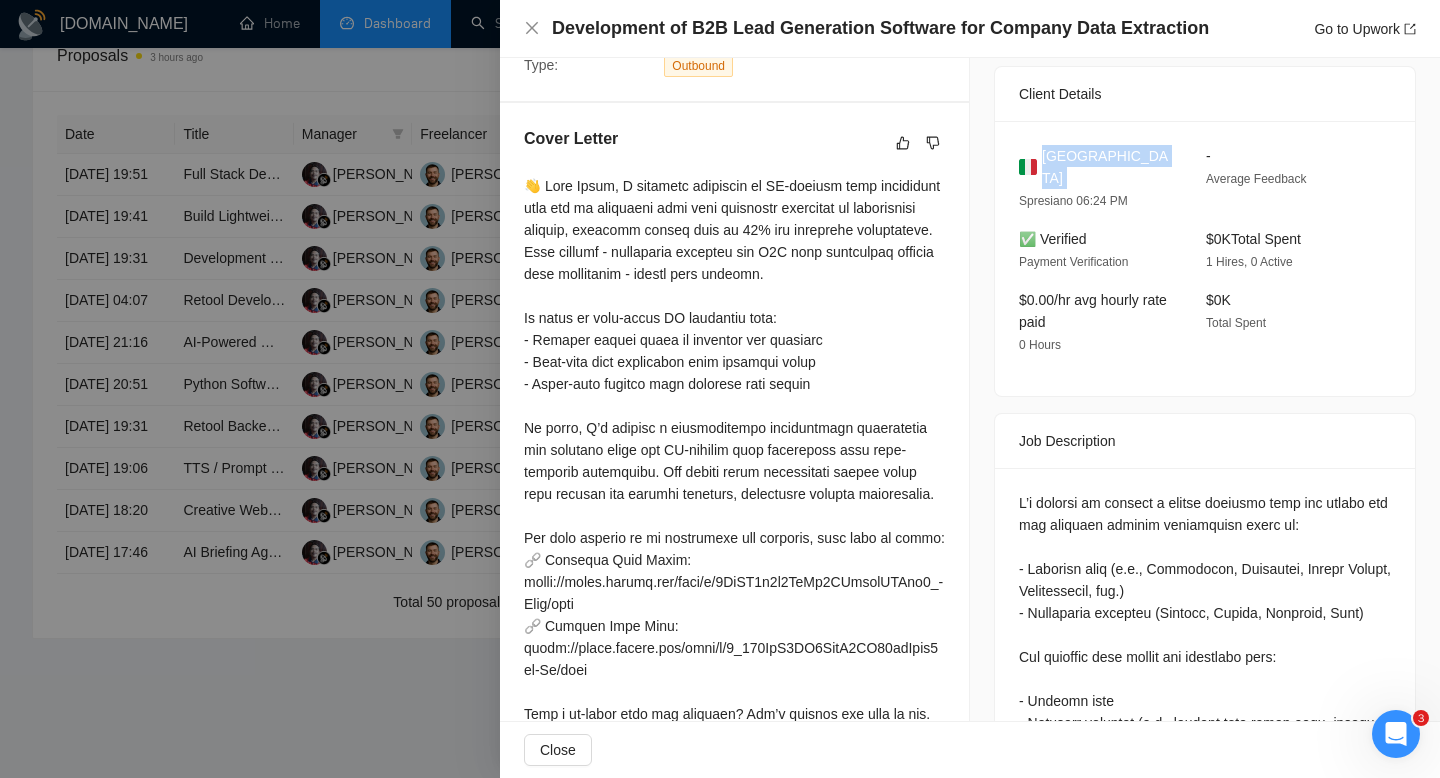 scroll, scrollTop: 462, scrollLeft: 0, axis: vertical 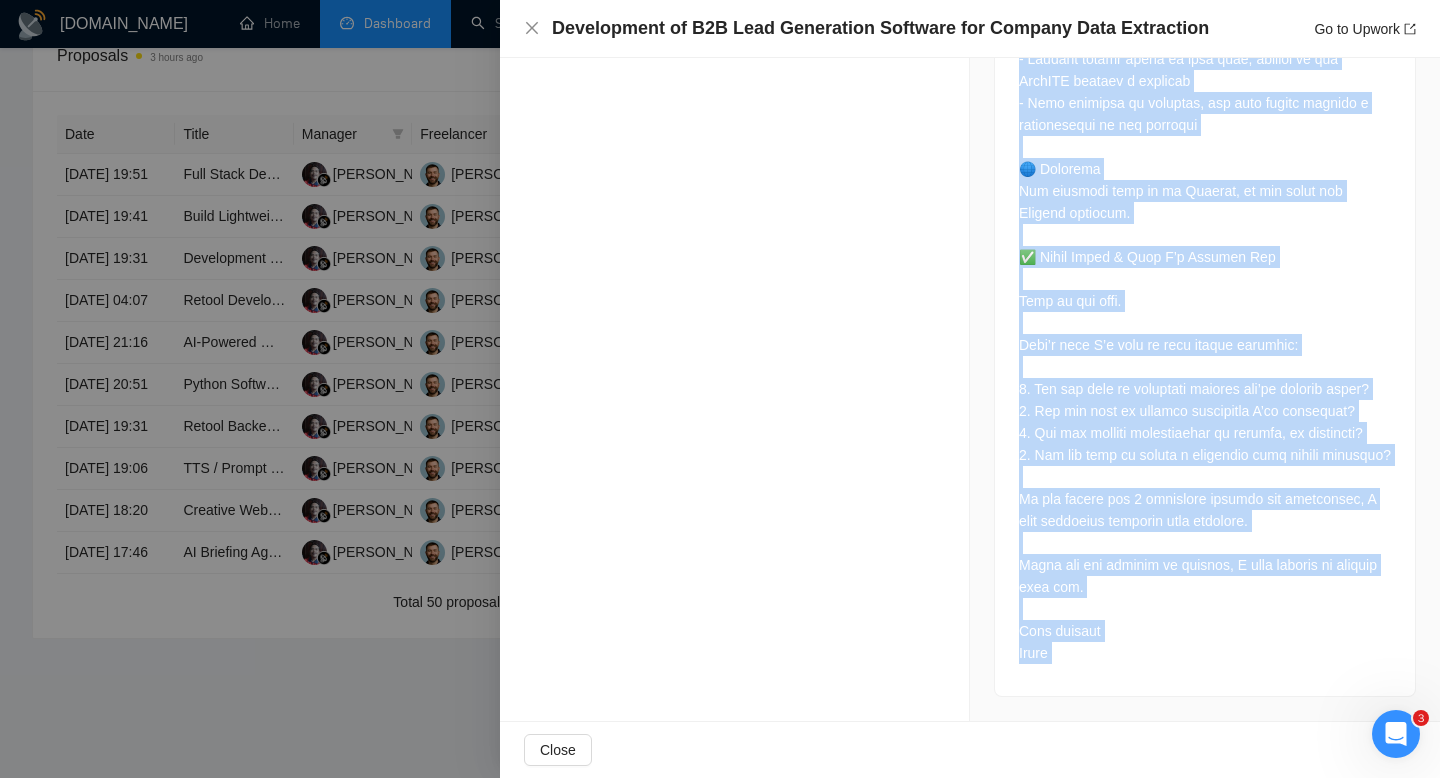 drag, startPoint x: 1015, startPoint y: 472, endPoint x: 1086, endPoint y: 724, distance: 261.811 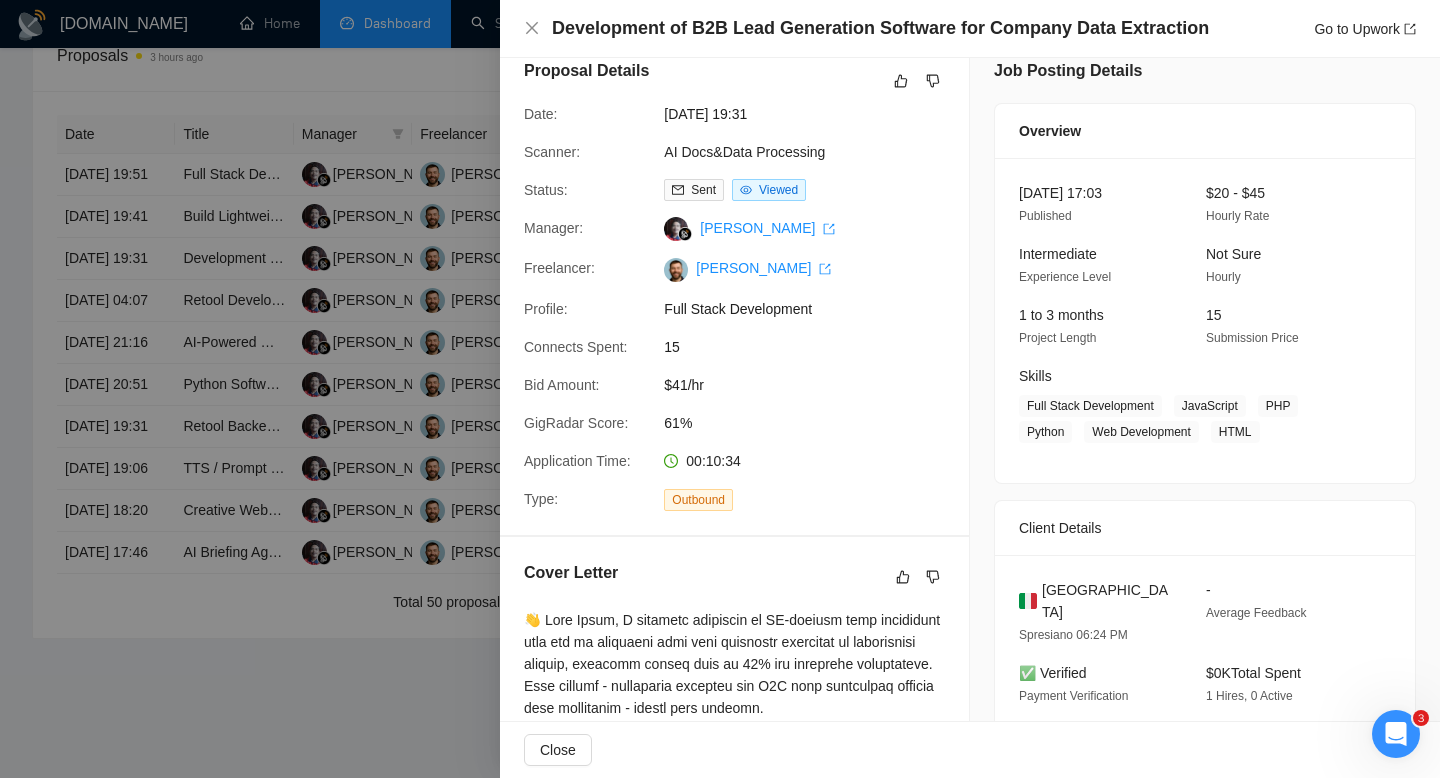 scroll, scrollTop: 24, scrollLeft: 0, axis: vertical 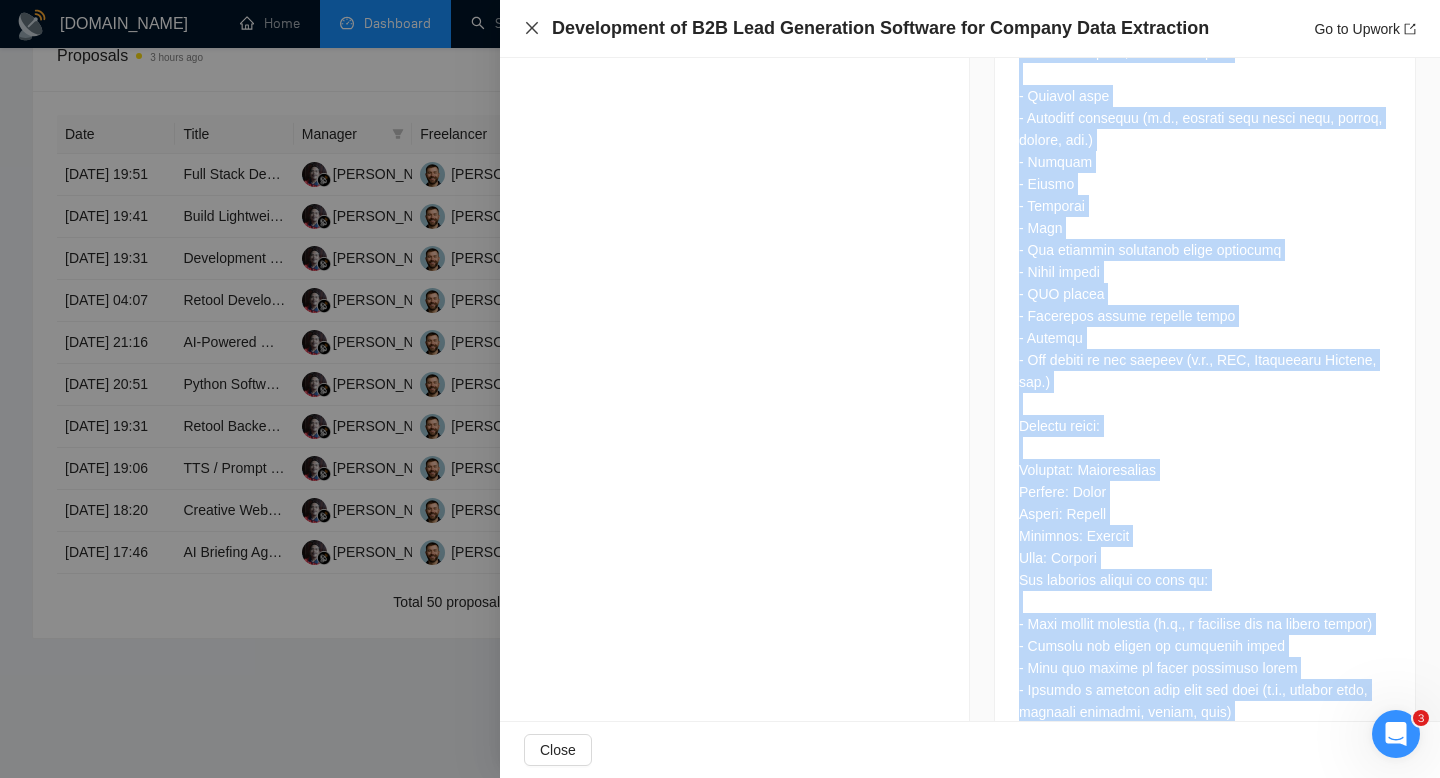 click 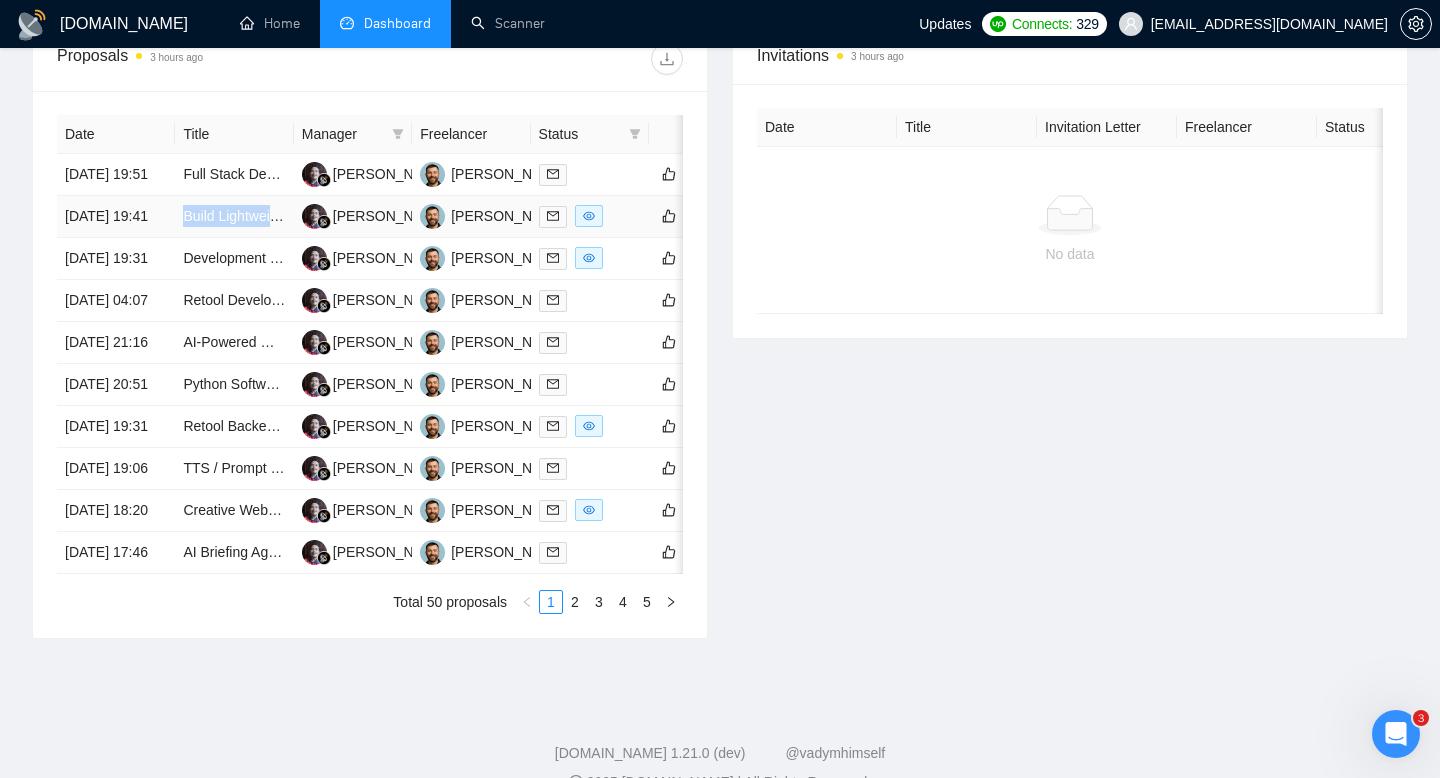 click on "[DATE] 19:41" at bounding box center (116, 217) 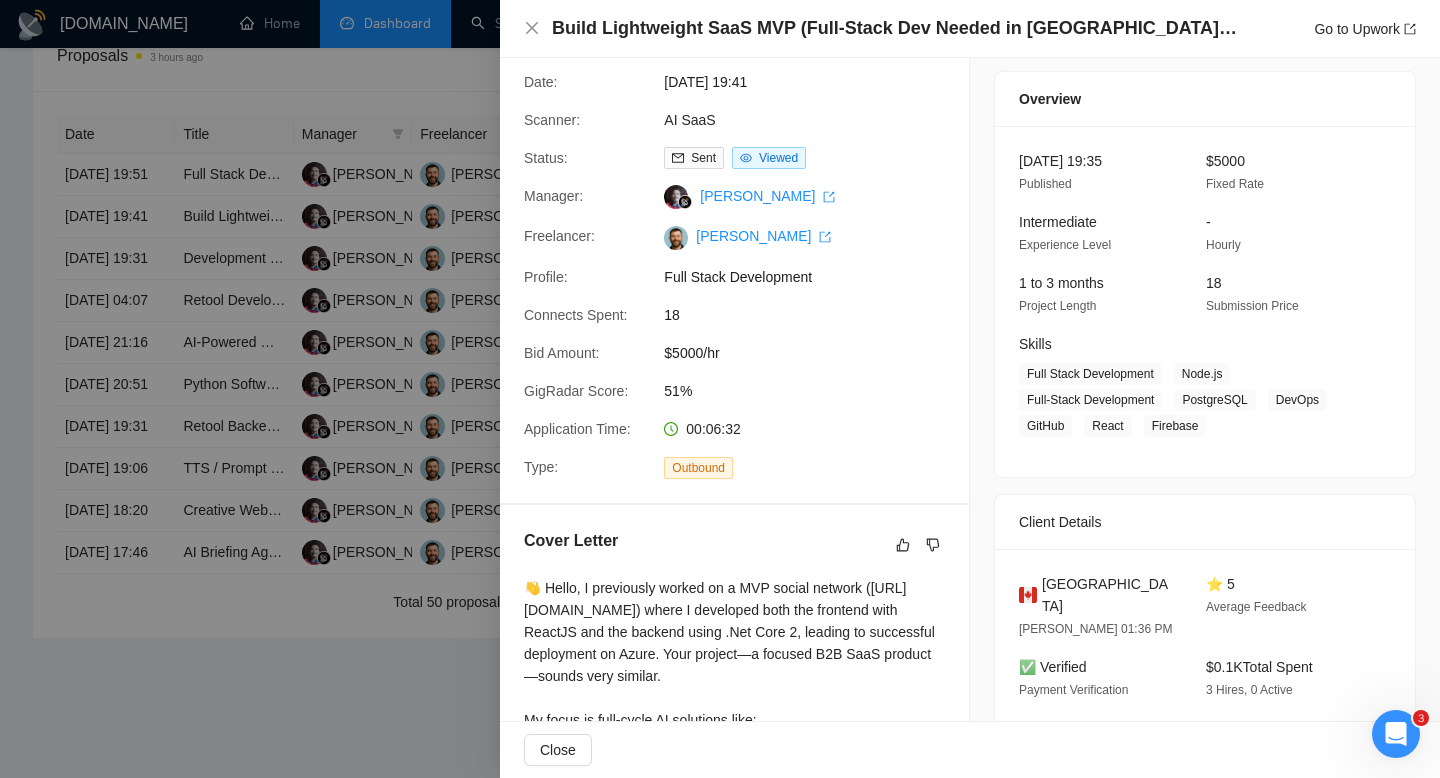 scroll, scrollTop: 57, scrollLeft: 0, axis: vertical 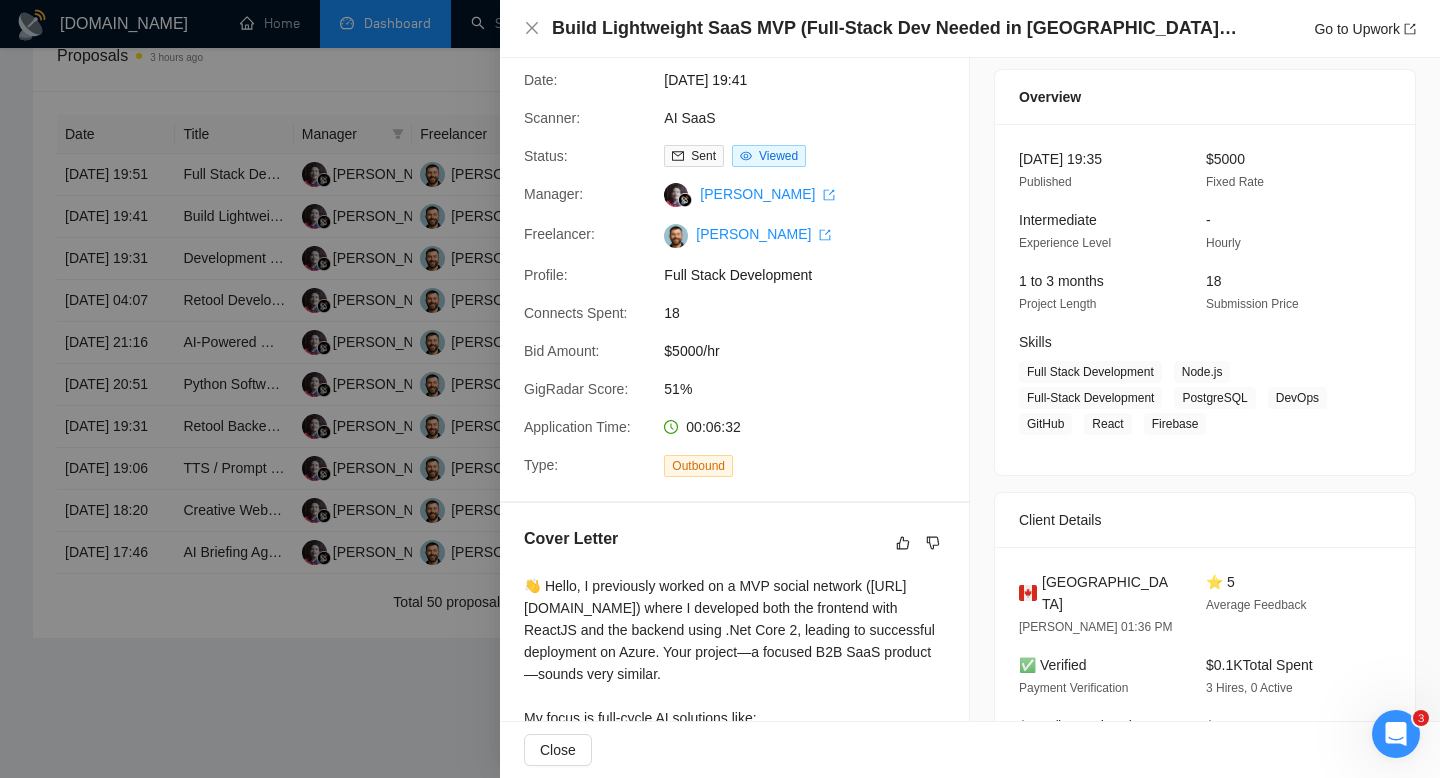 click on "Canada" at bounding box center [1108, 593] 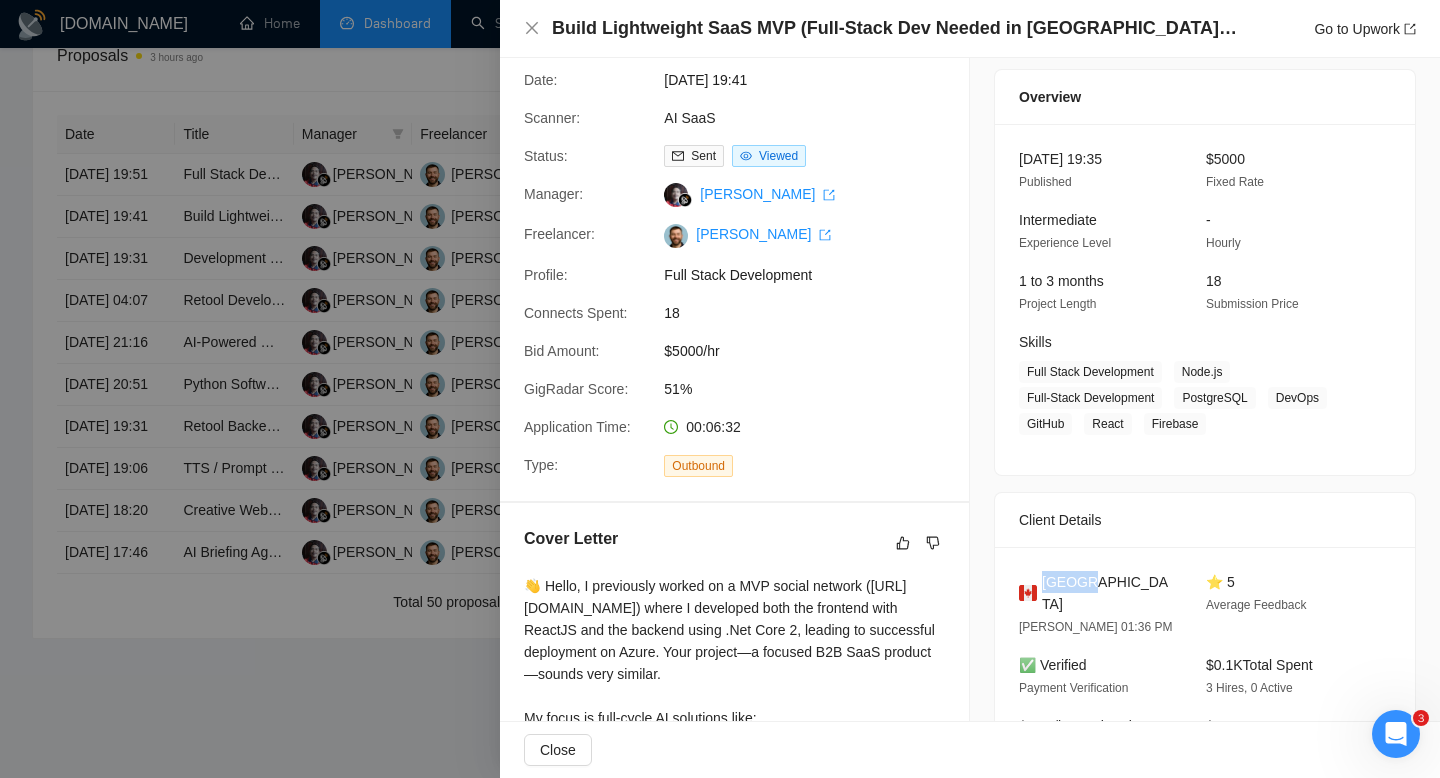 click on "Canada" at bounding box center [1108, 593] 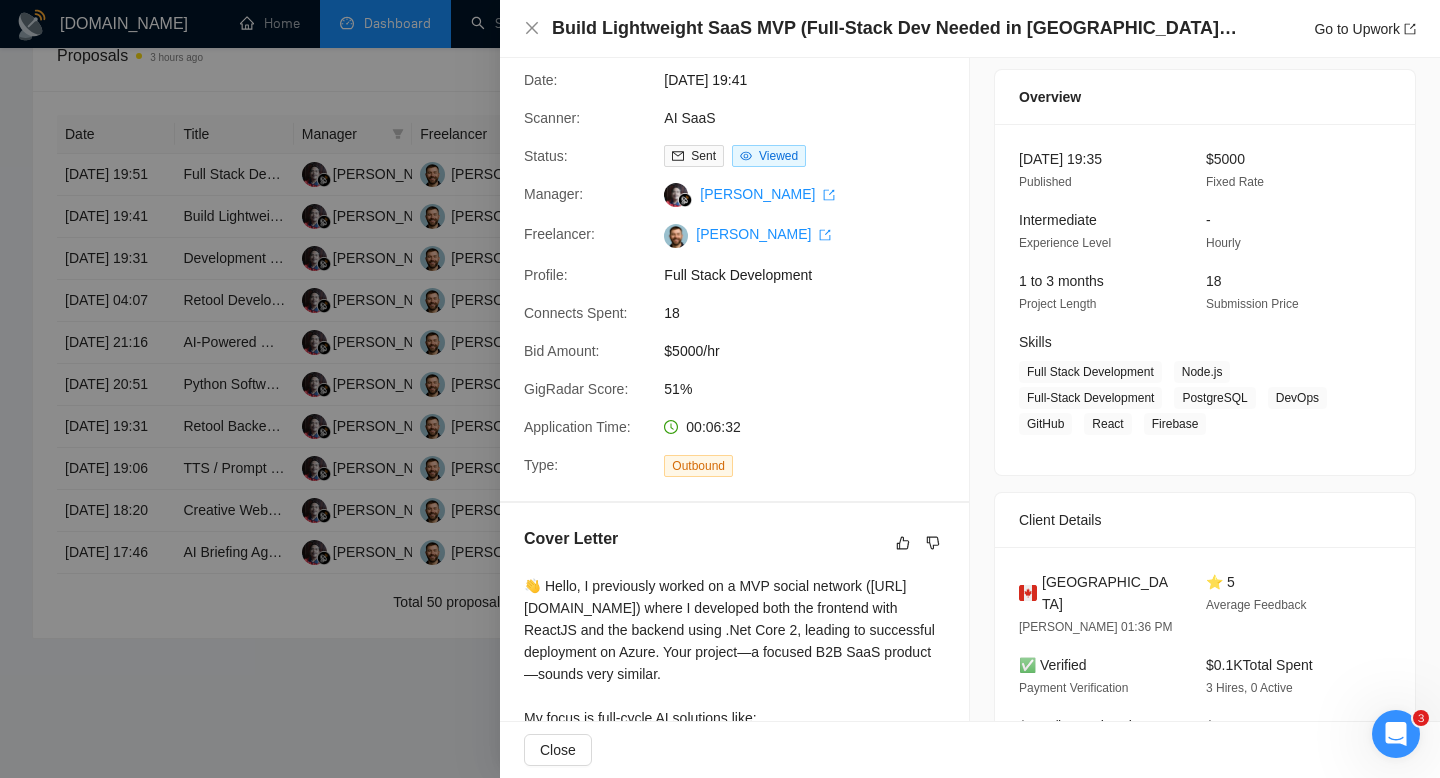 click on "Build Lightweight SaaS MVP (Full-Stack Dev Needed in [GEOGRAPHIC_DATA], [GEOGRAPHIC_DATA]. Only apply if in [GEOGRAPHIC_DATA])" at bounding box center (897, 28) 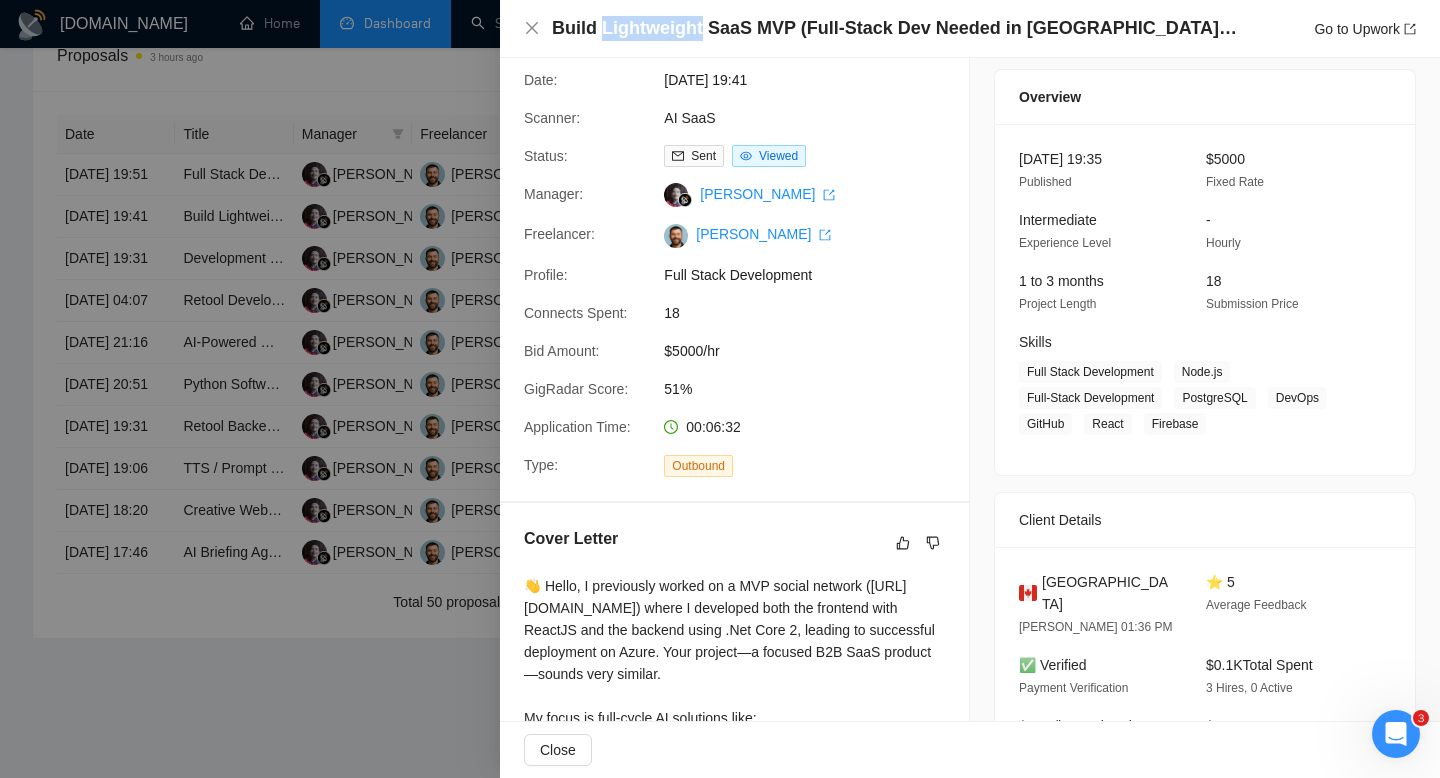 click on "Build Lightweight SaaS MVP (Full-Stack Dev Needed in [GEOGRAPHIC_DATA], [GEOGRAPHIC_DATA]. Only apply if in [GEOGRAPHIC_DATA])" at bounding box center (897, 28) 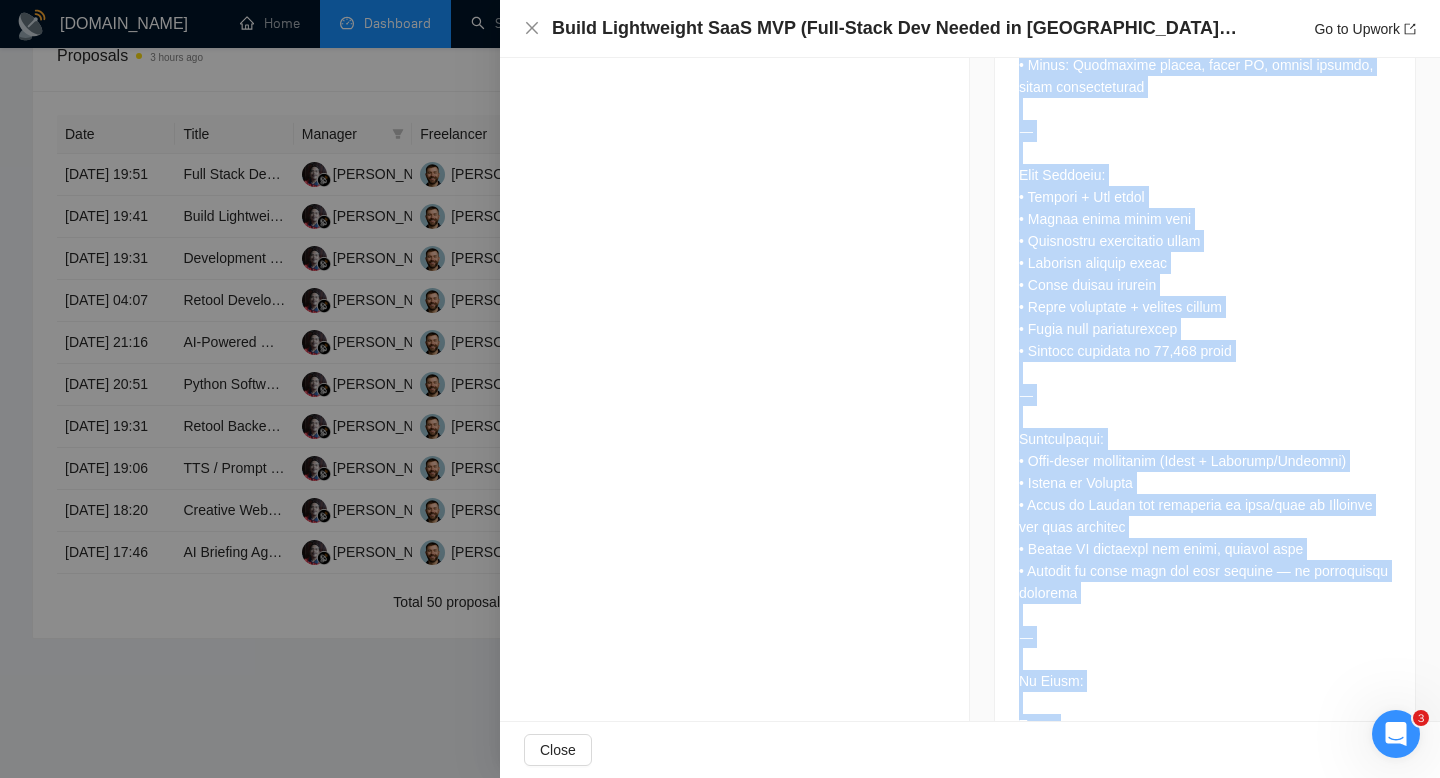 scroll, scrollTop: 1914, scrollLeft: 0, axis: vertical 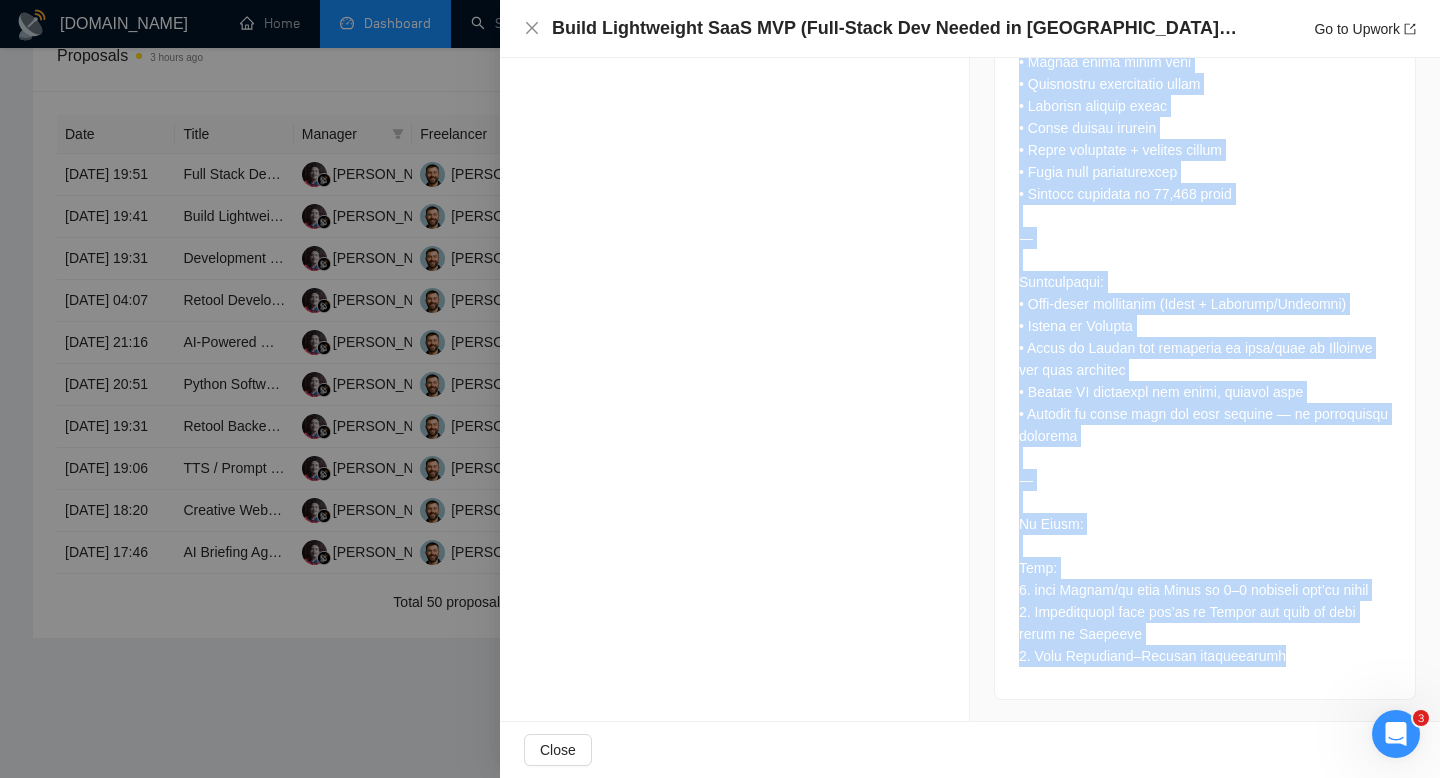 drag, startPoint x: 1019, startPoint y: 371, endPoint x: 1247, endPoint y: 683, distance: 386.4298 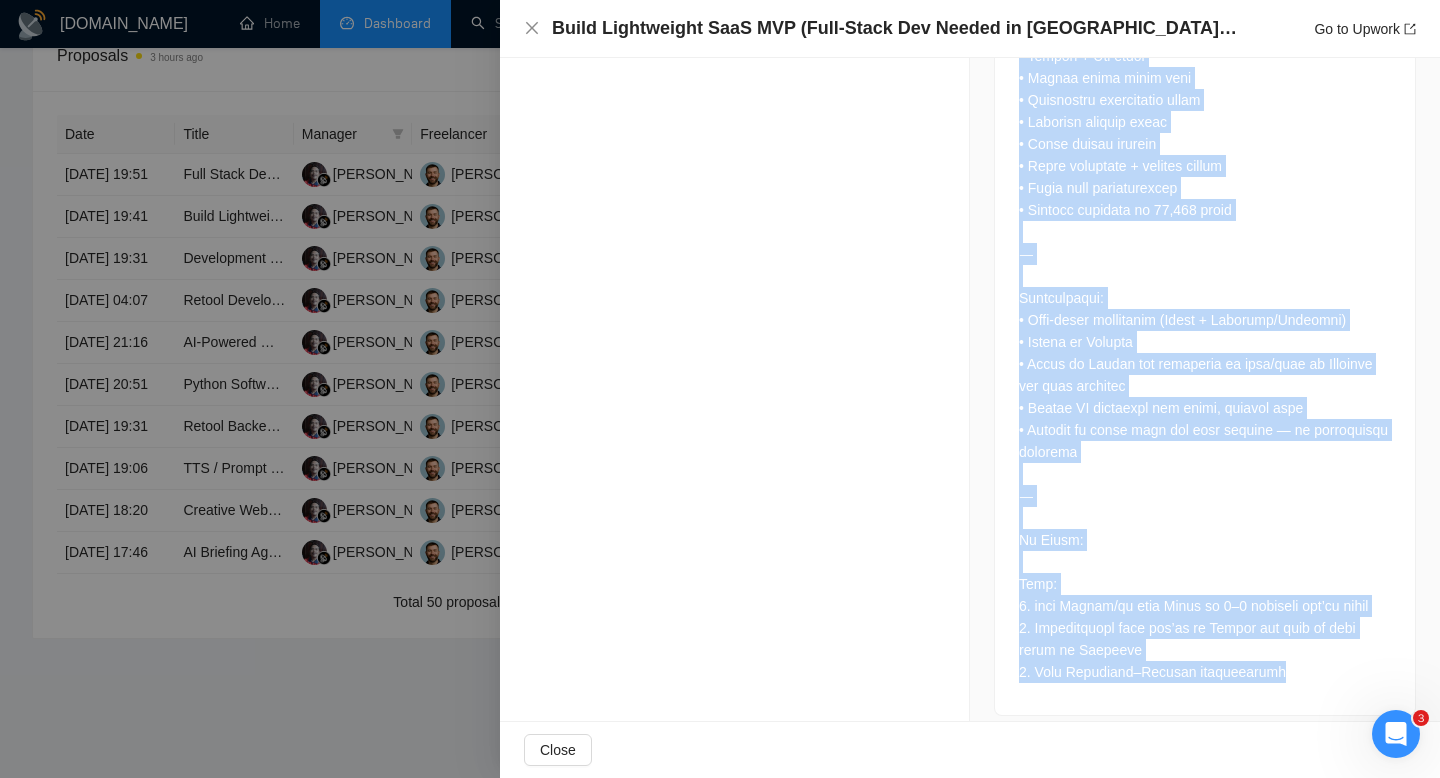 scroll, scrollTop: 1914, scrollLeft: 0, axis: vertical 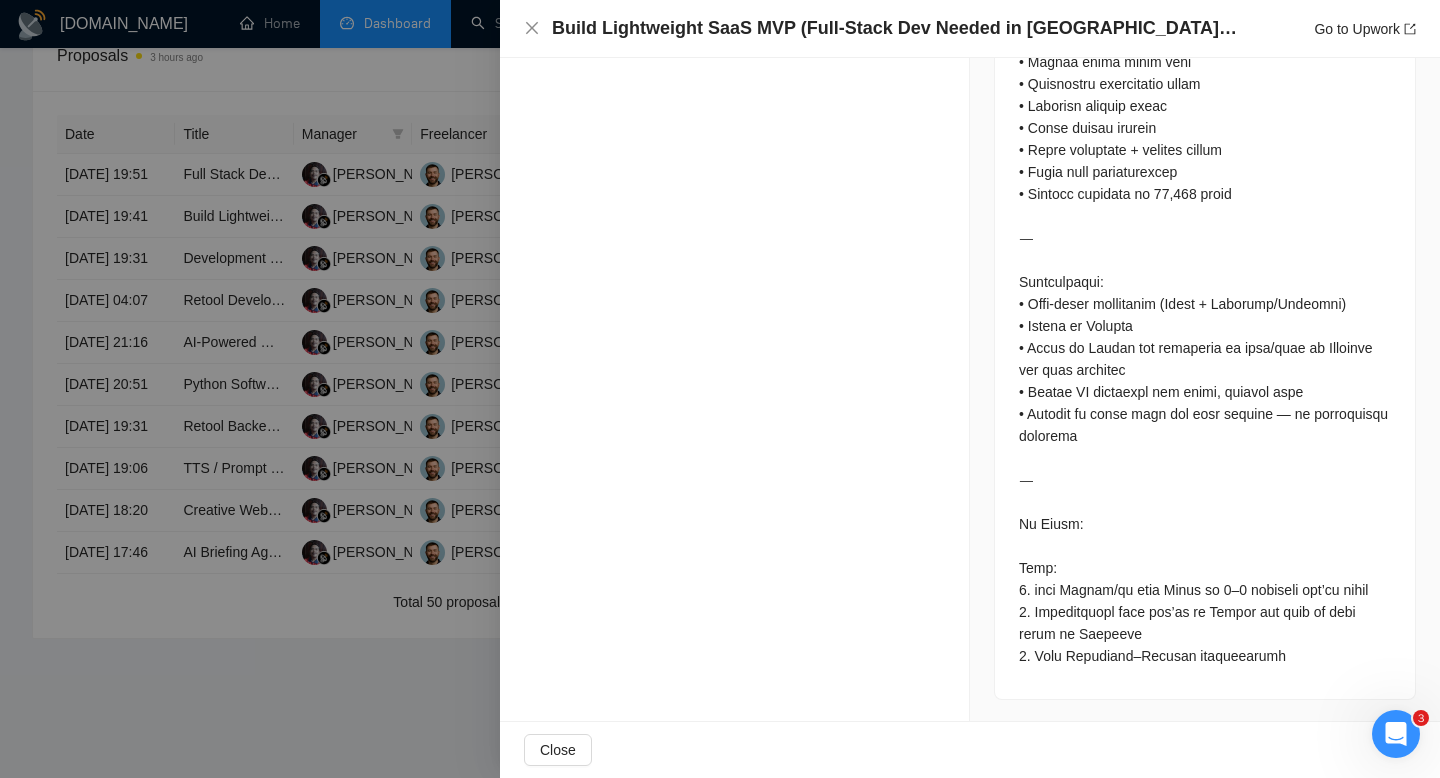click on "Proposal Details Date: 25 Jul, 2025 19:41 Scanner: AI SaaS Status: Sent     Viewed     Manager: Syahrowi Syahrowi   Freelancer: Vladimir Kucher   Profile: Full Stack Development Connects Spent: 18 Bid Amount: $5000/hr GigRadar Score: 51% Application Time: 00:06:32 Type: Outbound Cover Letter" at bounding box center (735, -566) 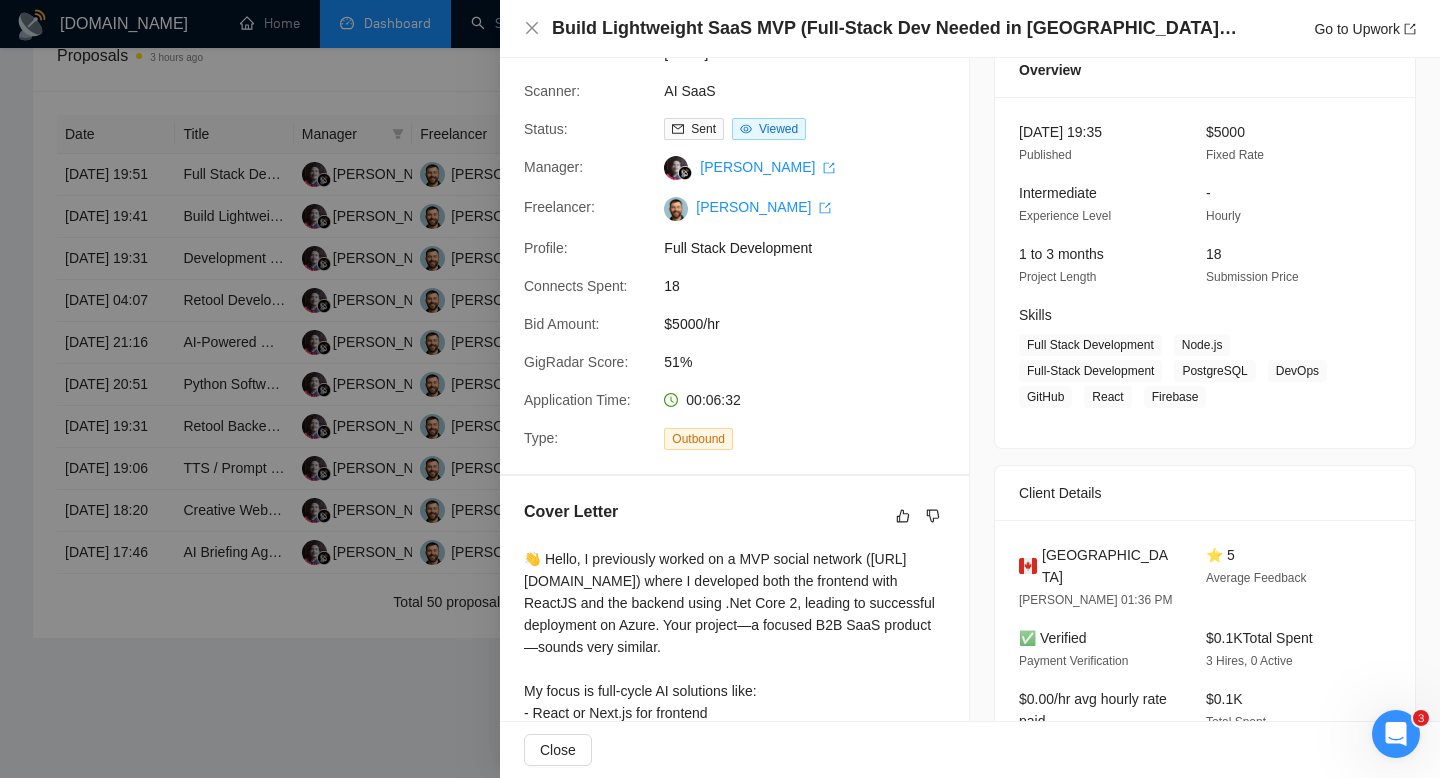scroll, scrollTop: 165, scrollLeft: 0, axis: vertical 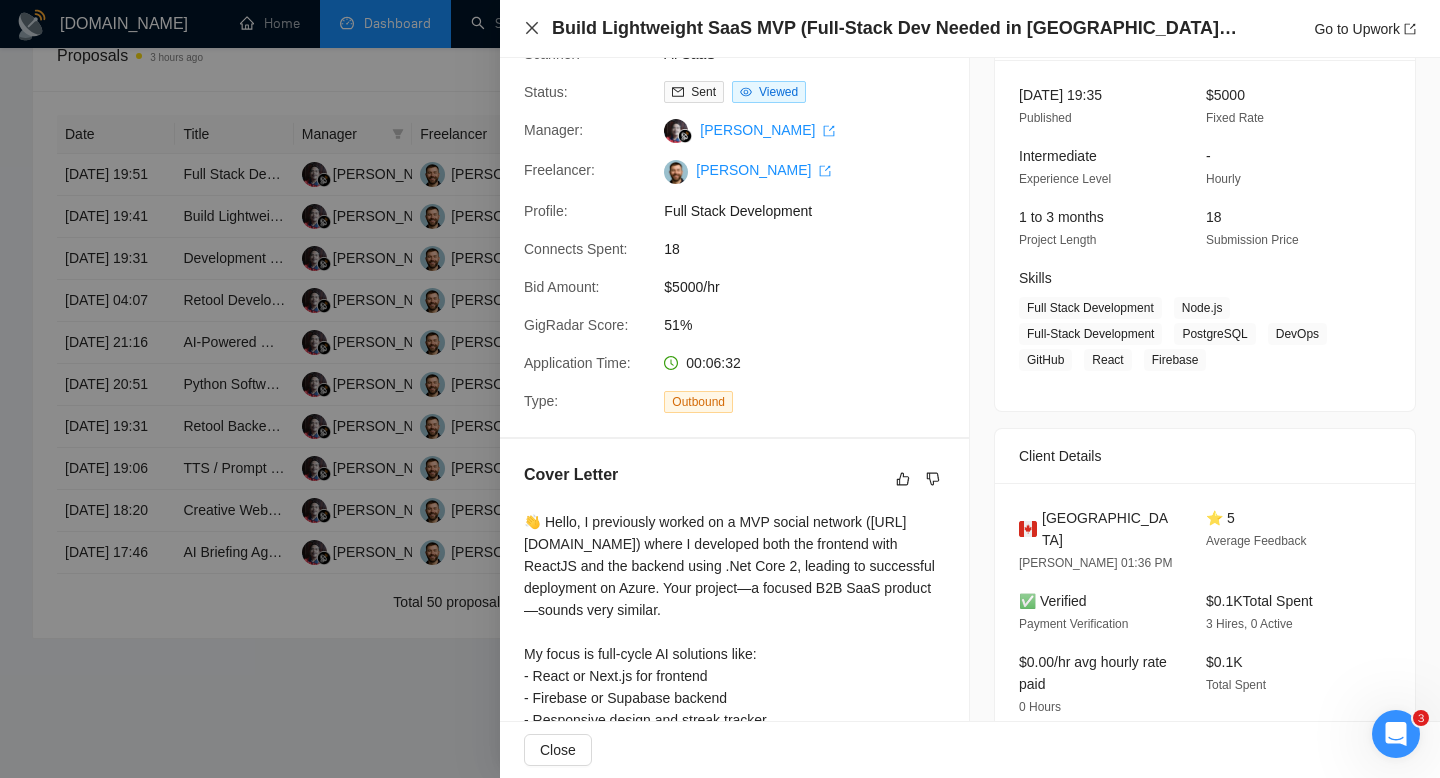 click 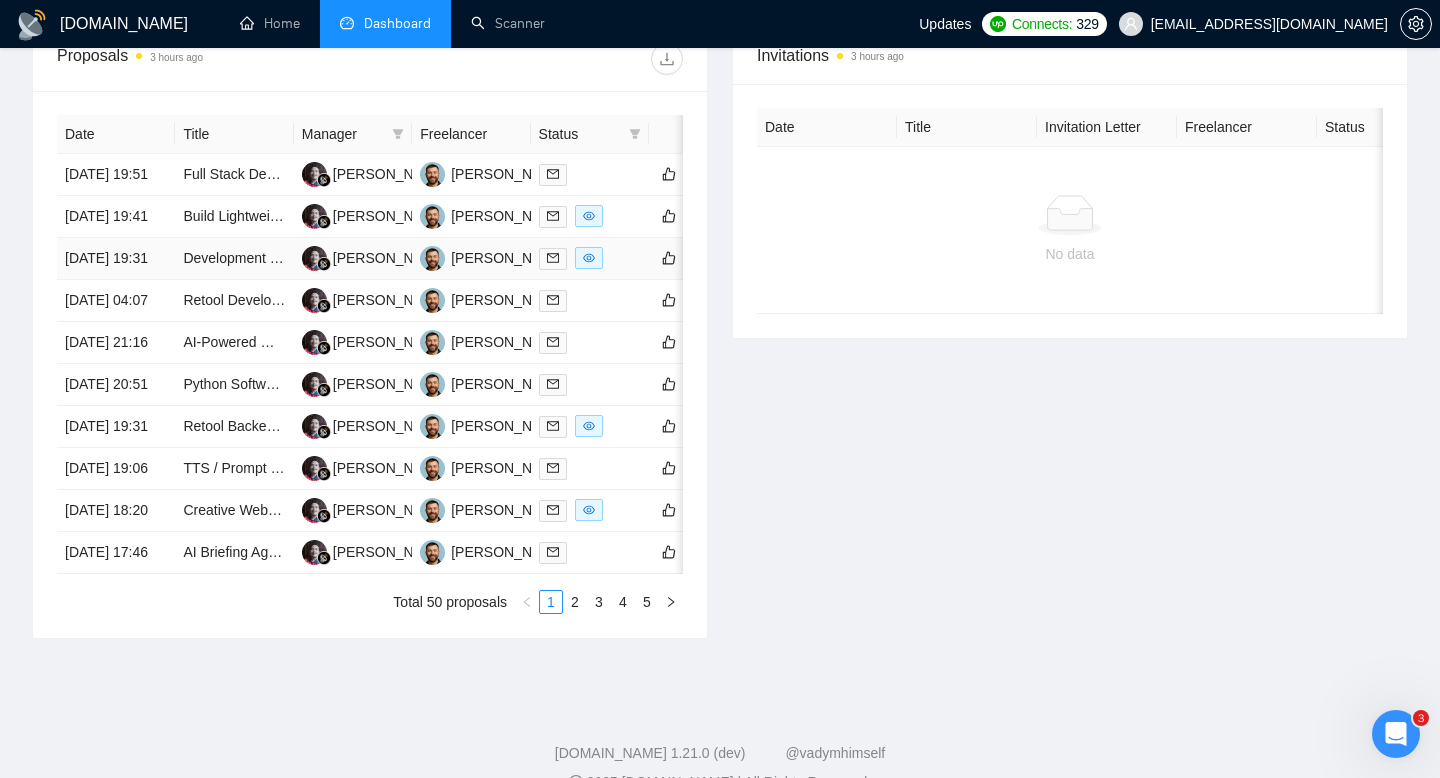click on "[DATE] 19:31" at bounding box center (116, 259) 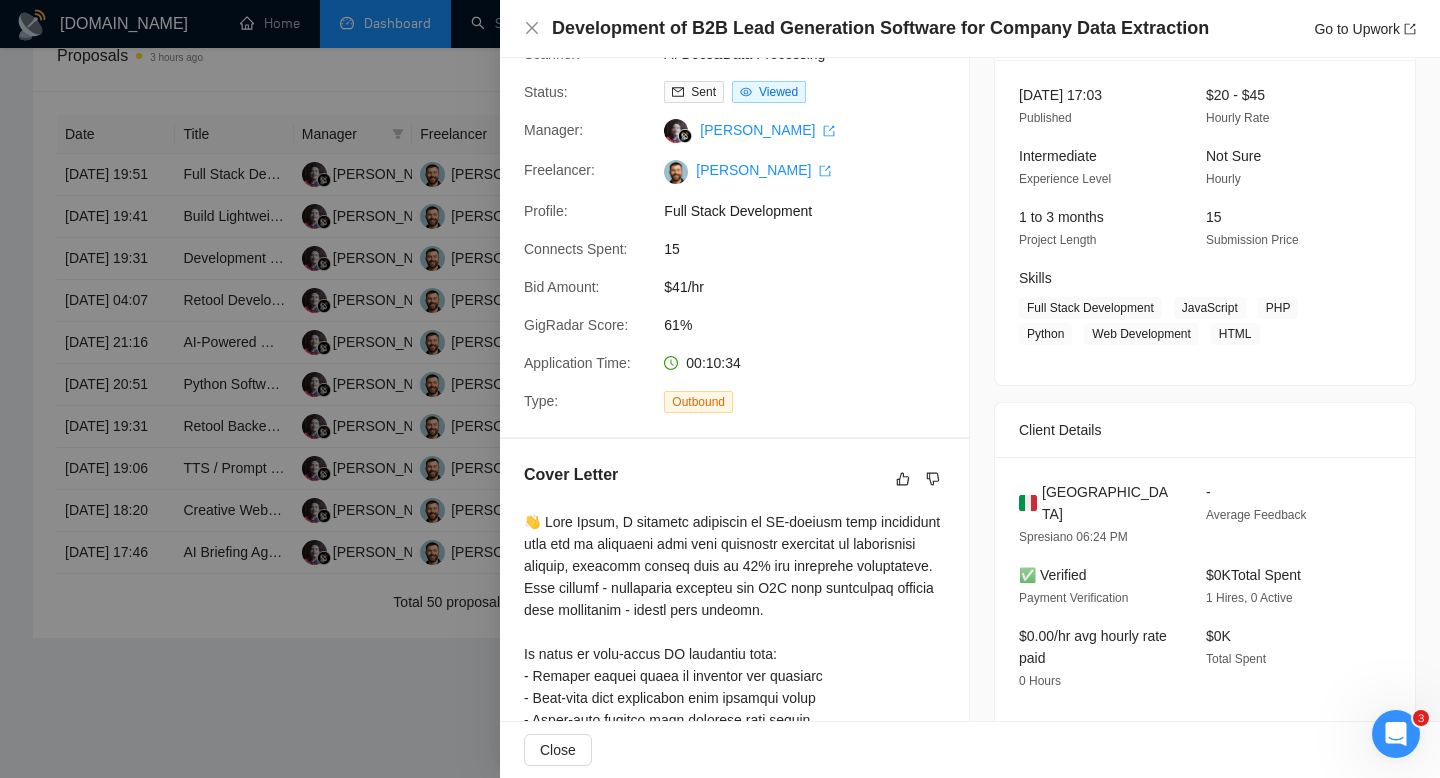 click on "Development of B2B Lead Generation Software for Company Data Extraction Go to Upwork" at bounding box center (970, 28) 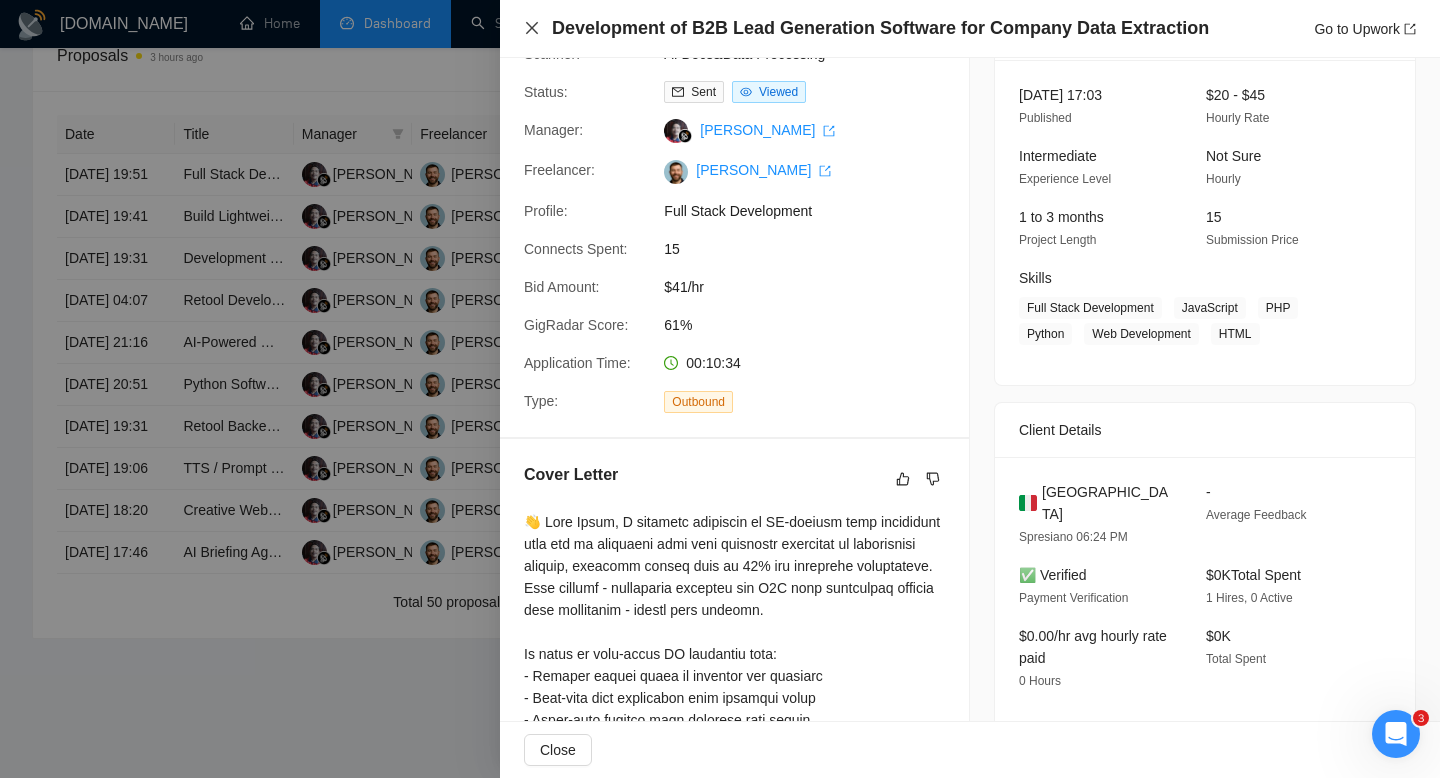 click 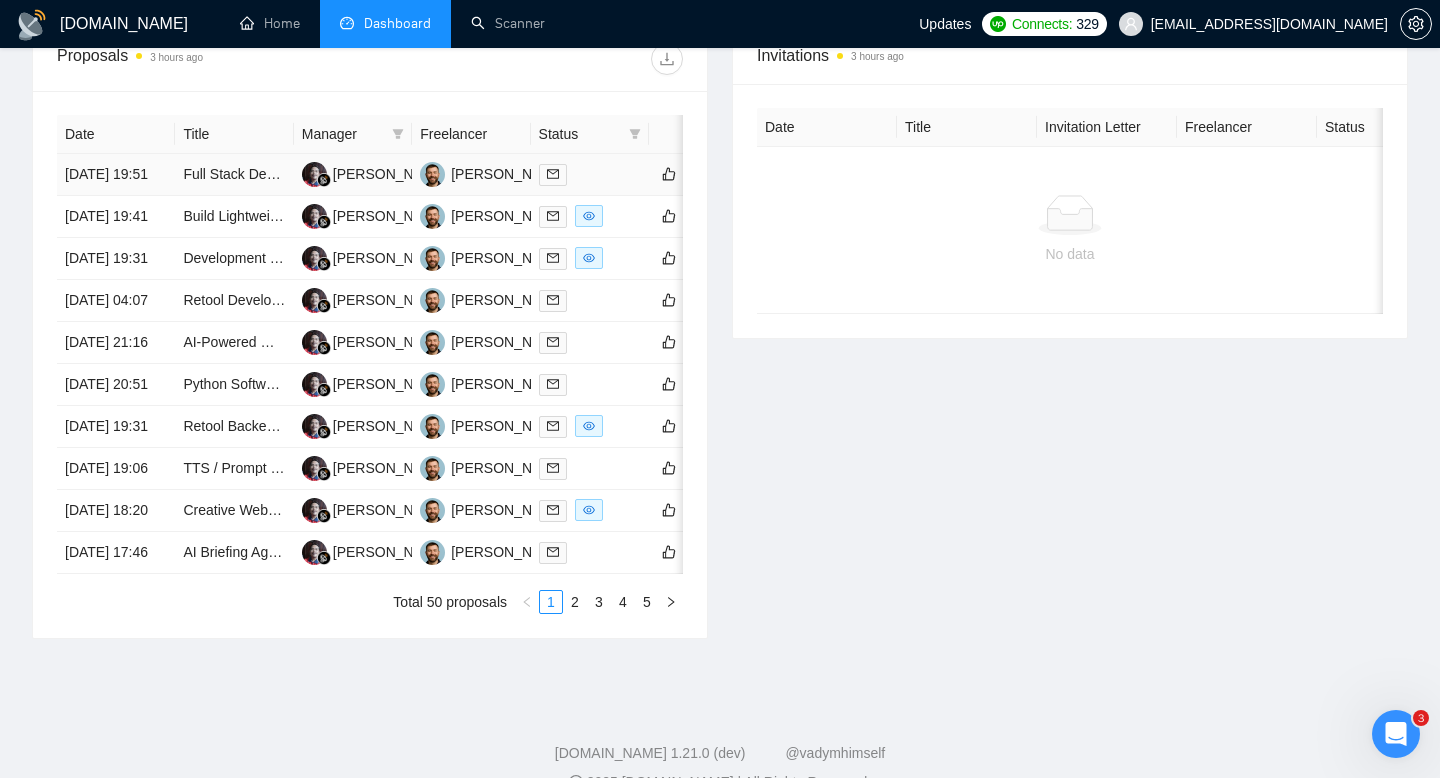 click on "[DATE] 19:51" at bounding box center (116, 175) 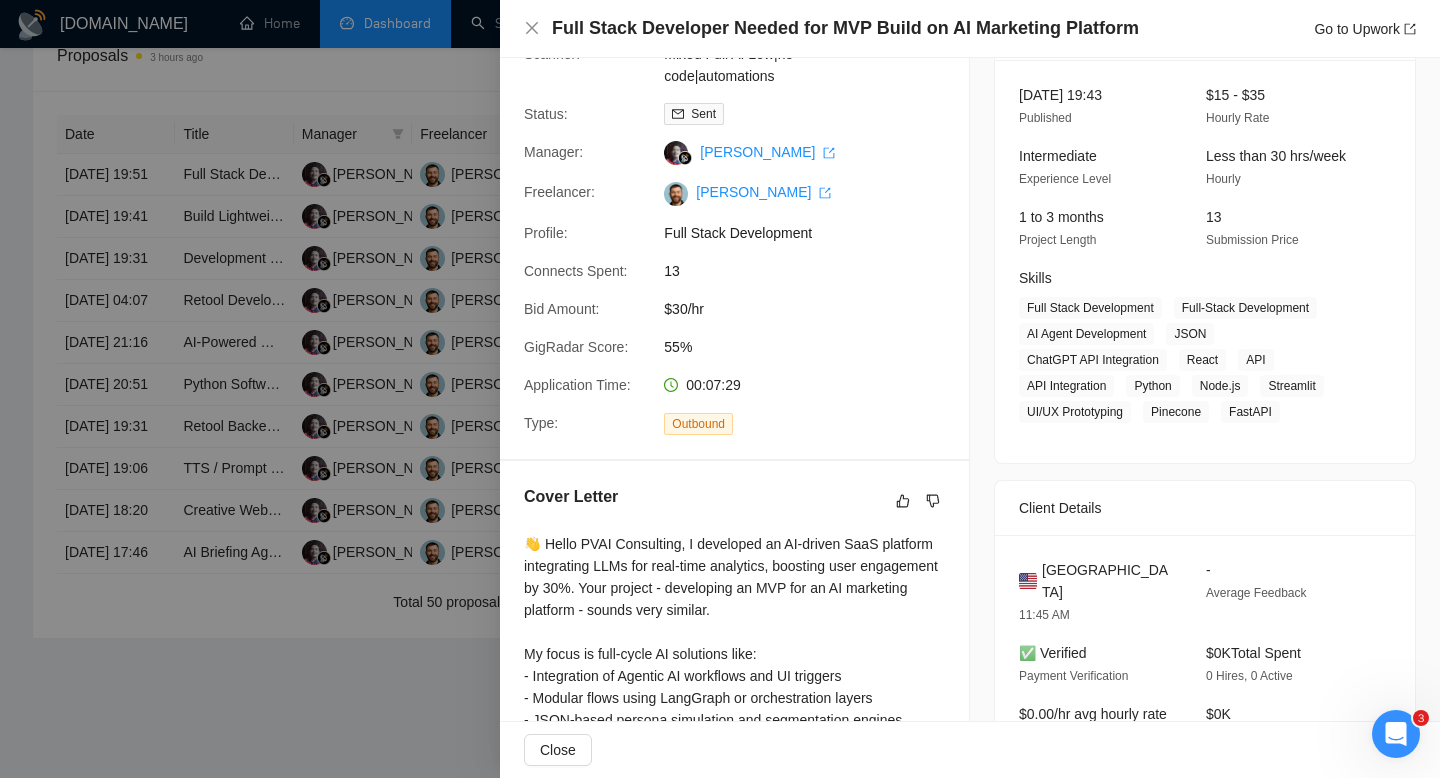 click on "Full Stack Developer Needed for MVP Build on AI Marketing Platform" at bounding box center (845, 28) 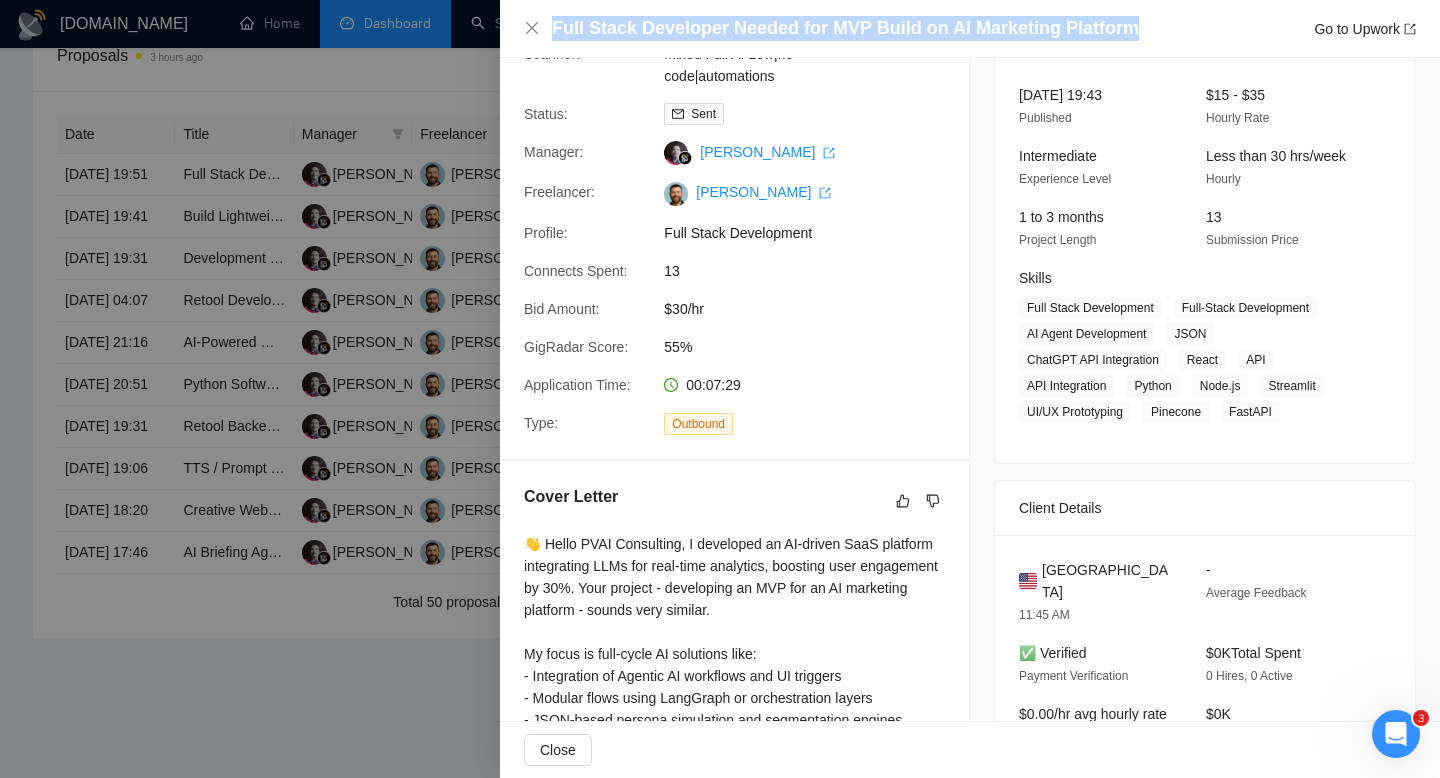 click on "Full Stack Developer Needed for MVP Build on AI Marketing Platform" at bounding box center [845, 28] 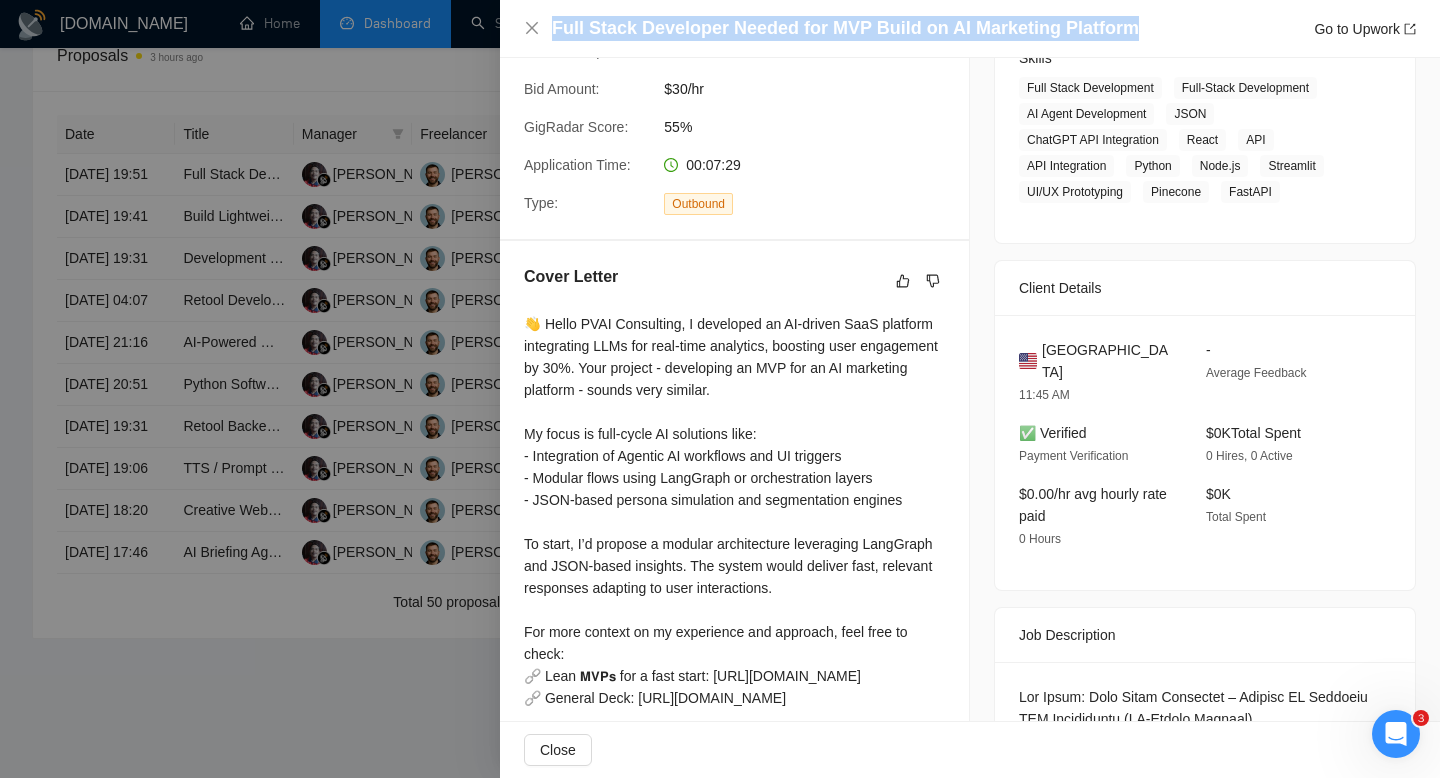 scroll, scrollTop: 347, scrollLeft: 0, axis: vertical 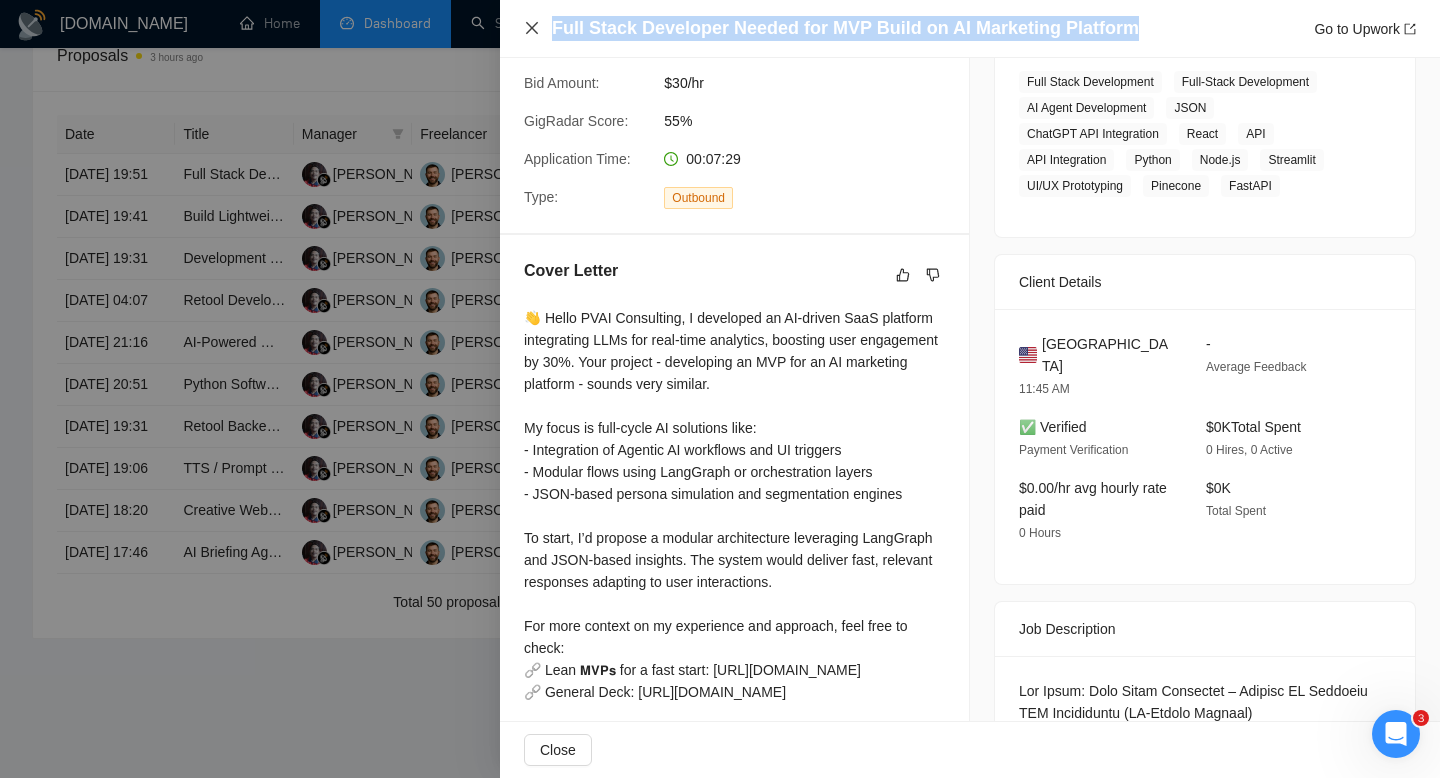 click 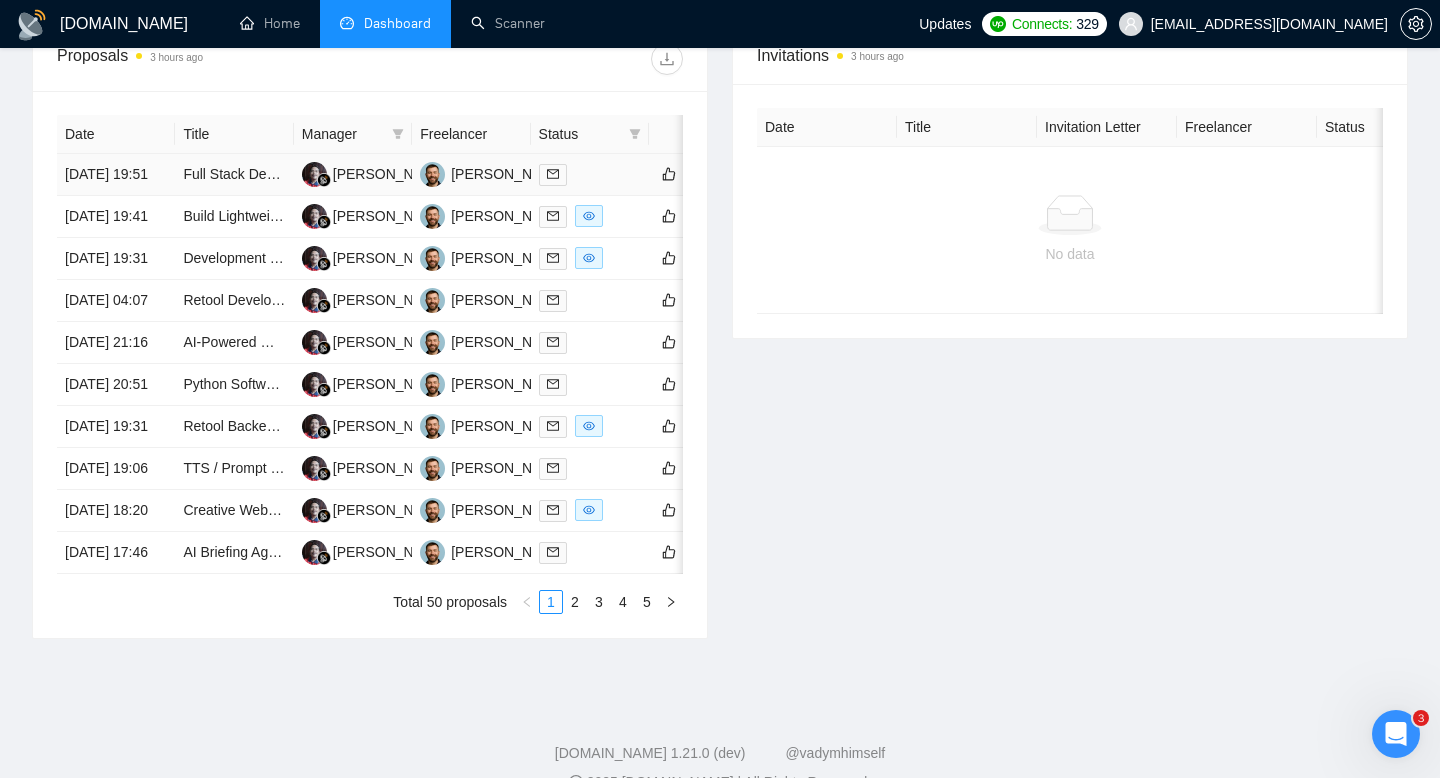 click on "Full Stack Developer Needed for MVP Build on AI Marketing Platform" at bounding box center [234, 175] 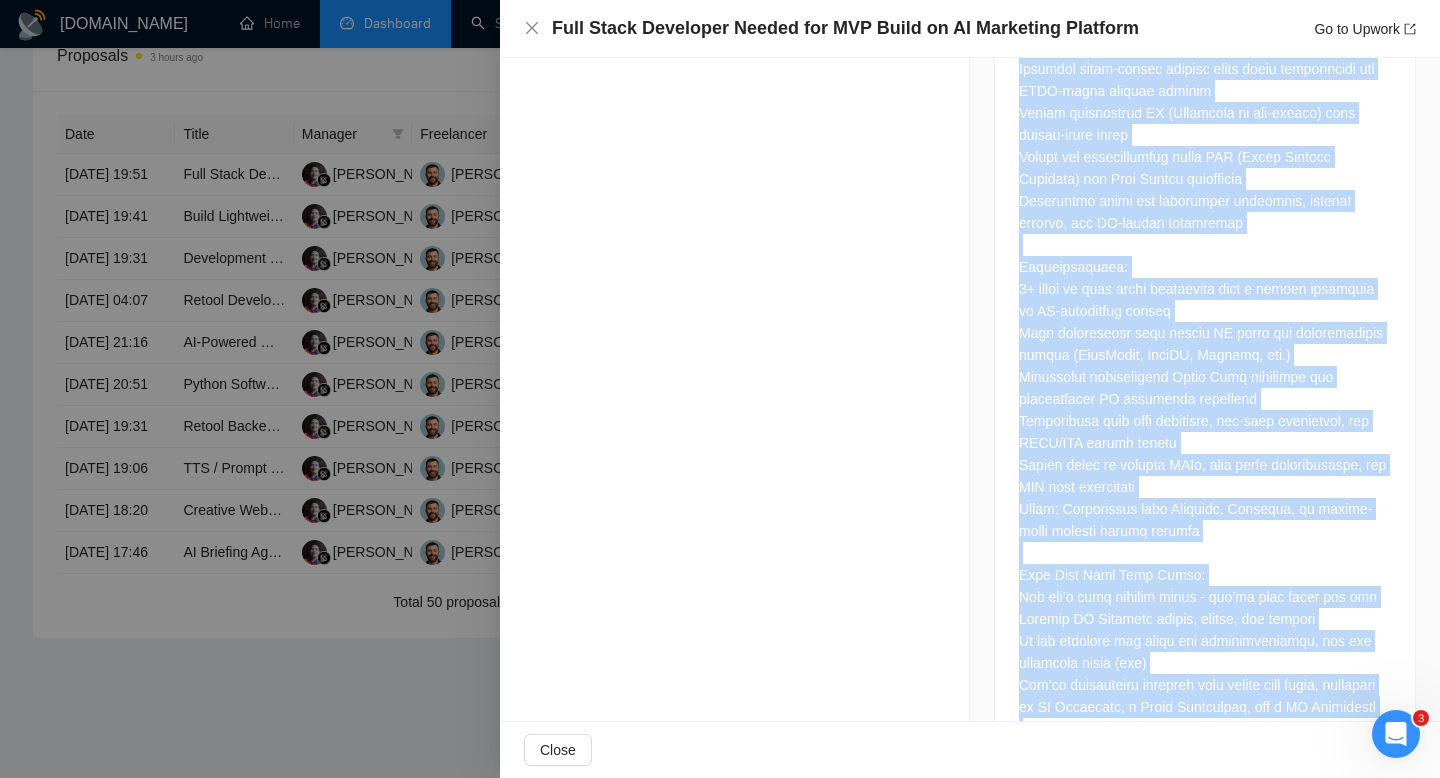scroll, scrollTop: 1746, scrollLeft: 0, axis: vertical 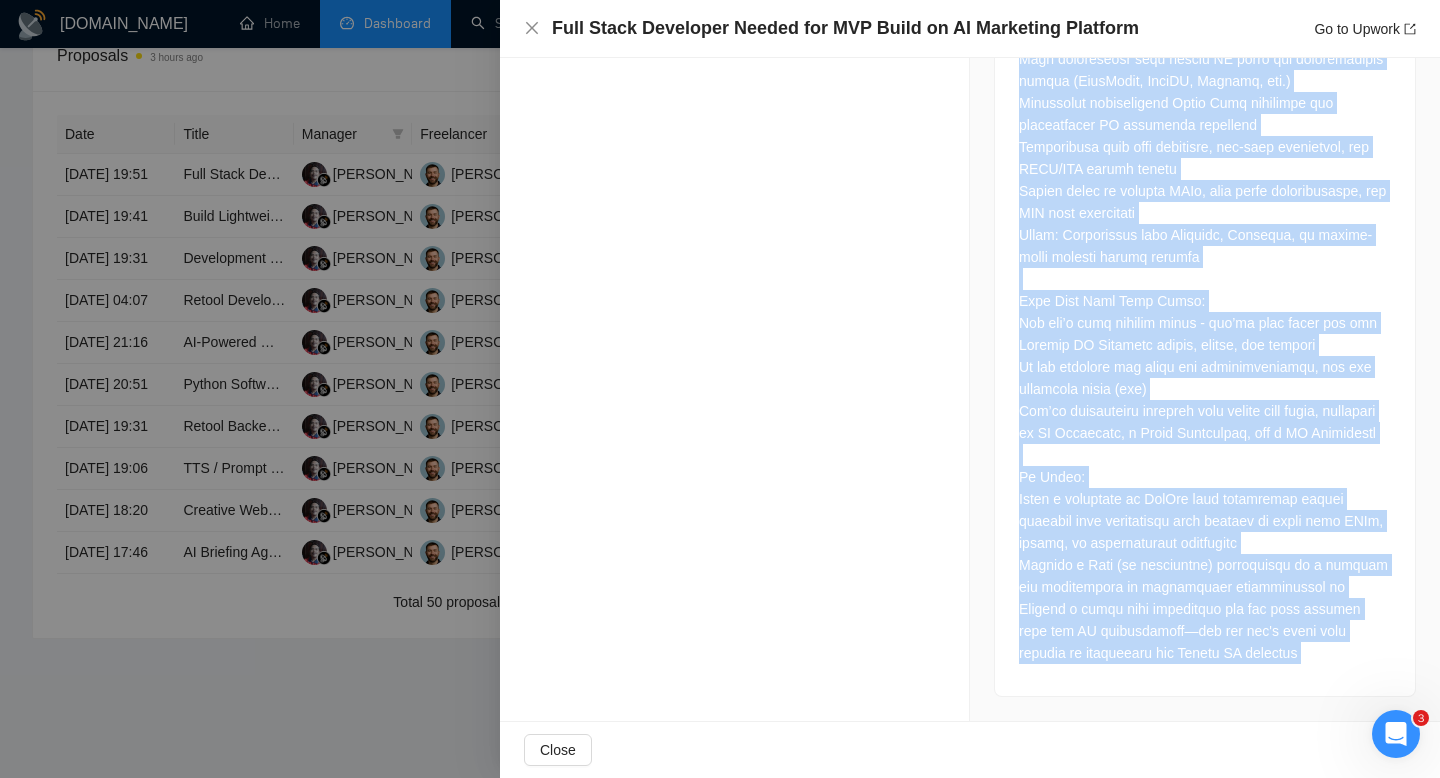 drag, startPoint x: 1016, startPoint y: 452, endPoint x: 1033, endPoint y: 777, distance: 325.4443 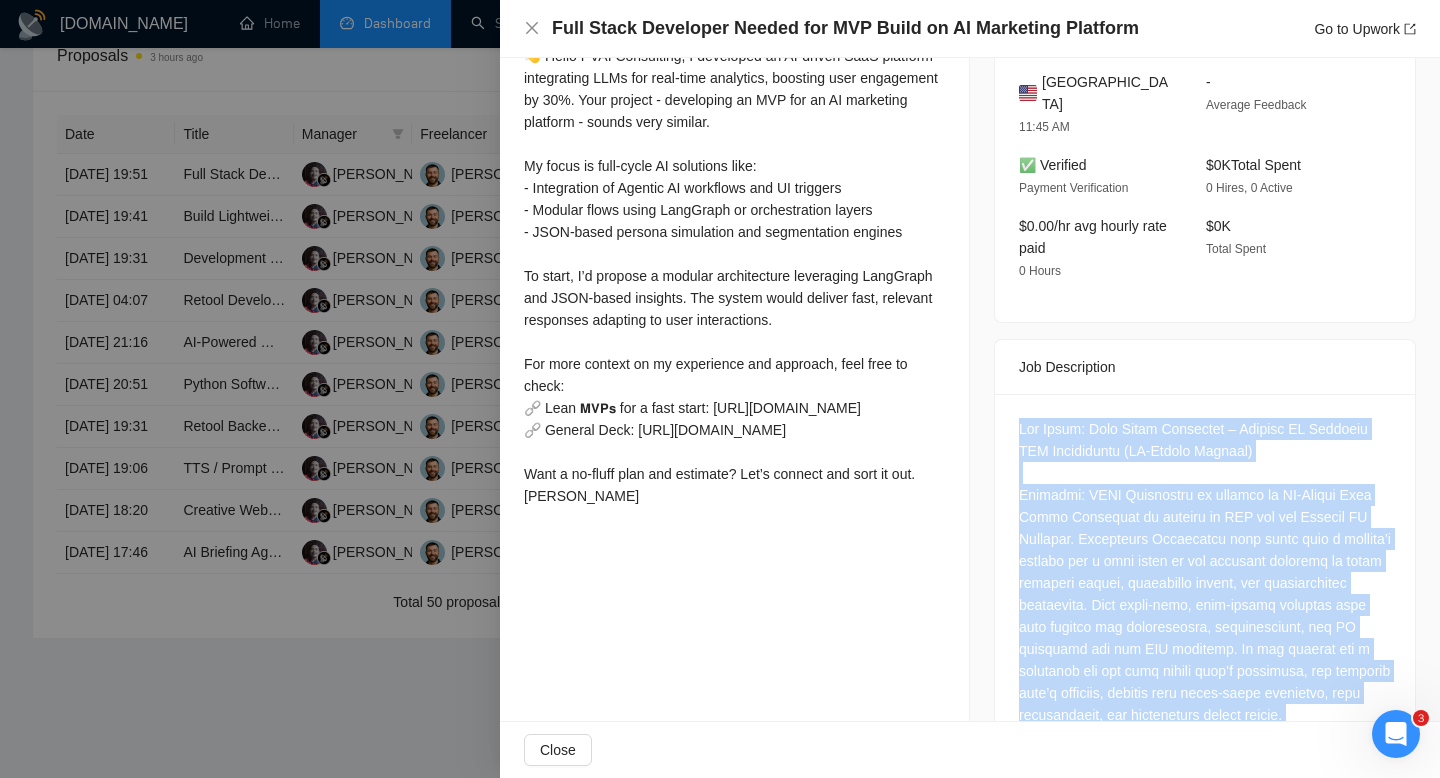 scroll, scrollTop: 524, scrollLeft: 0, axis: vertical 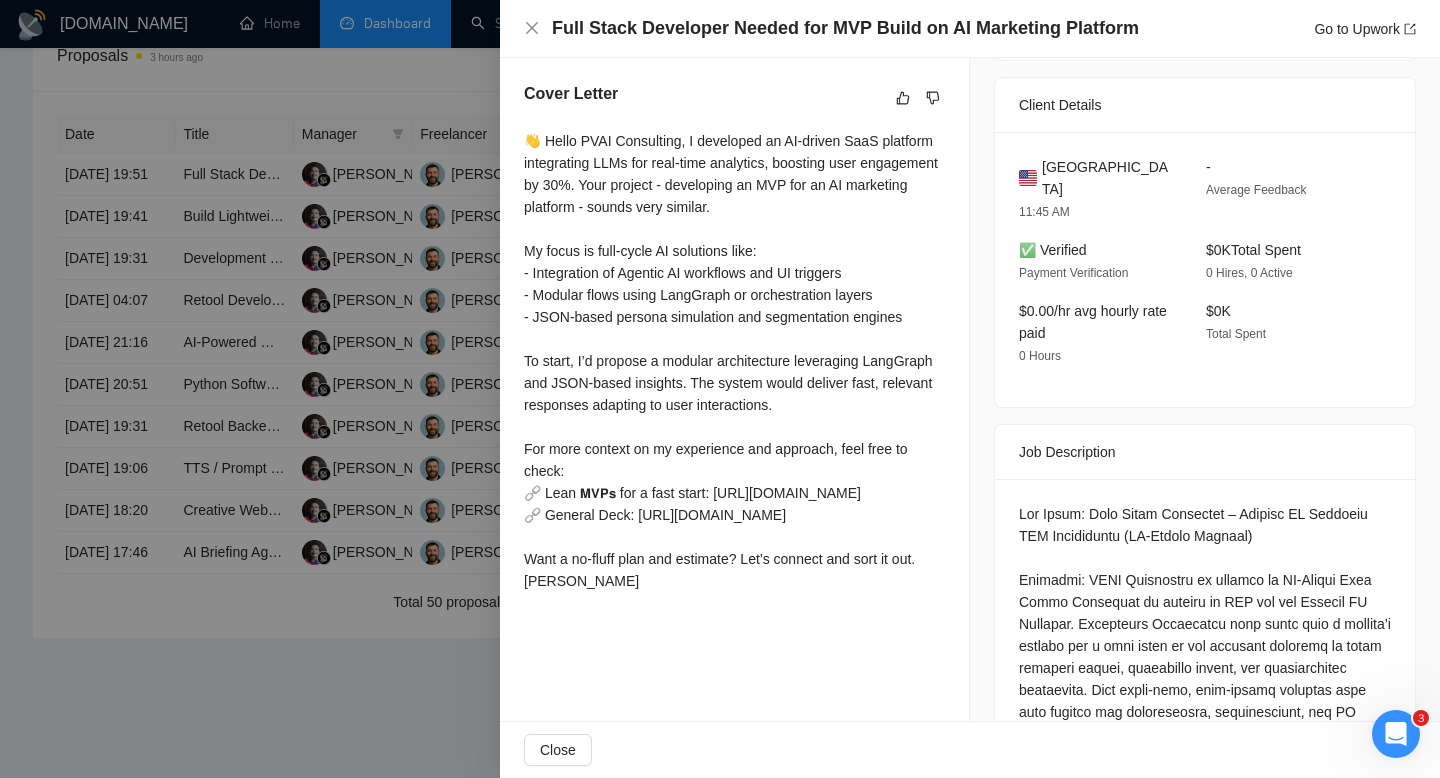 click on "United States" at bounding box center (1108, 178) 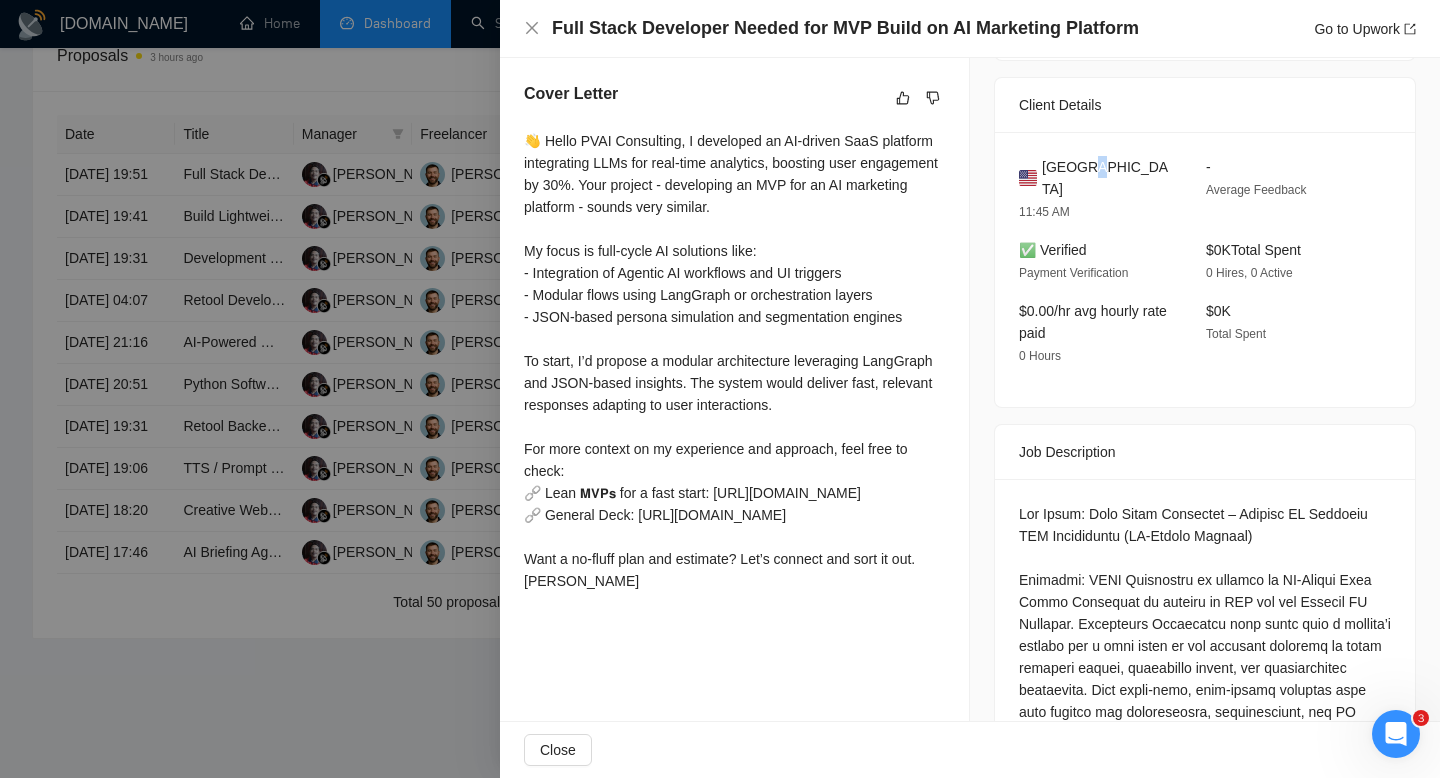 click on "United States" at bounding box center [1108, 178] 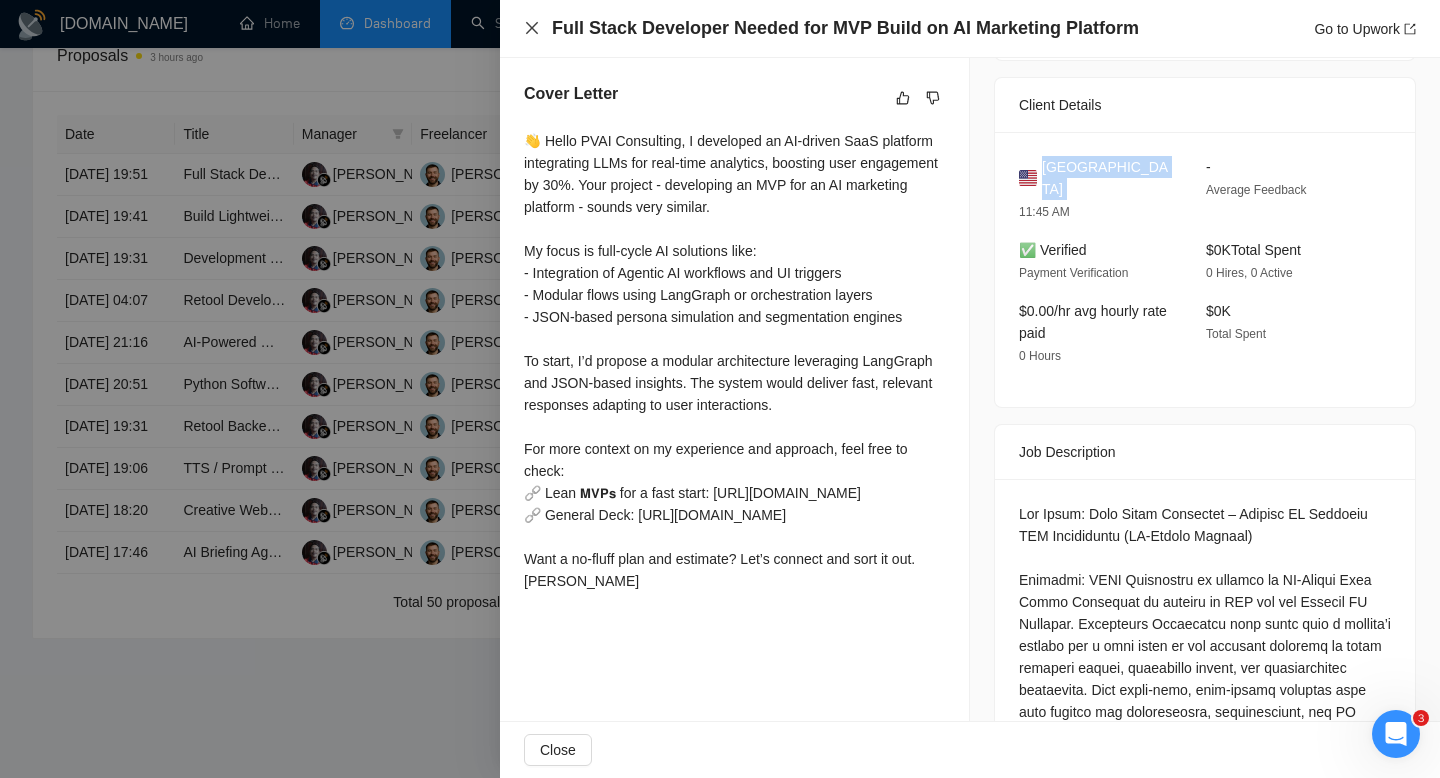 click 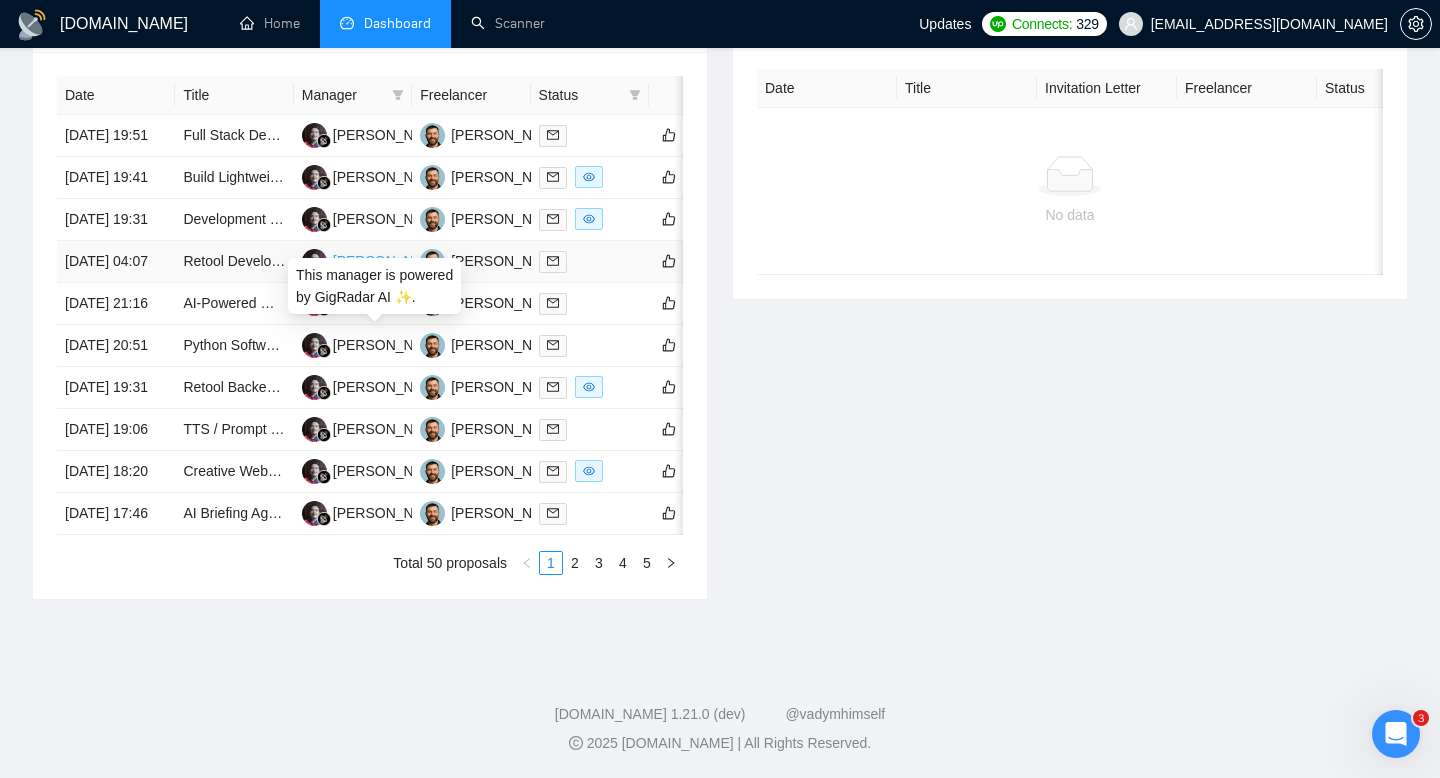 scroll, scrollTop: 1019, scrollLeft: 0, axis: vertical 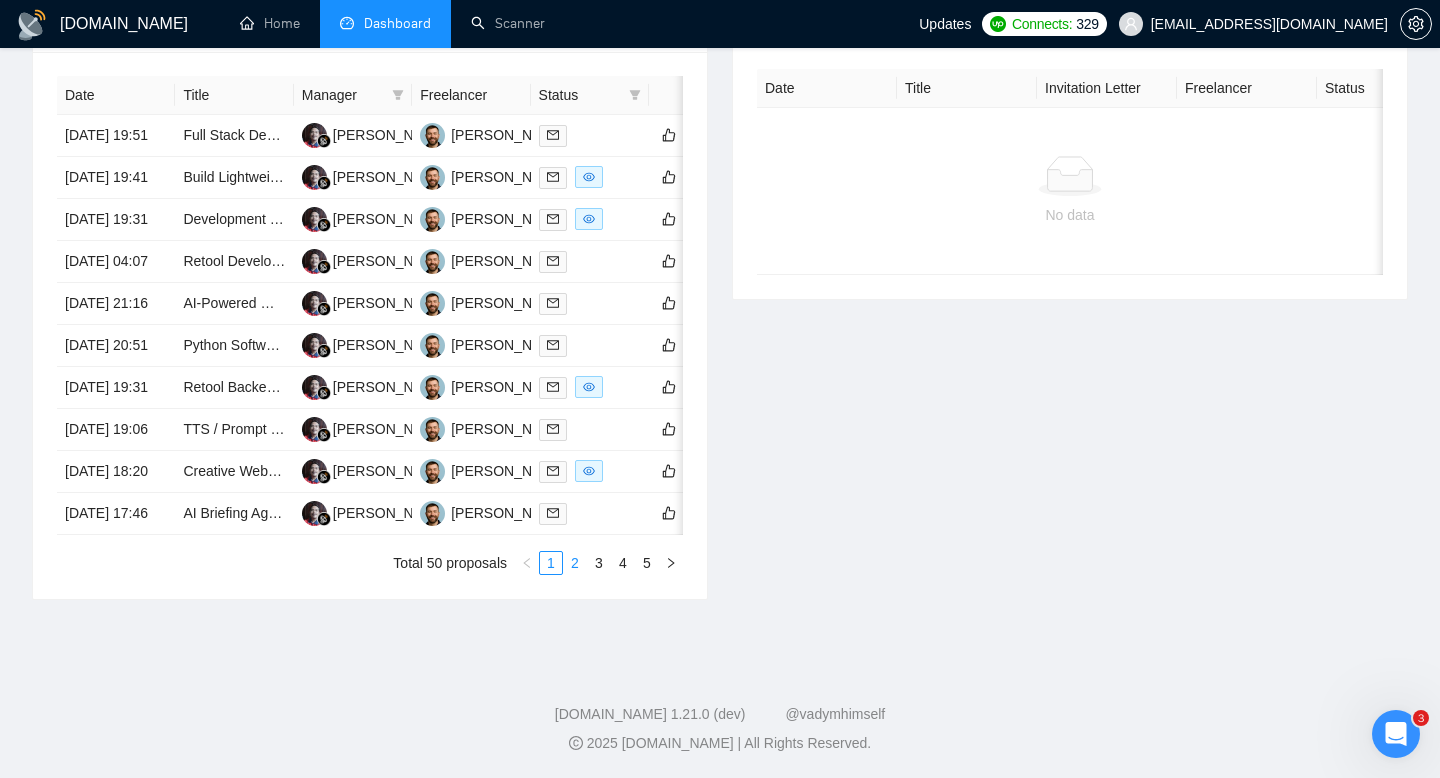 click on "2" at bounding box center [575, 563] 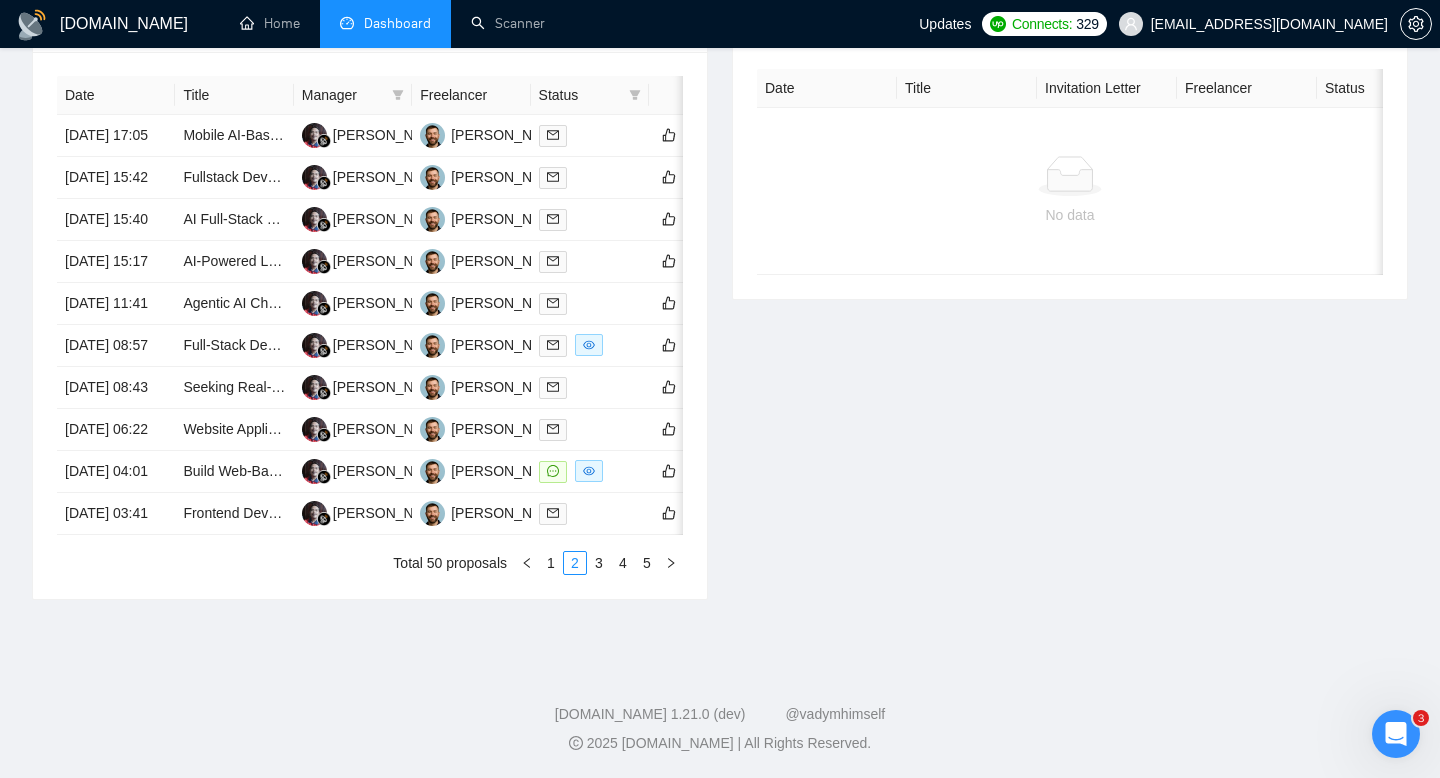 scroll, scrollTop: 1019, scrollLeft: 0, axis: vertical 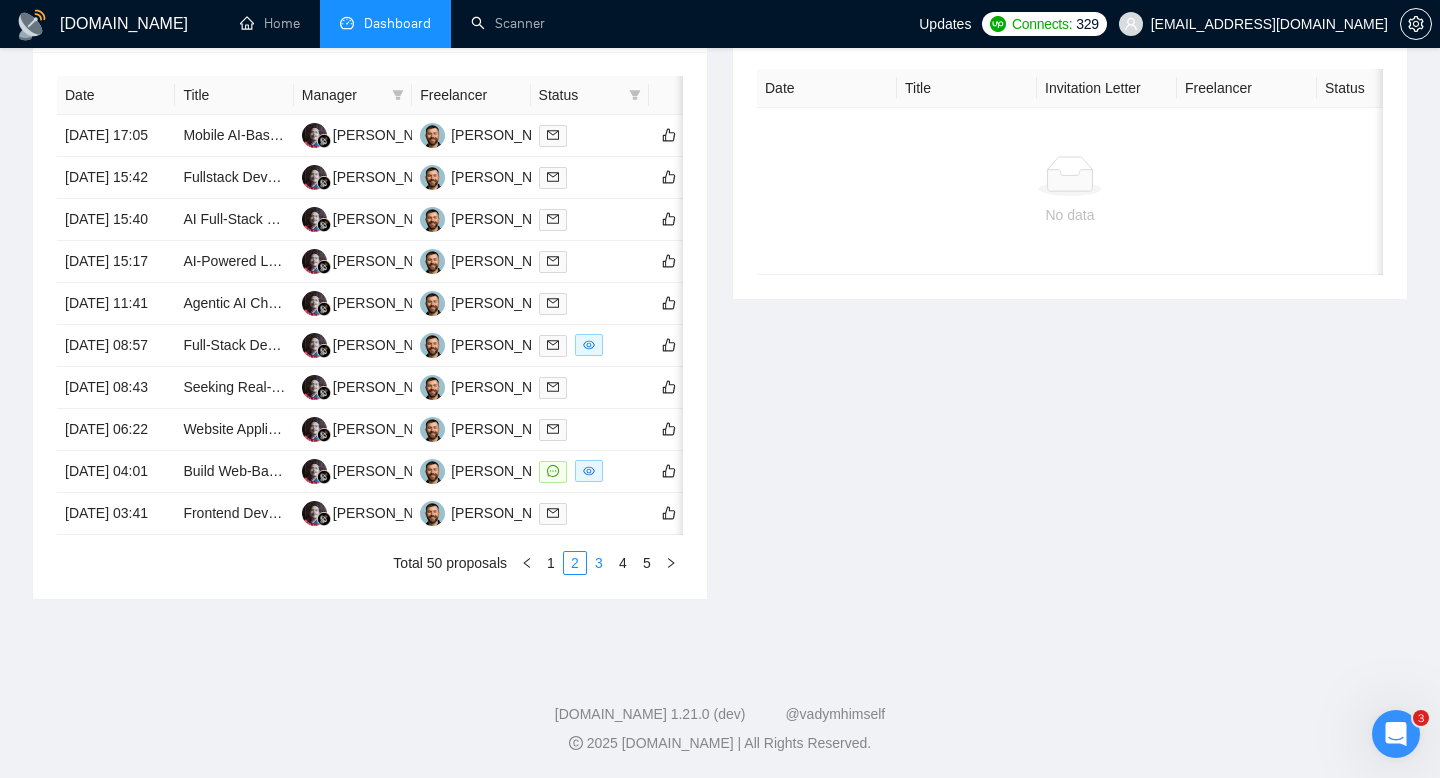 click on "3" at bounding box center (599, 563) 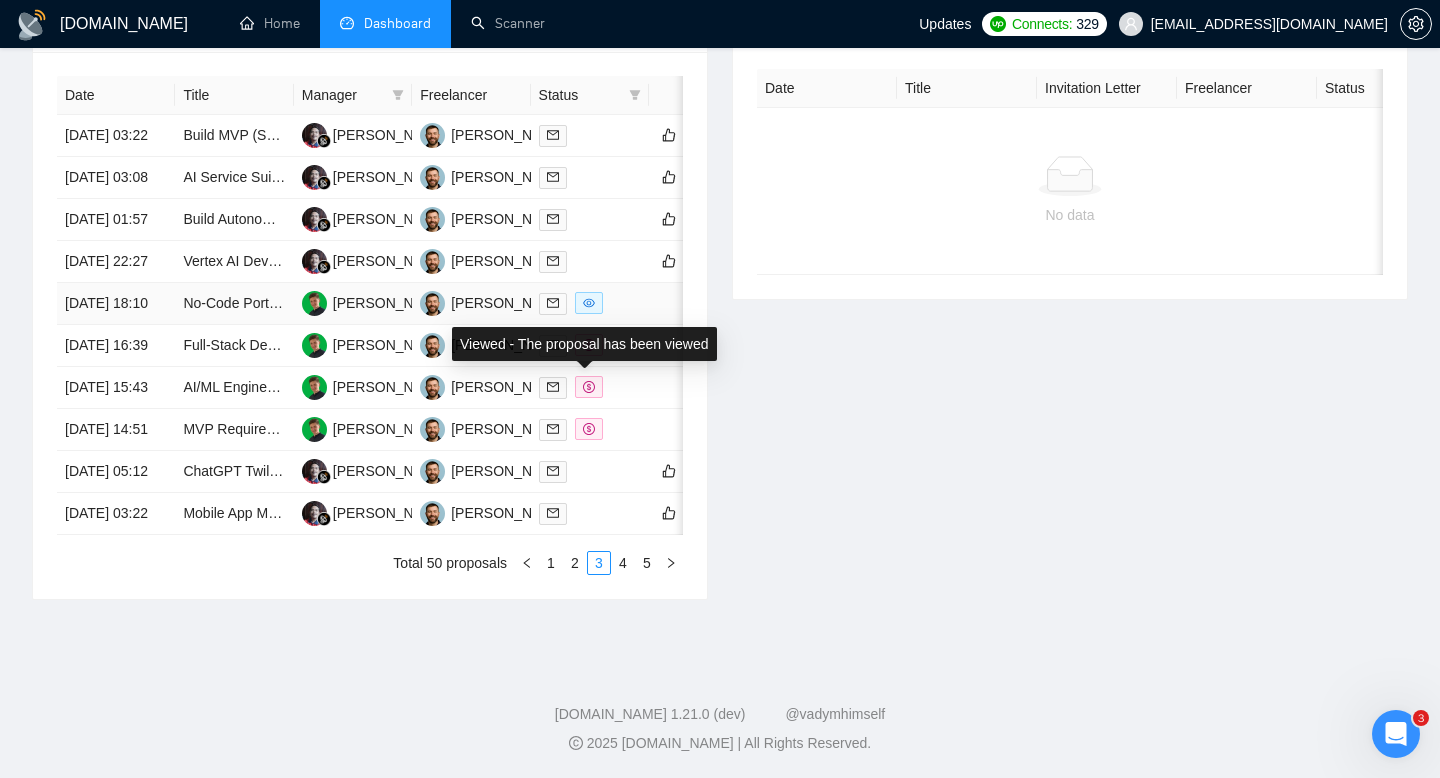scroll, scrollTop: 976, scrollLeft: 0, axis: vertical 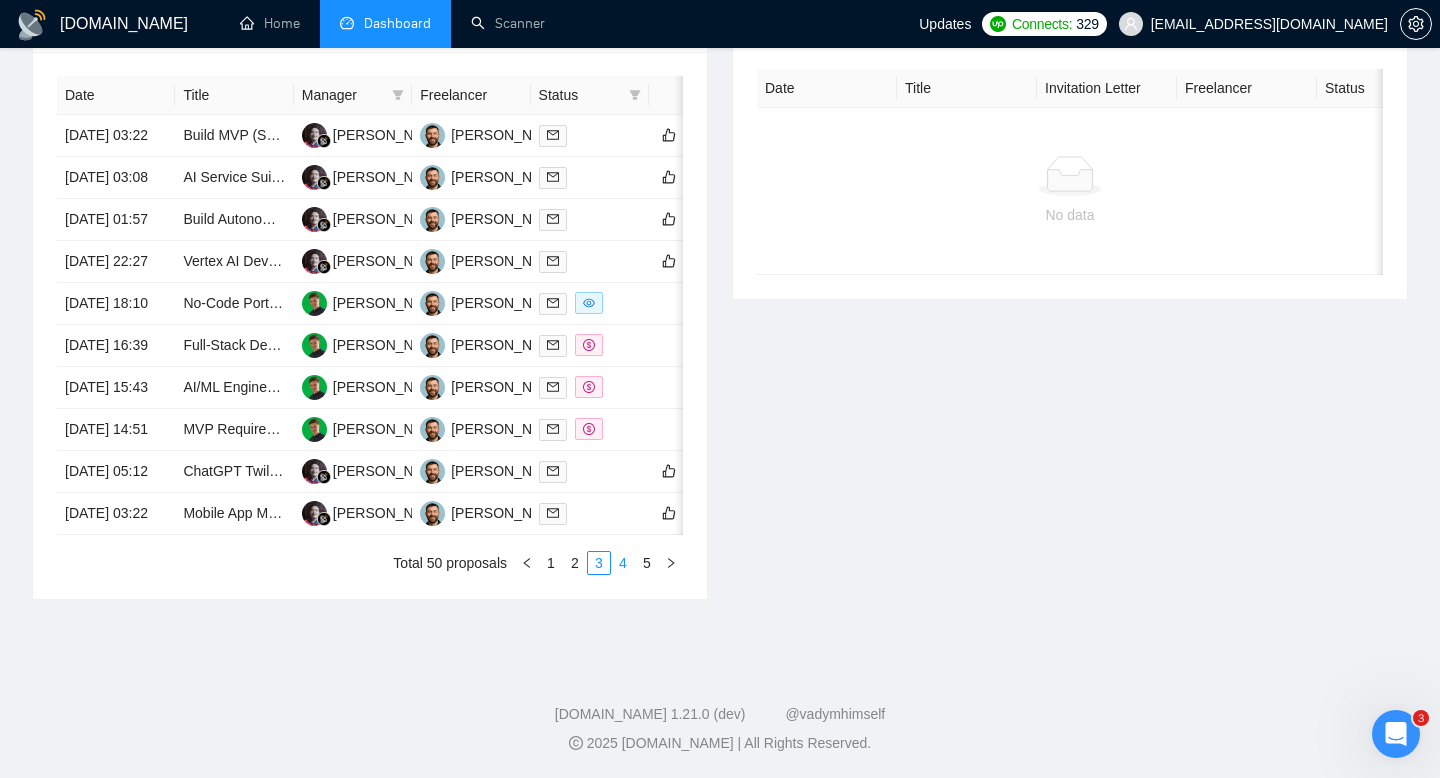 click on "4" at bounding box center (623, 563) 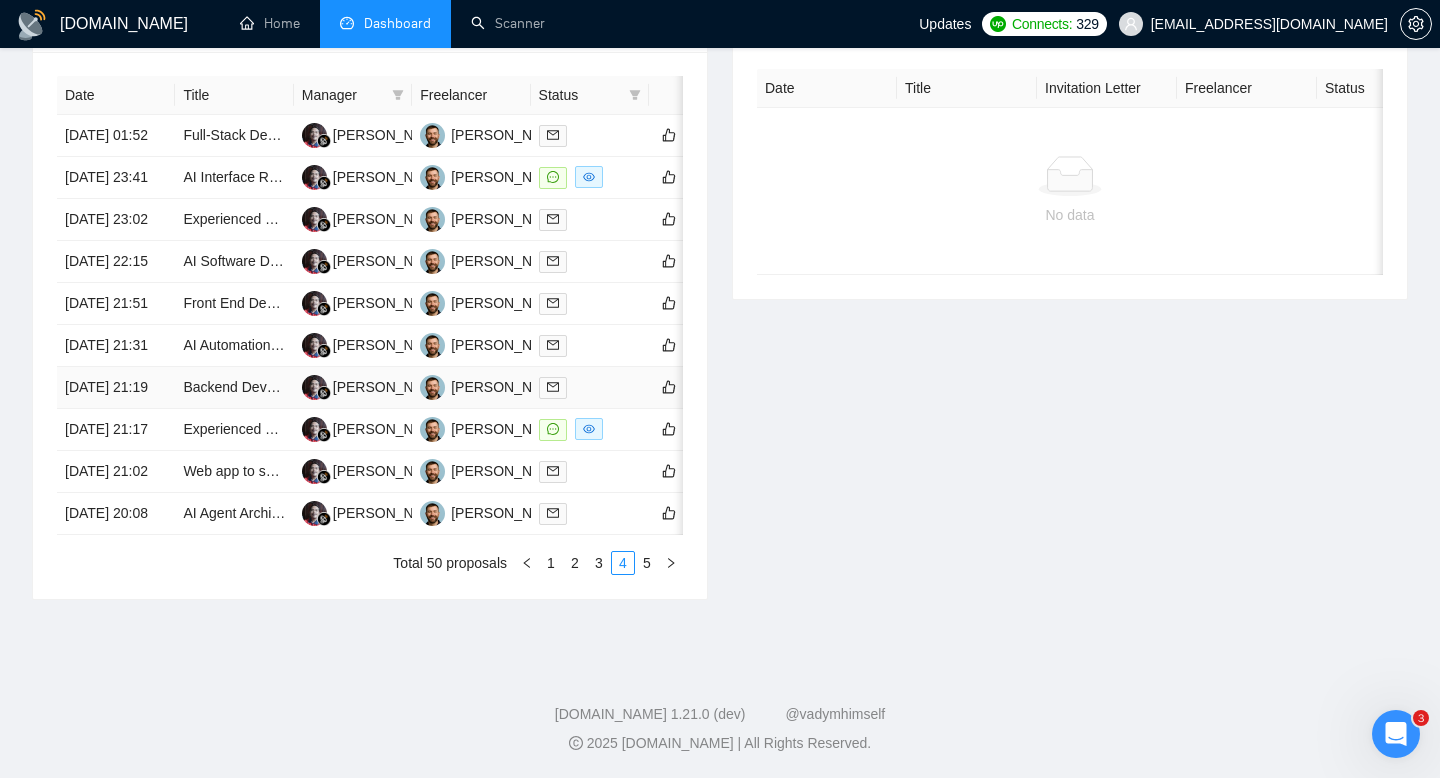 scroll, scrollTop: 870, scrollLeft: 0, axis: vertical 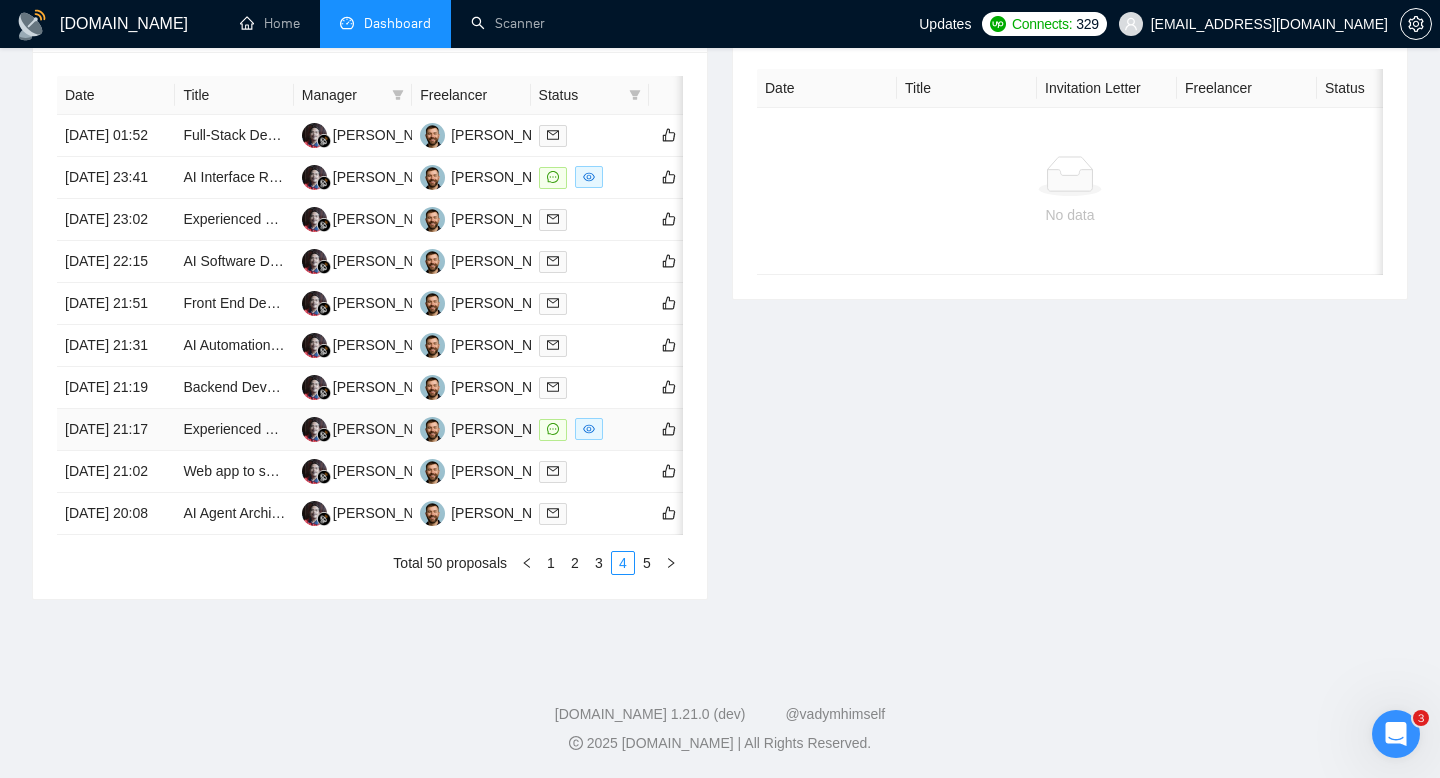 click on "22 Jul, 2025 21:17" at bounding box center (116, 430) 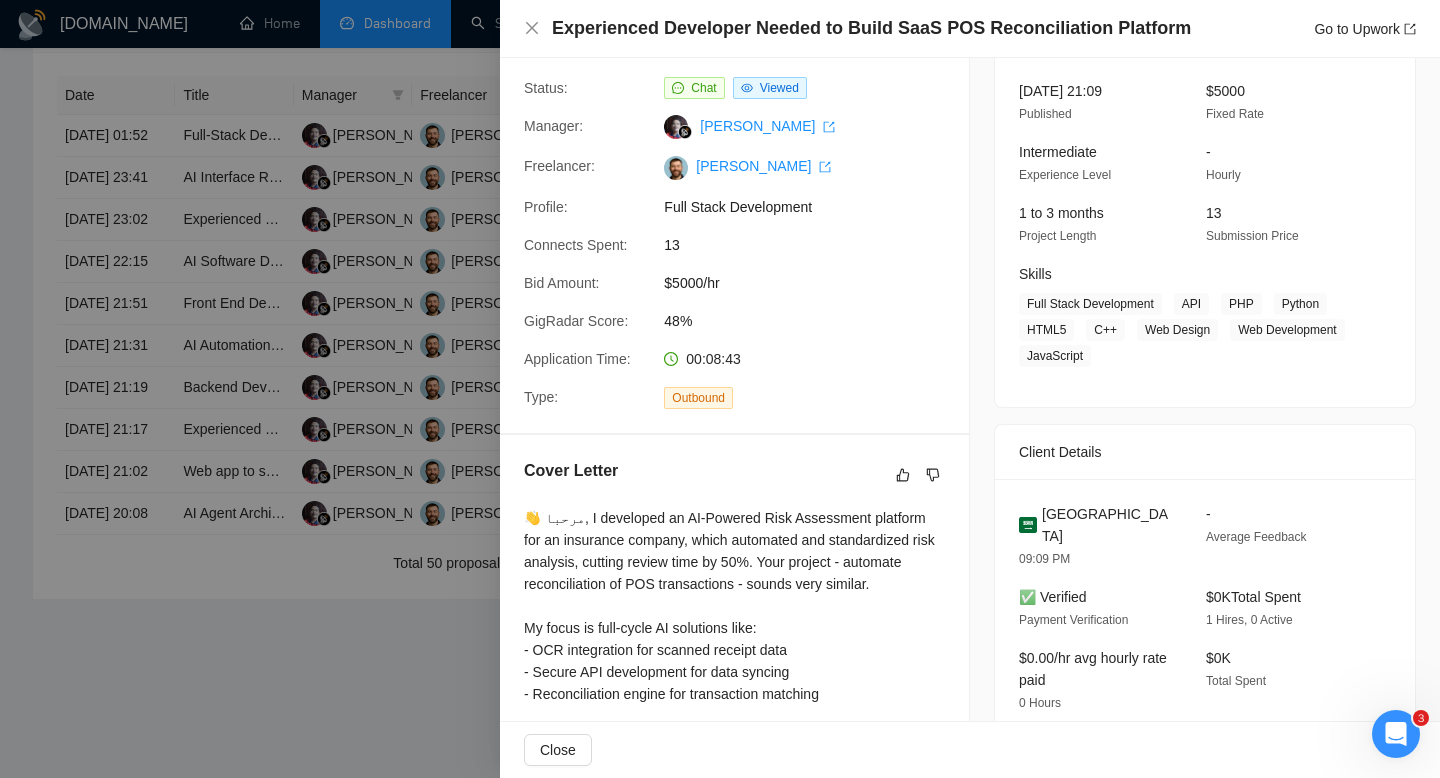 scroll, scrollTop: 109, scrollLeft: 0, axis: vertical 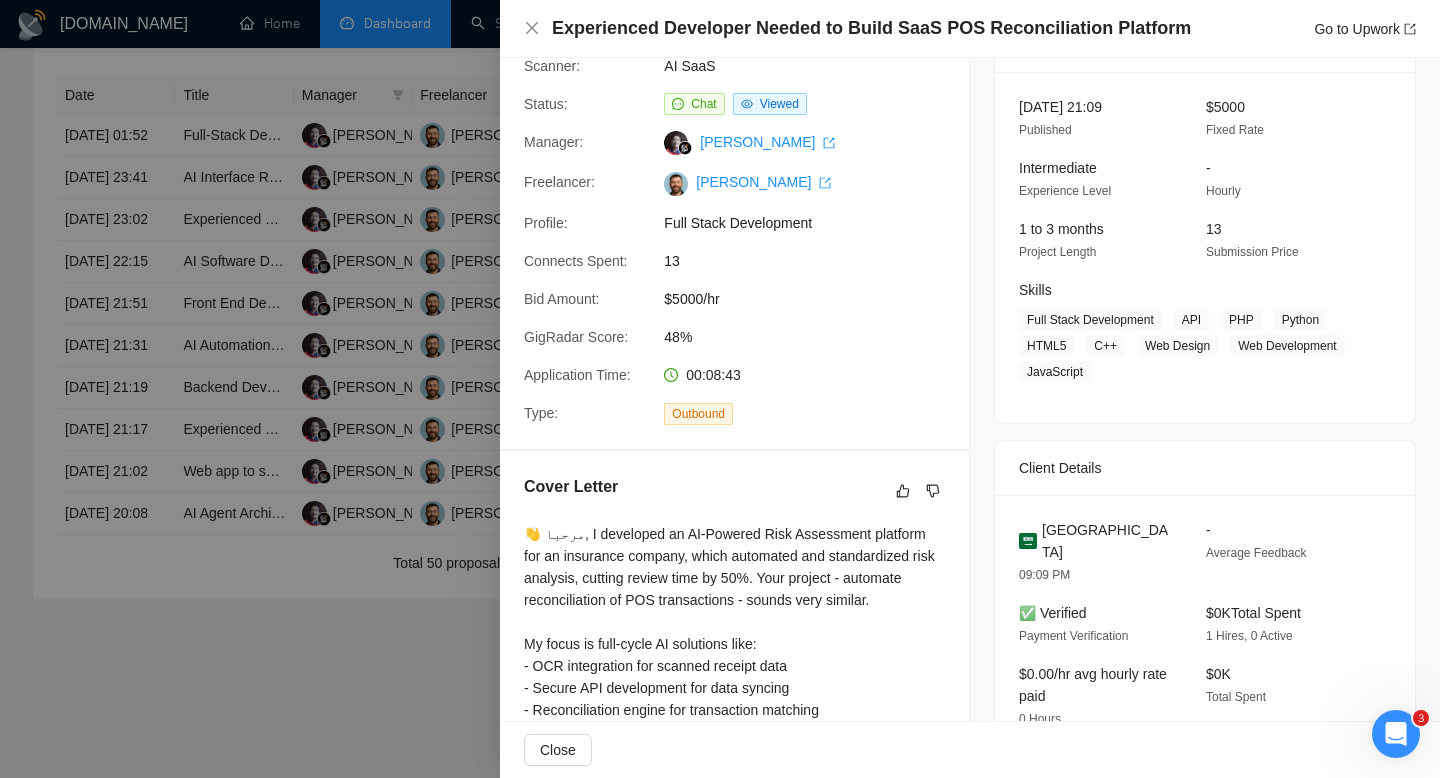 click on "Experienced Developer Needed to Build SaaS POS Reconciliation Platform" at bounding box center (871, 28) 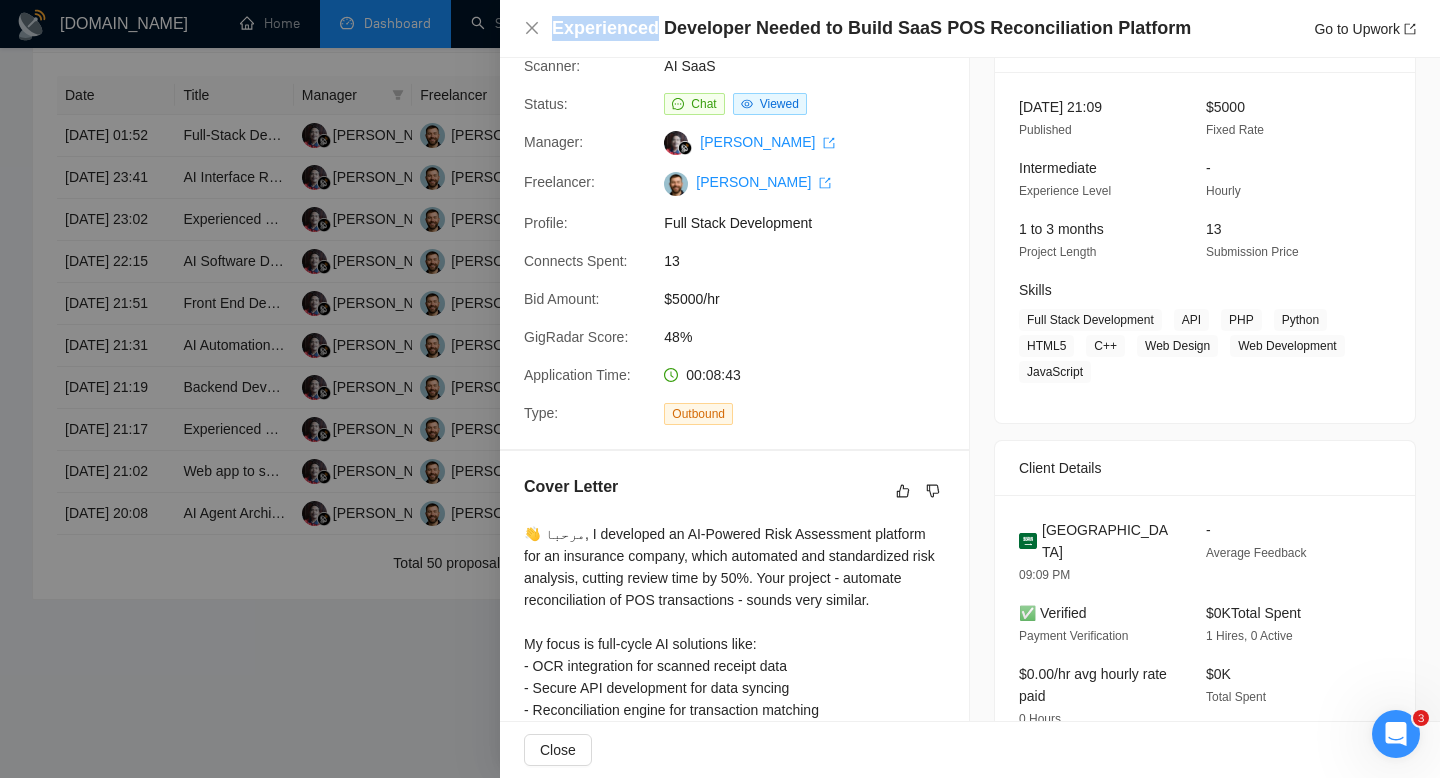 click on "Experienced Developer Needed to Build SaaS POS Reconciliation Platform" at bounding box center [871, 28] 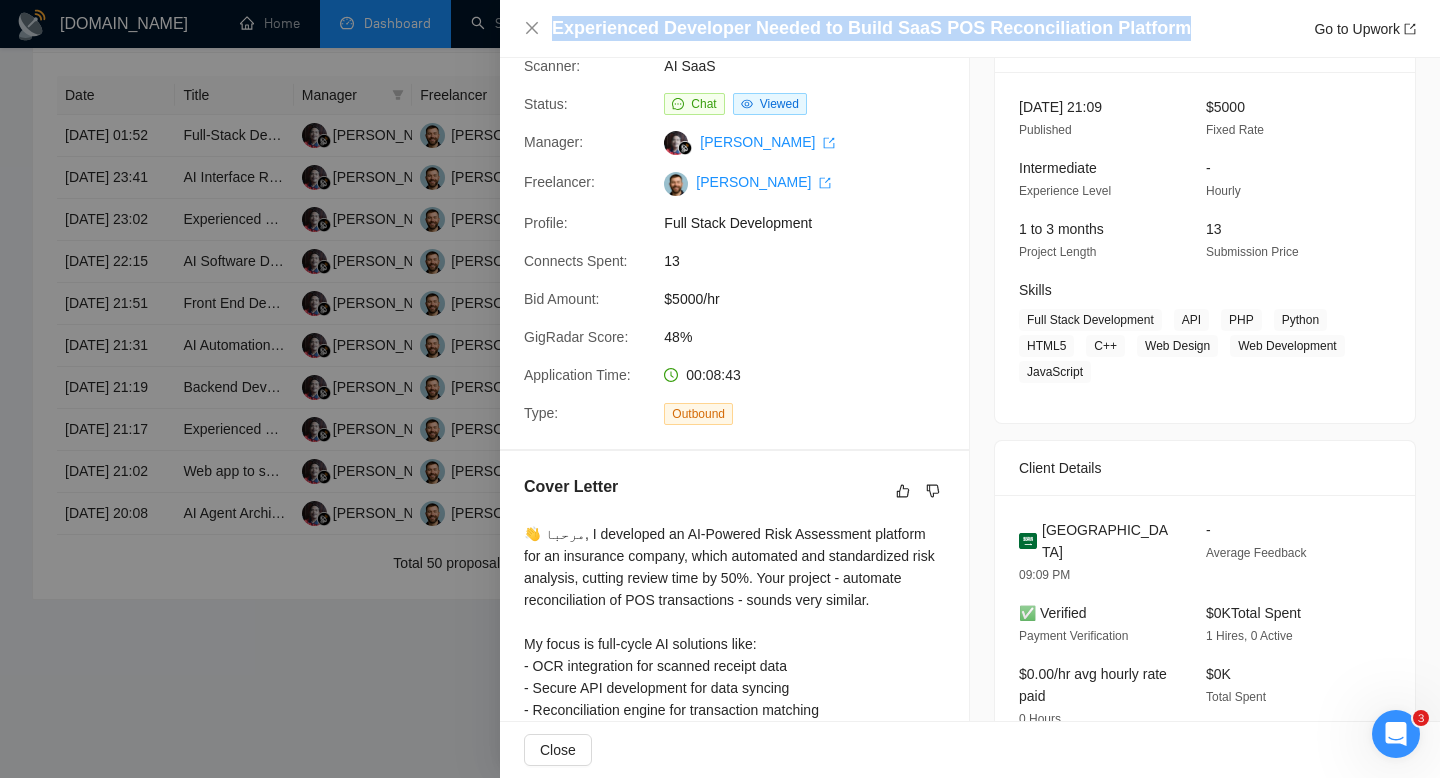click on "Experienced Developer Needed to Build SaaS POS Reconciliation Platform" at bounding box center (871, 28) 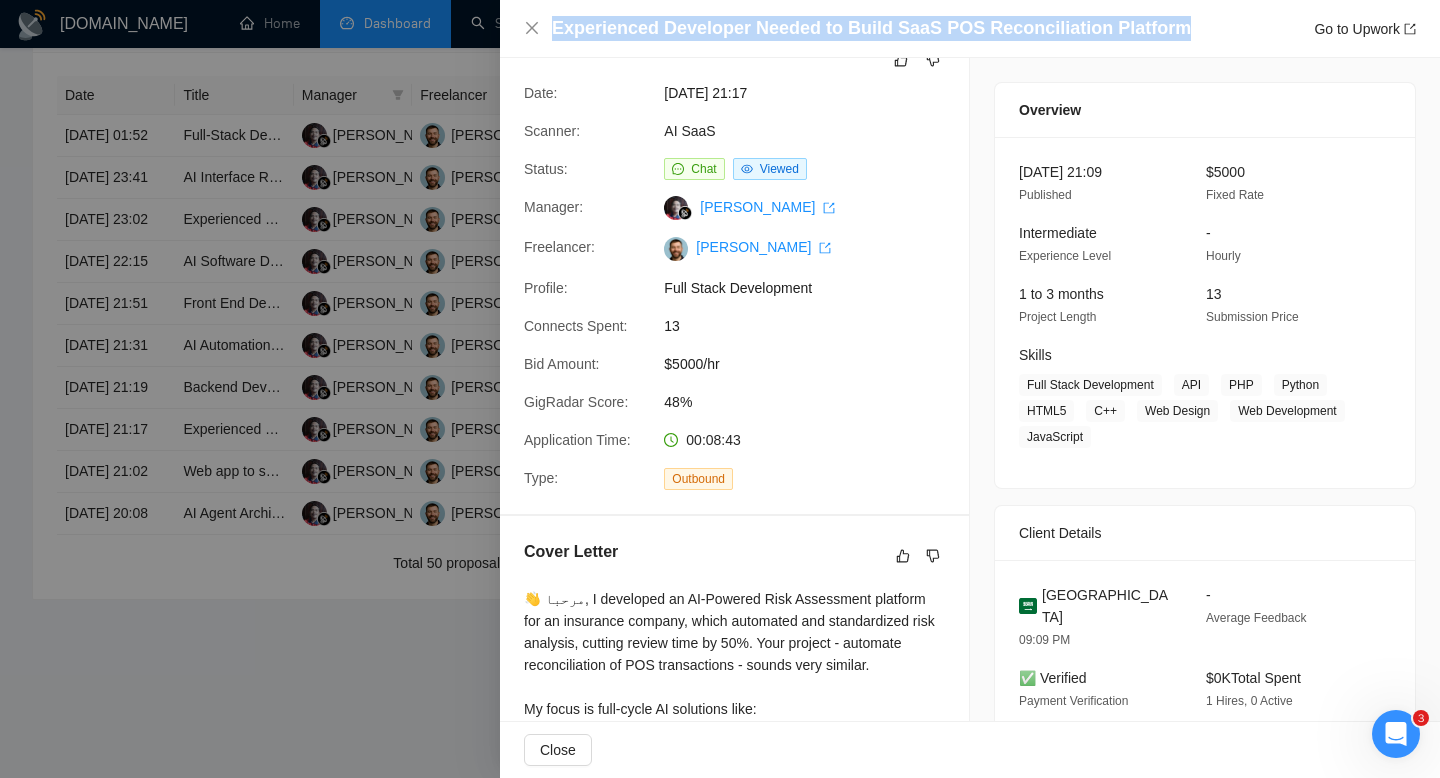 scroll, scrollTop: 0, scrollLeft: 0, axis: both 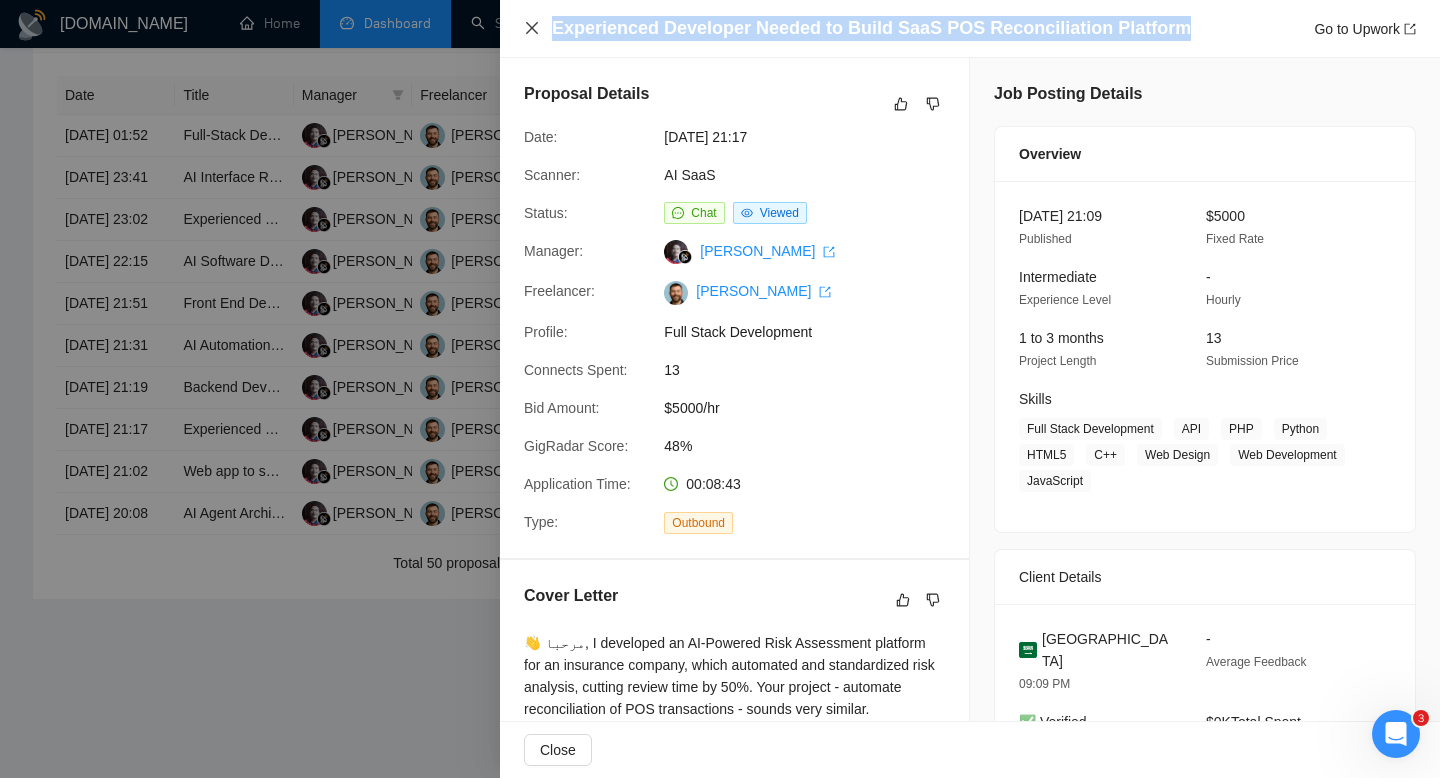 click 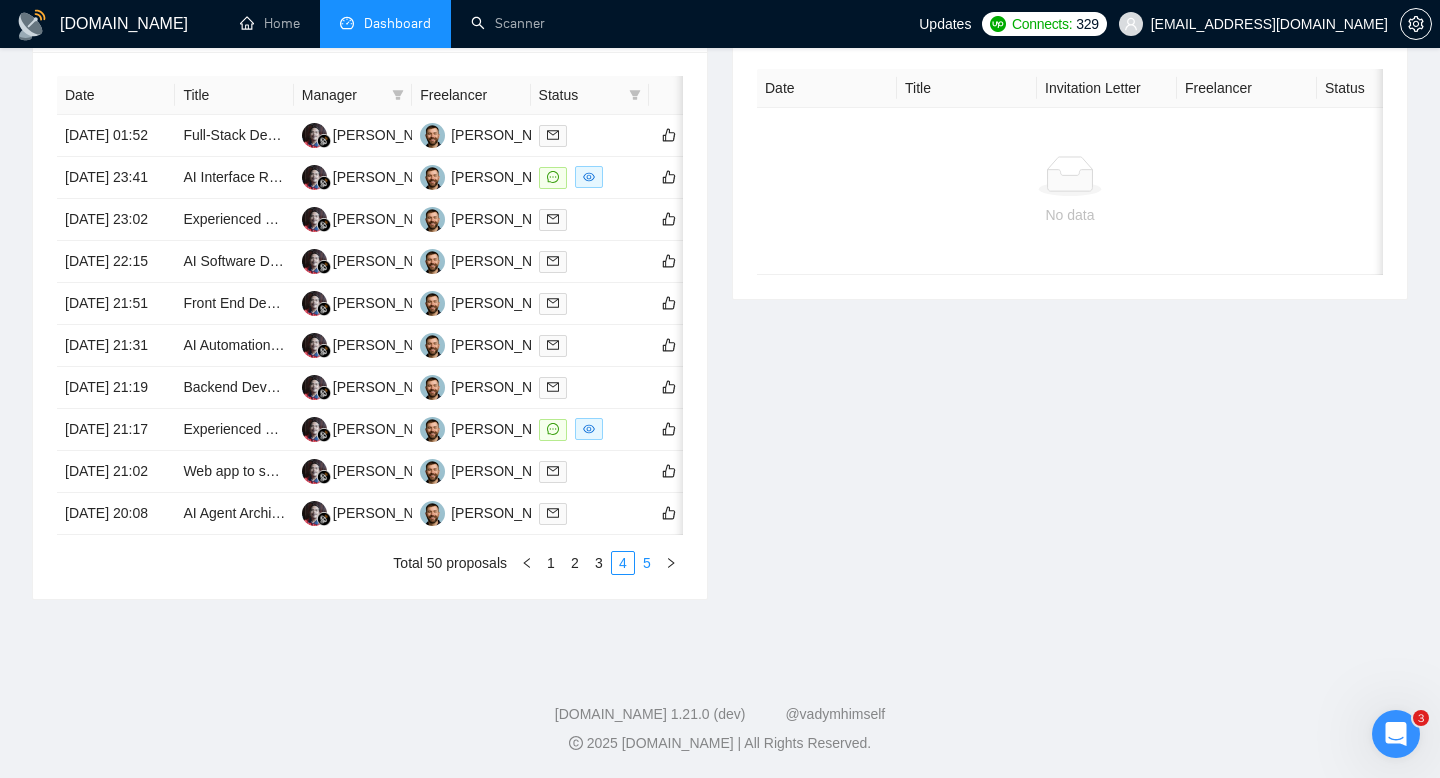 click on "5" at bounding box center [647, 563] 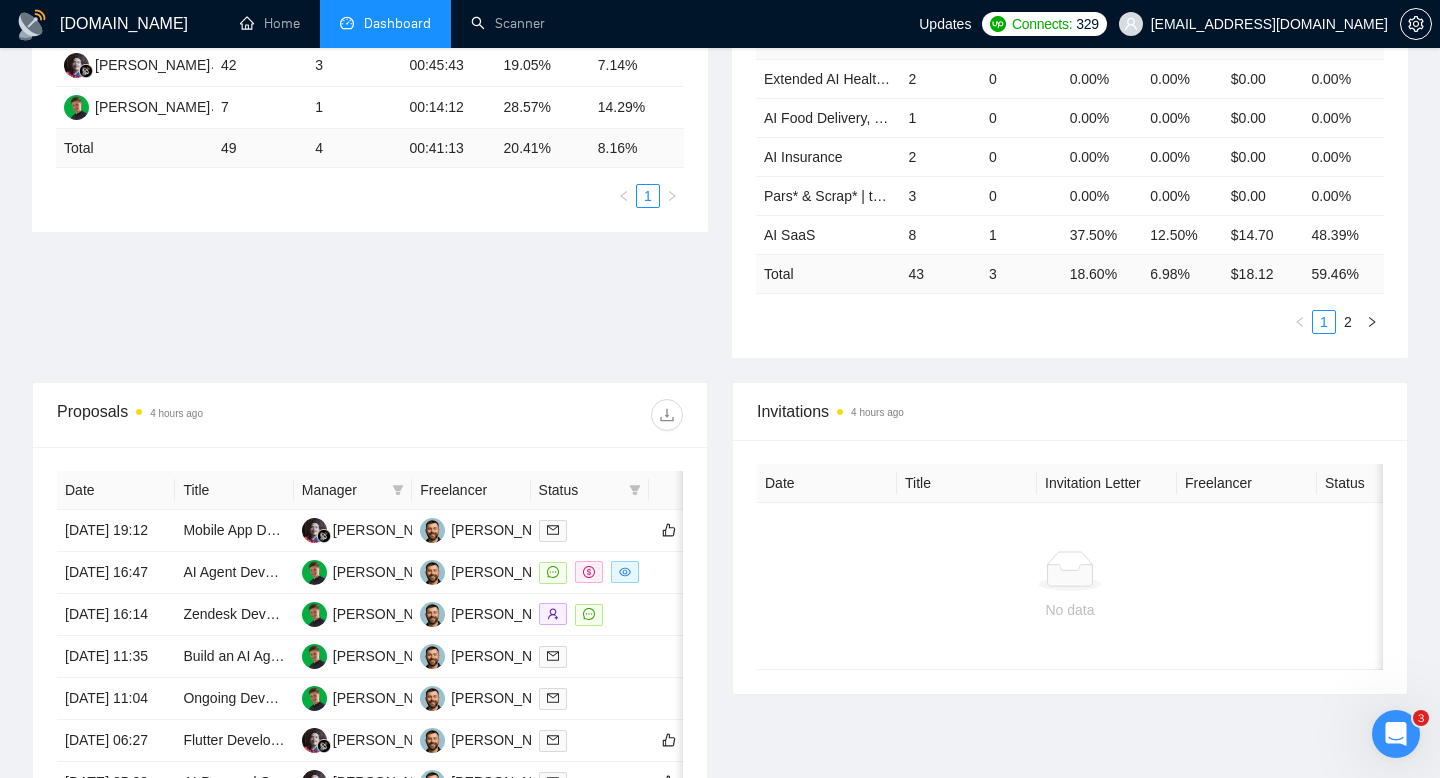 scroll, scrollTop: 0, scrollLeft: 0, axis: both 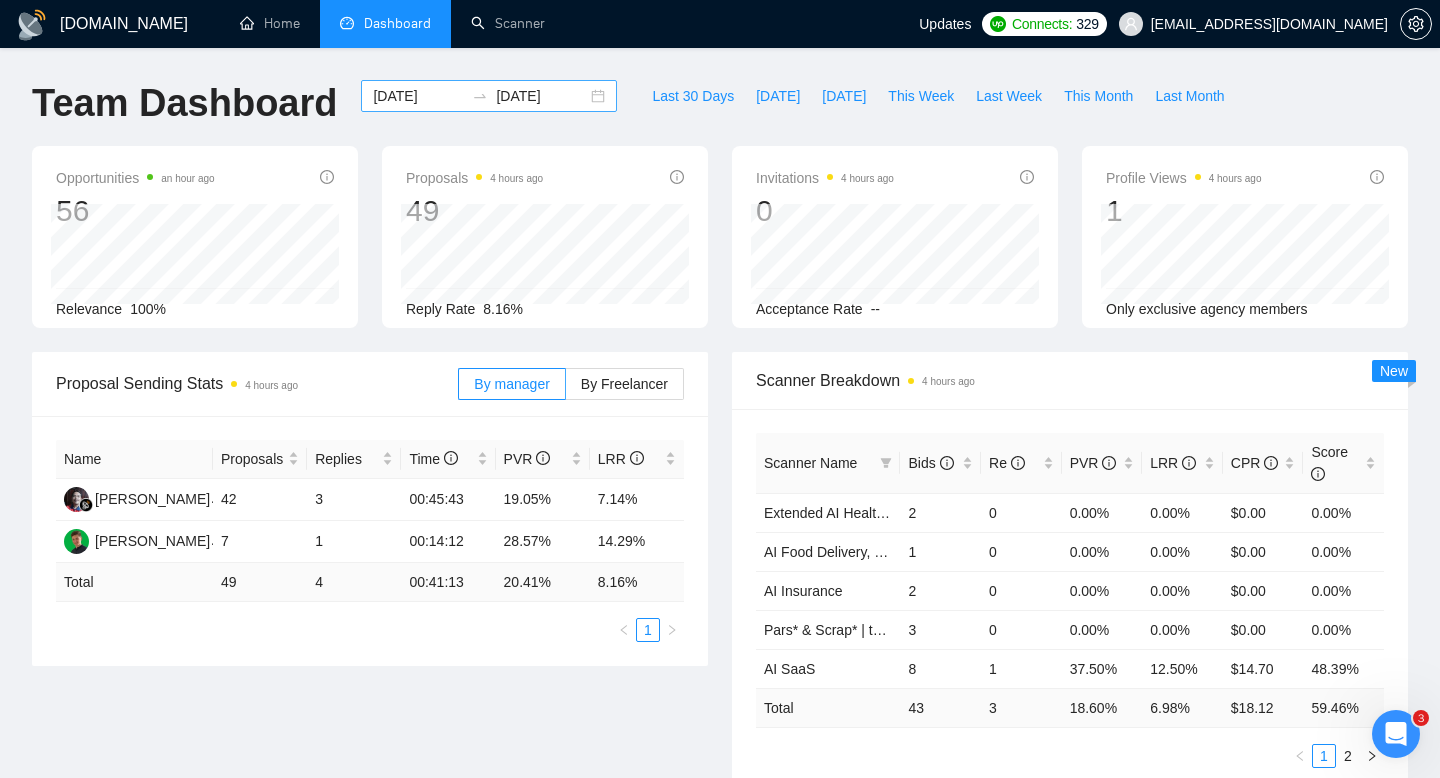click on "2025-07-22 2025-07-25" at bounding box center [489, 96] 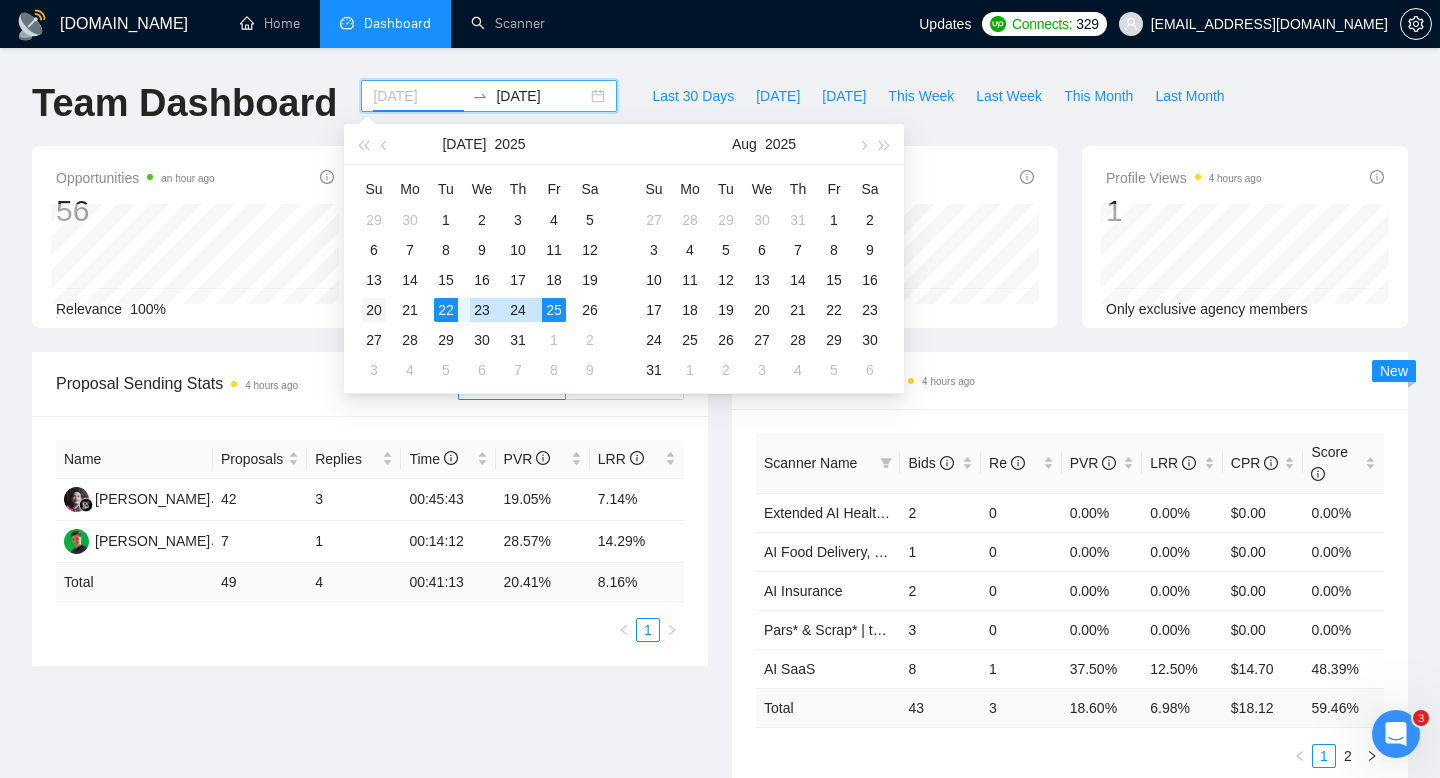 type on "2025-07-20" 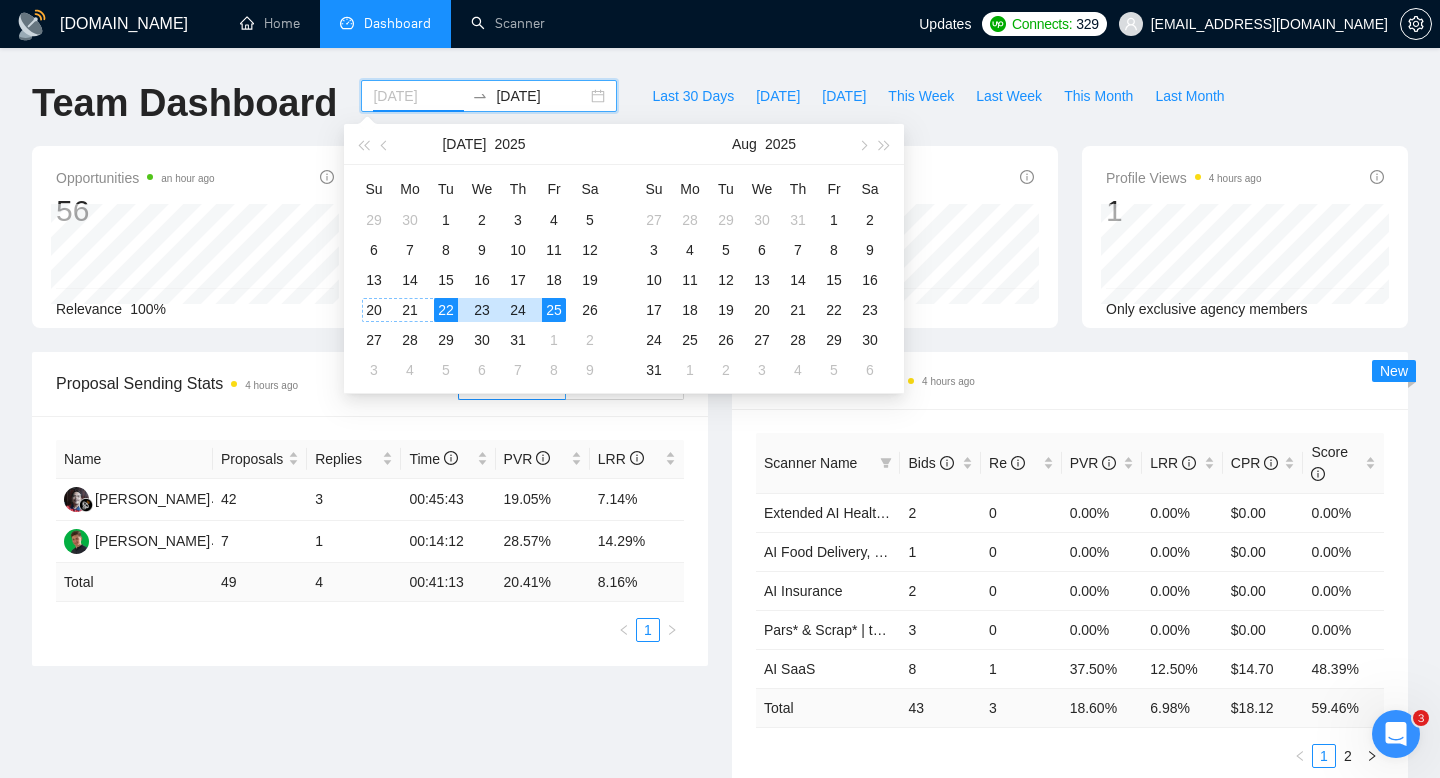click on "20" at bounding box center [374, 310] 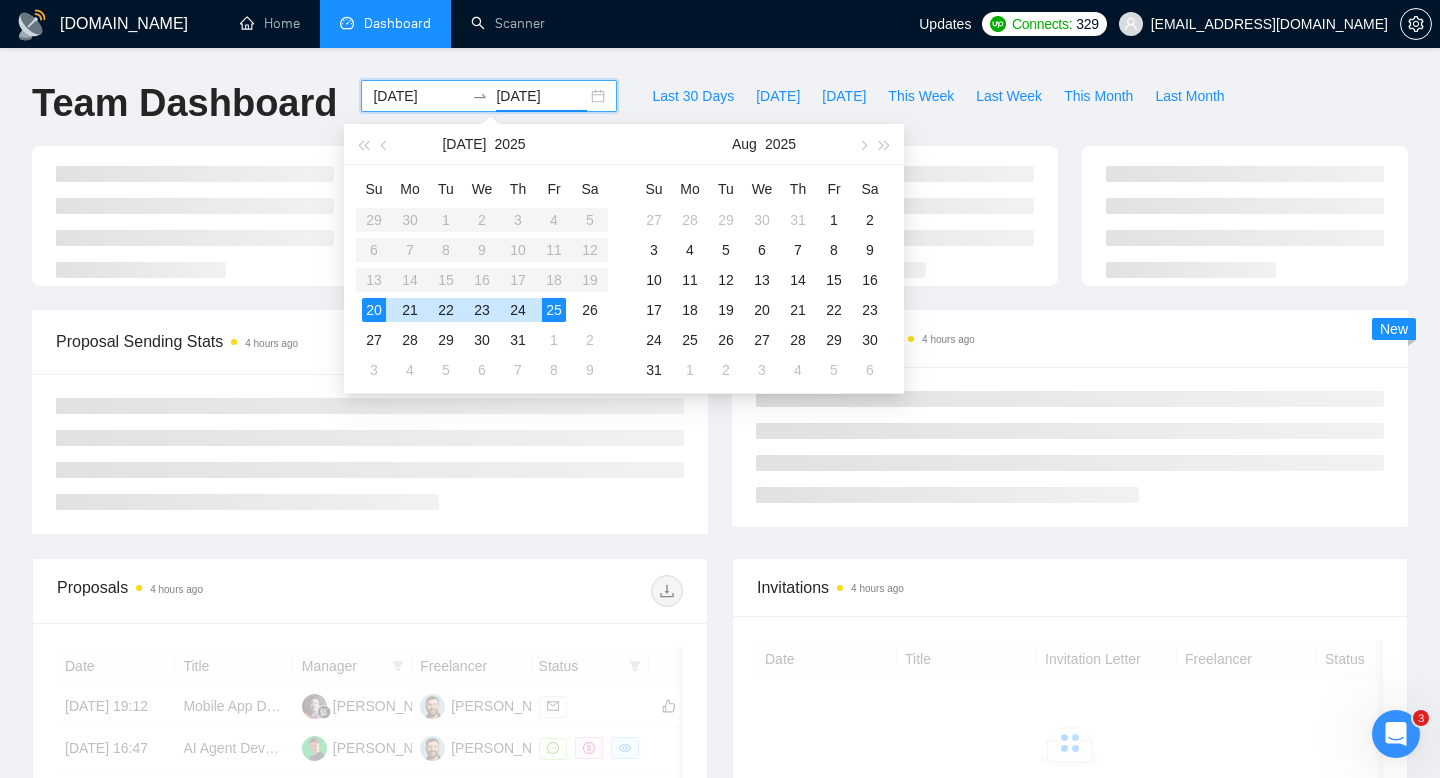 type on "[DATE]" 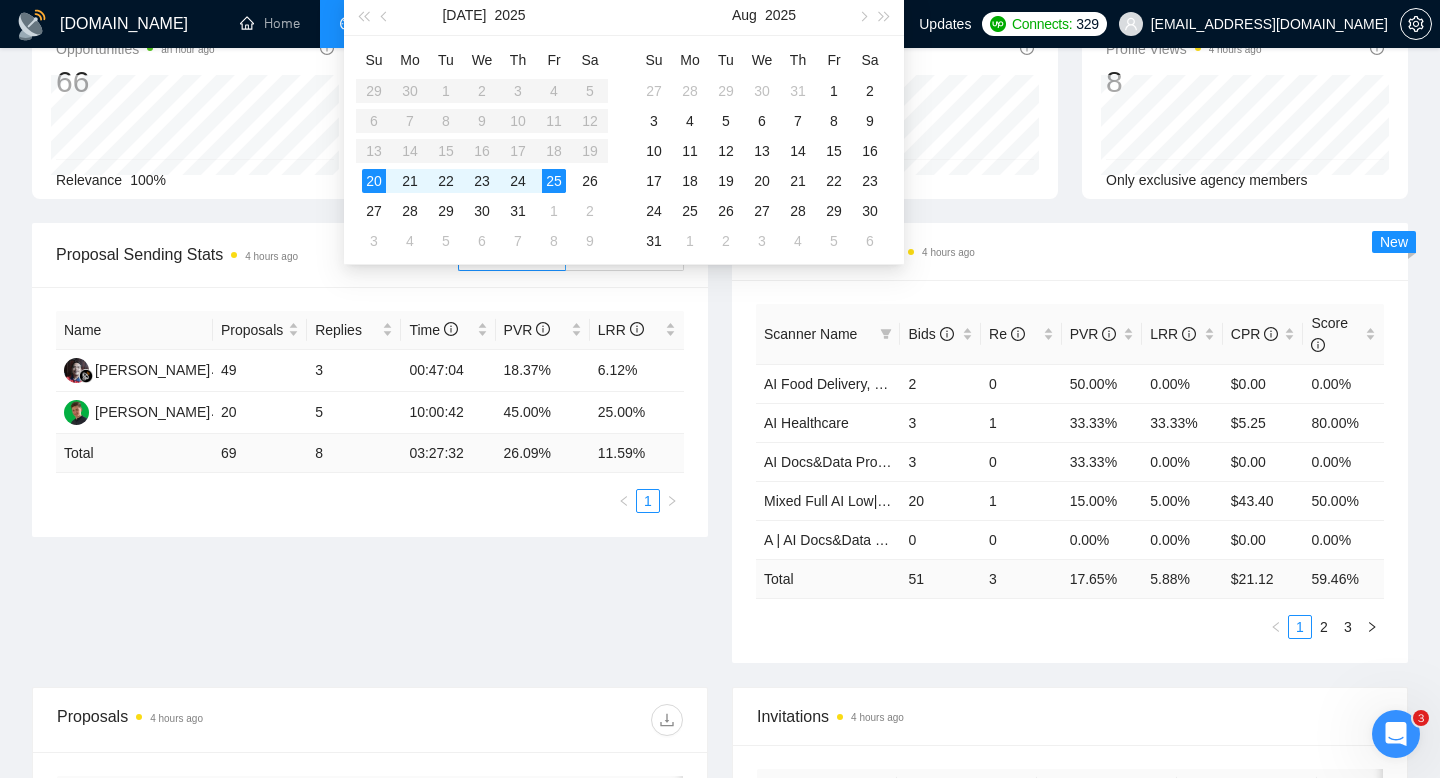 scroll, scrollTop: 141, scrollLeft: 0, axis: vertical 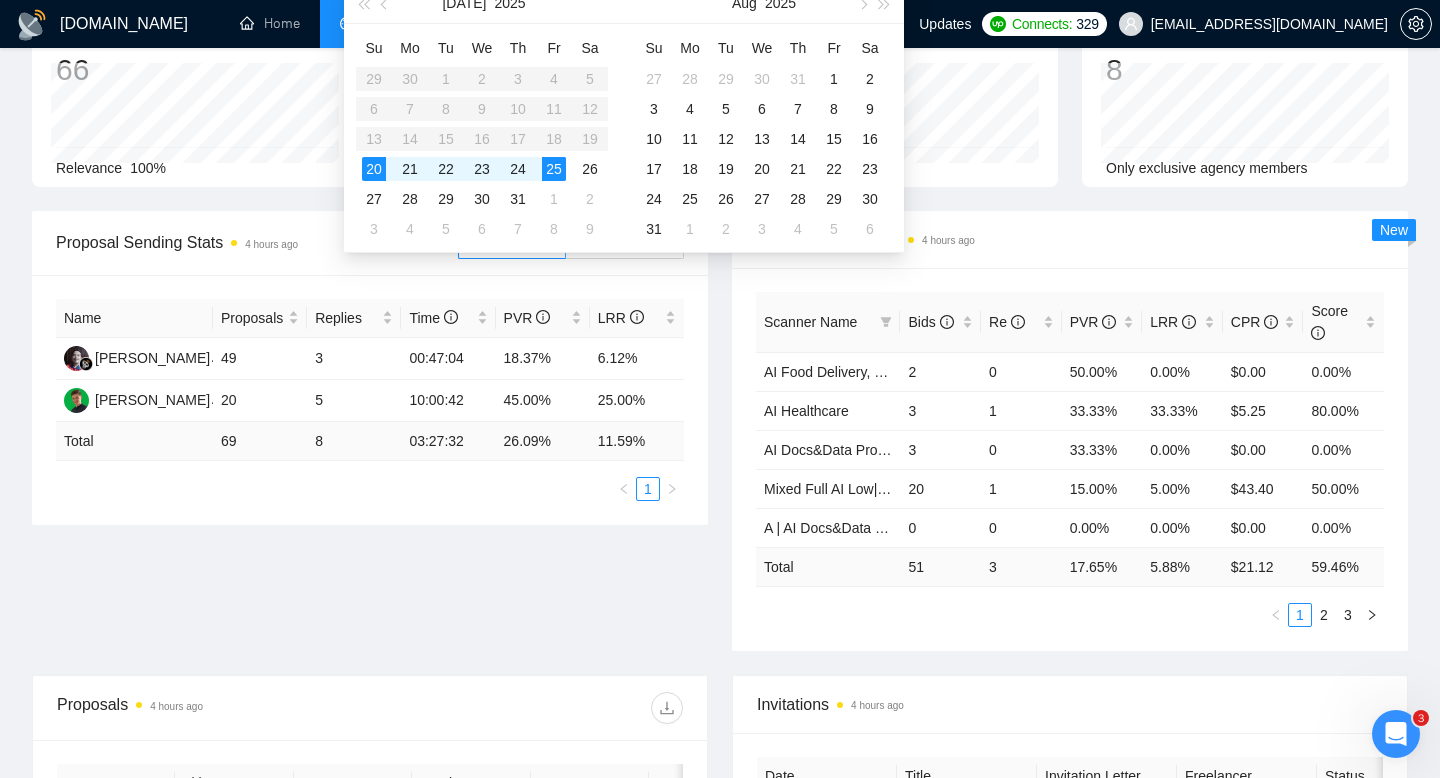 click on "Proposal Sending Stats 4 hours ago By manager By Freelancer Name Proposals Replies Time   PVR   LRR   Syahrowi Syahrowi 49 3 00:47:04 18.37% 6.12% Michael Bendyk 20 5 10:00:42 45.00% 25.00% Total 69 8 03:27:32 26.09 % 11.59 % 1 Scanner Breakdown 4 hours ago Scanner Name Bids   Re   PVR   LRR   CPR   Score   AI Food Delivery, Logistics 2 0 50.00% 0.00% $0.00 0.00% AI Healthcare 3 1 33.33% 33.33% $5.25 80.00% AI Docs&Data Processing 3 0 33.33% 0.00% $0.00 0.00% Mixed Full AI Low|no code|automations 20 1 15.00% 5.00% $43.40 50.00% A | AI Docs&Data Processing 0 0 0.00% 0.00% $0.00 0.00% Total 51 3 17.65 % 5.88 % $ 21.12 59.46 % 1 2 3 New" at bounding box center (720, 443) 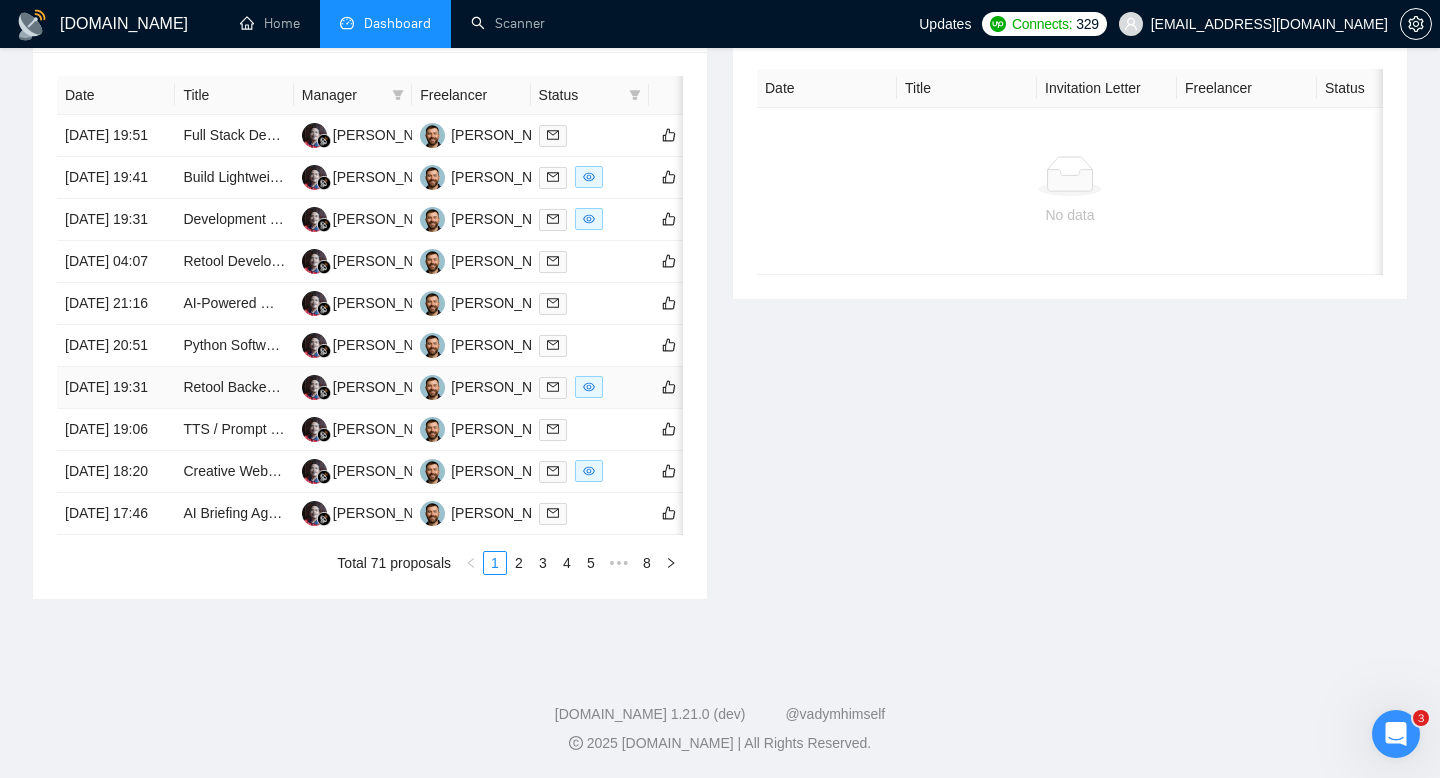 scroll, scrollTop: 1019, scrollLeft: 0, axis: vertical 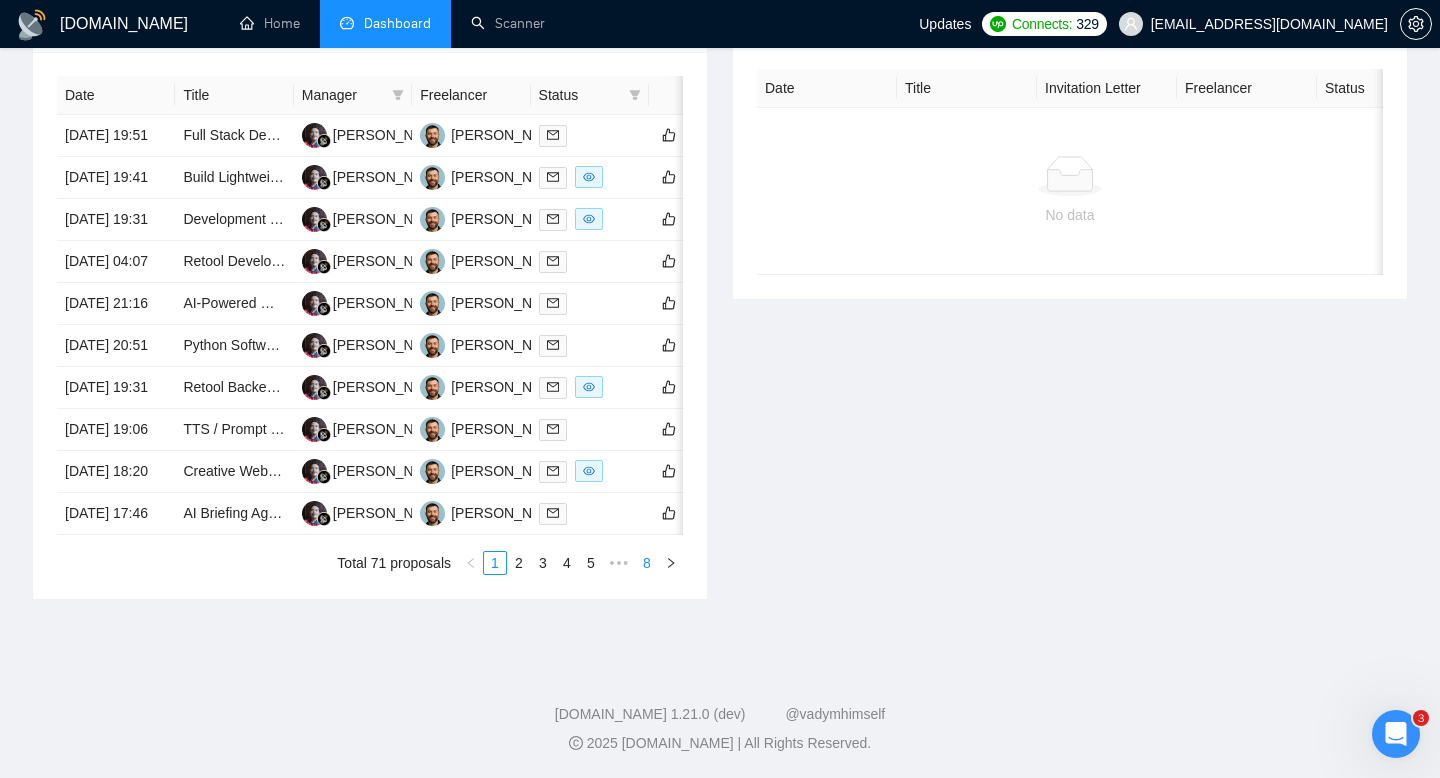 click on "8" at bounding box center (647, 563) 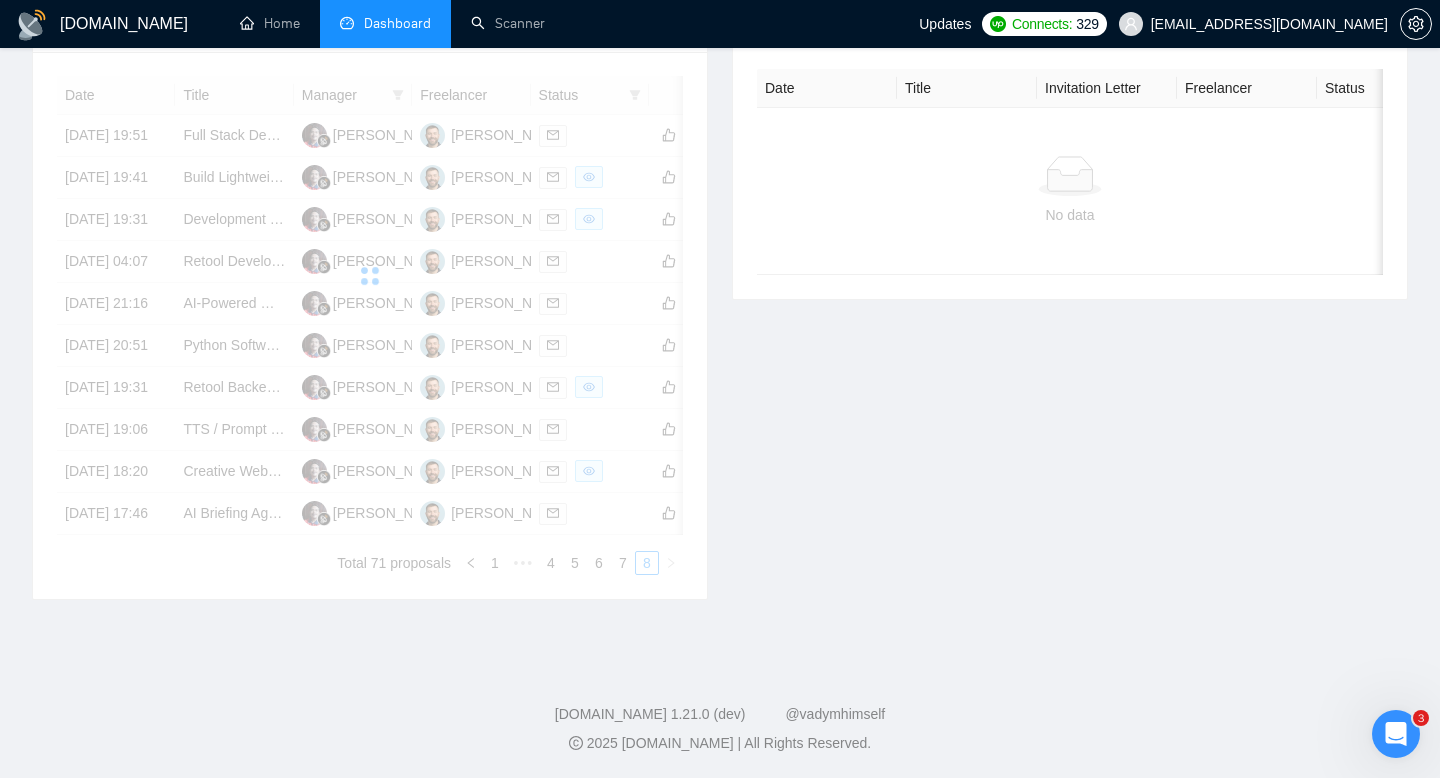 scroll, scrollTop: 529, scrollLeft: 0, axis: vertical 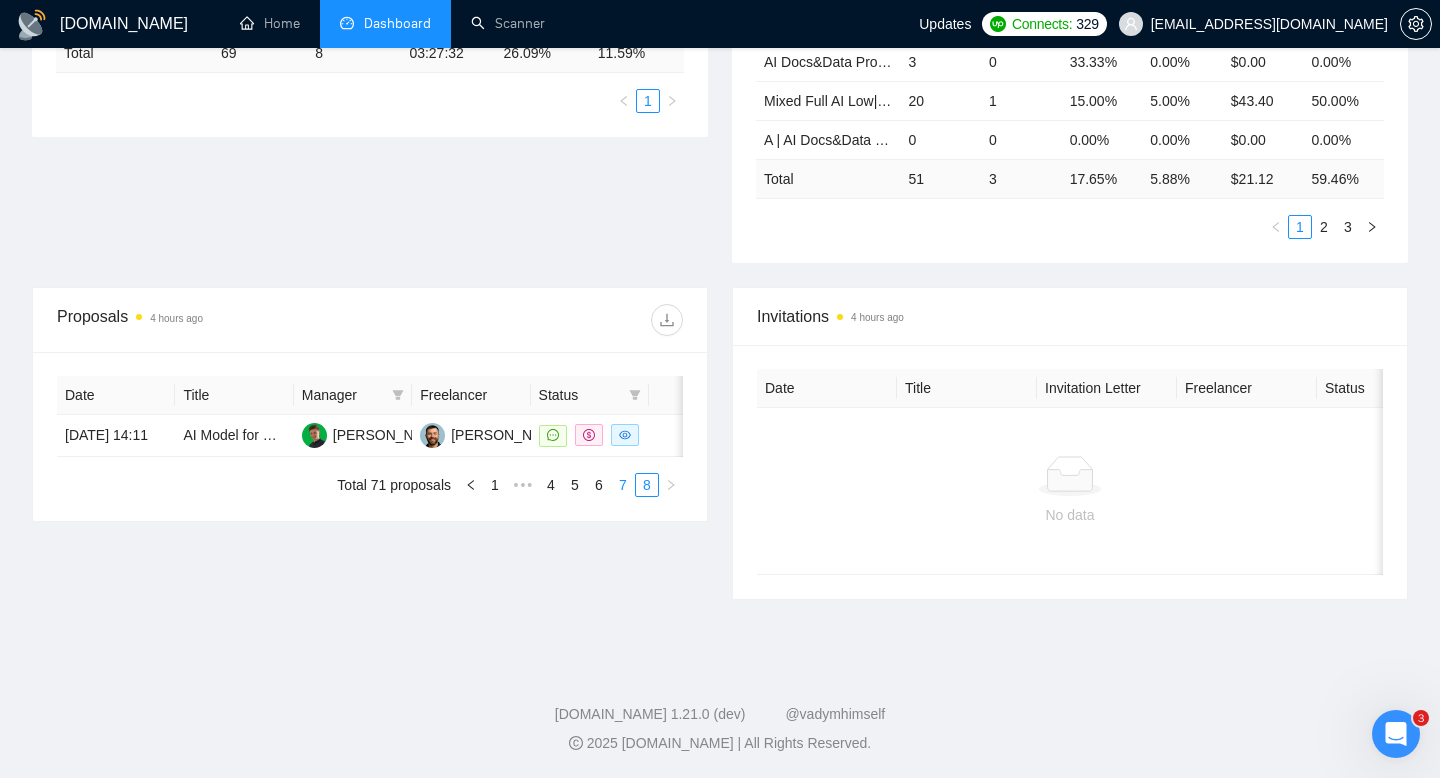 click on "7" at bounding box center (623, 485) 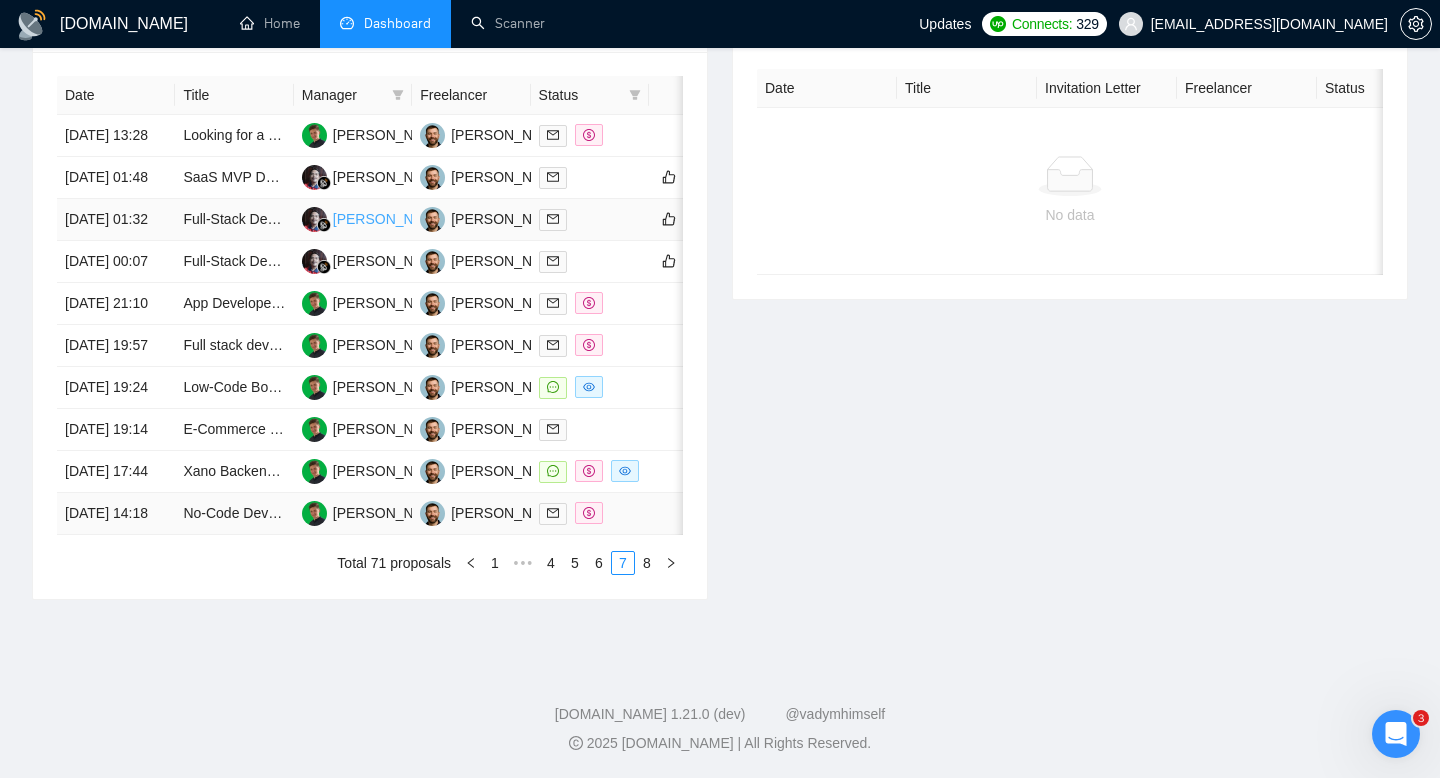 scroll, scrollTop: 986, scrollLeft: 0, axis: vertical 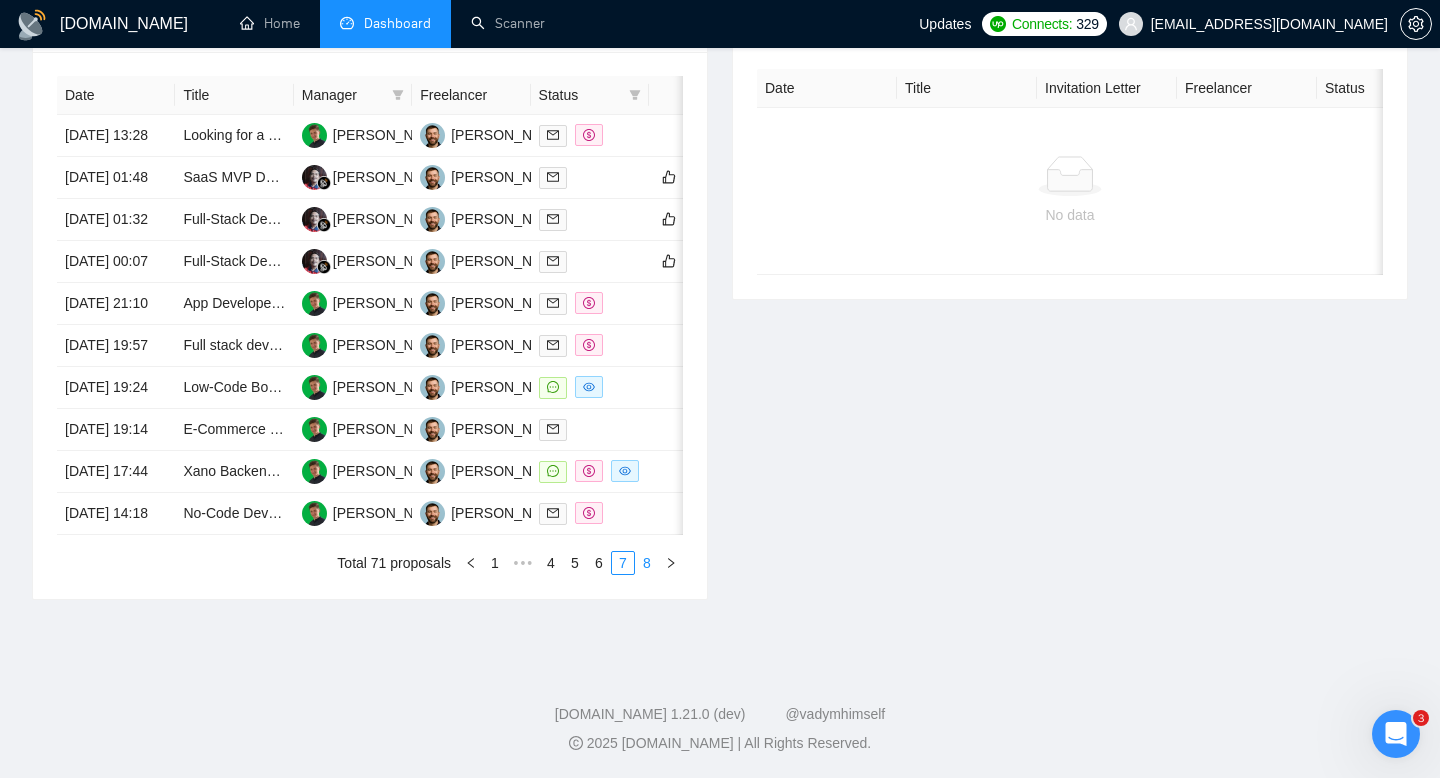 click on "8" at bounding box center [647, 563] 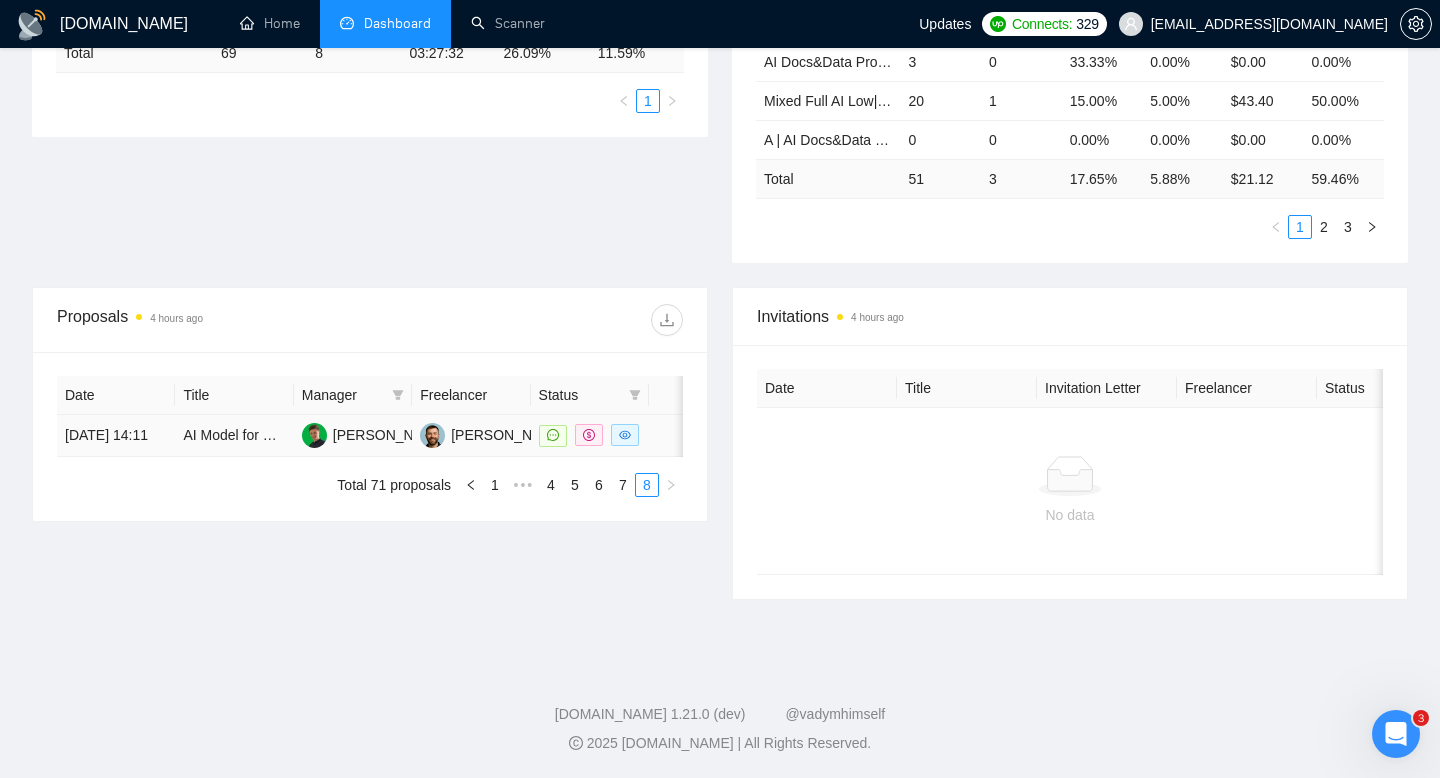 scroll, scrollTop: 529, scrollLeft: 0, axis: vertical 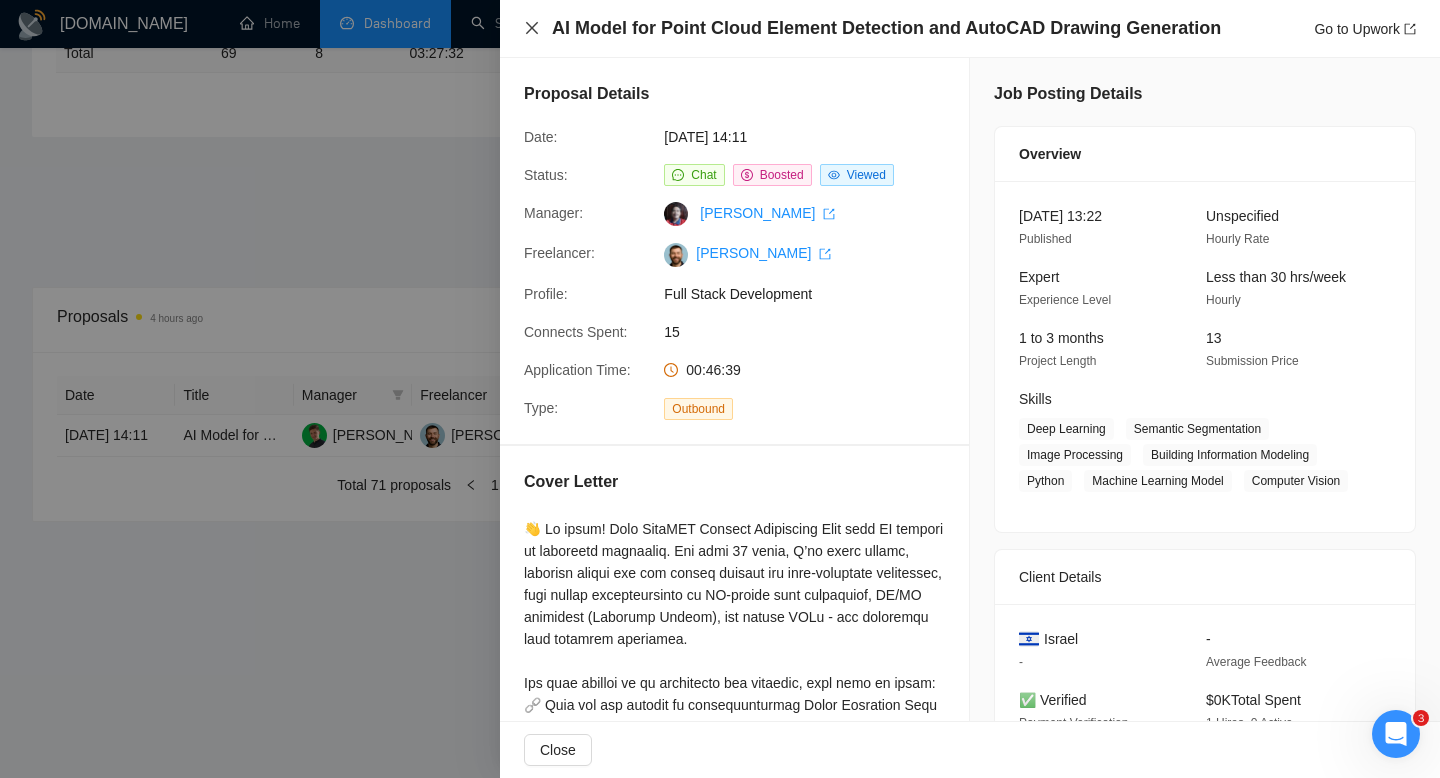 click 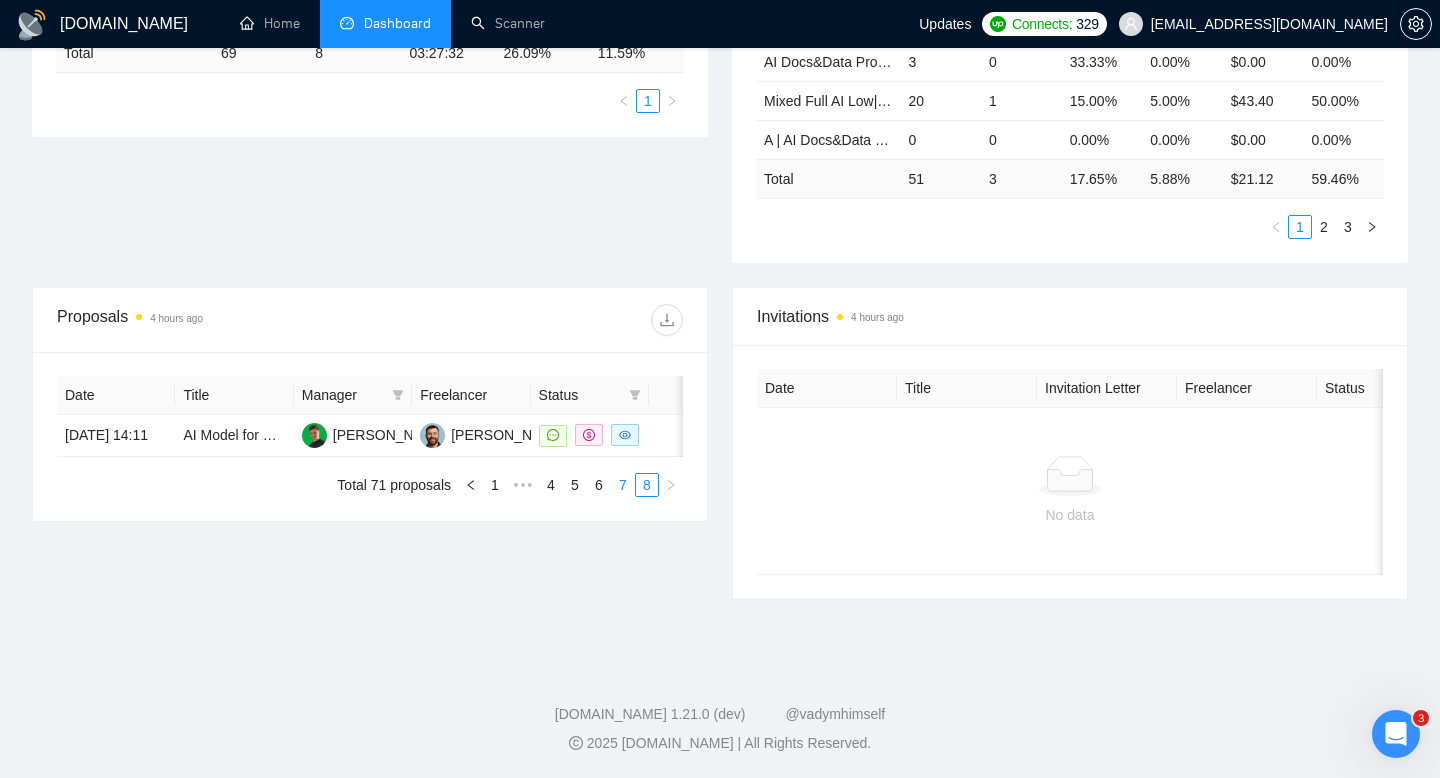 click on "7" at bounding box center (623, 485) 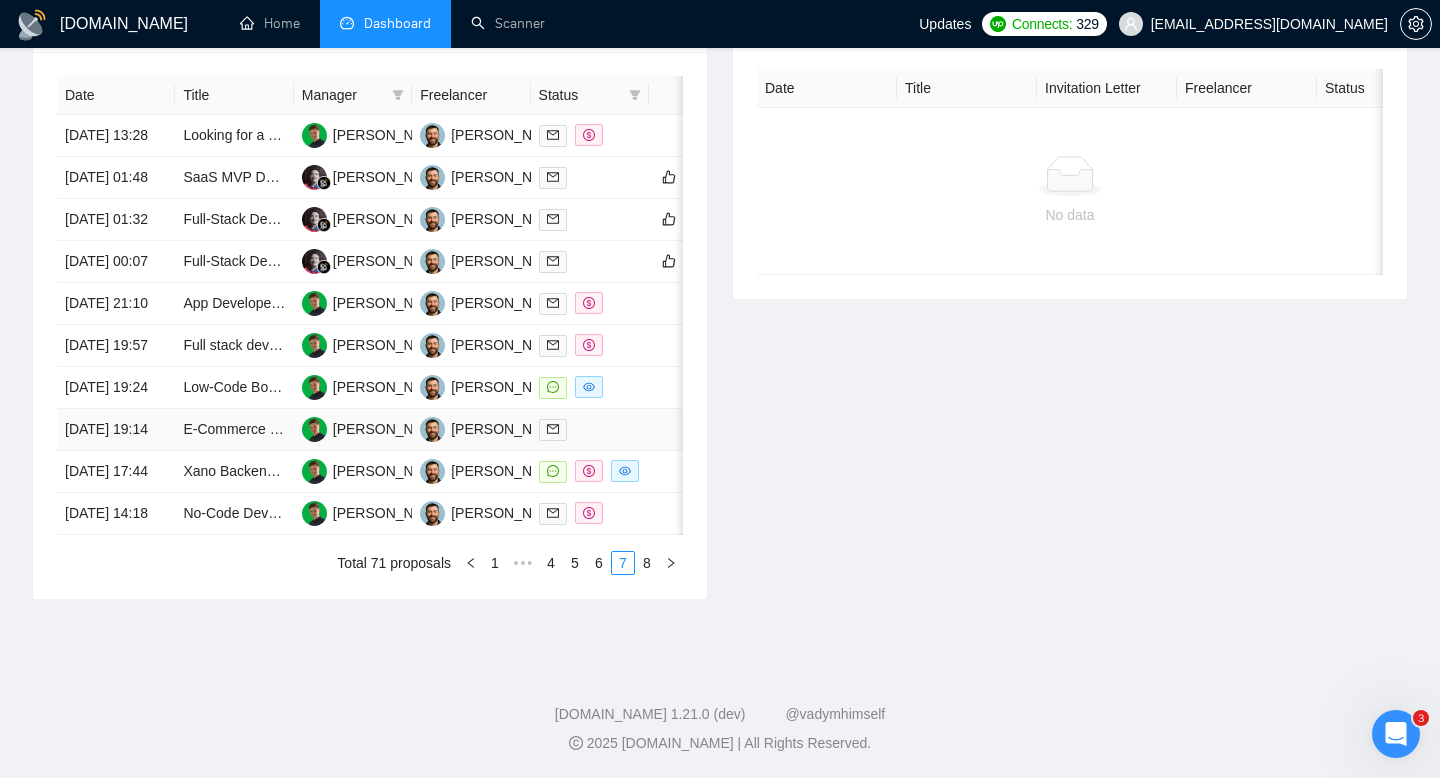 scroll, scrollTop: 956, scrollLeft: 0, axis: vertical 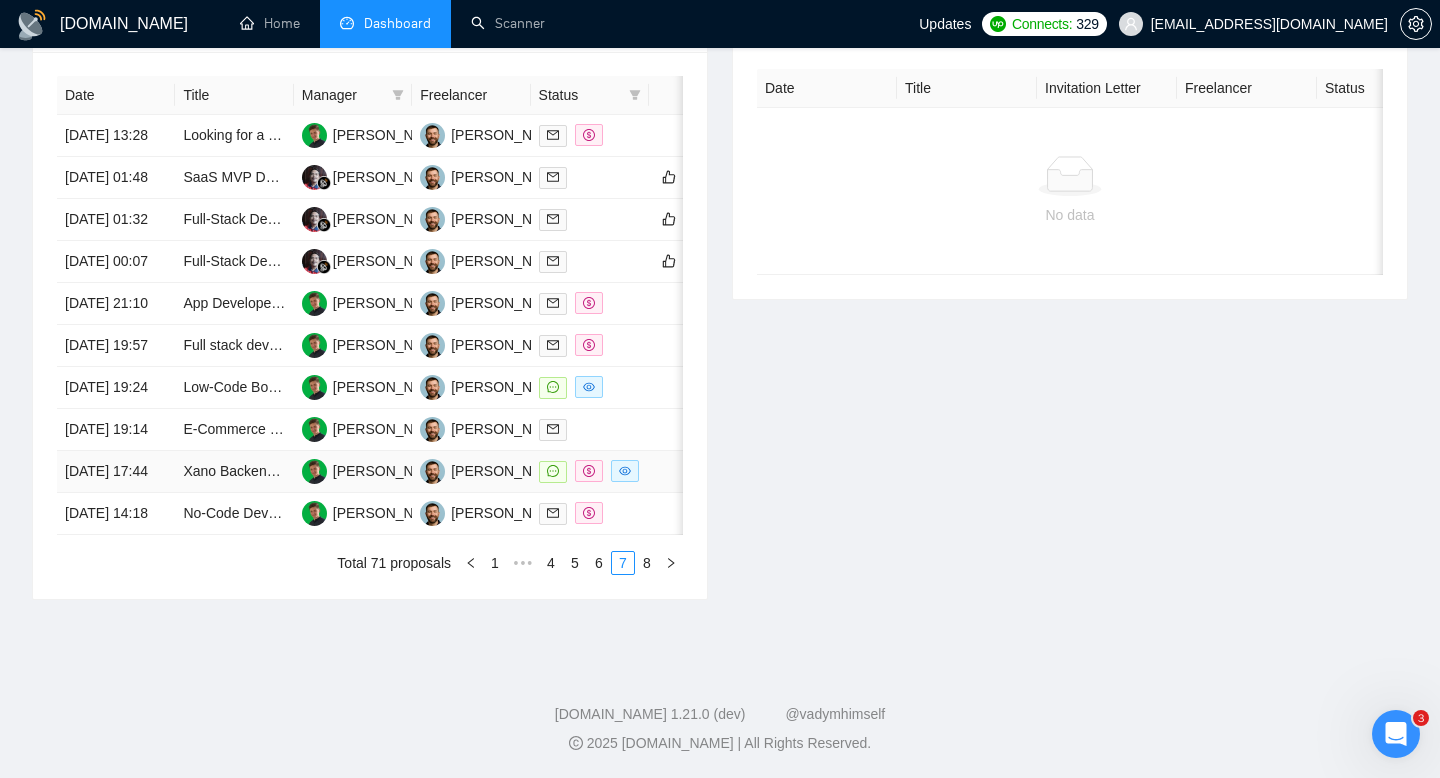 click on "20 Jul, 2025 17:44" at bounding box center [116, 472] 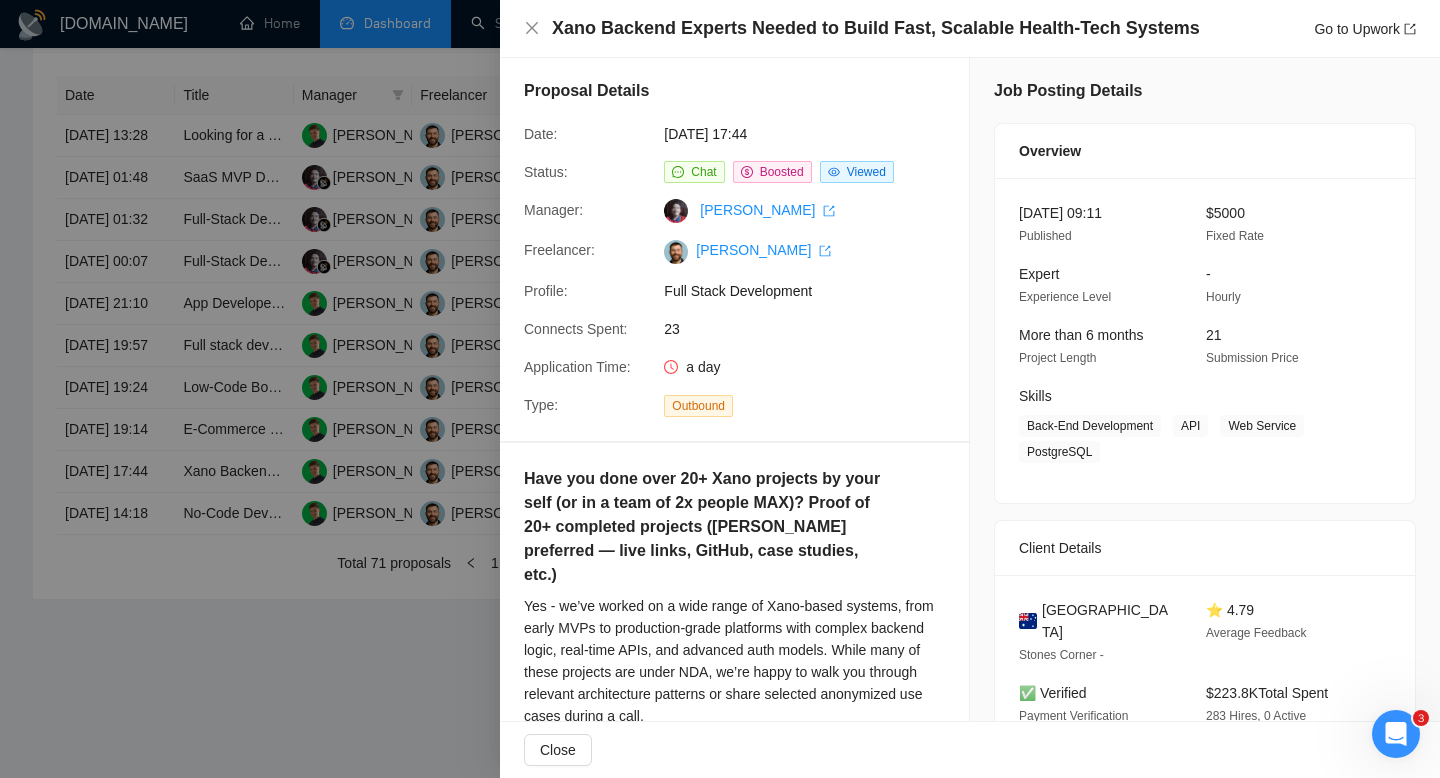 scroll, scrollTop: 7, scrollLeft: 0, axis: vertical 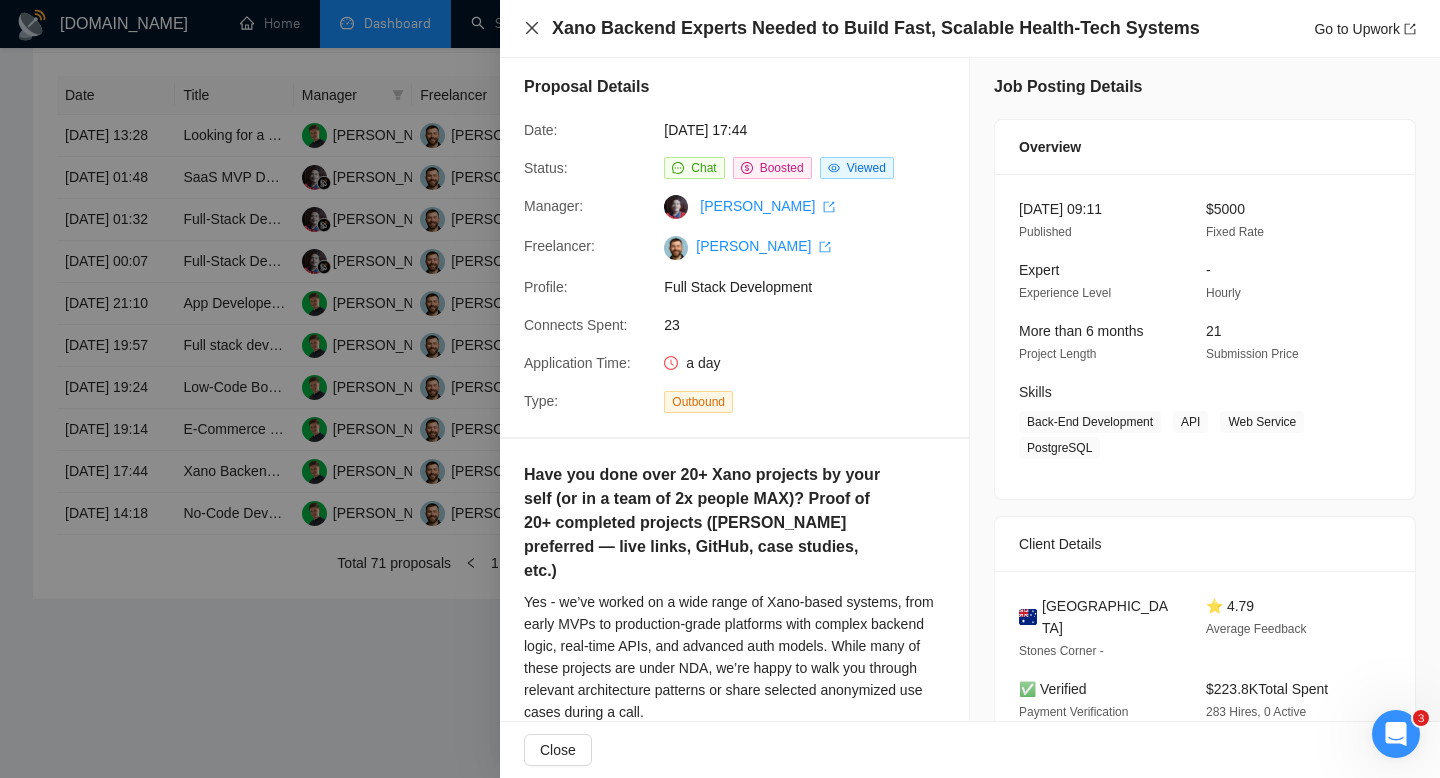 click 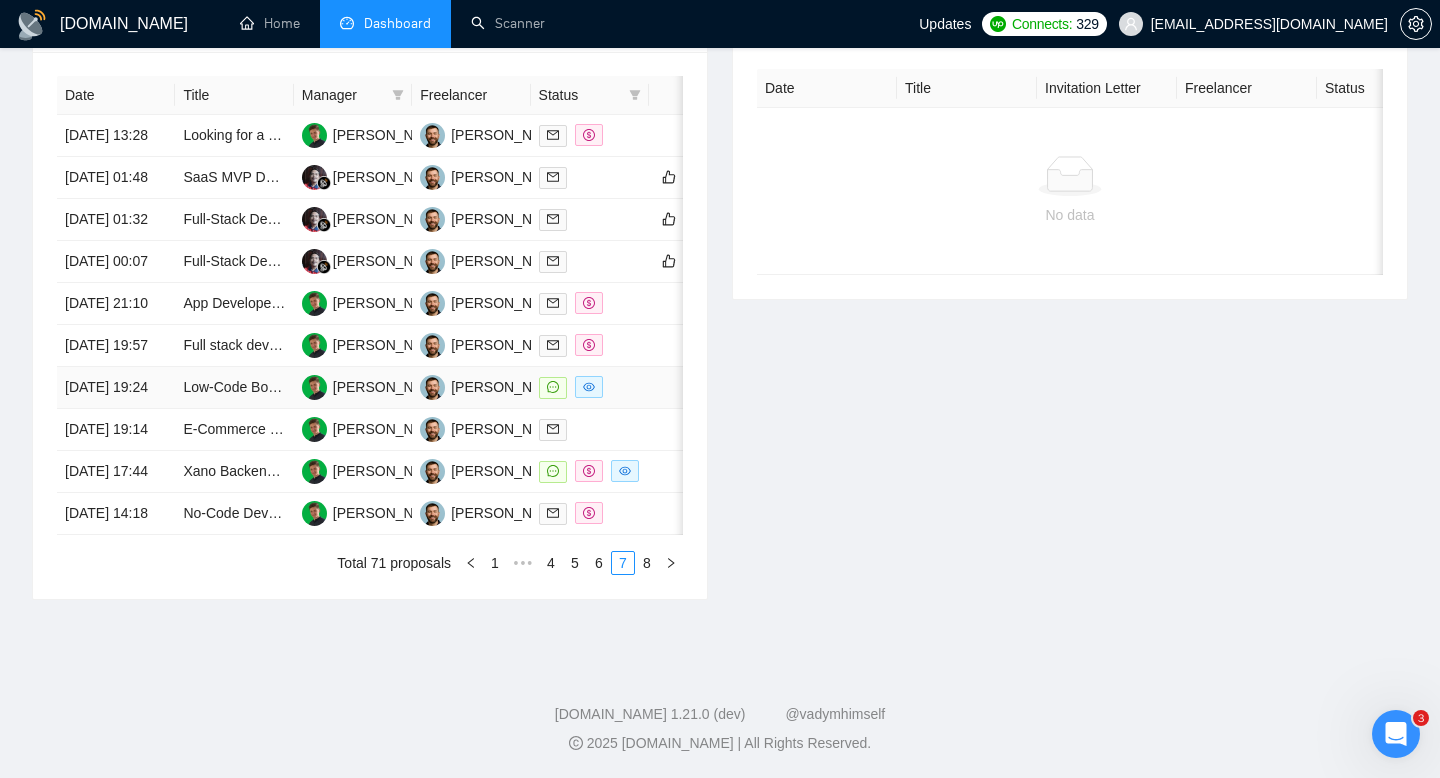 scroll, scrollTop: 962, scrollLeft: 0, axis: vertical 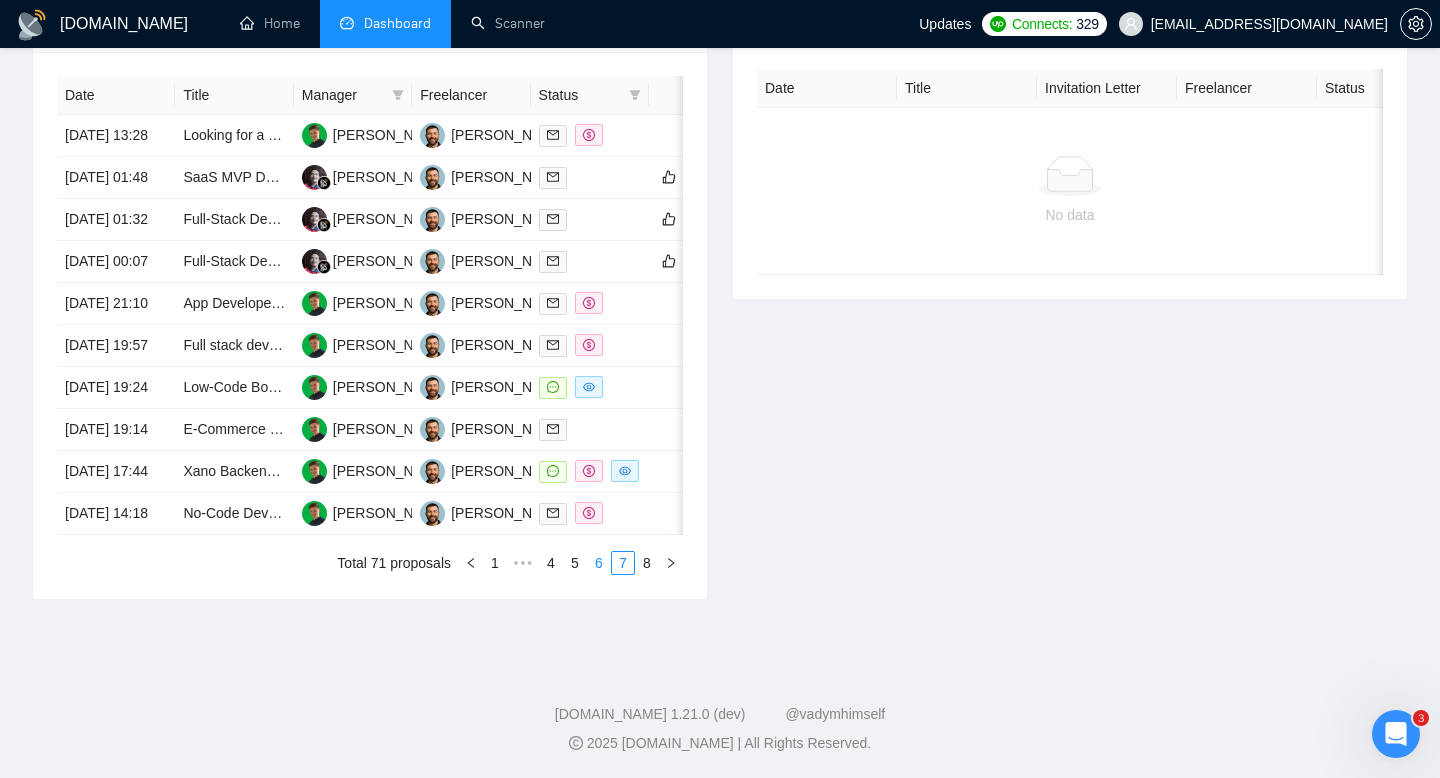 click on "6" at bounding box center [599, 563] 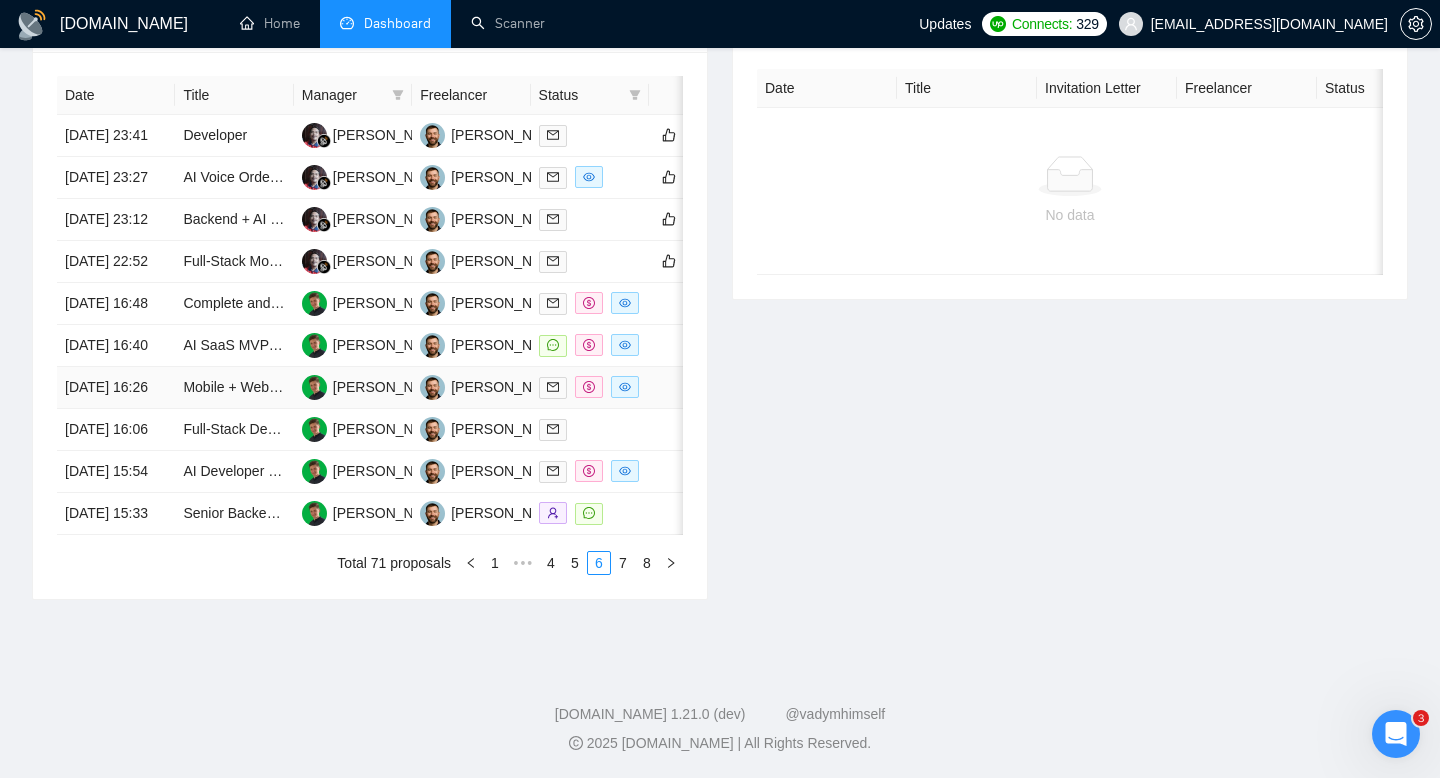 scroll, scrollTop: 921, scrollLeft: 0, axis: vertical 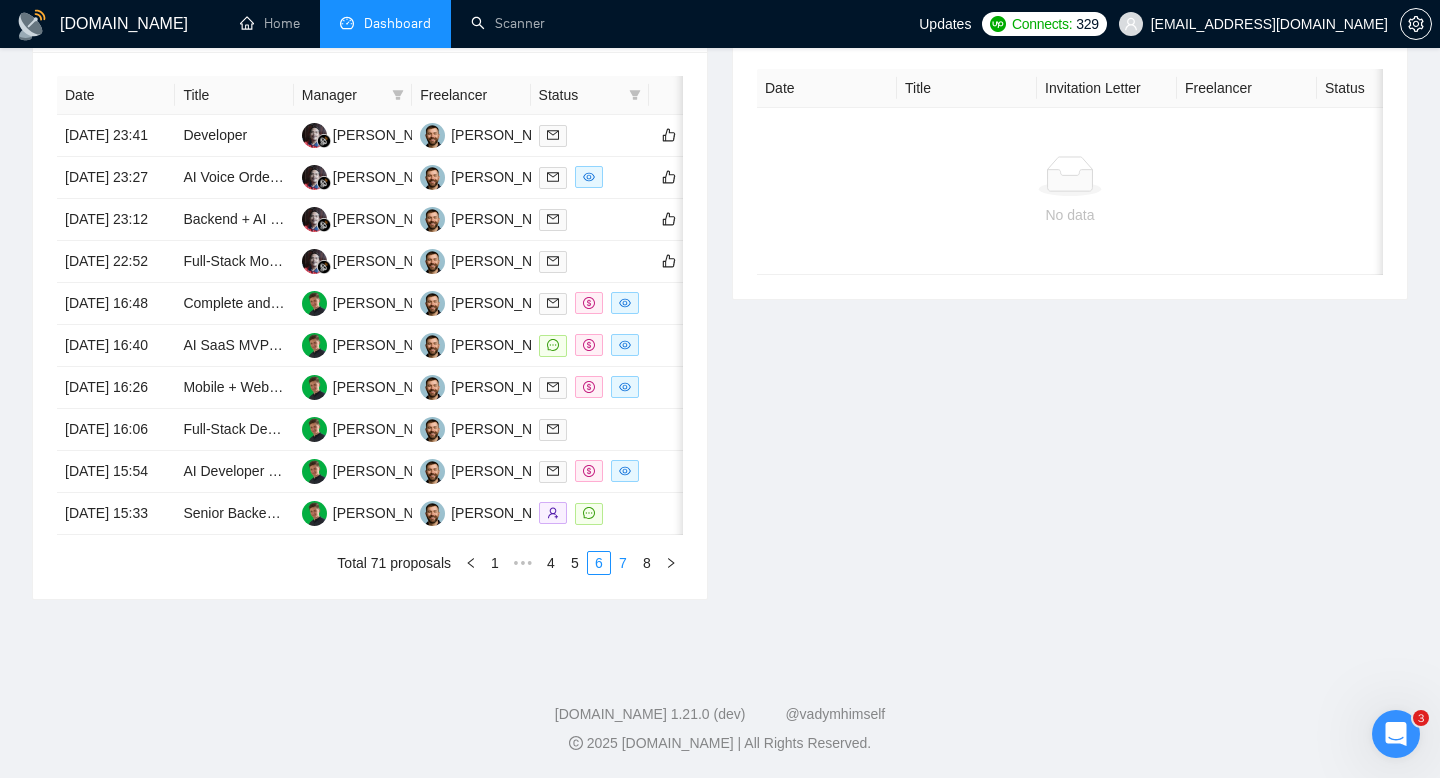 click on "7" at bounding box center [623, 563] 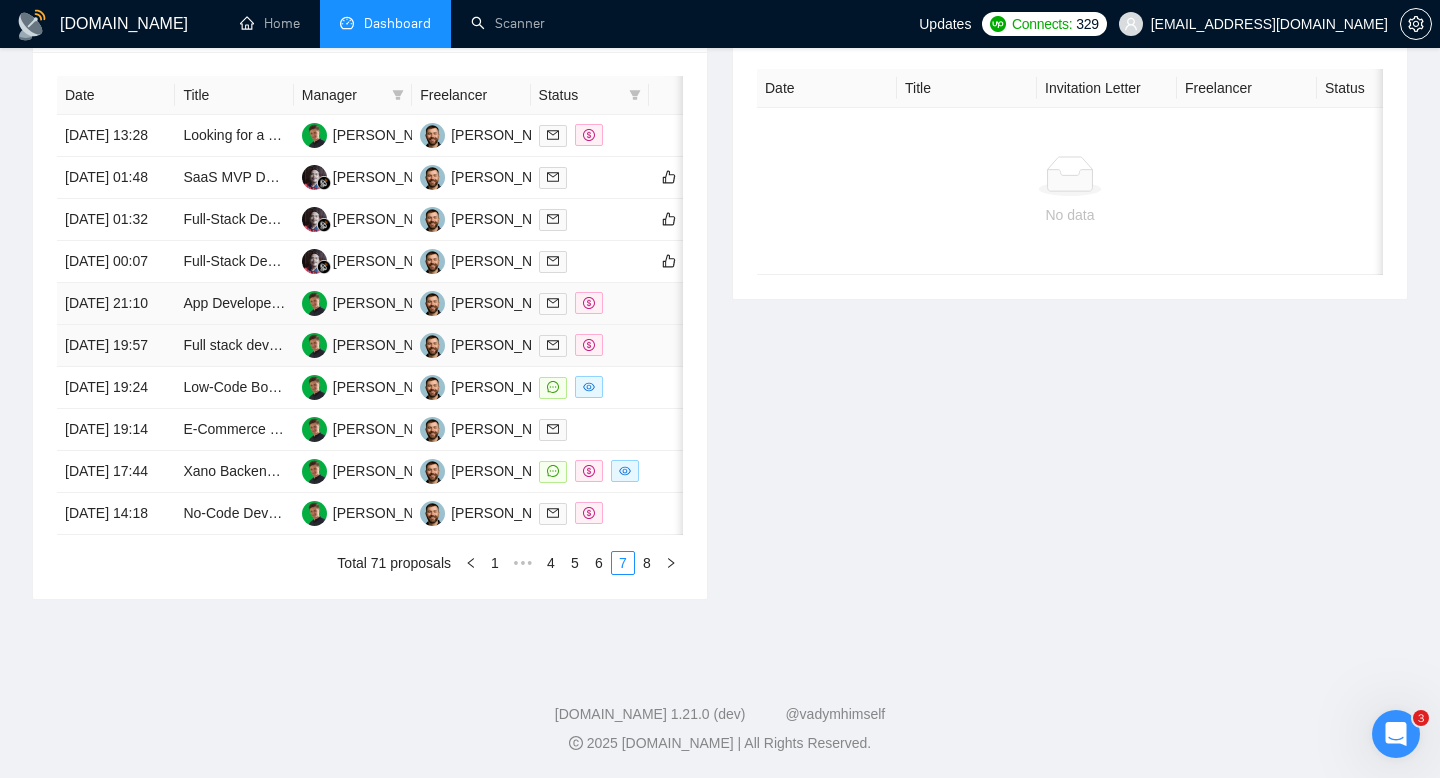 scroll, scrollTop: 917, scrollLeft: 0, axis: vertical 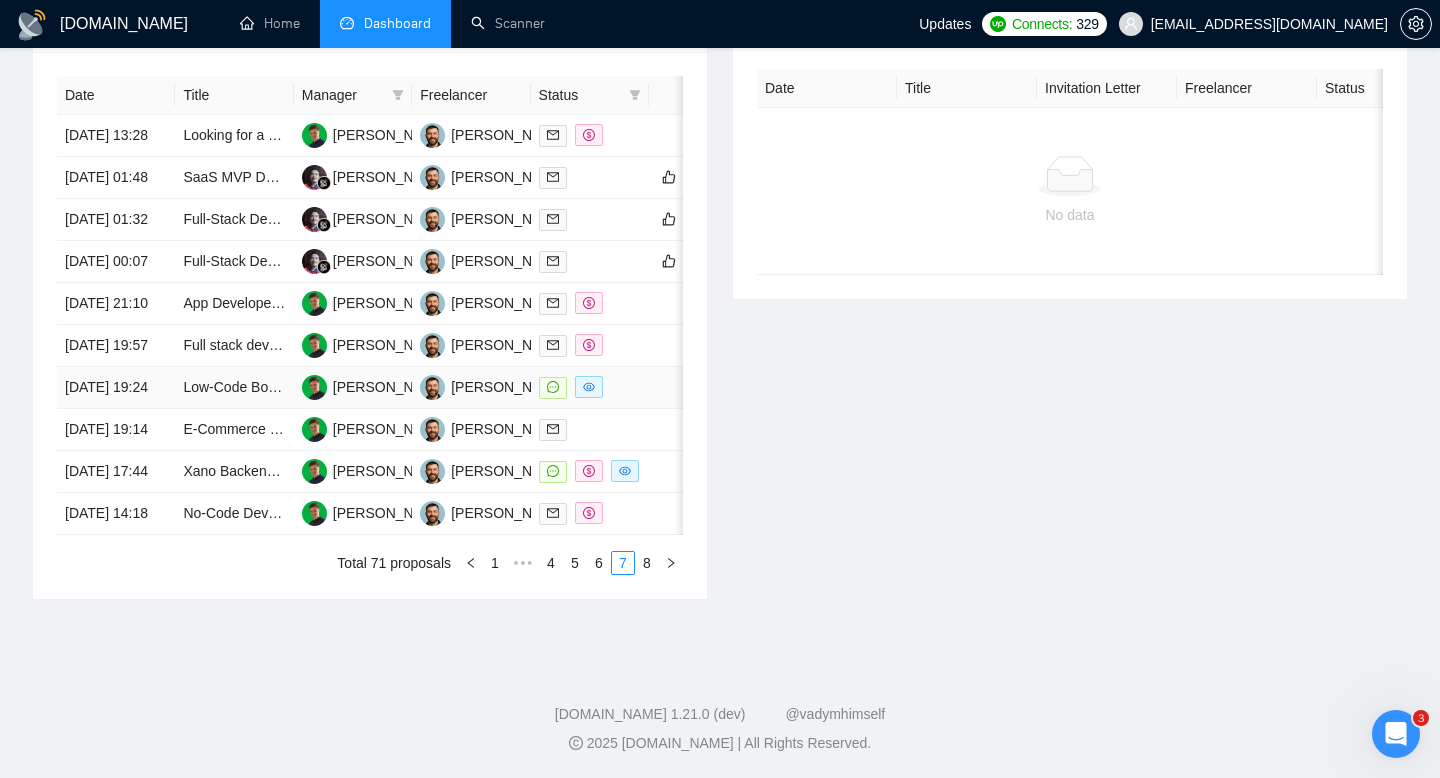 click on "20 Jul, 2025 19:24" at bounding box center [116, 388] 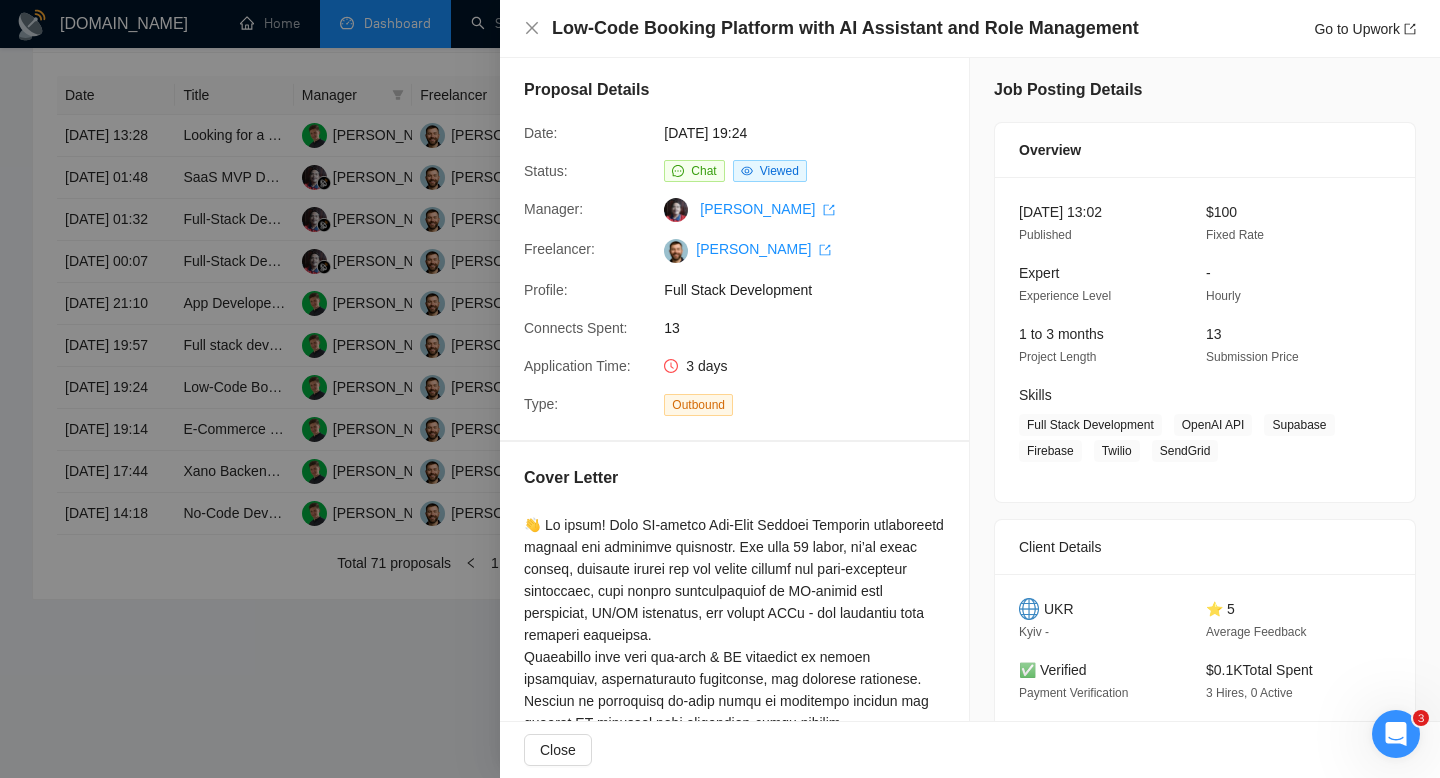 scroll, scrollTop: 0, scrollLeft: 0, axis: both 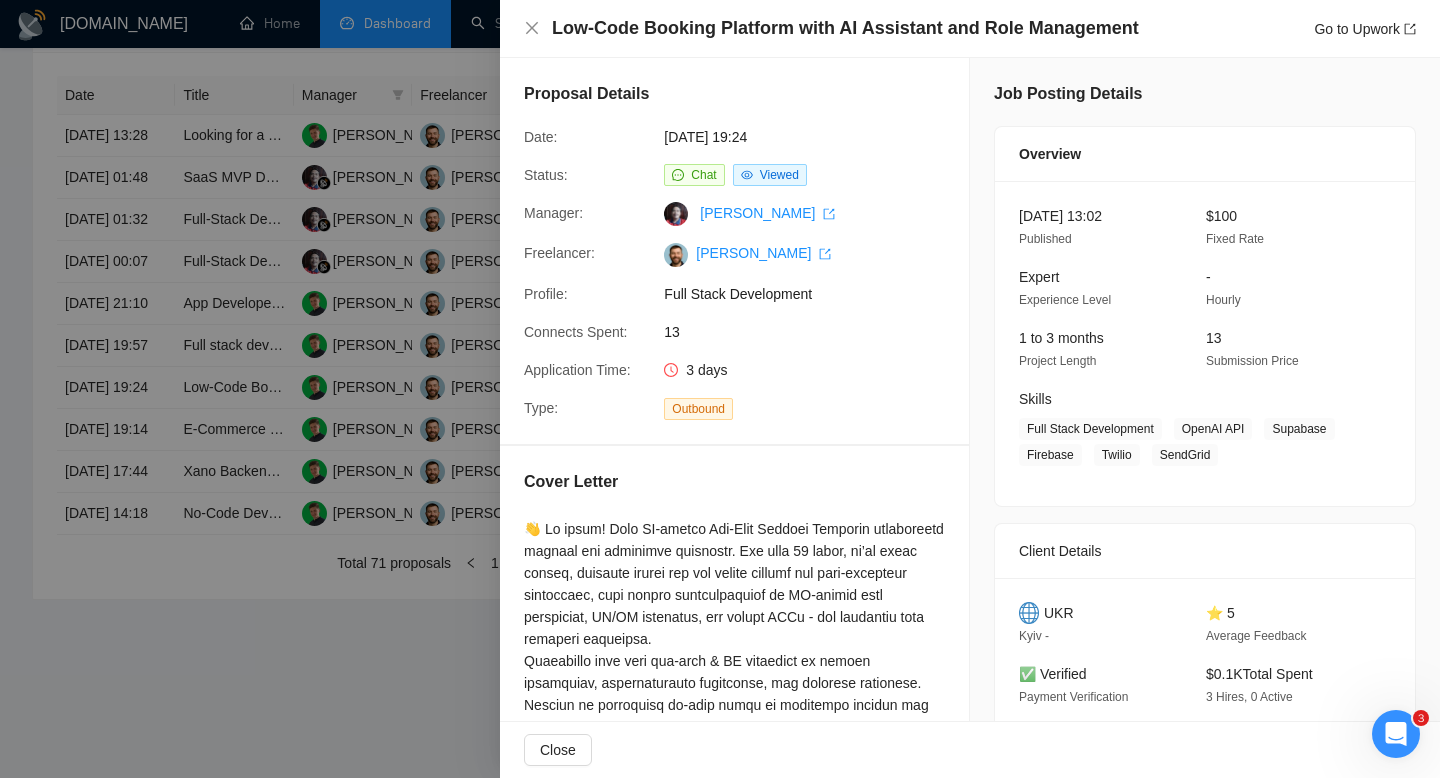 click at bounding box center [720, 389] 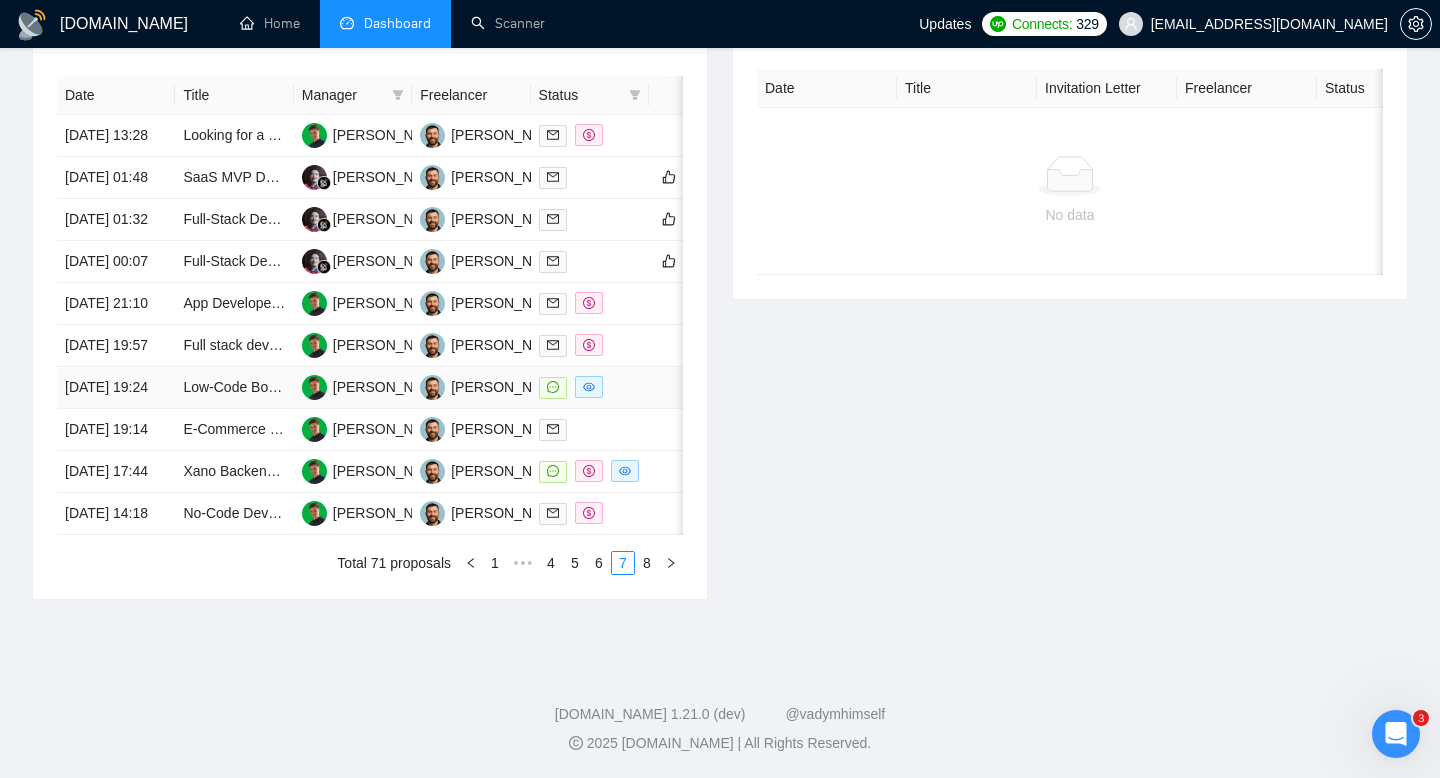 click on "Low-Code Booking Platform with AI Assistant and Role Management" at bounding box center [234, 388] 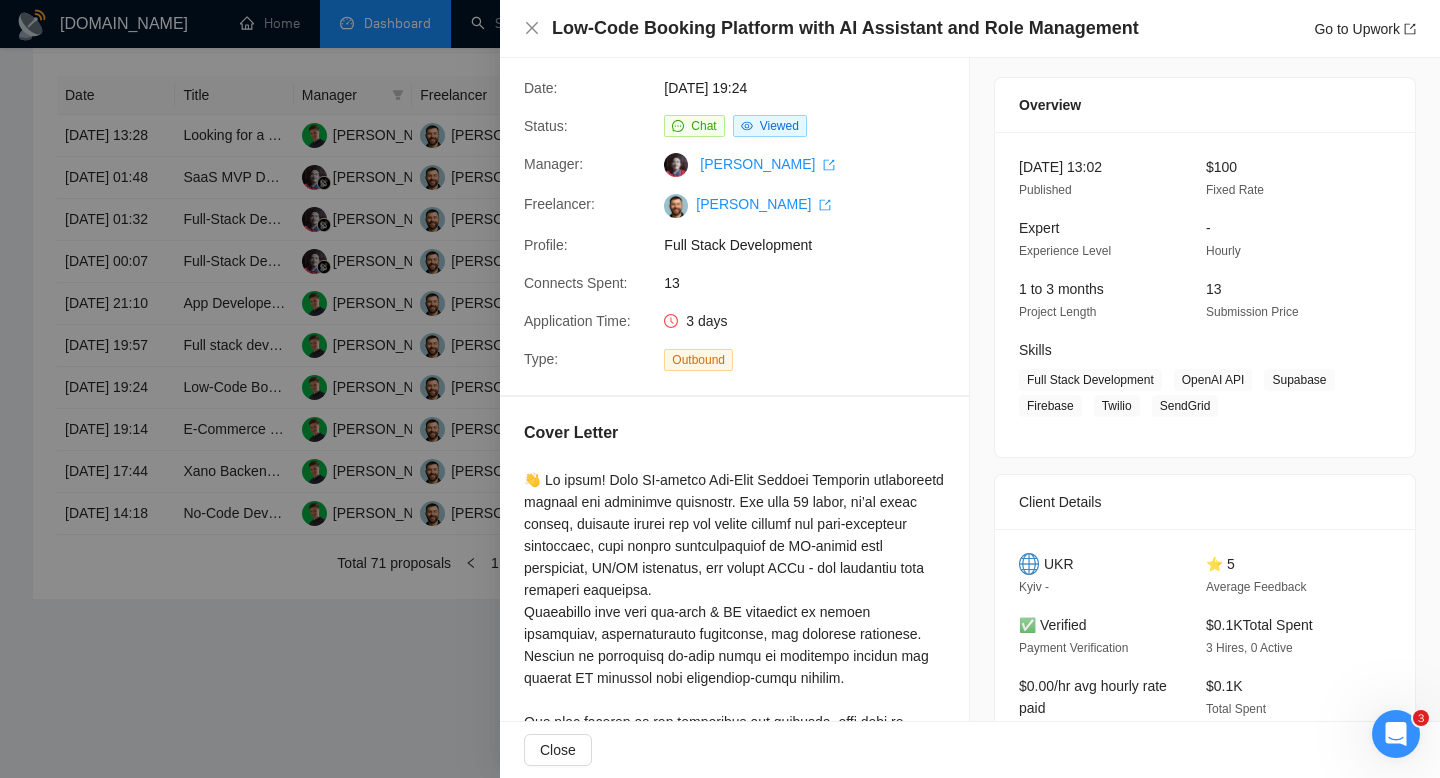 scroll, scrollTop: 0, scrollLeft: 0, axis: both 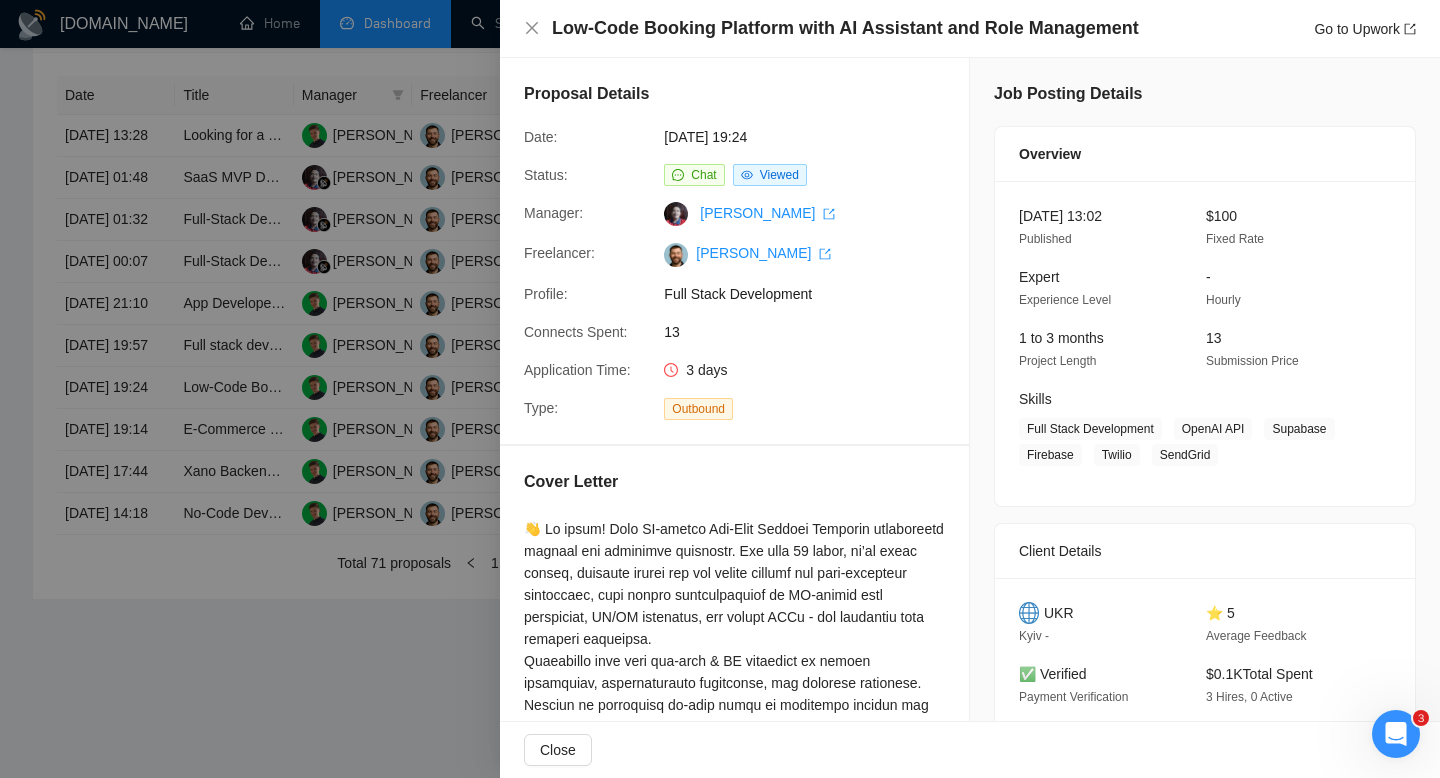 click at bounding box center (720, 389) 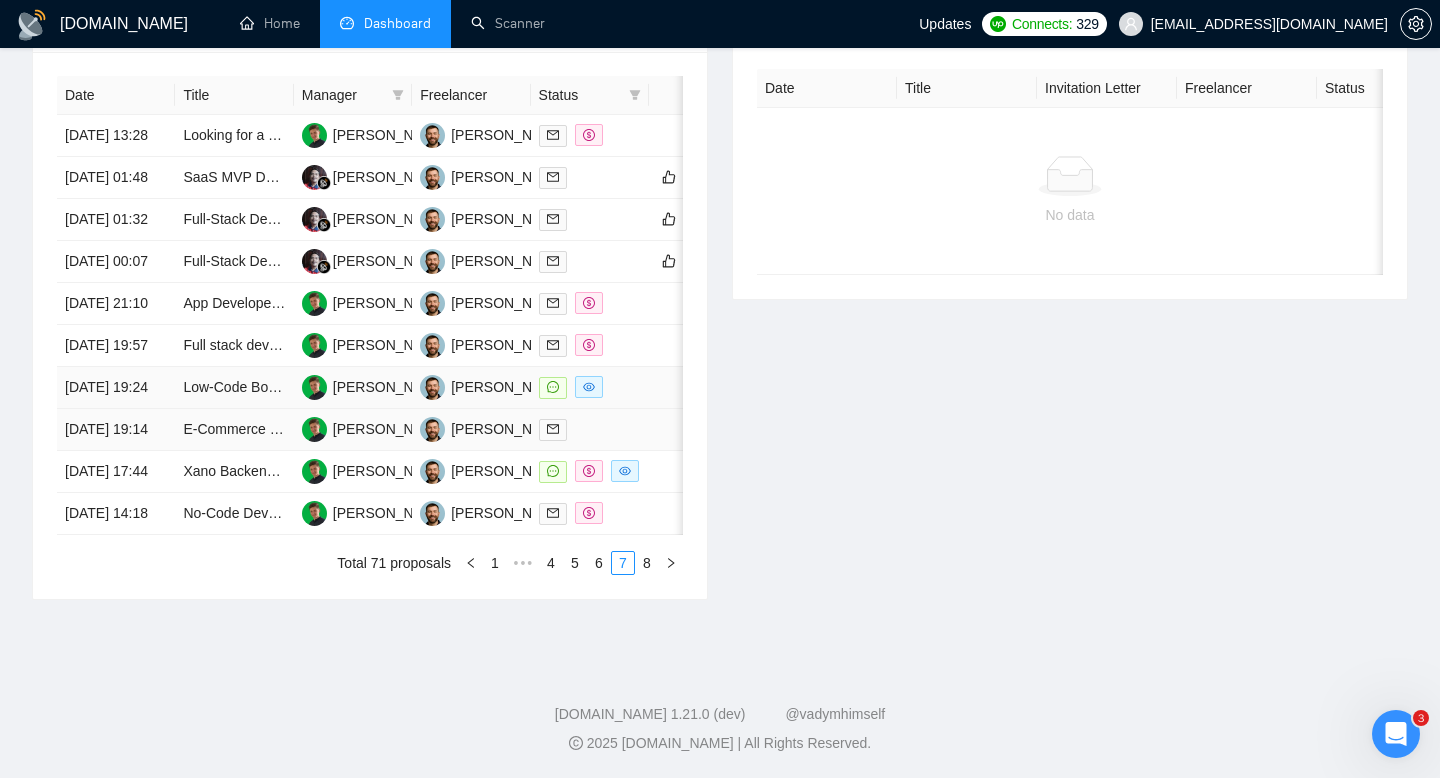 scroll, scrollTop: 988, scrollLeft: 0, axis: vertical 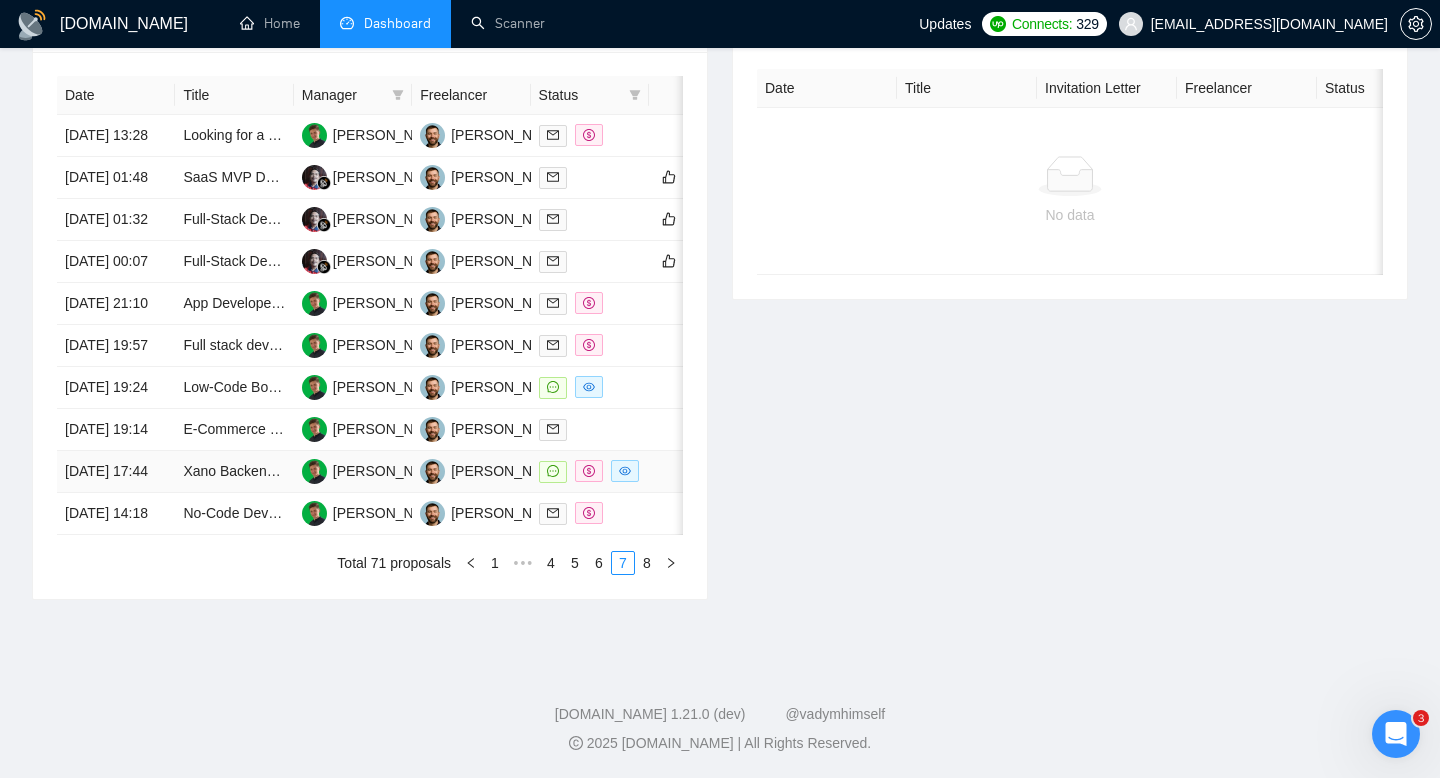 click on "20 Jul, 2025 17:44" at bounding box center [116, 472] 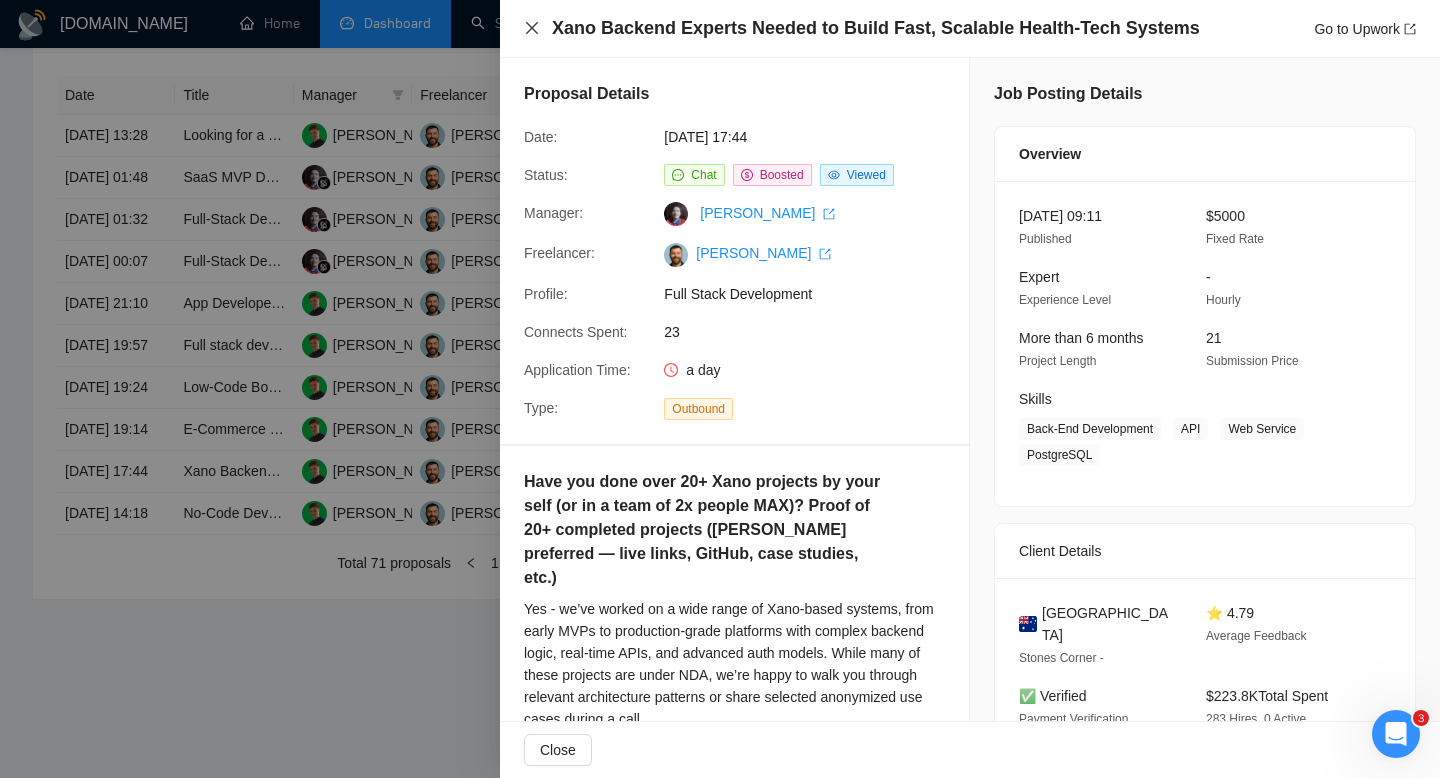 click 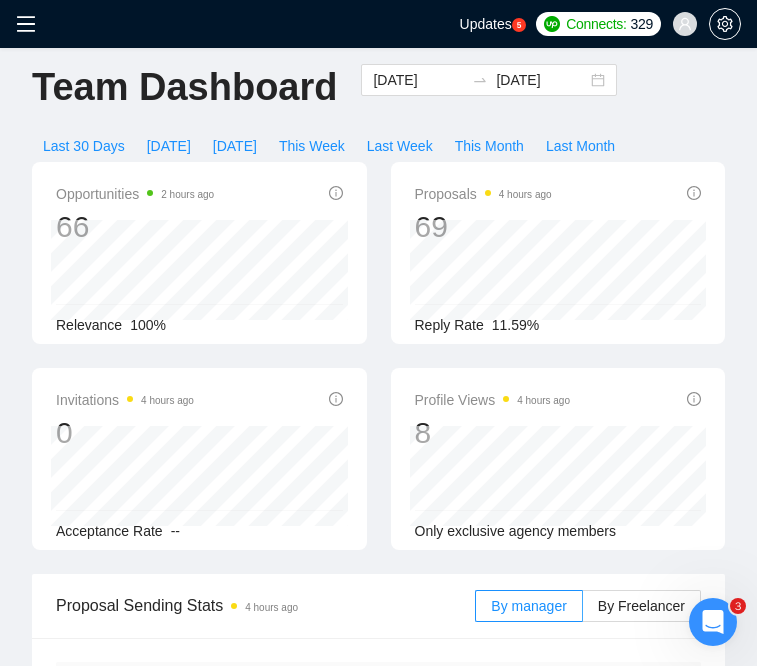 scroll, scrollTop: 0, scrollLeft: 0, axis: both 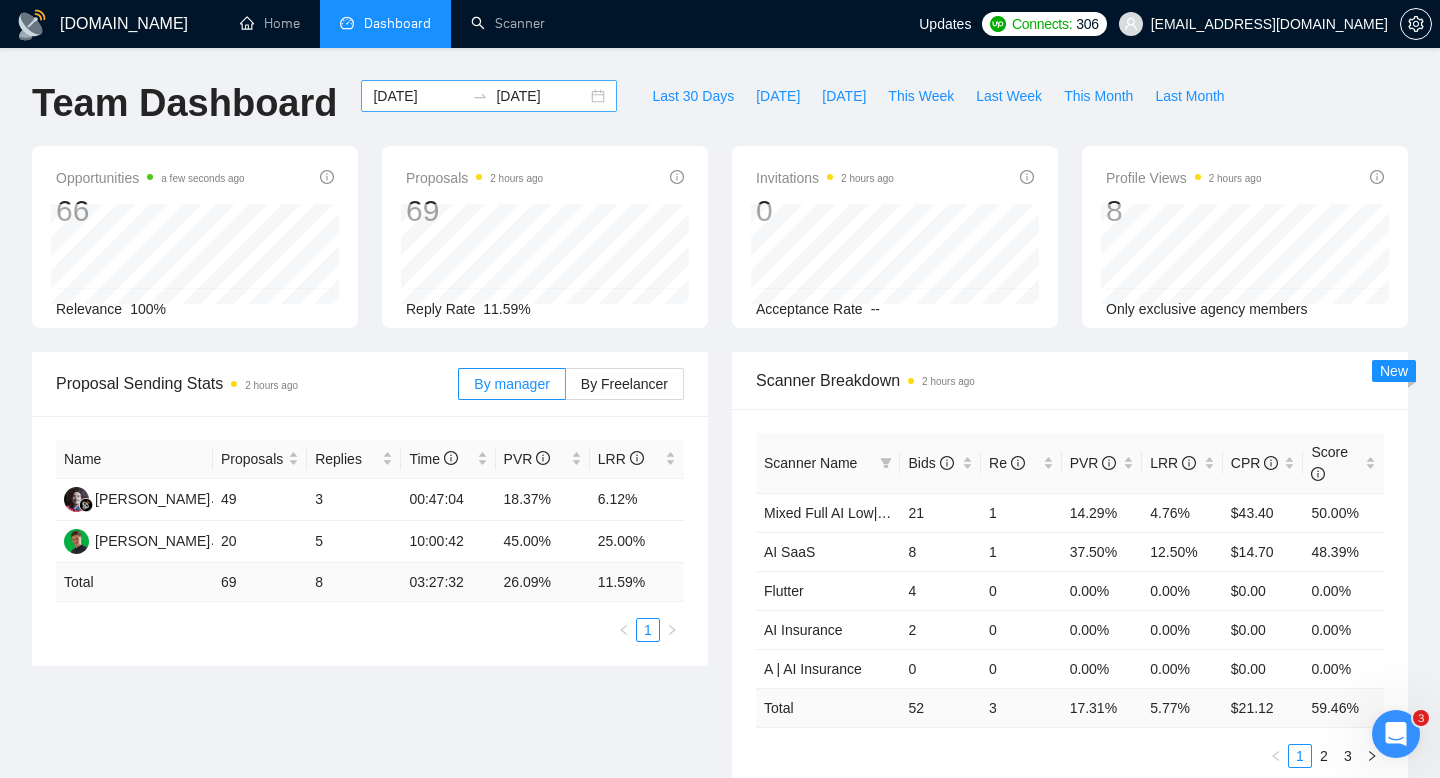 click on "2025-07-20 2025-07-25" at bounding box center [489, 96] 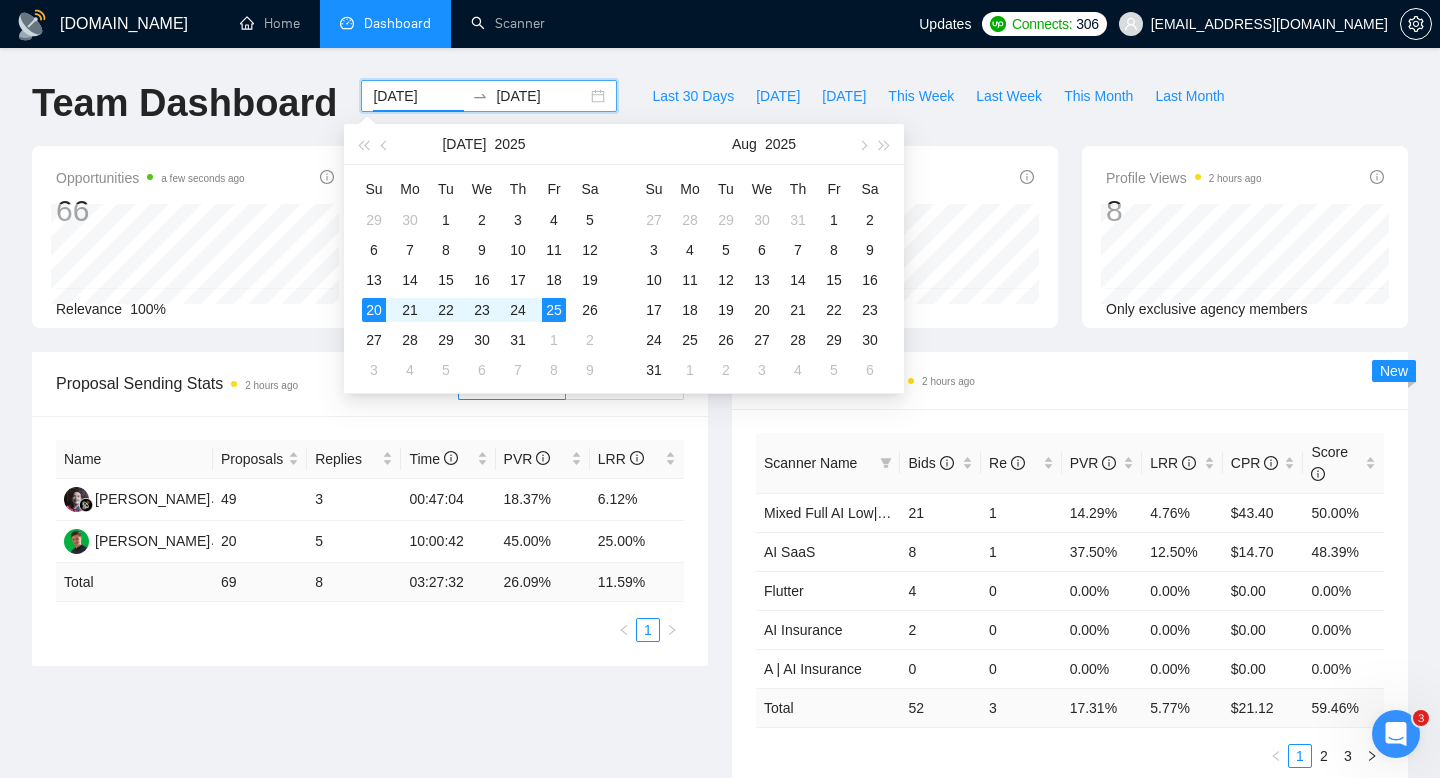 click on "2025-07-20 2025-07-25" at bounding box center [489, 96] 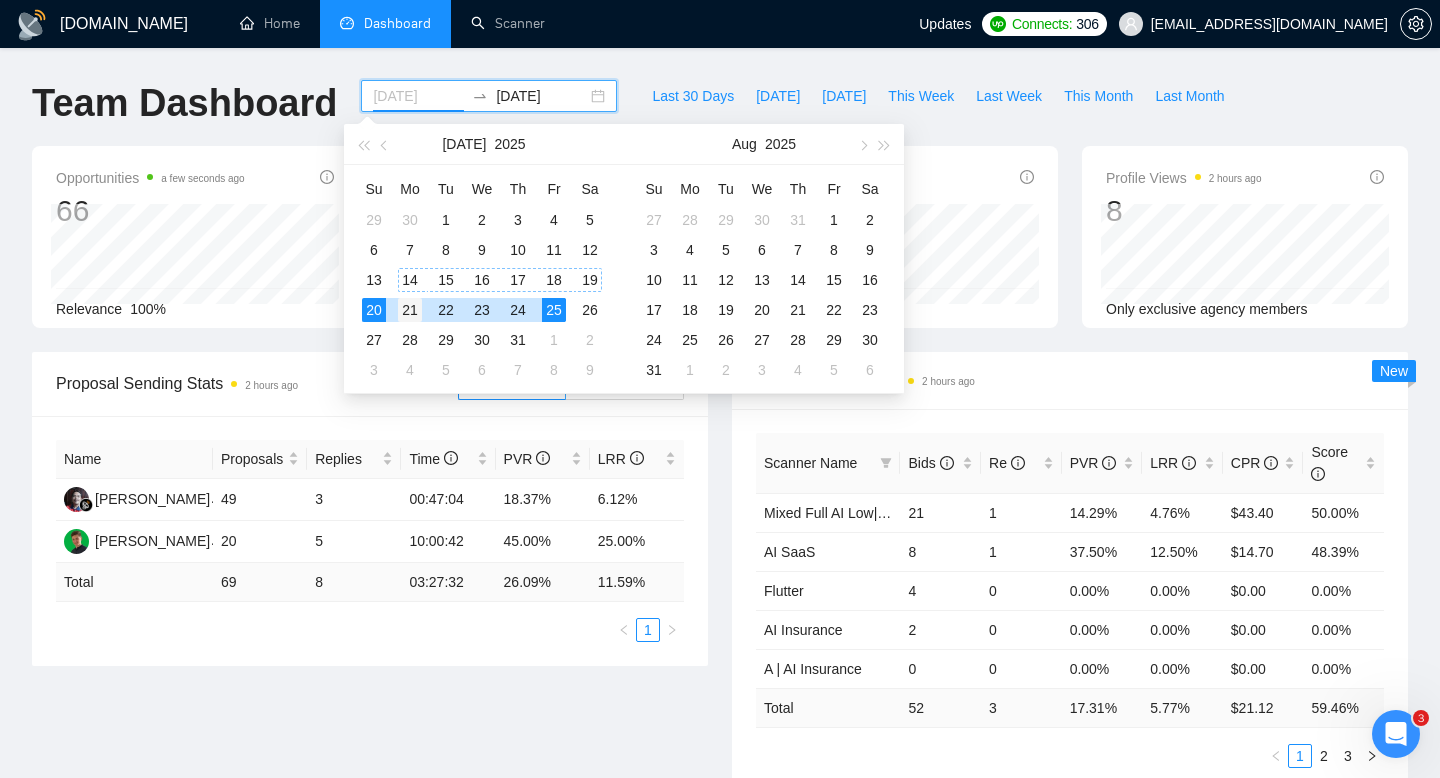 type on "2025-07-21" 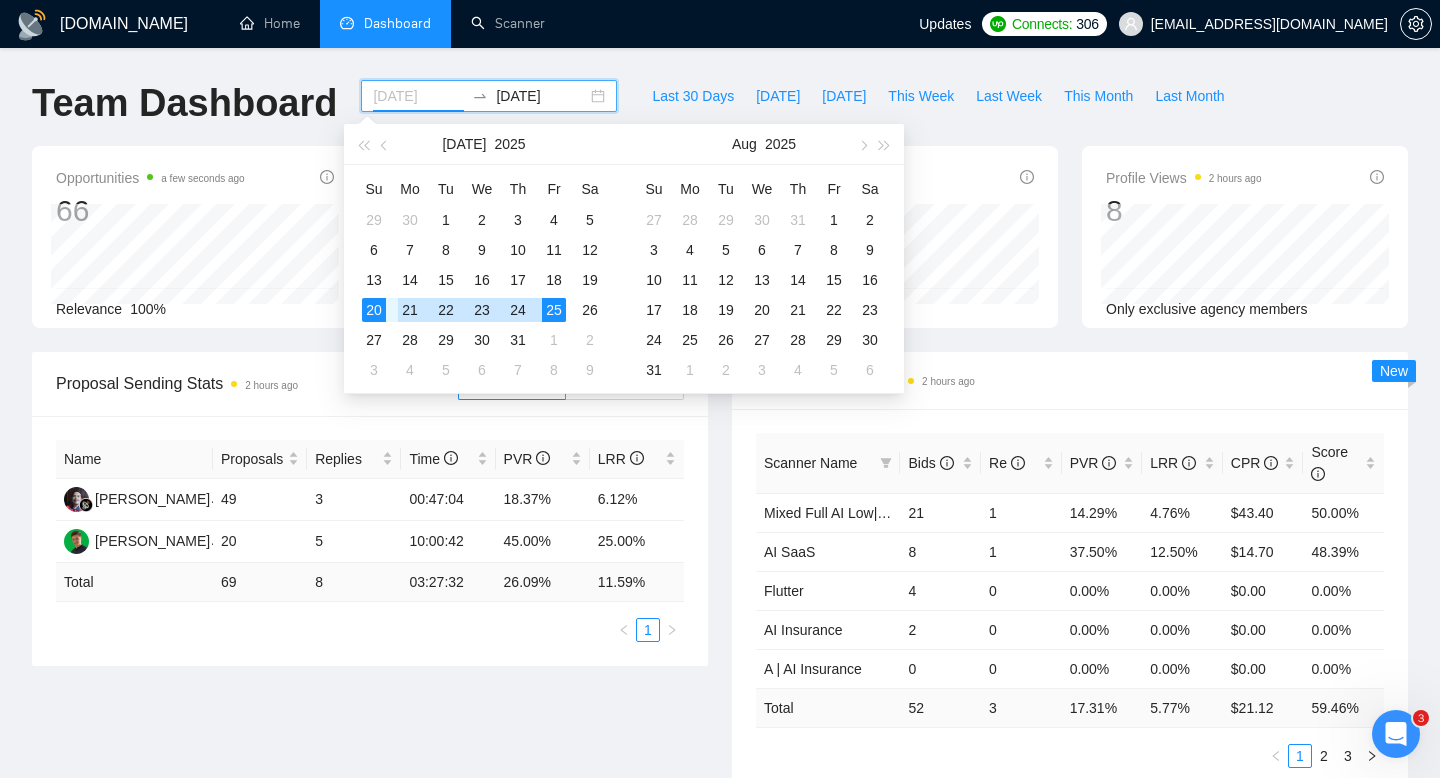 click on "21" at bounding box center (410, 310) 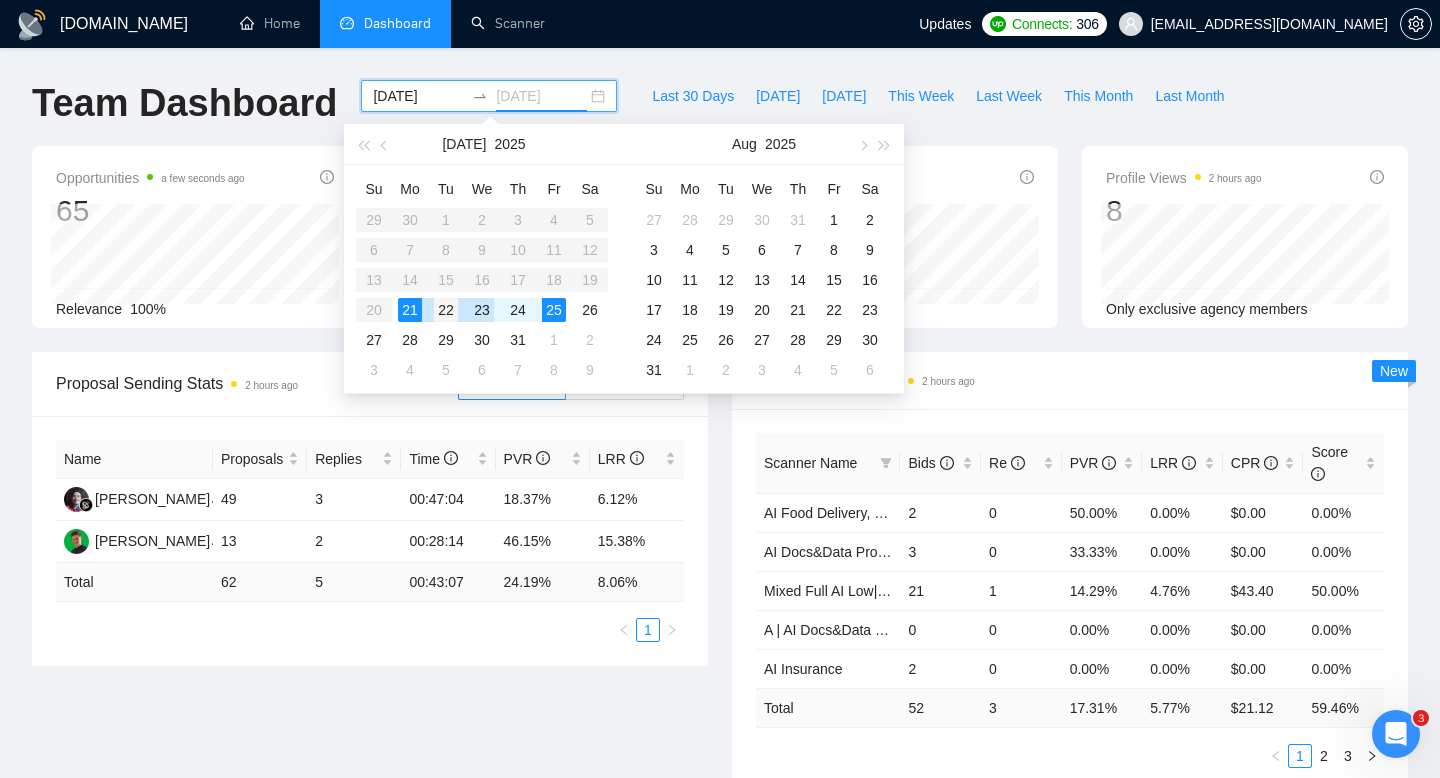 type on "[DATE]" 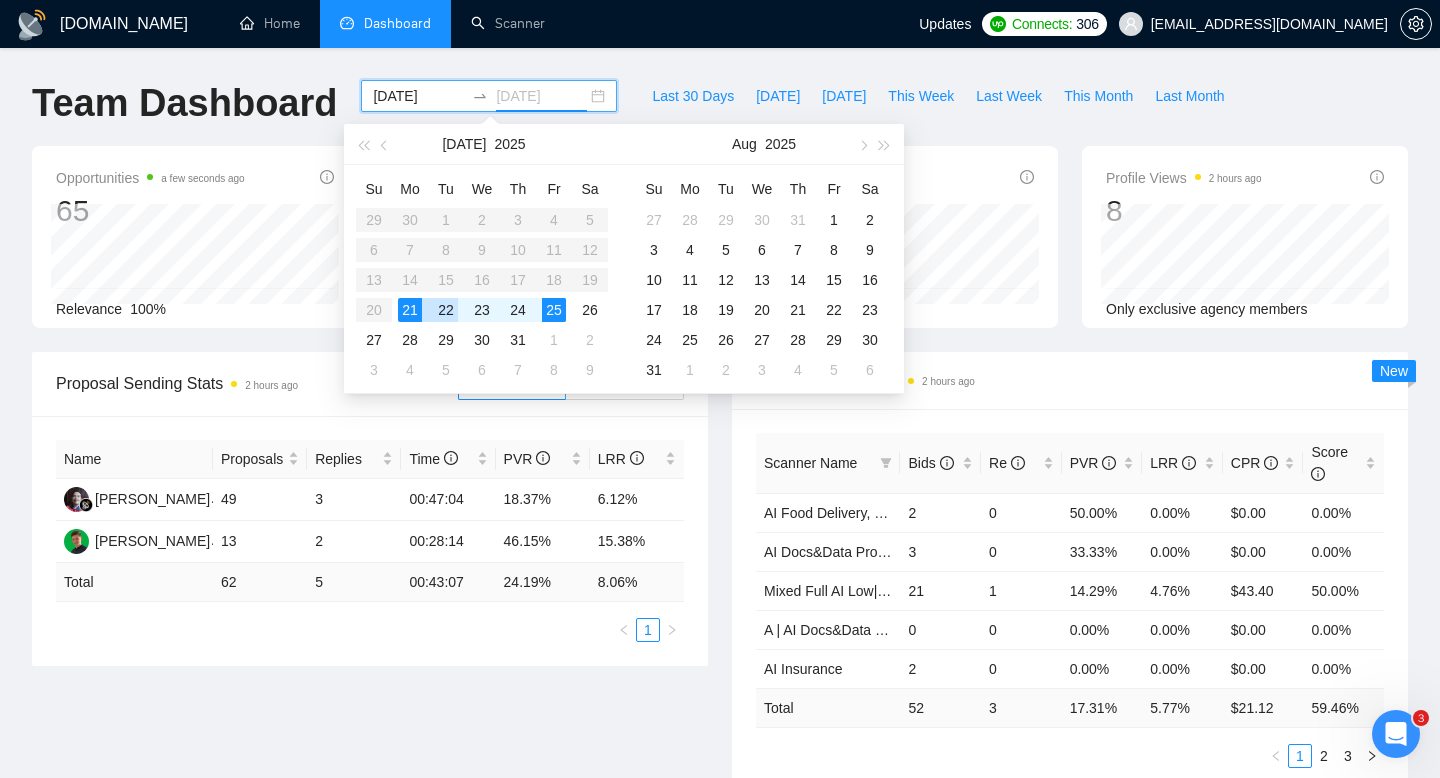click on "22" at bounding box center (446, 310) 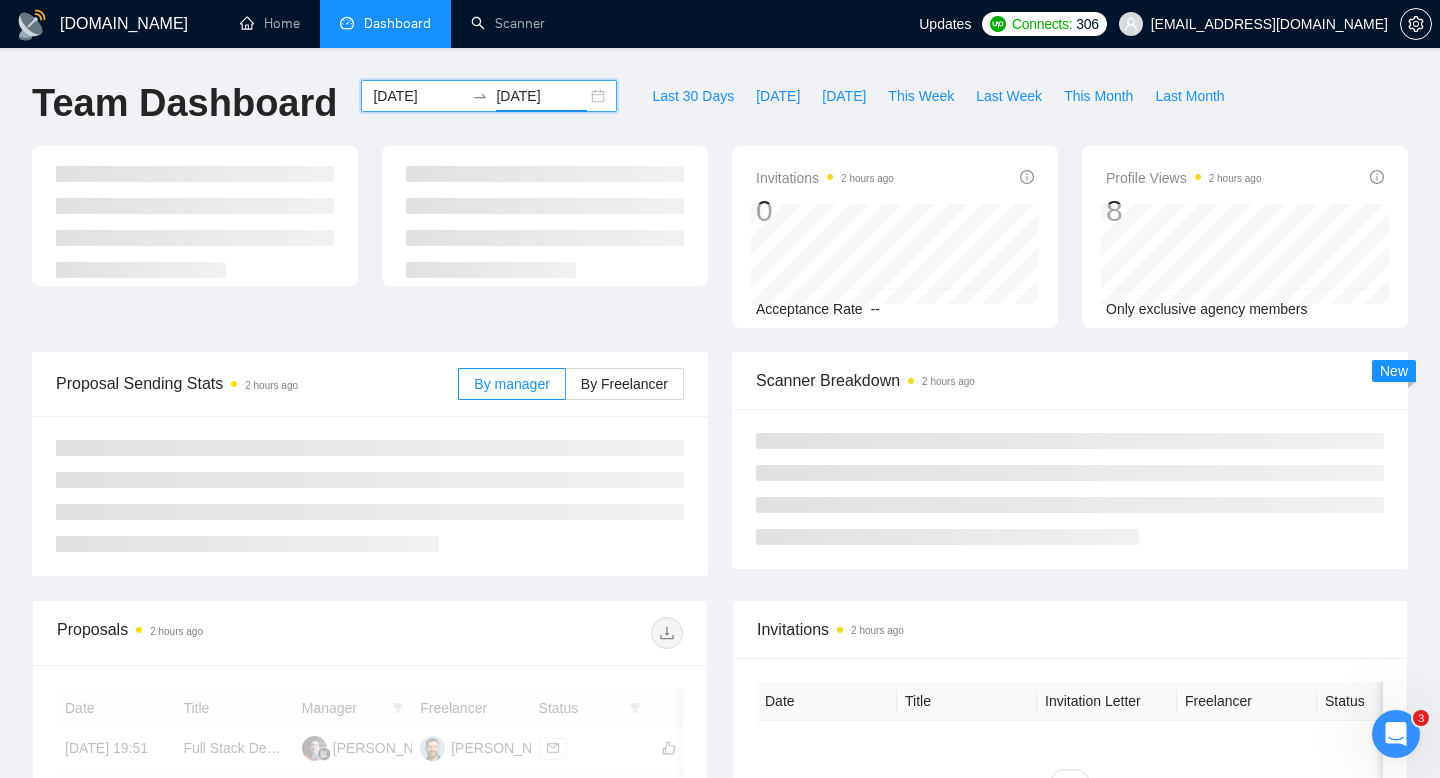 click on "2025-07-21 2025-07-22" at bounding box center [489, 96] 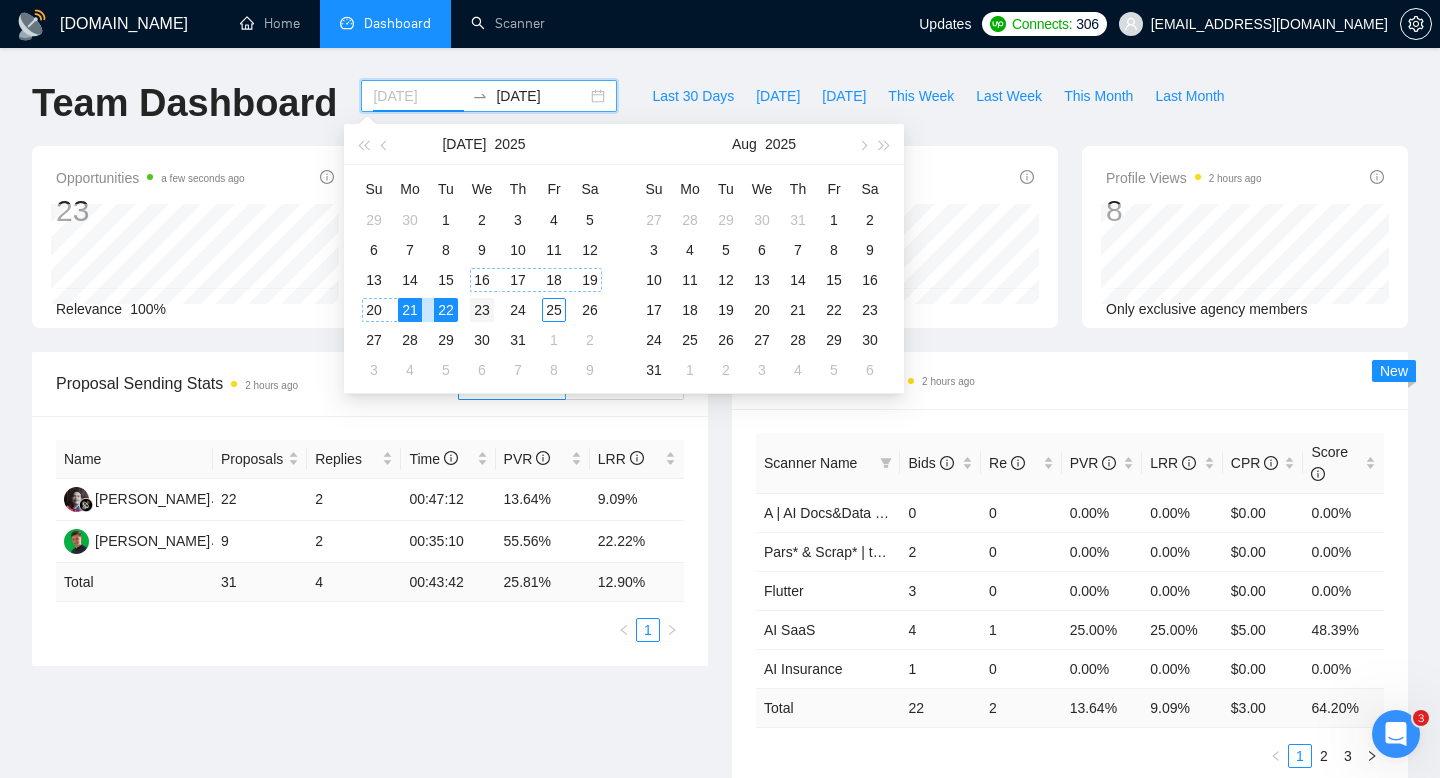 type on "2025-07-23" 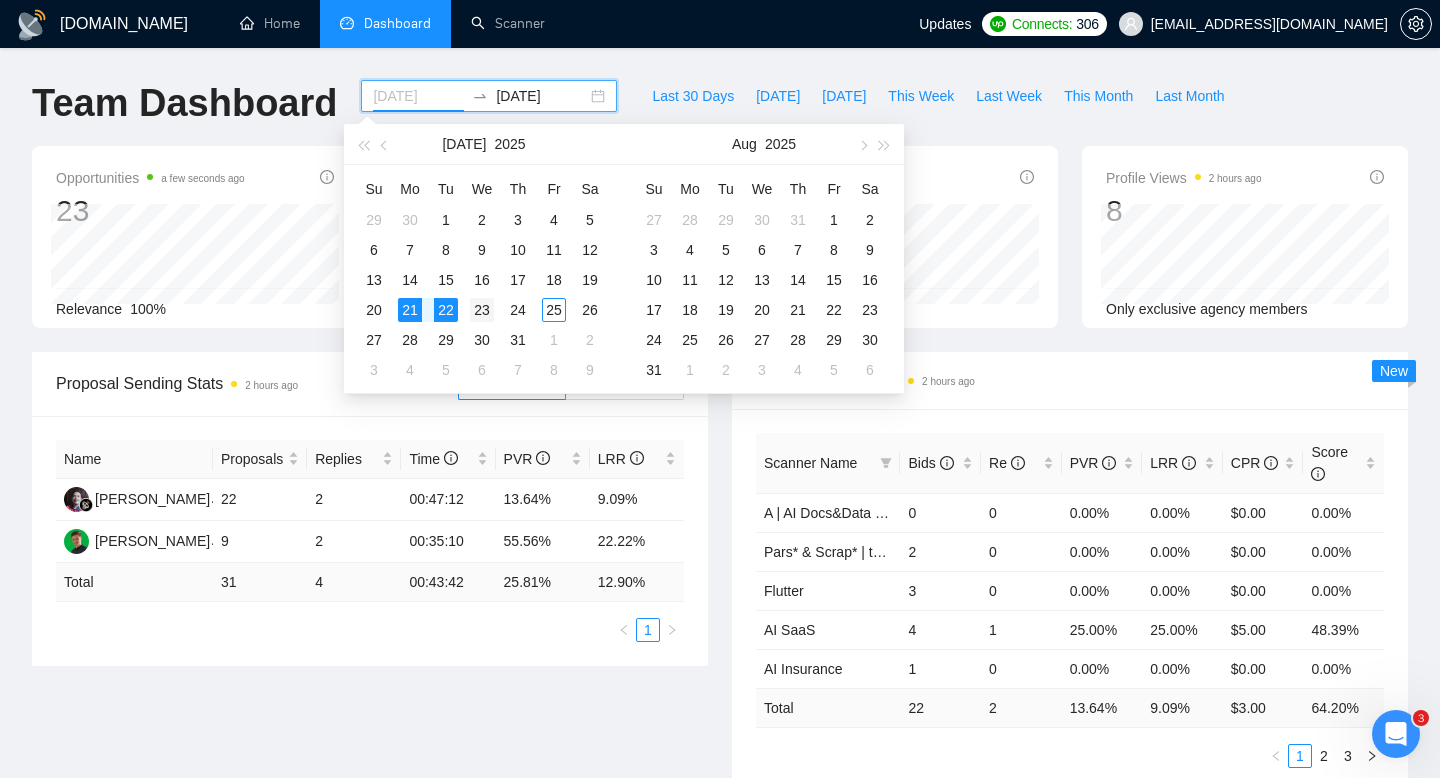 click on "23" at bounding box center [482, 310] 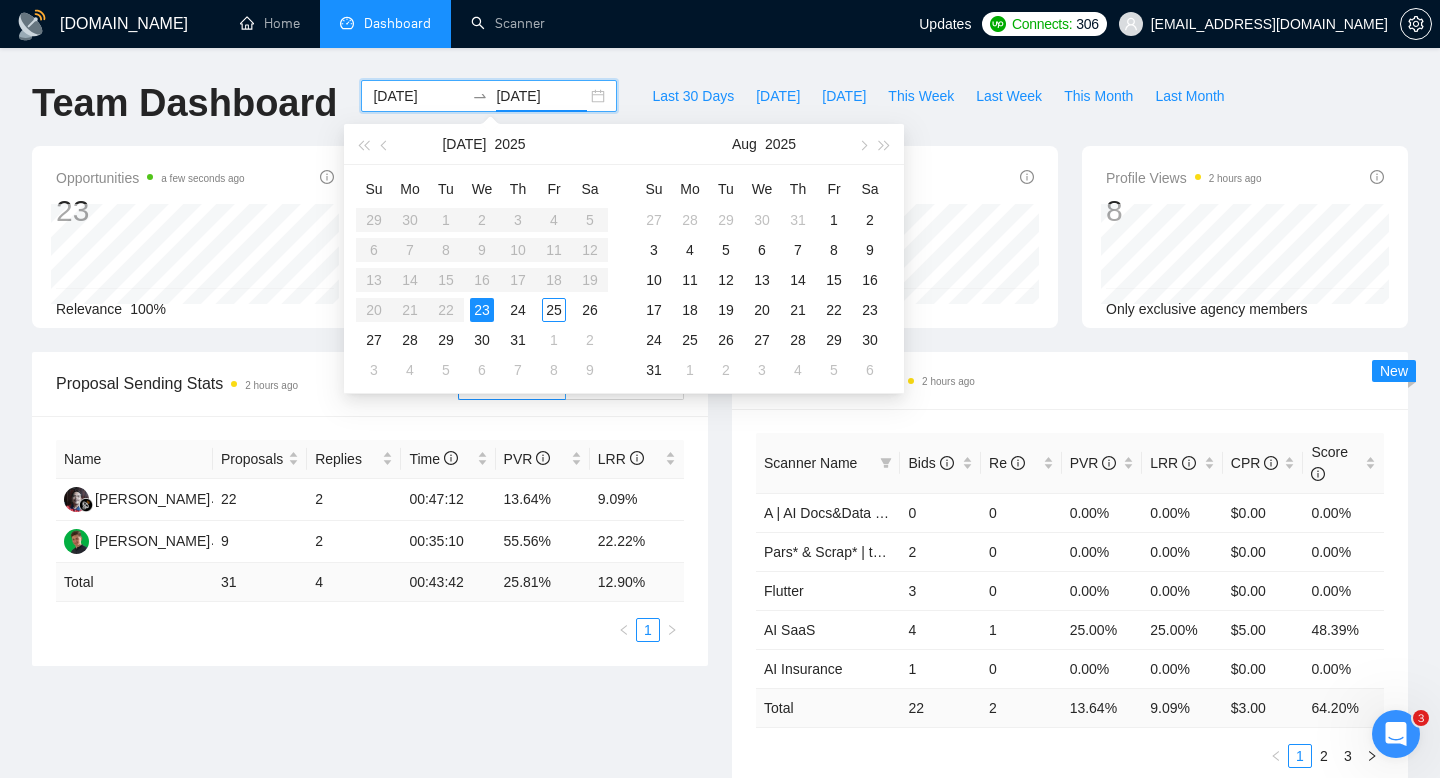 type on "2025-08-05" 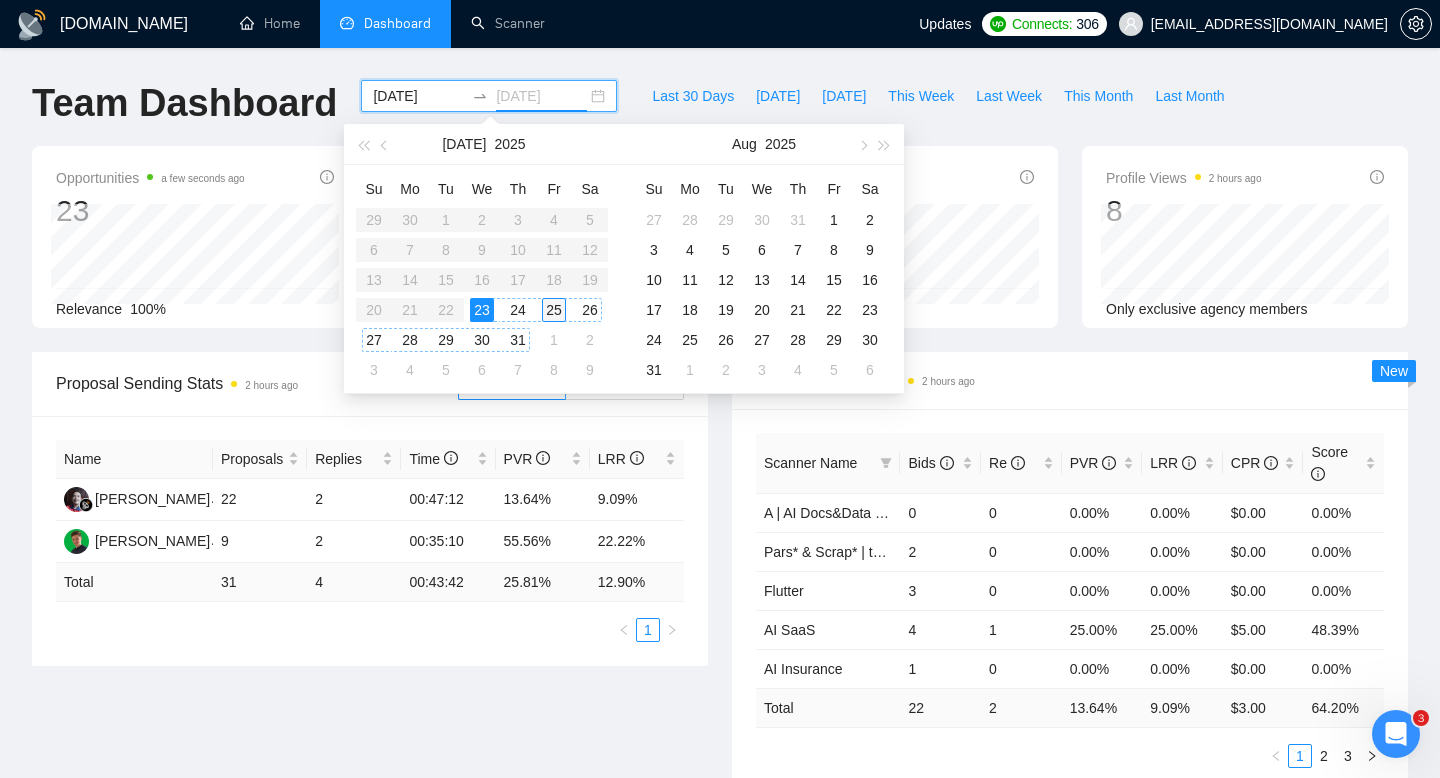 type on "[DATE]" 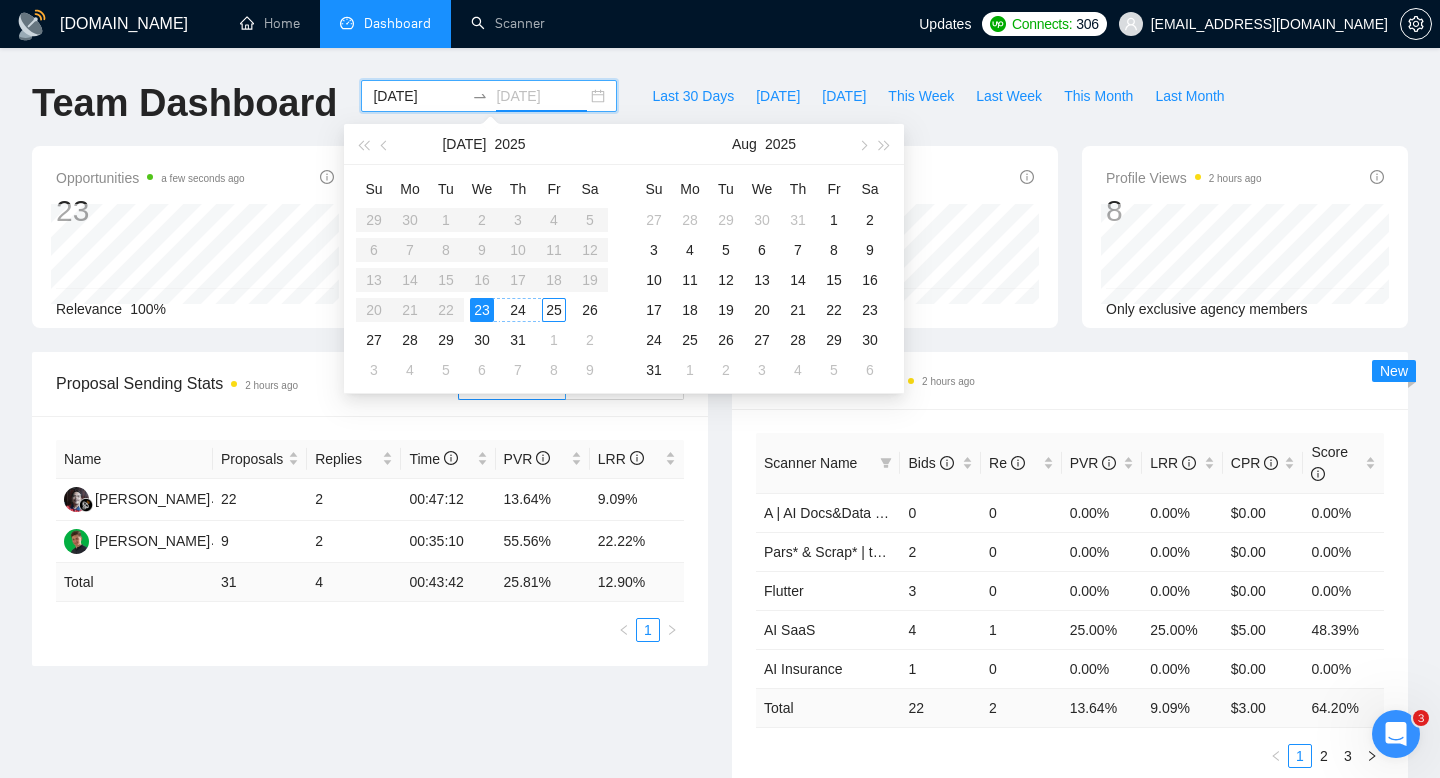 click on "25" at bounding box center [554, 310] 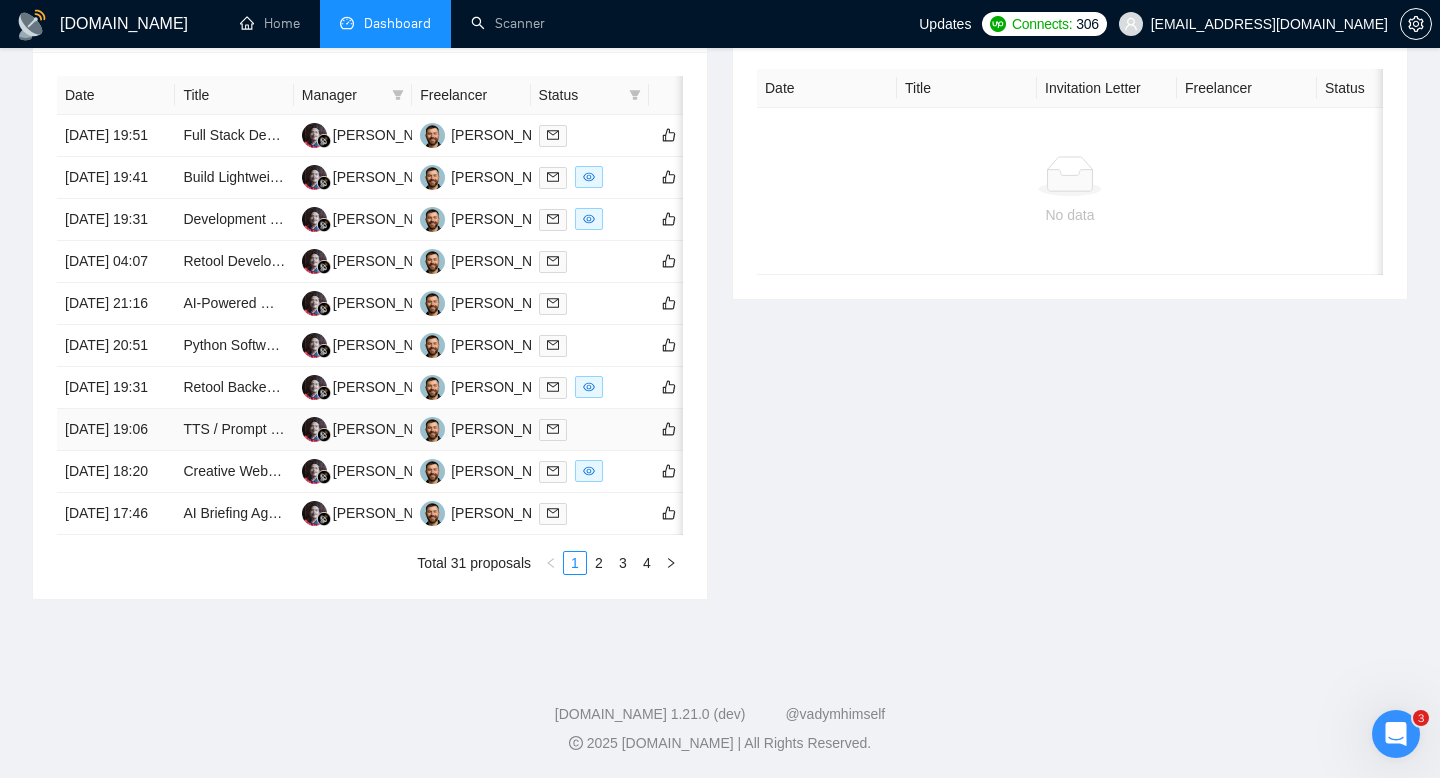 scroll, scrollTop: 1019, scrollLeft: 0, axis: vertical 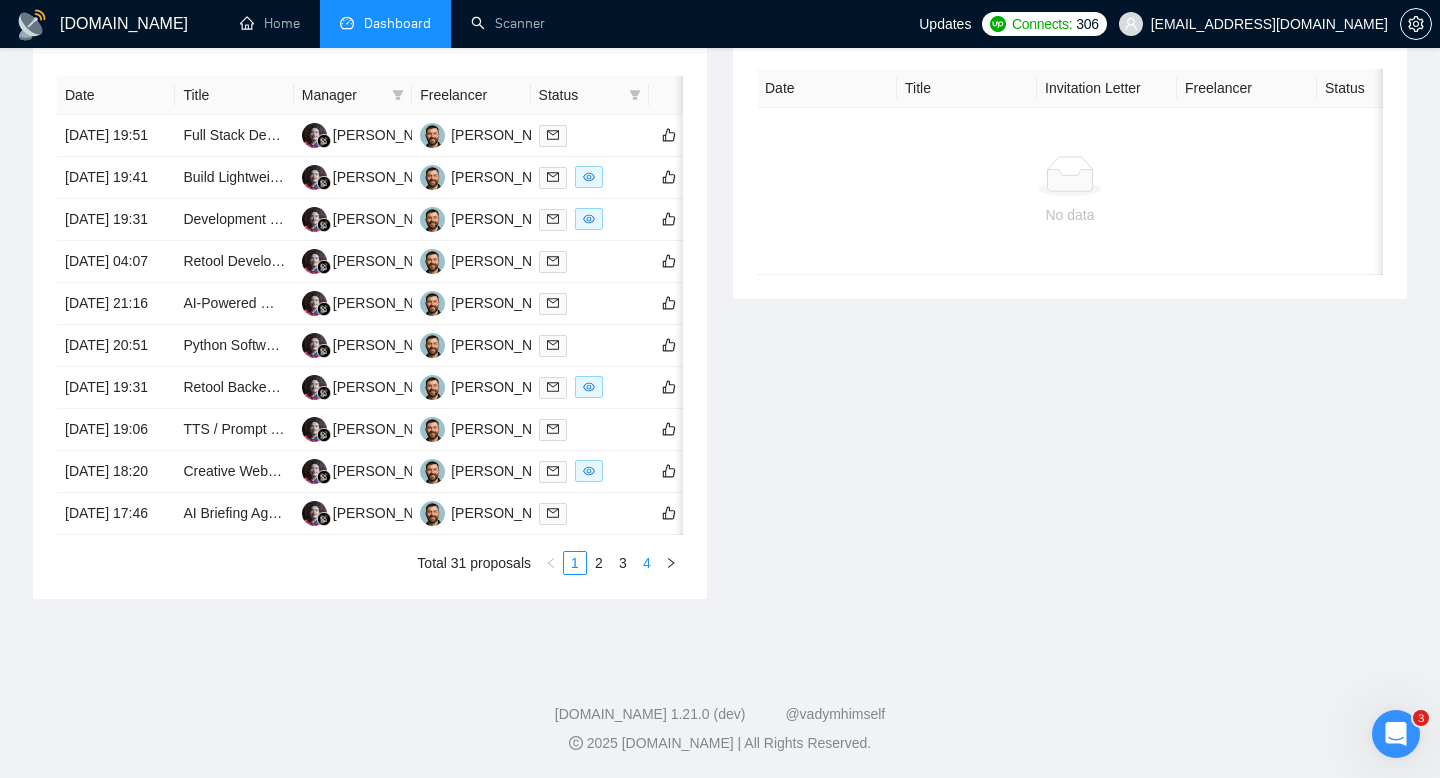 click on "4" at bounding box center (647, 563) 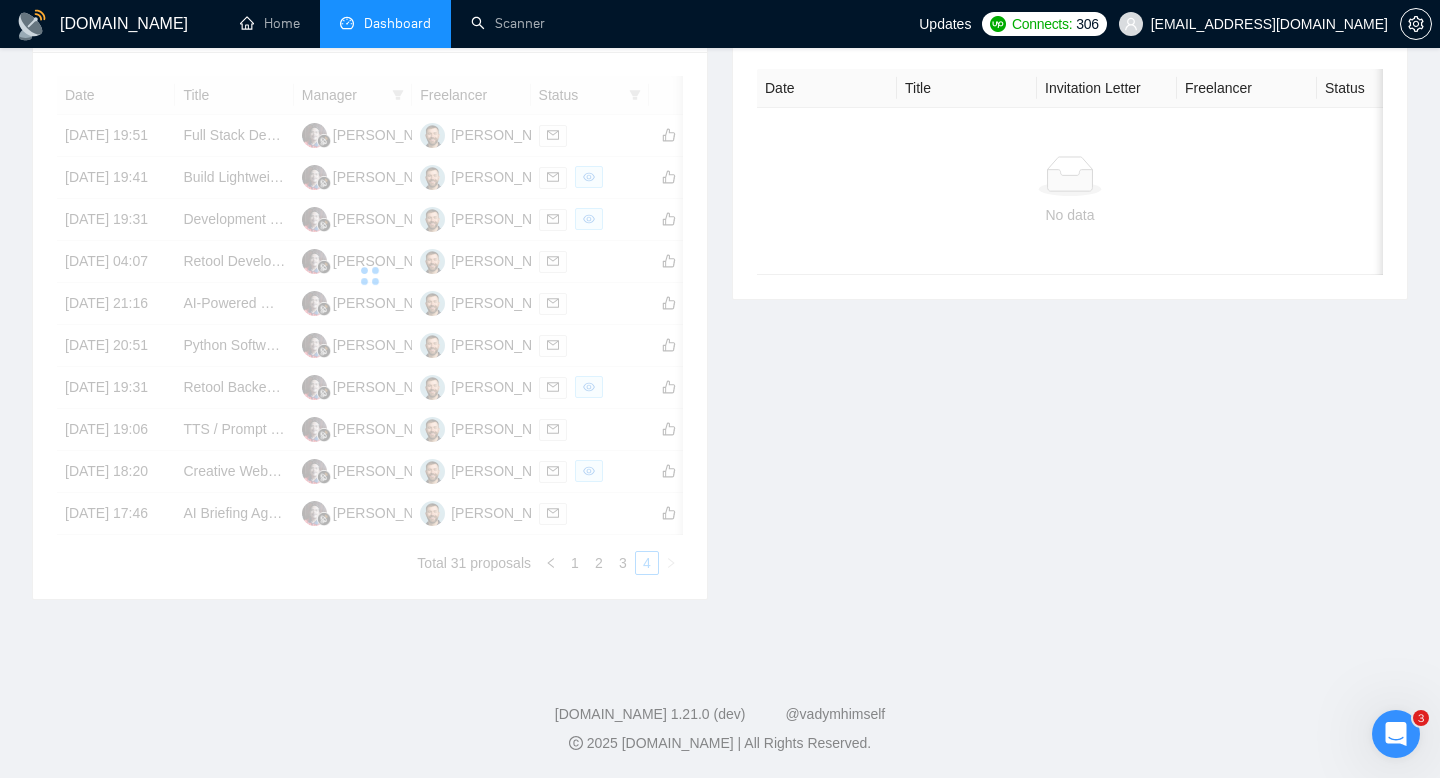 scroll, scrollTop: 529, scrollLeft: 0, axis: vertical 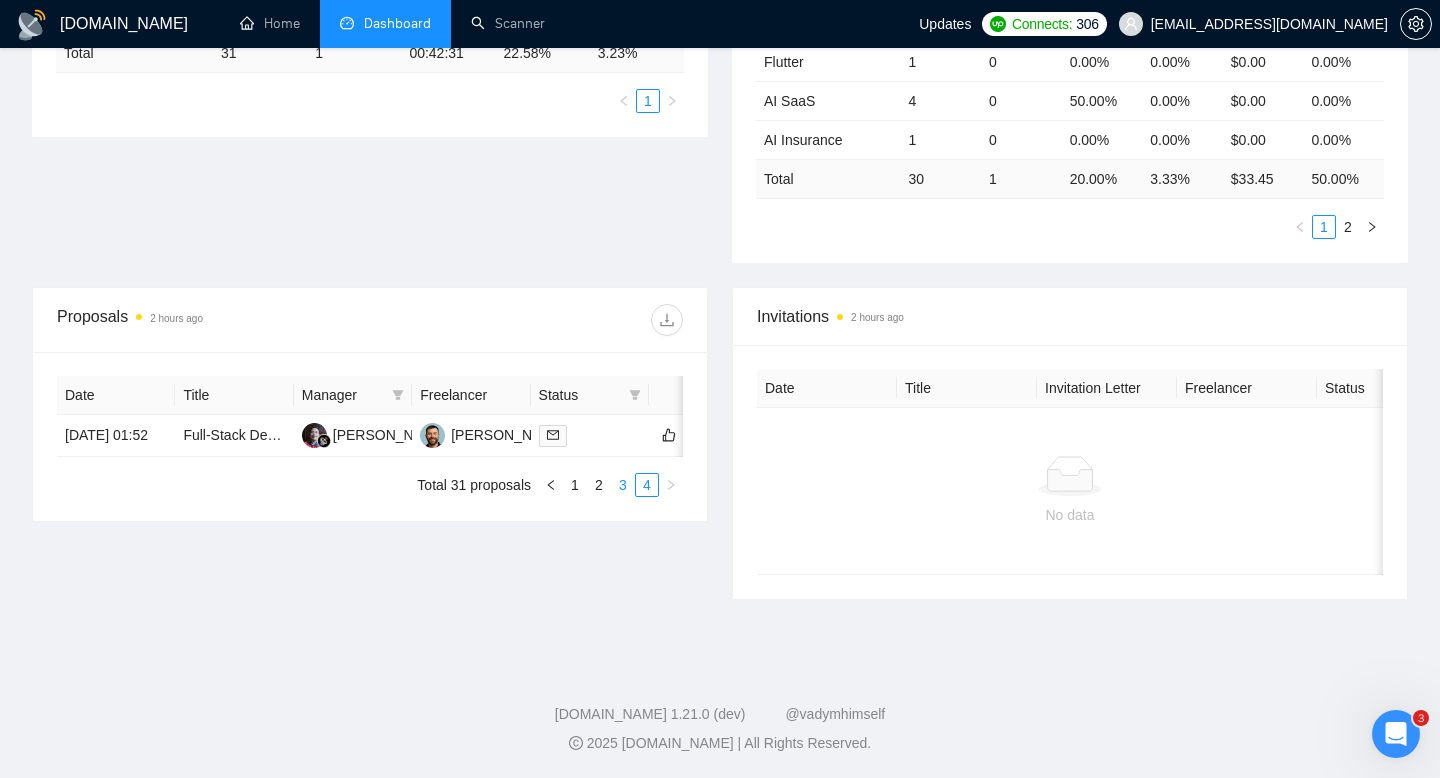 click on "3" at bounding box center (623, 485) 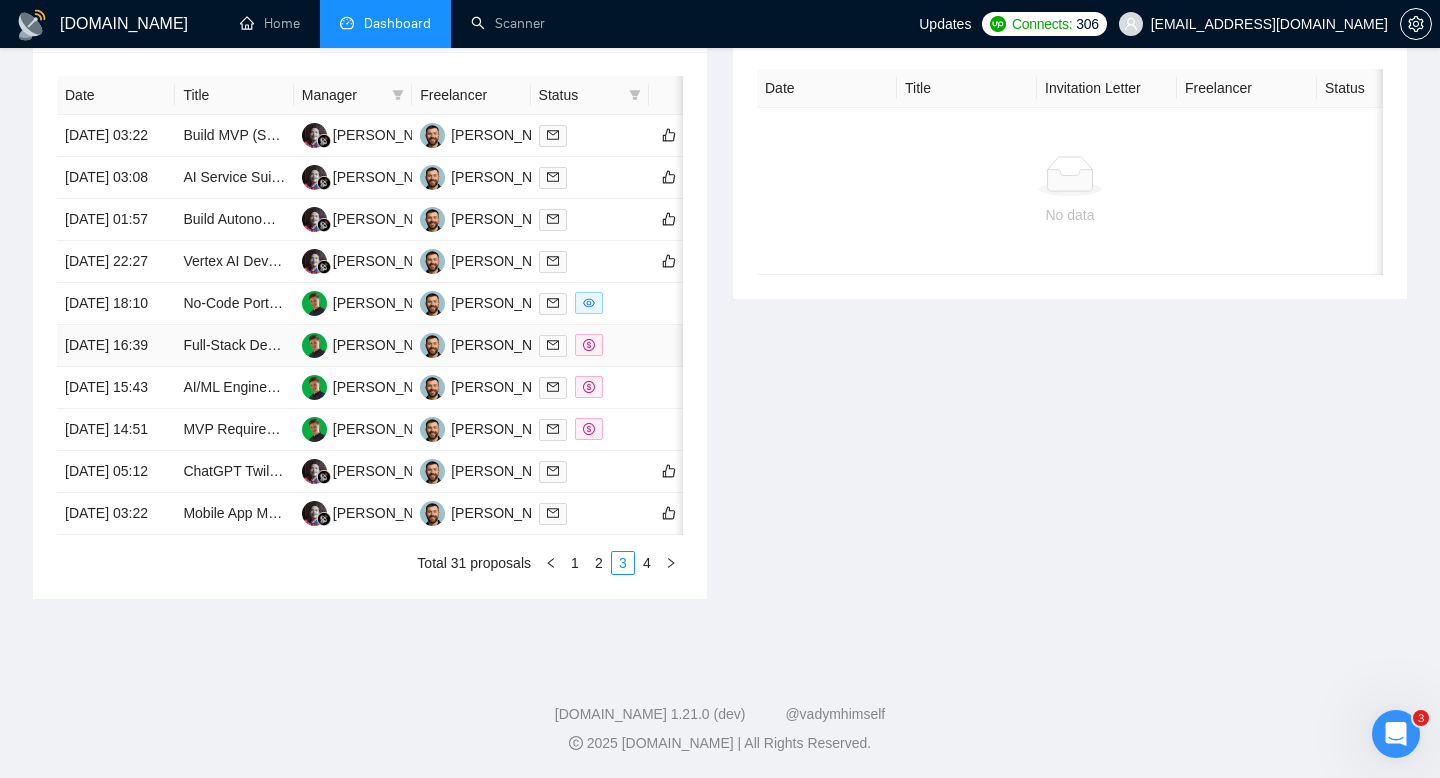 scroll, scrollTop: 1019, scrollLeft: 0, axis: vertical 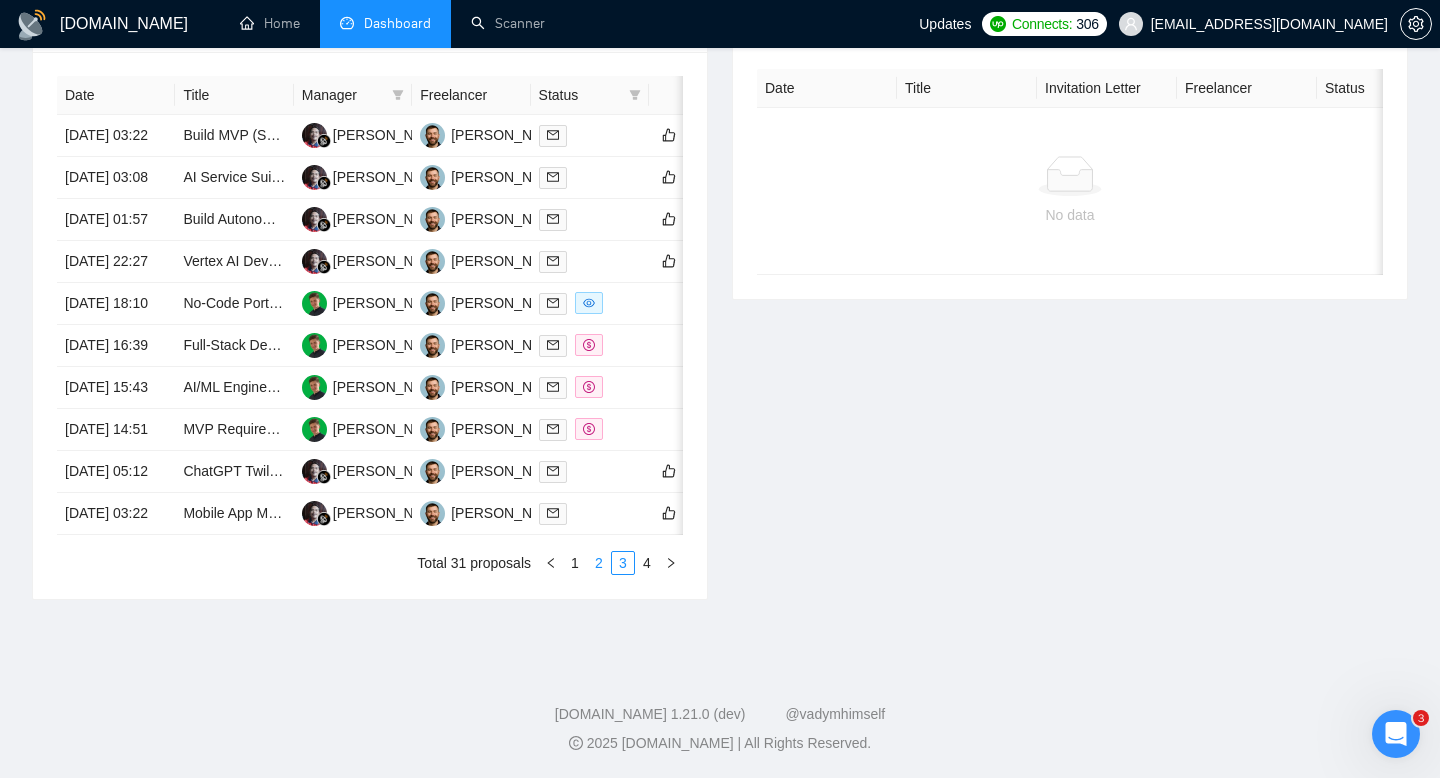 click on "2" at bounding box center [599, 563] 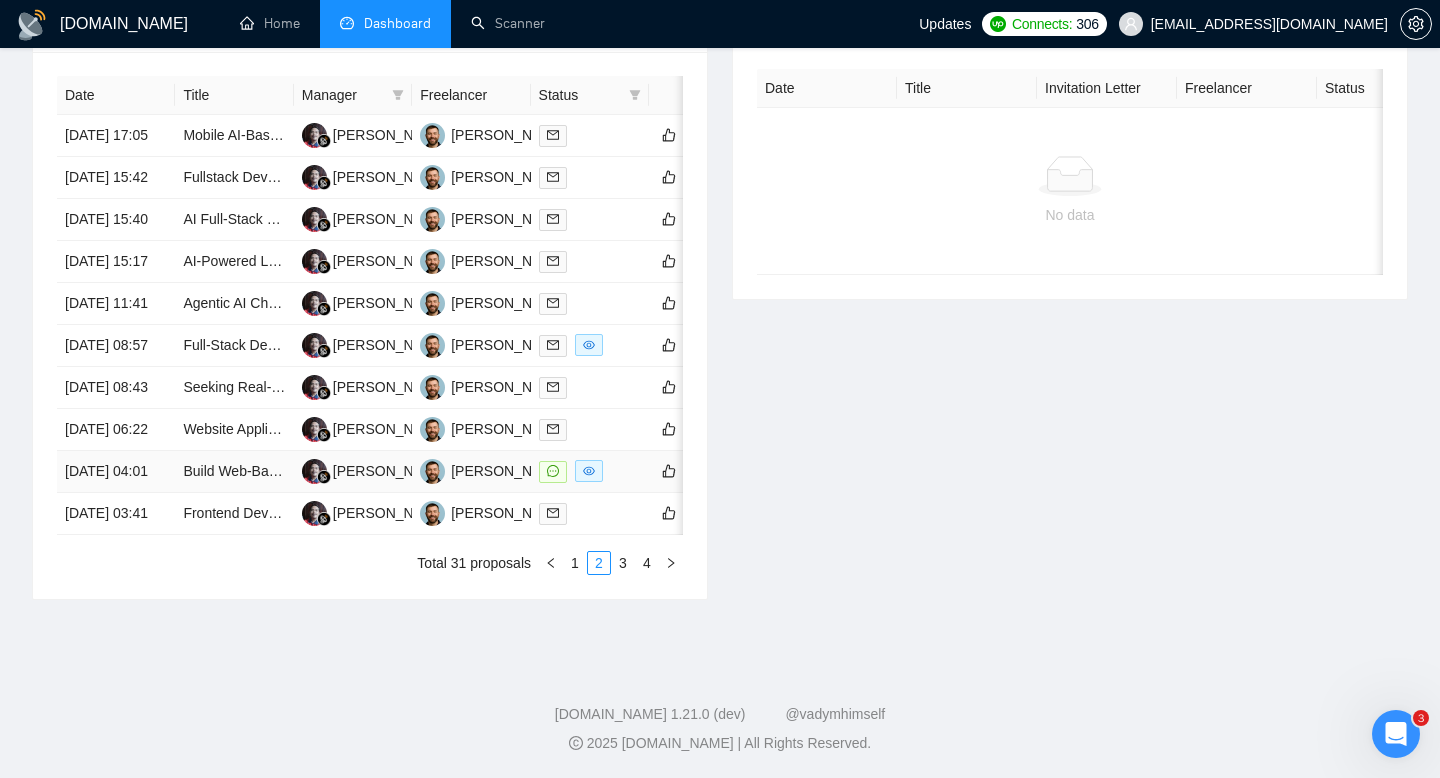 click on "24 Jul, 2025 04:01" at bounding box center [116, 472] 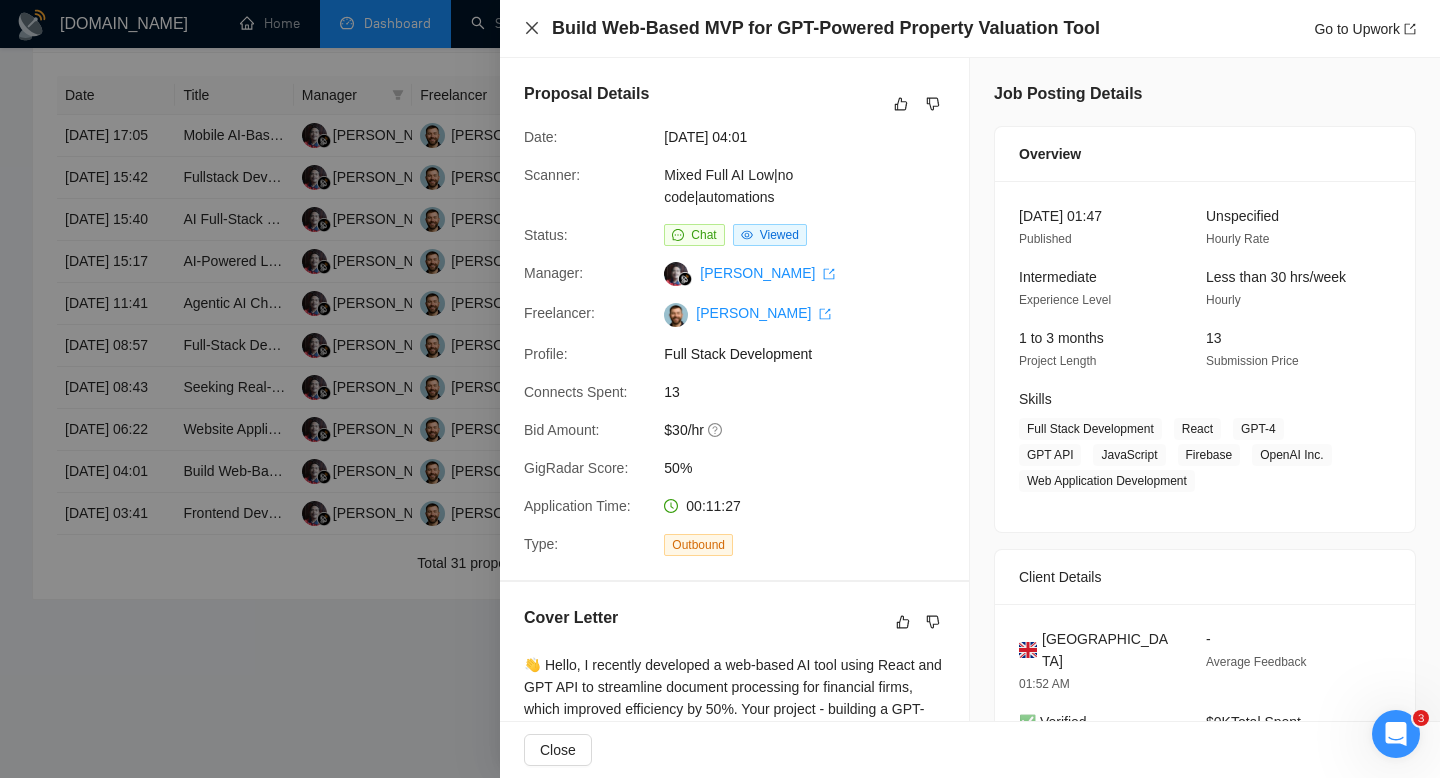 click 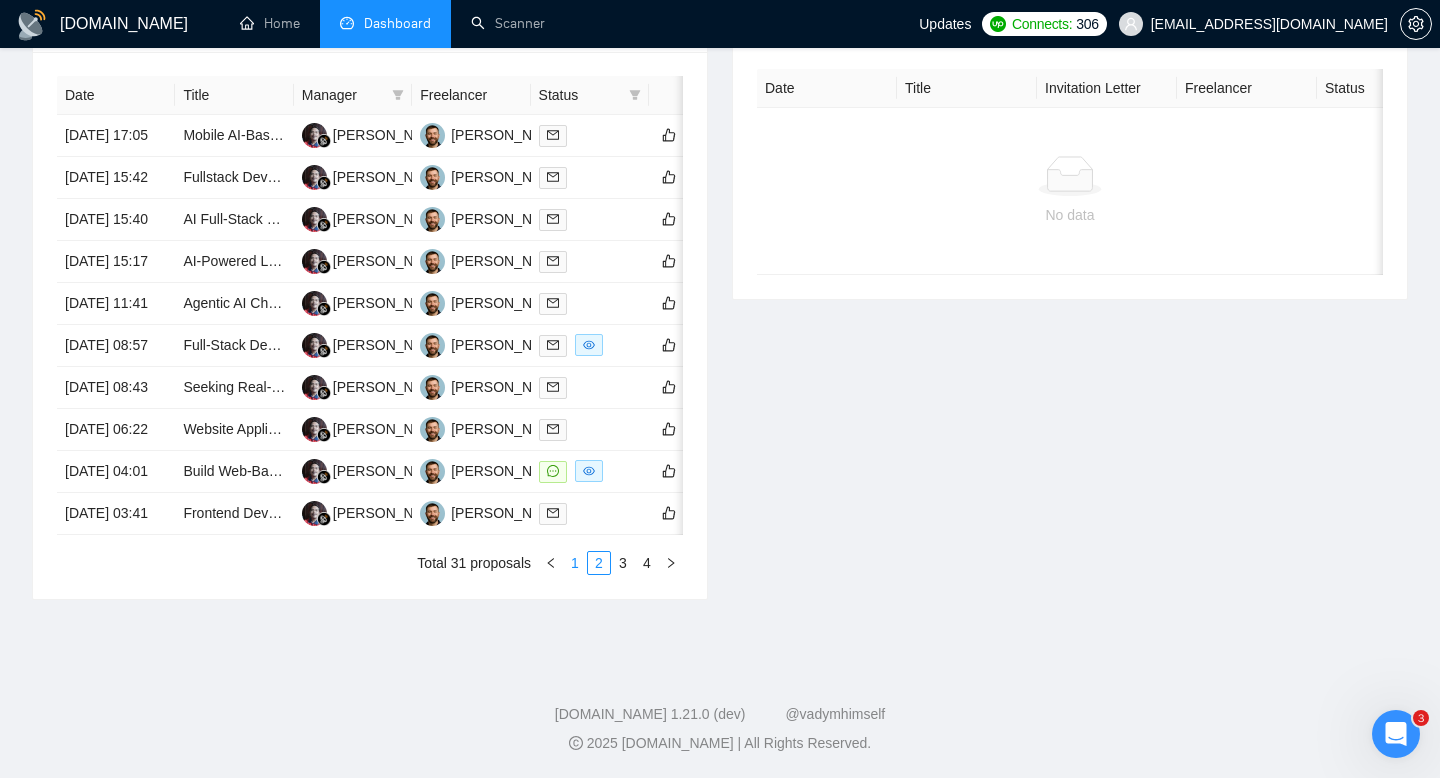 click on "1" at bounding box center [575, 563] 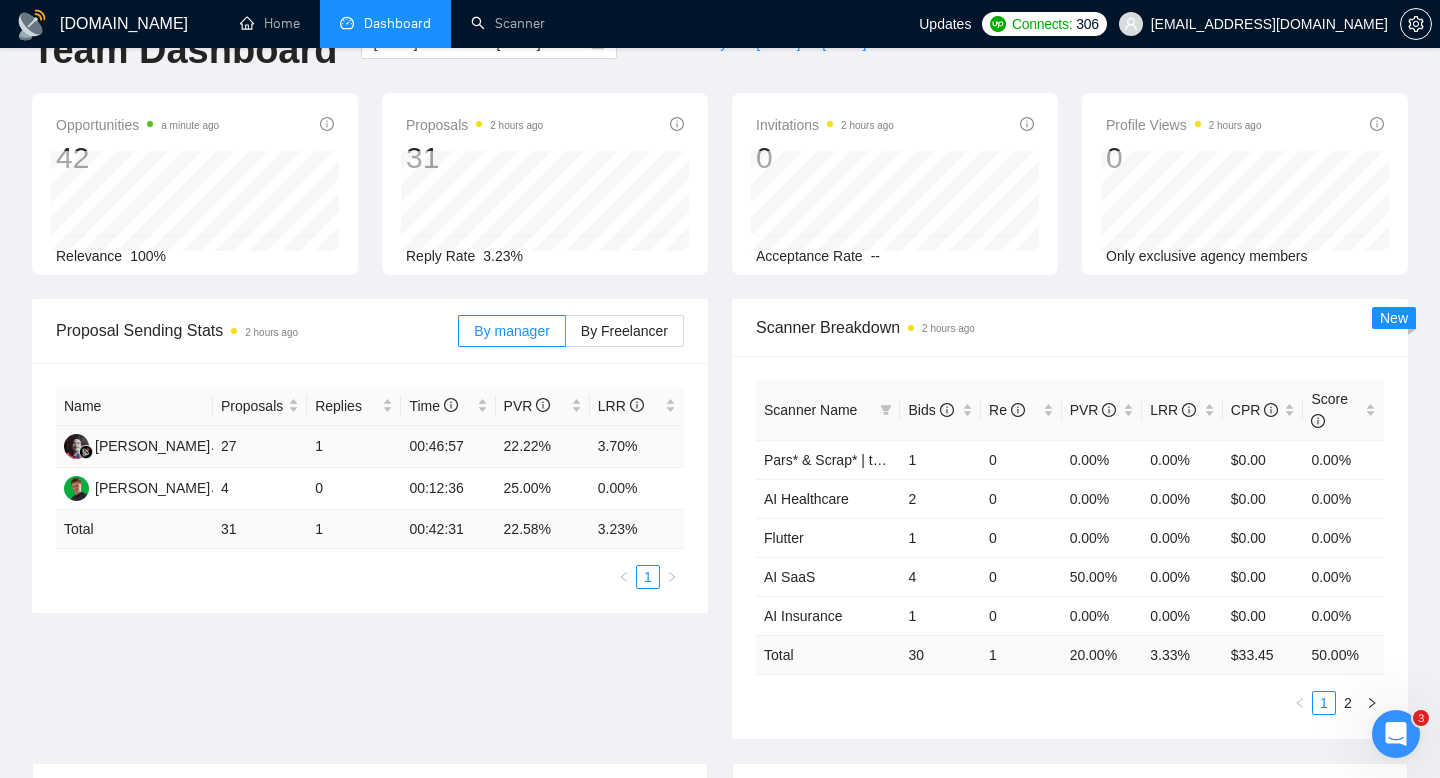 scroll, scrollTop: 0, scrollLeft: 0, axis: both 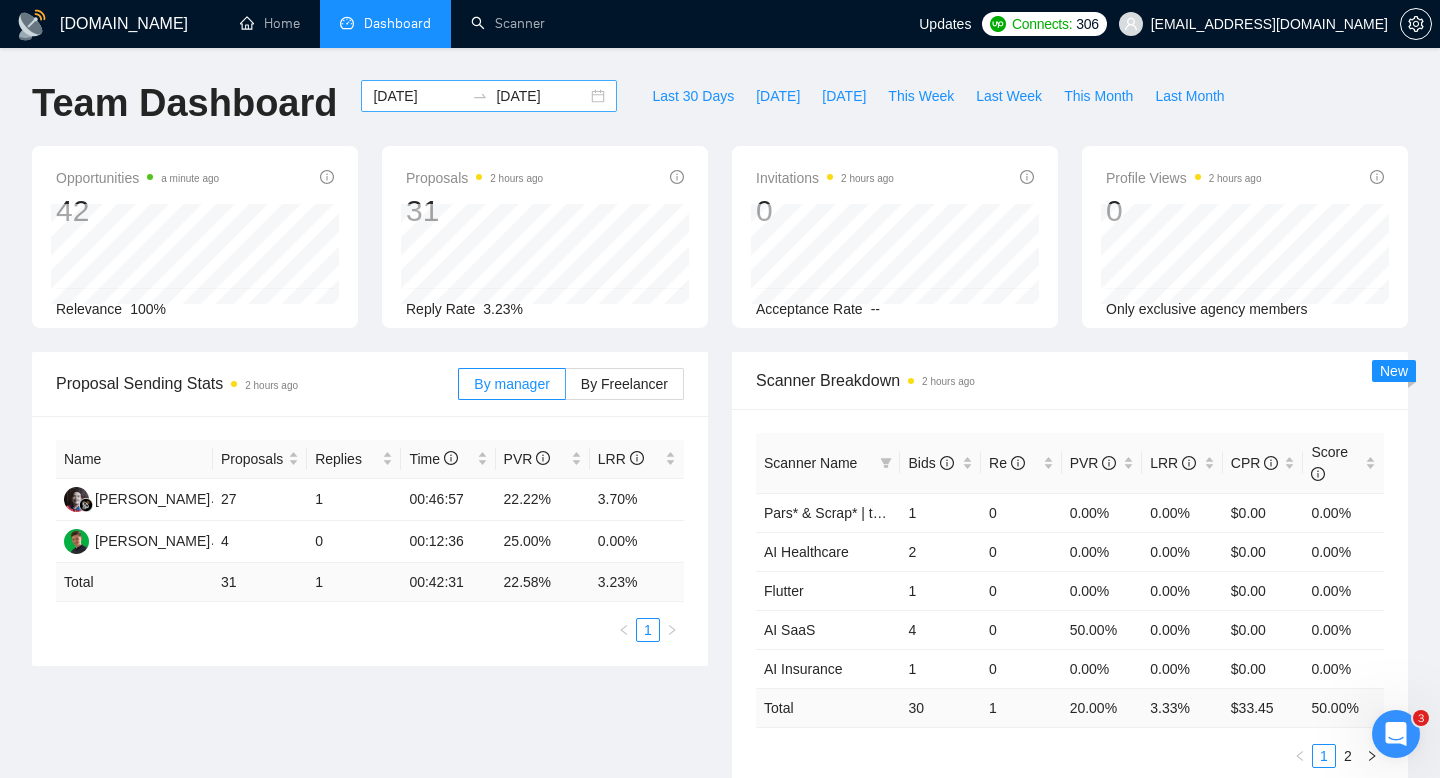 click on "2025-07-23 2025-07-25" at bounding box center (489, 96) 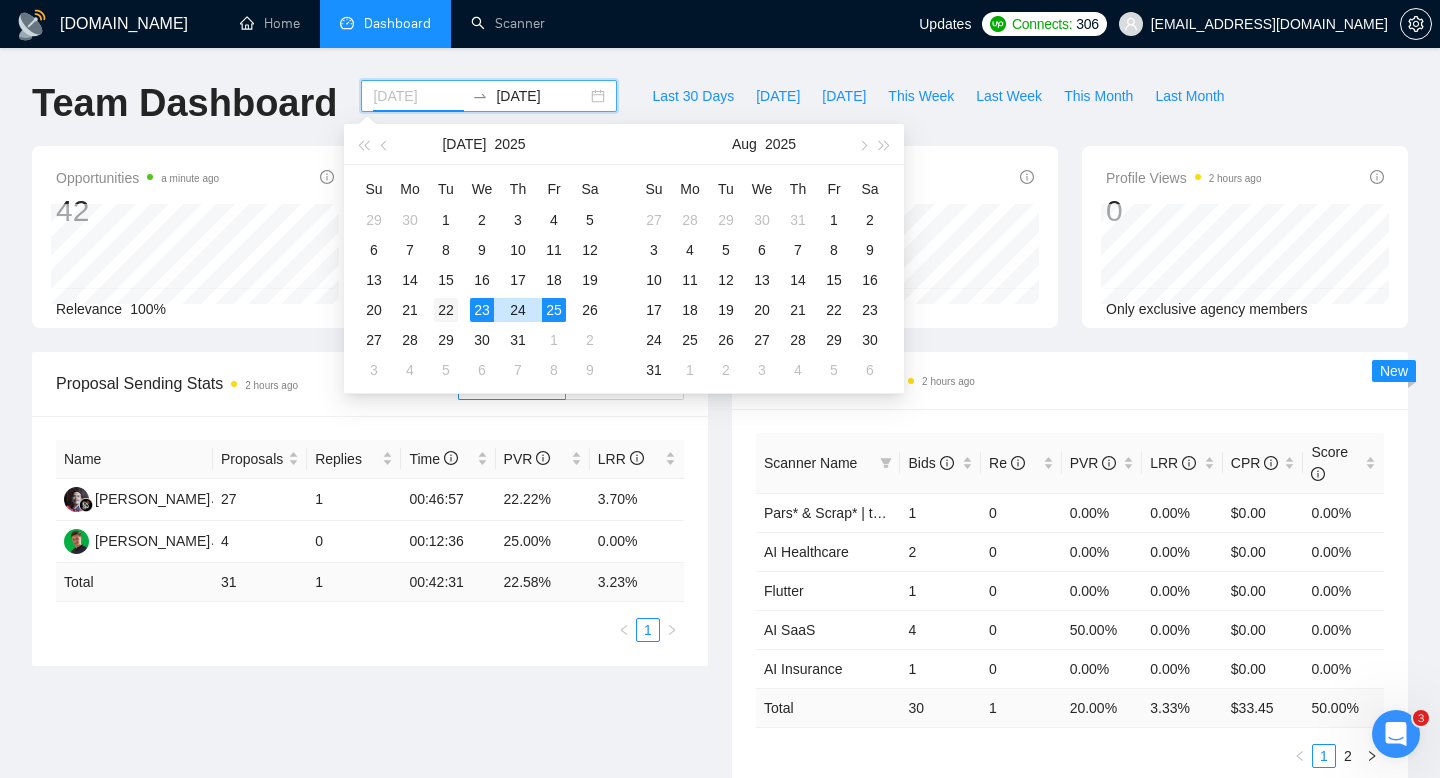 type on "[DATE]" 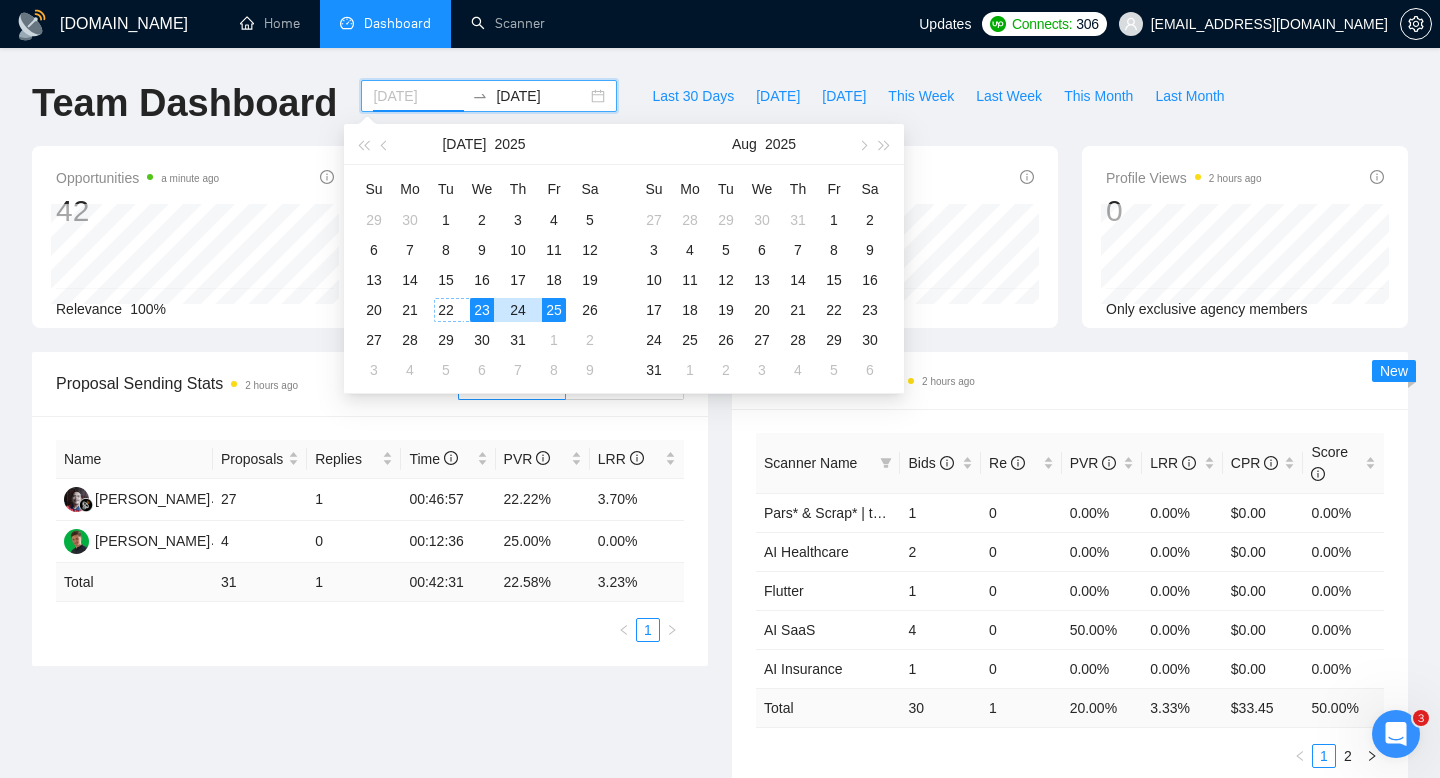 click on "22" at bounding box center [446, 310] 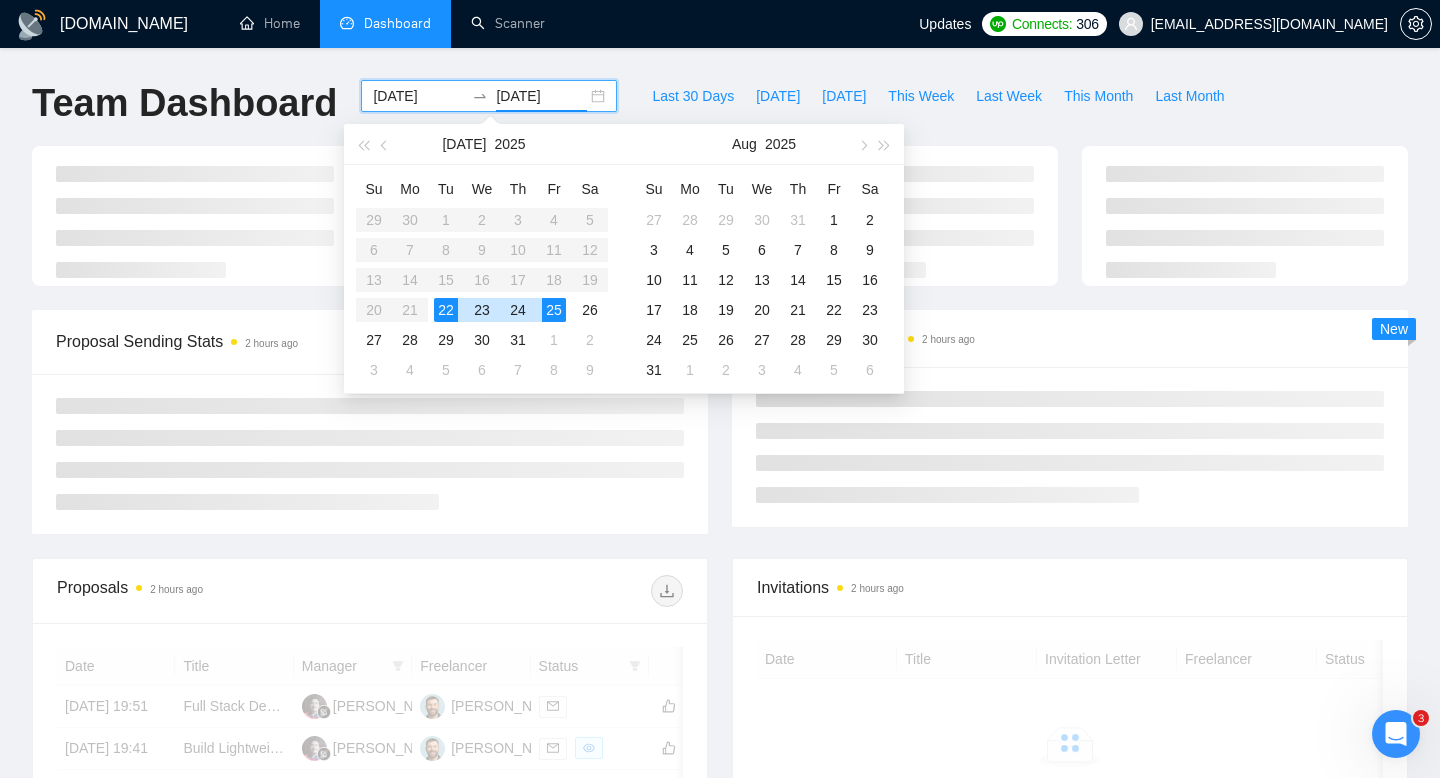 type on "[DATE]" 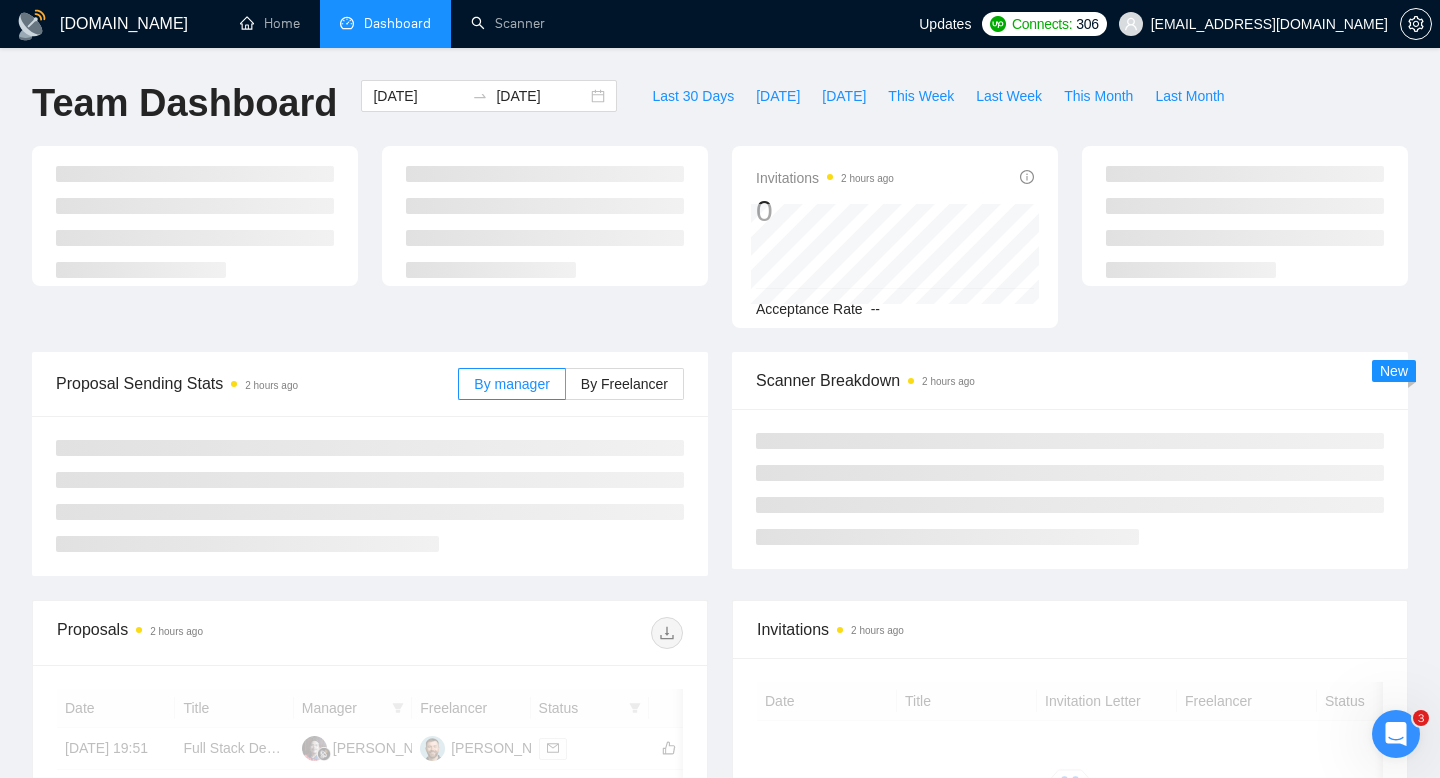 click at bounding box center (370, 496) 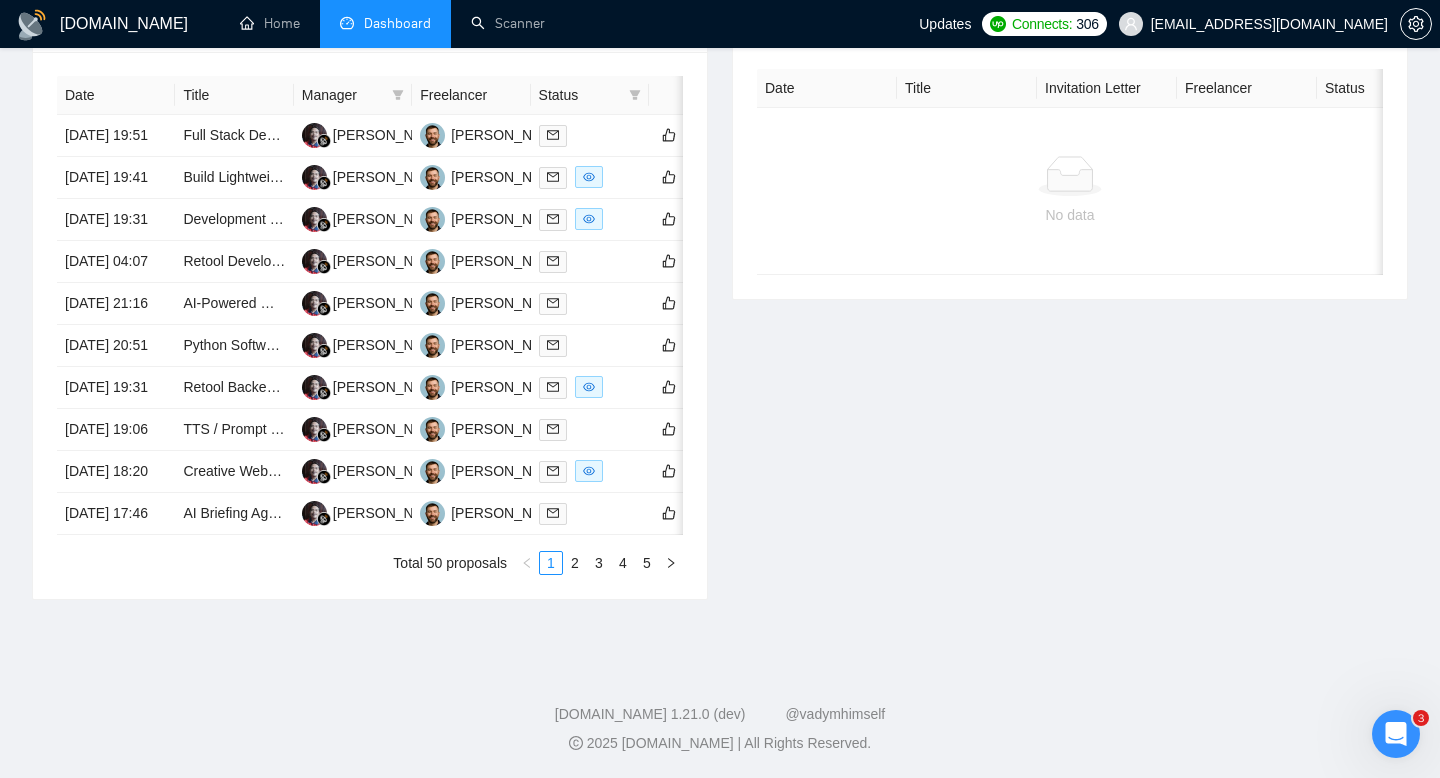scroll, scrollTop: 1019, scrollLeft: 0, axis: vertical 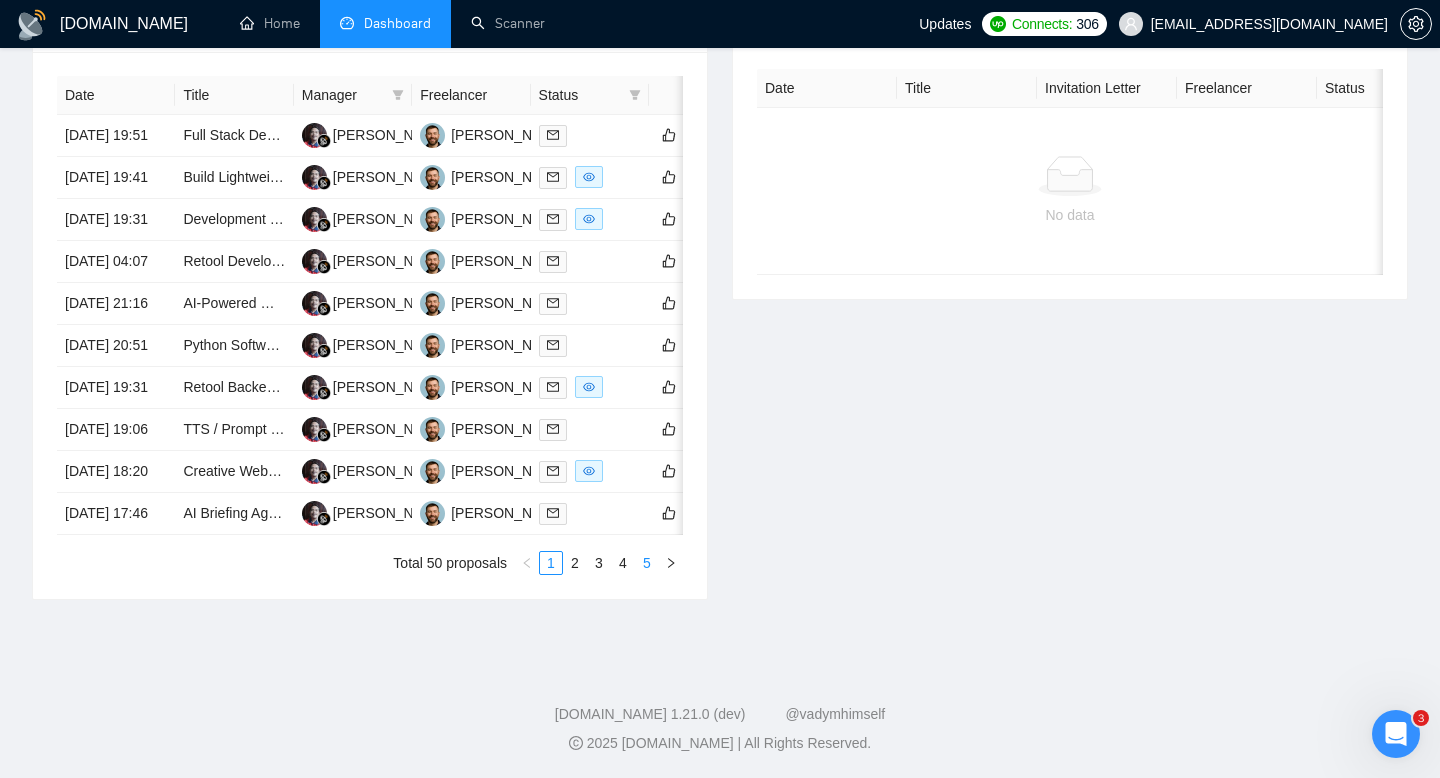 click on "5" at bounding box center [647, 563] 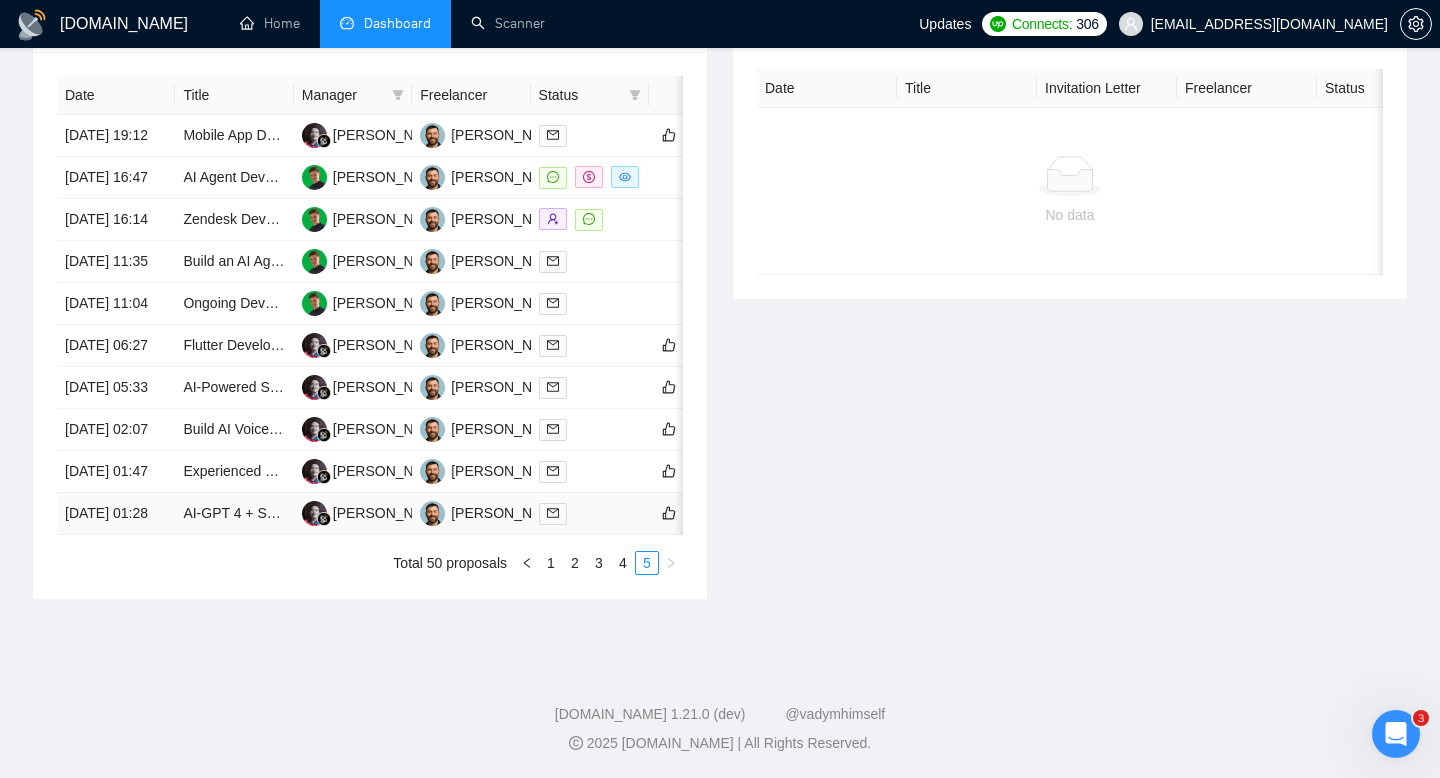 scroll, scrollTop: 907, scrollLeft: 0, axis: vertical 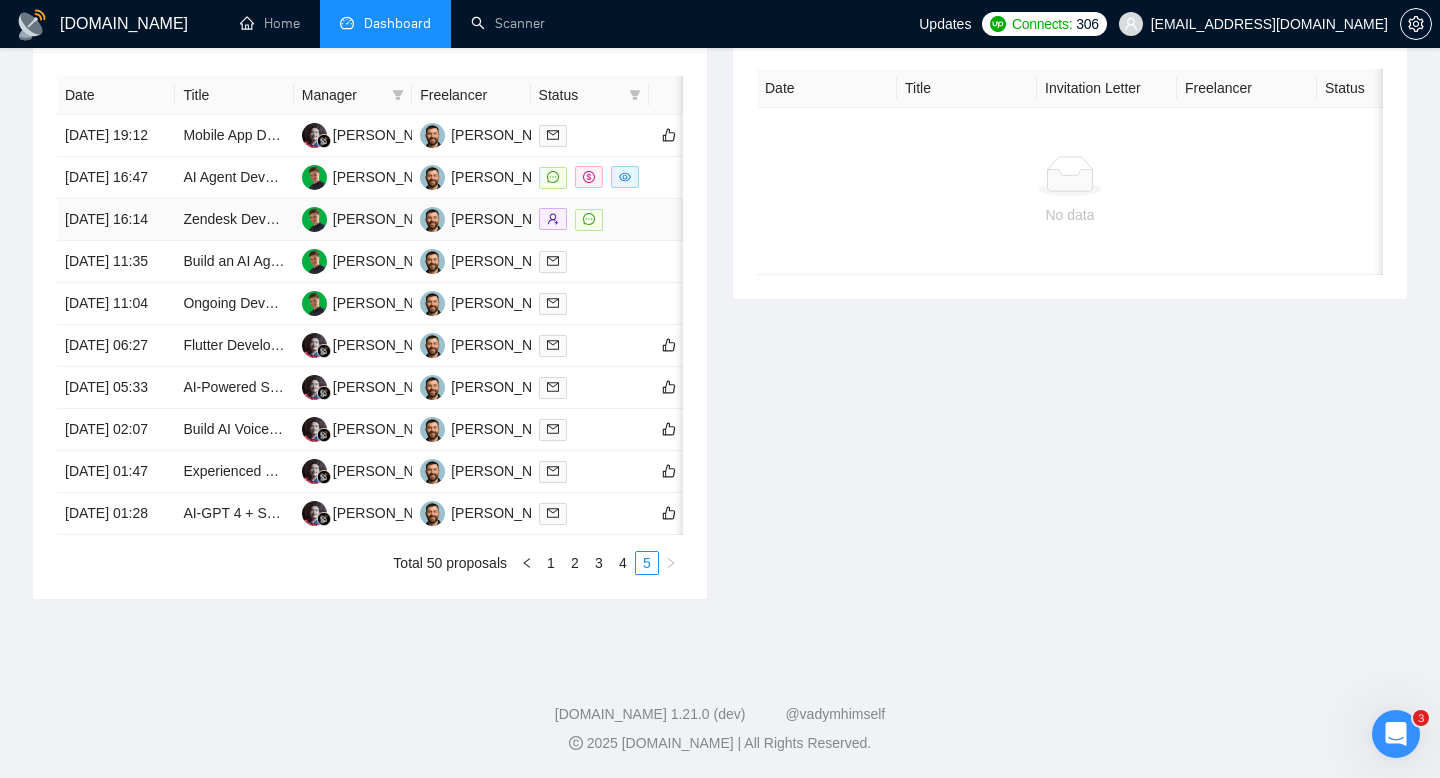 click on "22 Jul, 2025 16:14" at bounding box center [116, 220] 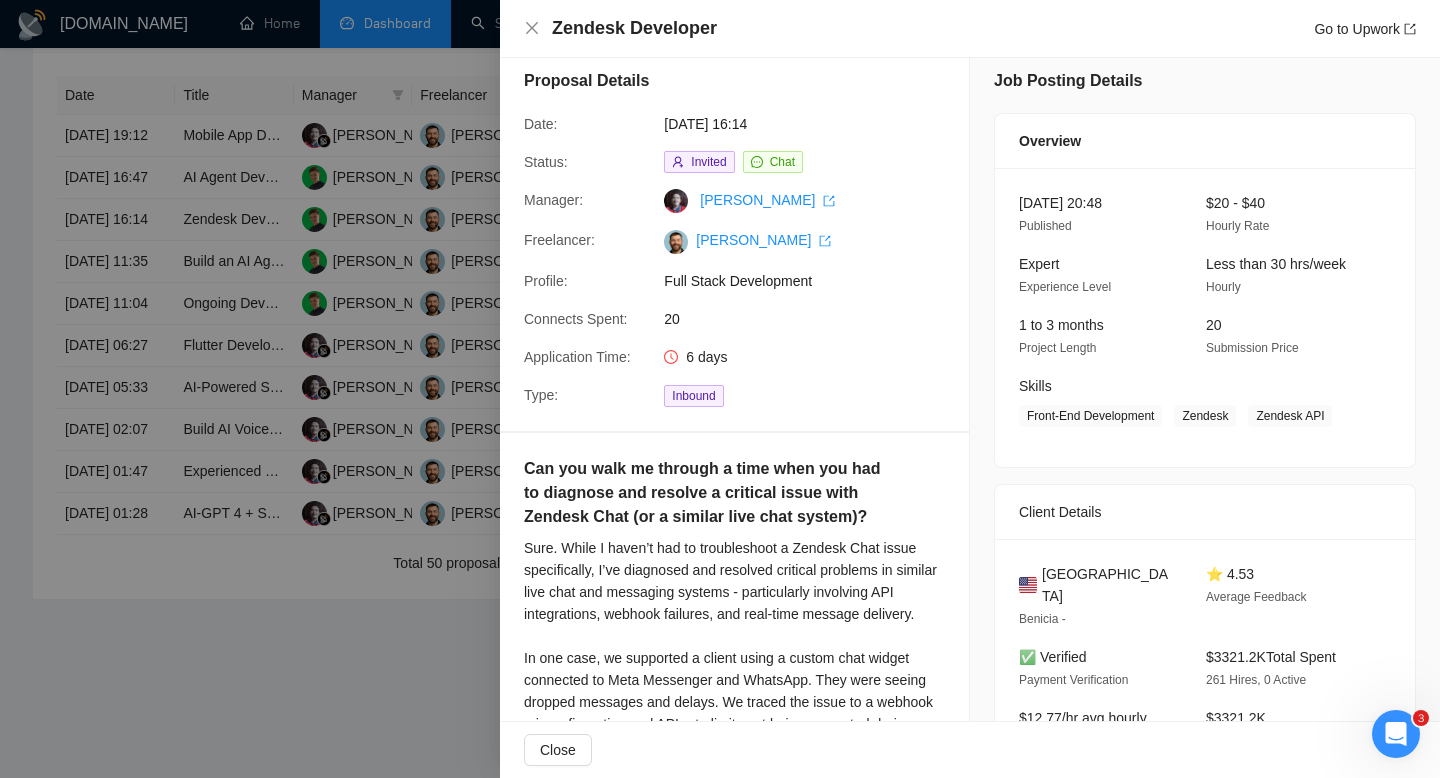 scroll, scrollTop: 0, scrollLeft: 0, axis: both 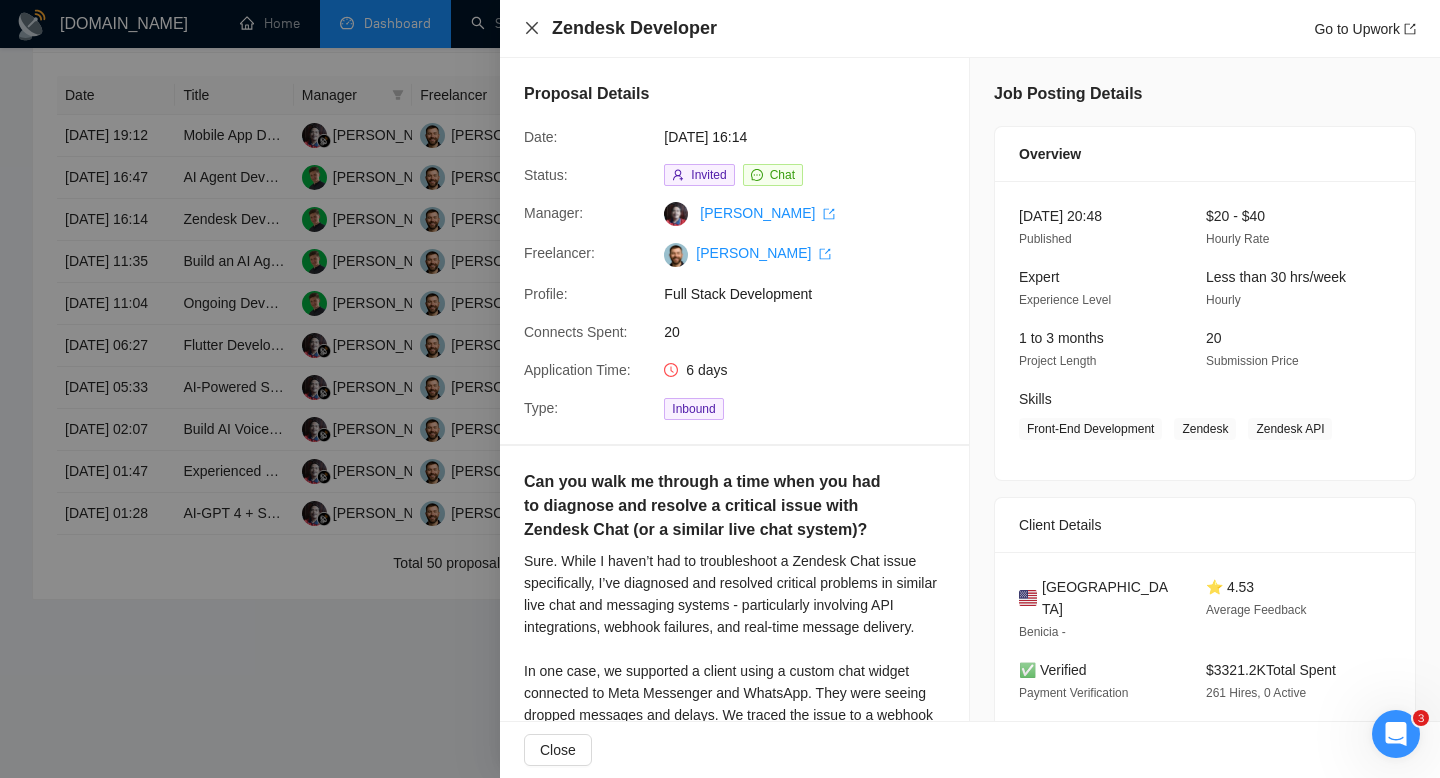 click 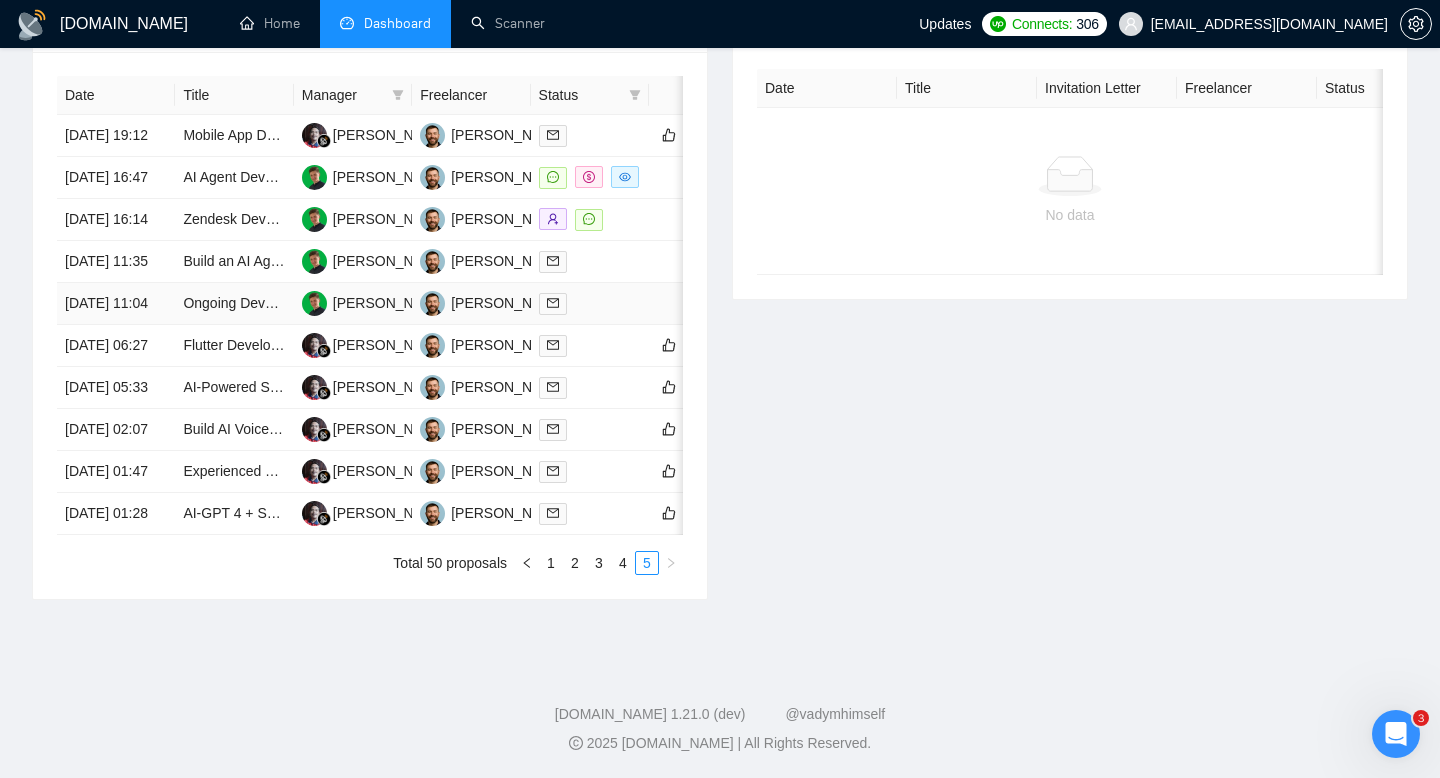 scroll, scrollTop: 859, scrollLeft: 0, axis: vertical 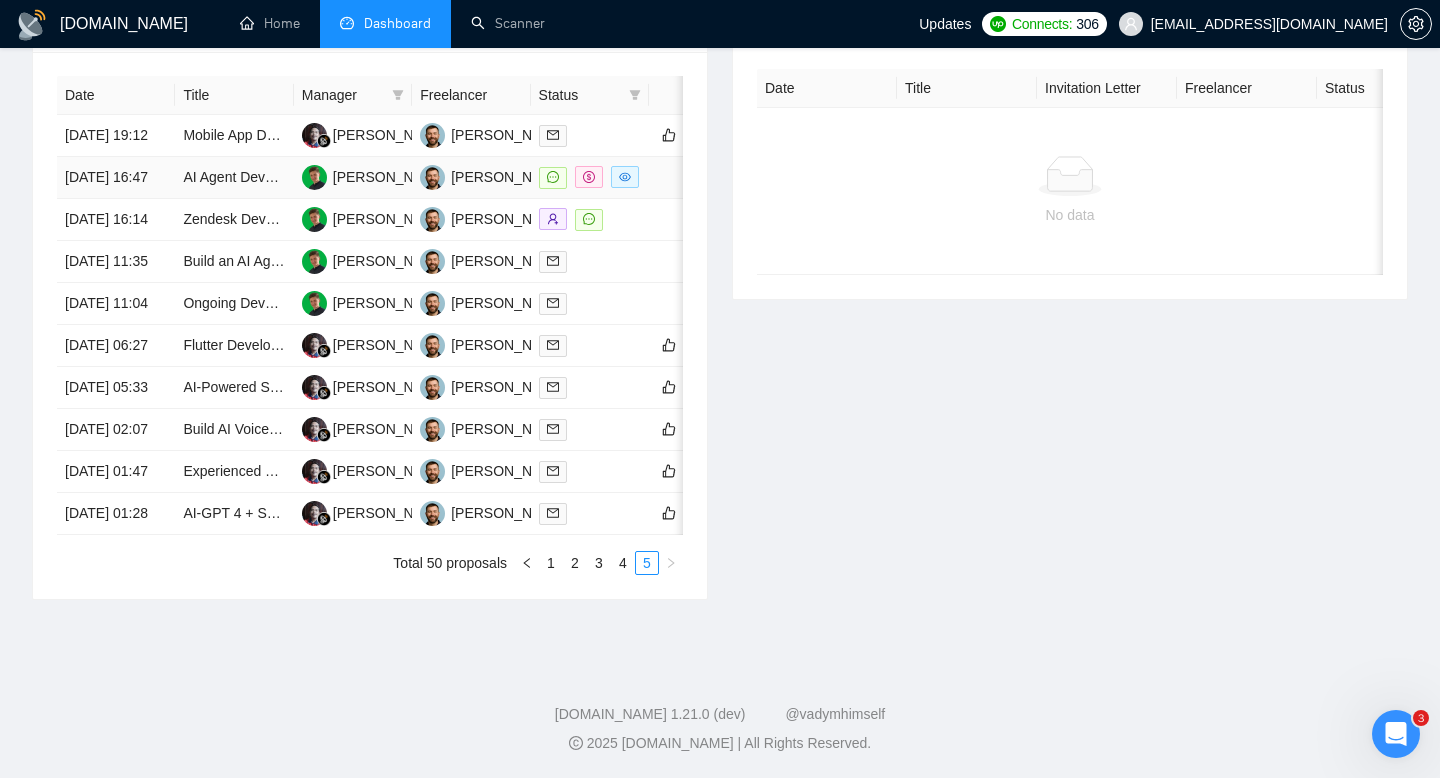 click on "22 Jul, 2025 16:47" at bounding box center (116, 178) 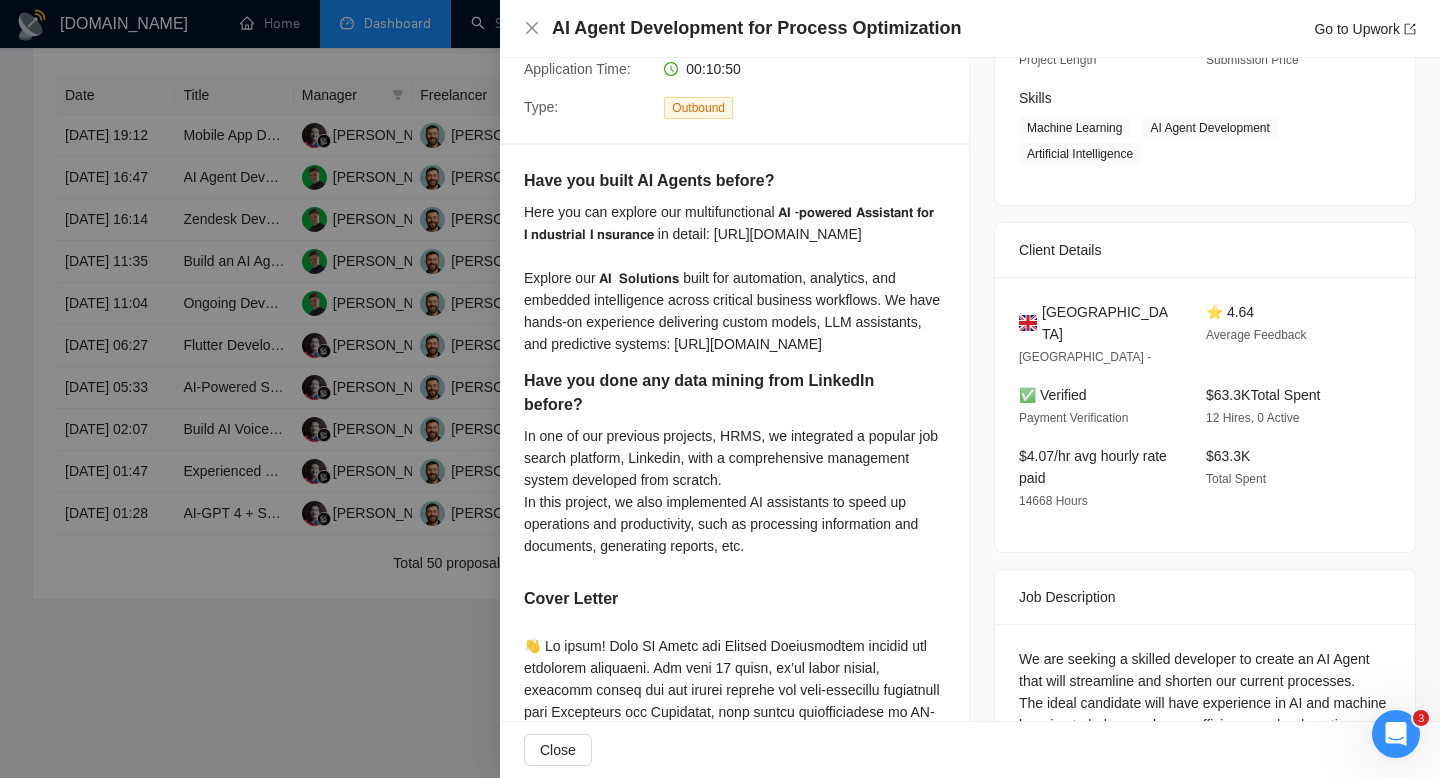 scroll, scrollTop: 0, scrollLeft: 0, axis: both 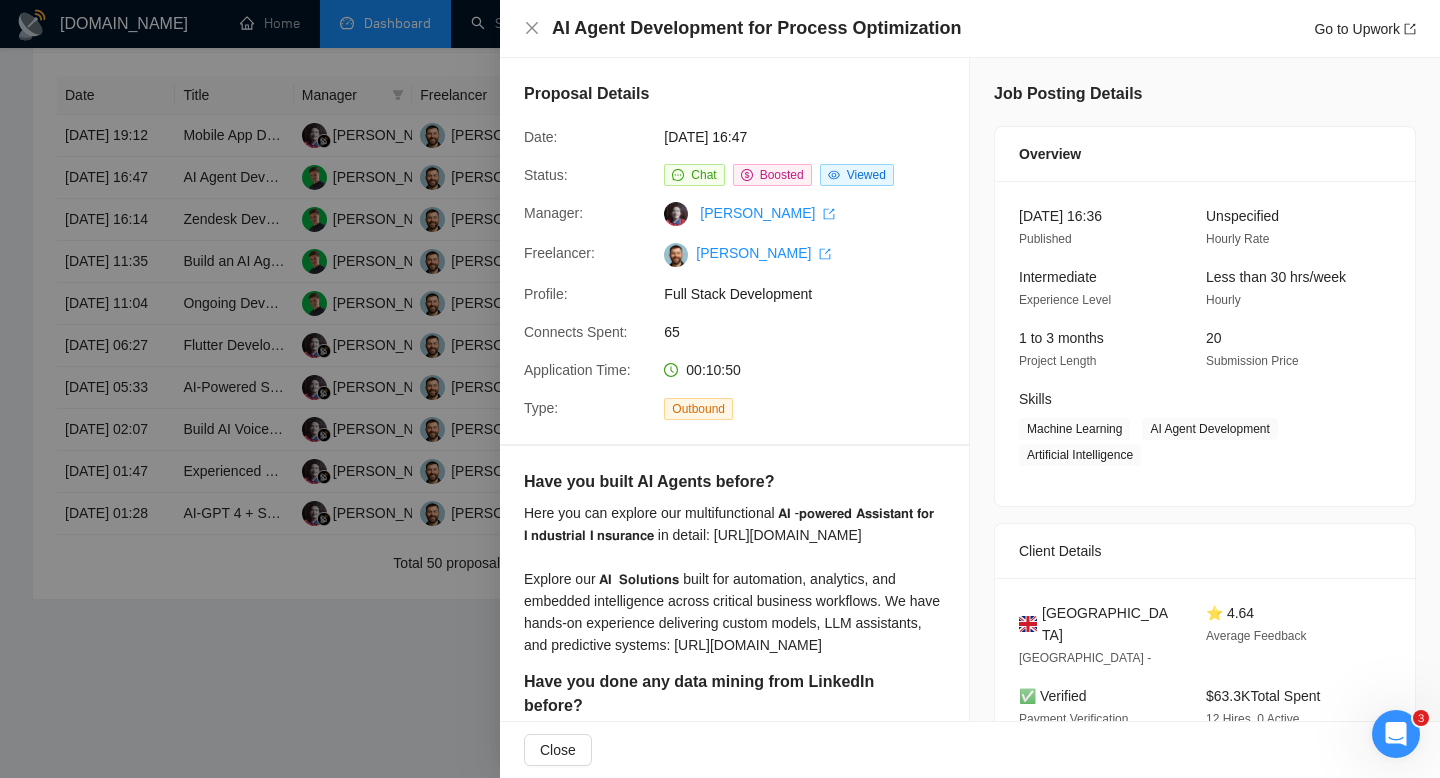 click on "AI Agent Development for Process Optimization" at bounding box center (756, 28) 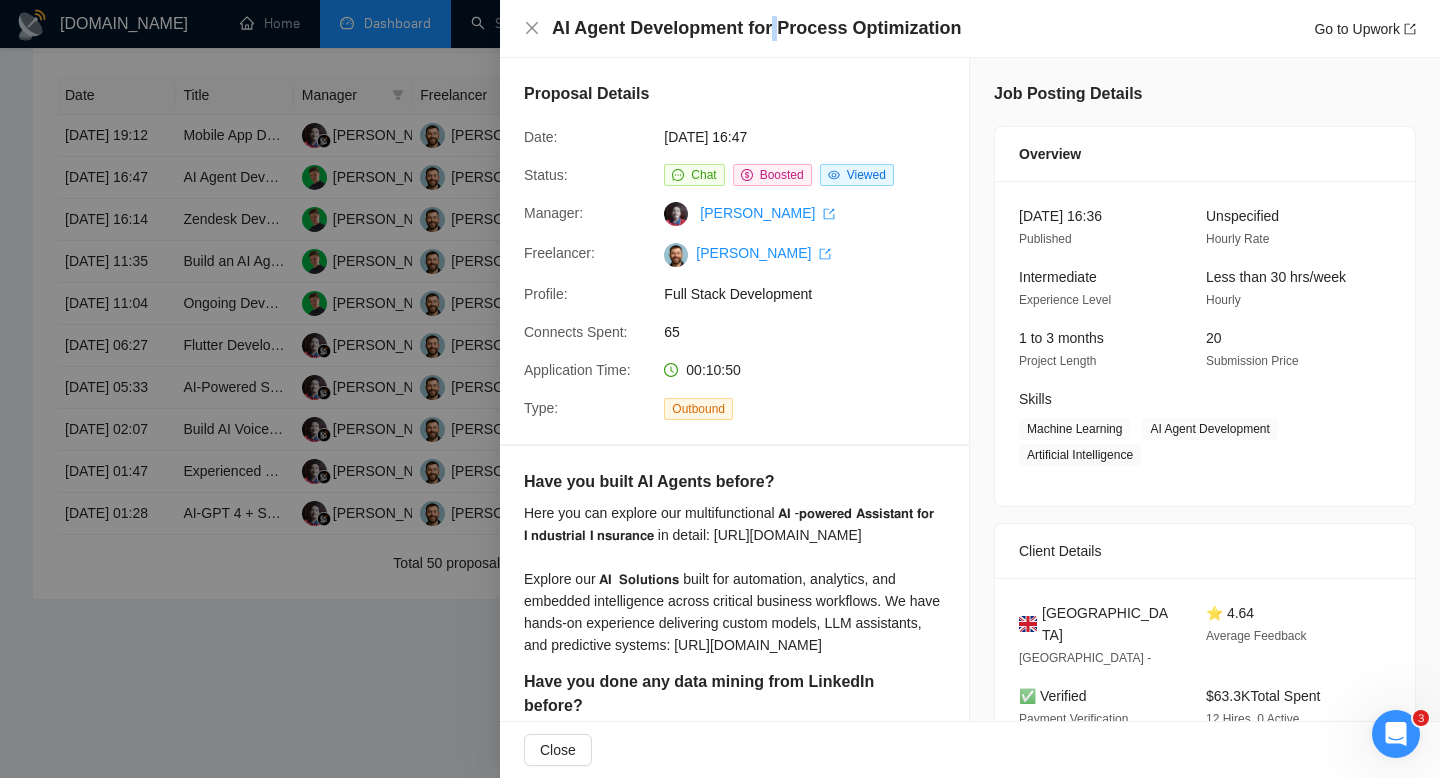 click on "AI Agent Development for Process Optimization" at bounding box center (756, 28) 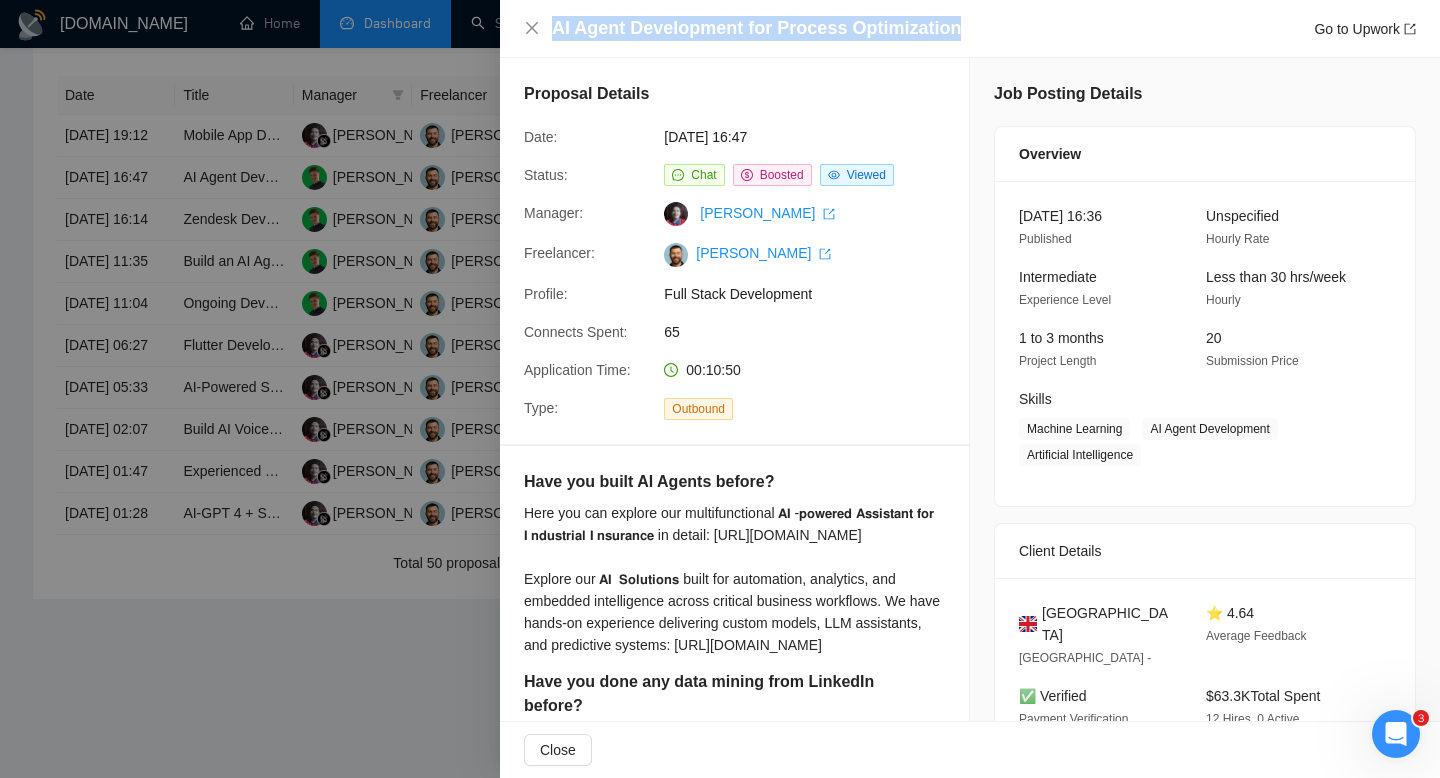 click on "AI Agent Development for Process Optimization" at bounding box center [756, 28] 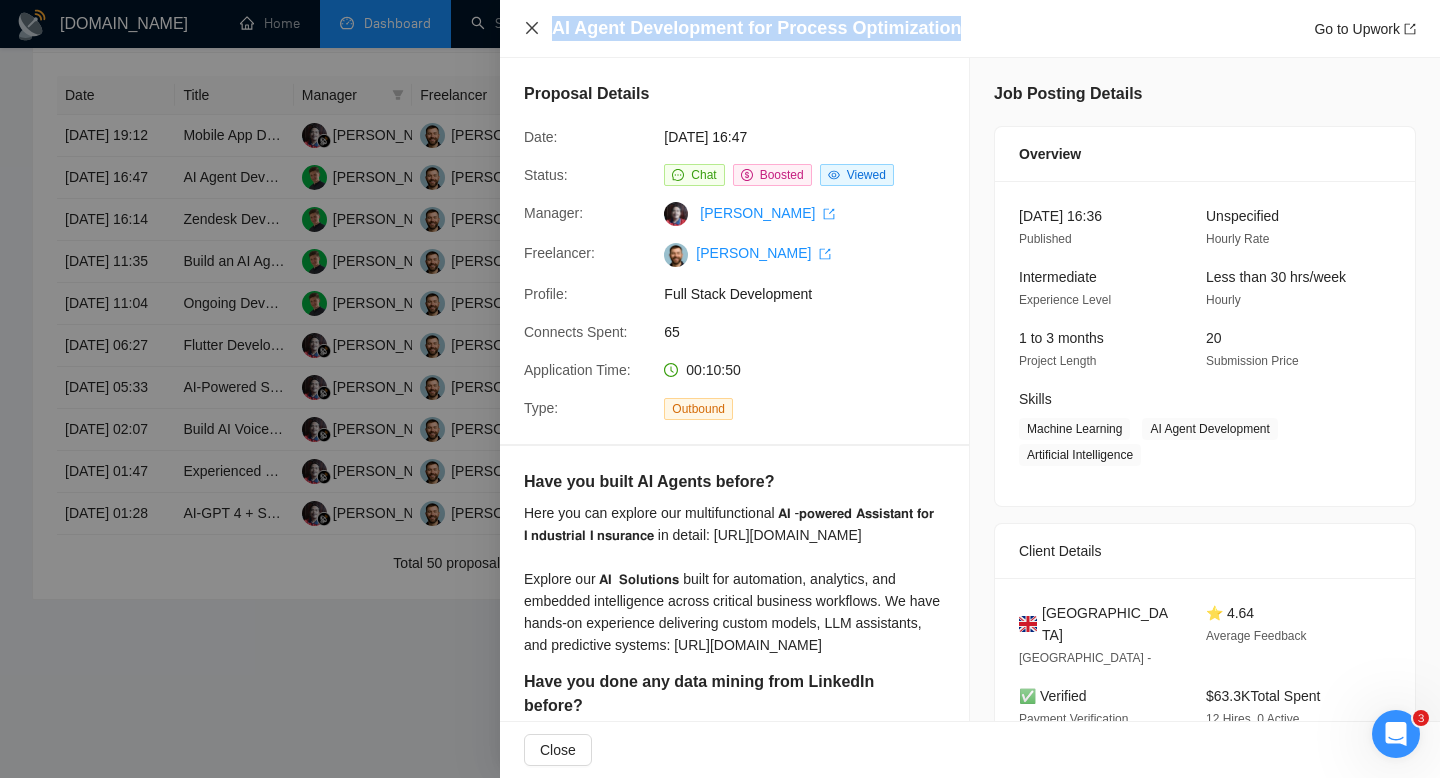 click 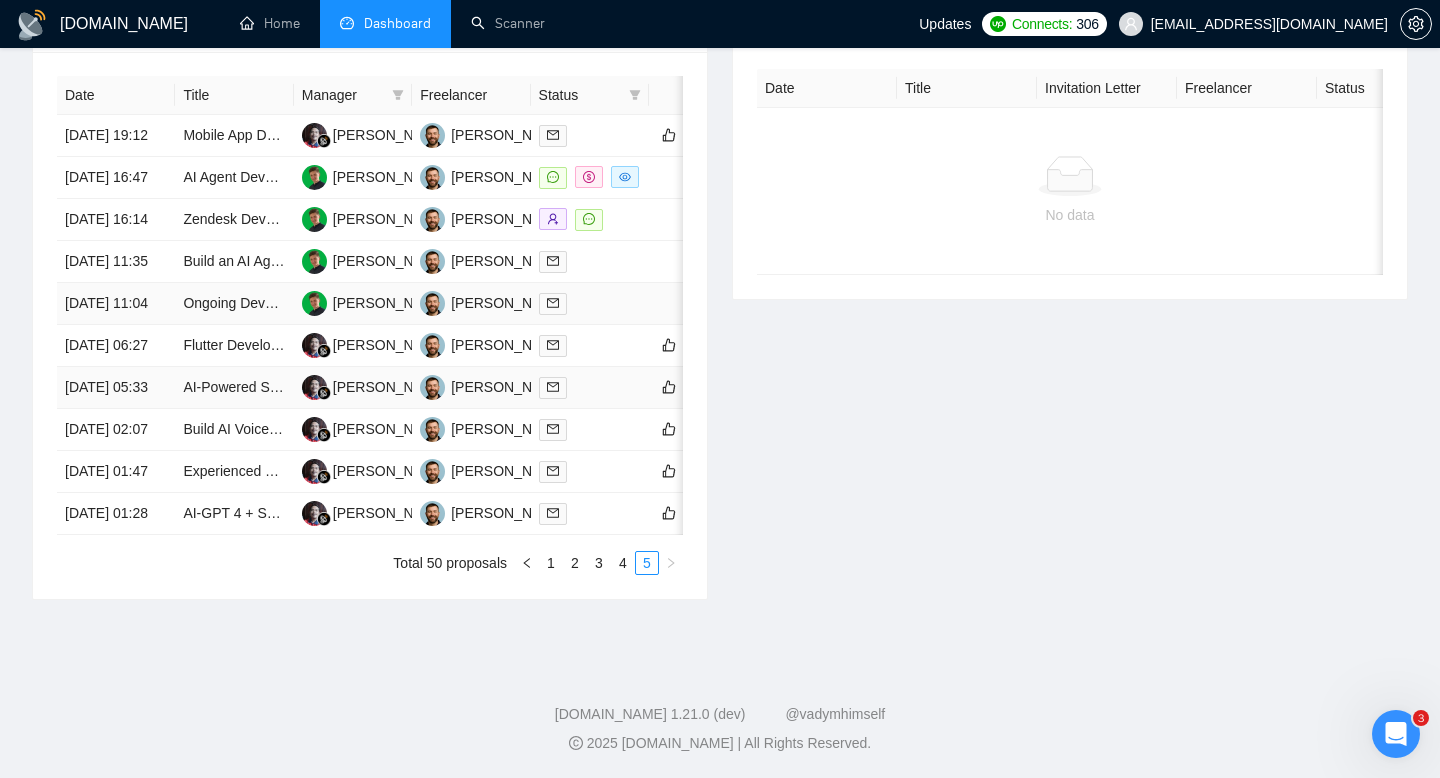 scroll, scrollTop: 1012, scrollLeft: 0, axis: vertical 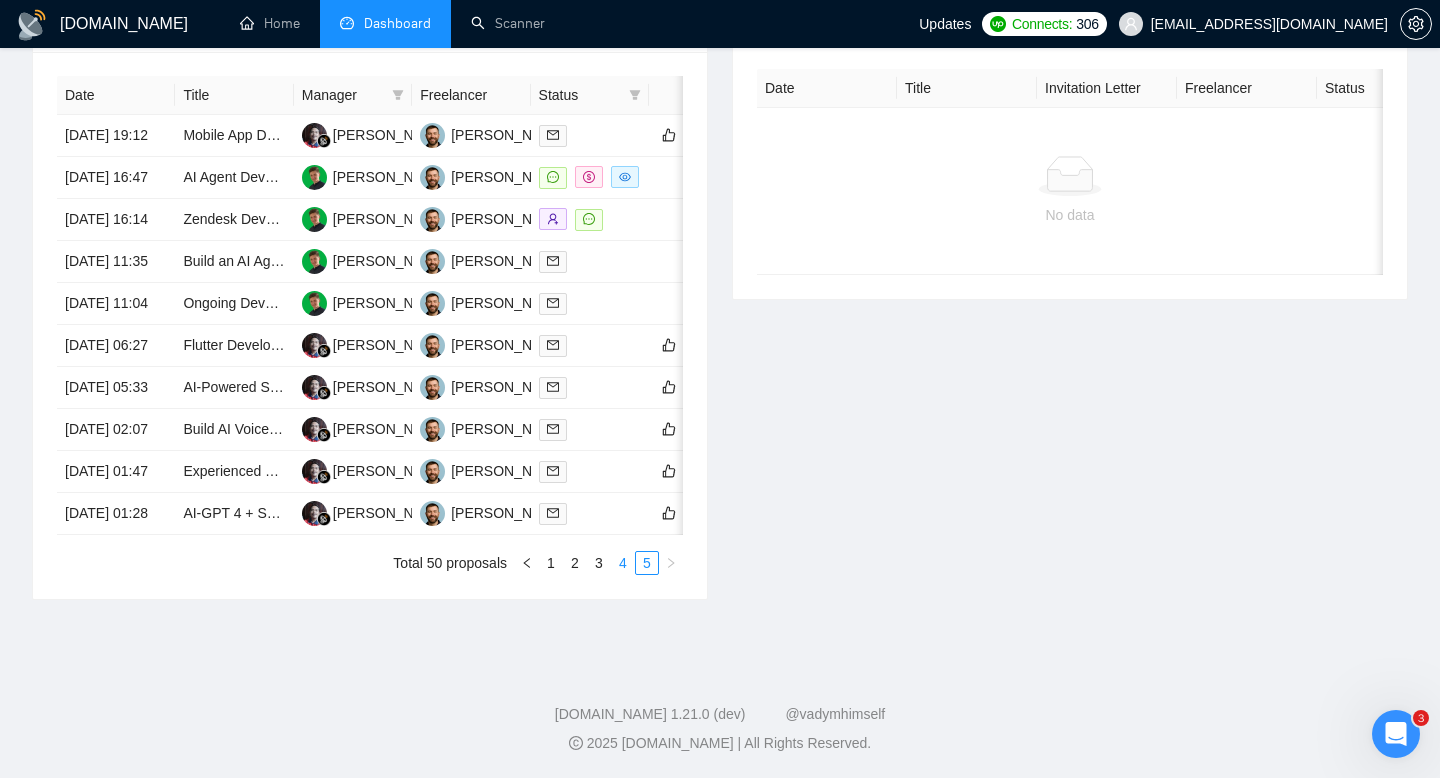 click on "4" at bounding box center [623, 563] 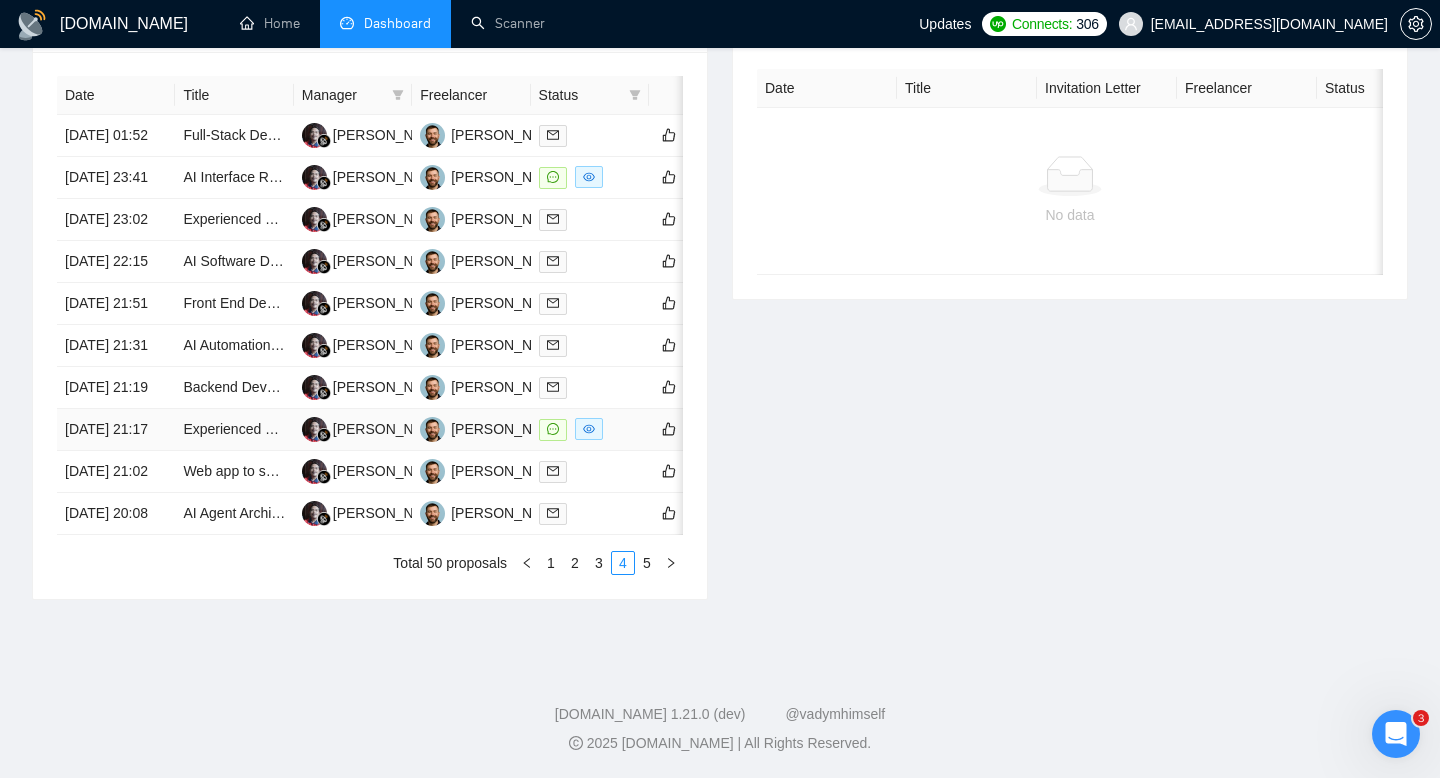 click on "Experienced Developer Needed to Build SaaS POS Reconciliation Platform" at bounding box center (234, 430) 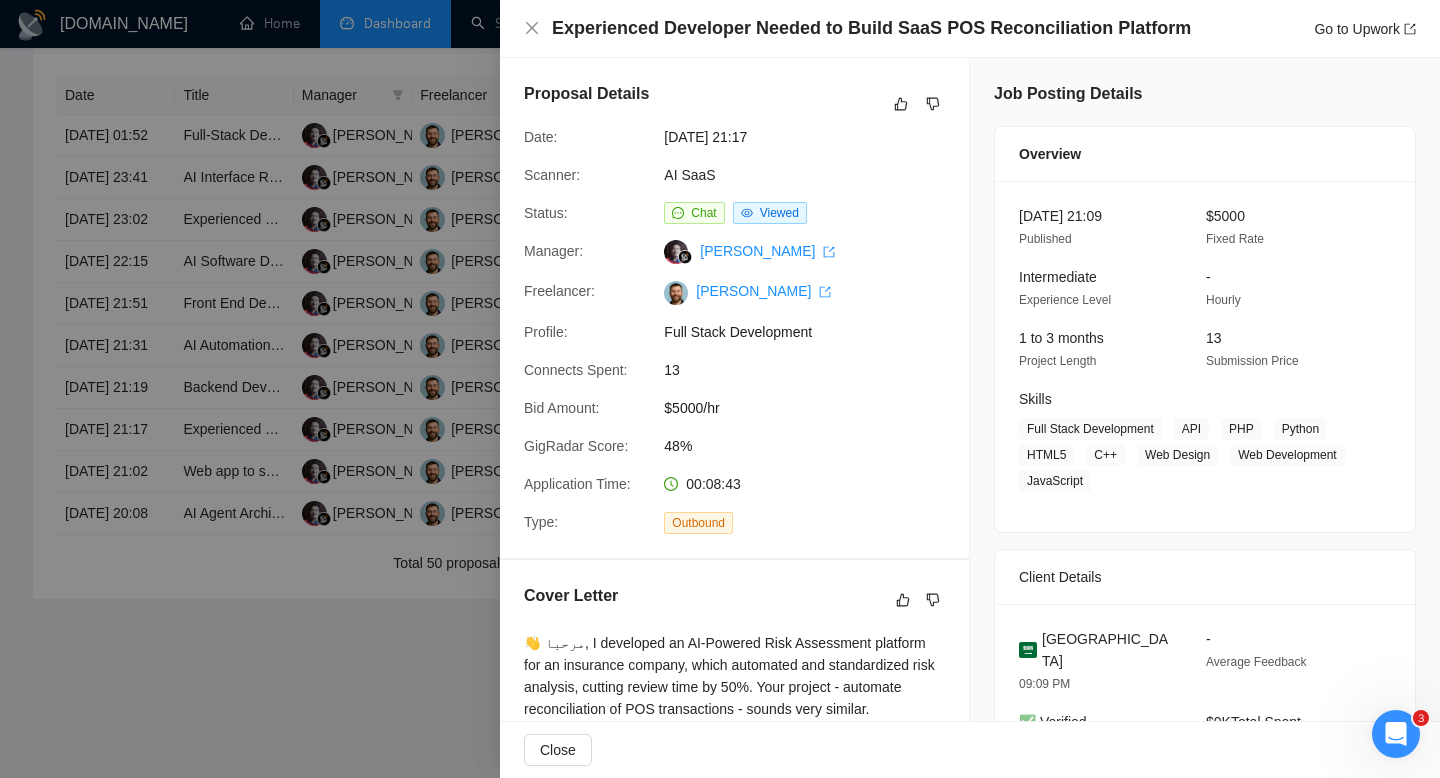 click on "Experienced Developer Needed to Build SaaS POS Reconciliation Platform" at bounding box center (871, 28) 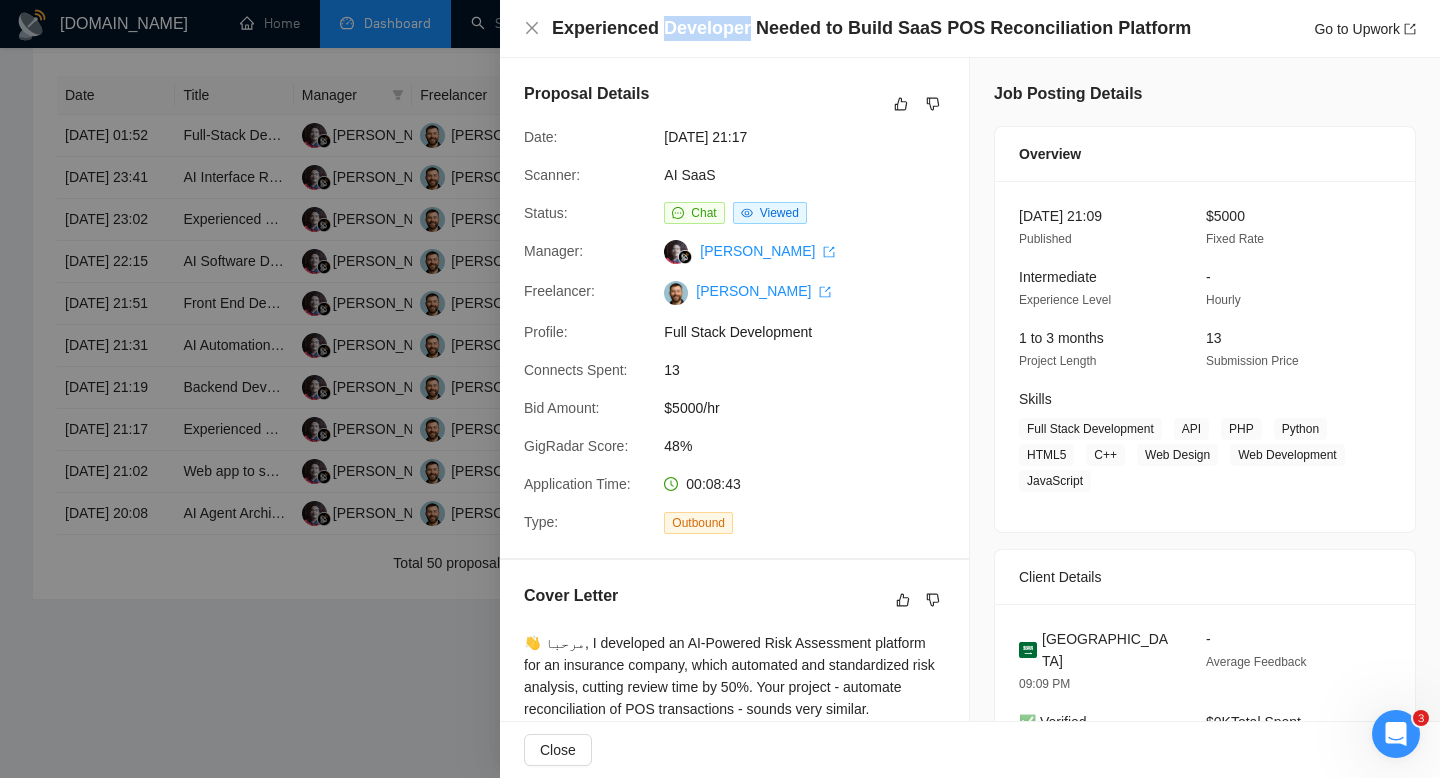 click on "Experienced Developer Needed to Build SaaS POS Reconciliation Platform" at bounding box center [871, 28] 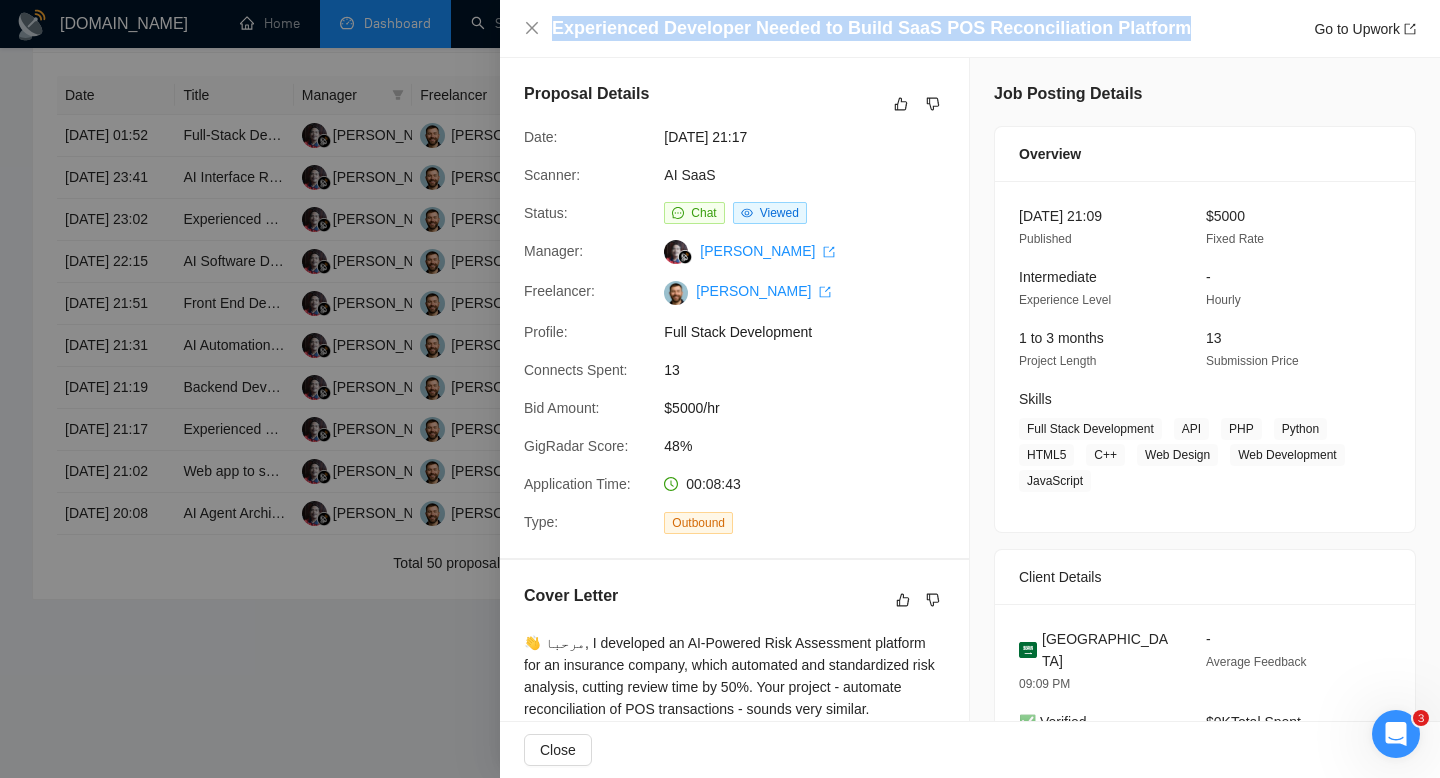 click on "Experienced Developer Needed to Build SaaS POS Reconciliation Platform" at bounding box center [871, 28] 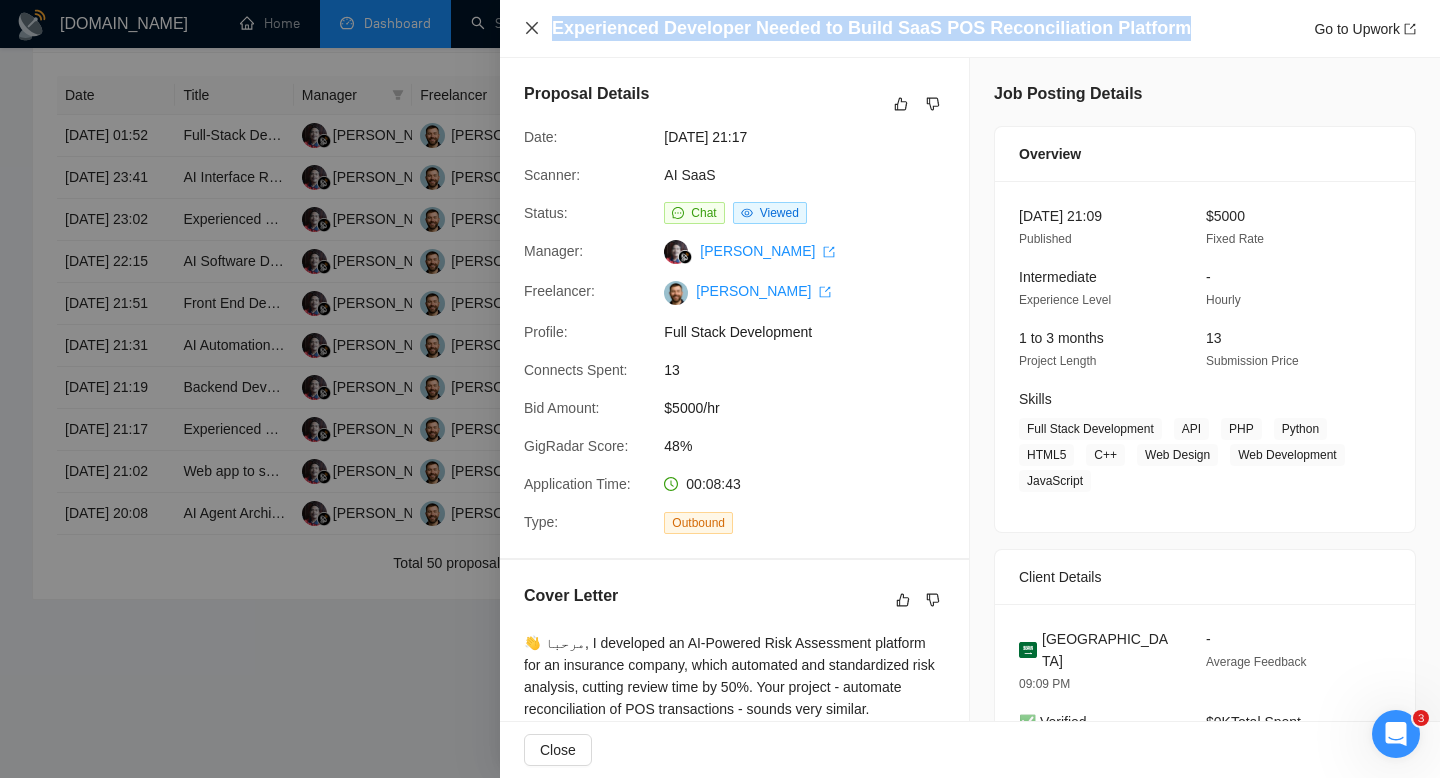 click 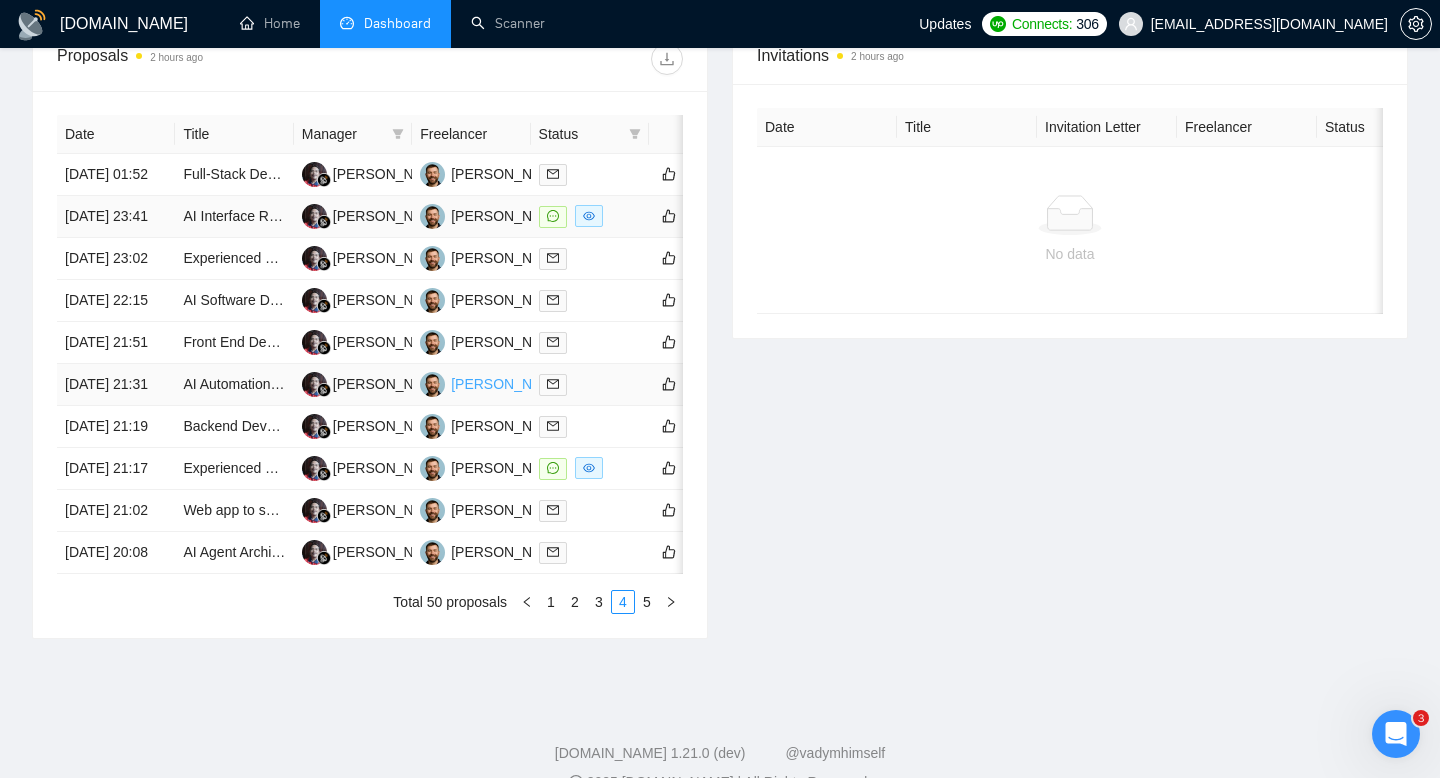 scroll, scrollTop: 788, scrollLeft: 0, axis: vertical 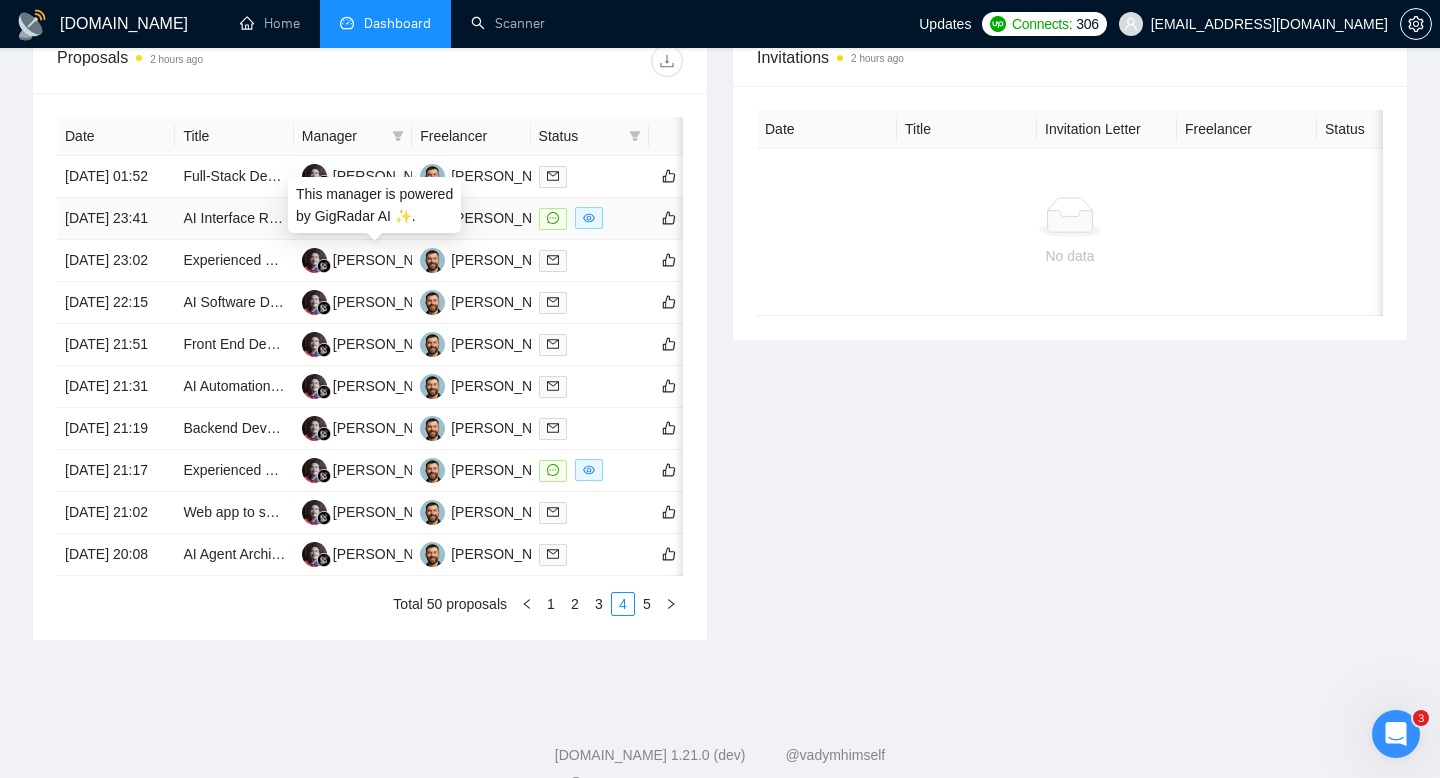 click on "AI Interface Refinement for Kidney Donor Analysis" at bounding box center [234, 219] 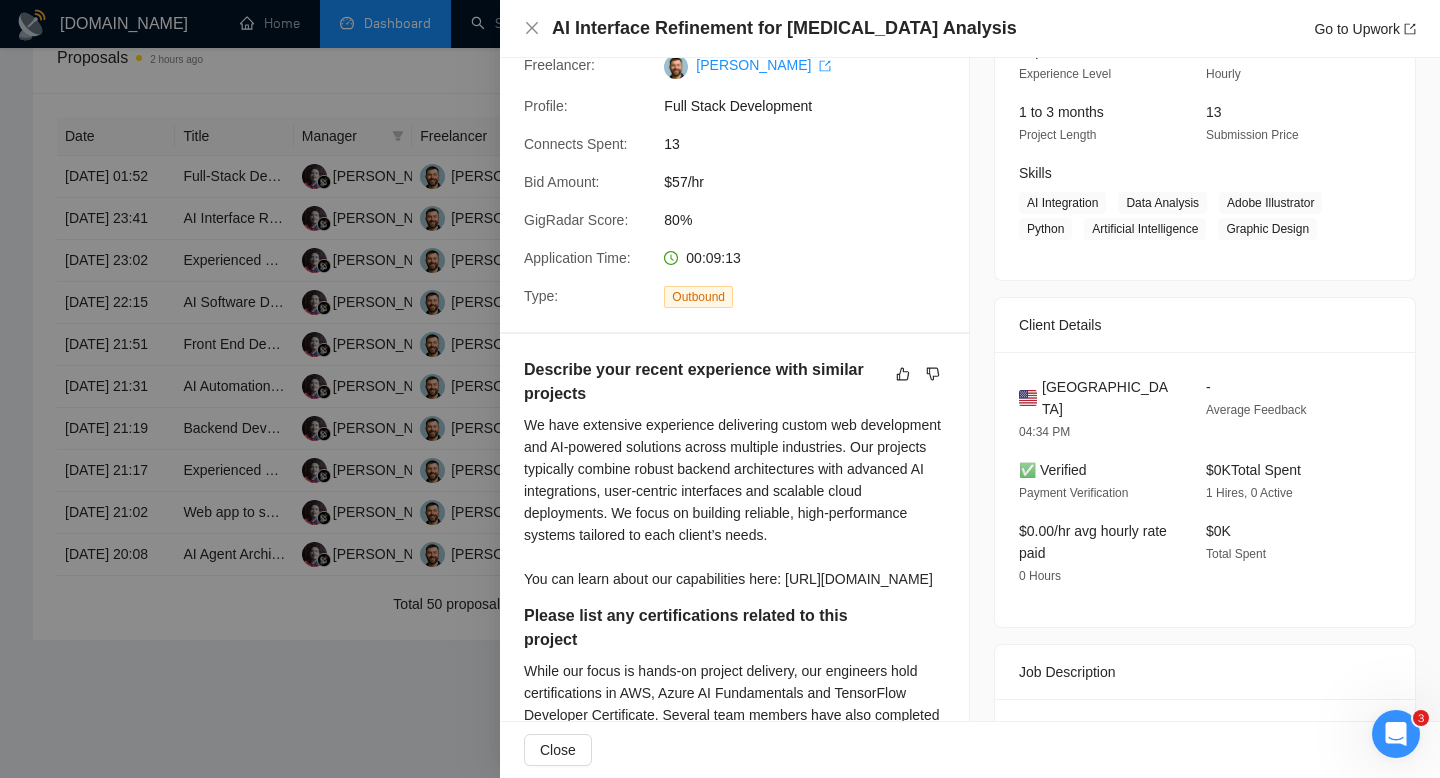 scroll, scrollTop: 0, scrollLeft: 0, axis: both 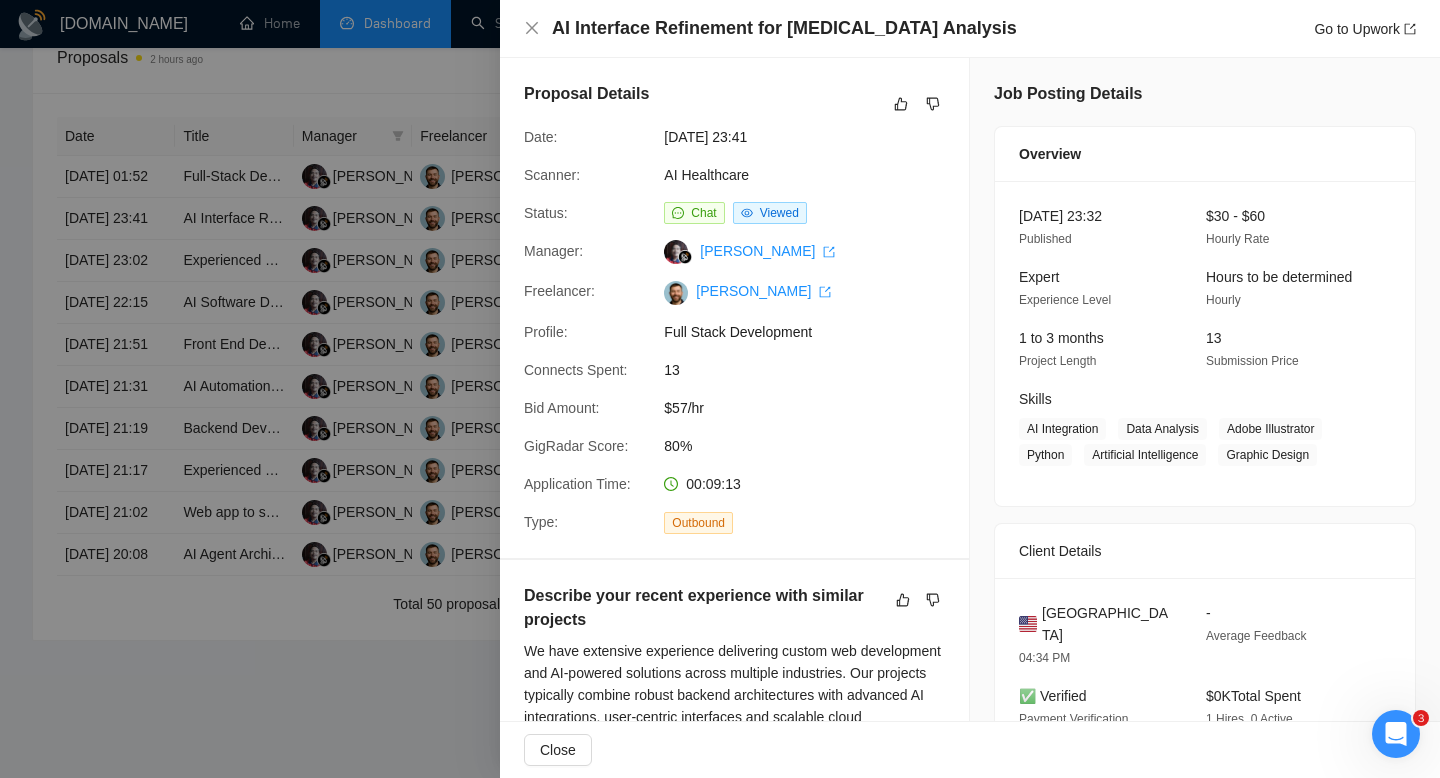 click on "AI Interface Refinement for Kidney Donor Analysis" at bounding box center [784, 28] 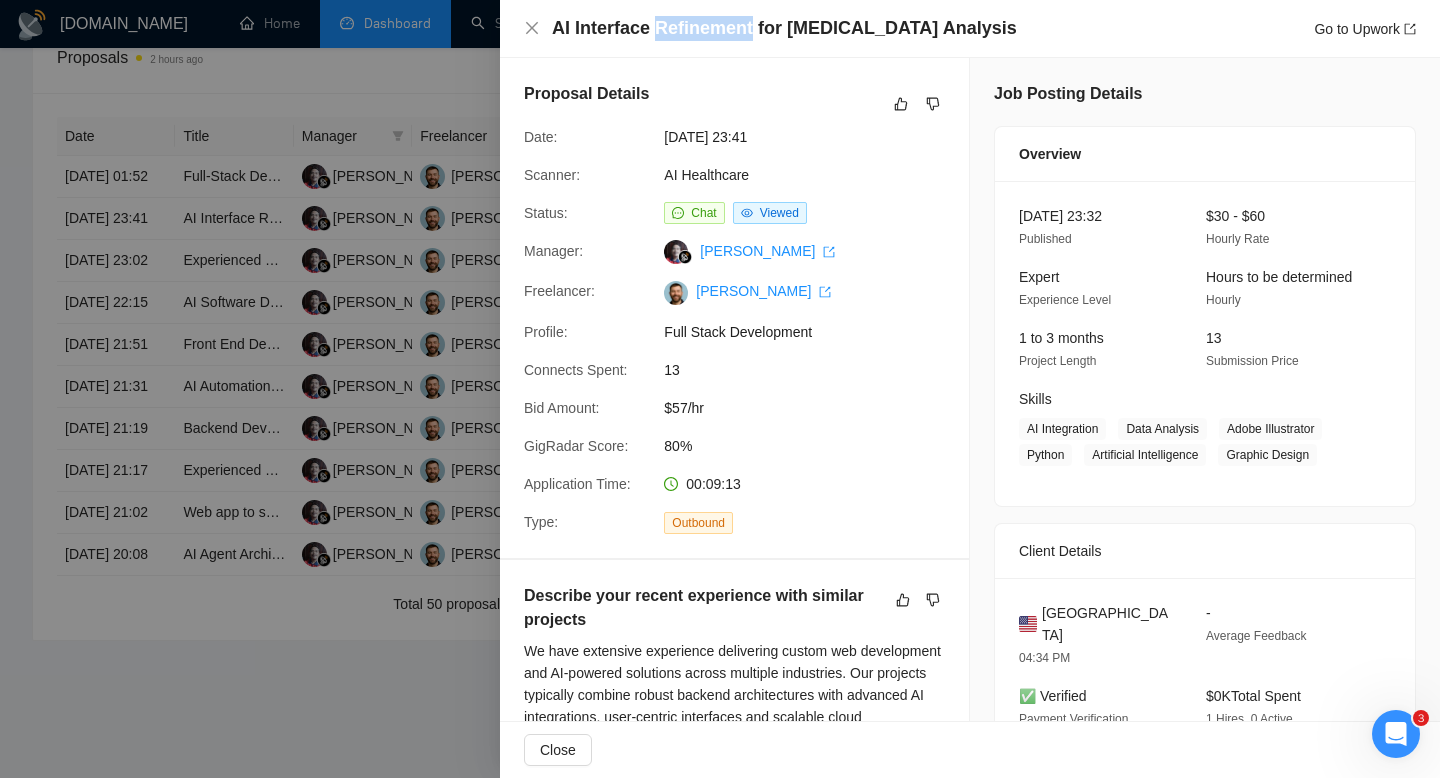 click on "AI Interface Refinement for Kidney Donor Analysis" at bounding box center (784, 28) 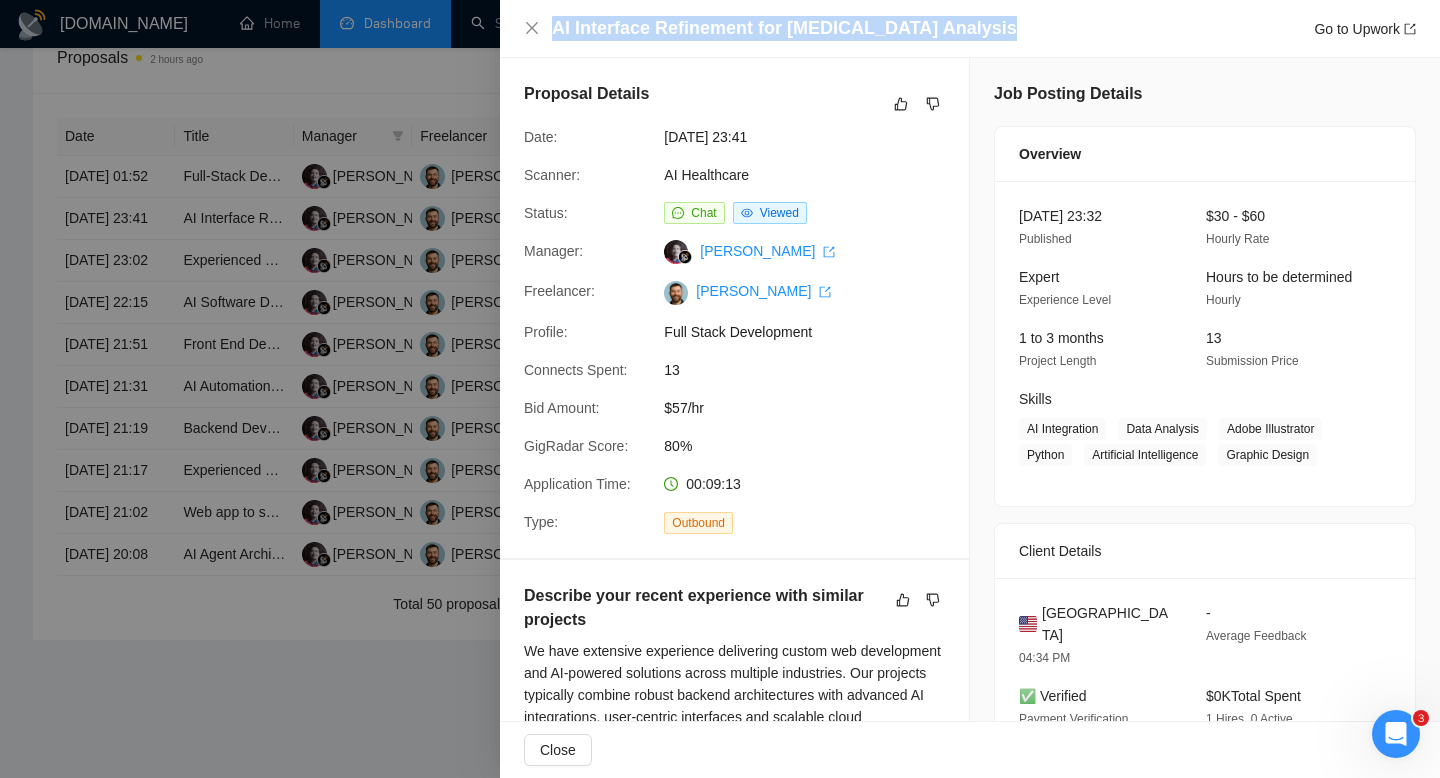 click on "AI Interface Refinement for Kidney Donor Analysis" at bounding box center [784, 28] 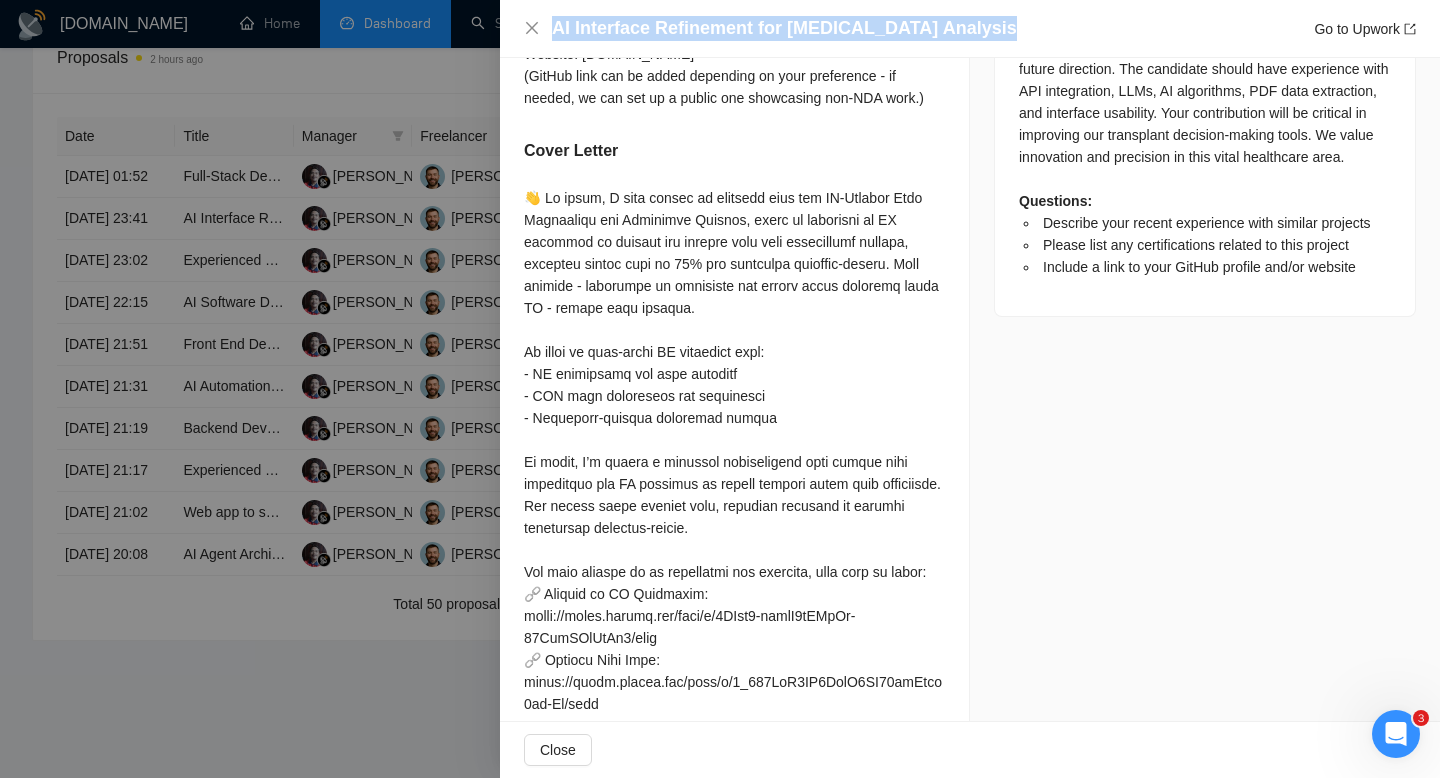 scroll, scrollTop: 0, scrollLeft: 0, axis: both 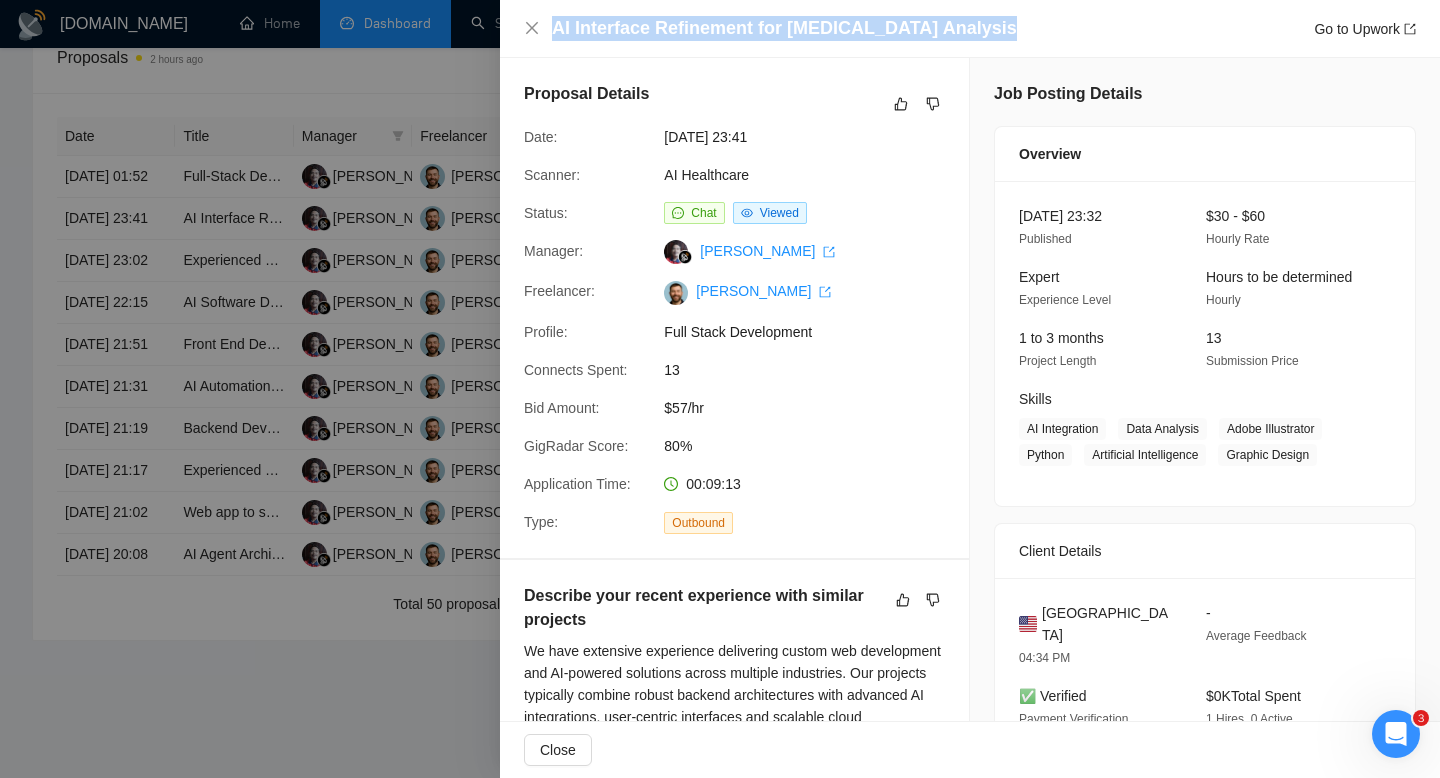 copy on "AI Interface Refinement for Kidney Donor Analysis" 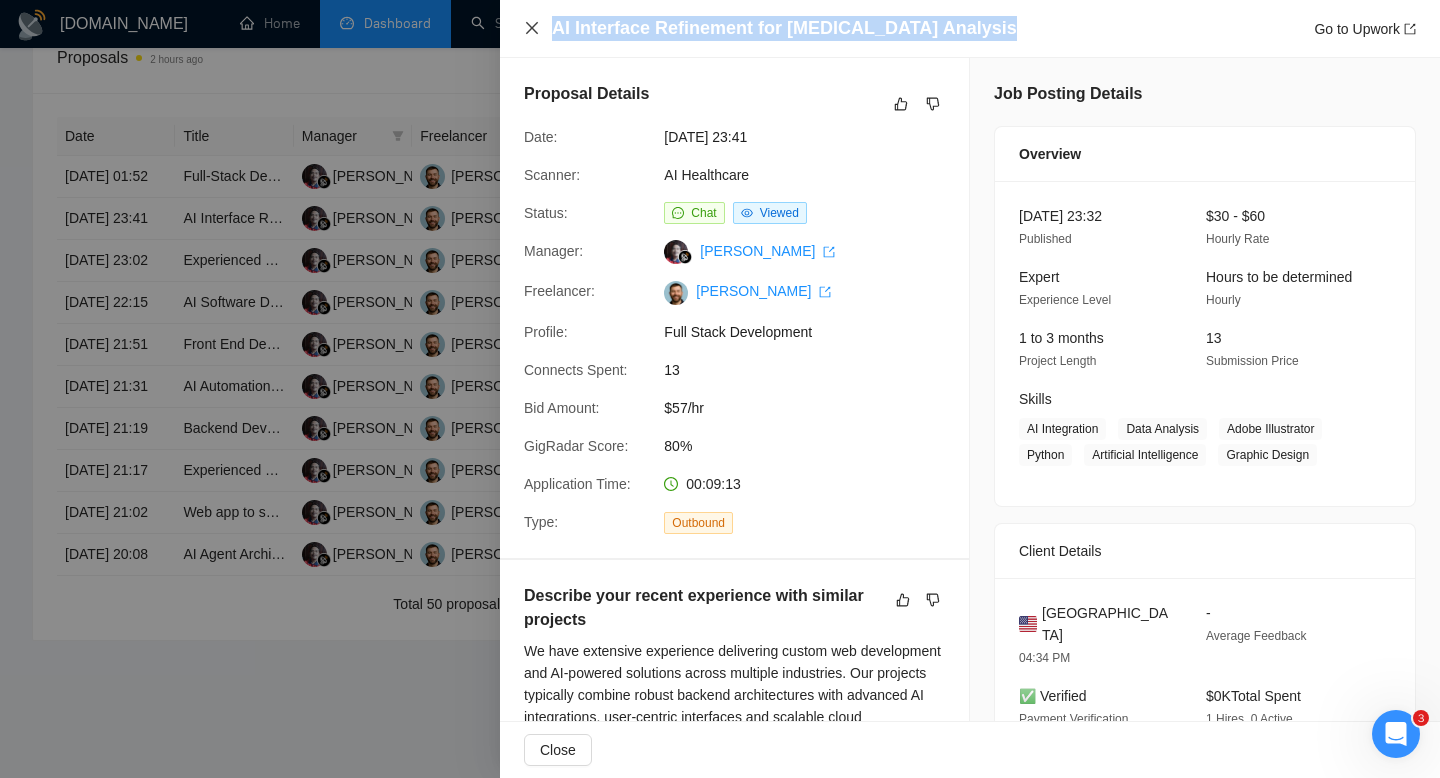 click 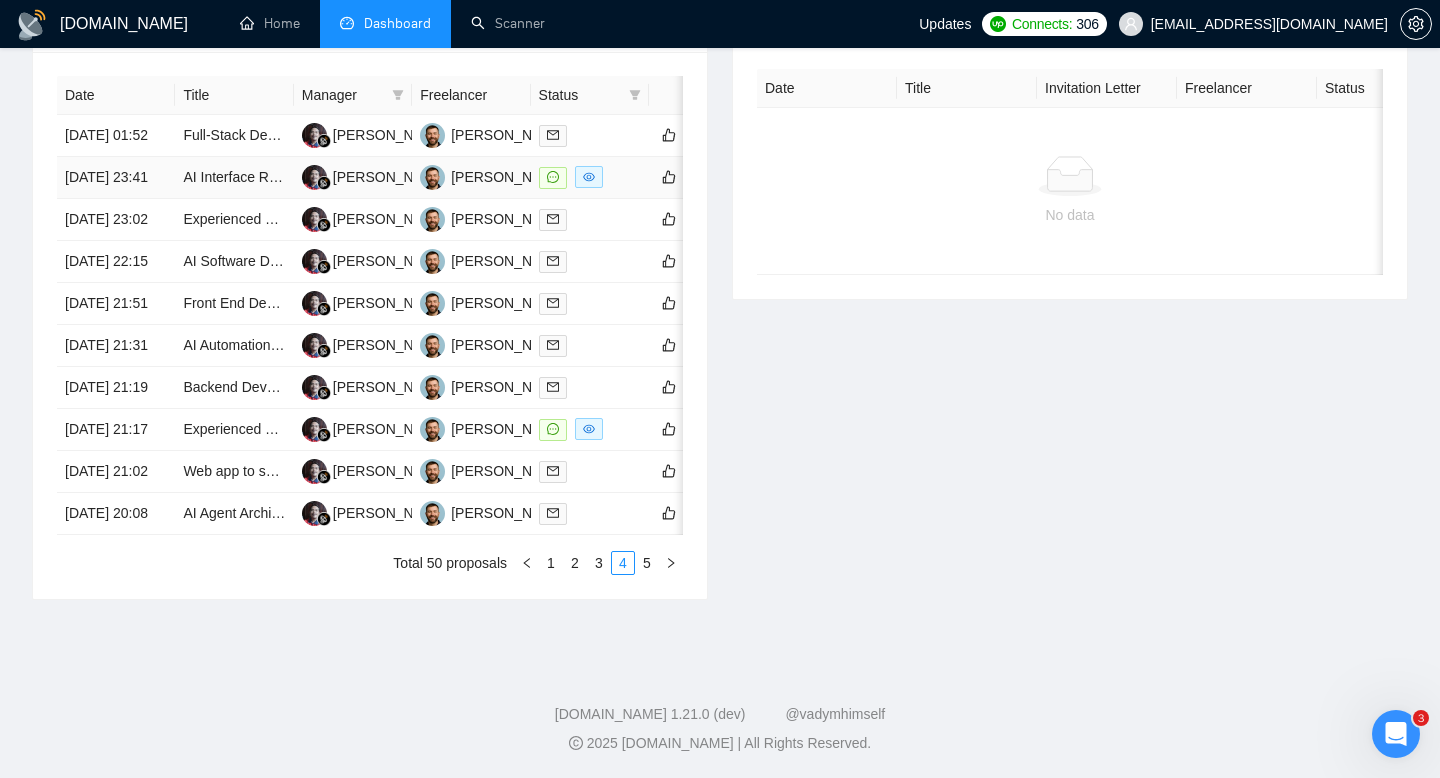 scroll, scrollTop: 1019, scrollLeft: 0, axis: vertical 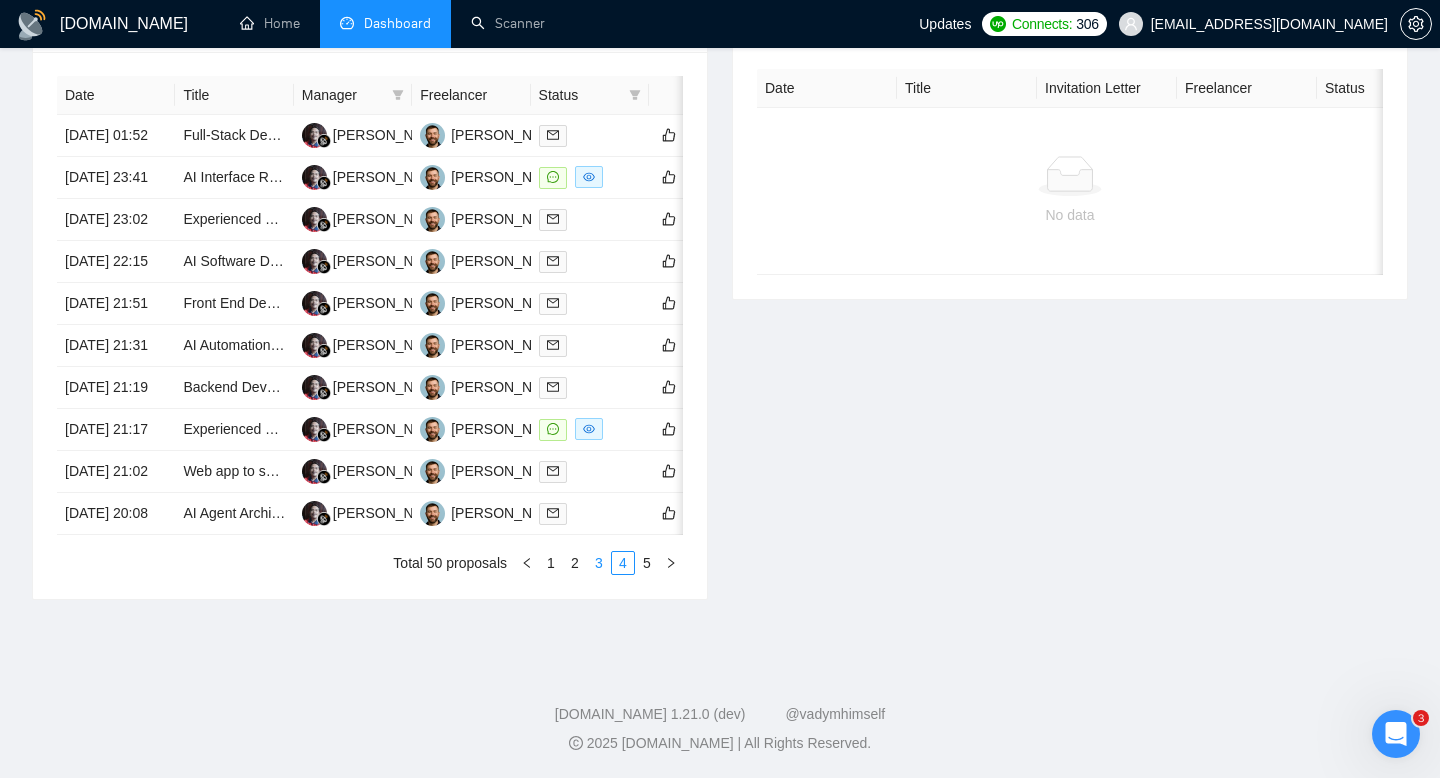 click on "3" at bounding box center [599, 563] 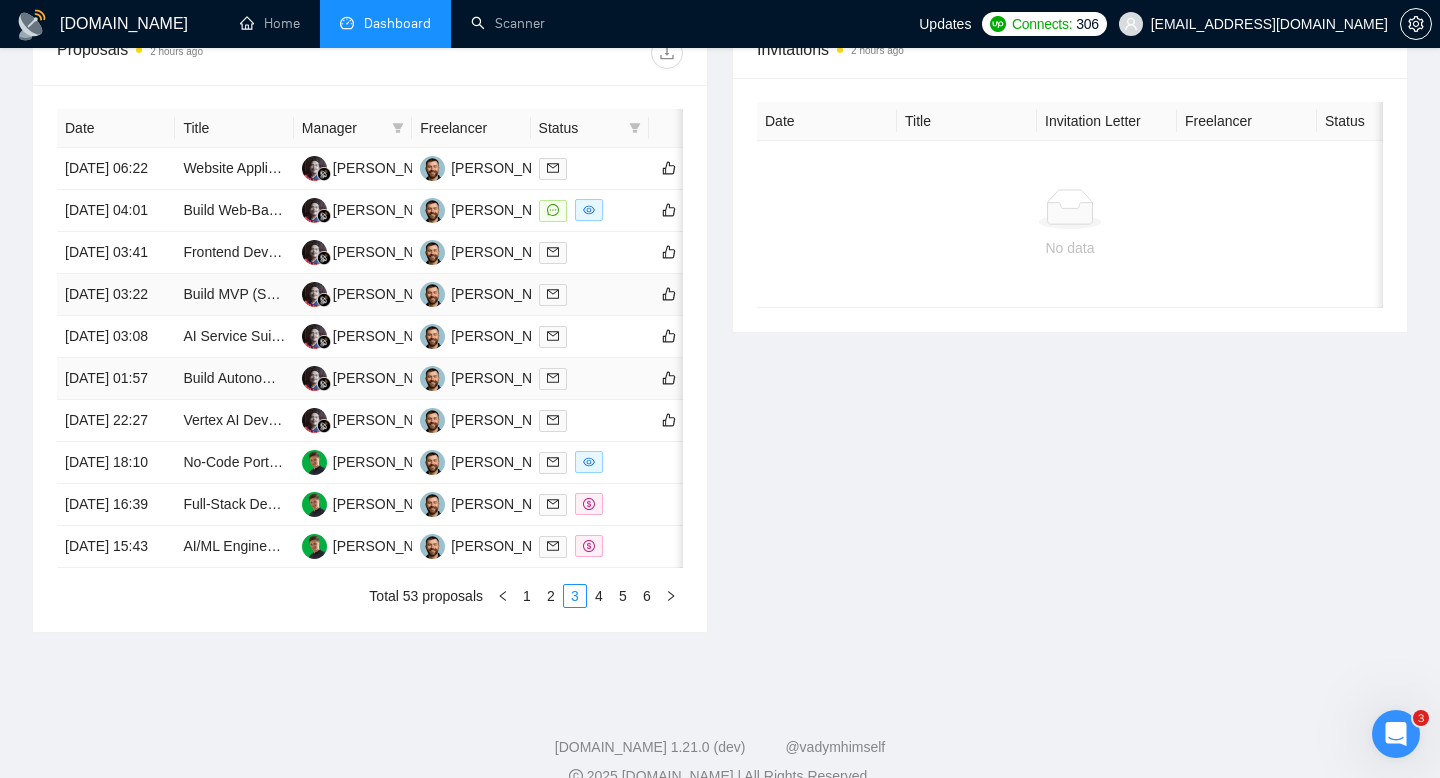 scroll, scrollTop: 794, scrollLeft: 0, axis: vertical 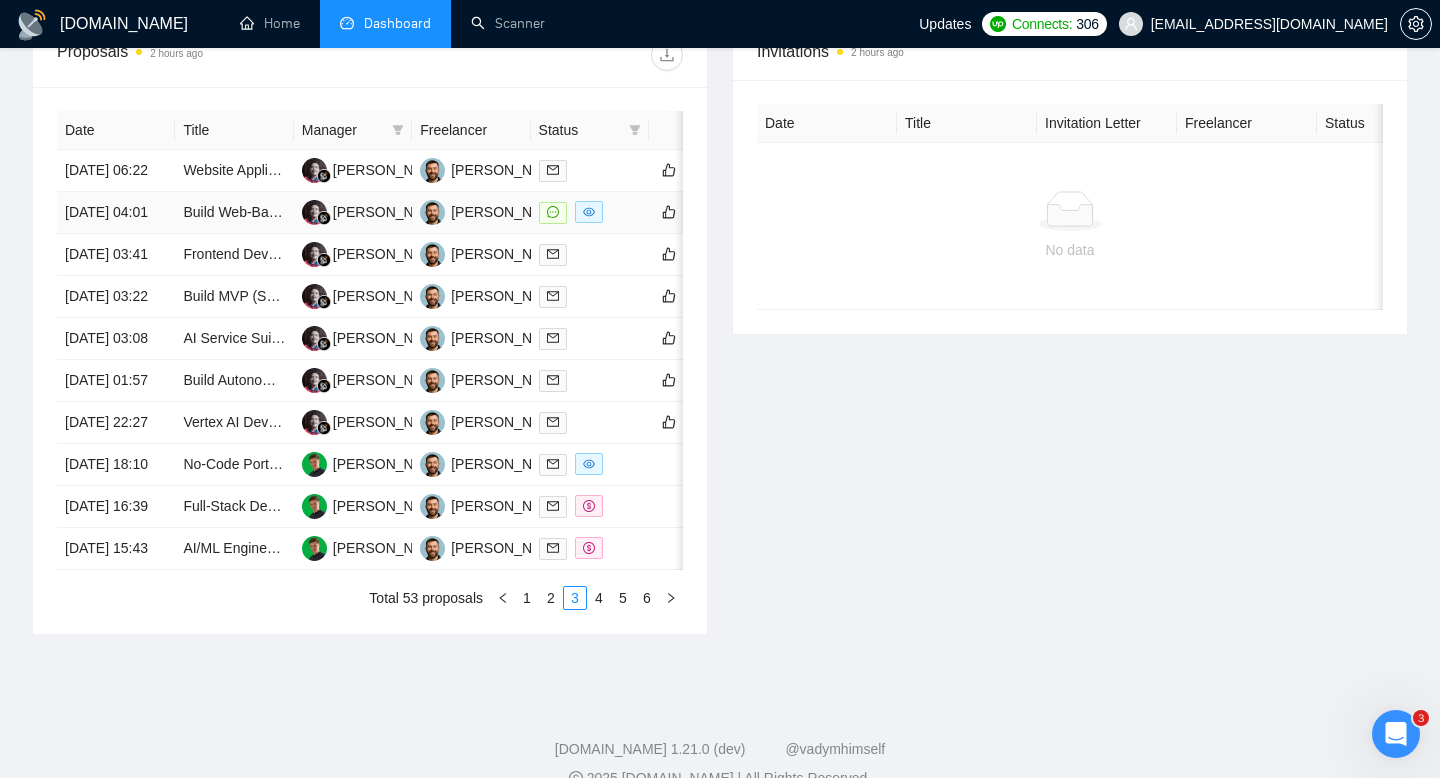click on "Build Web-Based MVP for GPT-Powered Property Valuation Tool" at bounding box center [234, 213] 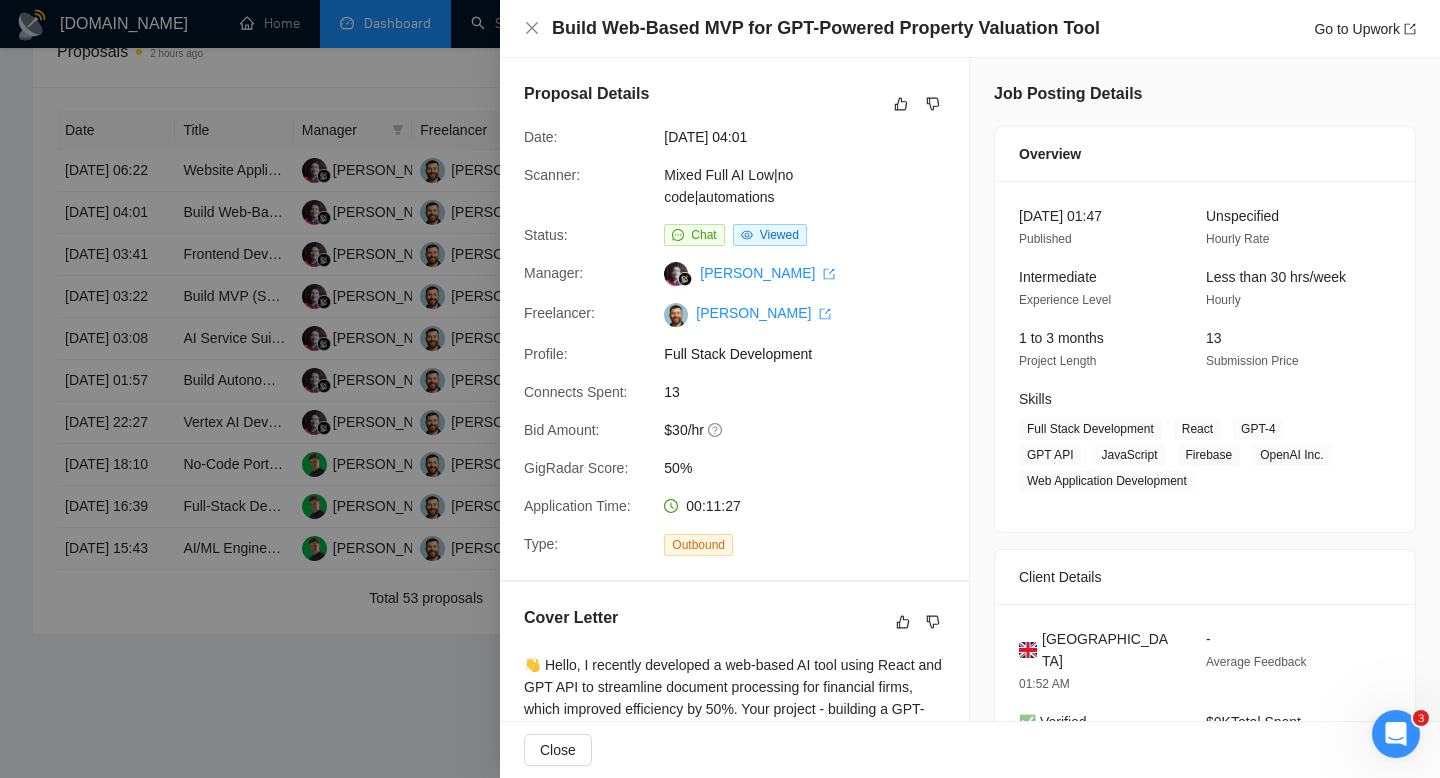 click on "Build Web-Based MVP for GPT-Powered Property Valuation Tool" at bounding box center (826, 28) 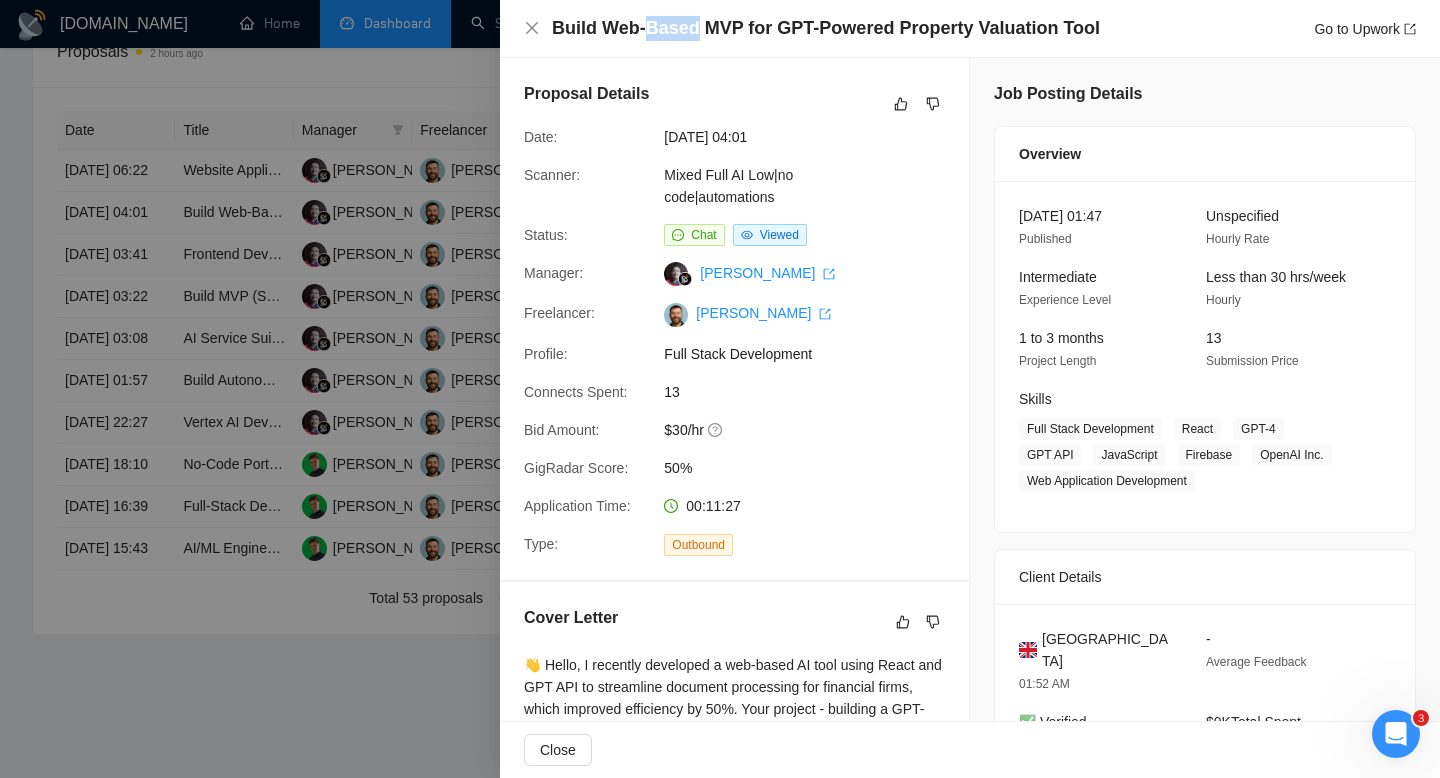click on "Build Web-Based MVP for GPT-Powered Property Valuation Tool" at bounding box center (826, 28) 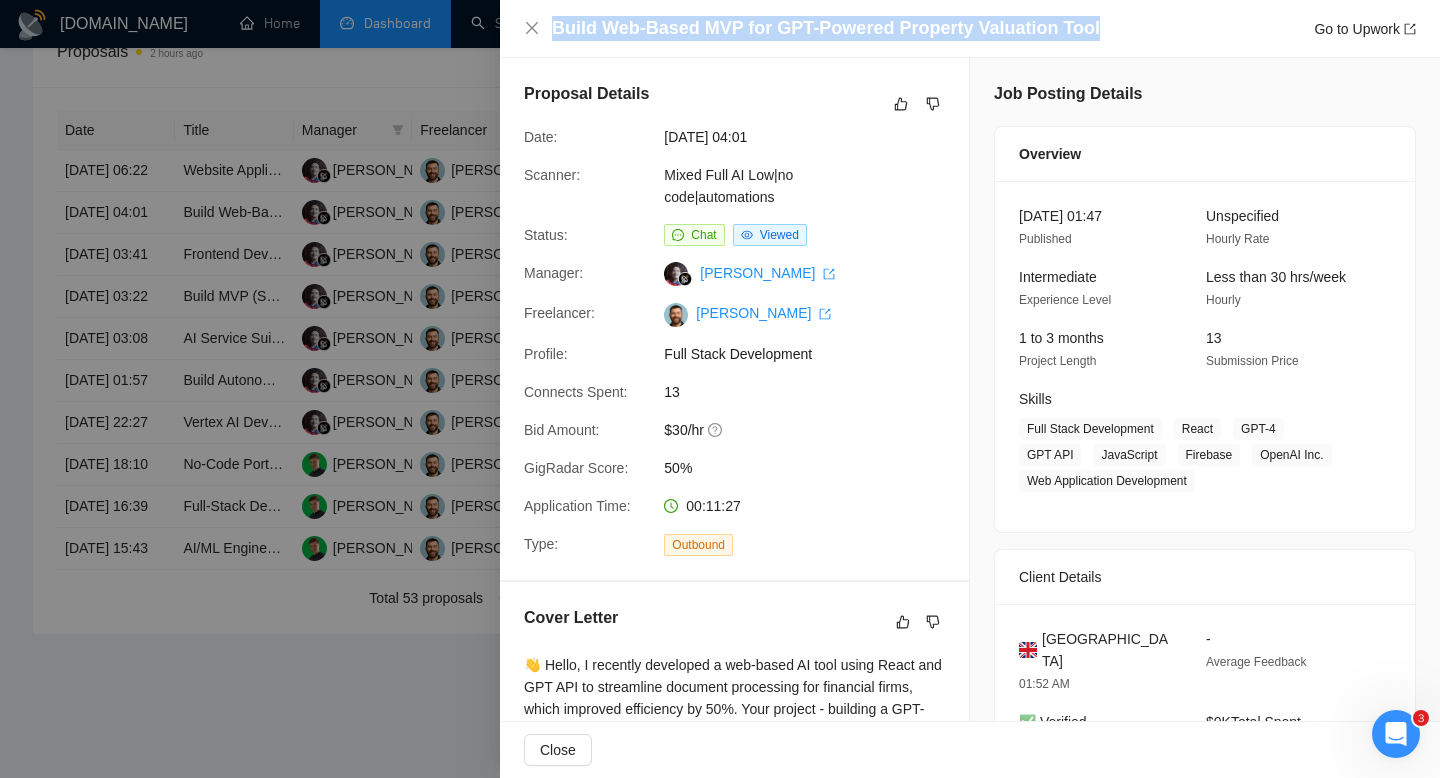 click on "Build Web-Based MVP for GPT-Powered Property Valuation Tool" at bounding box center (826, 28) 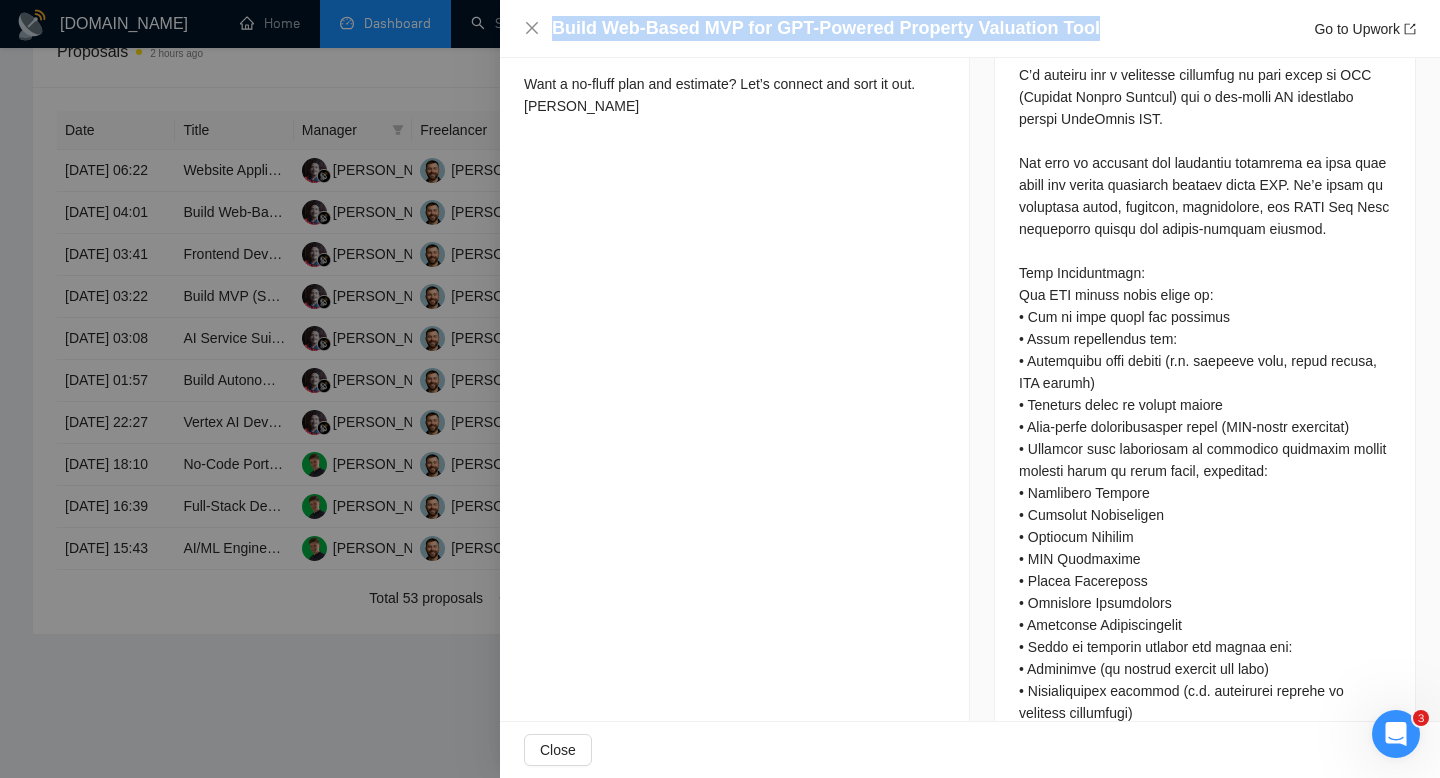 scroll, scrollTop: 1045, scrollLeft: 0, axis: vertical 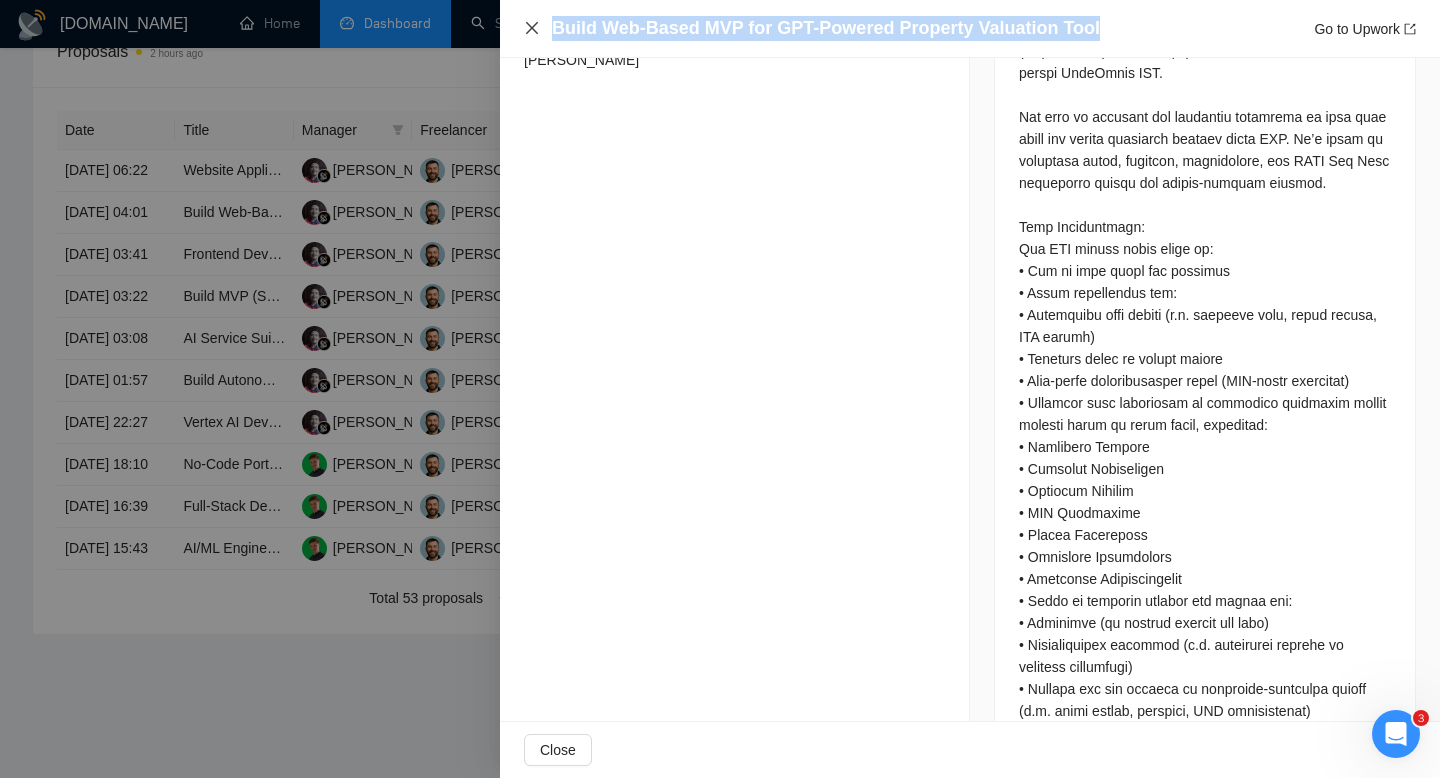 click 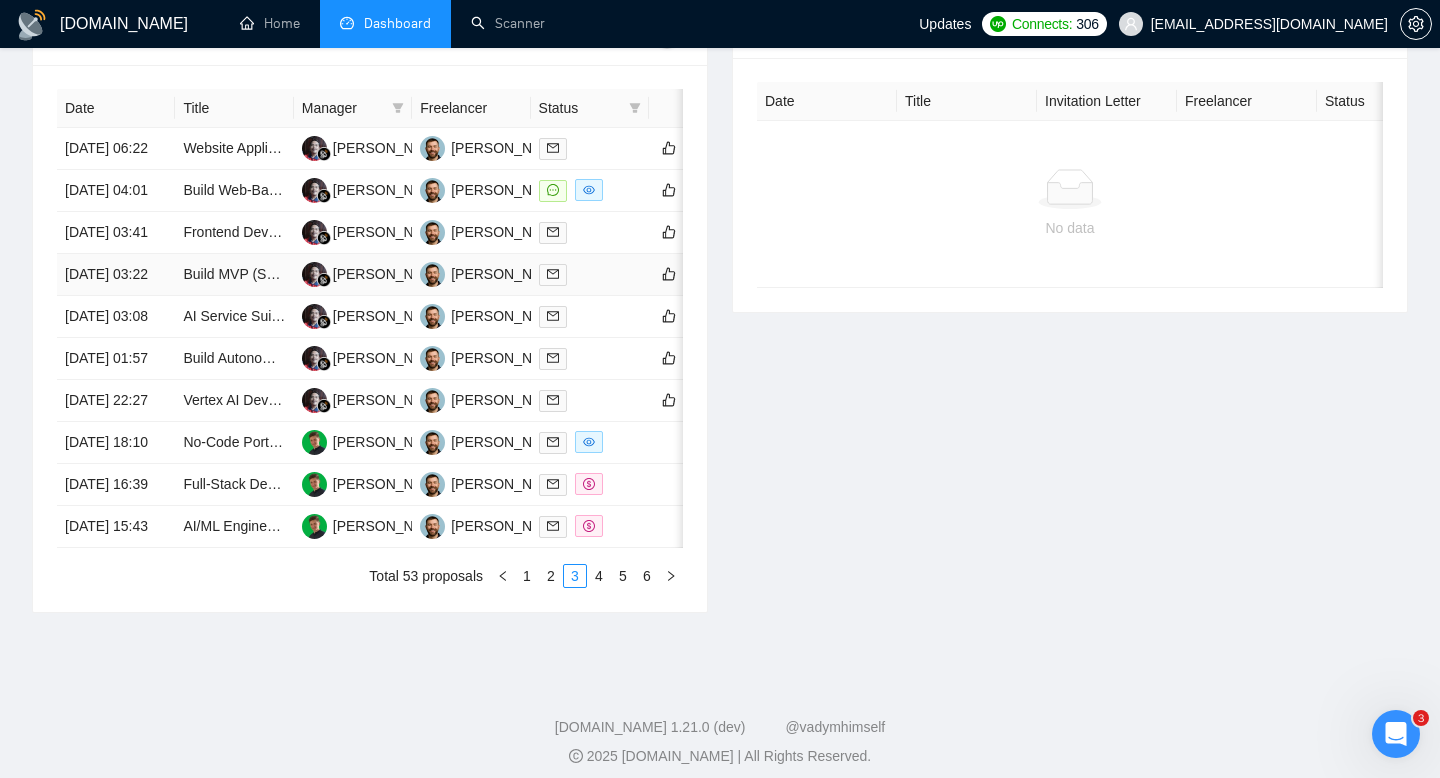 scroll, scrollTop: 1013, scrollLeft: 0, axis: vertical 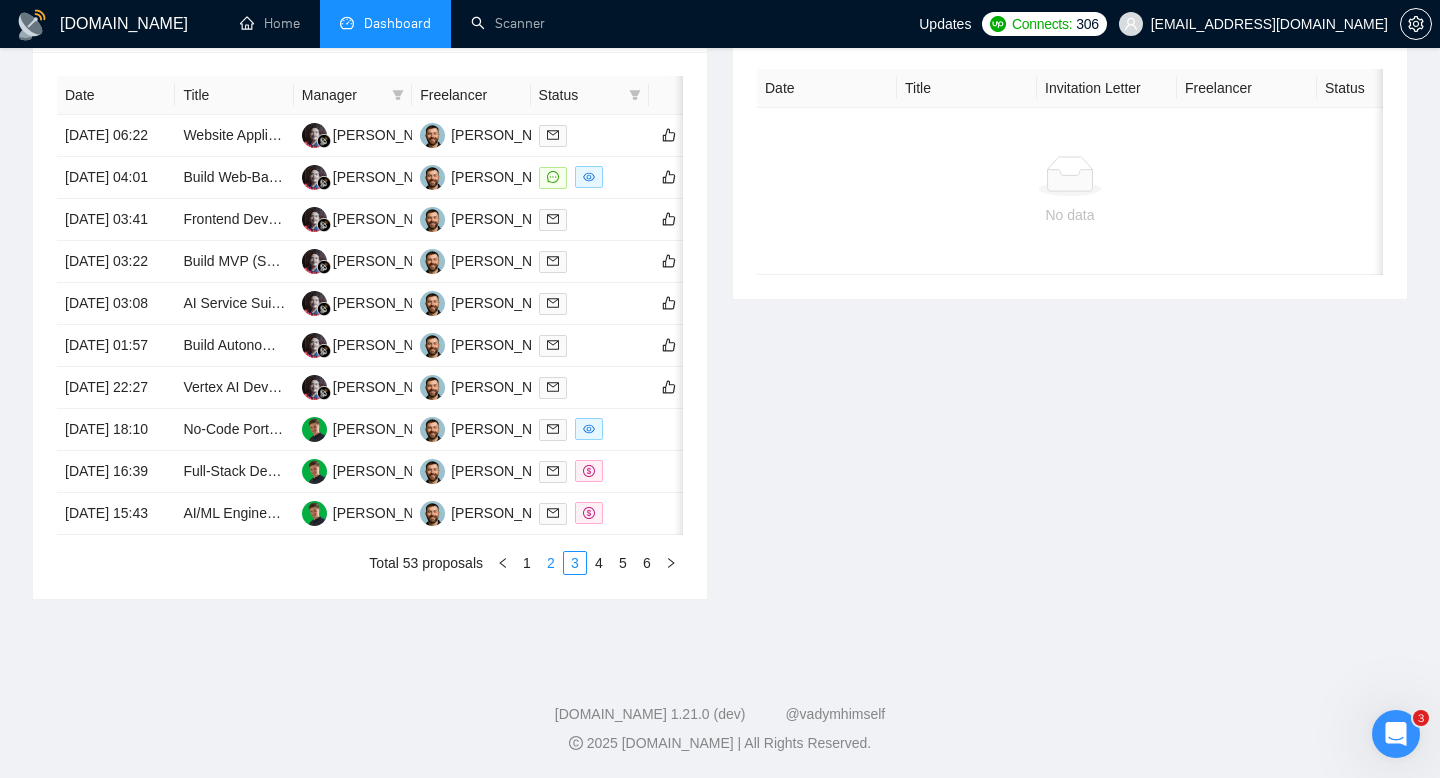 click on "2" at bounding box center (551, 563) 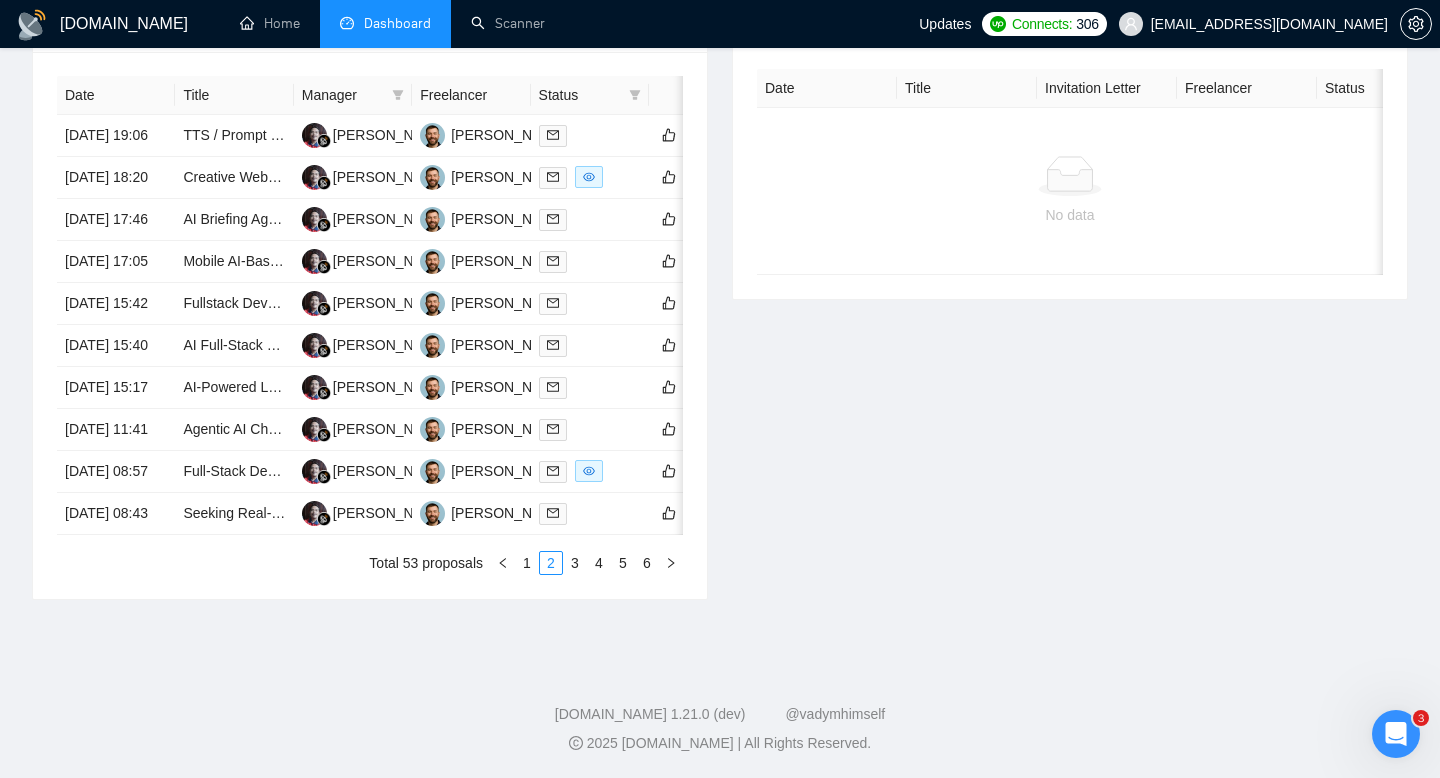 scroll, scrollTop: 874, scrollLeft: 0, axis: vertical 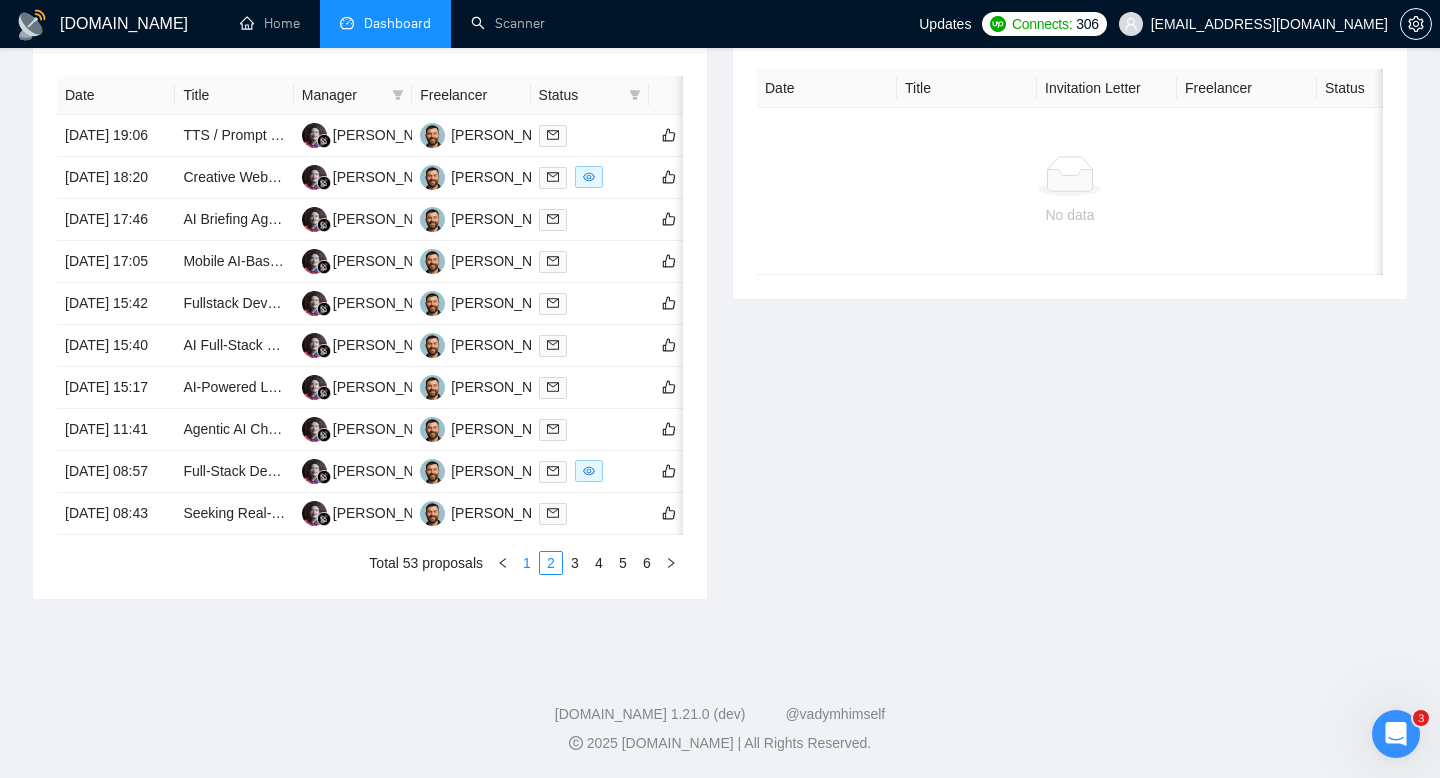 click on "1" at bounding box center (527, 563) 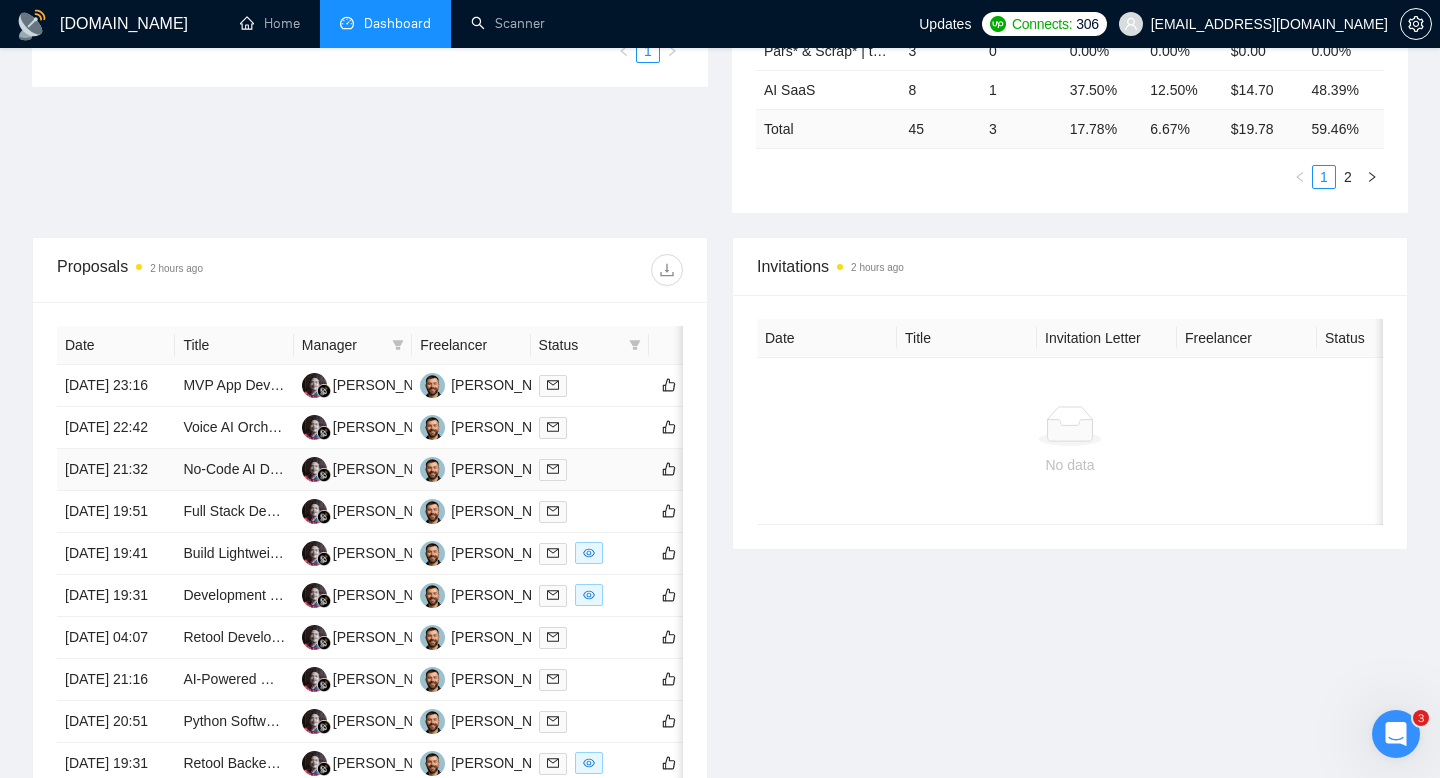 scroll, scrollTop: 582, scrollLeft: 0, axis: vertical 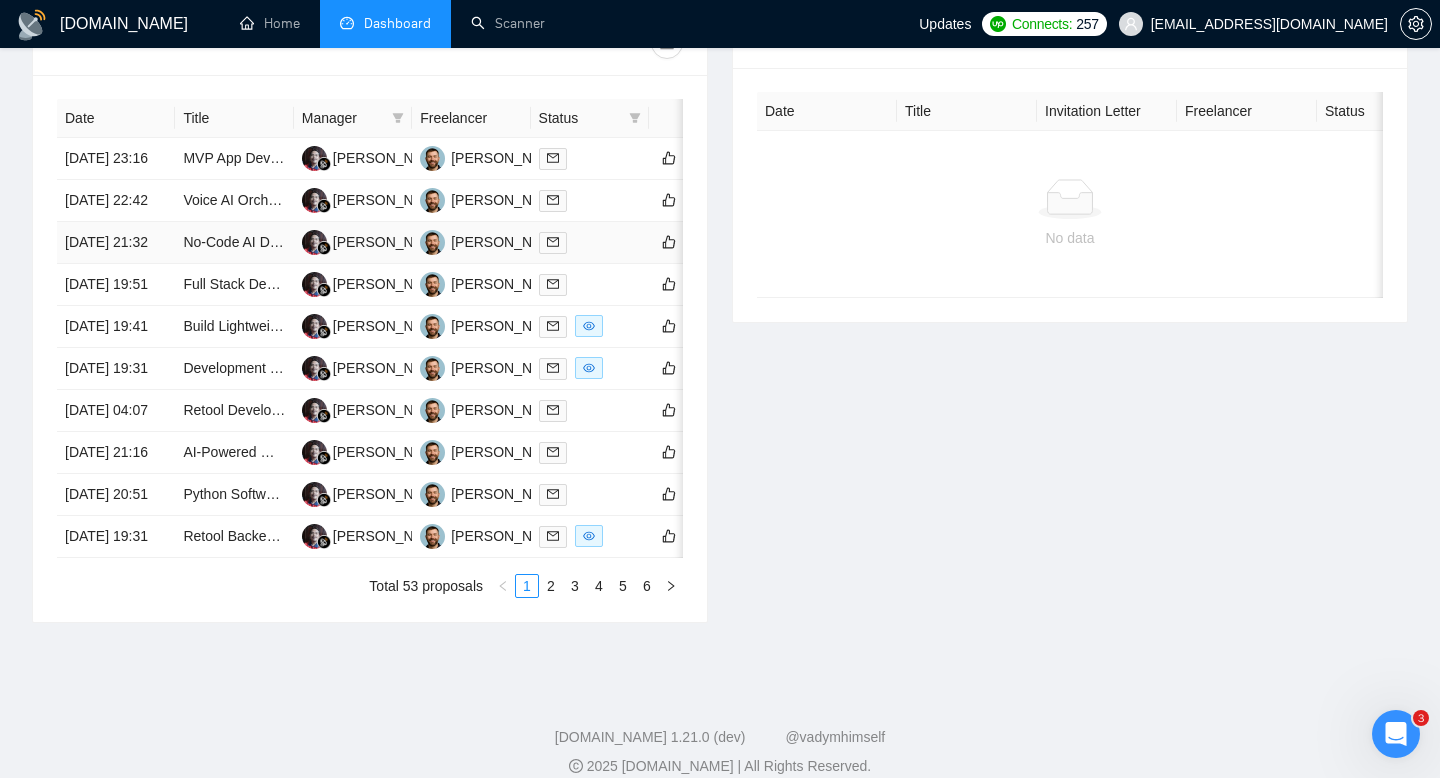 click on "[DATE] 21:32" at bounding box center (116, 243) 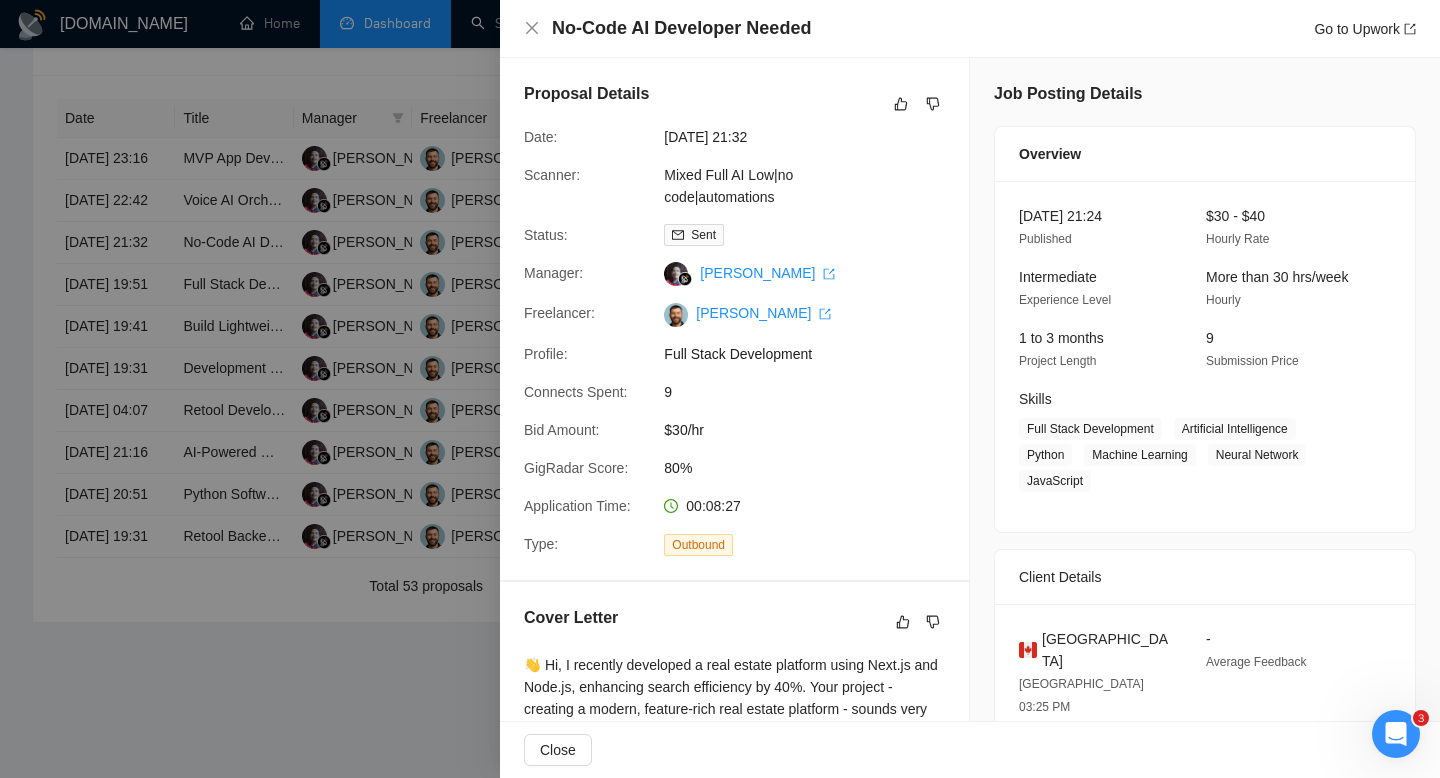 click on "No-Code AI Developer Needed" at bounding box center [681, 28] 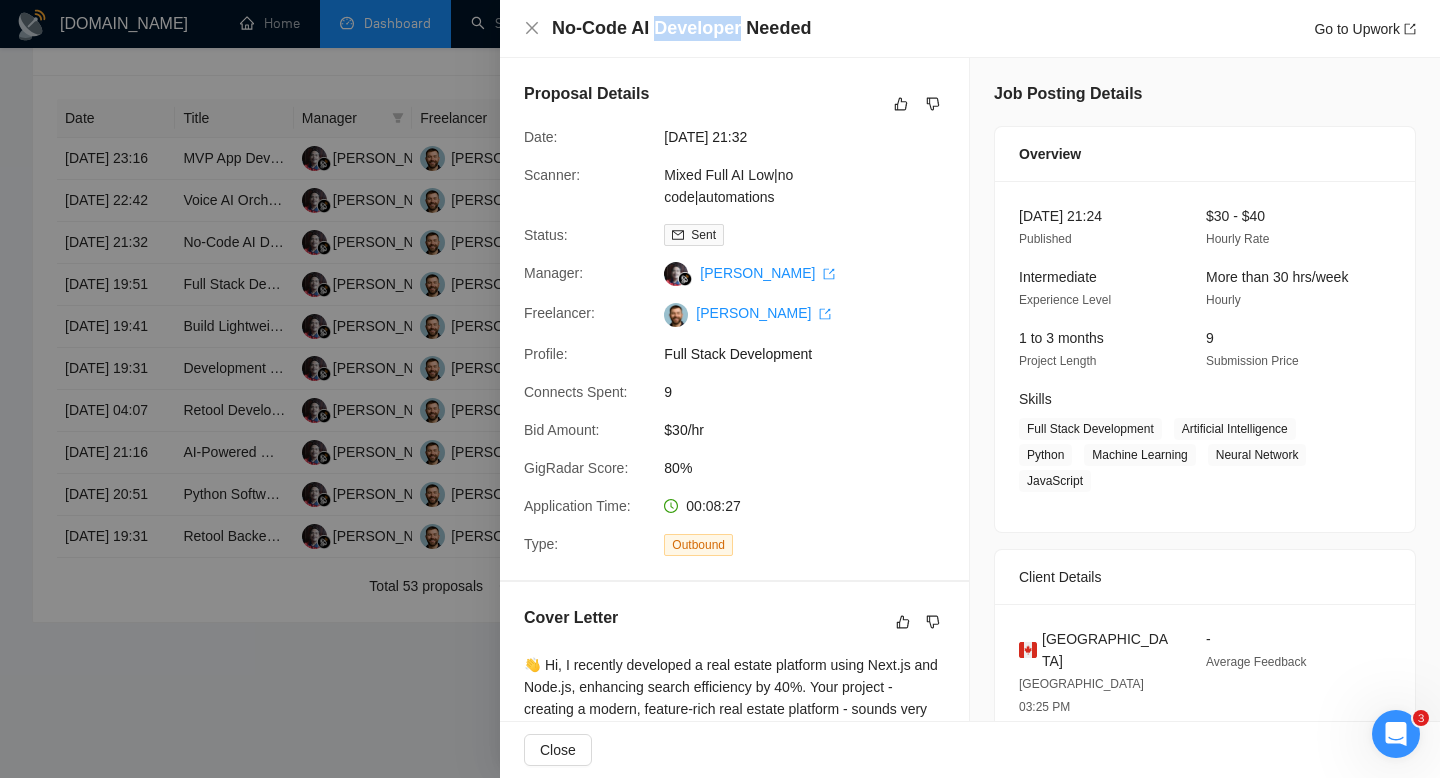 click on "No-Code AI Developer Needed" at bounding box center (681, 28) 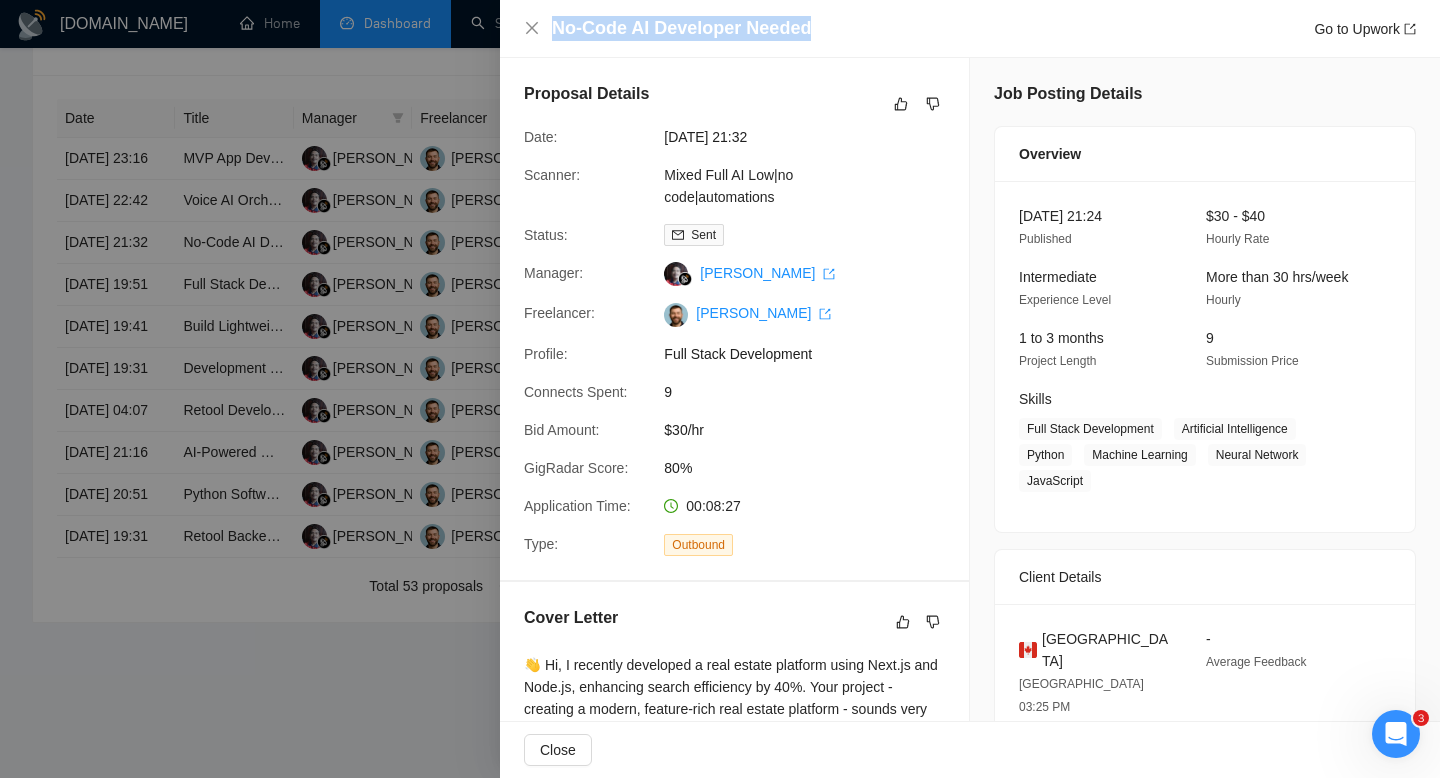 click on "No-Code AI Developer Needed" at bounding box center [681, 28] 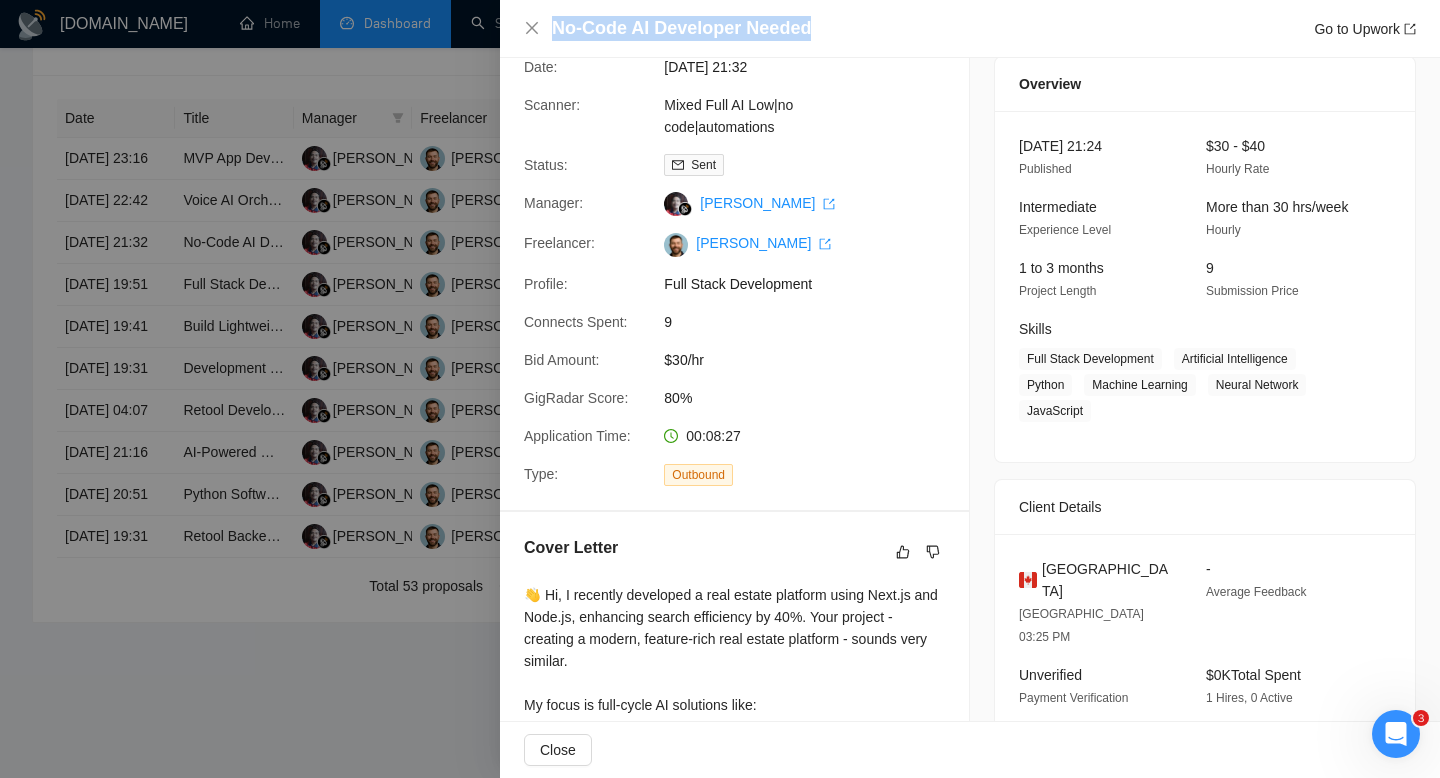 scroll, scrollTop: 71, scrollLeft: 0, axis: vertical 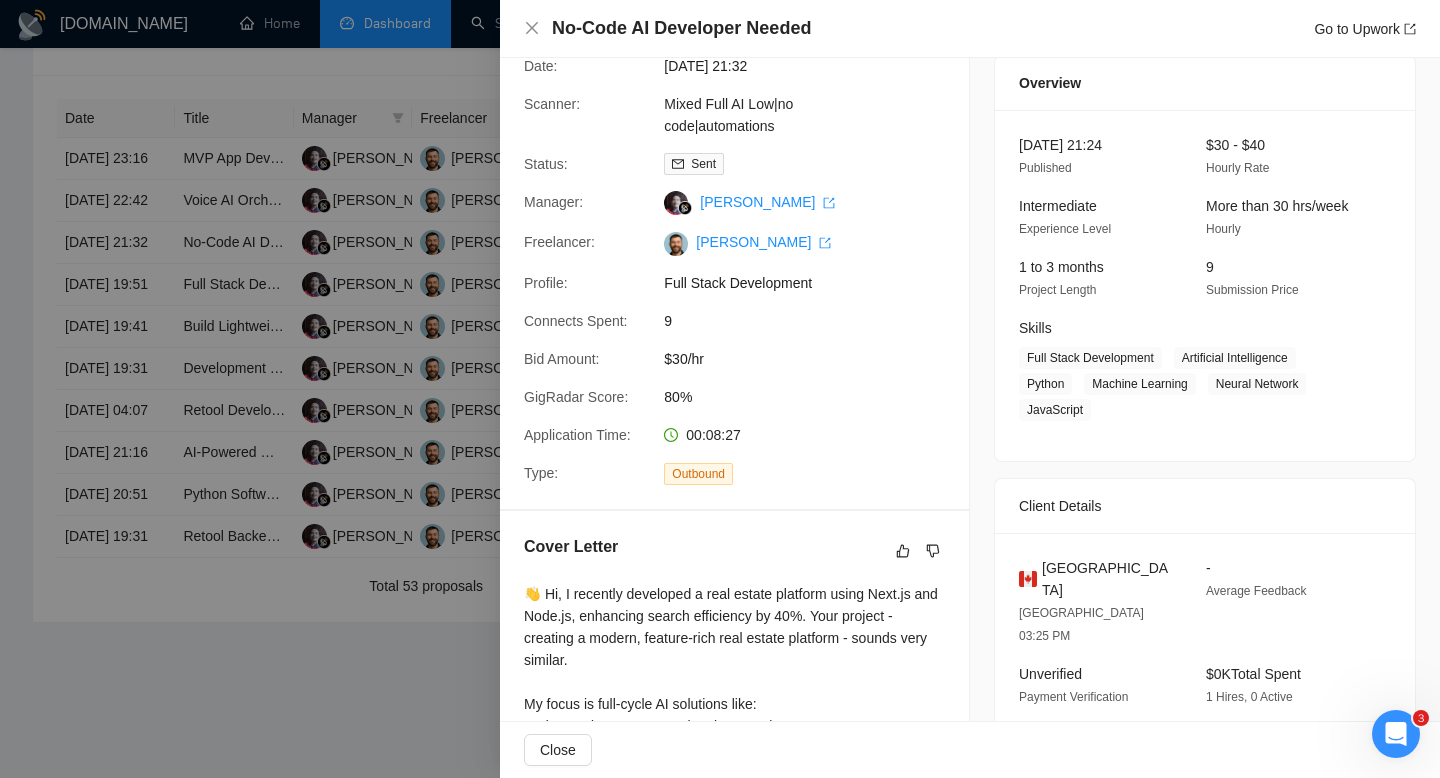 click on "[GEOGRAPHIC_DATA] [GEOGRAPHIC_DATA] 03:25 PM - Average Feedback Unverified Payment Verification $0K  Total Spent 1 Hires, 0 Active $0.00/hr avg hourly rate paid 0 Hours $0K Total Spent" at bounding box center (1205, 682) 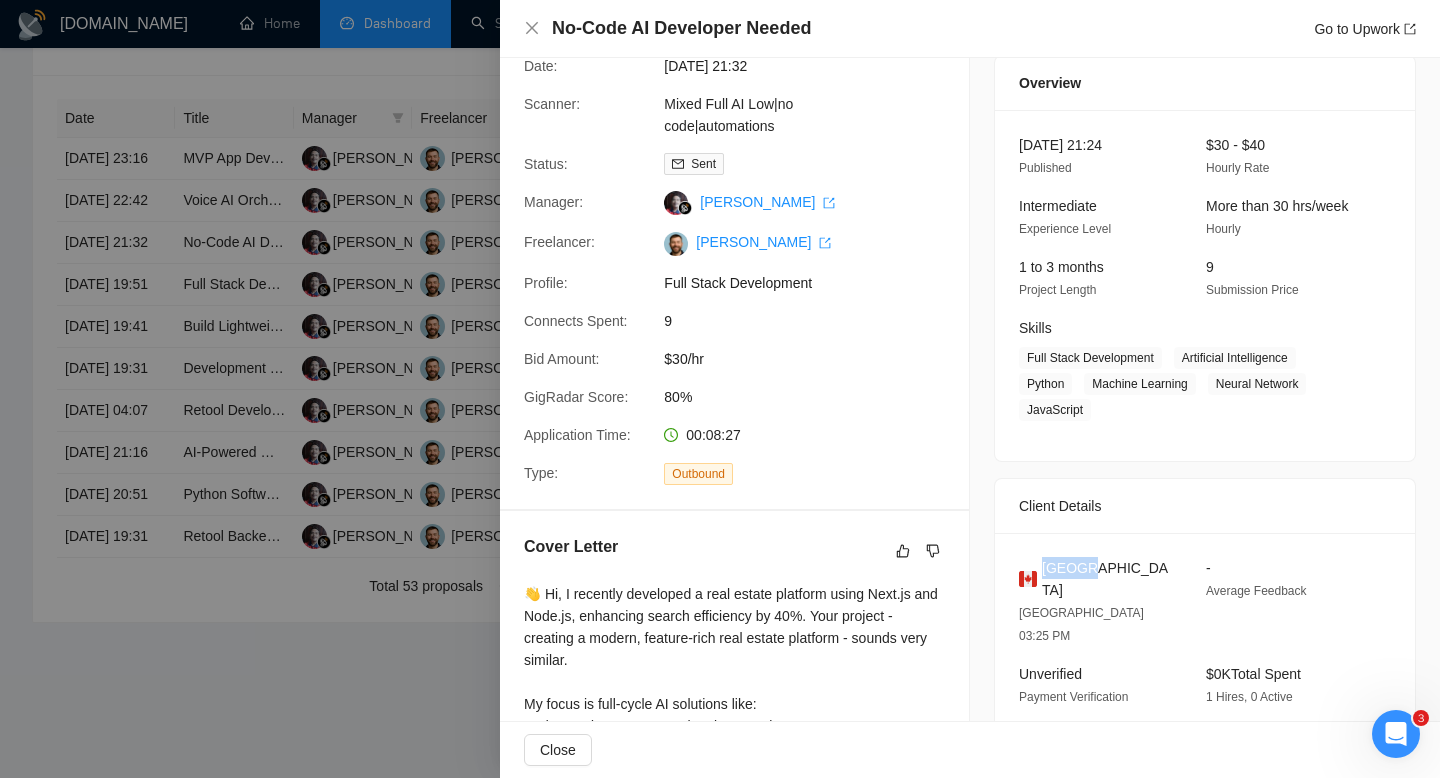 click on "[GEOGRAPHIC_DATA] [GEOGRAPHIC_DATA] 03:25 PM - Average Feedback Unverified Payment Verification $0K  Total Spent 1 Hires, 0 Active $0.00/hr avg hourly rate paid 0 Hours $0K Total Spent" at bounding box center [1205, 682] 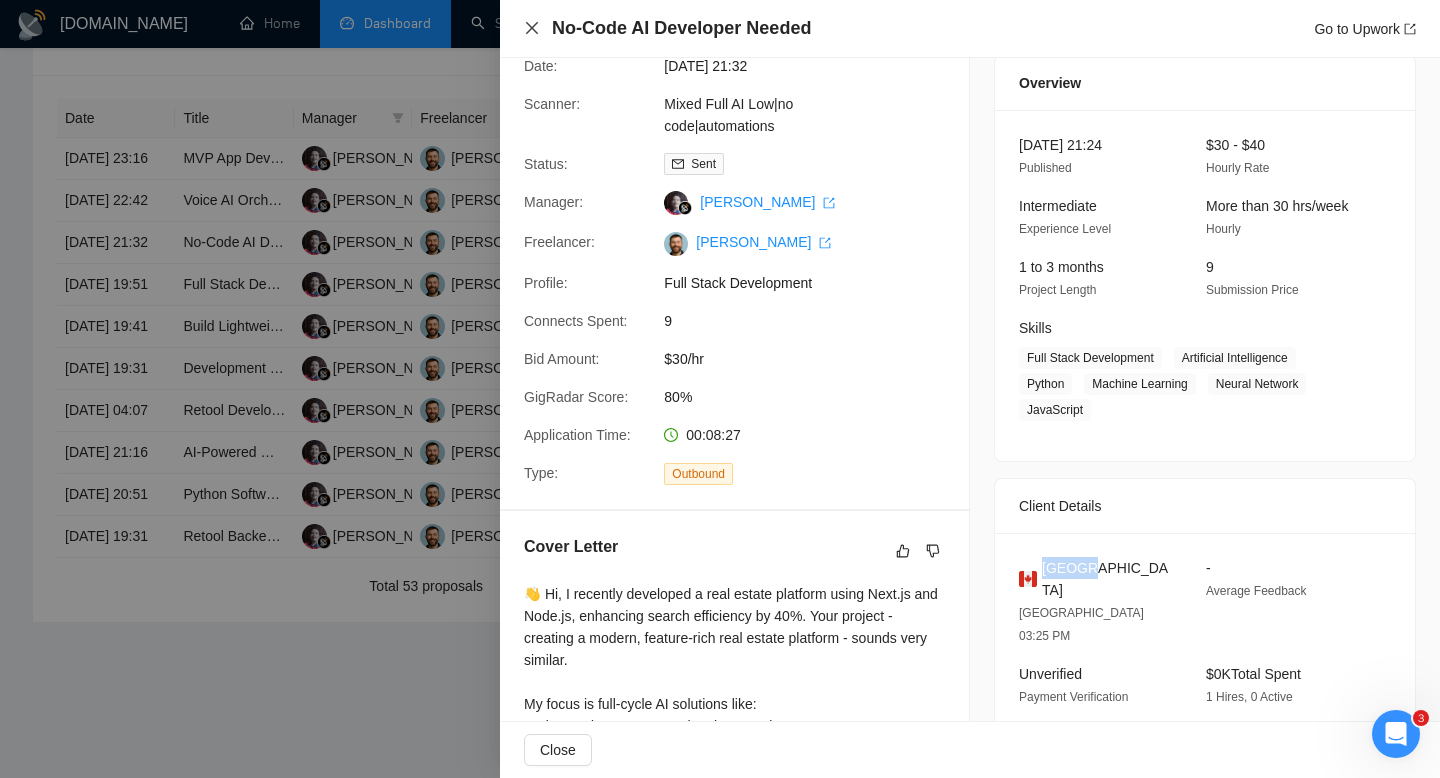 click 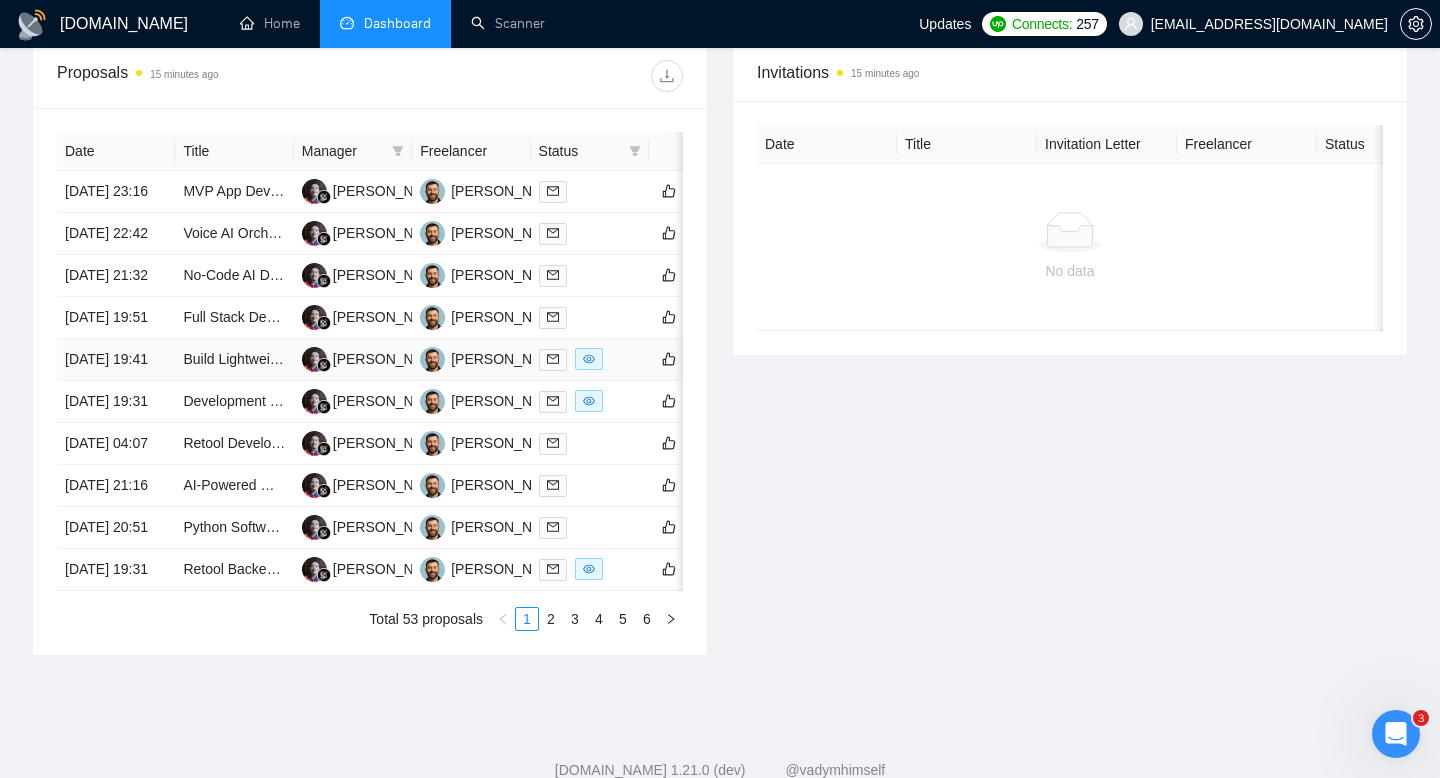 scroll, scrollTop: 769, scrollLeft: 0, axis: vertical 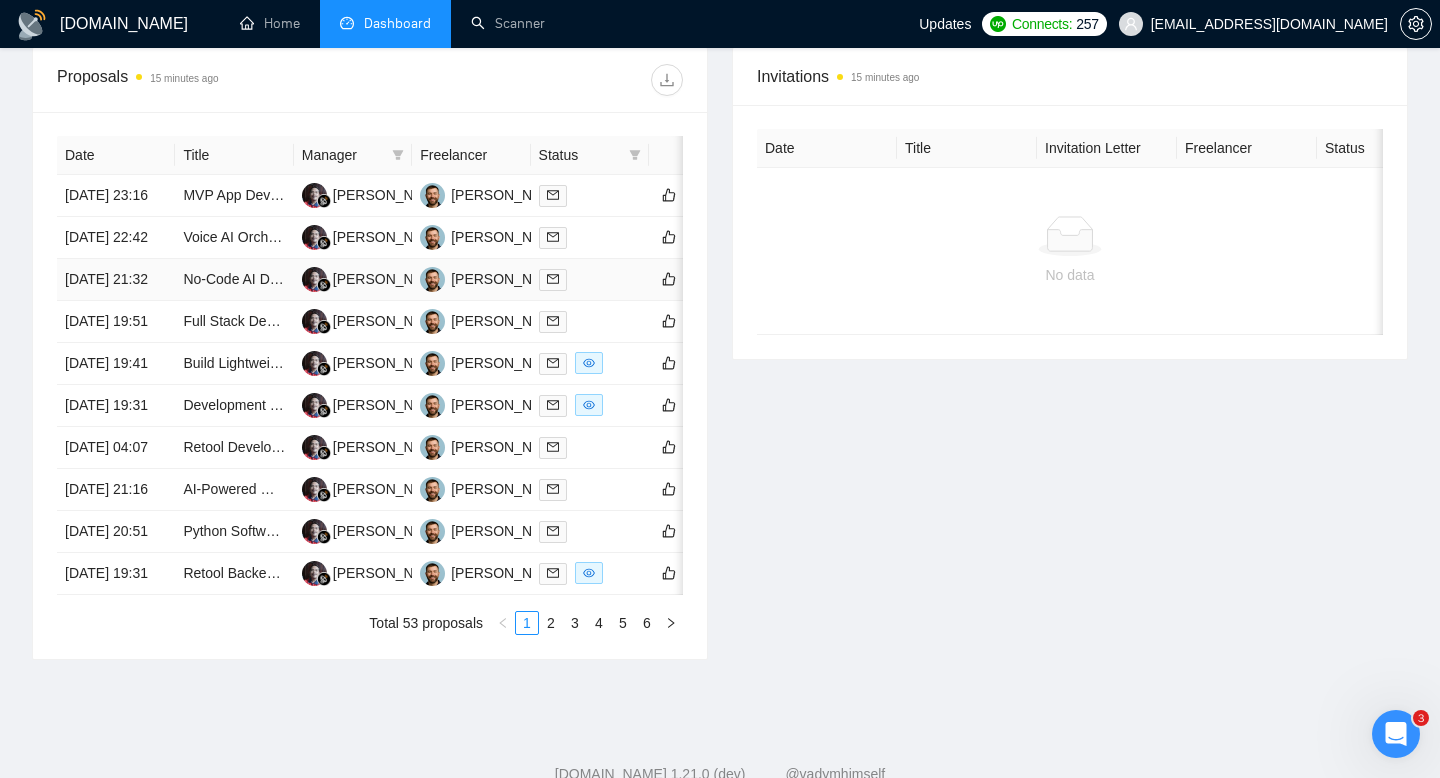 click on "[DATE] 21:32" at bounding box center [116, 280] 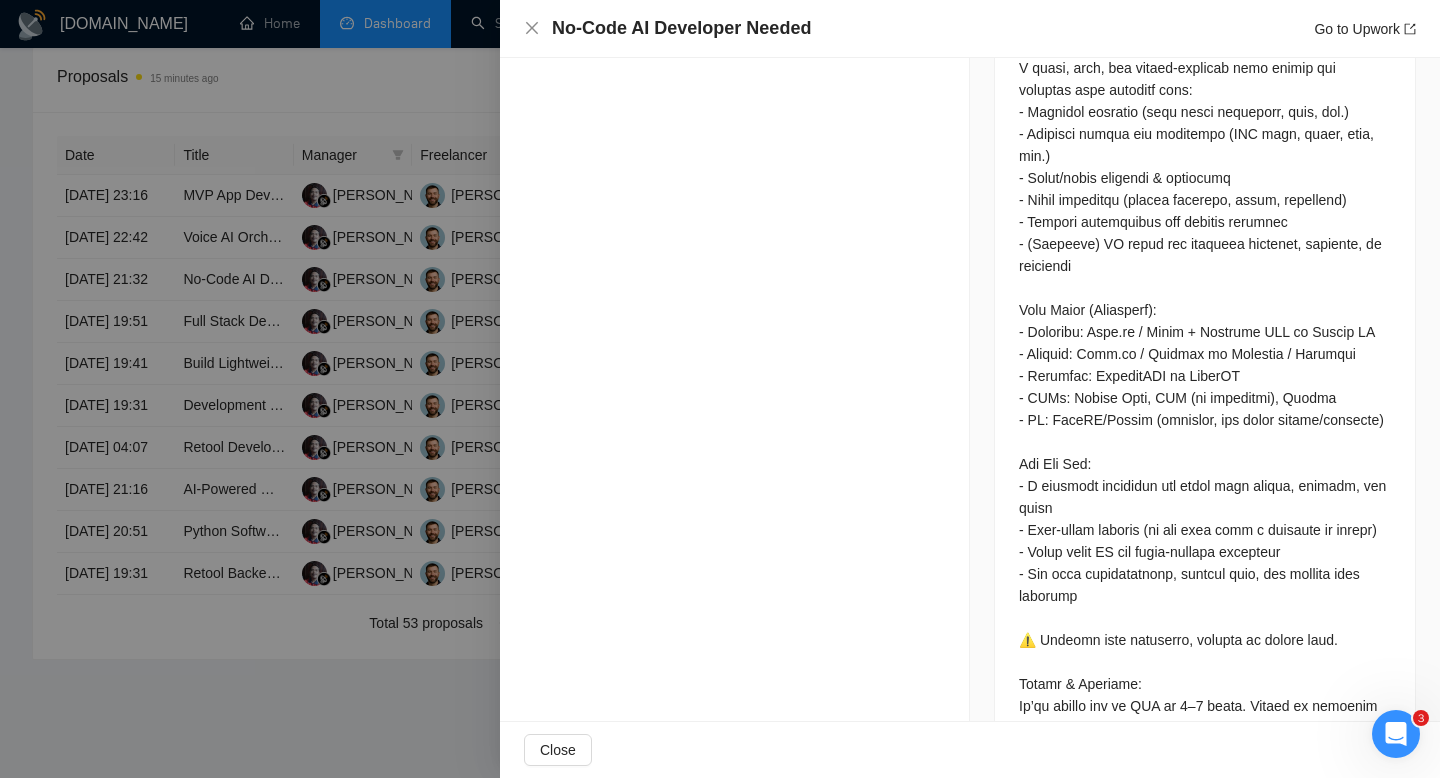 scroll, scrollTop: 1210, scrollLeft: 0, axis: vertical 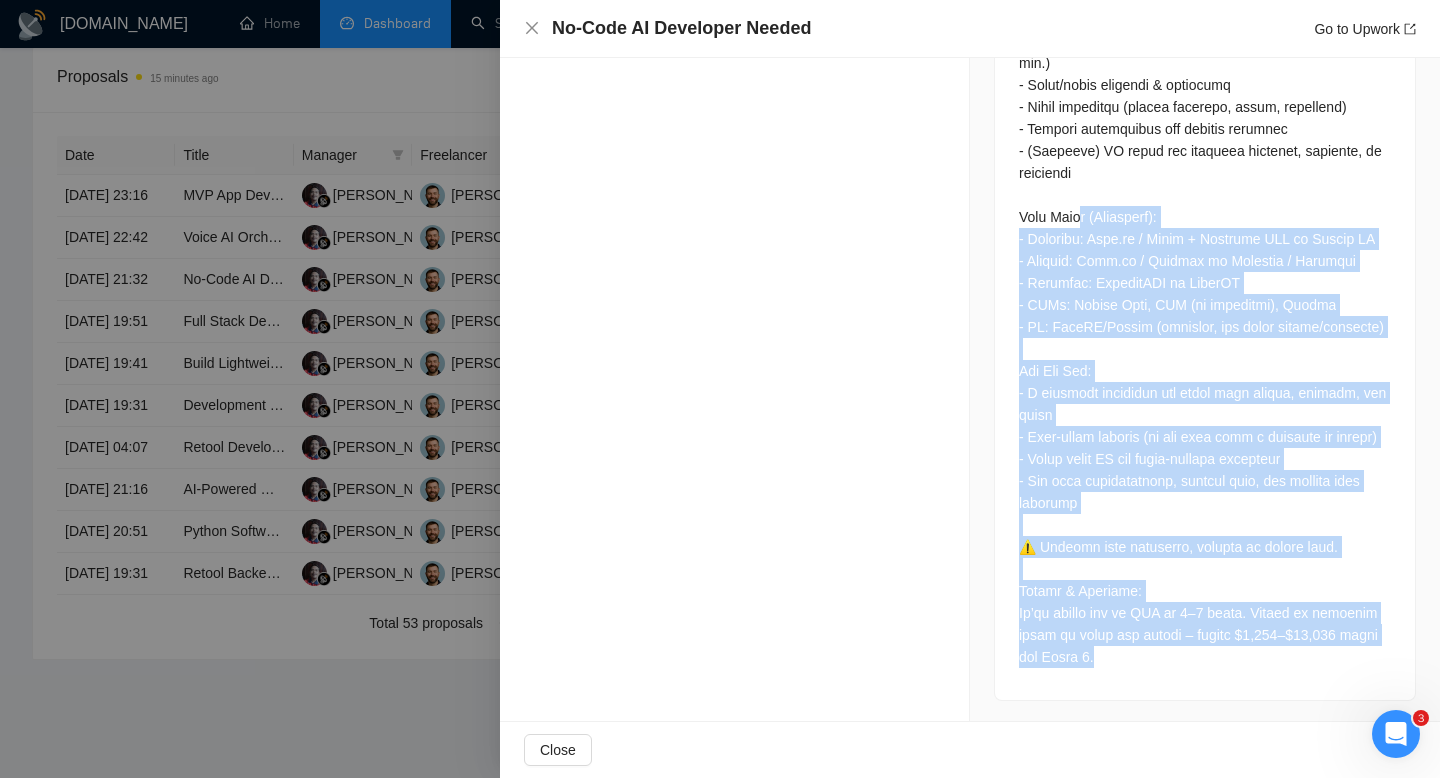 drag, startPoint x: 1136, startPoint y: 667, endPoint x: 1080, endPoint y: 173, distance: 497.16397 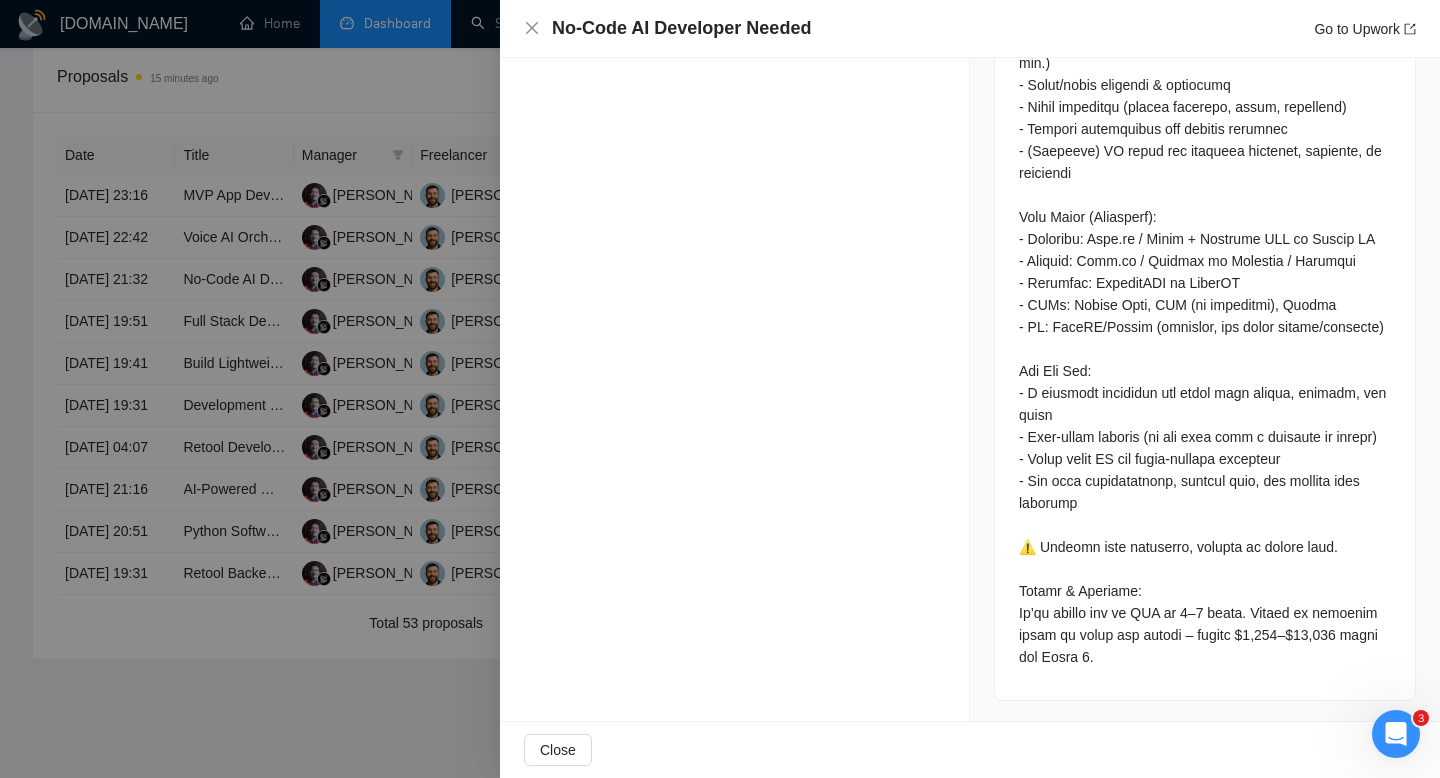 click at bounding box center (1205, 228) 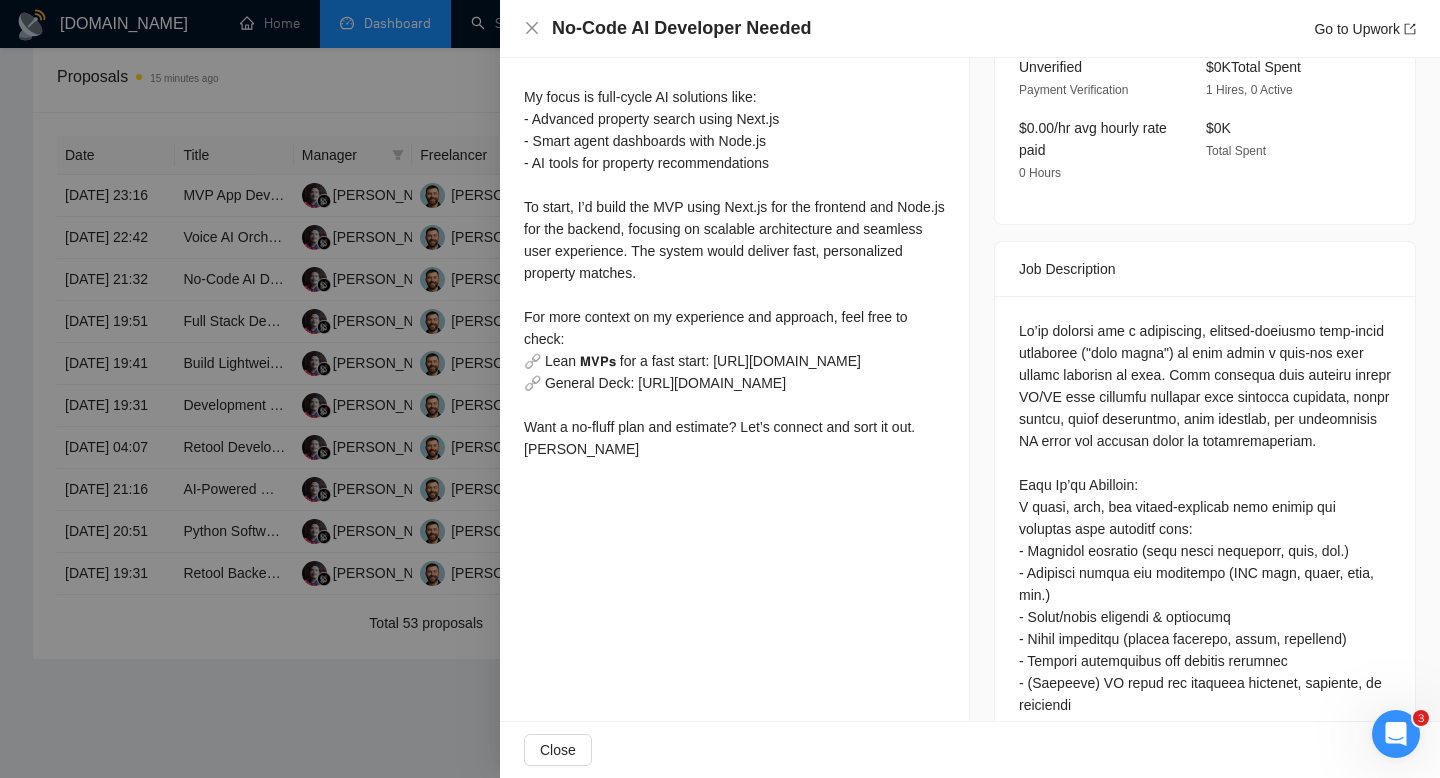 scroll, scrollTop: 682, scrollLeft: 0, axis: vertical 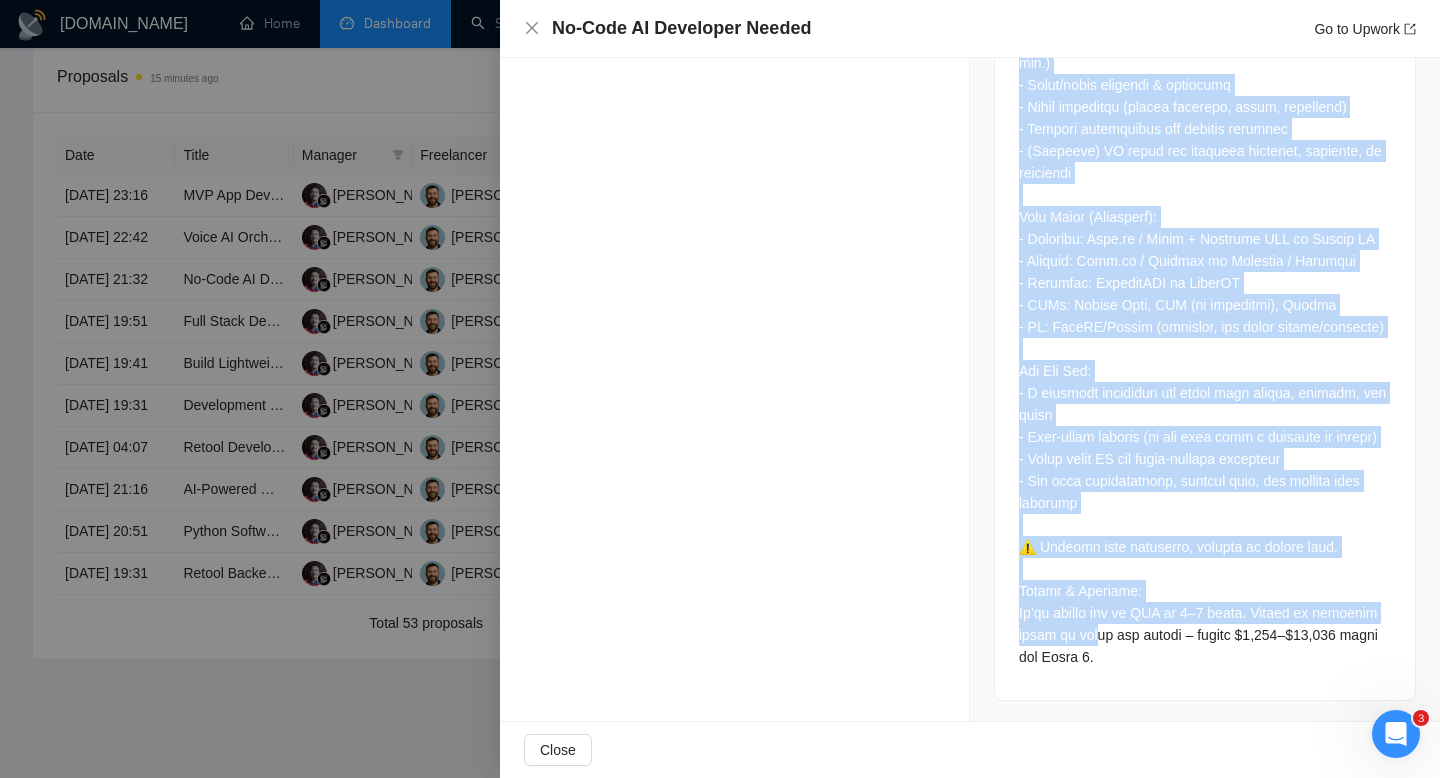 drag, startPoint x: 1022, startPoint y: 279, endPoint x: 1106, endPoint y: 635, distance: 365.77588 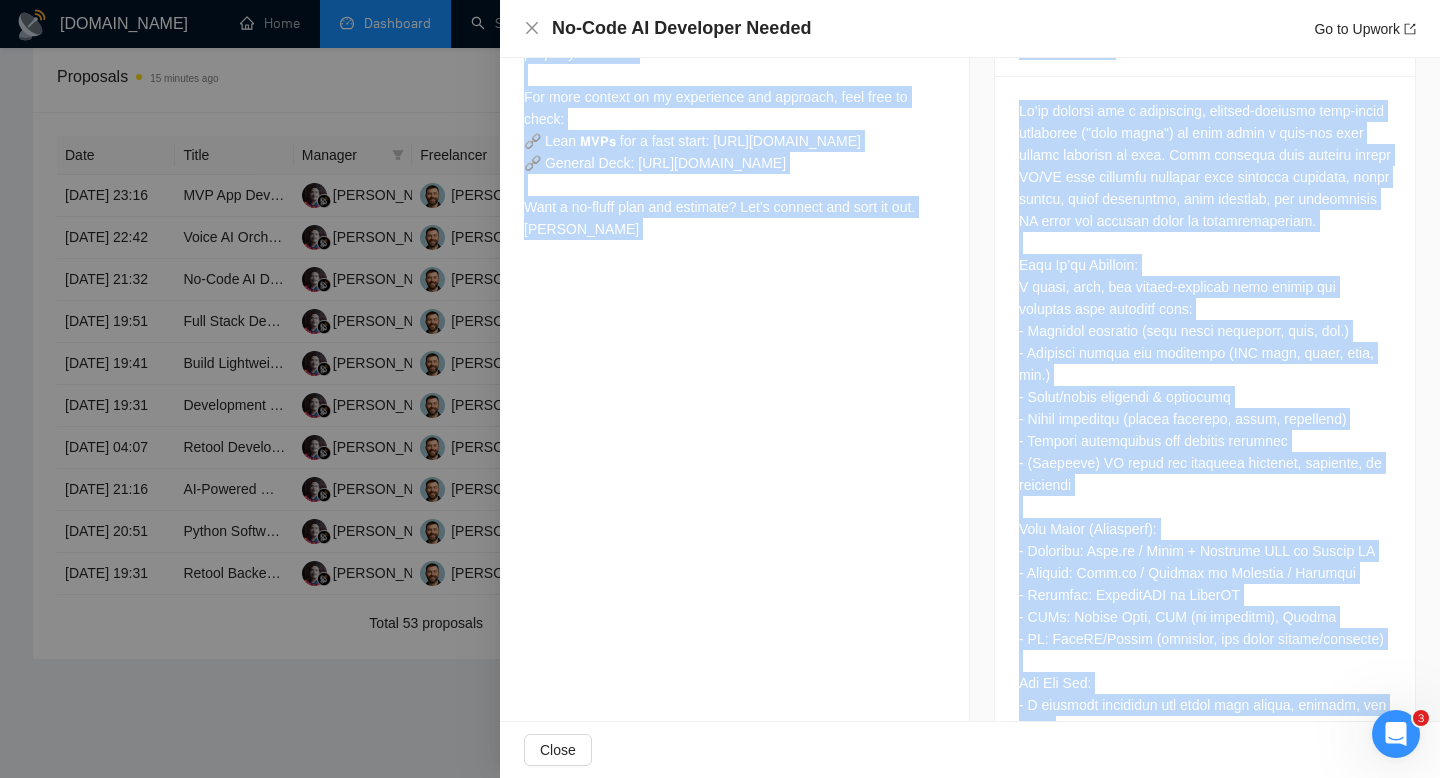 scroll, scrollTop: 782, scrollLeft: 0, axis: vertical 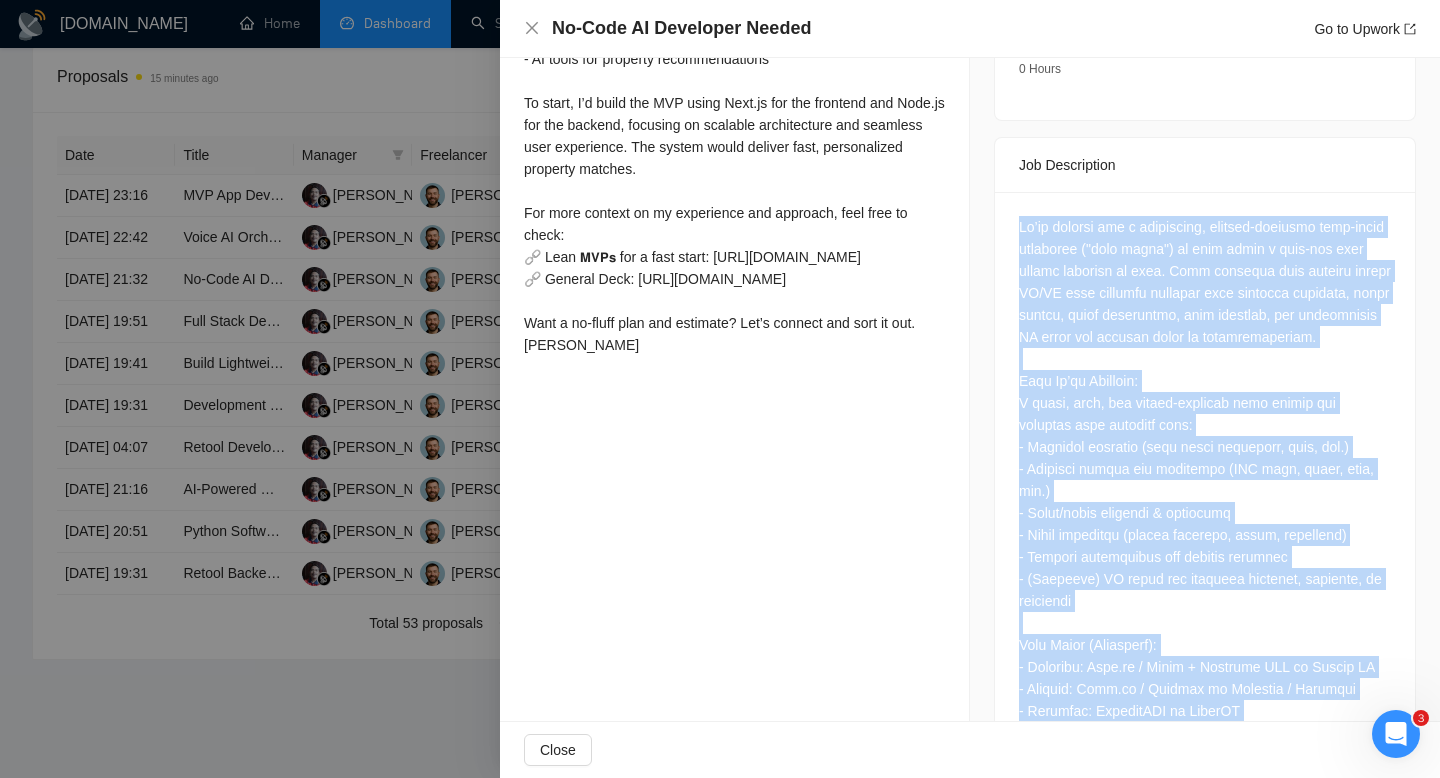 drag, startPoint x: 1131, startPoint y: 648, endPoint x: 1002, endPoint y: 174, distance: 491.24026 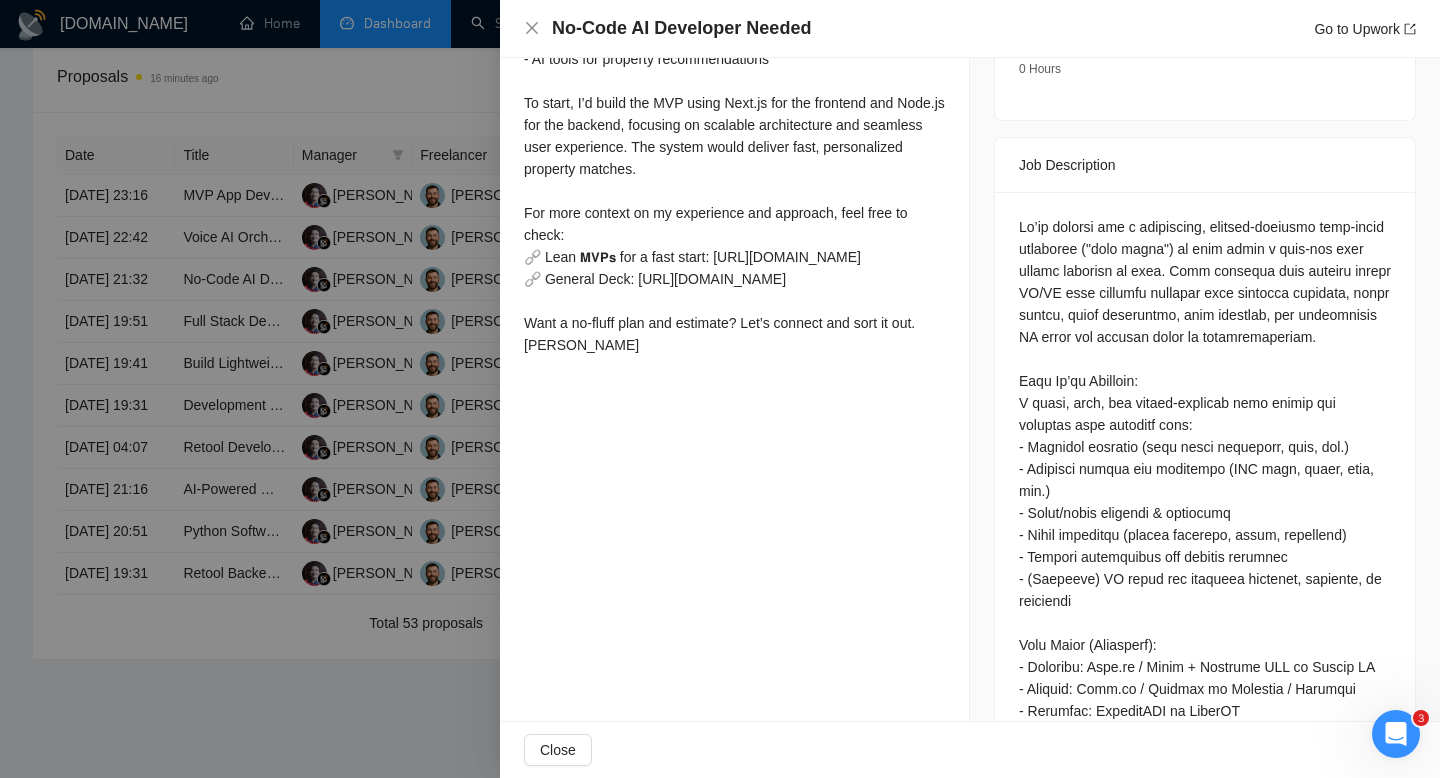 click at bounding box center (1205, 656) 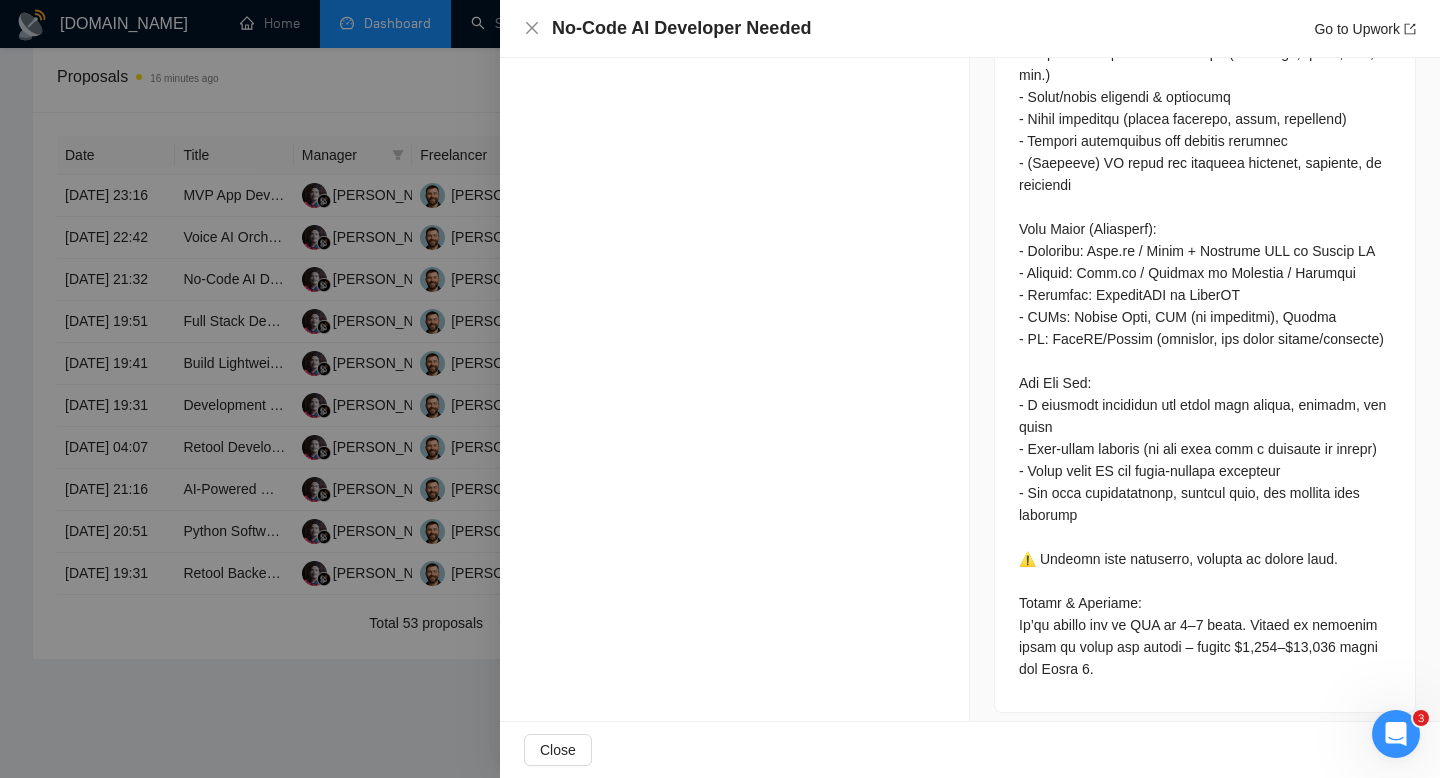 scroll, scrollTop: 1210, scrollLeft: 0, axis: vertical 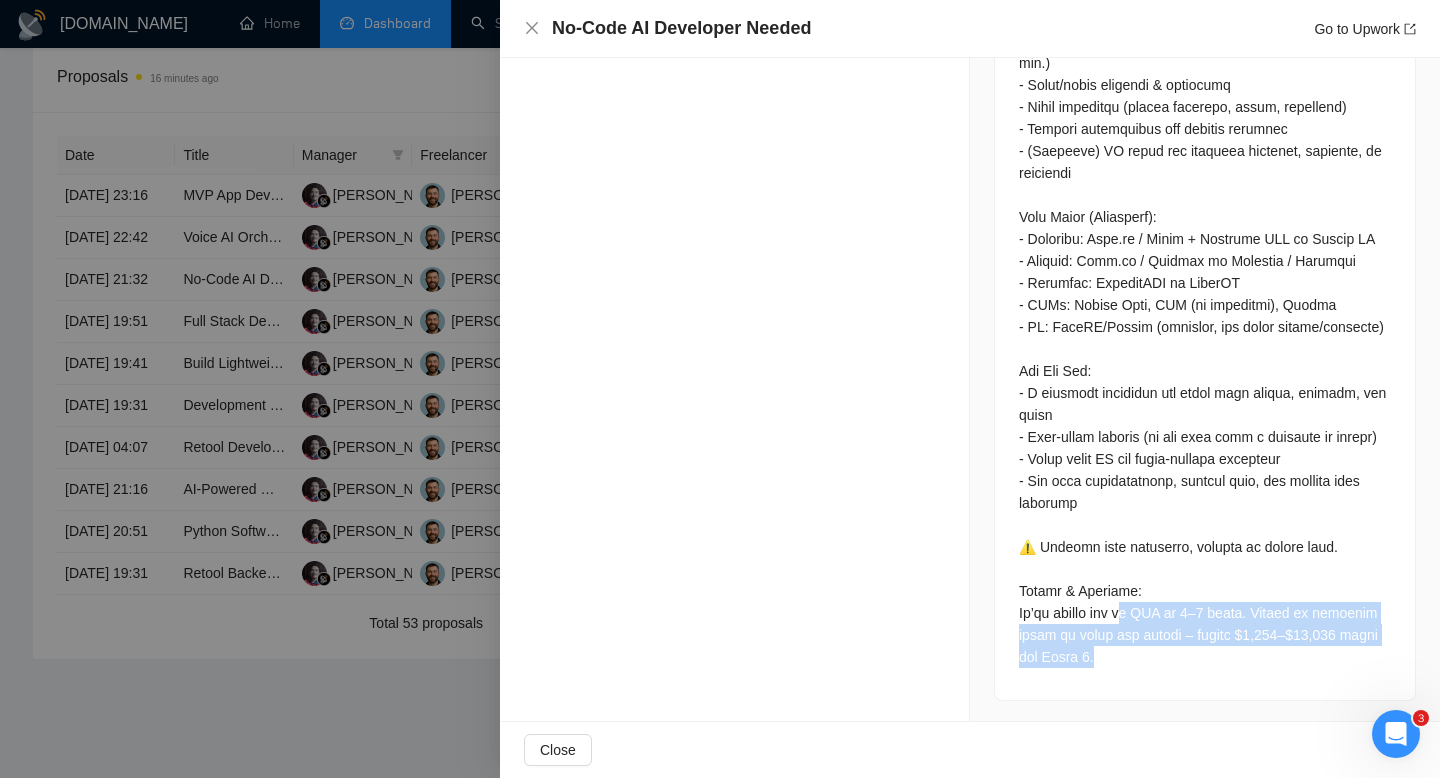drag, startPoint x: 1137, startPoint y: 606, endPoint x: 1138, endPoint y: 645, distance: 39.012817 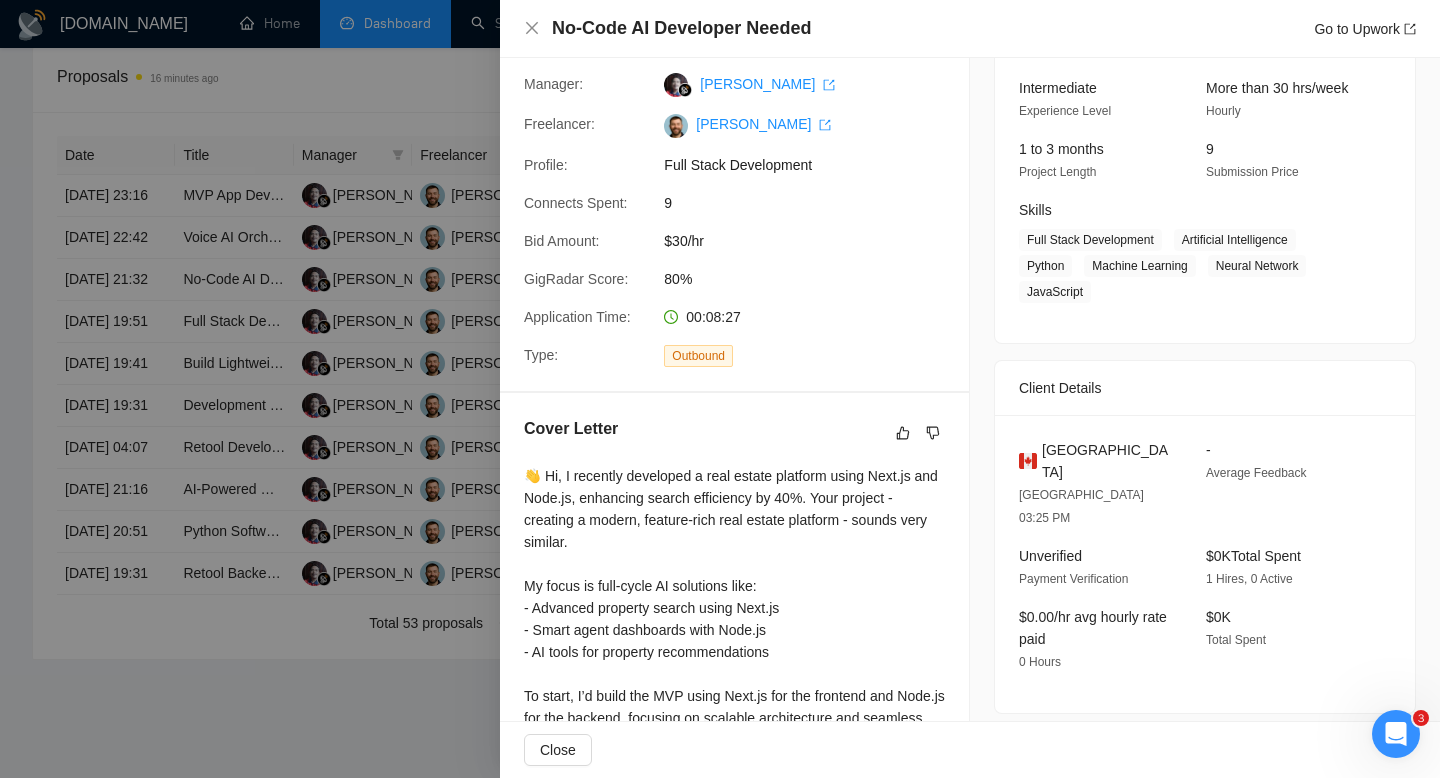scroll, scrollTop: 80, scrollLeft: 0, axis: vertical 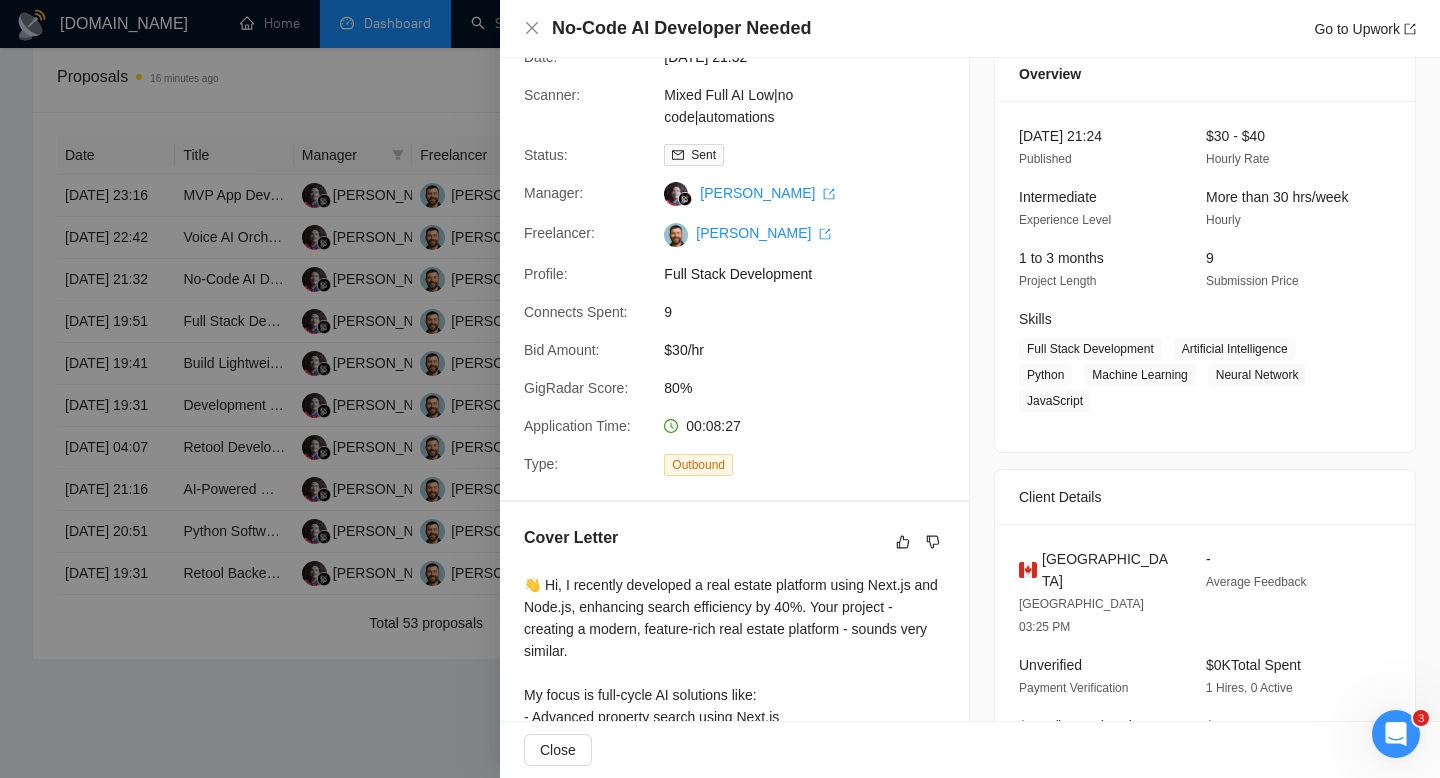 click at bounding box center [720, 389] 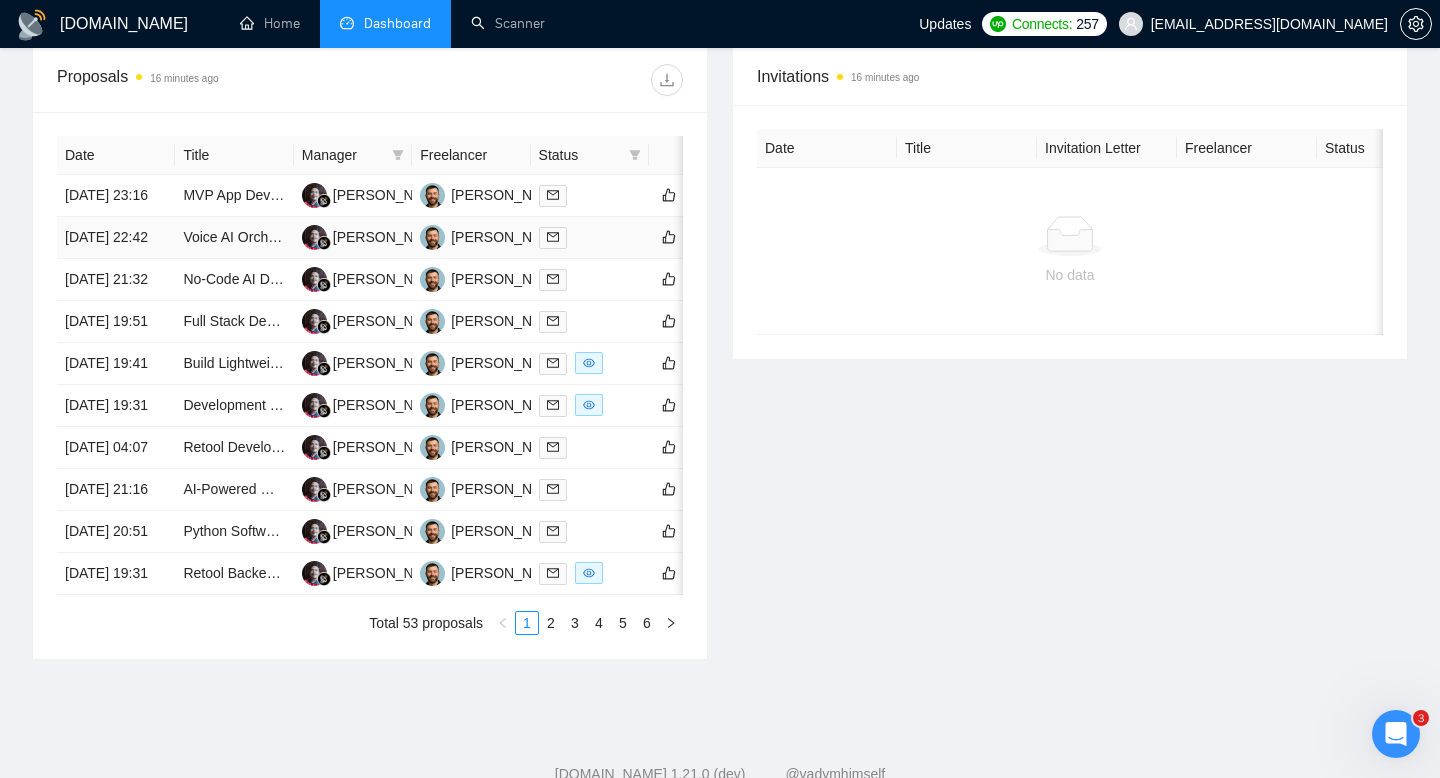 click on "[DATE] 22:42" at bounding box center (116, 238) 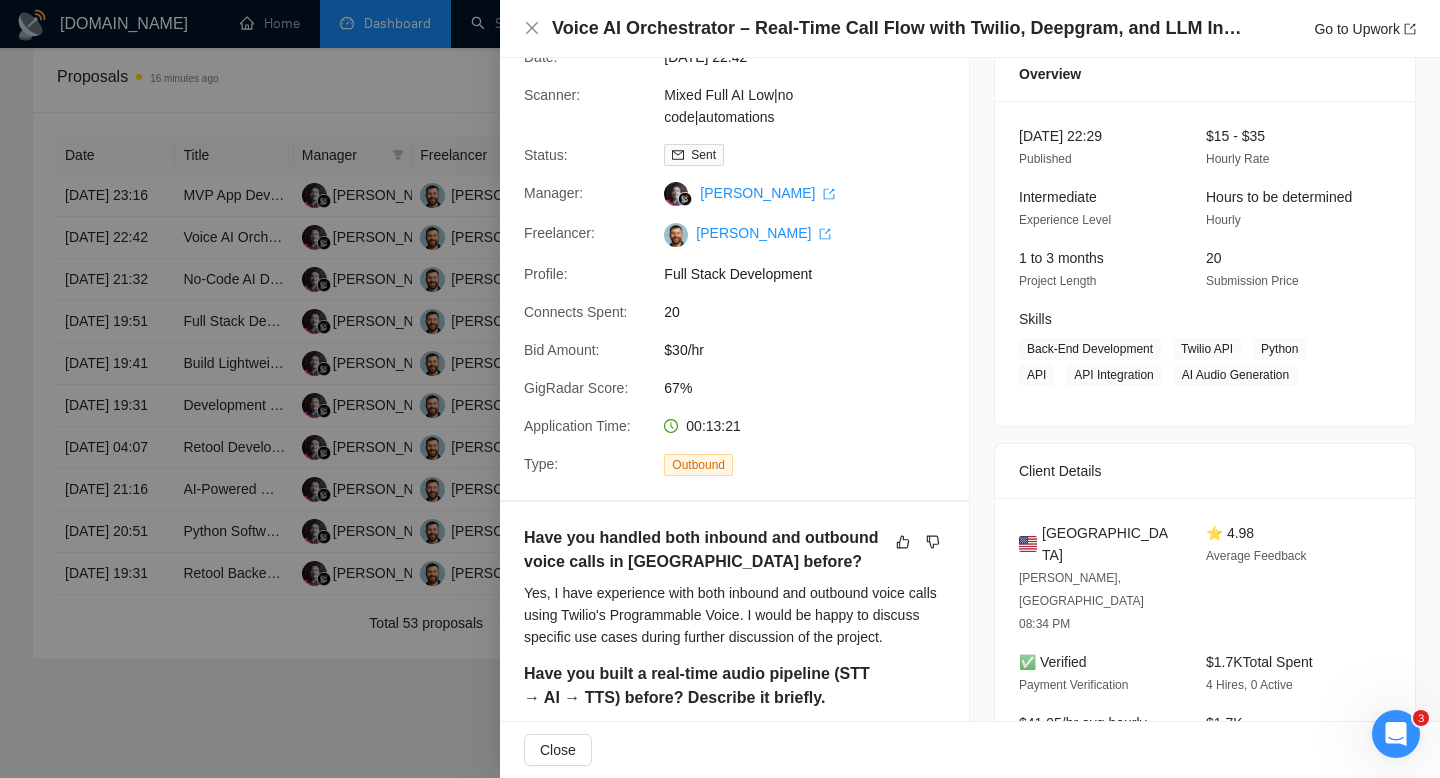 click on "Voice AI Orchestrator – Real-Time Call Flow with Twilio, Deepgram, and LLM Integration (MVP)" at bounding box center (897, 28) 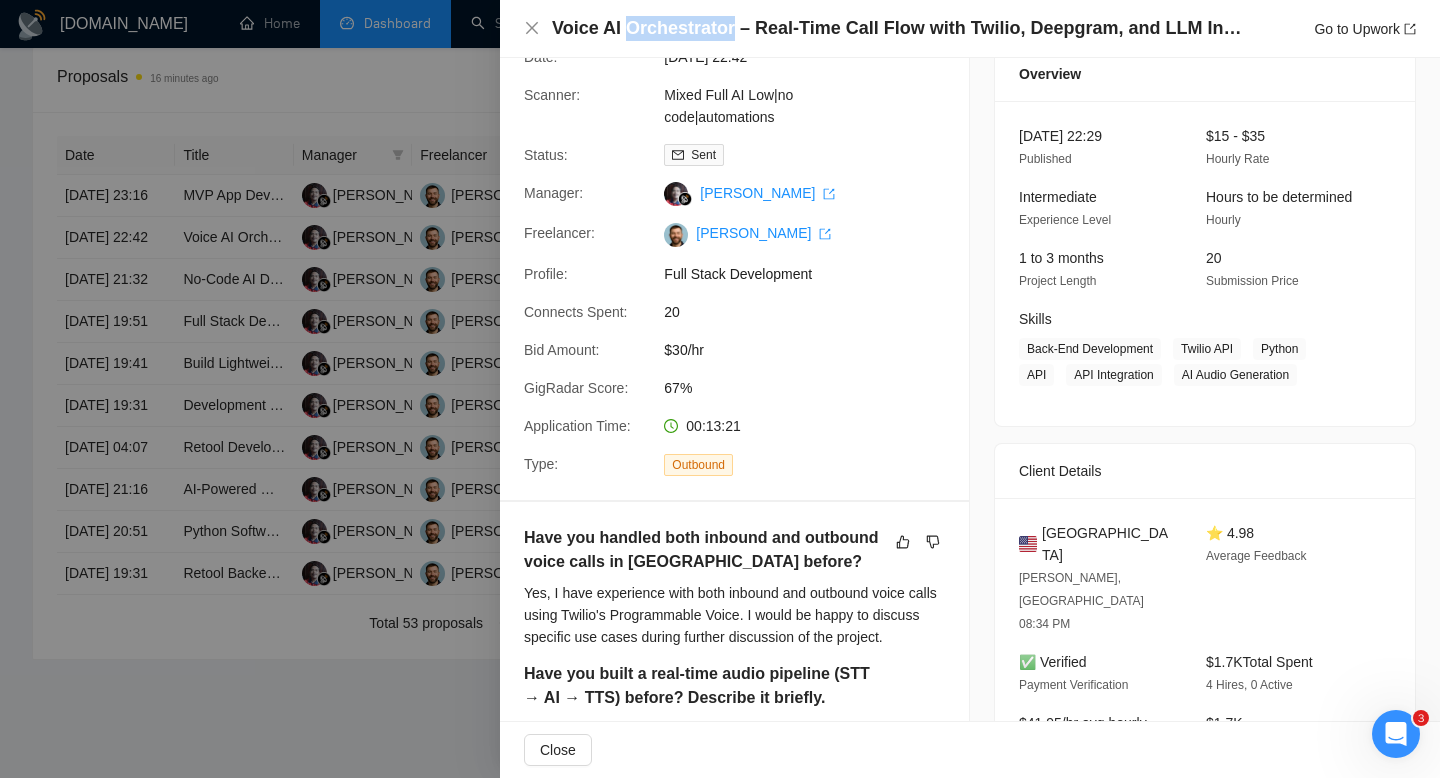 click on "Voice AI Orchestrator – Real-Time Call Flow with Twilio, Deepgram, and LLM Integration (MVP)" at bounding box center (897, 28) 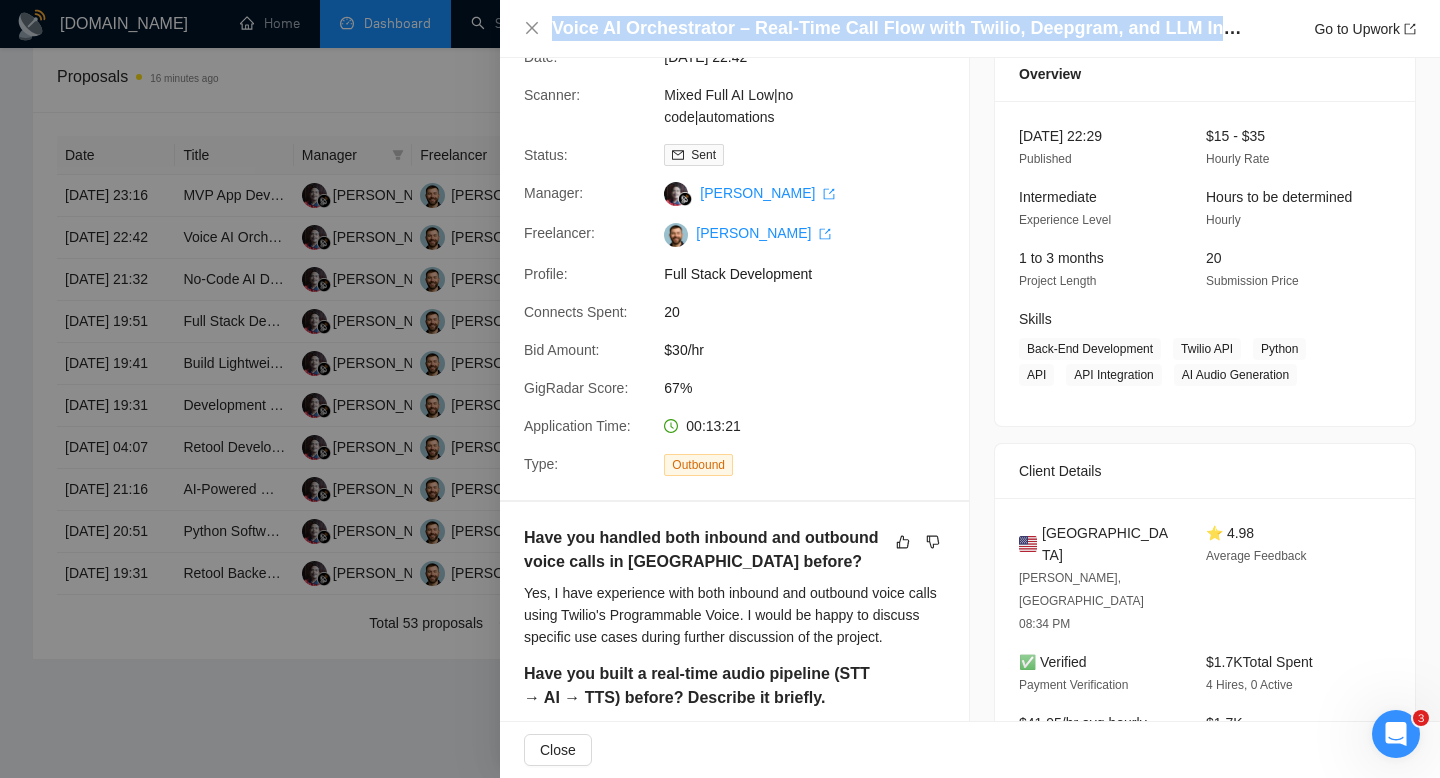 click on "Voice AI Orchestrator – Real-Time Call Flow with Twilio, Deepgram, and LLM Integration (MVP)" at bounding box center [897, 28] 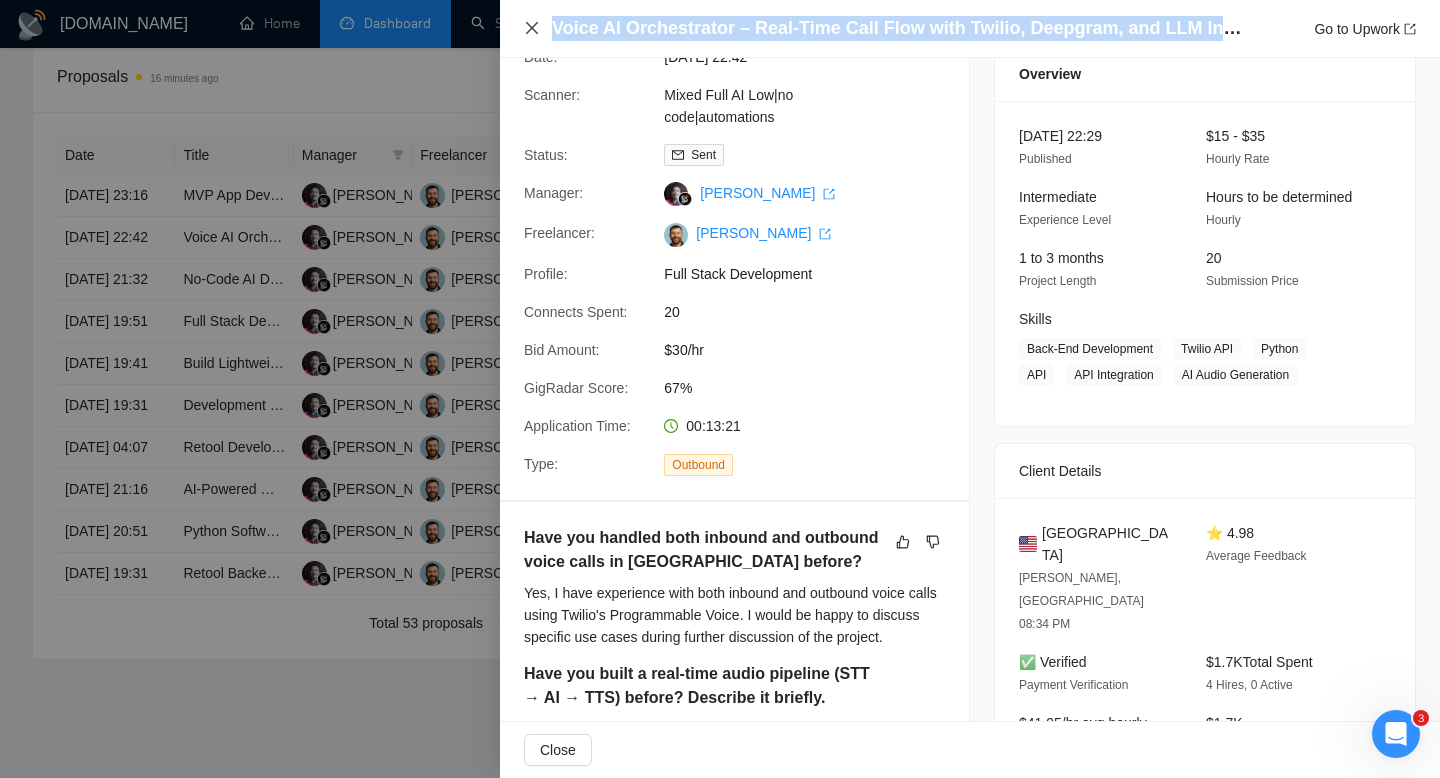 click 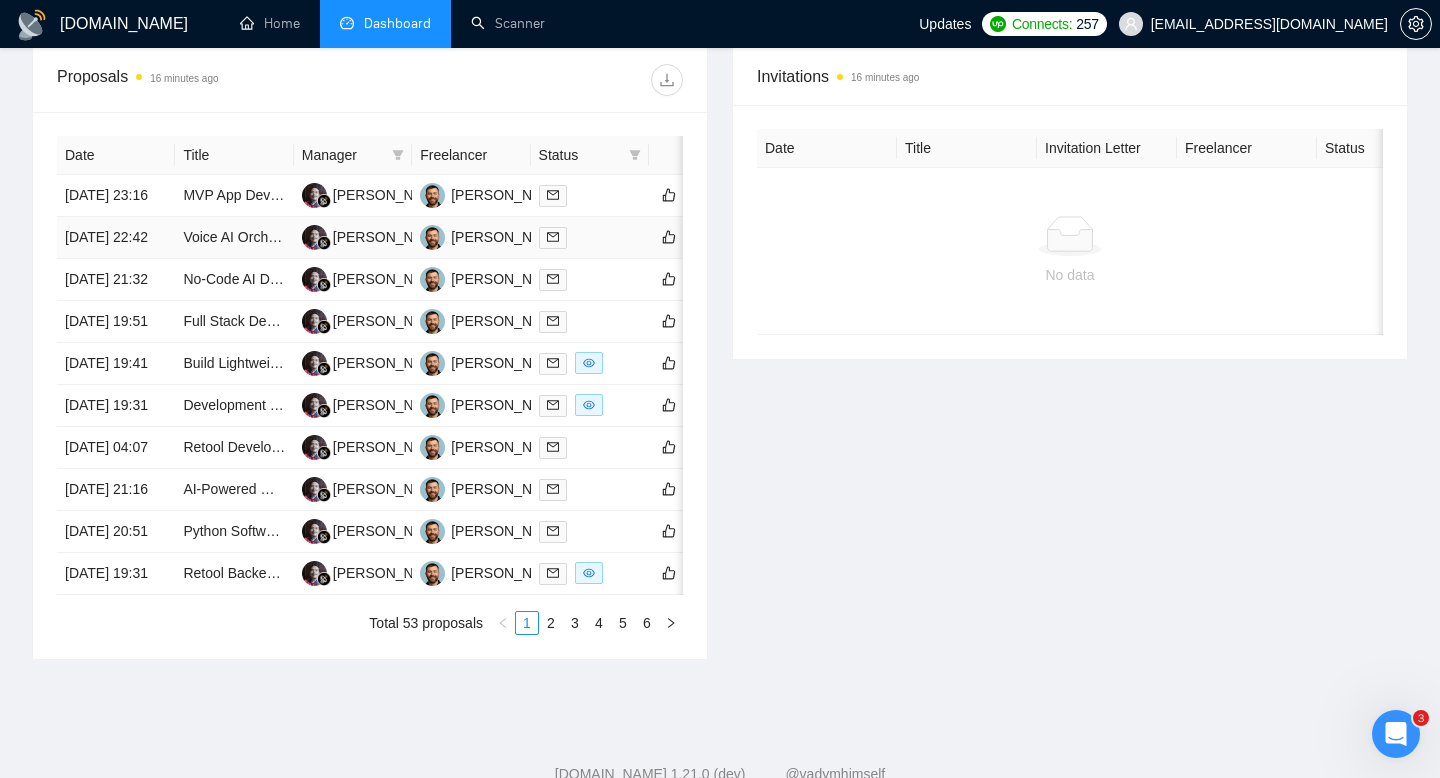 click on "[DATE] 22:42" at bounding box center [116, 238] 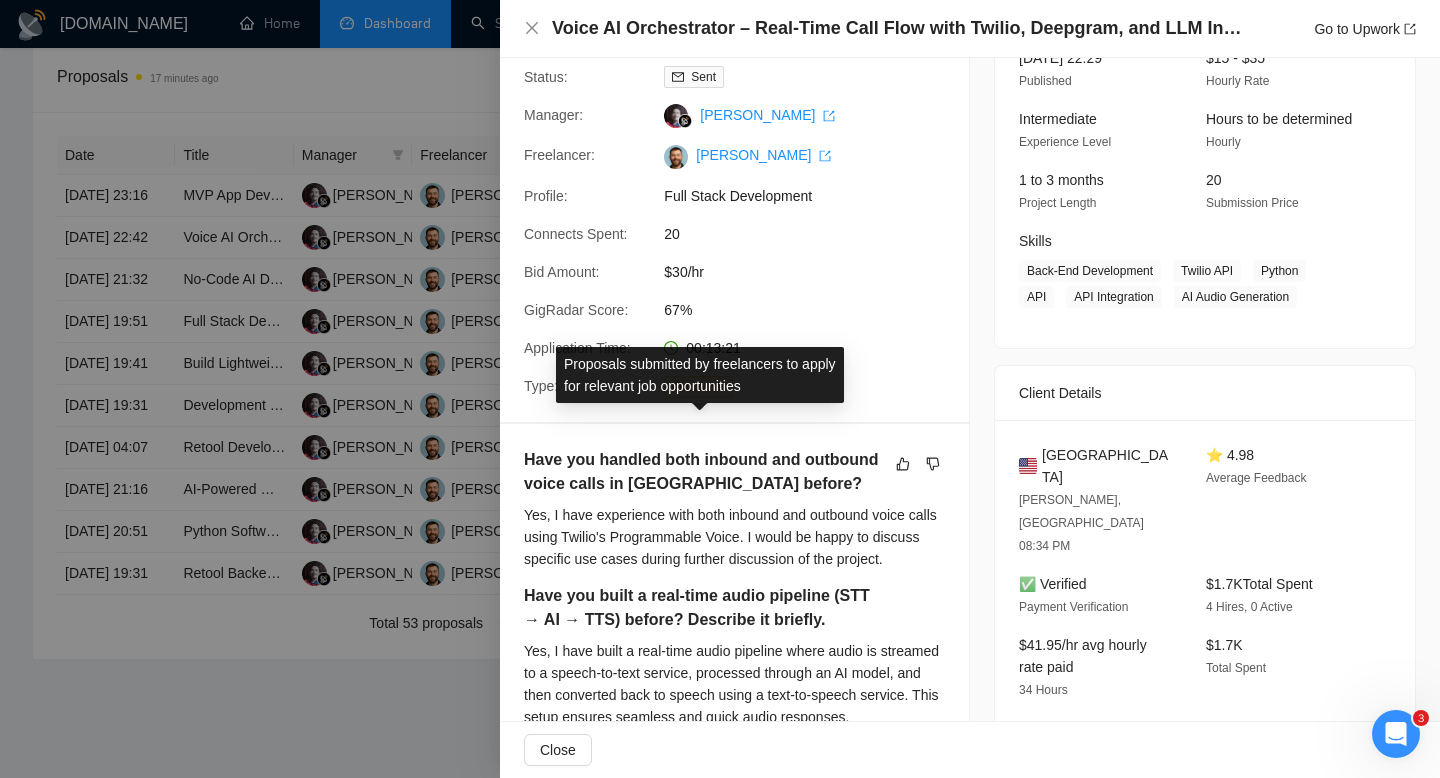 scroll, scrollTop: 164, scrollLeft: 0, axis: vertical 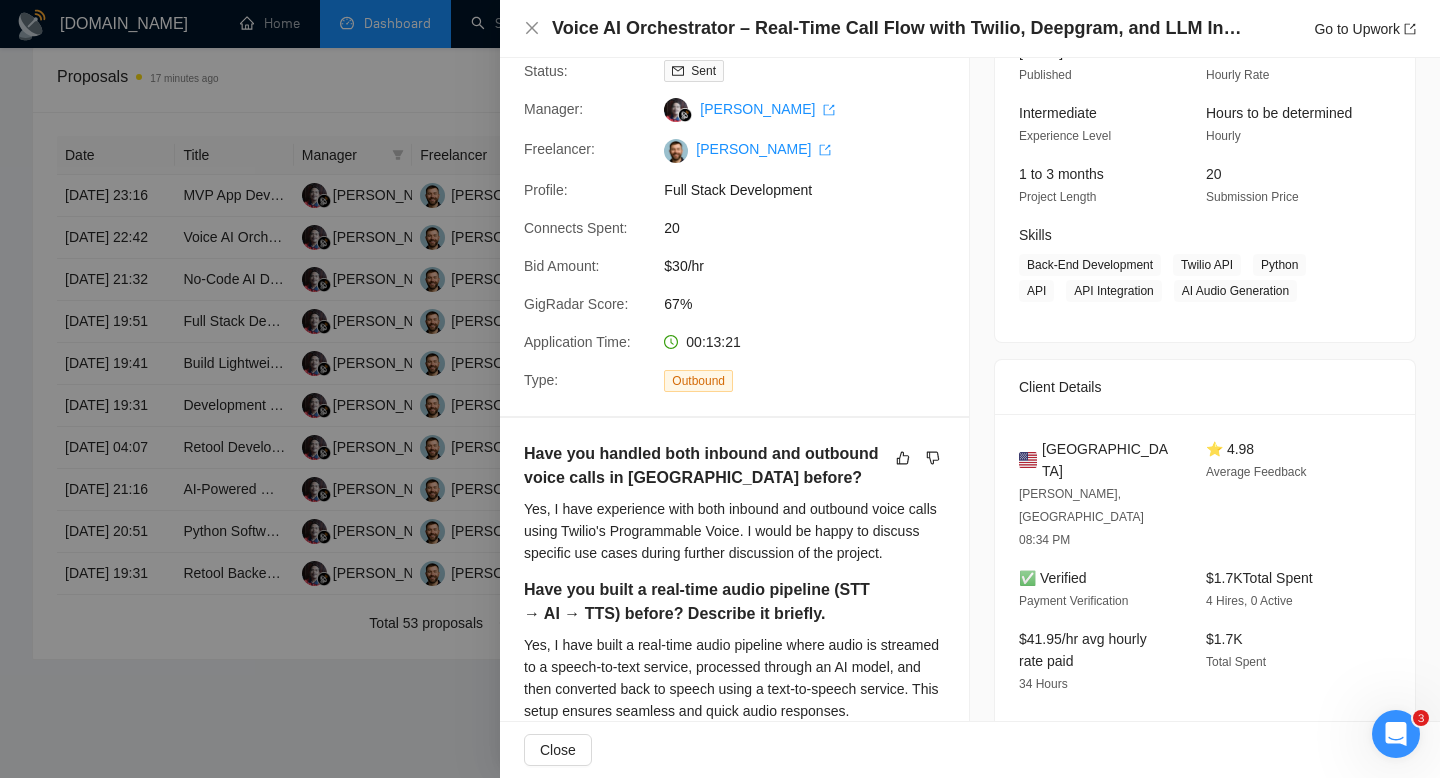 click on "[GEOGRAPHIC_DATA]" at bounding box center (1108, 460) 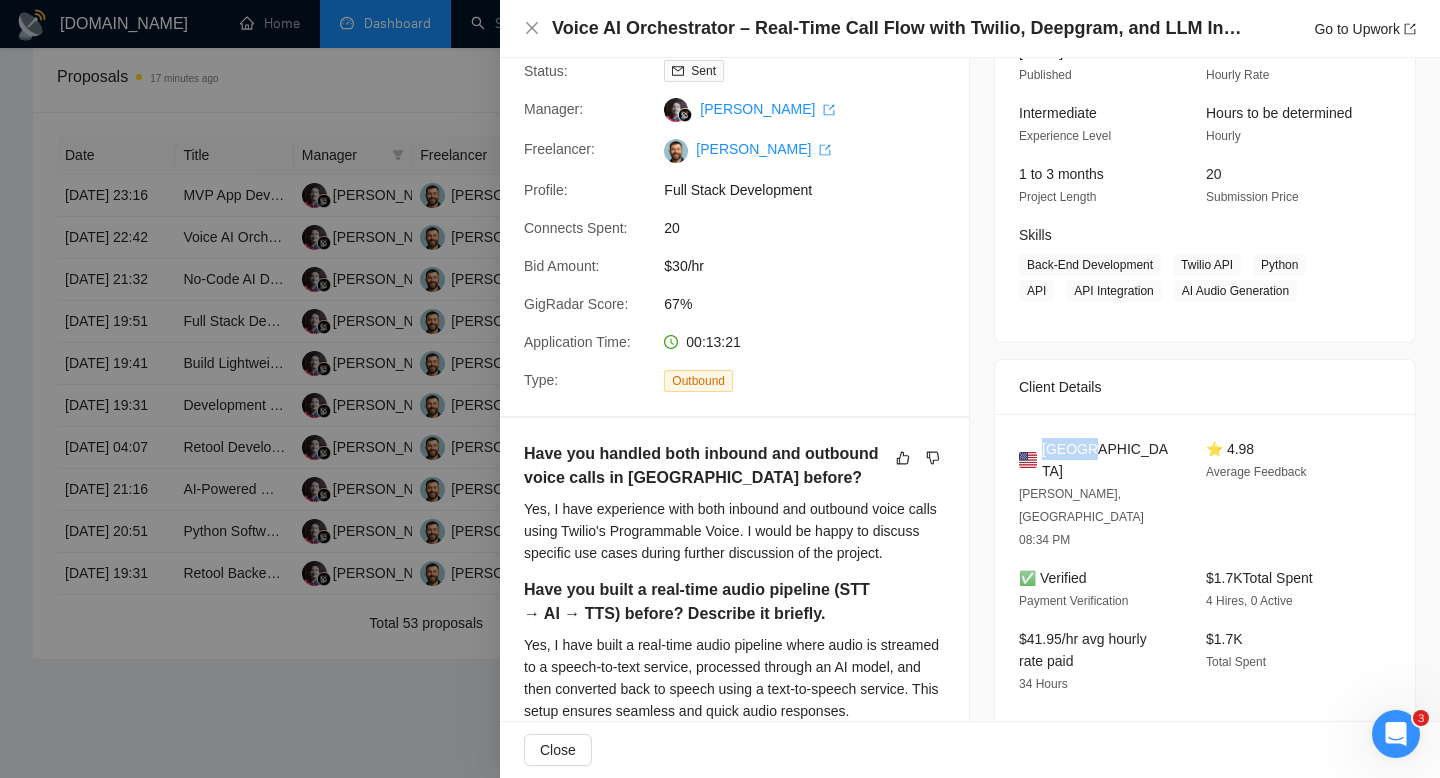 click on "[GEOGRAPHIC_DATA]" at bounding box center [1108, 460] 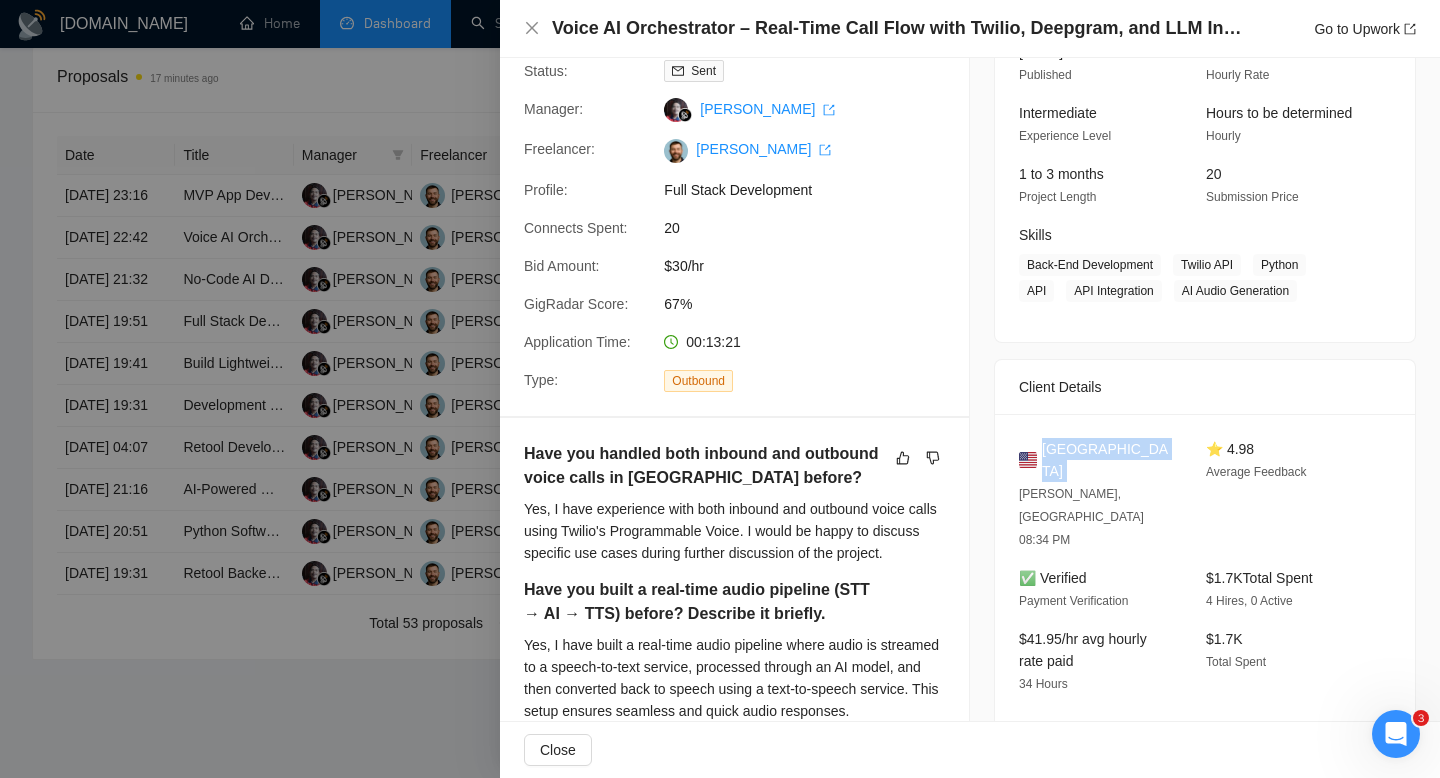 click on "[GEOGRAPHIC_DATA]" at bounding box center (1108, 460) 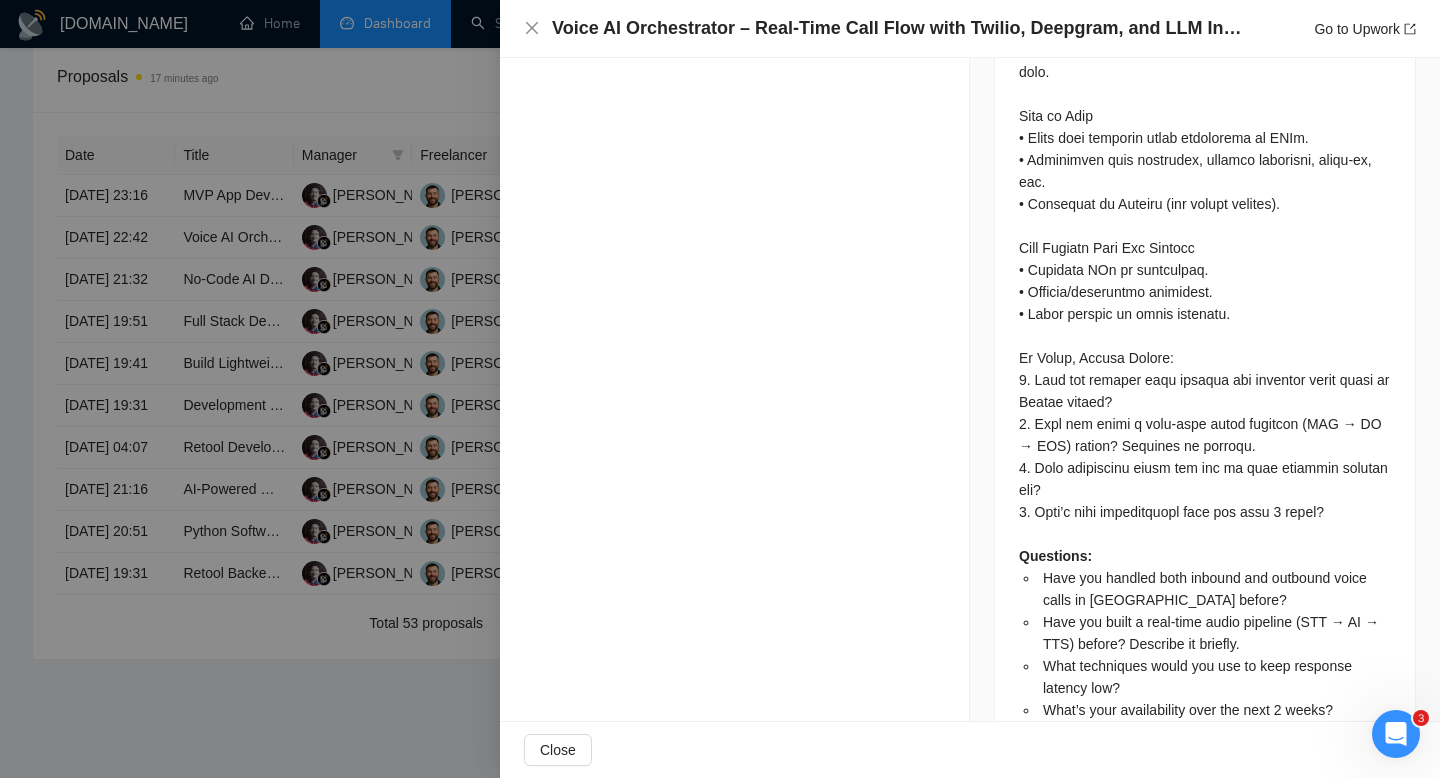 scroll, scrollTop: 2312, scrollLeft: 0, axis: vertical 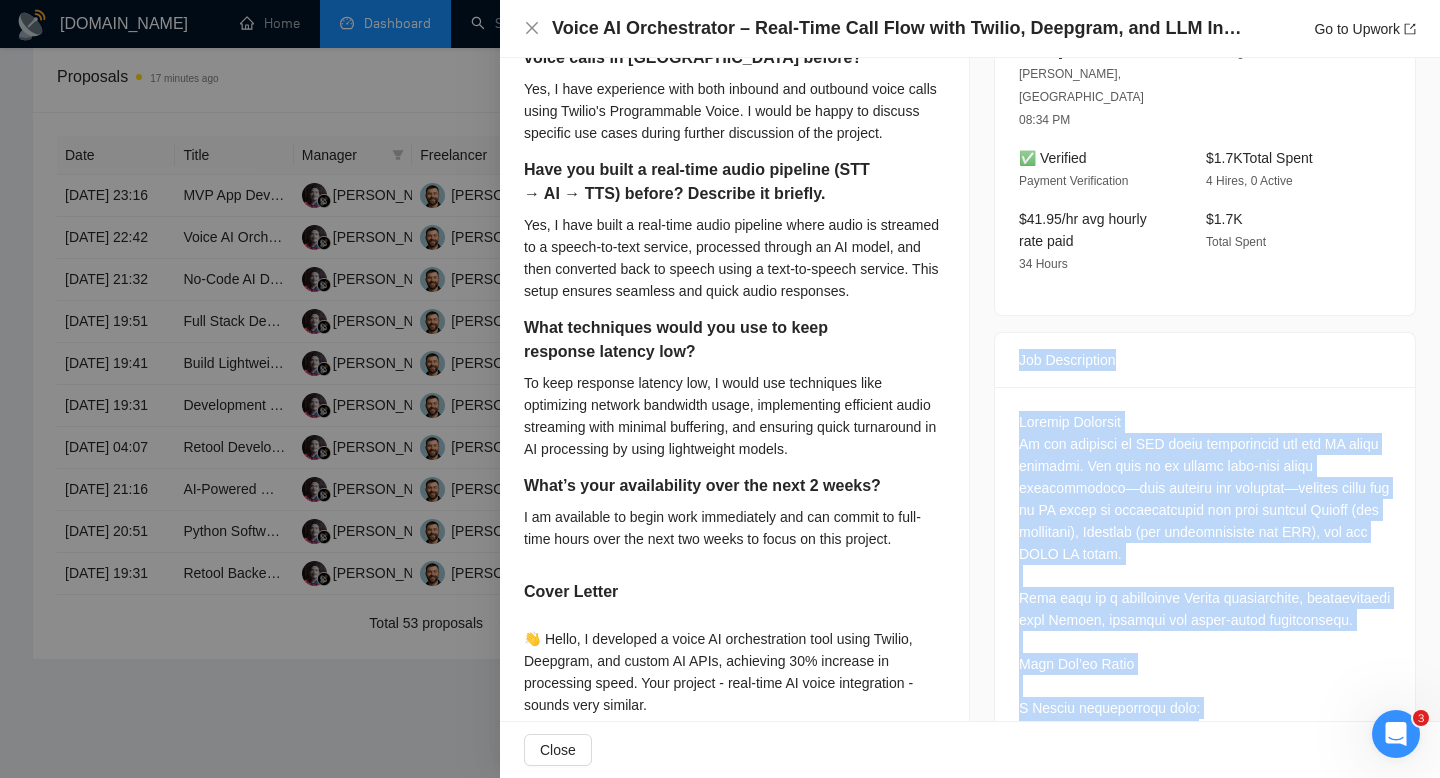 drag, startPoint x: 1362, startPoint y: 654, endPoint x: 1007, endPoint y: 309, distance: 495.02524 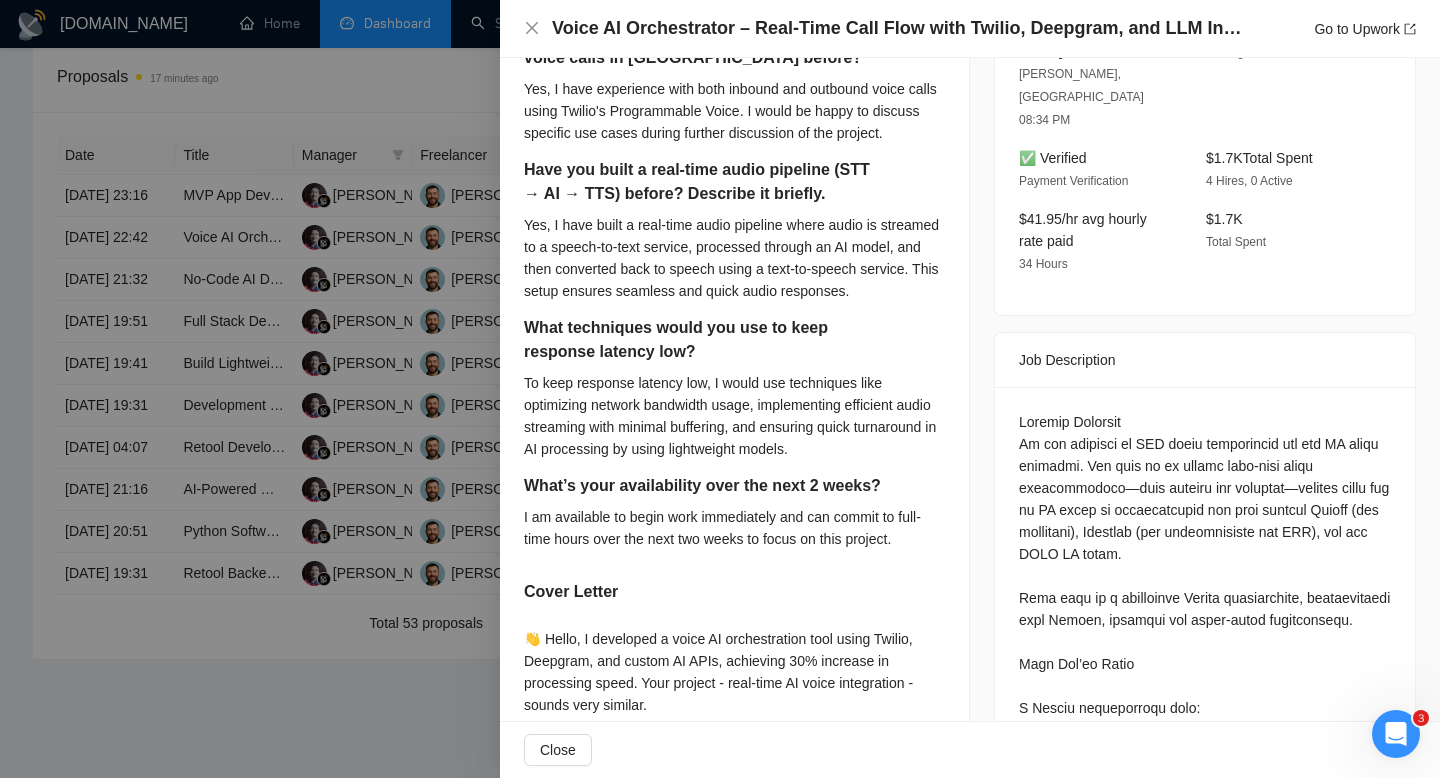 click on "Job Description" at bounding box center (1205, 360) 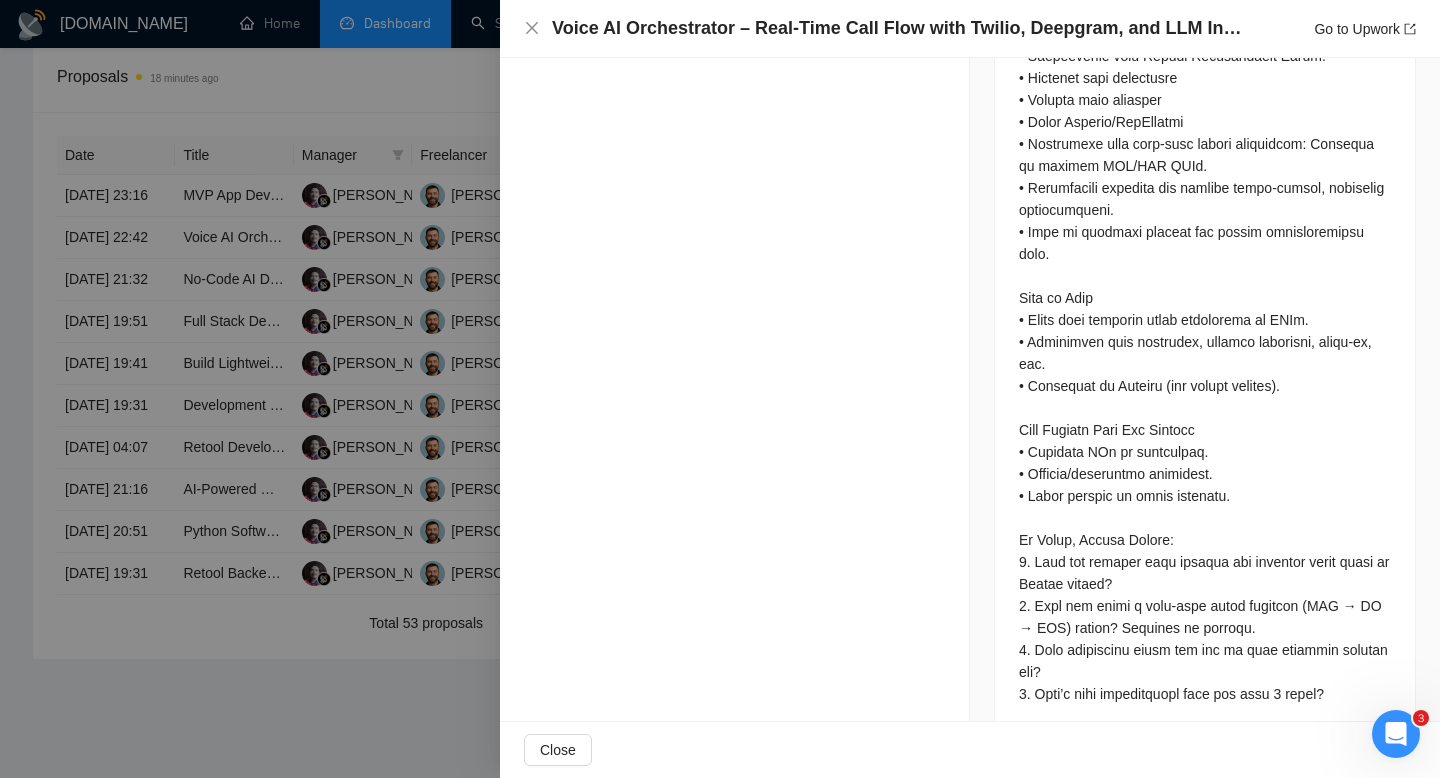 scroll, scrollTop: 2312, scrollLeft: 0, axis: vertical 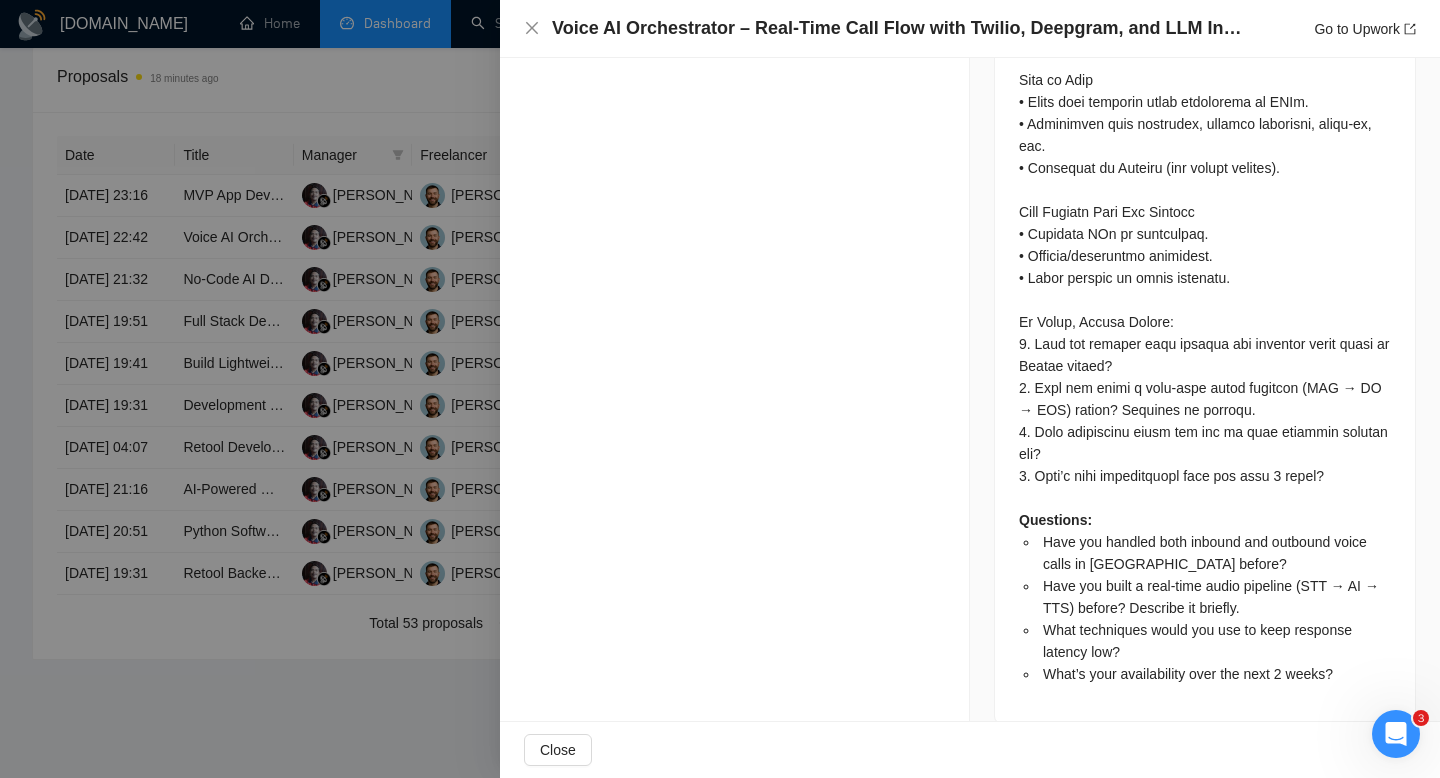 click on "Proposal Details Date: [DATE] 22:42 Scanner: Mixed Full AI Low|no code|automations Status: Sent     Manager: [PERSON_NAME]   Freelancer: [PERSON_NAME]   Profile: Full Stack Development Connects Spent: 20 Bid Amount: $30/hr GigRadar Score: 67% Application Time: 00:13:21 Type: Outbound Have you handled both inbound and outbound voice calls in [GEOGRAPHIC_DATA] before? Yes, I have experience with both inbound and outbound voice calls using Twilio's Programmable Voice. I would be happy to discuss specific use cases during further discussion of the project. Have you built a real-time audio pipeline (STT → AI → TTS) before? Describe it briefly. Yes, I have built a real-time audio pipeline where audio is streamed to a speech-to-text service, processed through an AI model, and then converted back to speech using a text-to-speech service. This setup ensures seamless and quick audio responses. What techniques would you use to keep response latency low? What’s your availability over the next 2 weeks? Cover Letter" at bounding box center (735, -753) 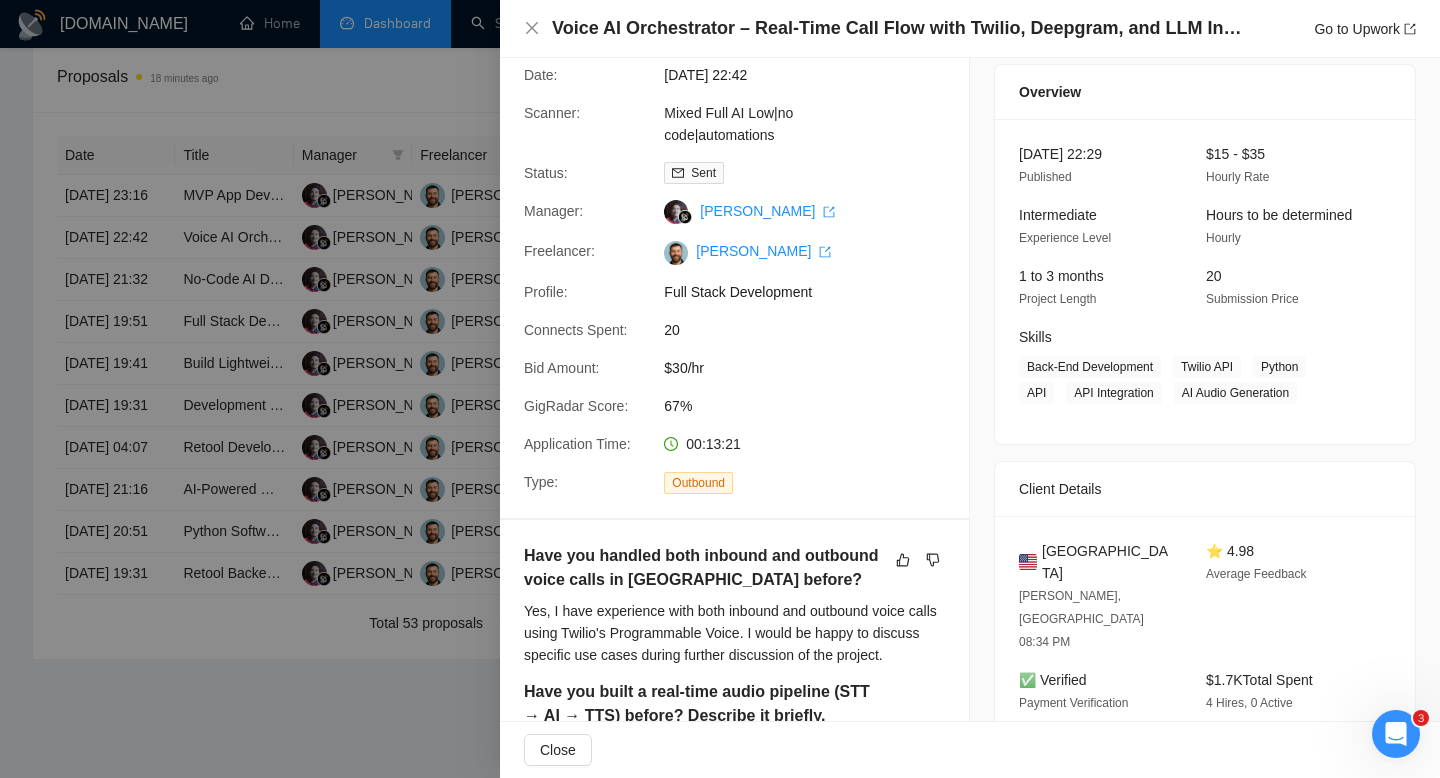 scroll, scrollTop: 0, scrollLeft: 0, axis: both 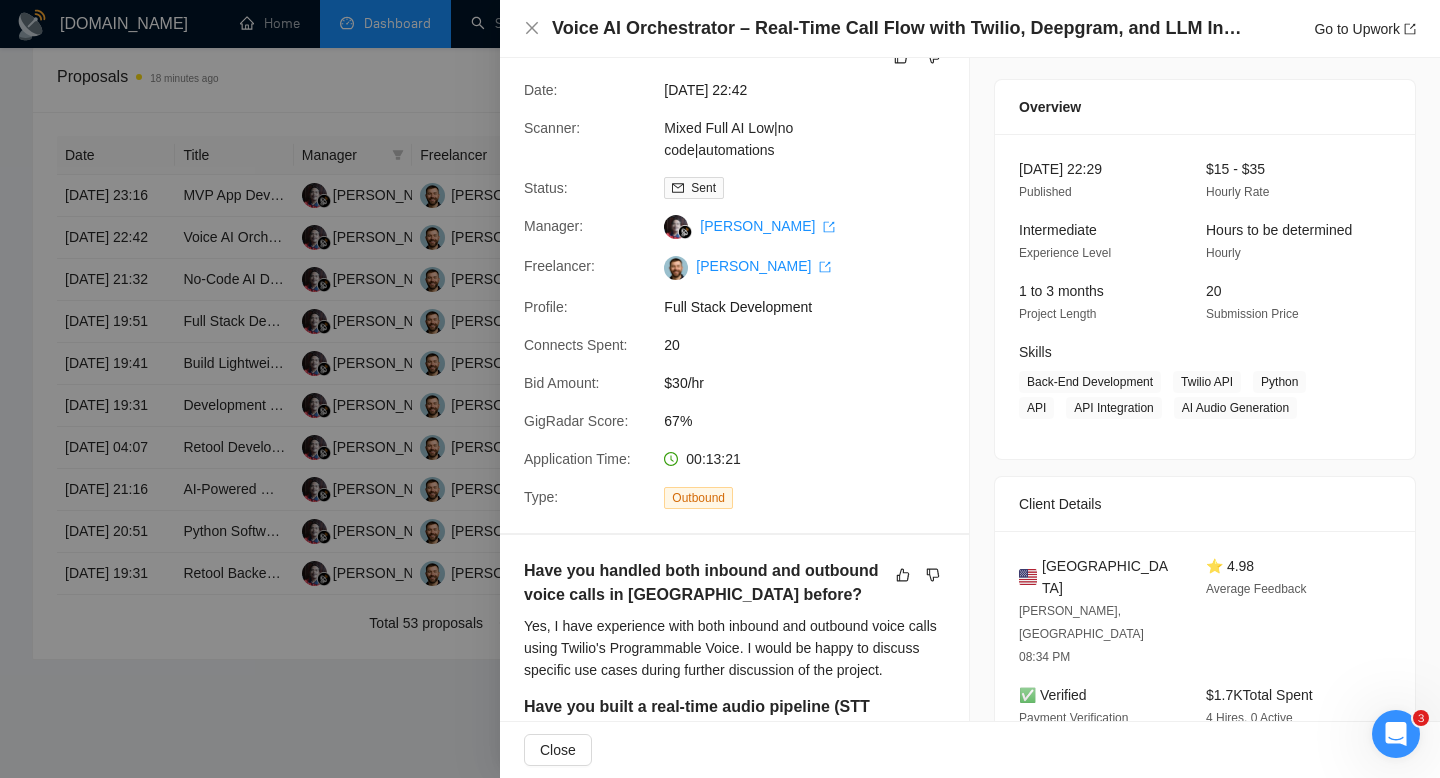 click on "Voice AI Orchestrator – Real-Time Call Flow with Twilio, Deepgram, and LLM Integration (MVP) Go to Upwork" at bounding box center (970, 28) 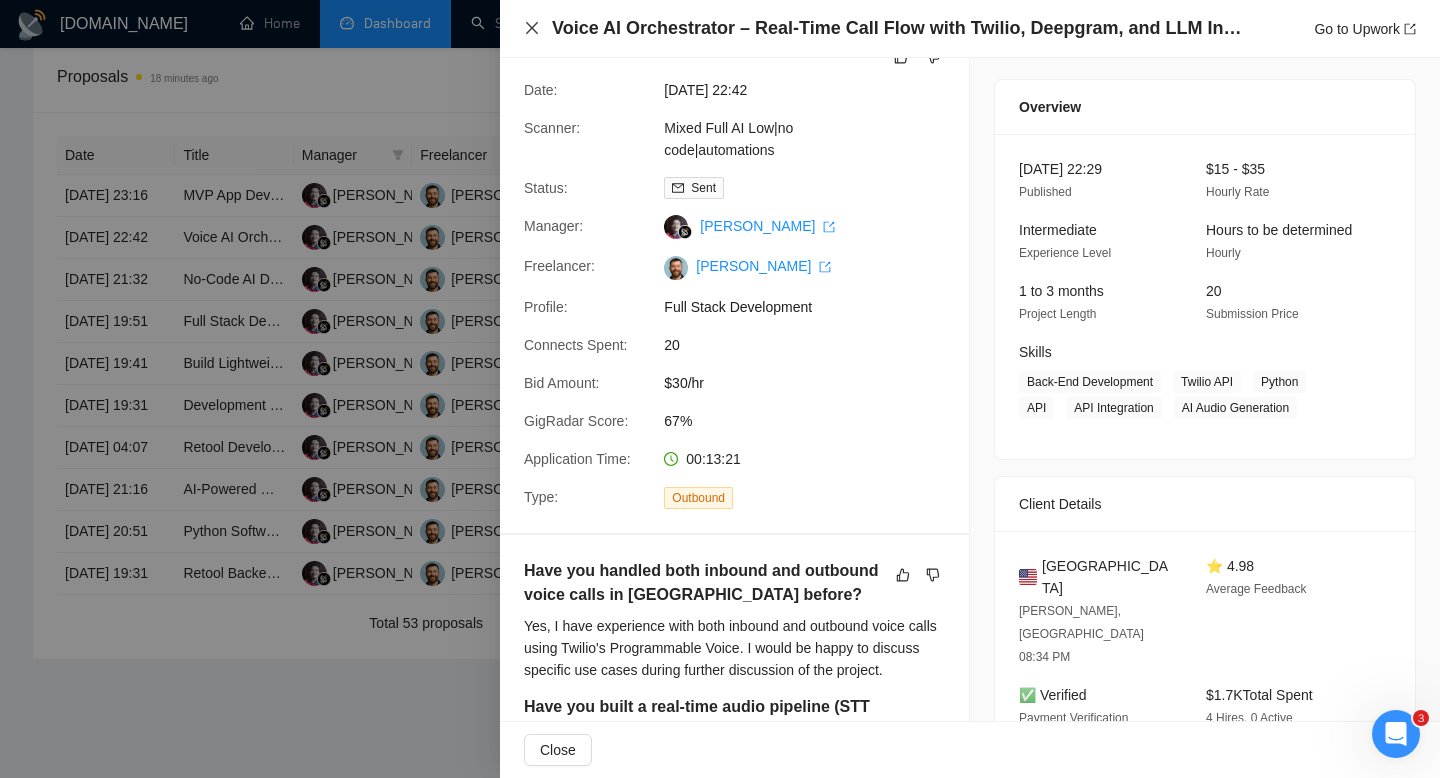 click 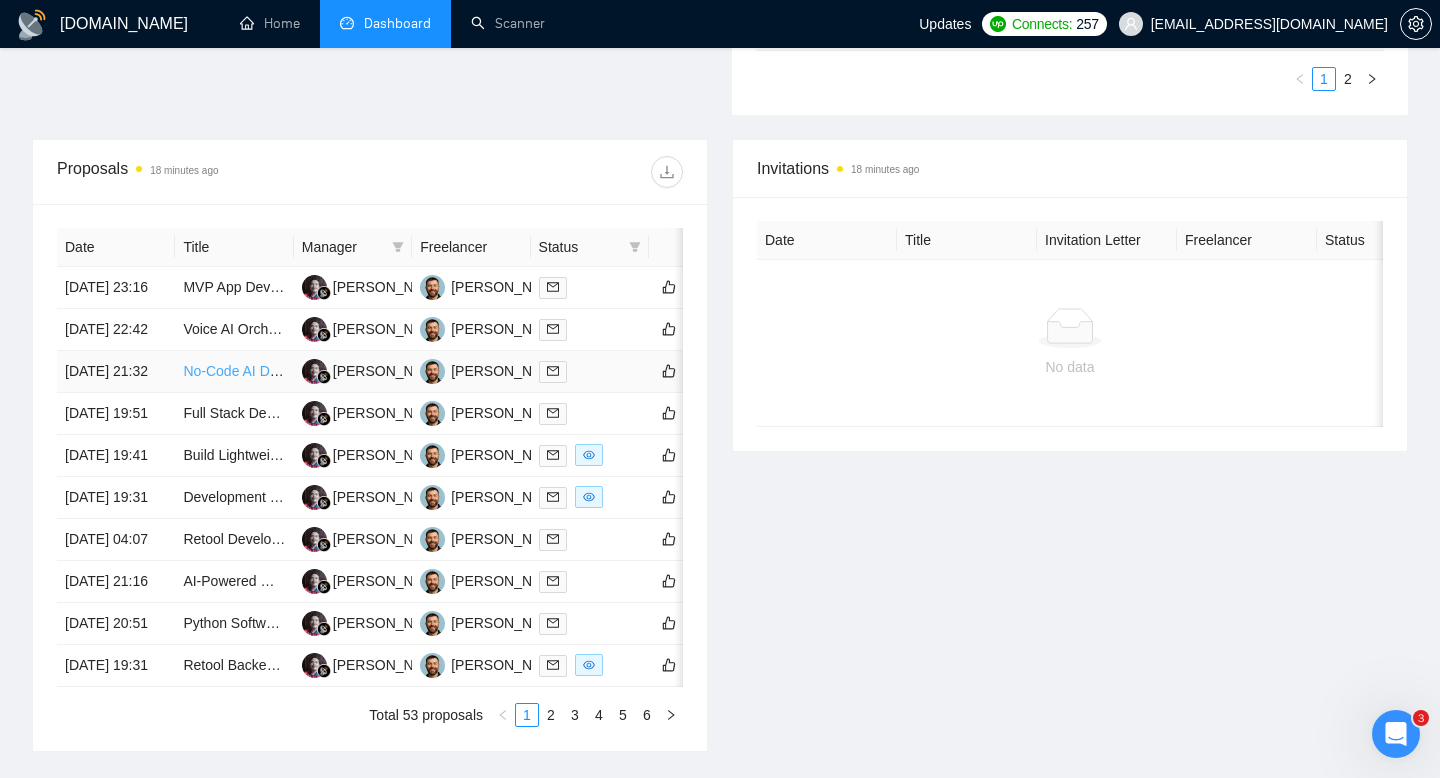scroll, scrollTop: 668, scrollLeft: 0, axis: vertical 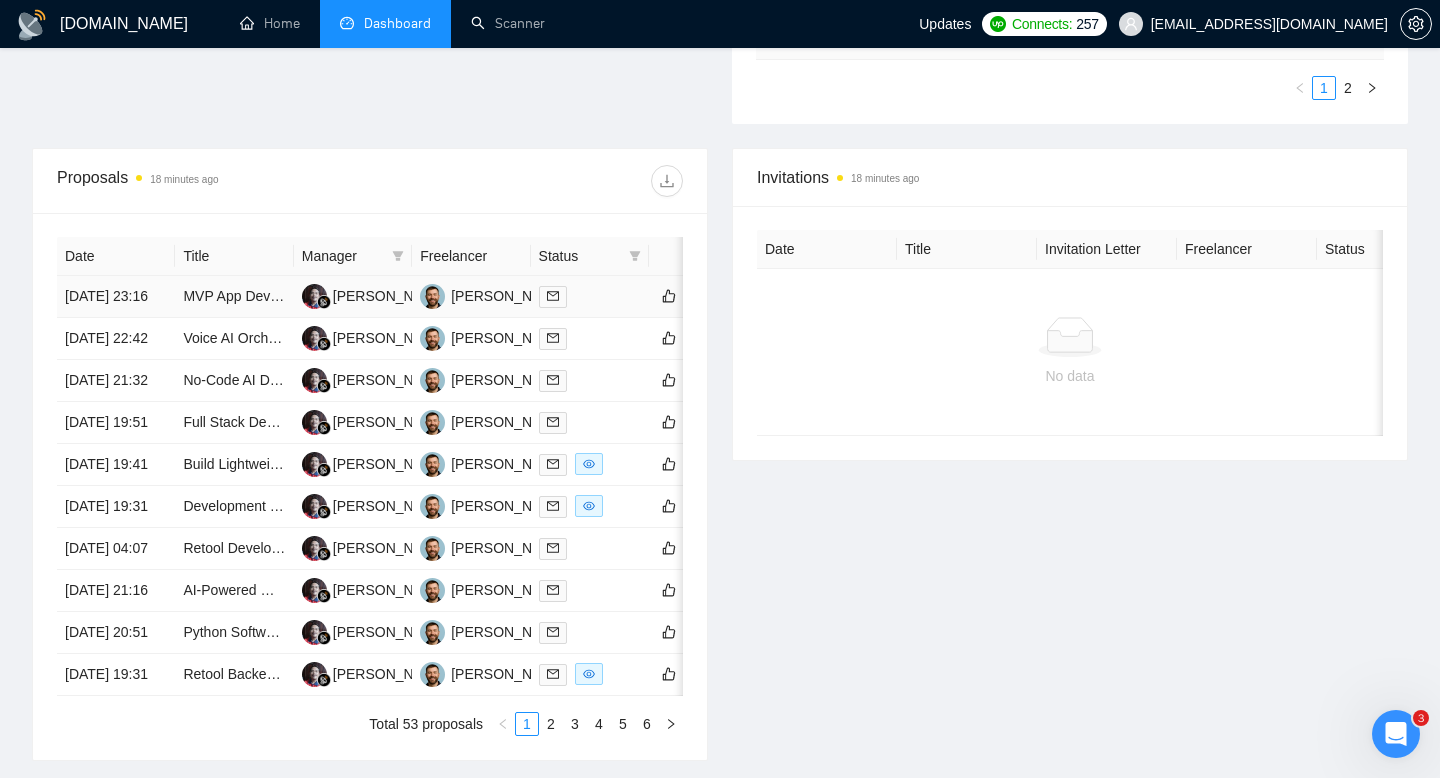 click on "[DATE] 23:16" at bounding box center [116, 297] 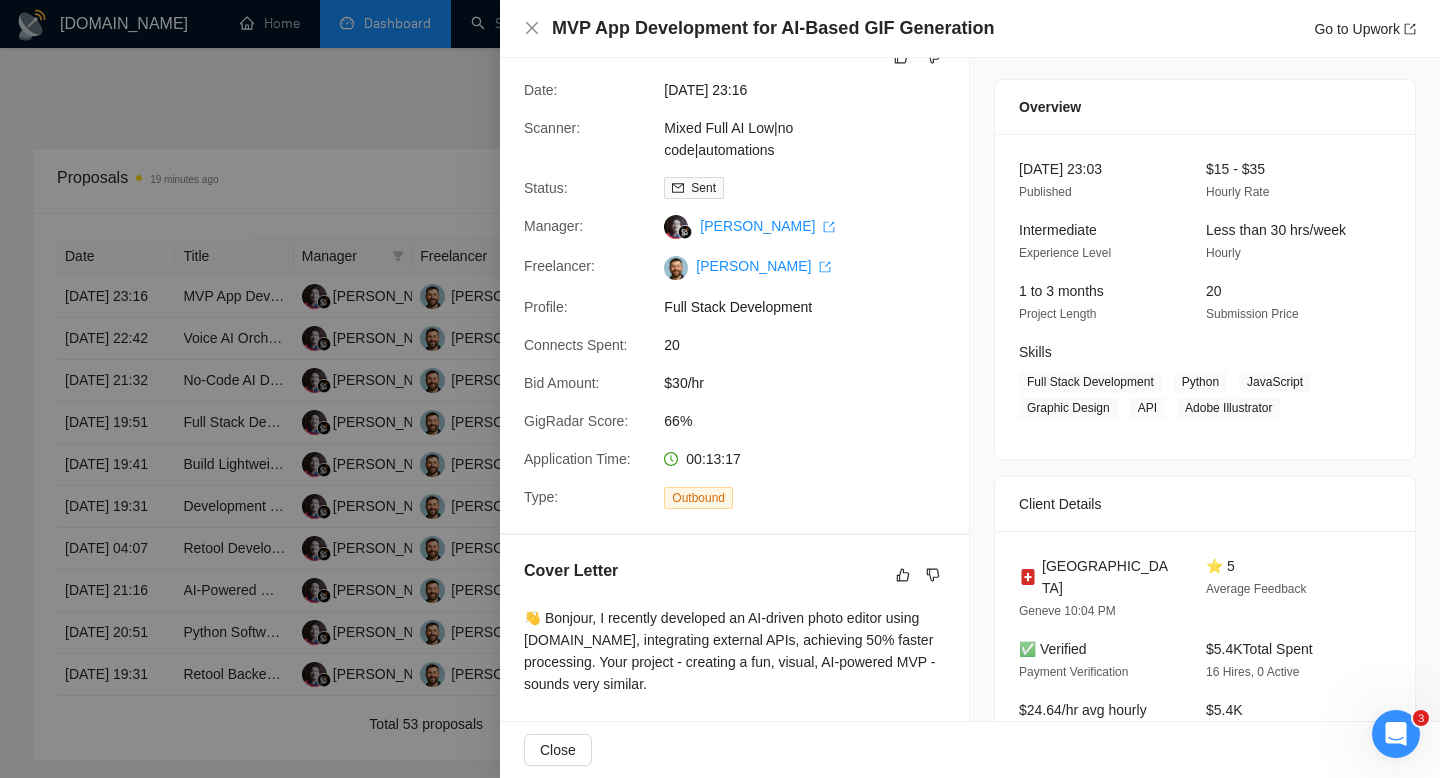 click on "MVP App Development for AI-Based GIF Generation Go to Upwork" at bounding box center (970, 29) 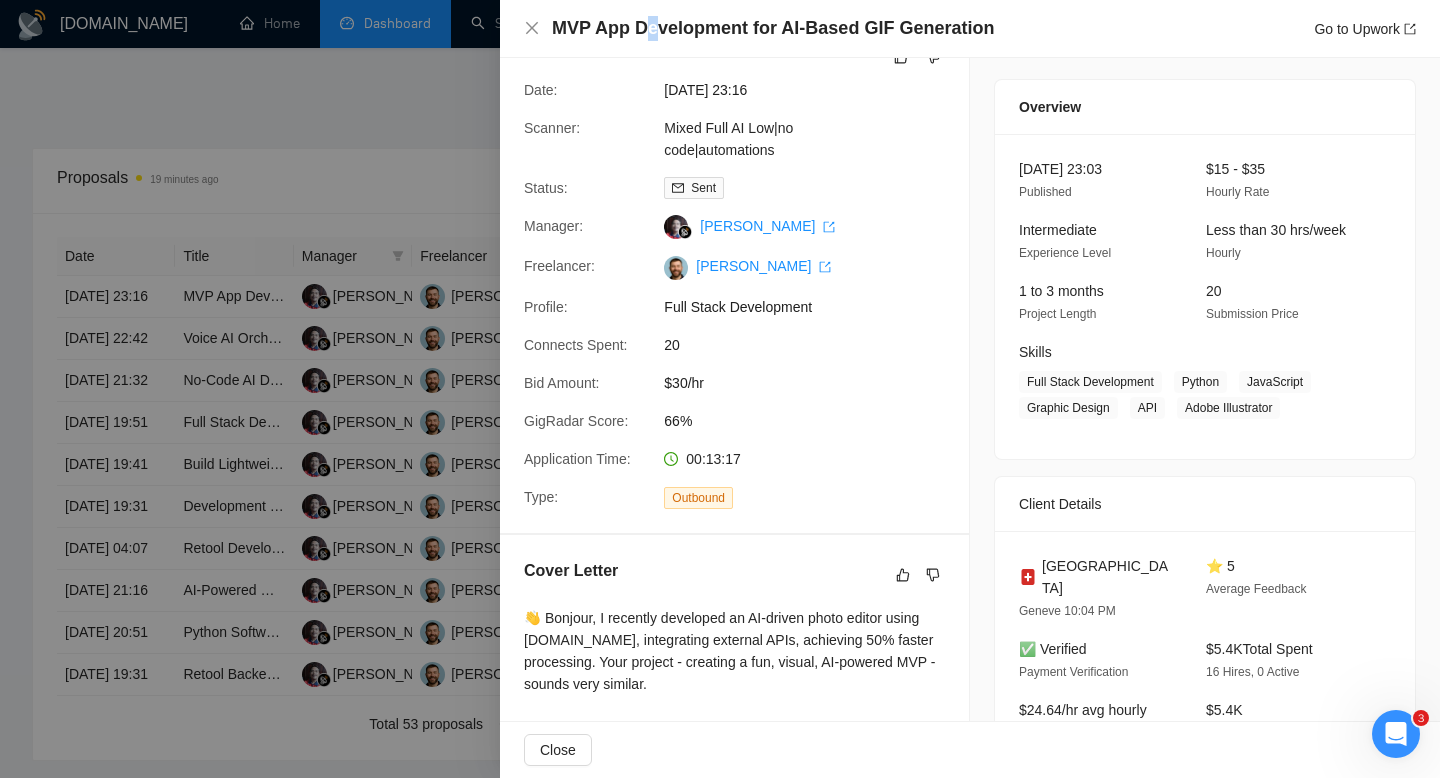 click on "MVP App Development for AI-Based GIF Generation" at bounding box center [773, 28] 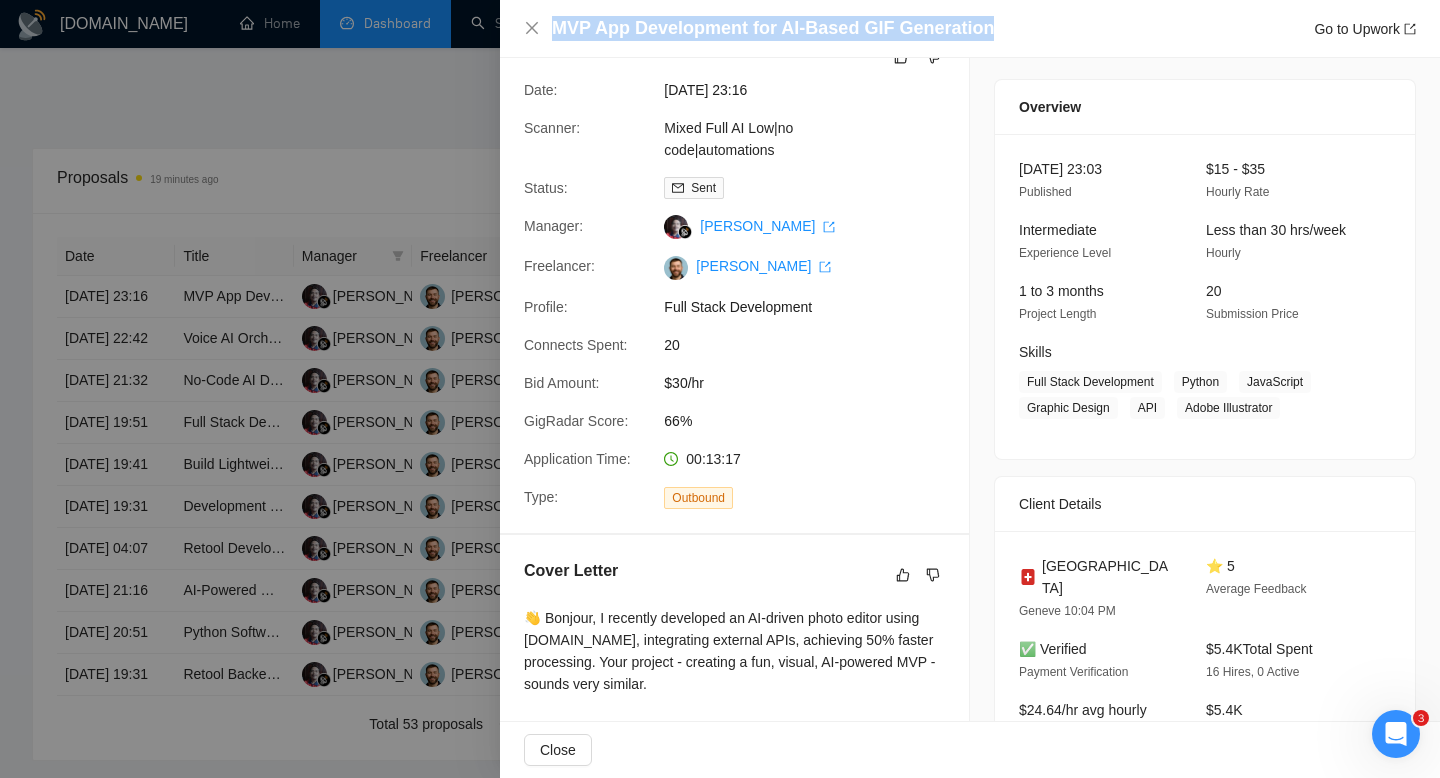 click on "MVP App Development for AI-Based GIF Generation" at bounding box center [773, 28] 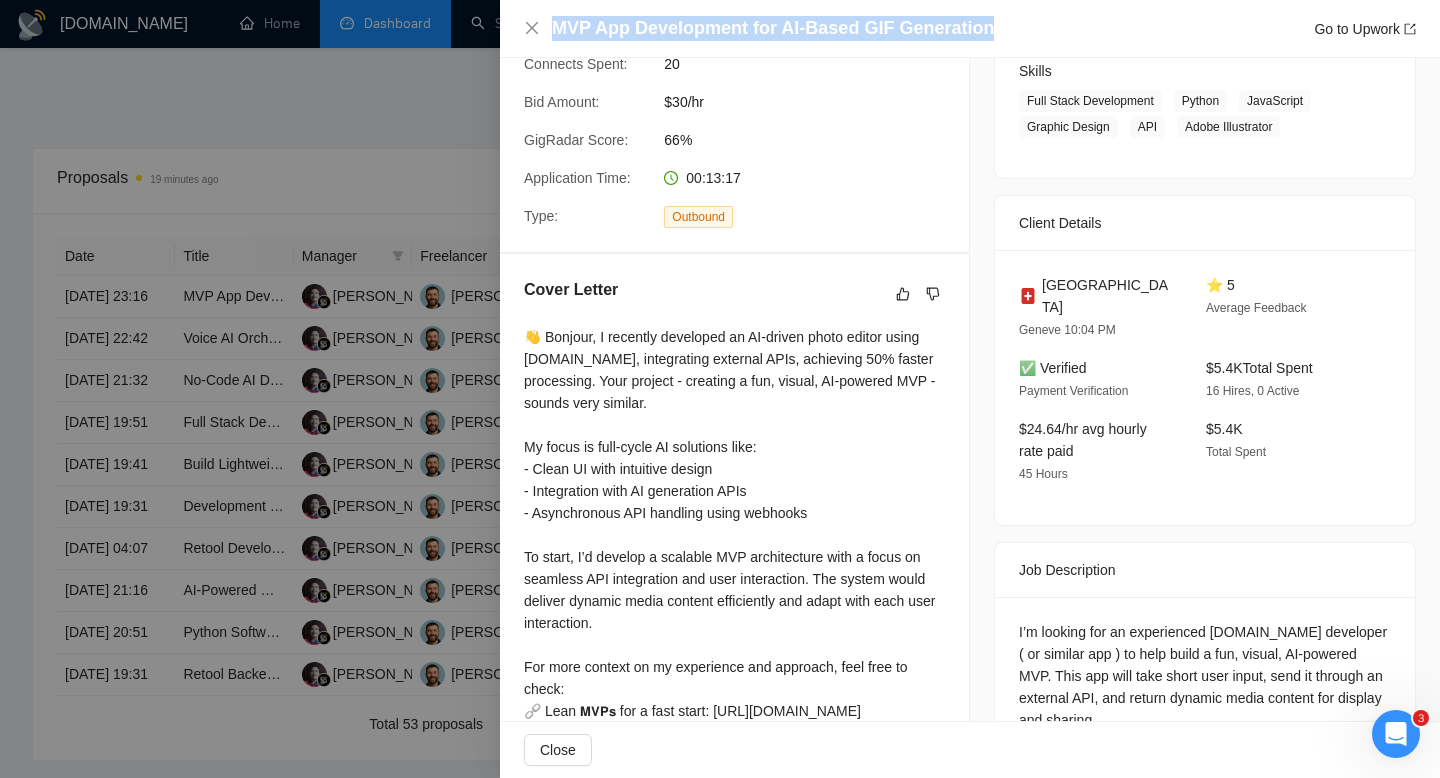 scroll, scrollTop: 307, scrollLeft: 0, axis: vertical 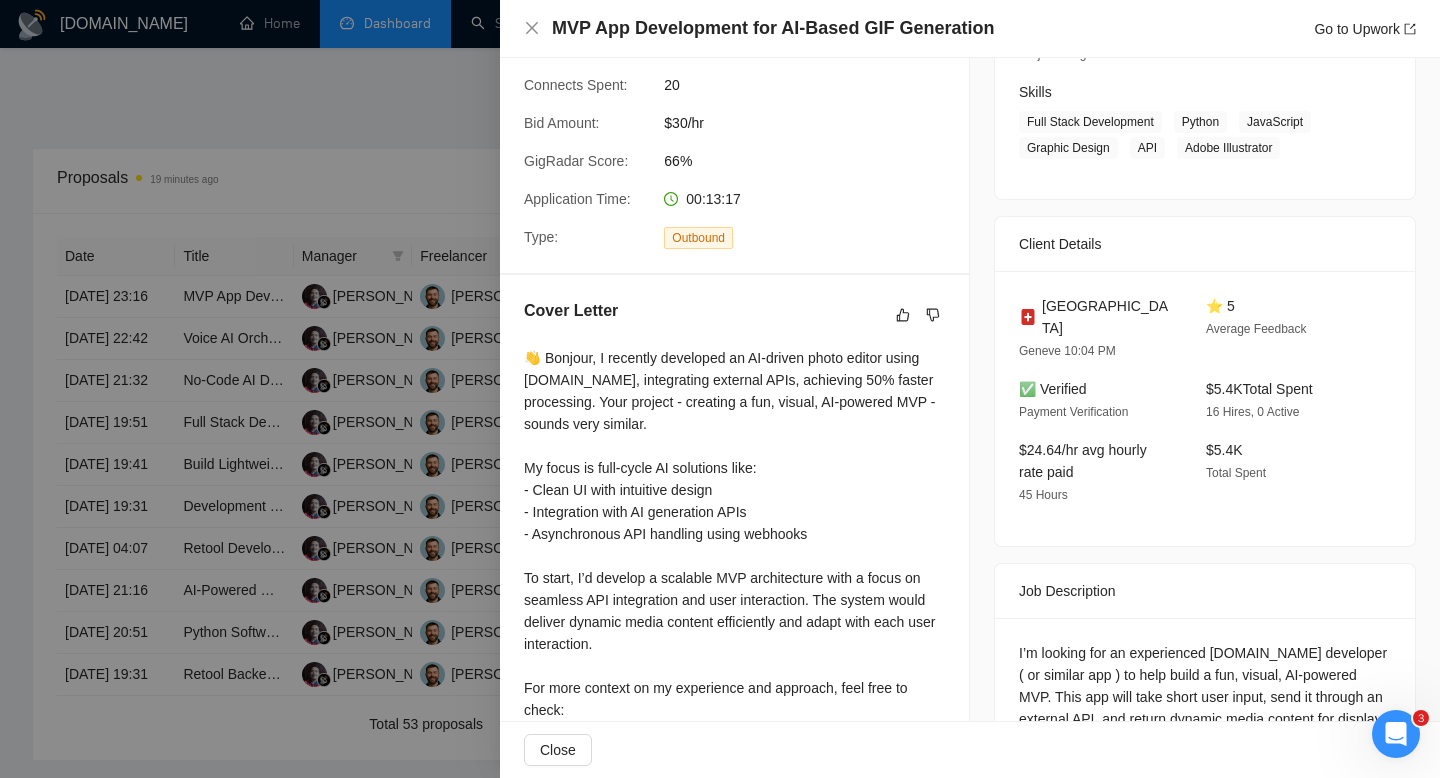 click on "[GEOGRAPHIC_DATA]" at bounding box center [1096, 317] 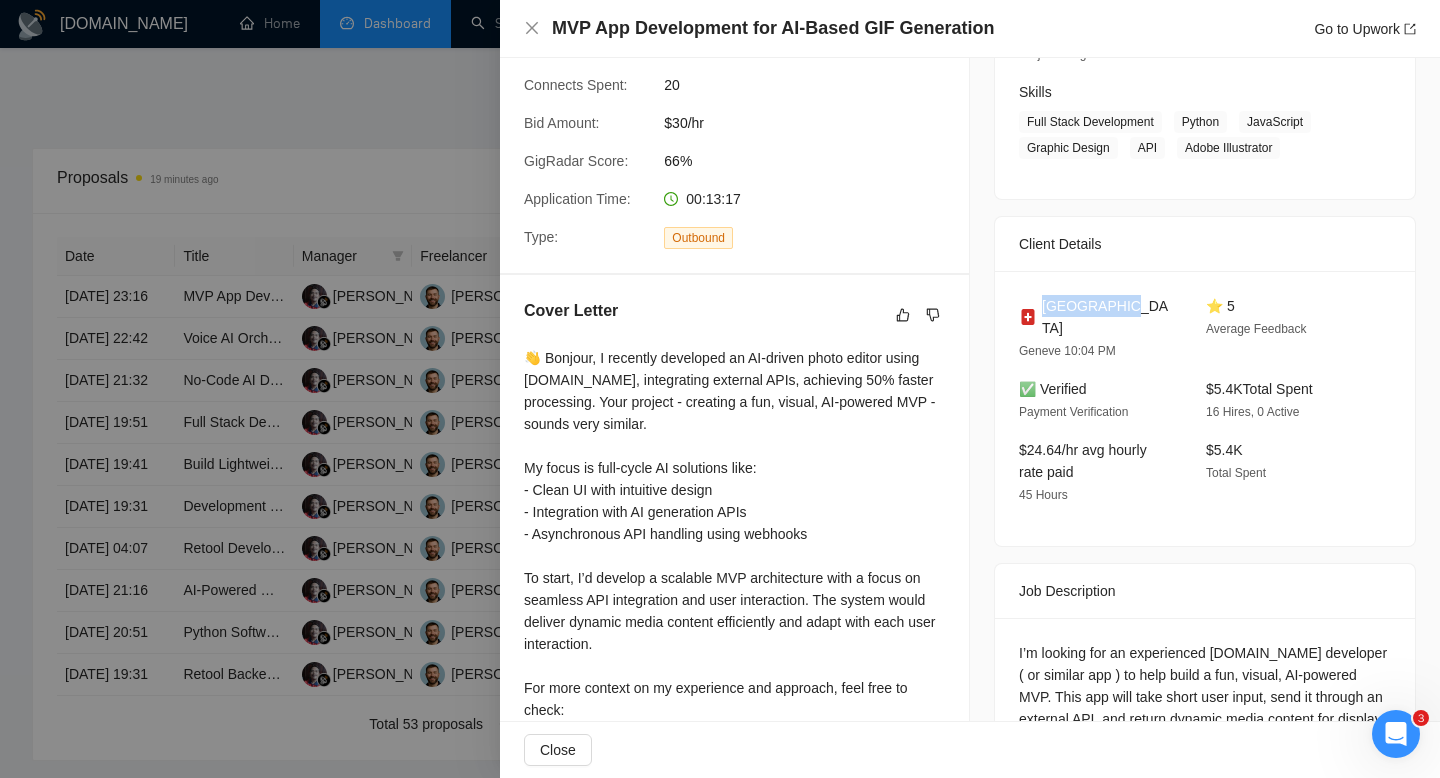 click on "[GEOGRAPHIC_DATA]" at bounding box center (1108, 317) 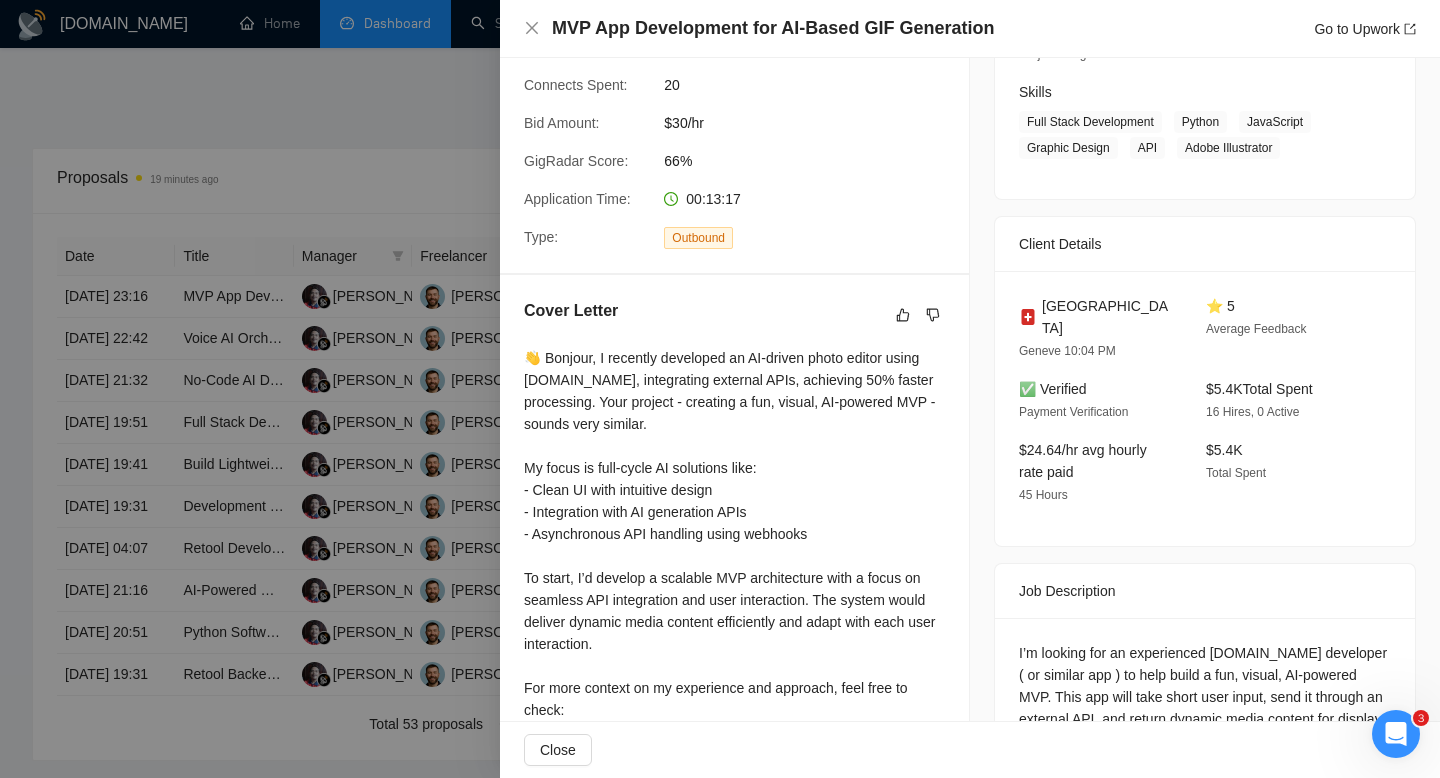 click on "[GEOGRAPHIC_DATA]" at bounding box center (1108, 317) 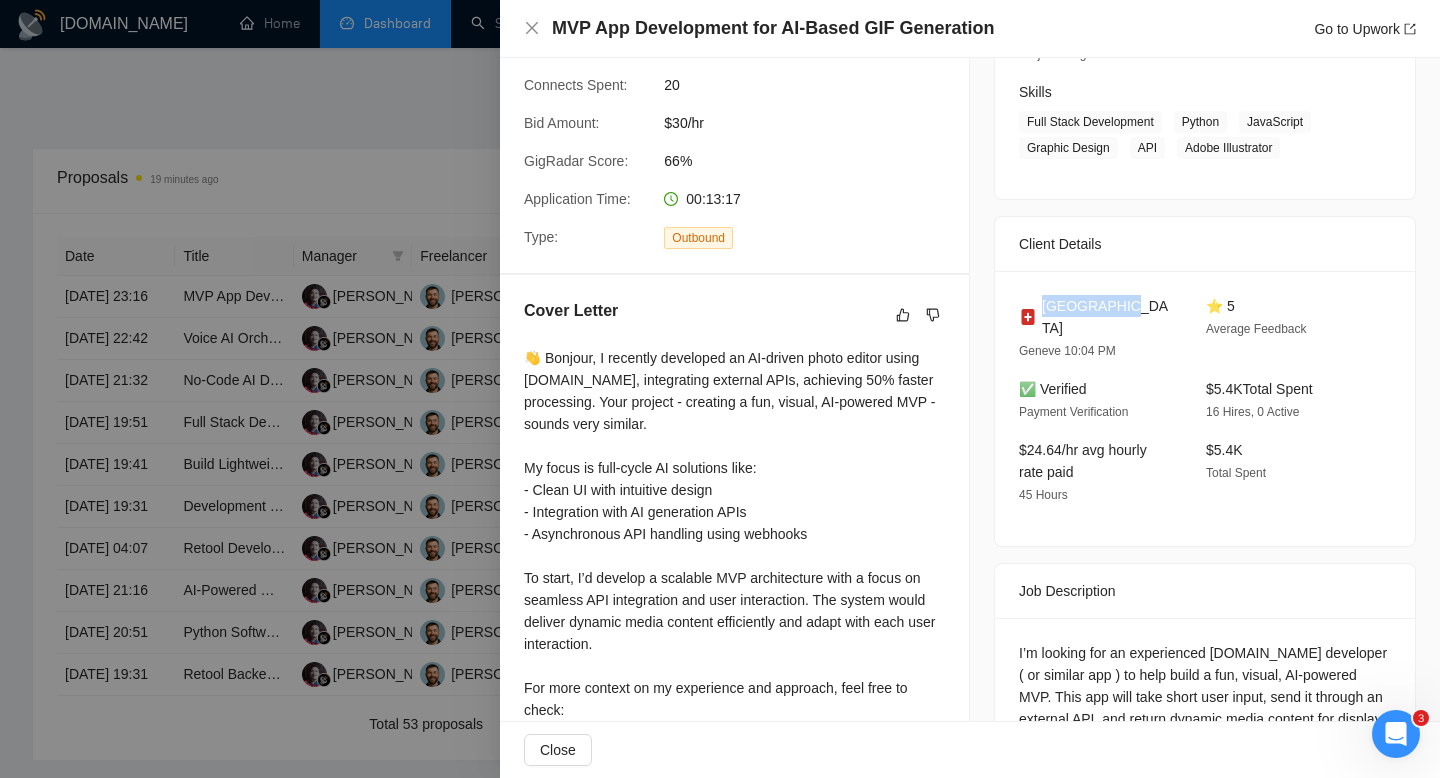 click on "[GEOGRAPHIC_DATA]" at bounding box center [1108, 317] 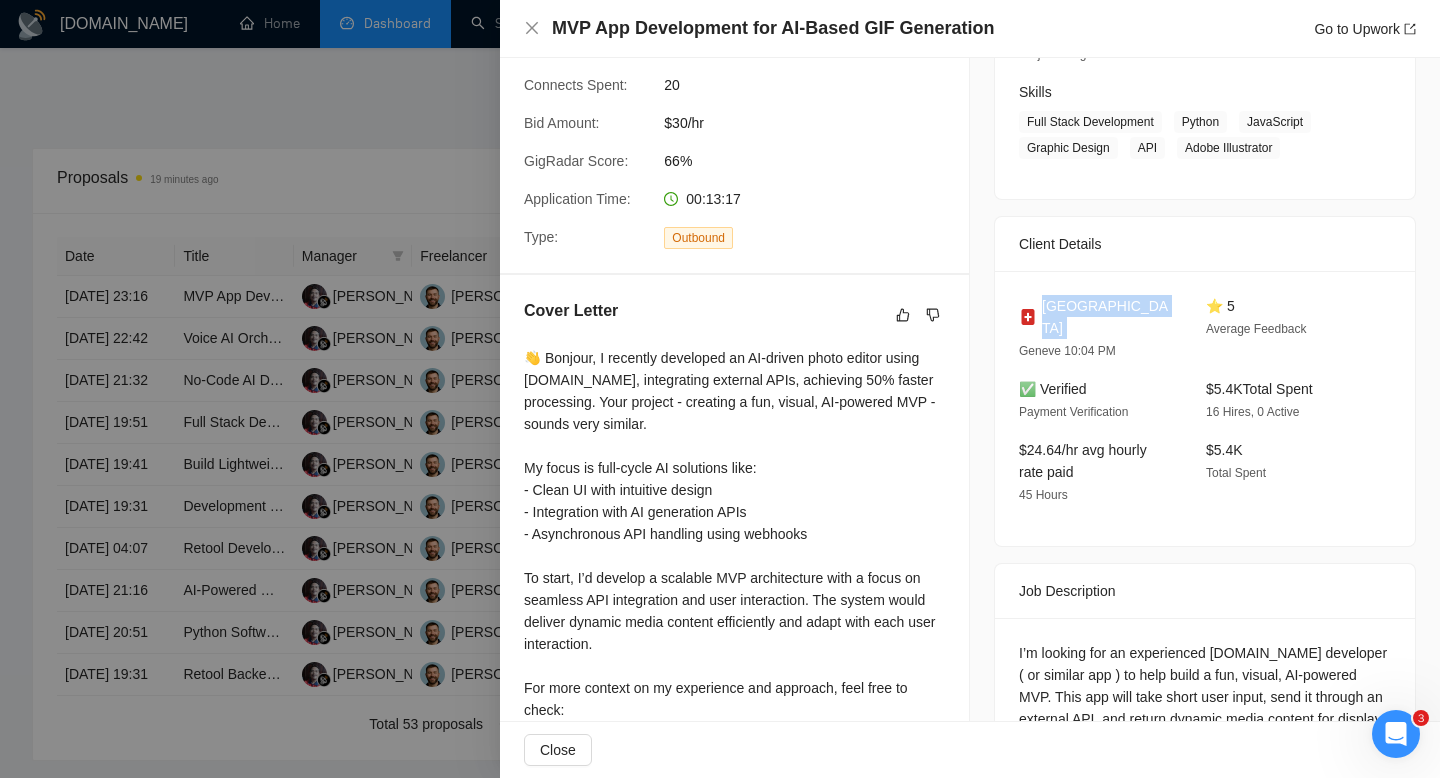 click on "[GEOGRAPHIC_DATA]" at bounding box center (1108, 317) 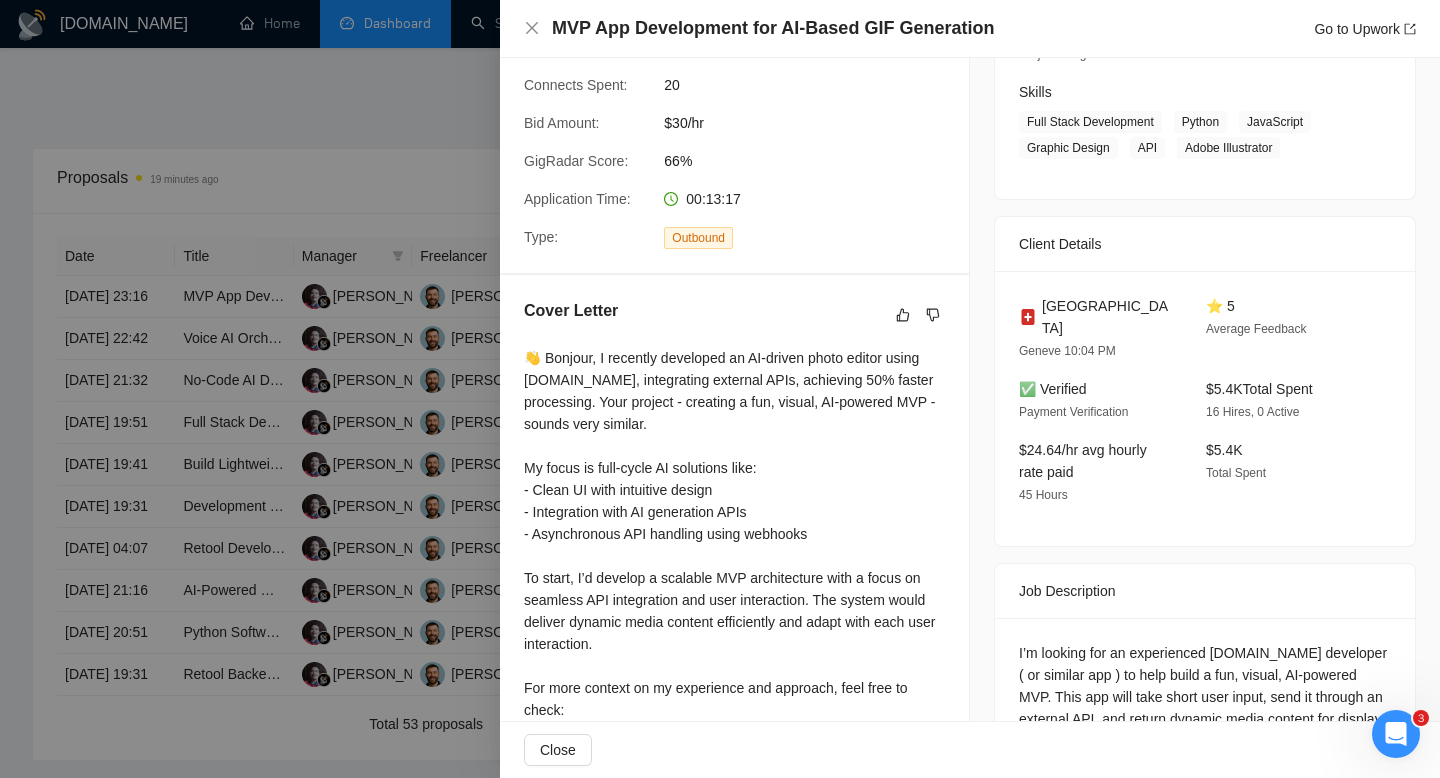 click on "[GEOGRAPHIC_DATA] Geneve 10:04 PM  ⭐ 5 Average Feedback ✅ Verified Payment Verification $5.4K  Total Spent 16 Hires, 0 Active $24.64/hr avg hourly rate paid 45 Hours $5.4K Total Spent" at bounding box center [1205, 408] 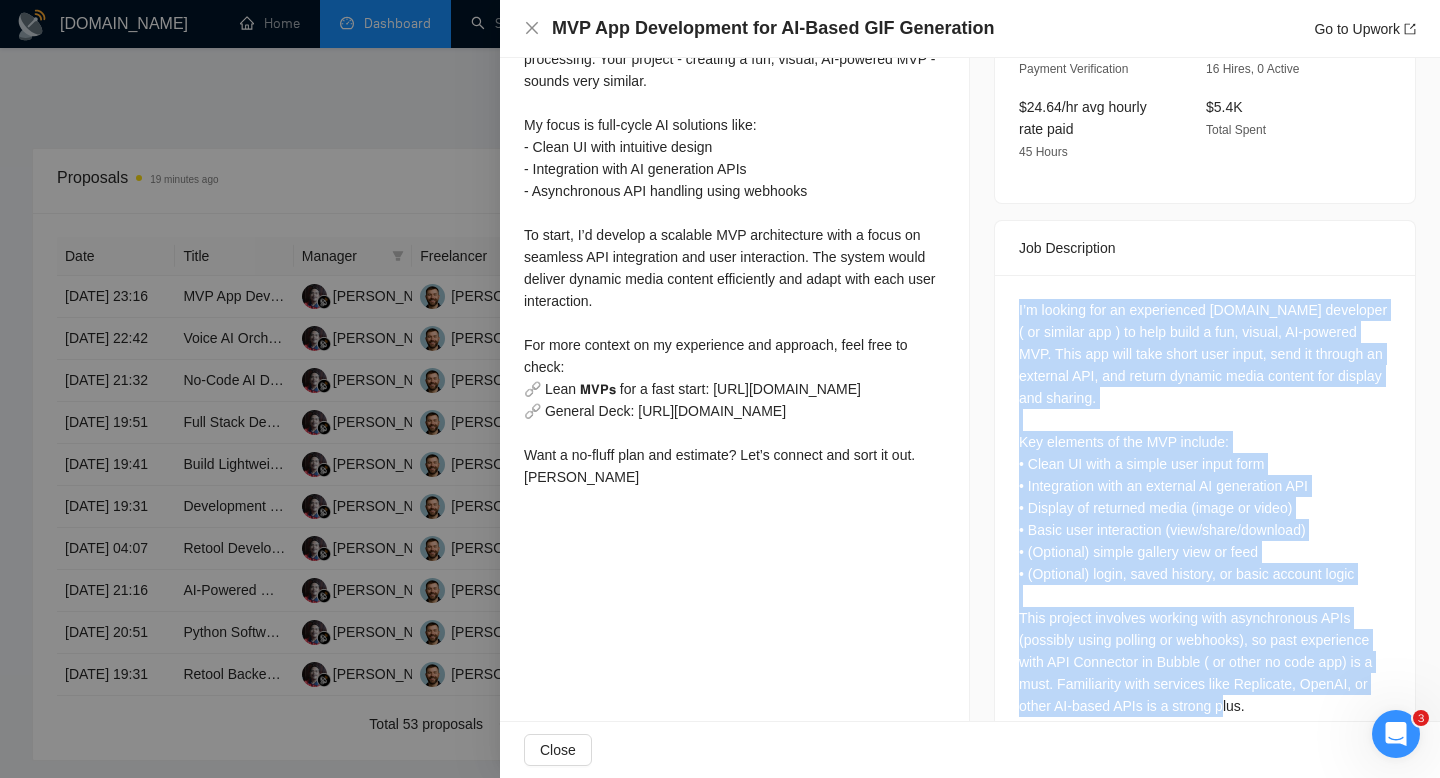 scroll, scrollTop: 678, scrollLeft: 0, axis: vertical 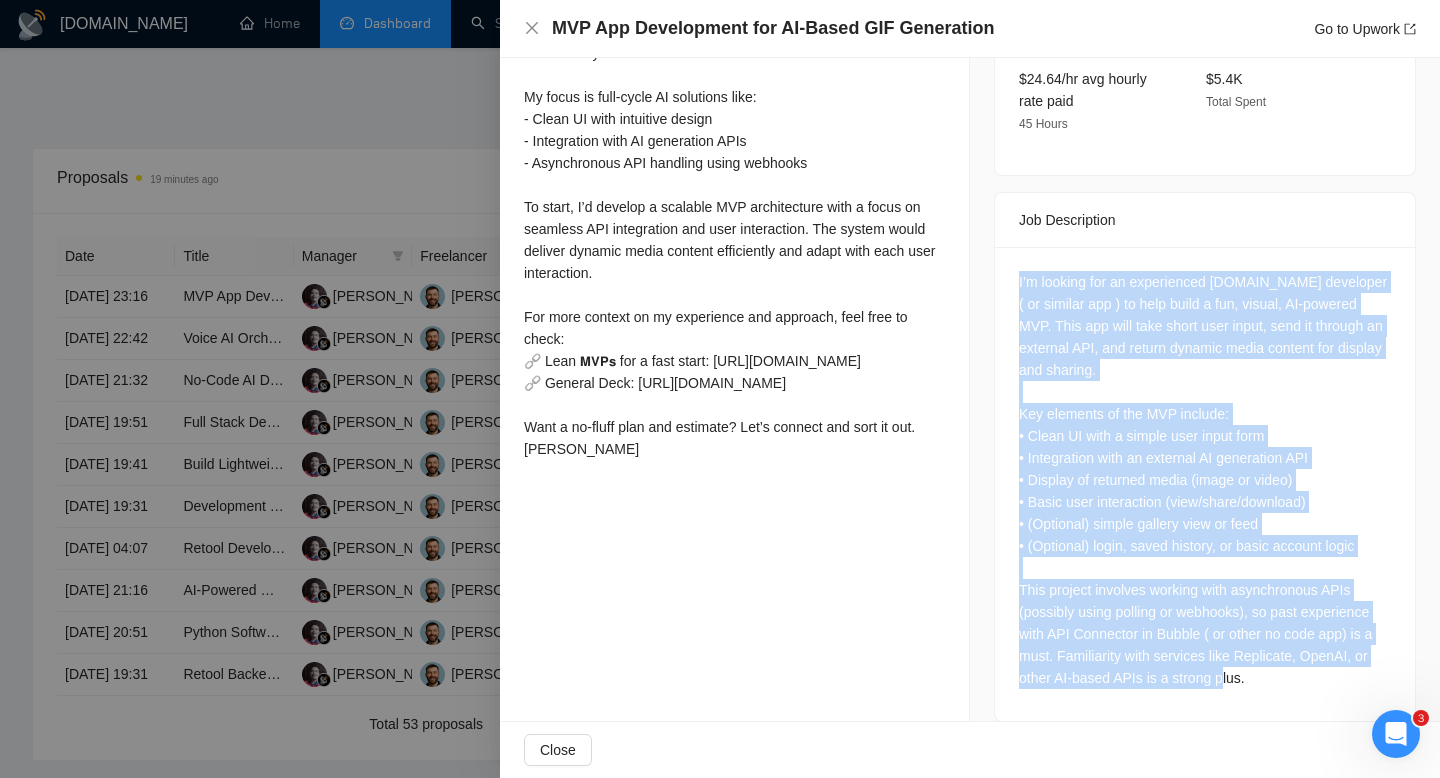 drag, startPoint x: 1018, startPoint y: 342, endPoint x: 1142, endPoint y: 757, distance: 433.1293 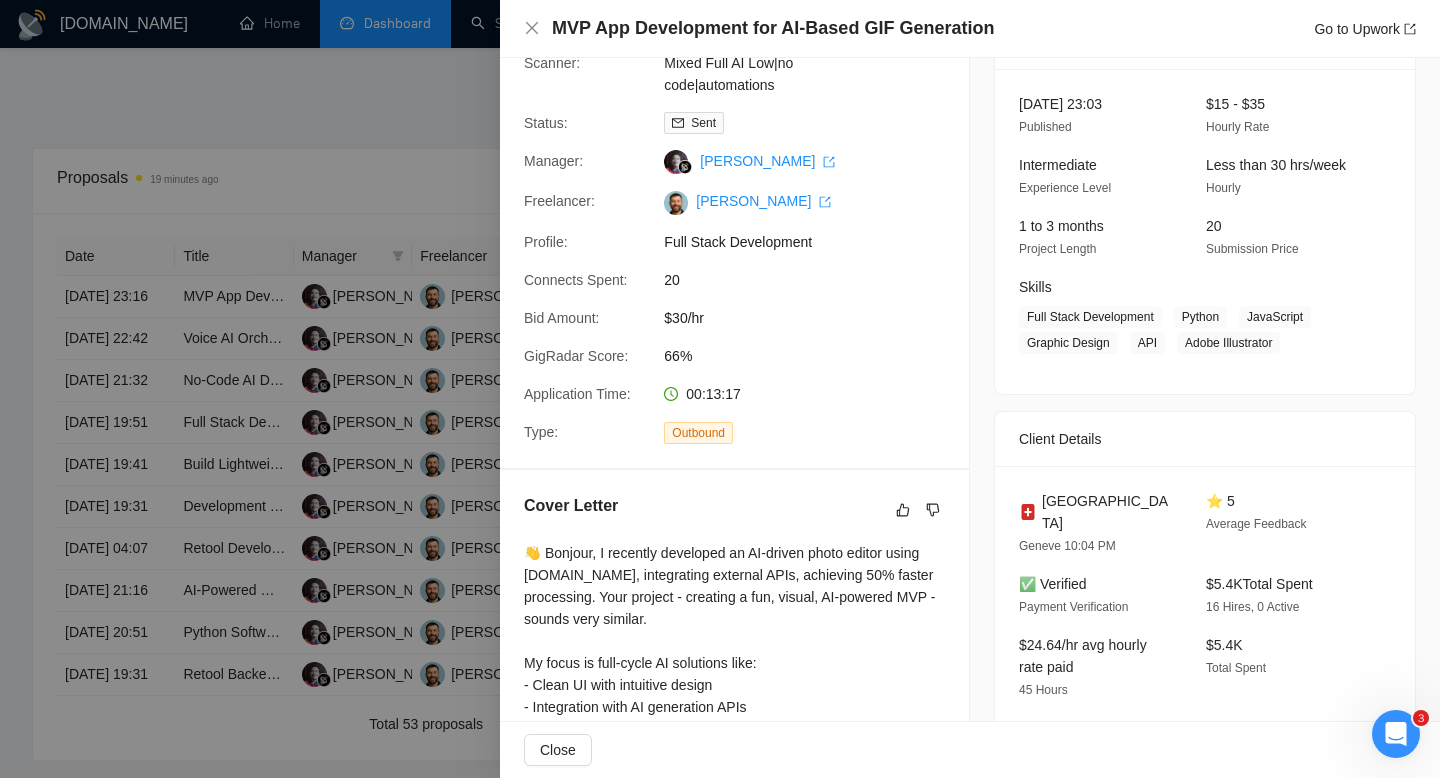 scroll, scrollTop: 107, scrollLeft: 0, axis: vertical 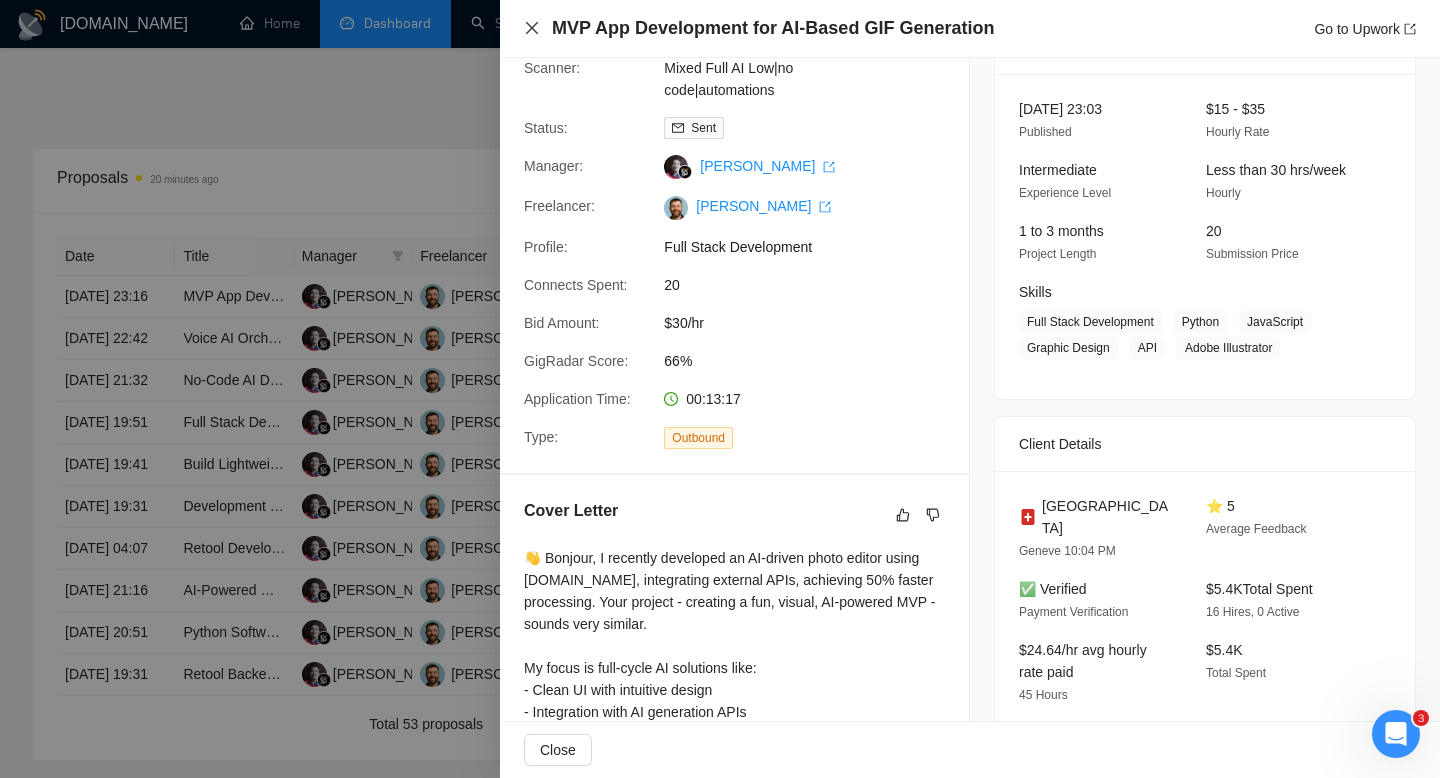 click 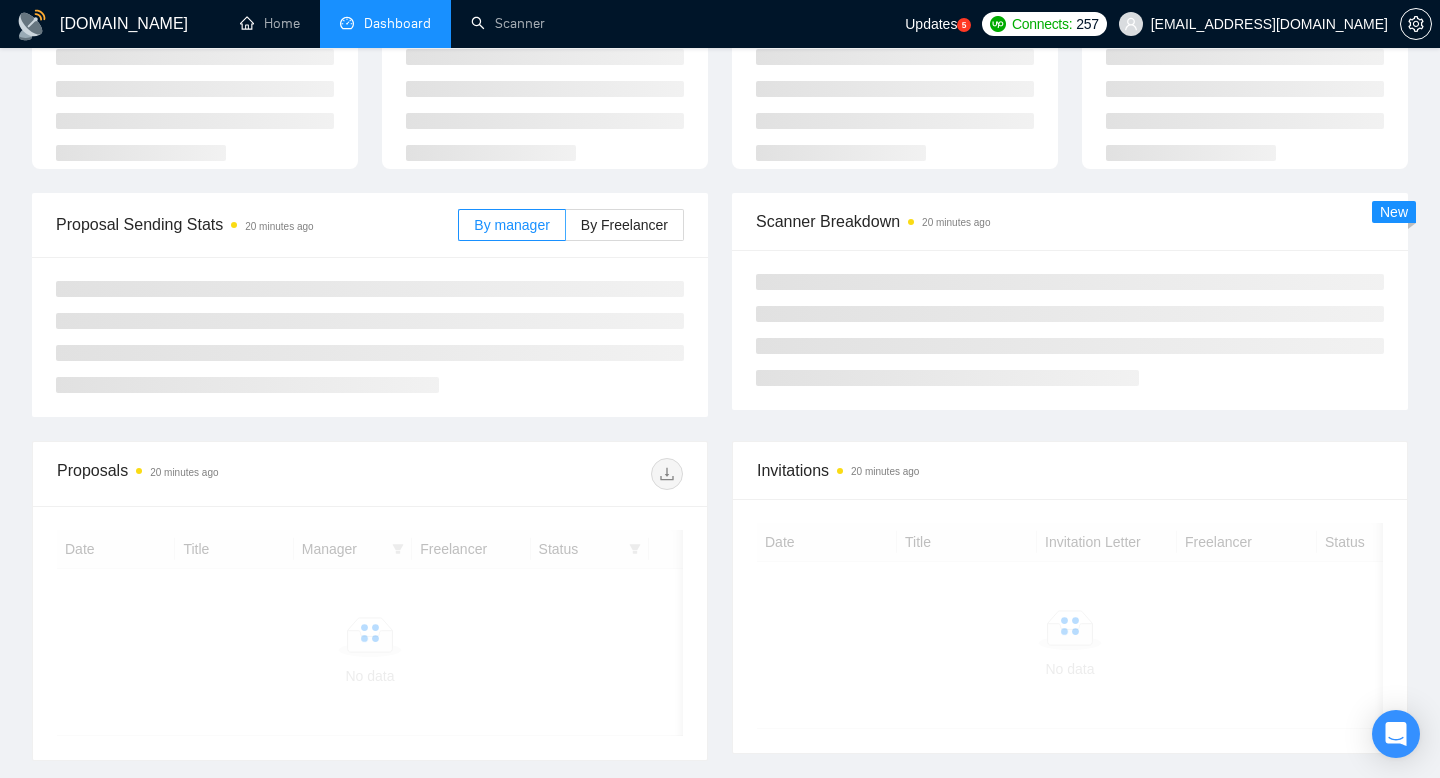 scroll, scrollTop: 121, scrollLeft: 0, axis: vertical 